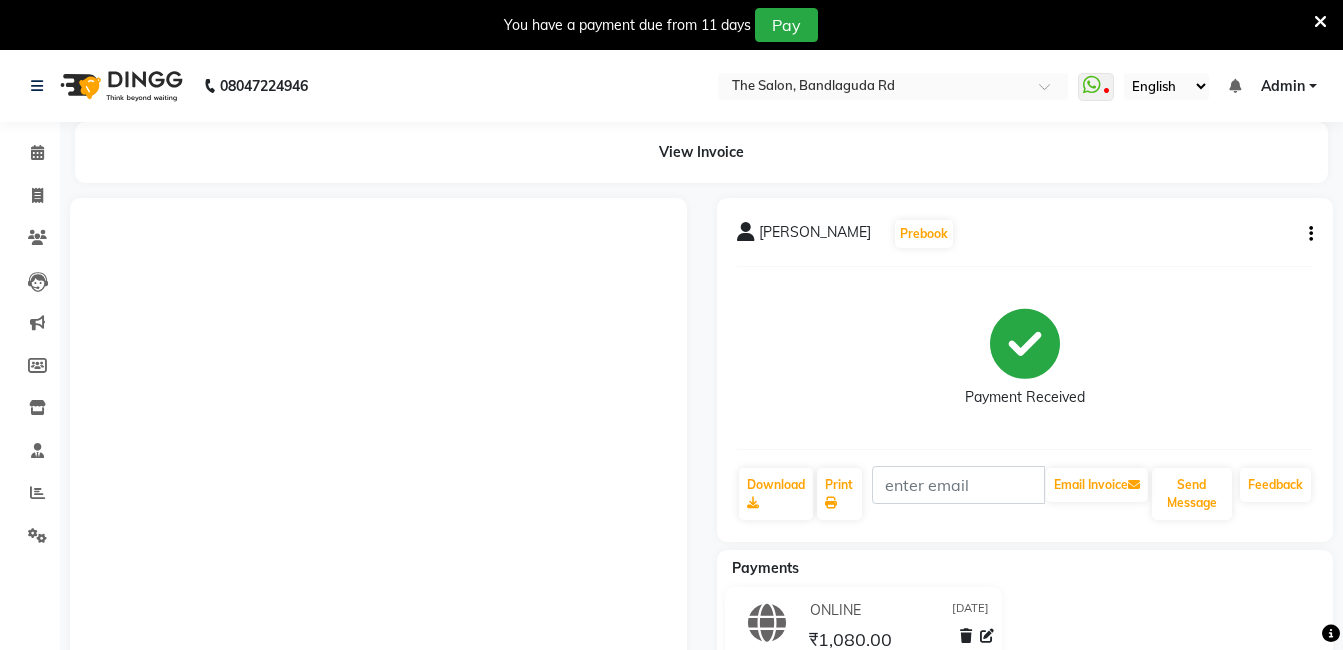 scroll, scrollTop: 0, scrollLeft: 0, axis: both 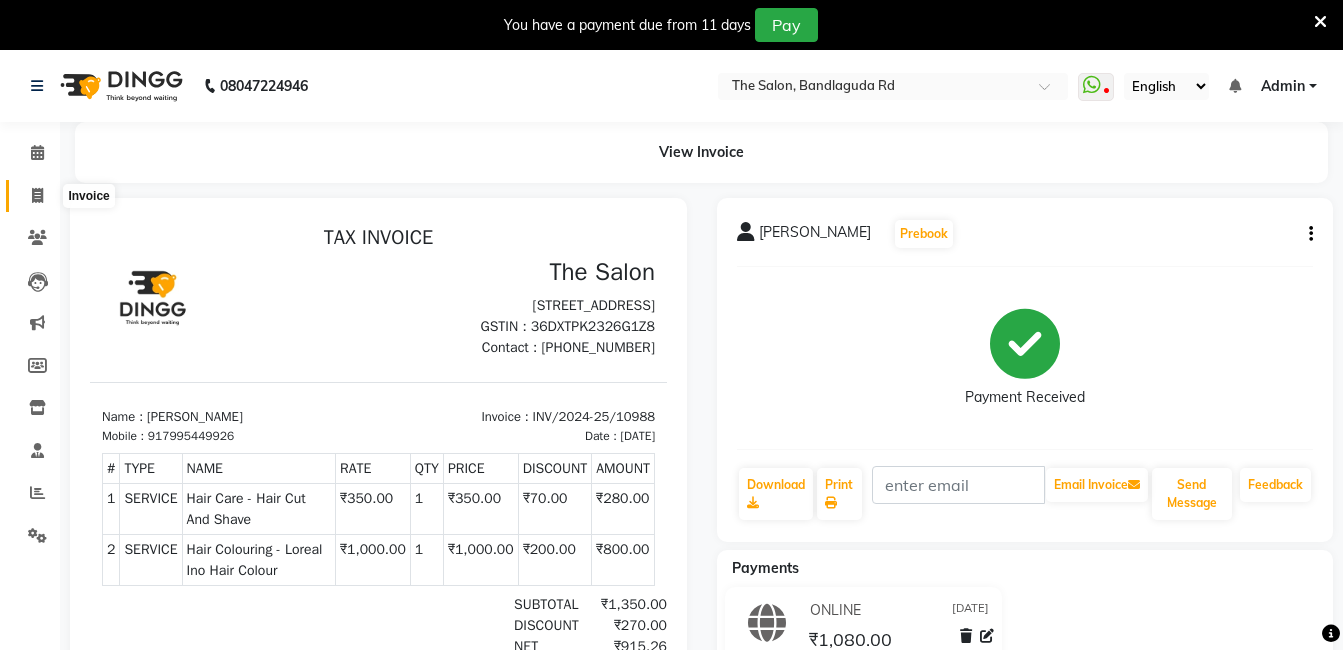 click 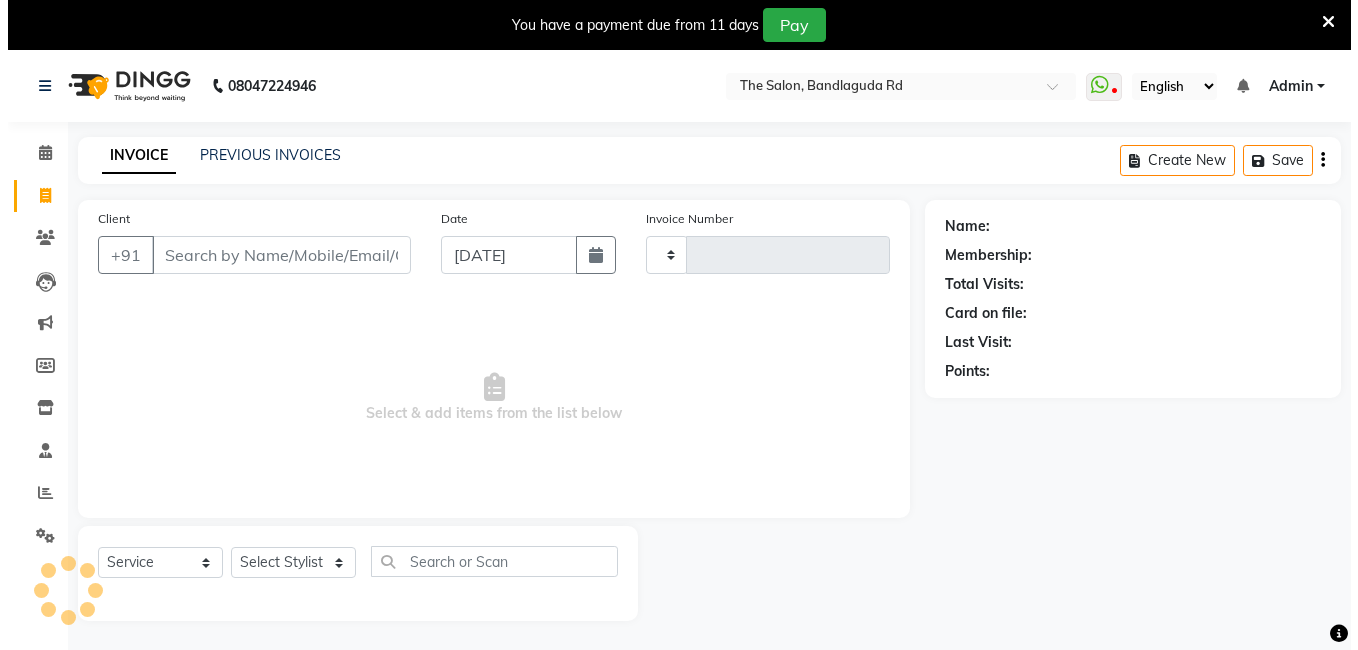 scroll, scrollTop: 50, scrollLeft: 0, axis: vertical 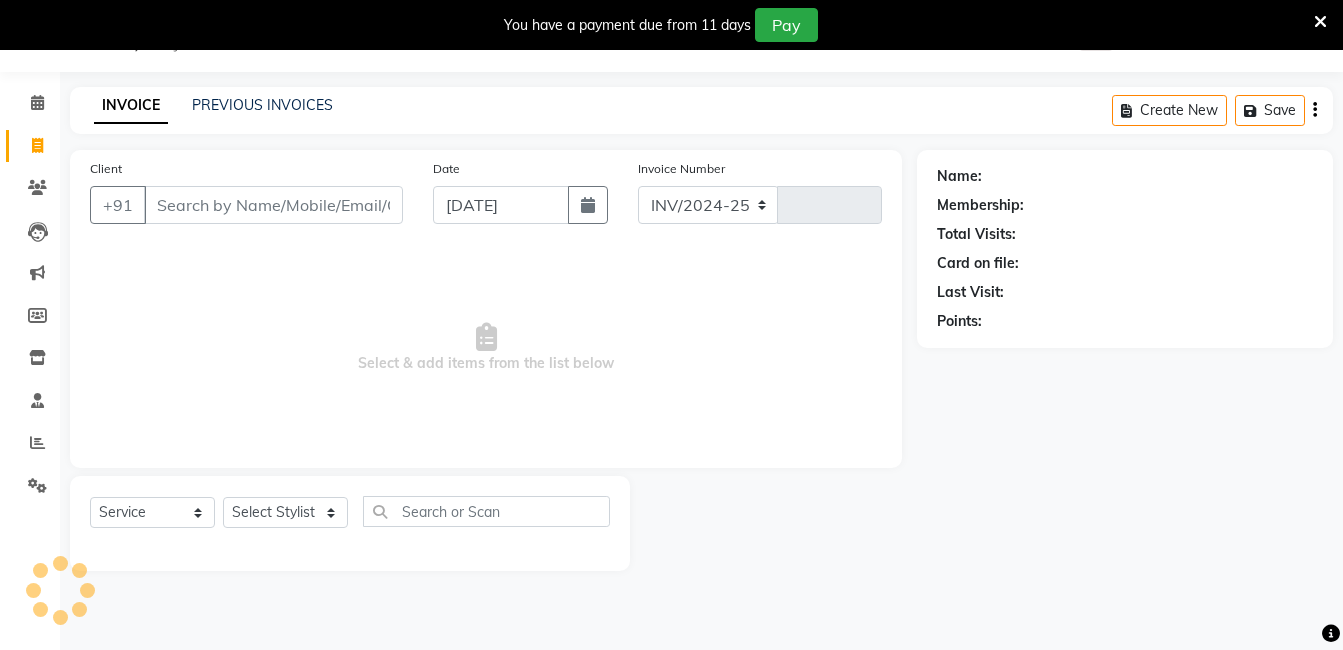 select on "5198" 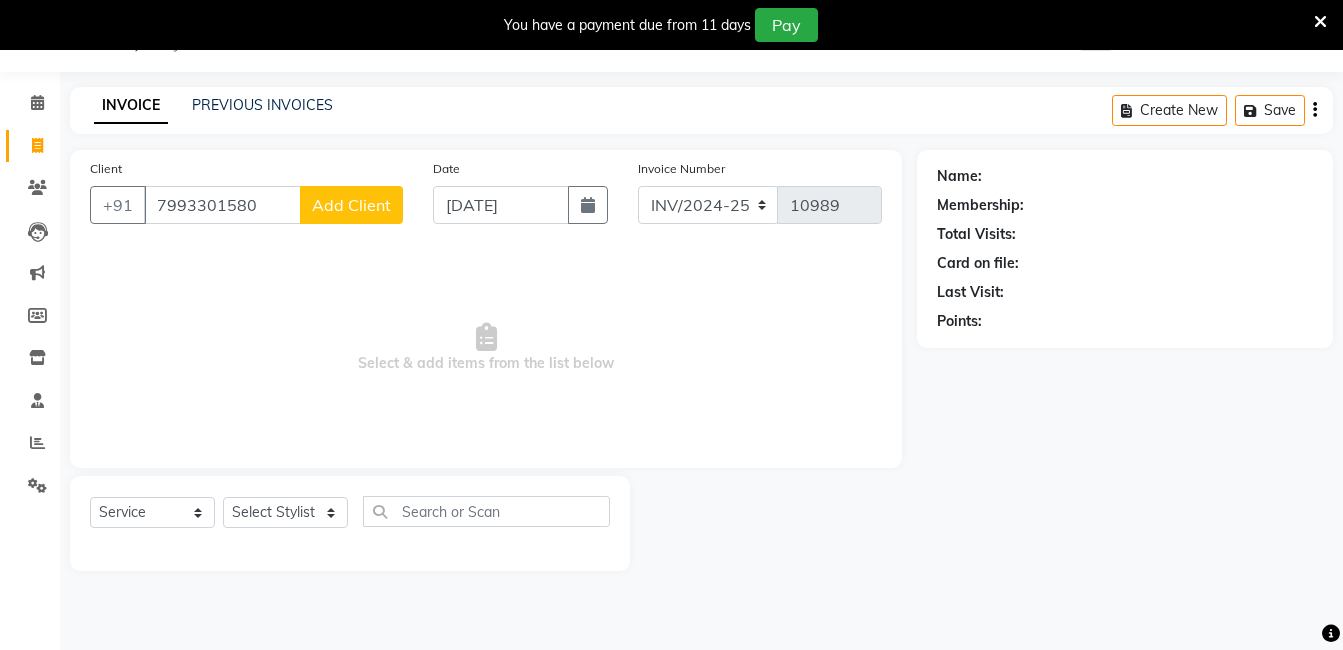 type on "7993301580" 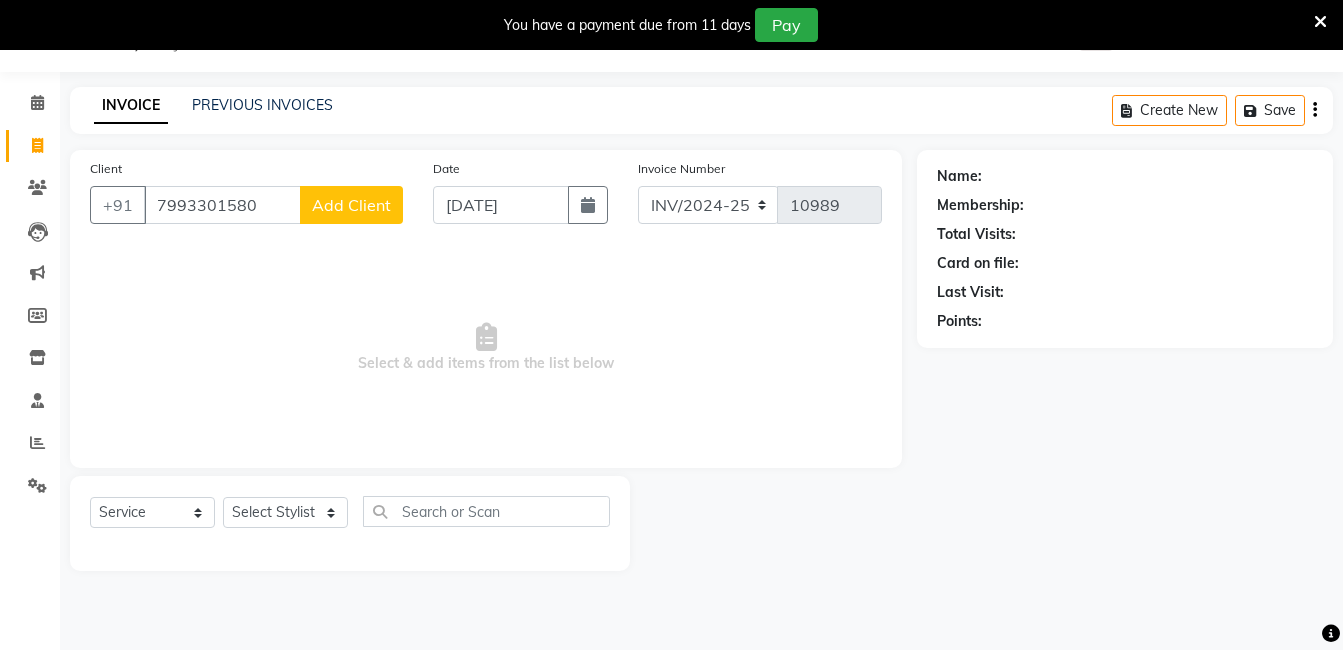 click on "Add Client" 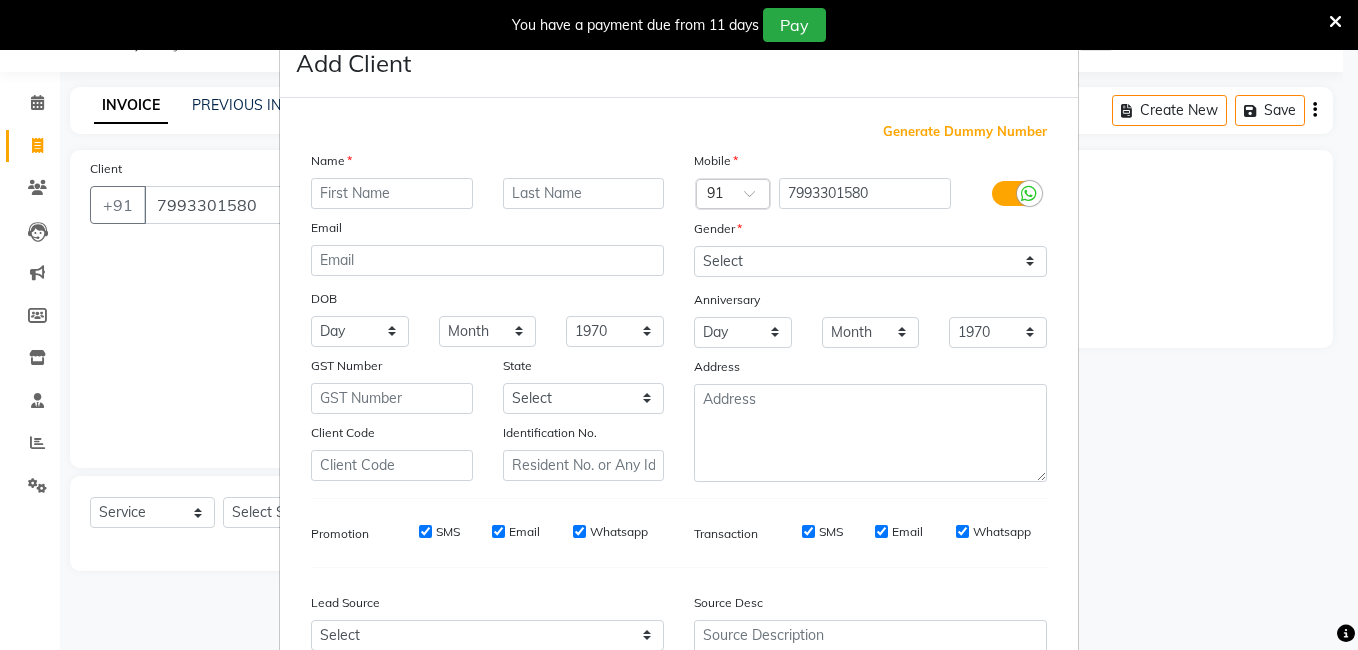 click at bounding box center (392, 193) 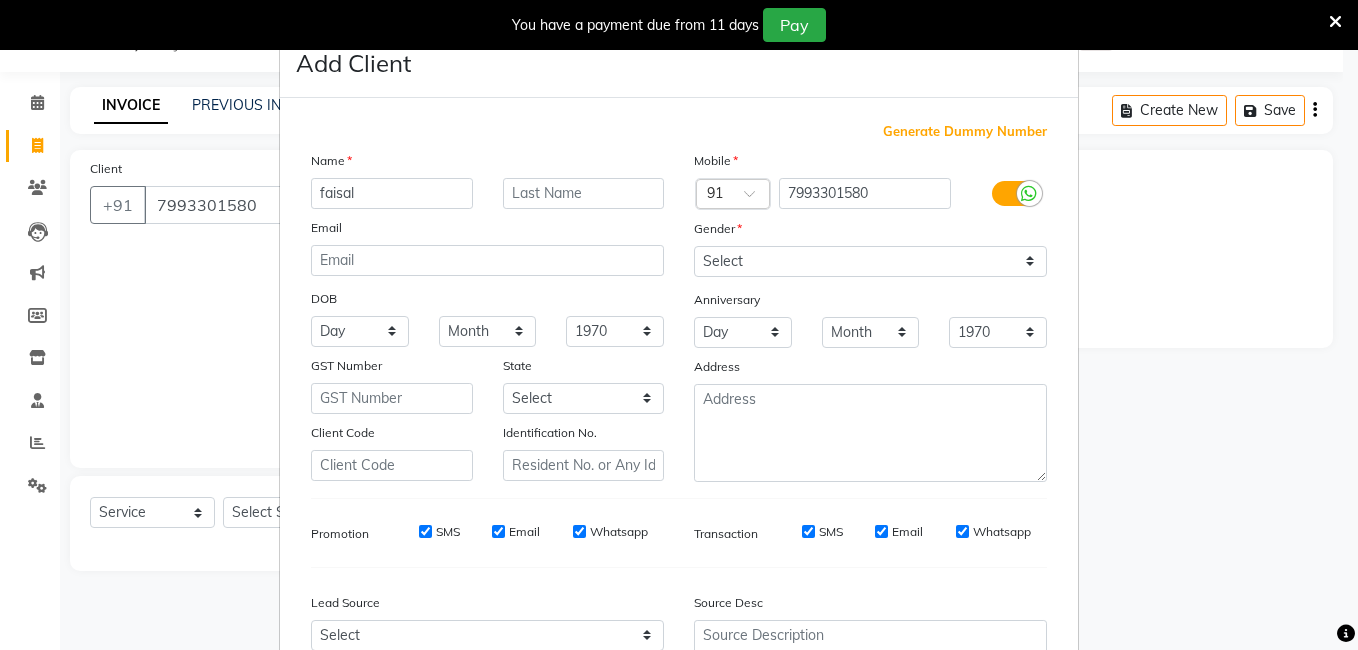 type on "faisal" 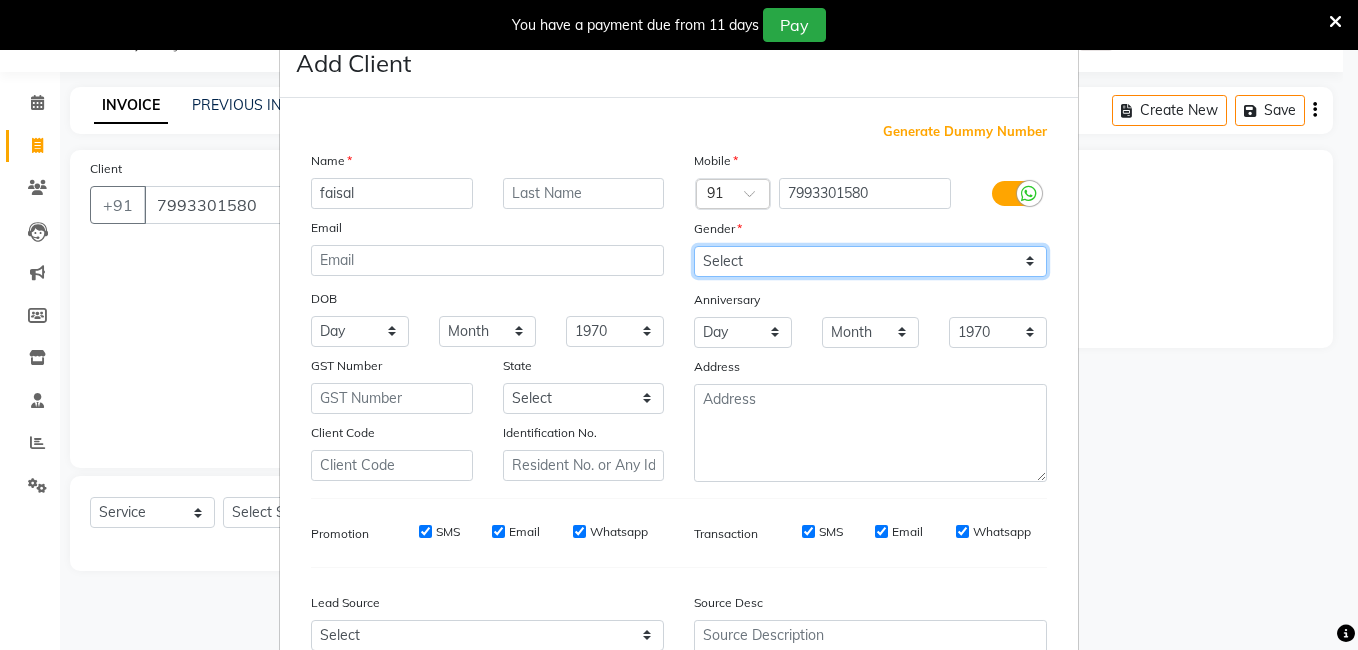 click on "Select [DEMOGRAPHIC_DATA] [DEMOGRAPHIC_DATA] Other Prefer Not To Say" at bounding box center (870, 261) 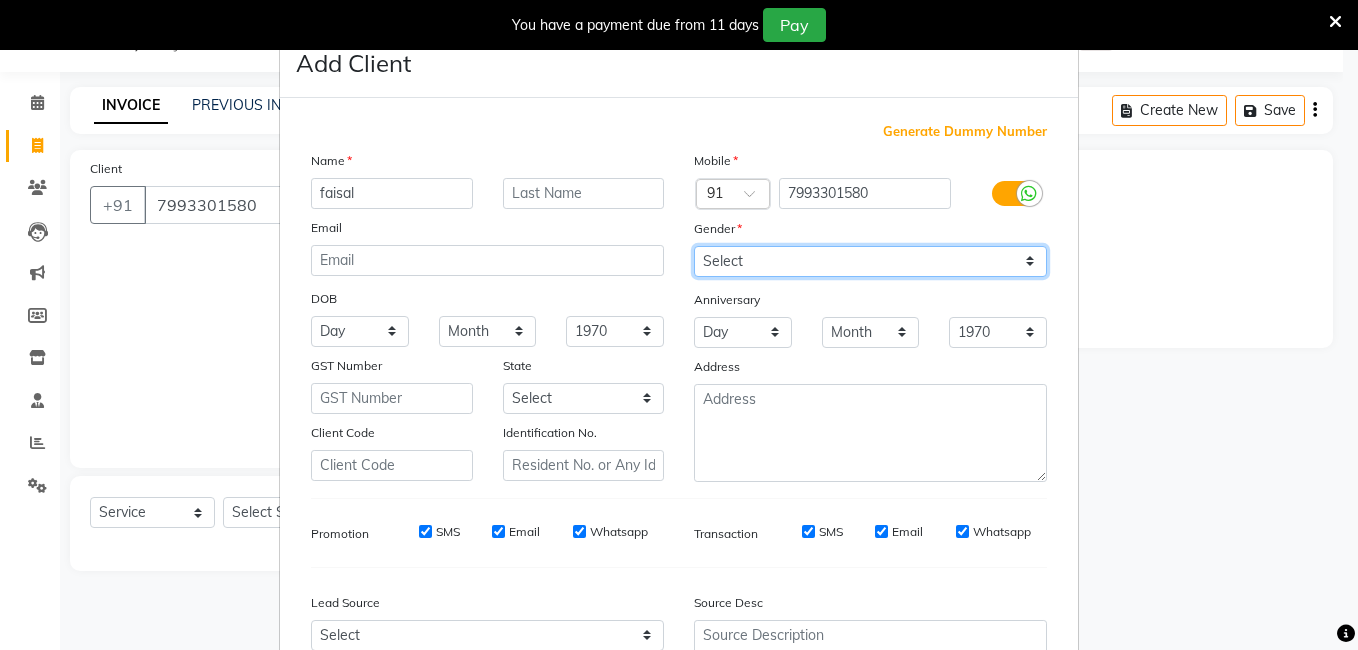 select on "[DEMOGRAPHIC_DATA]" 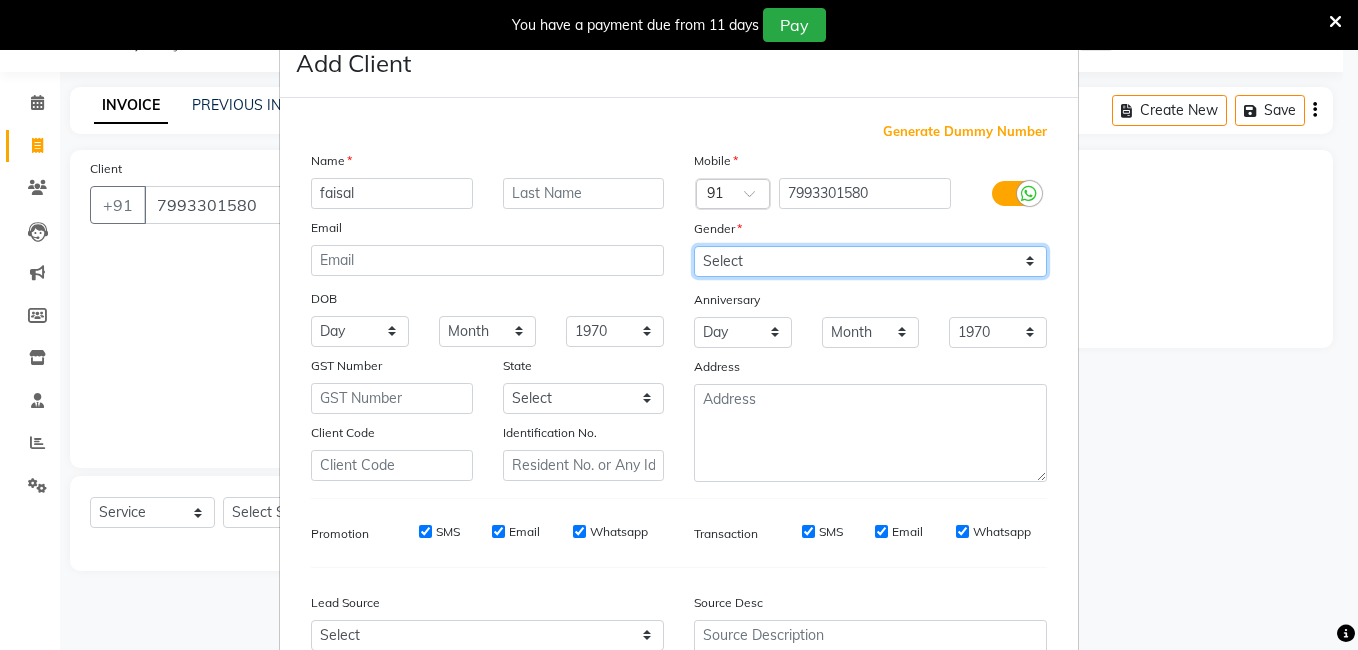 click on "Select [DEMOGRAPHIC_DATA] [DEMOGRAPHIC_DATA] Other Prefer Not To Say" at bounding box center [870, 261] 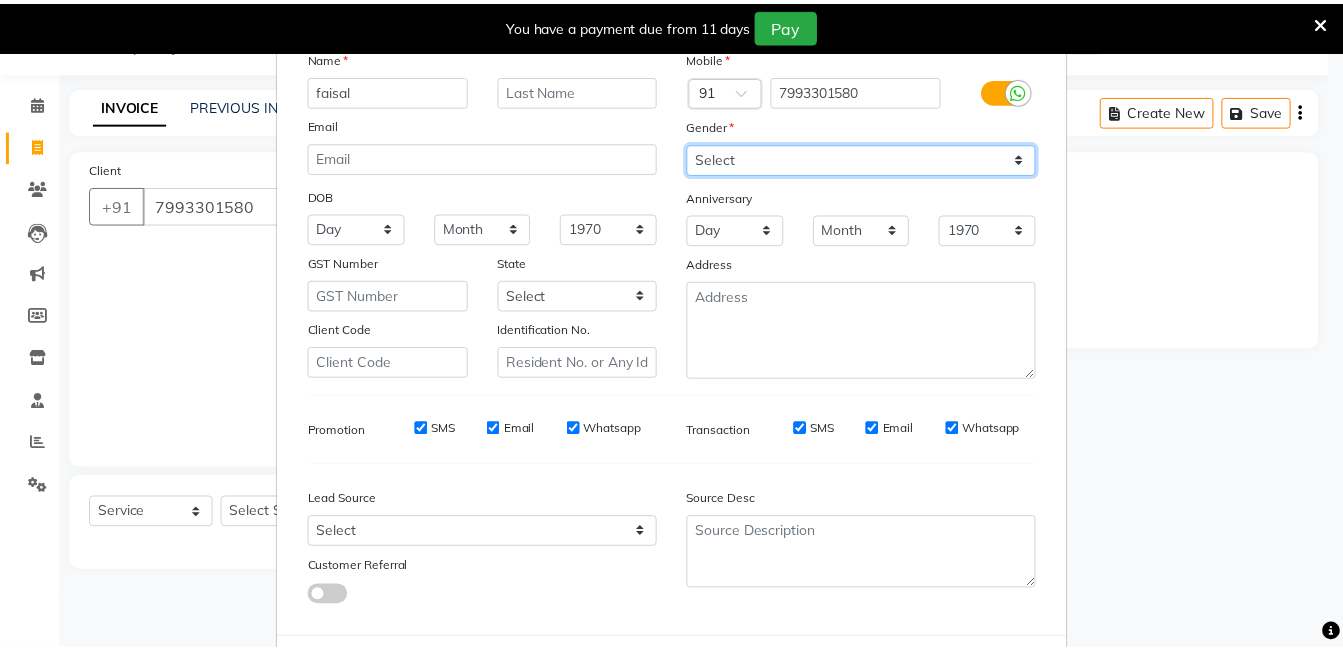 scroll, scrollTop: 199, scrollLeft: 0, axis: vertical 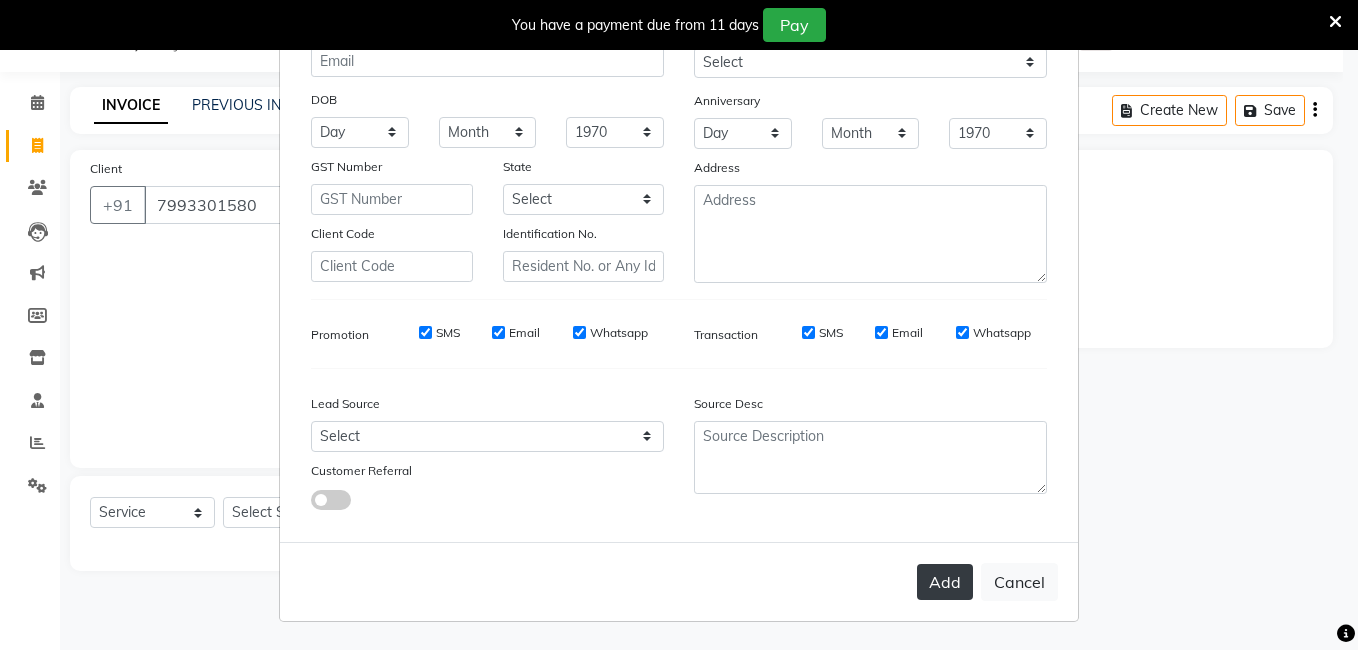 click on "Add" at bounding box center [945, 582] 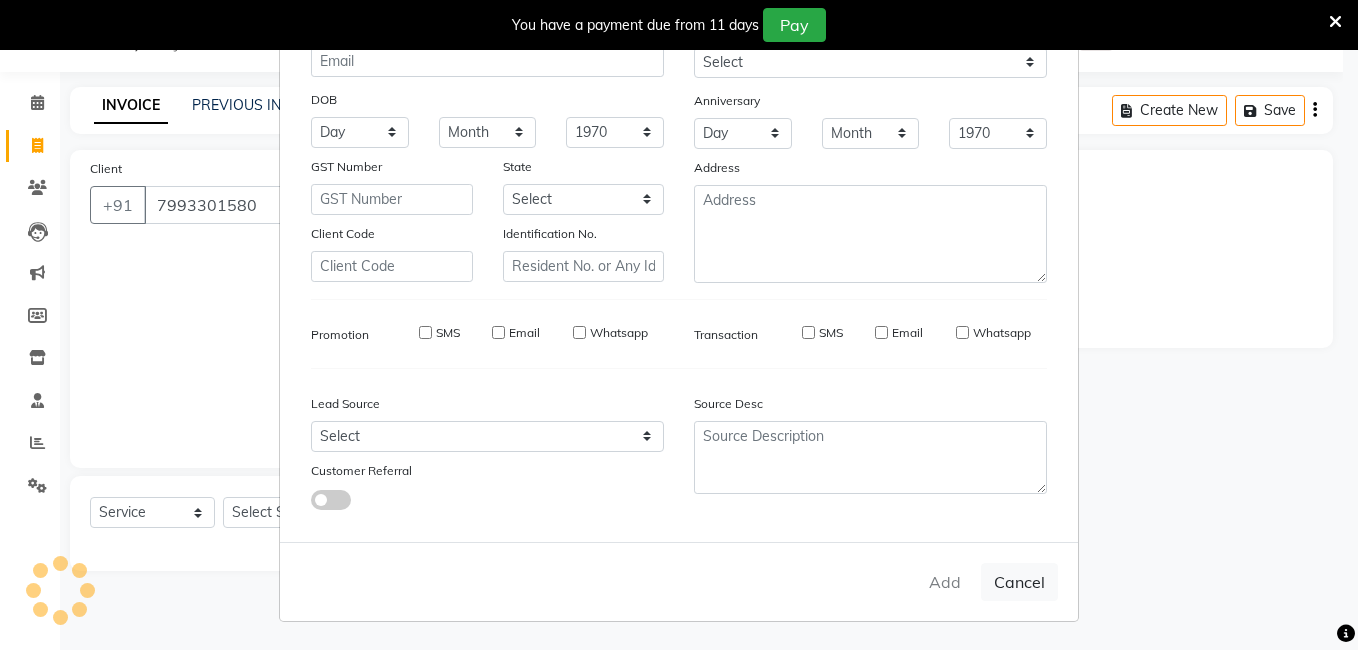 type 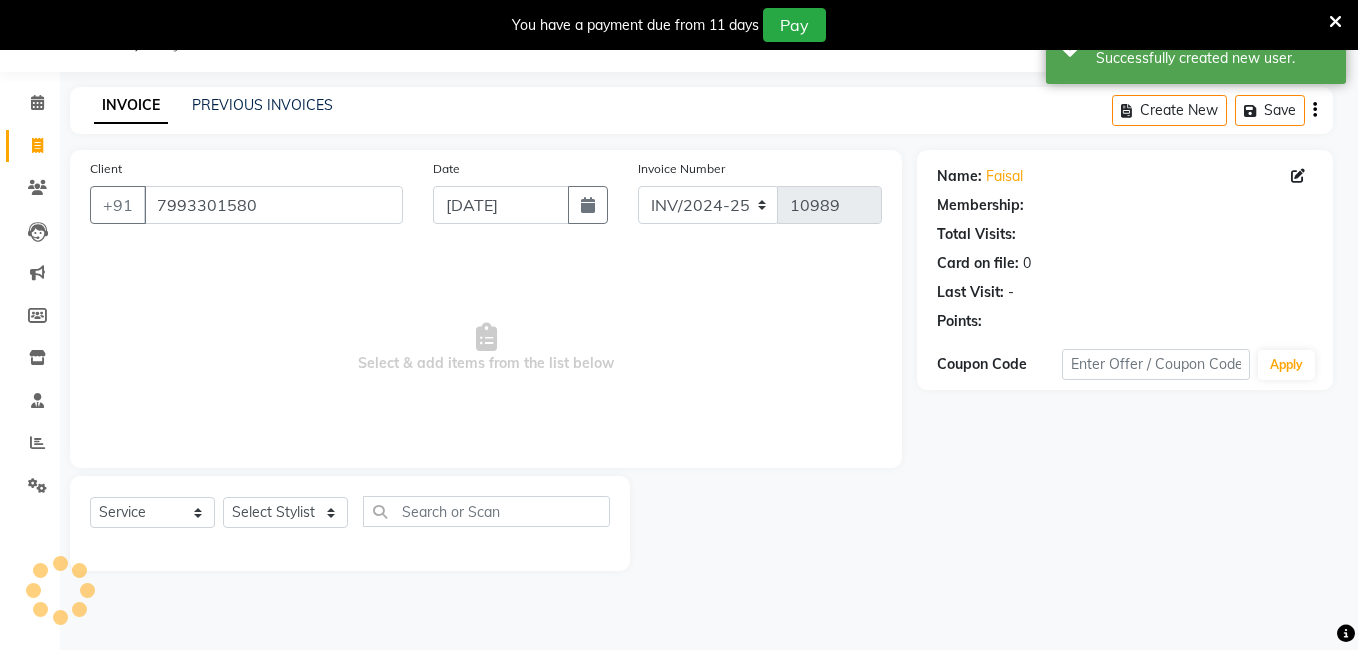 select on "1: Object" 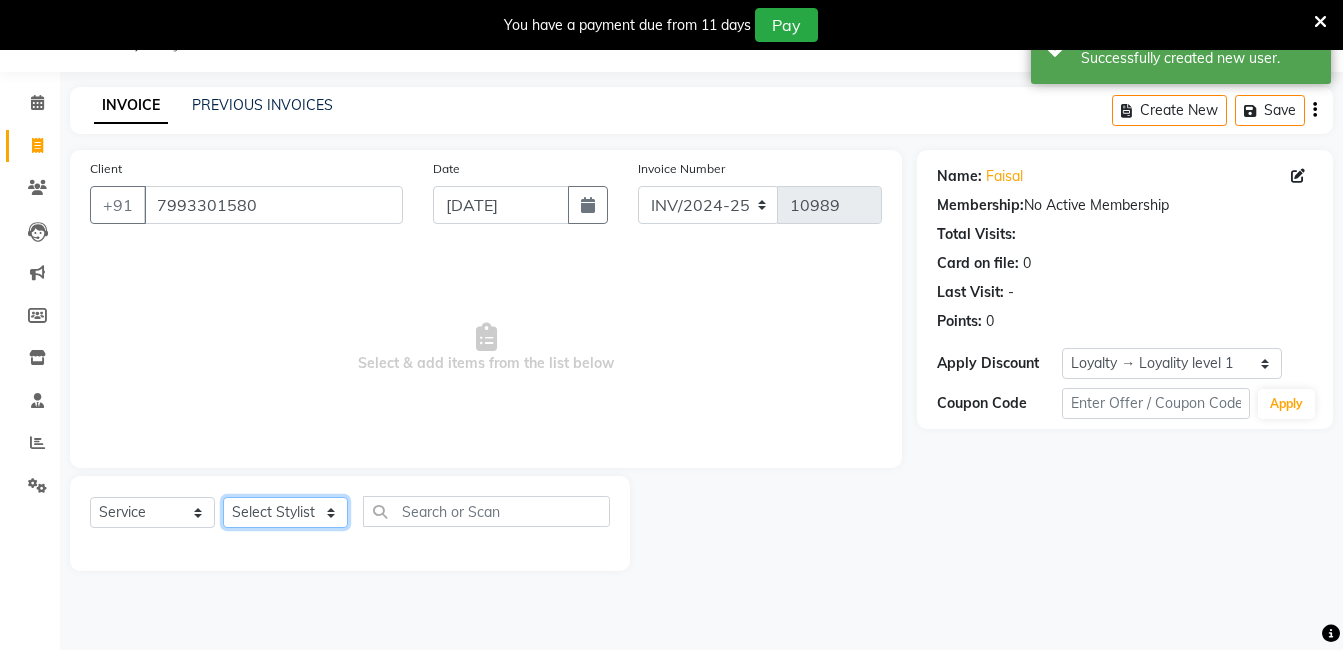 click on "Select Stylist [PERSON_NAME] [PERSON_NAME] kasim [PERSON_NAME] sameer [PERSON_NAME] manager" 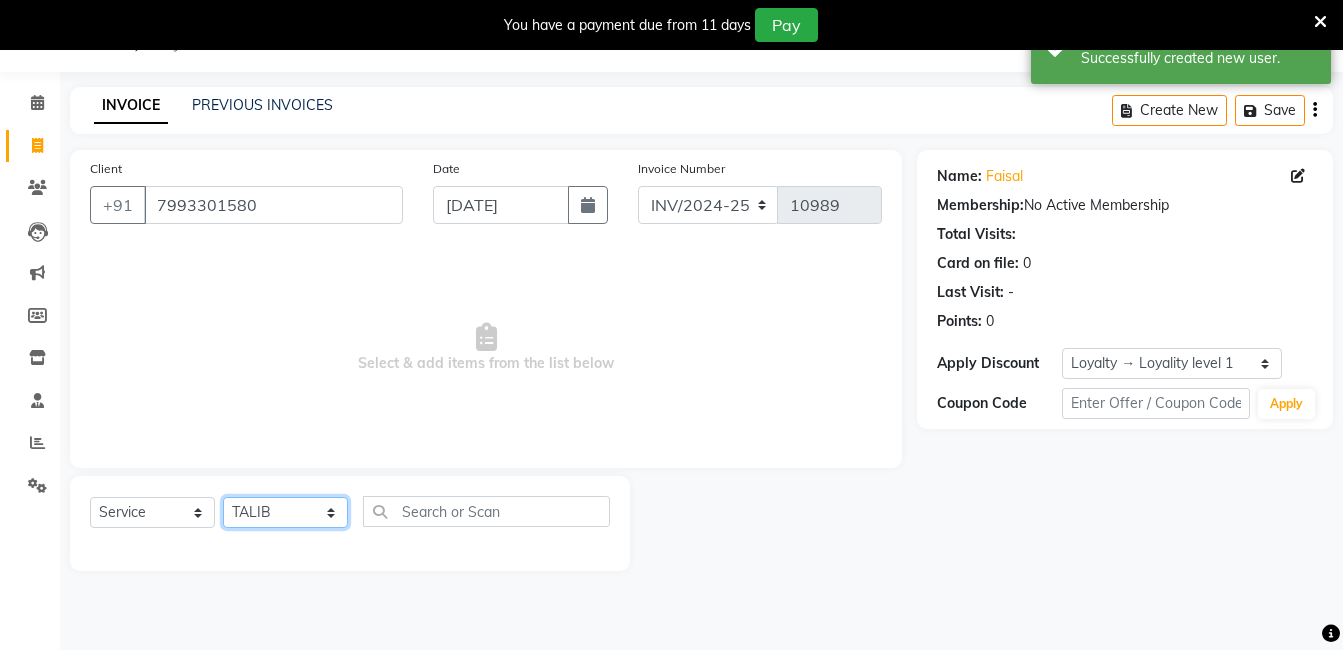click on "Select Stylist [PERSON_NAME] [PERSON_NAME] kasim [PERSON_NAME] sameer [PERSON_NAME] manager" 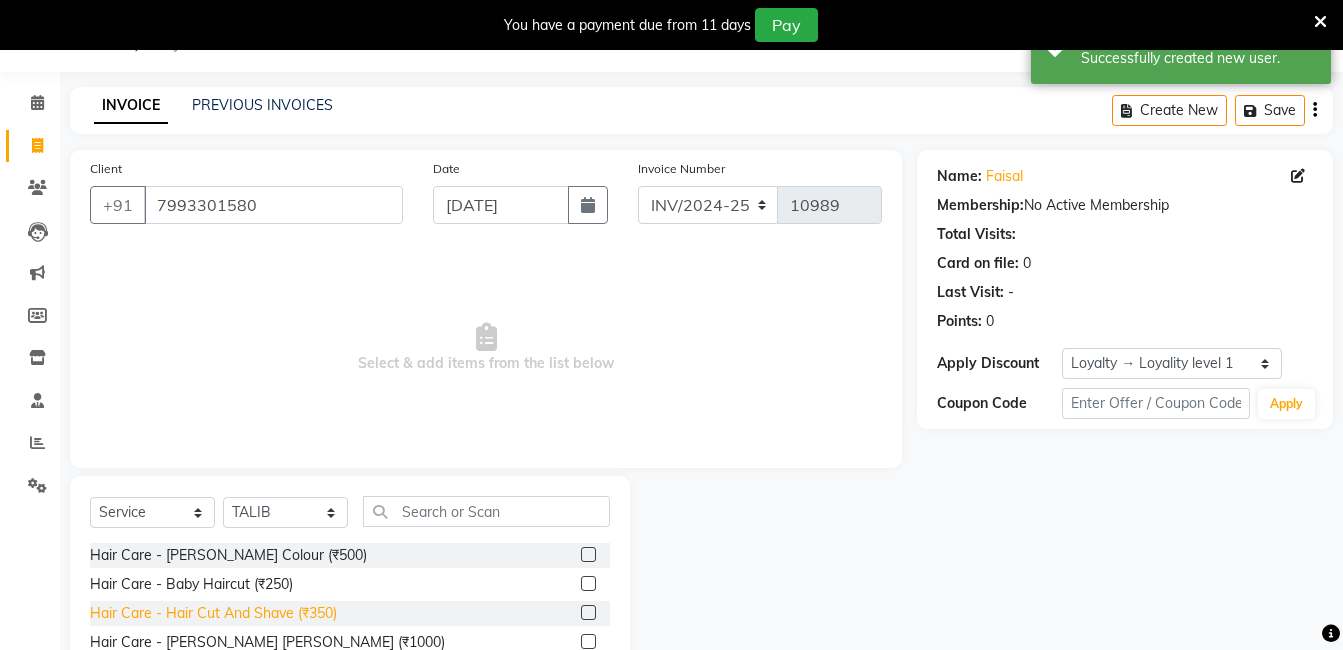click on "Hair Care - Hair Cut And Shave (₹350)" 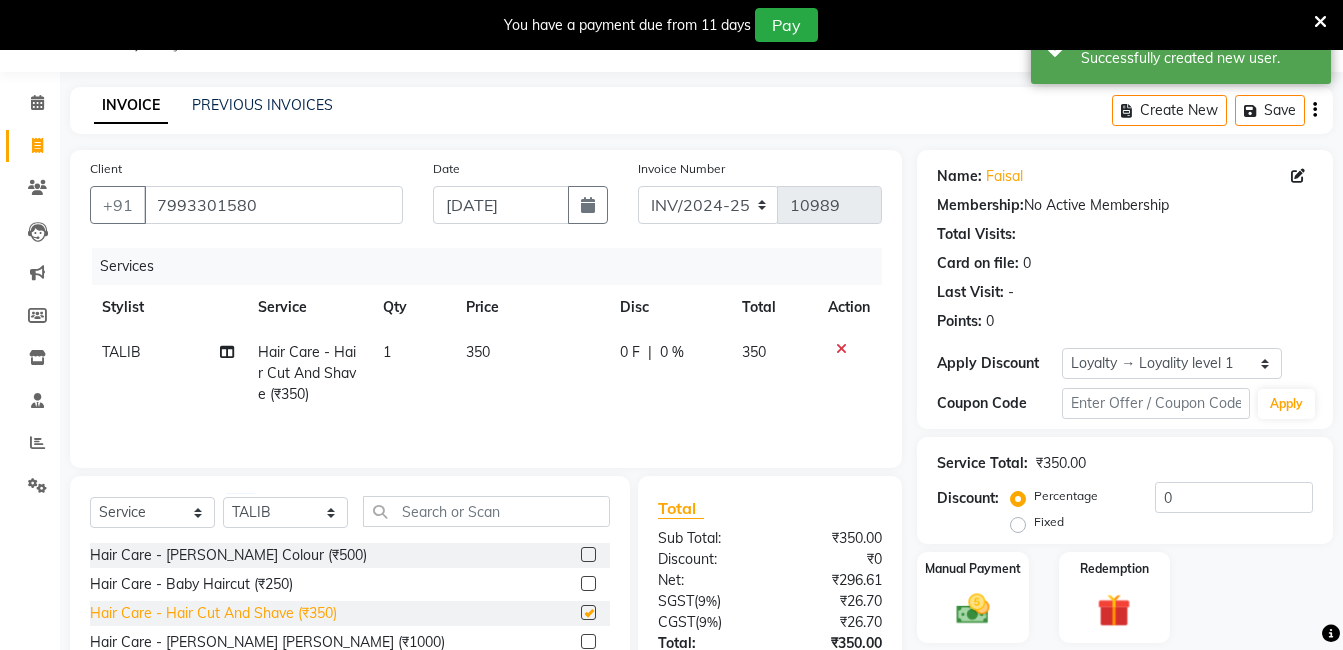checkbox on "false" 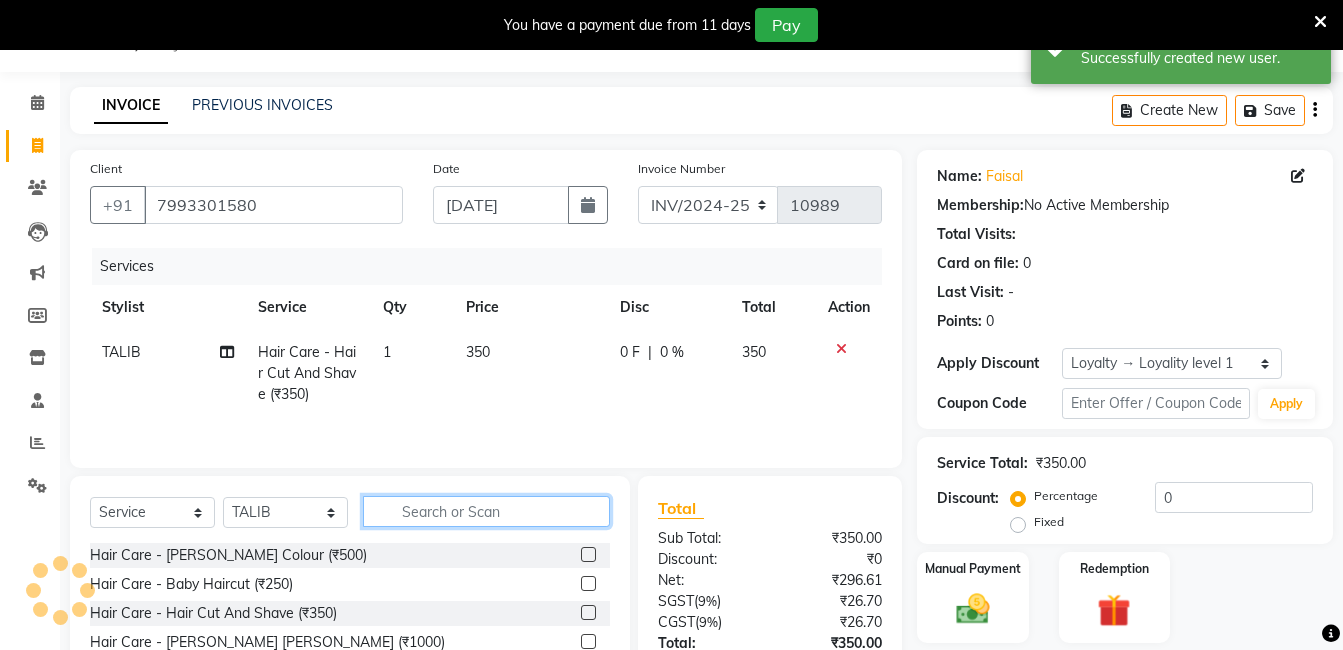 click 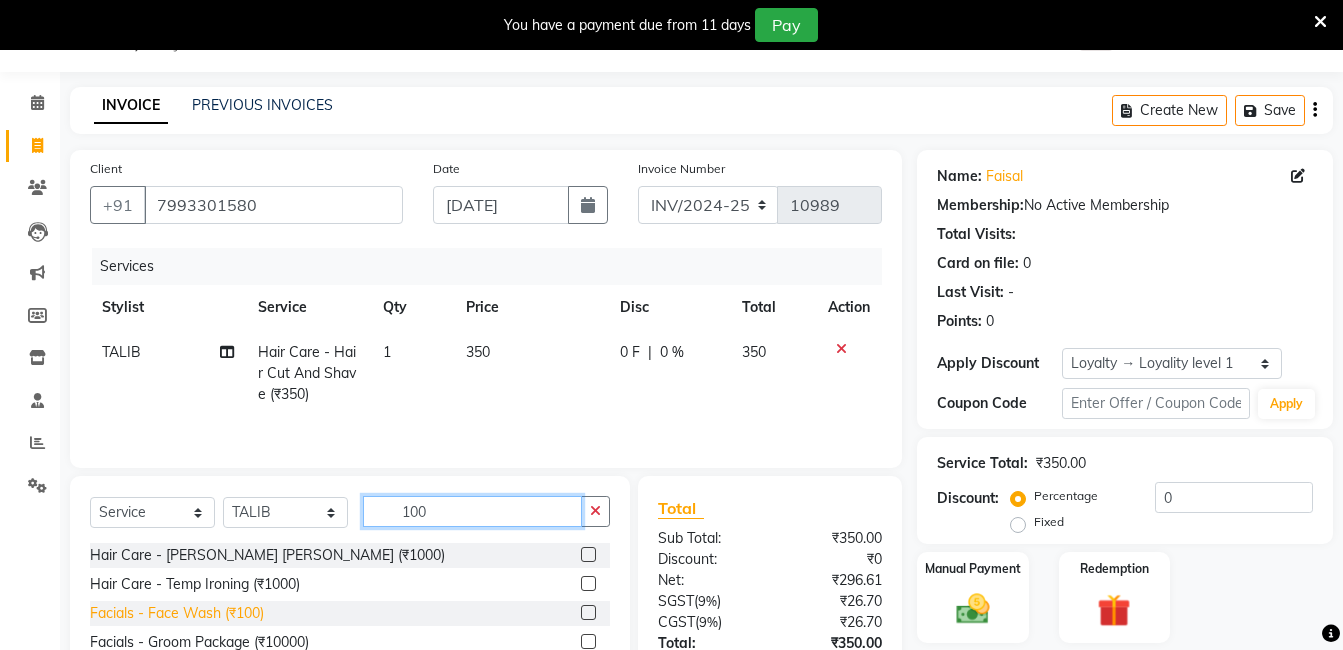 type on "100" 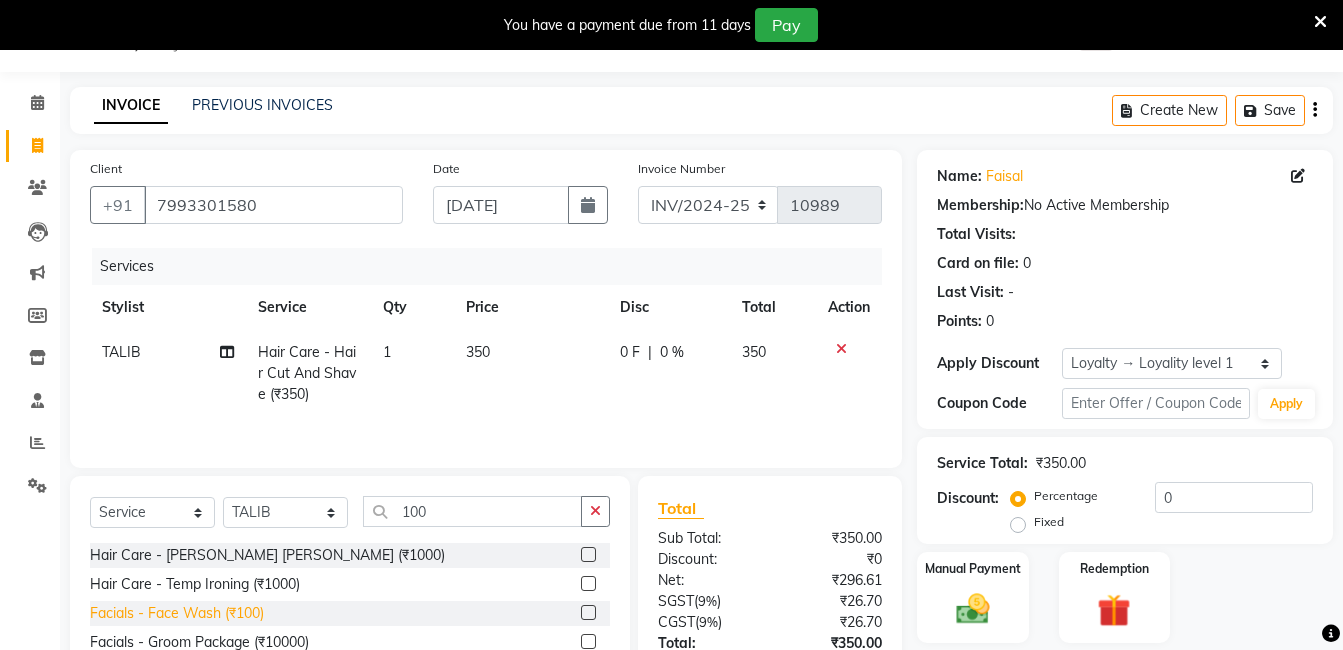 click on "Facials - Face Wash (₹100)" 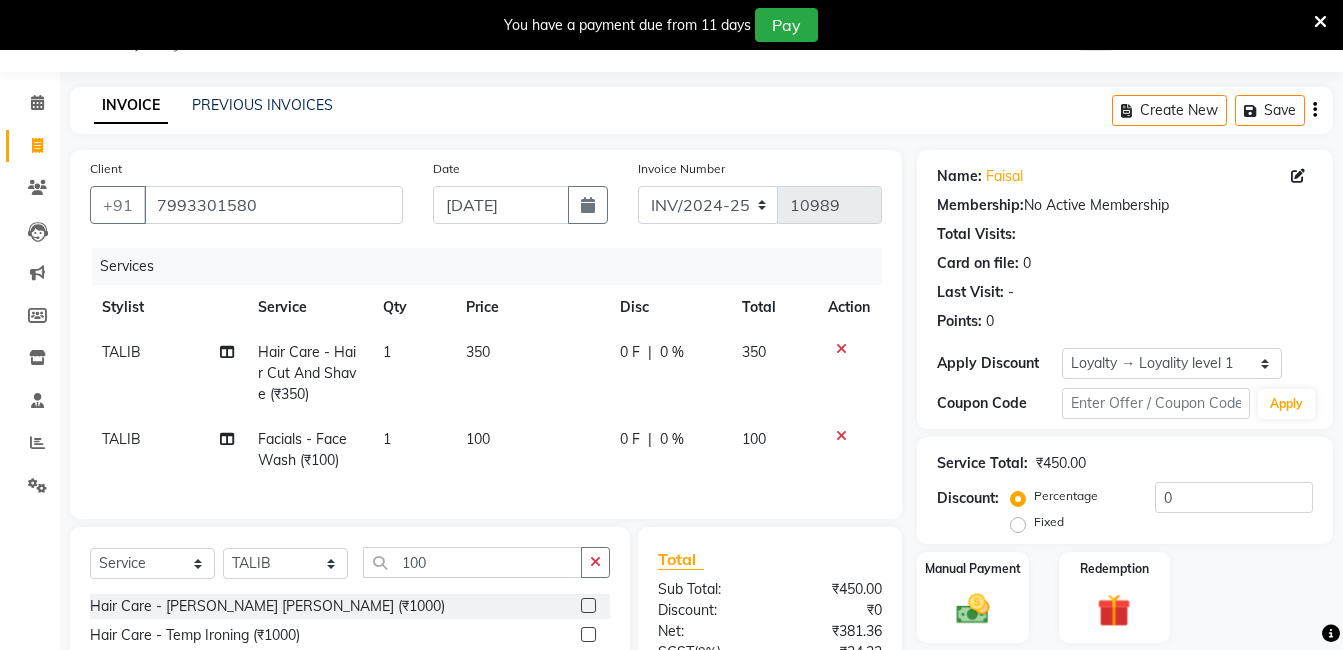 checkbox on "false" 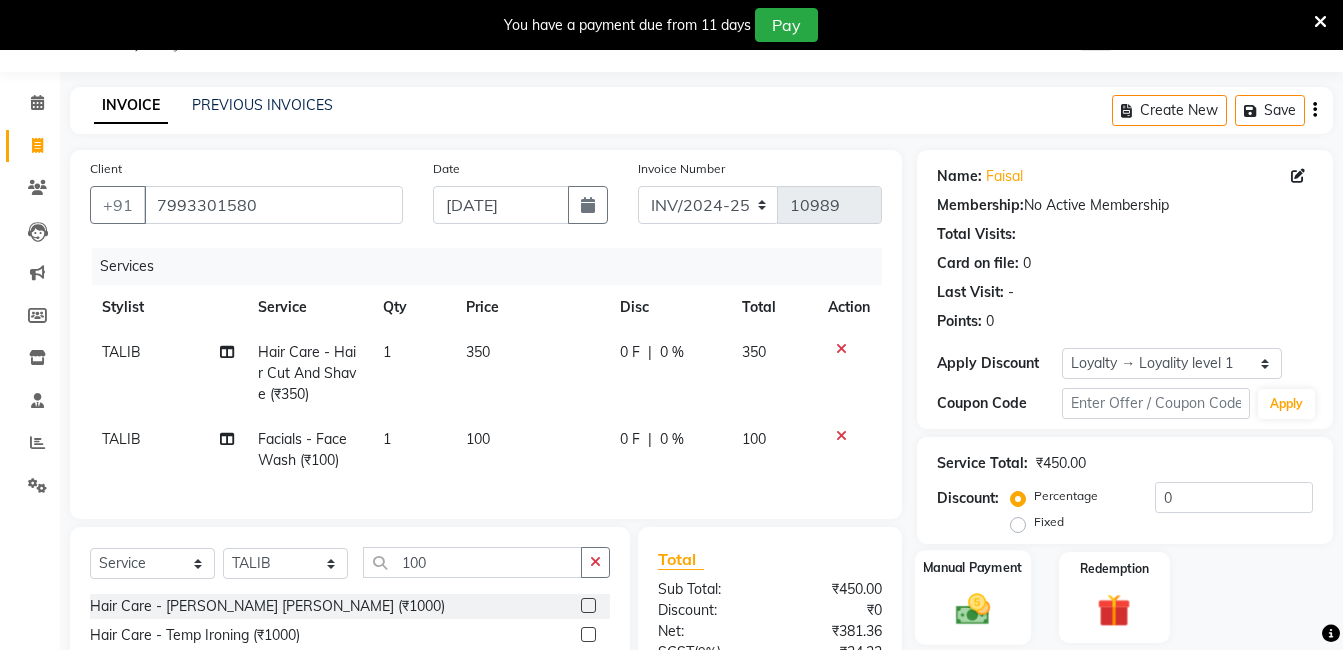 click on "Manual Payment" 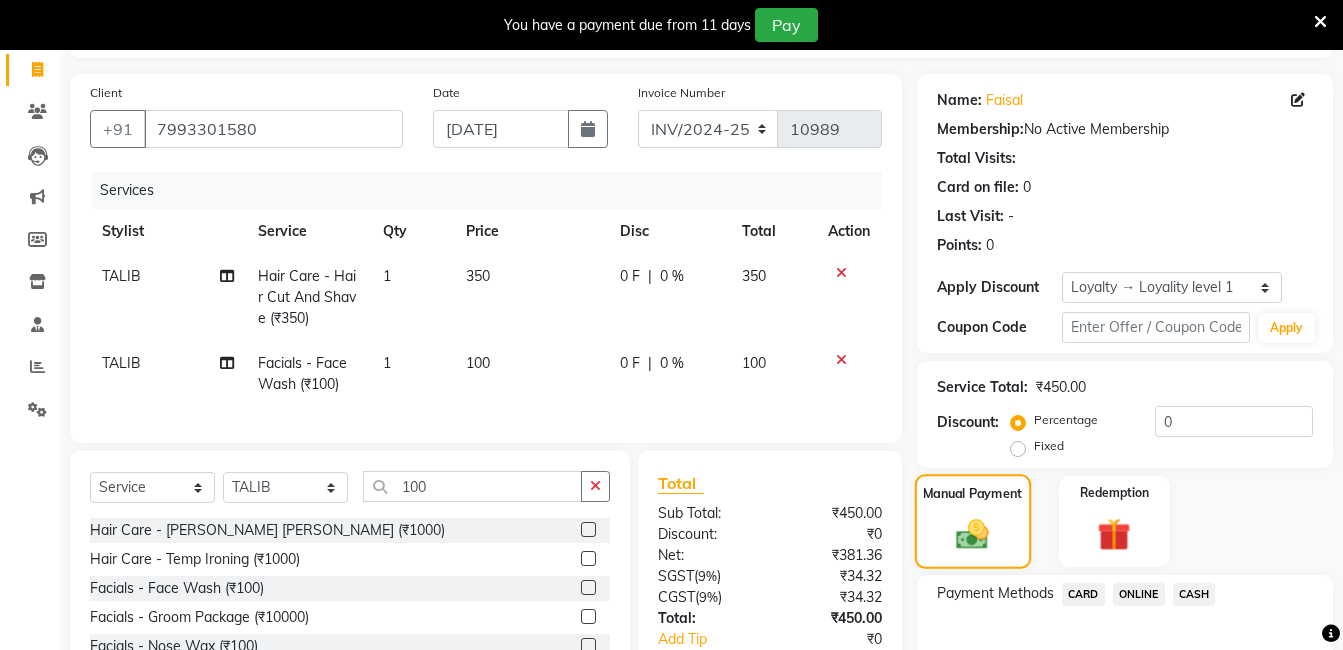 scroll, scrollTop: 267, scrollLeft: 0, axis: vertical 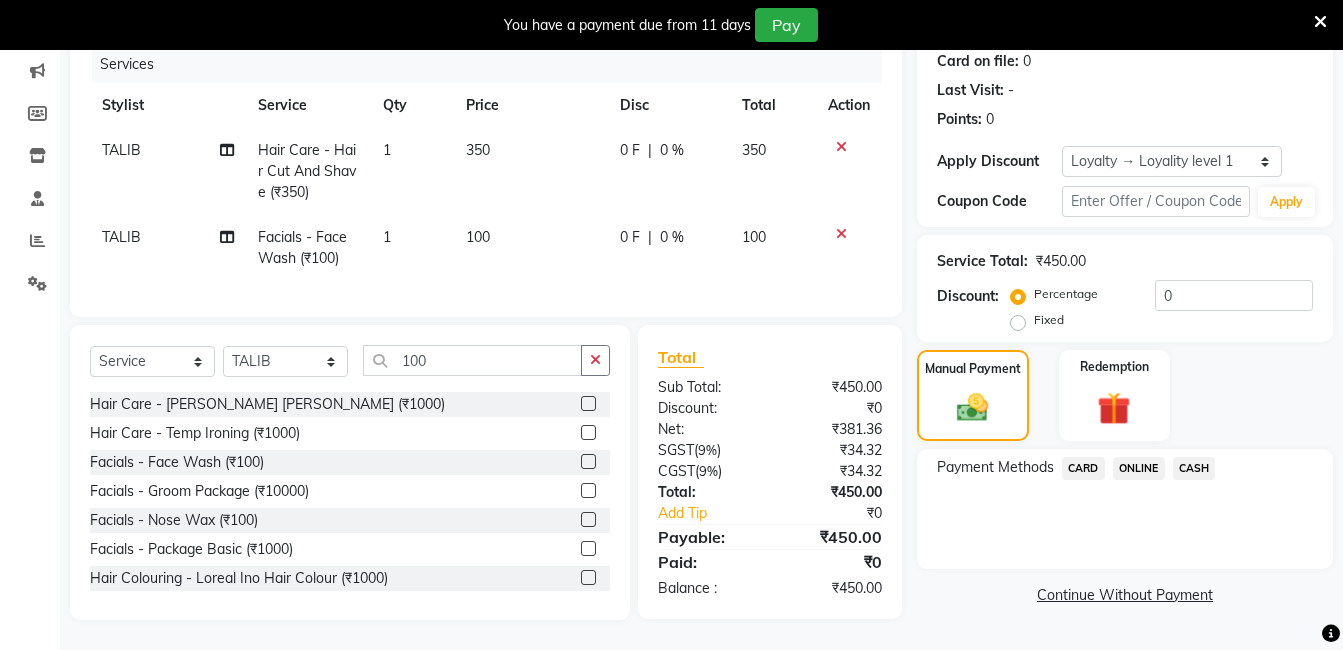 drag, startPoint x: 941, startPoint y: 614, endPoint x: 973, endPoint y: 582, distance: 45.254833 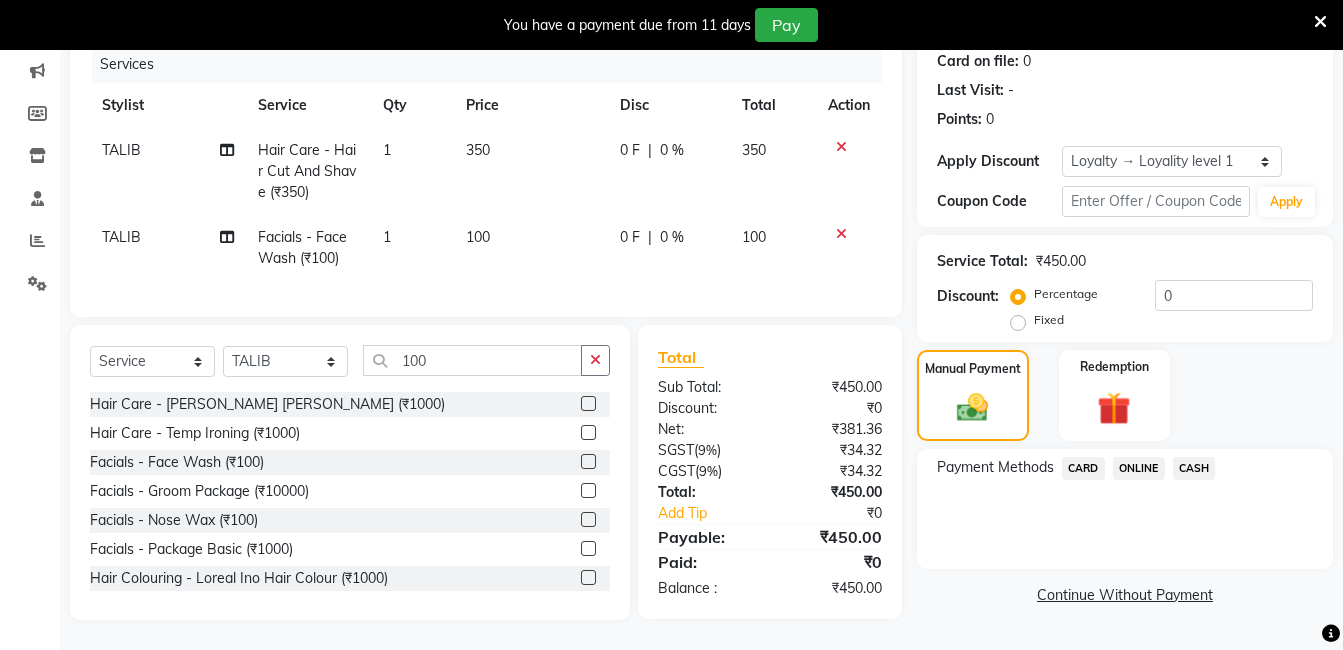 drag, startPoint x: 973, startPoint y: 582, endPoint x: 1155, endPoint y: 451, distance: 224.24316 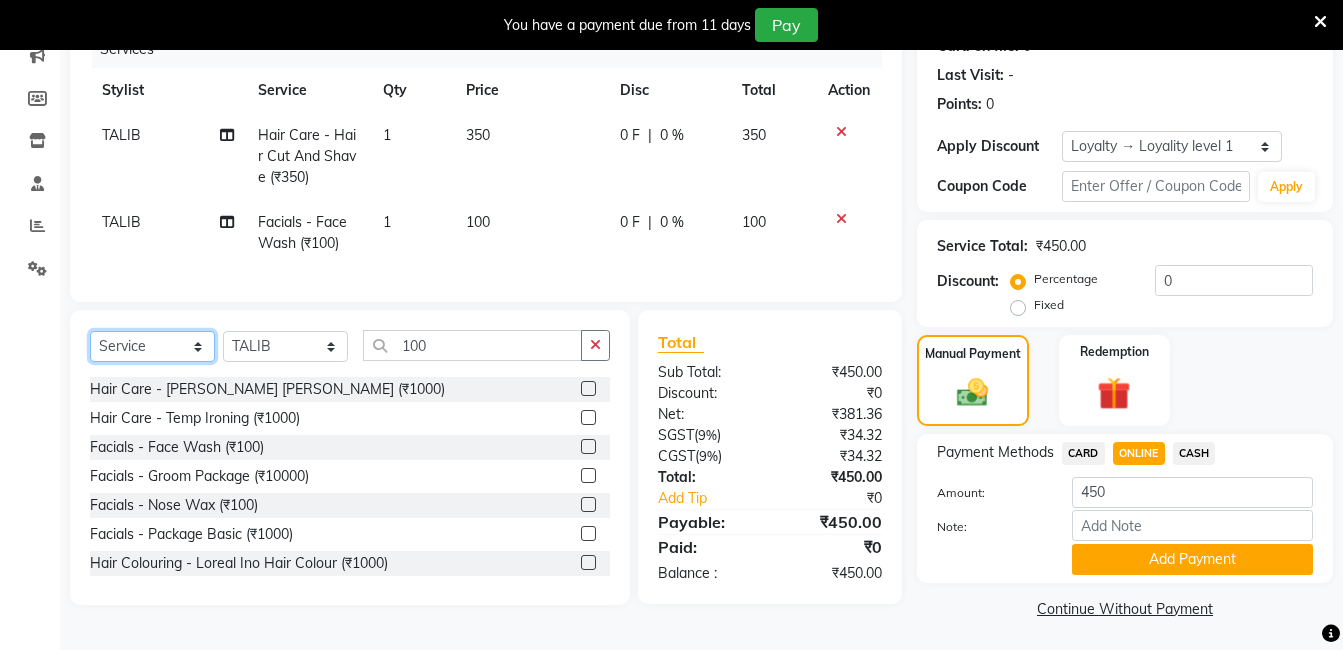 click on "Select  Service  Product  Membership  Package Voucher Prepaid Gift Card" 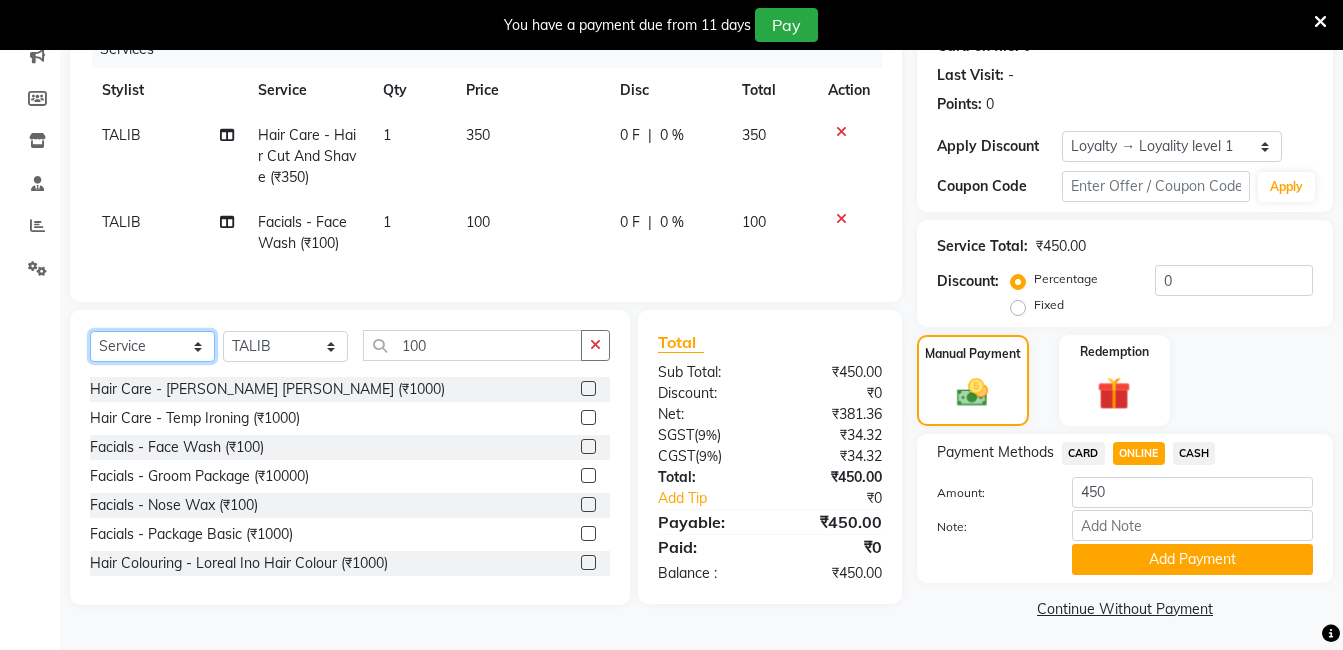 select on "product" 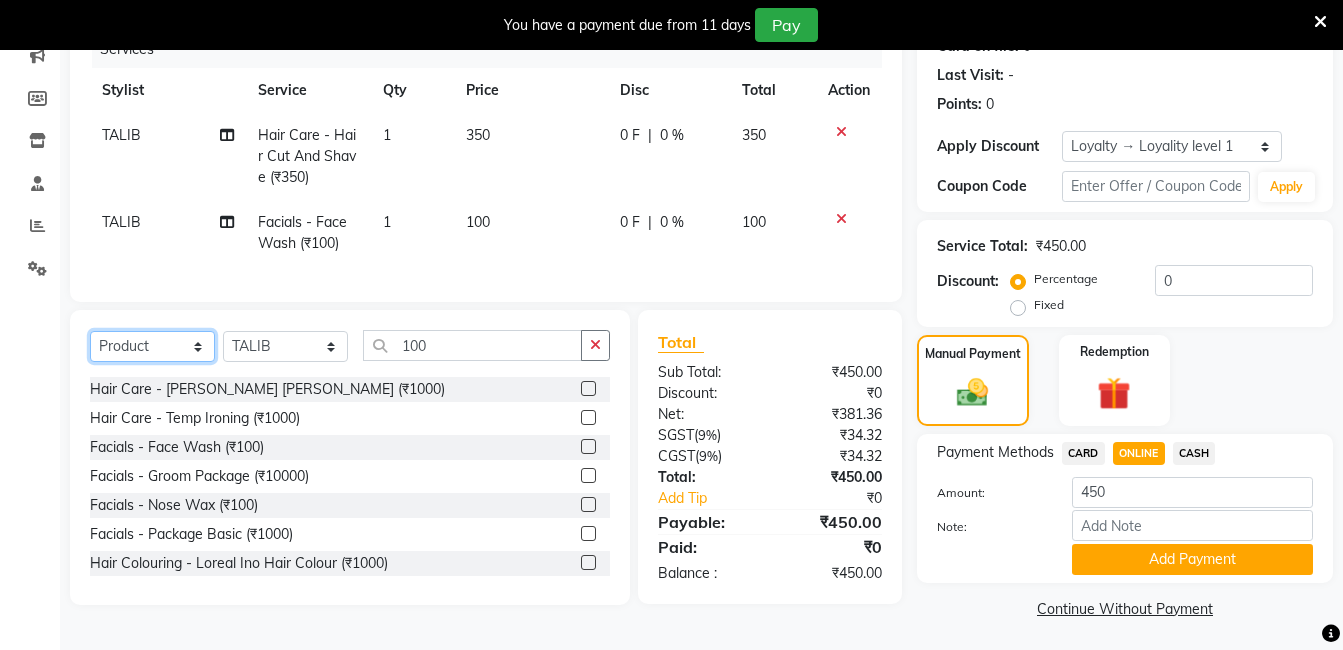 click on "Select  Service  Product  Membership  Package Voucher Prepaid Gift Card" 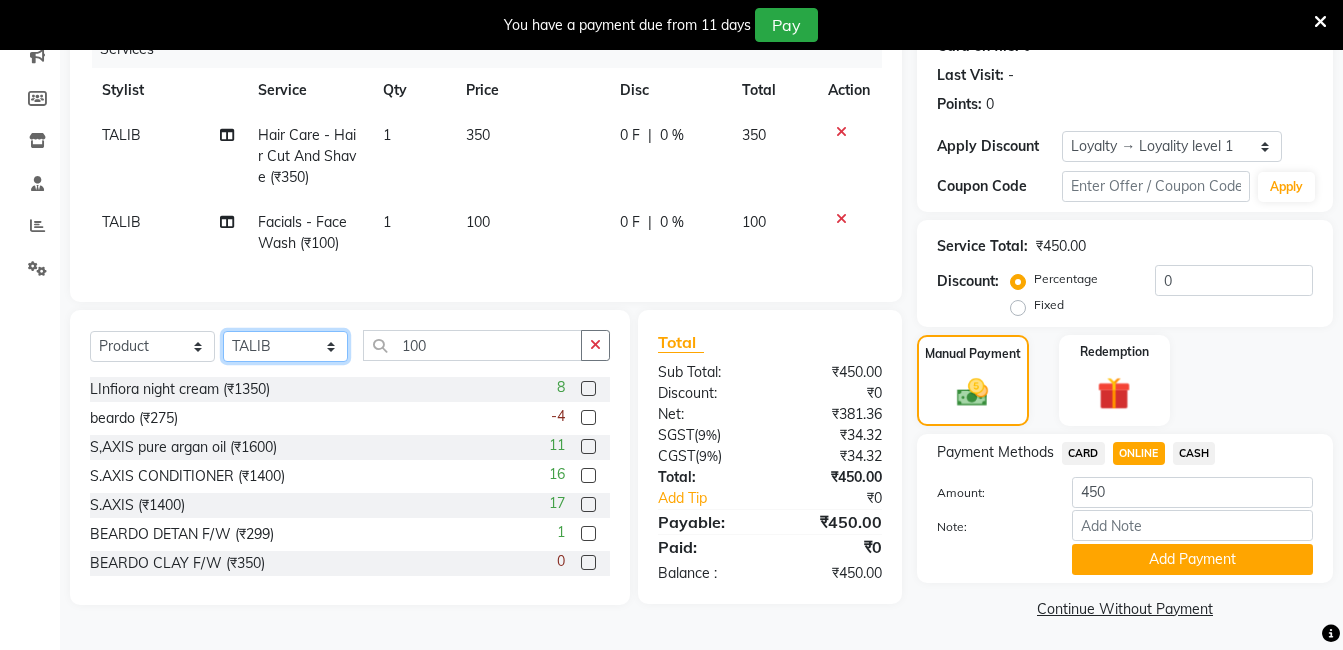 click on "Select Stylist [PERSON_NAME] [PERSON_NAME] kasim [PERSON_NAME] sameer [PERSON_NAME] manager" 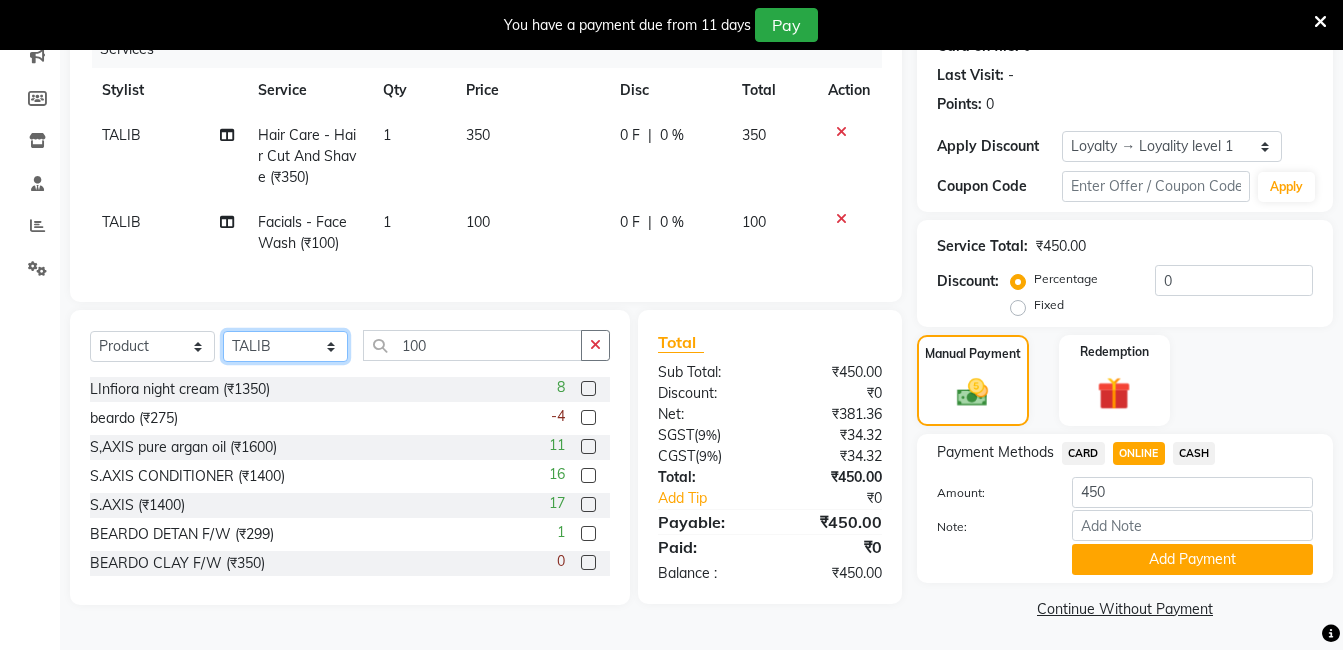 select on "24743" 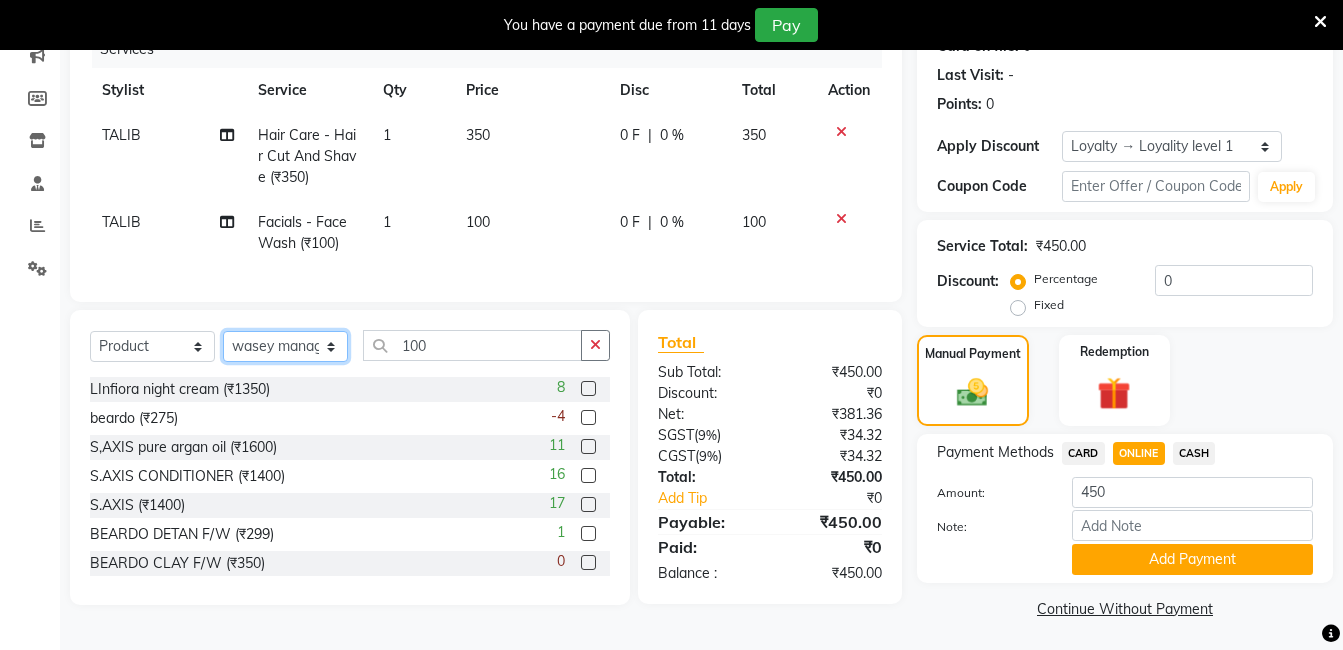 click on "Select Stylist [PERSON_NAME] [PERSON_NAME] kasim [PERSON_NAME] sameer [PERSON_NAME] manager" 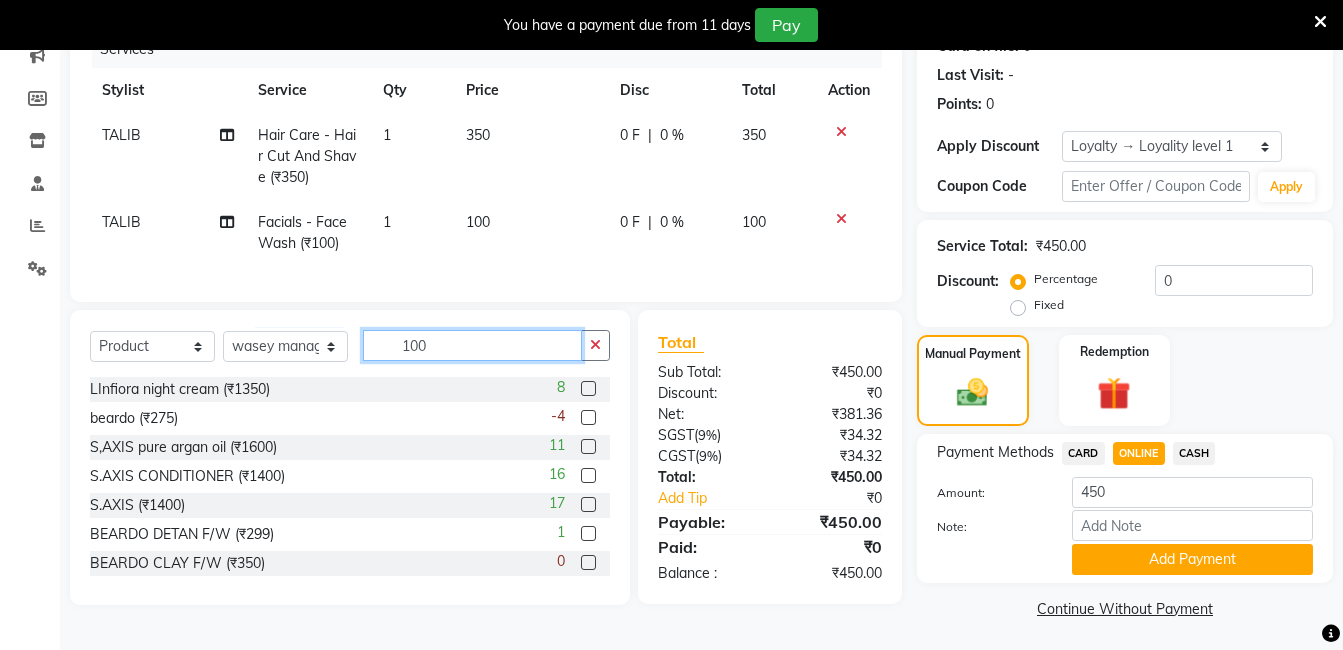 click on "100" 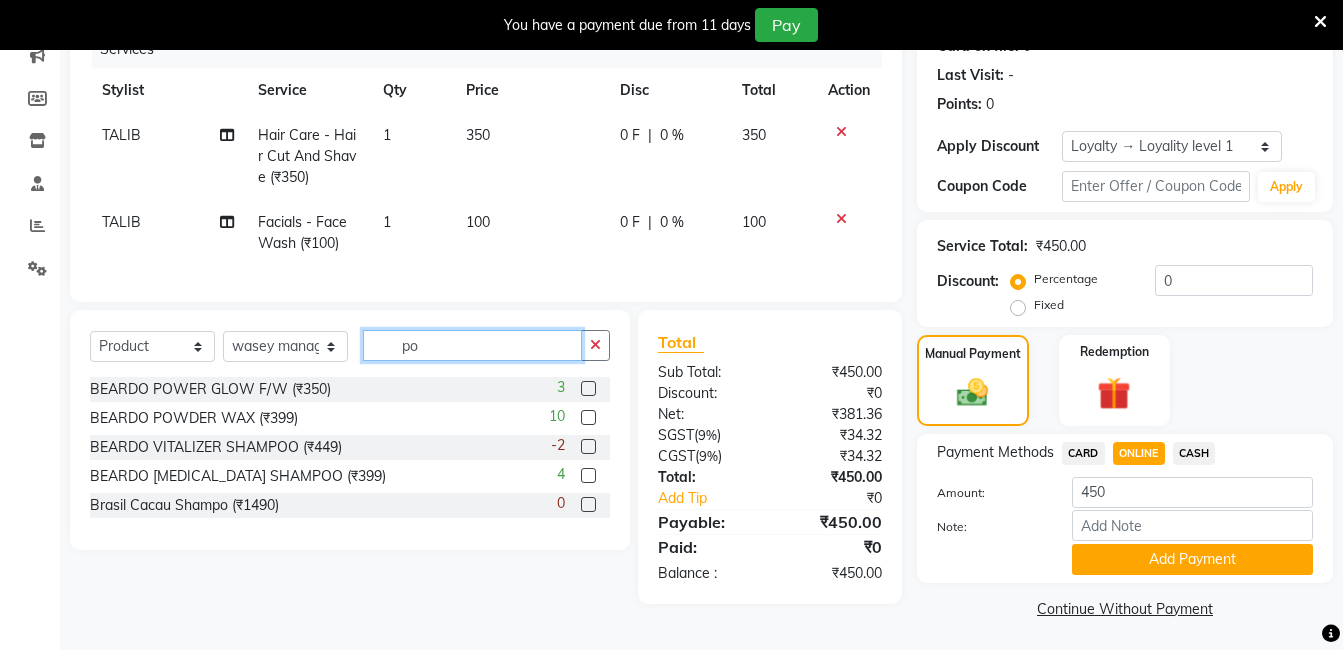 type on "p" 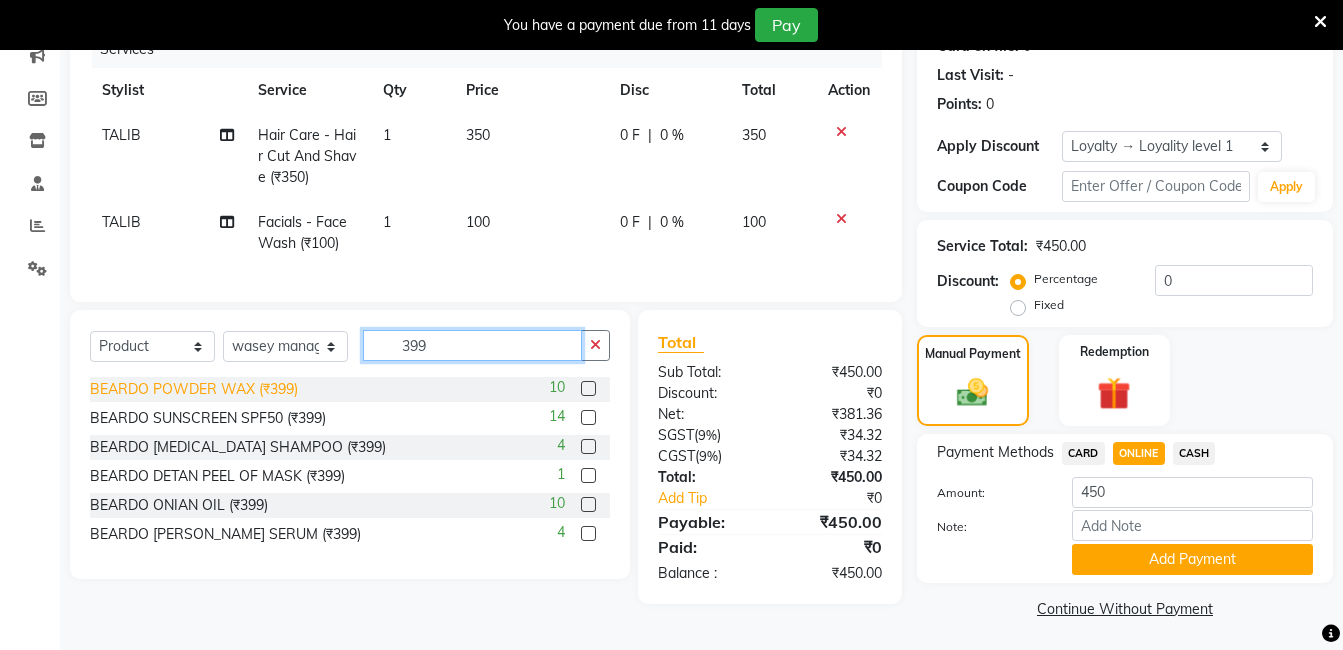 type on "399" 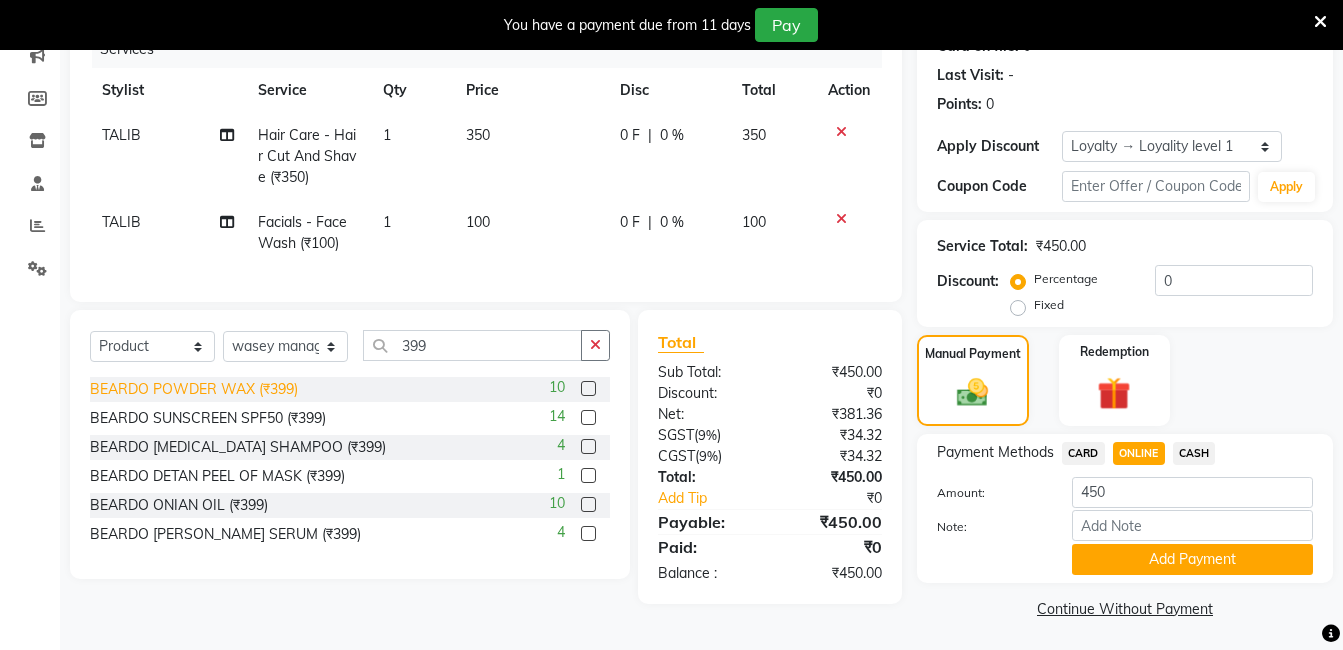 click on "BEARDO POWDER WAX  (₹399)" 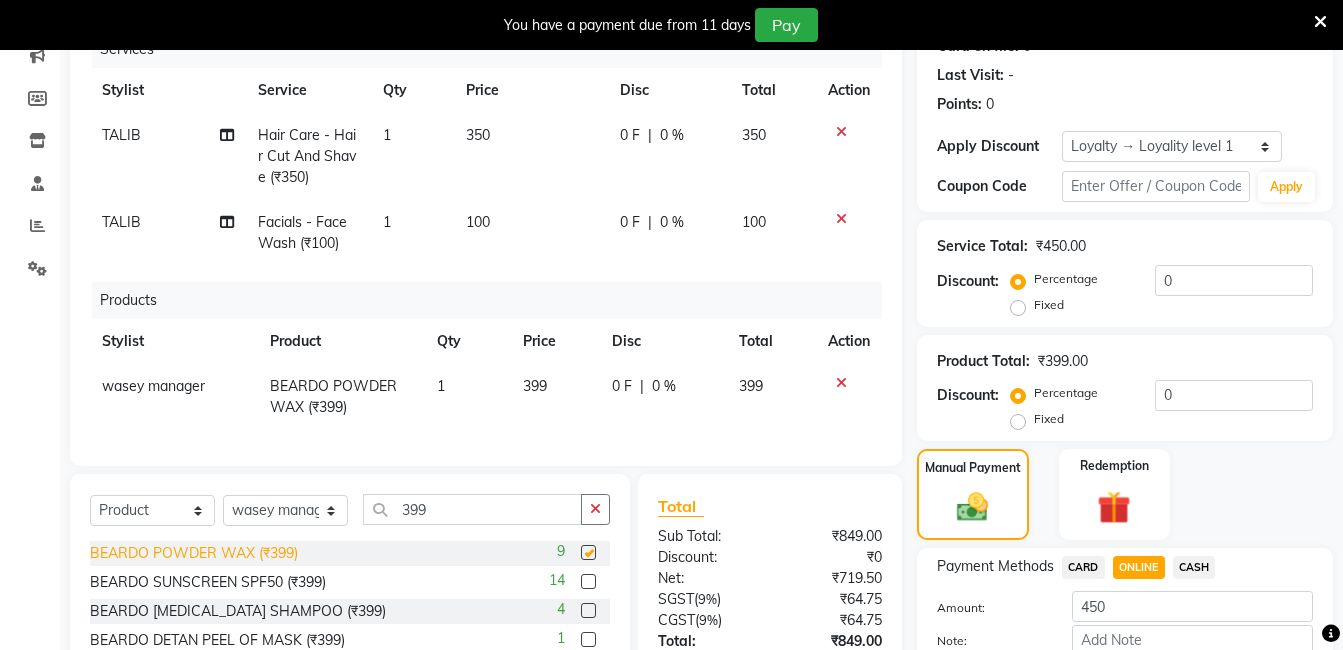 checkbox on "false" 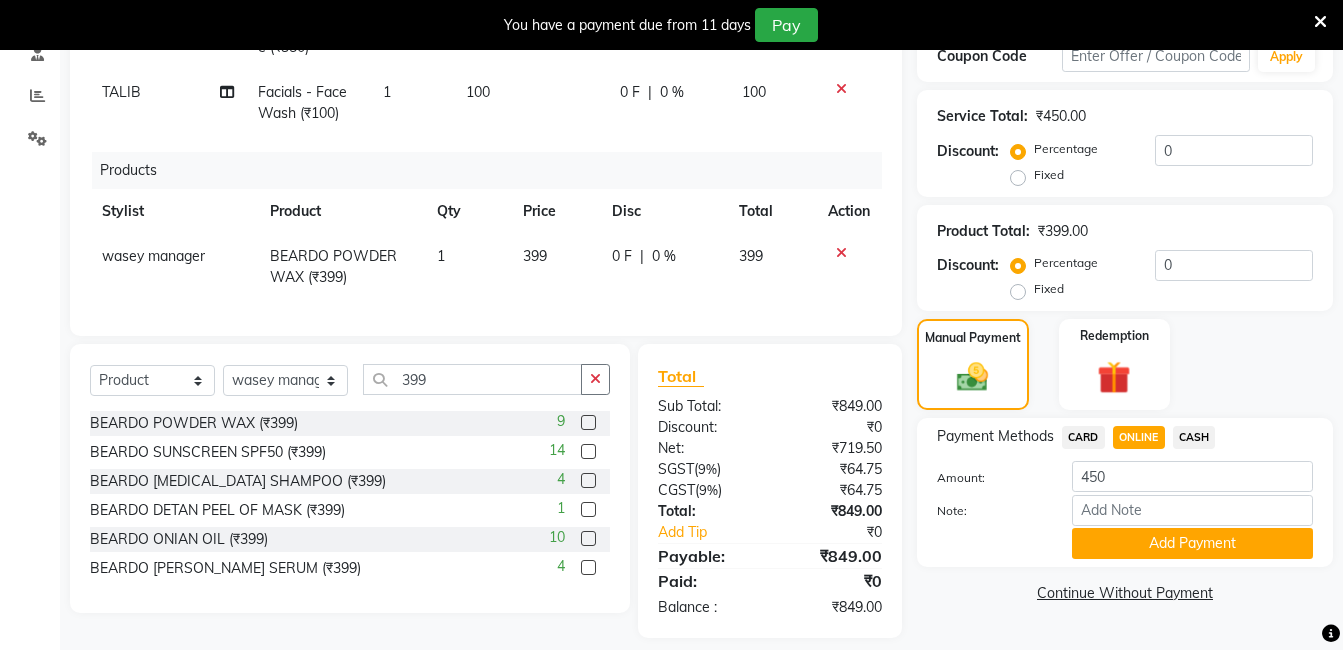 scroll, scrollTop: 430, scrollLeft: 0, axis: vertical 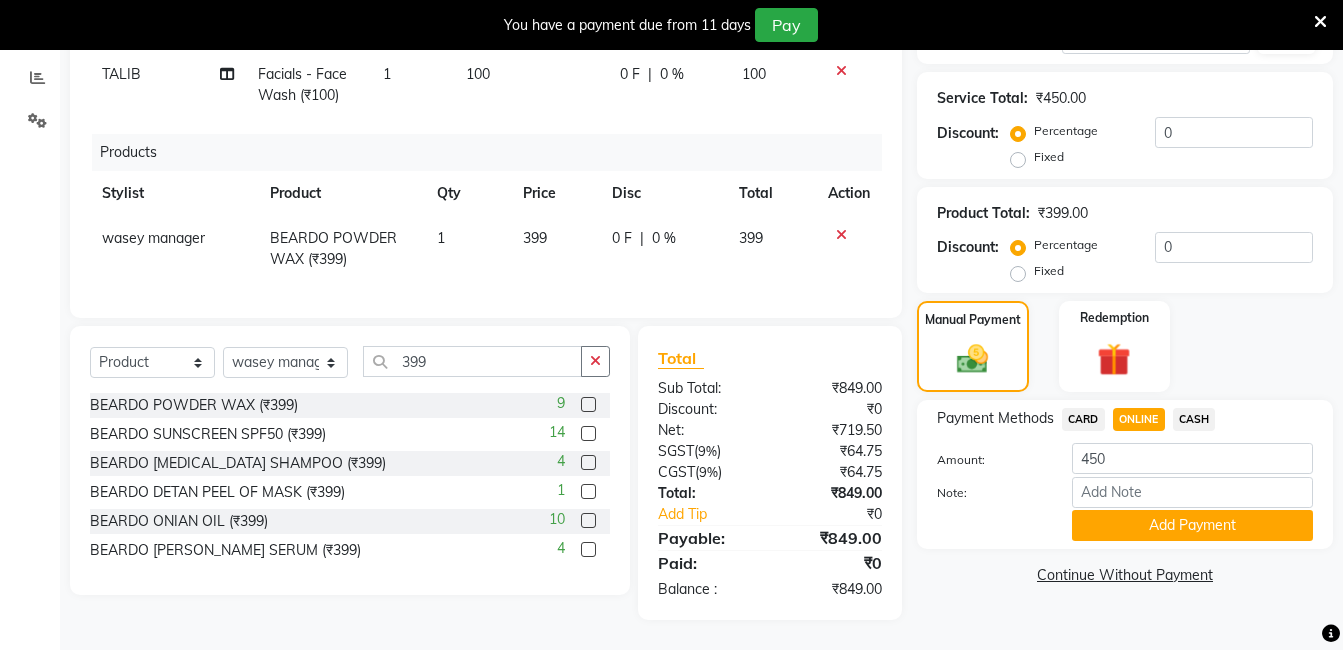 click on "CASH" 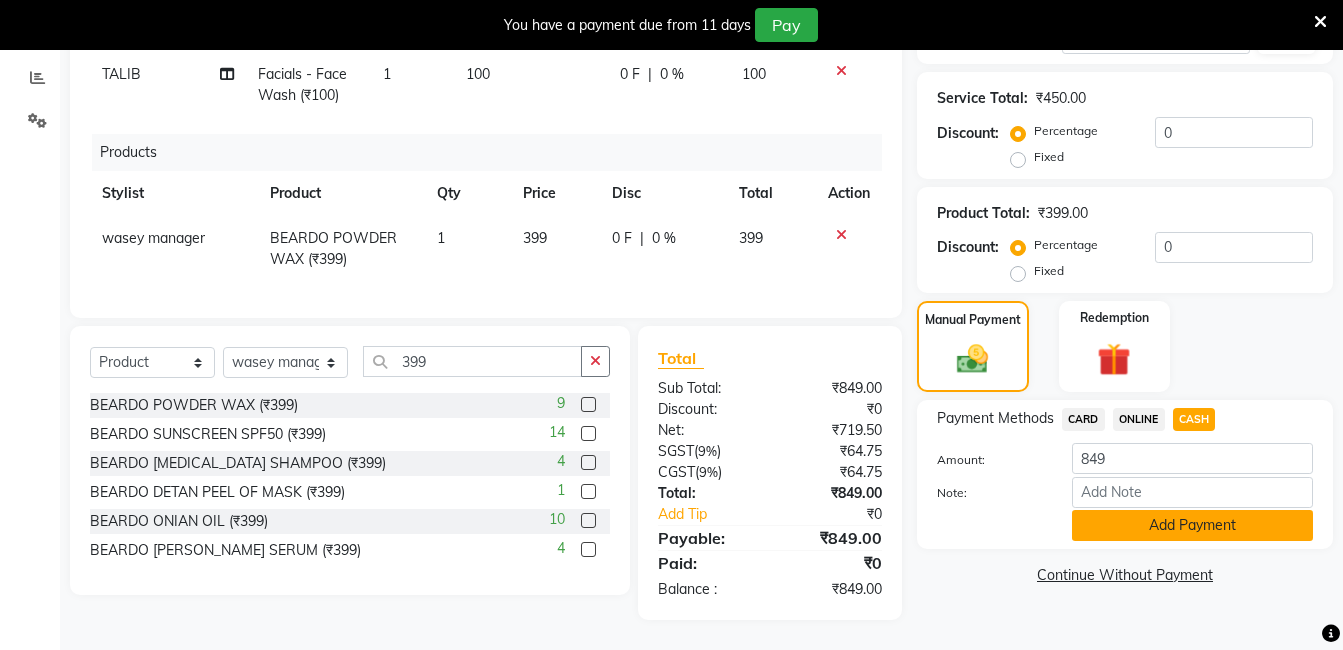 click on "Add Payment" 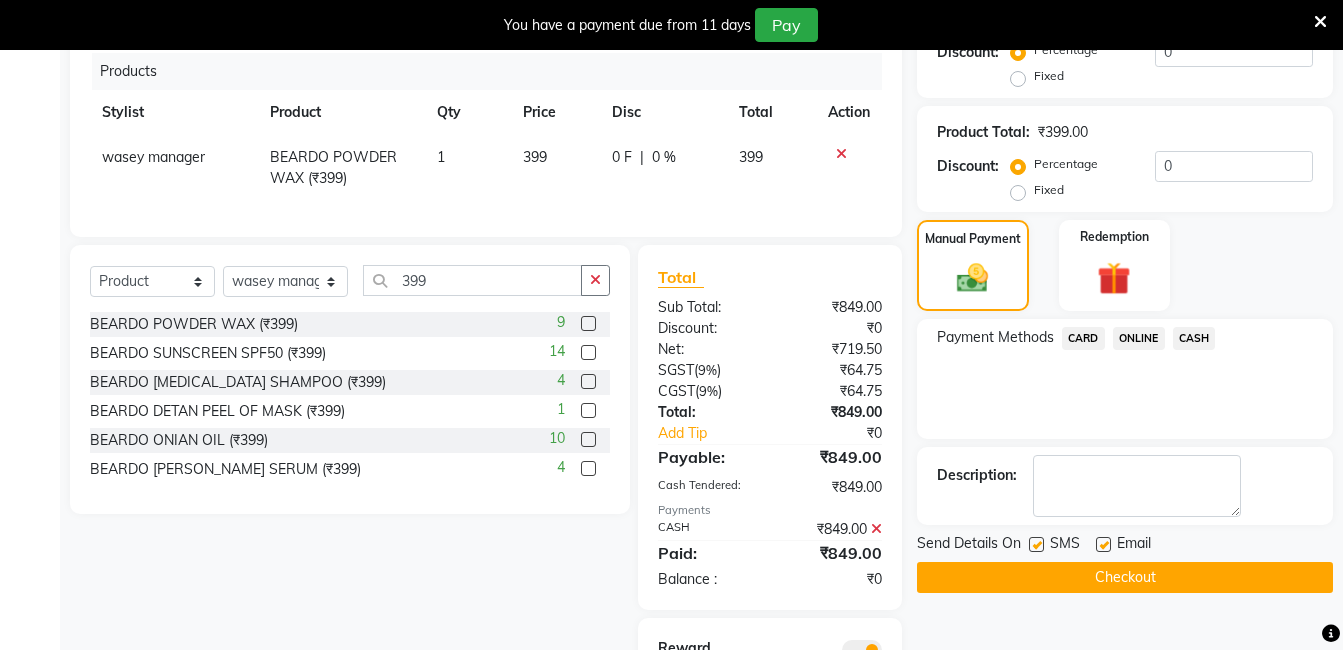 scroll, scrollTop: 497, scrollLeft: 0, axis: vertical 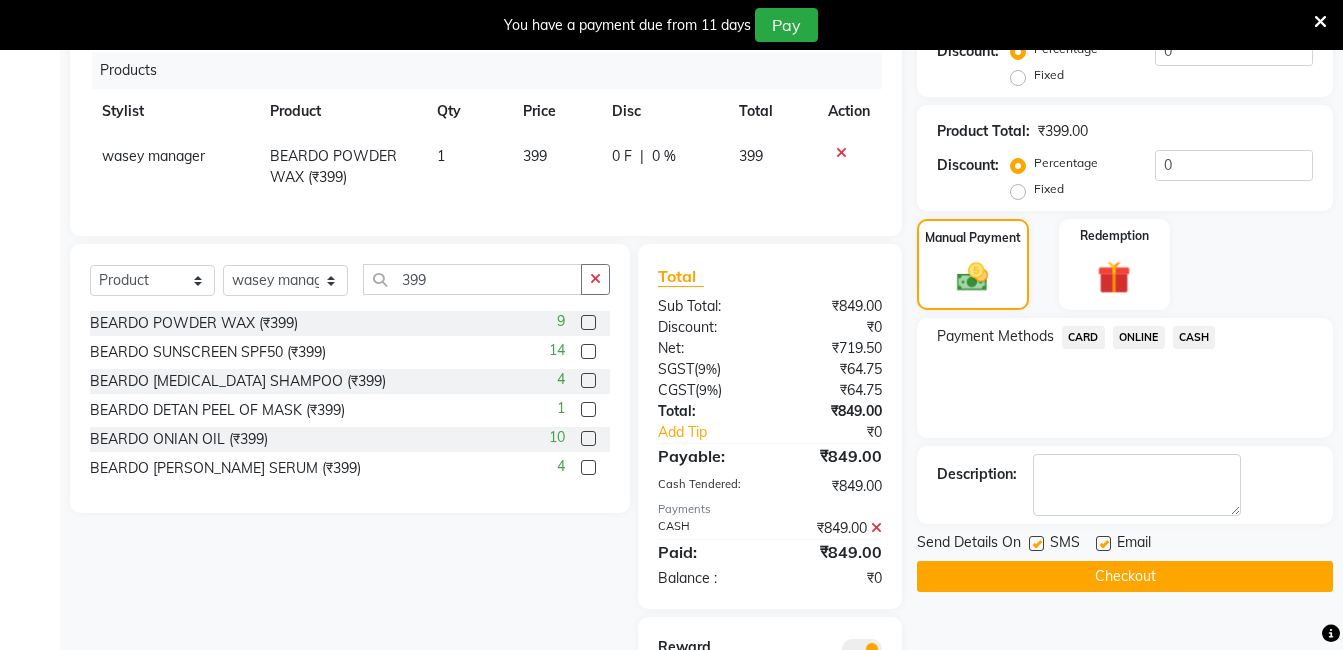 click on "Checkout" 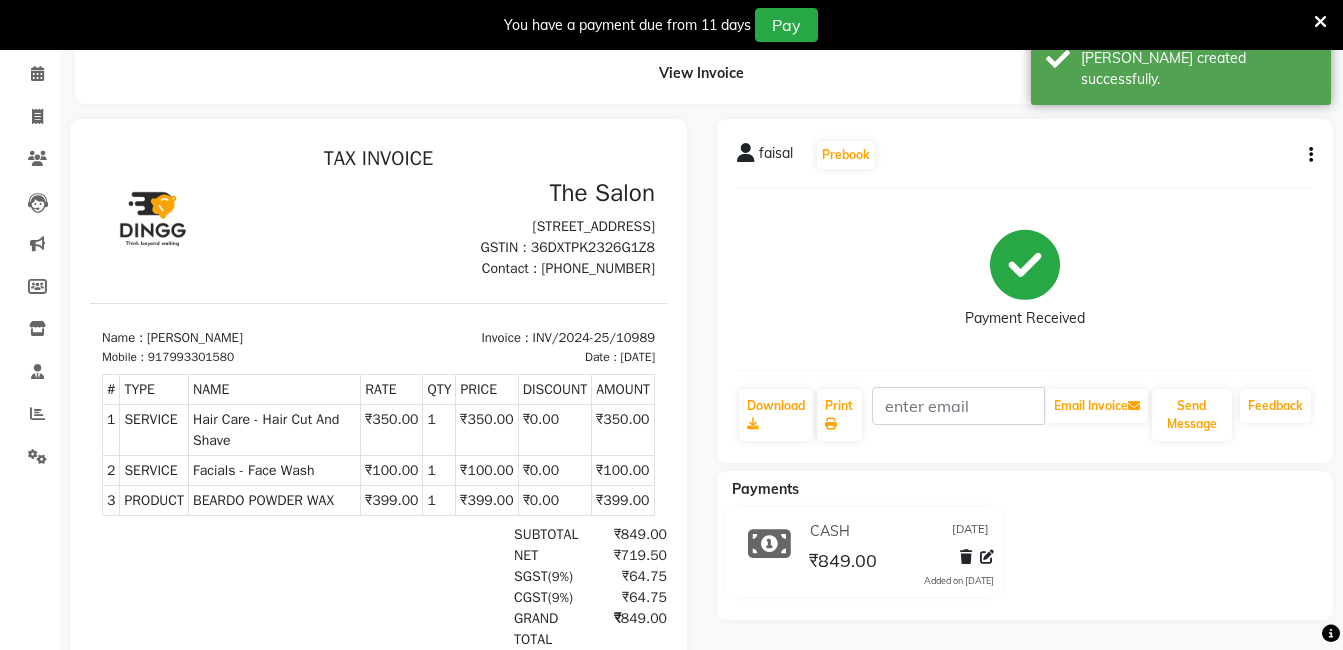 scroll, scrollTop: 0, scrollLeft: 0, axis: both 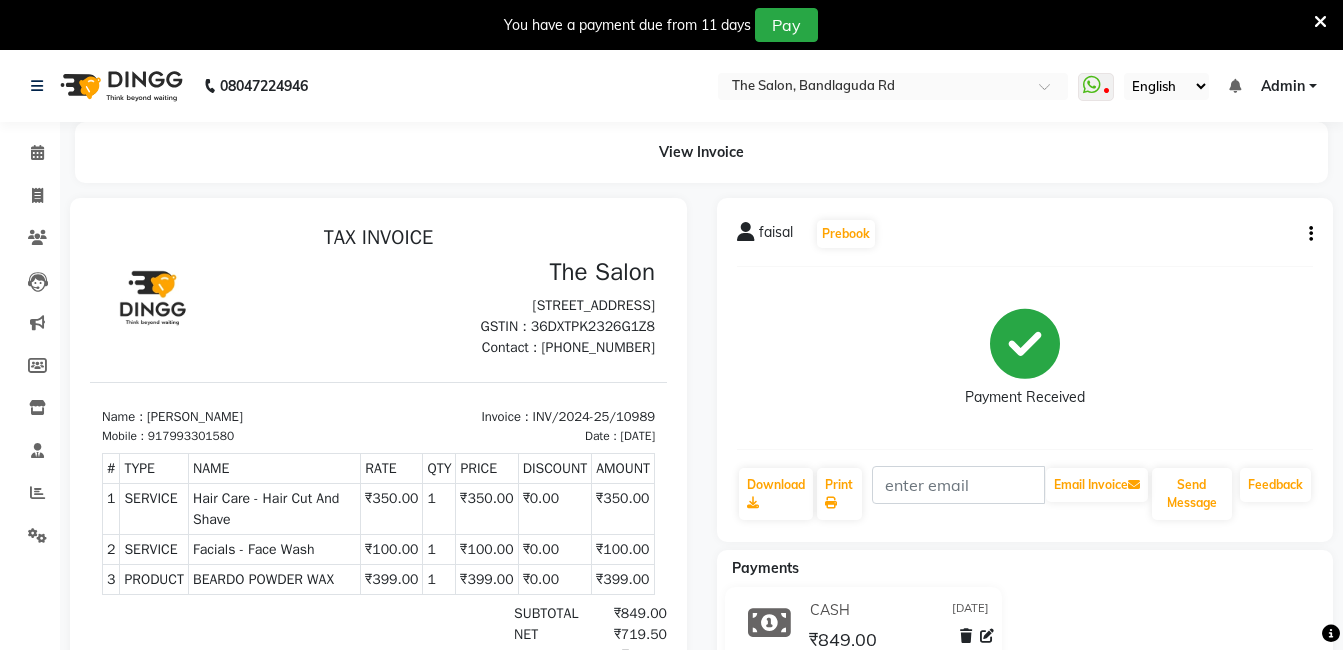 click at bounding box center (234, 308) 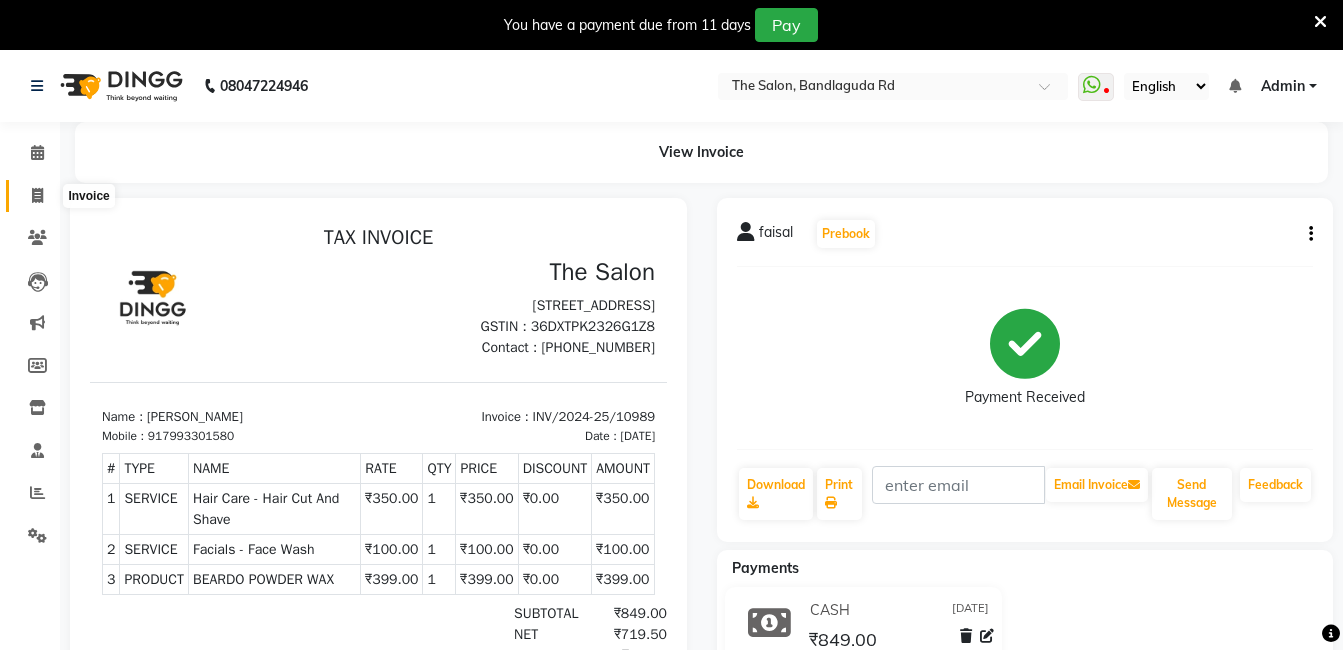 click 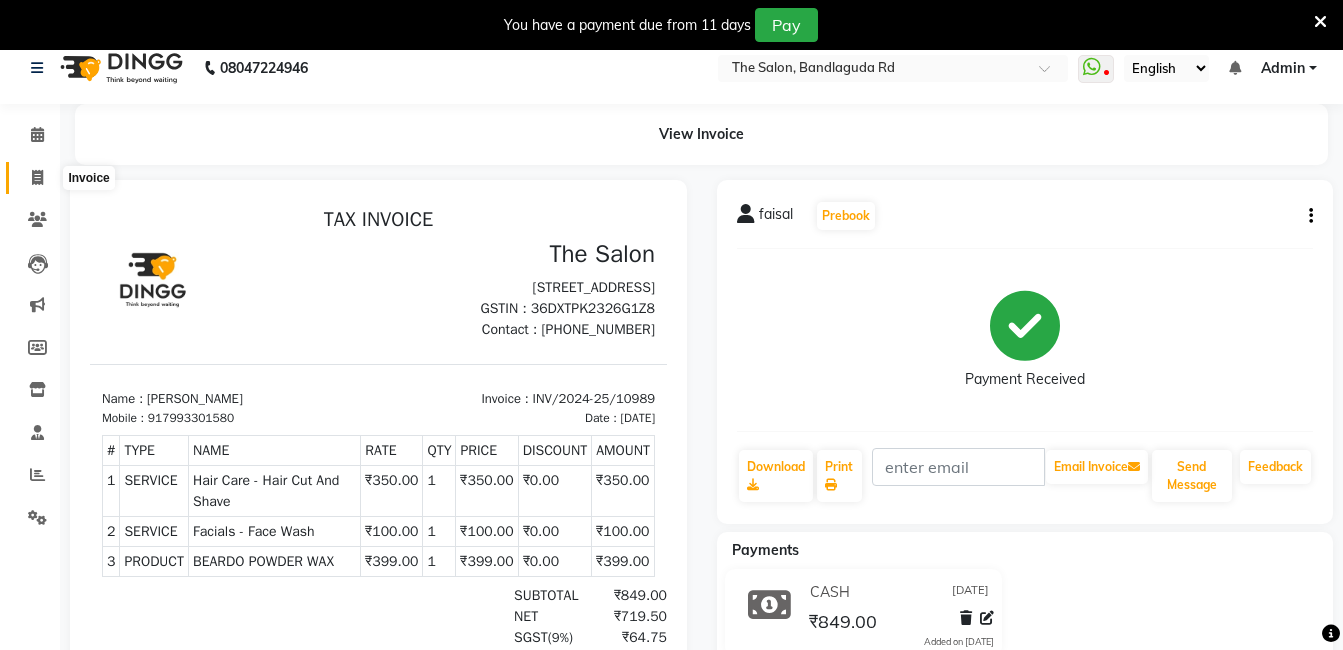 select on "service" 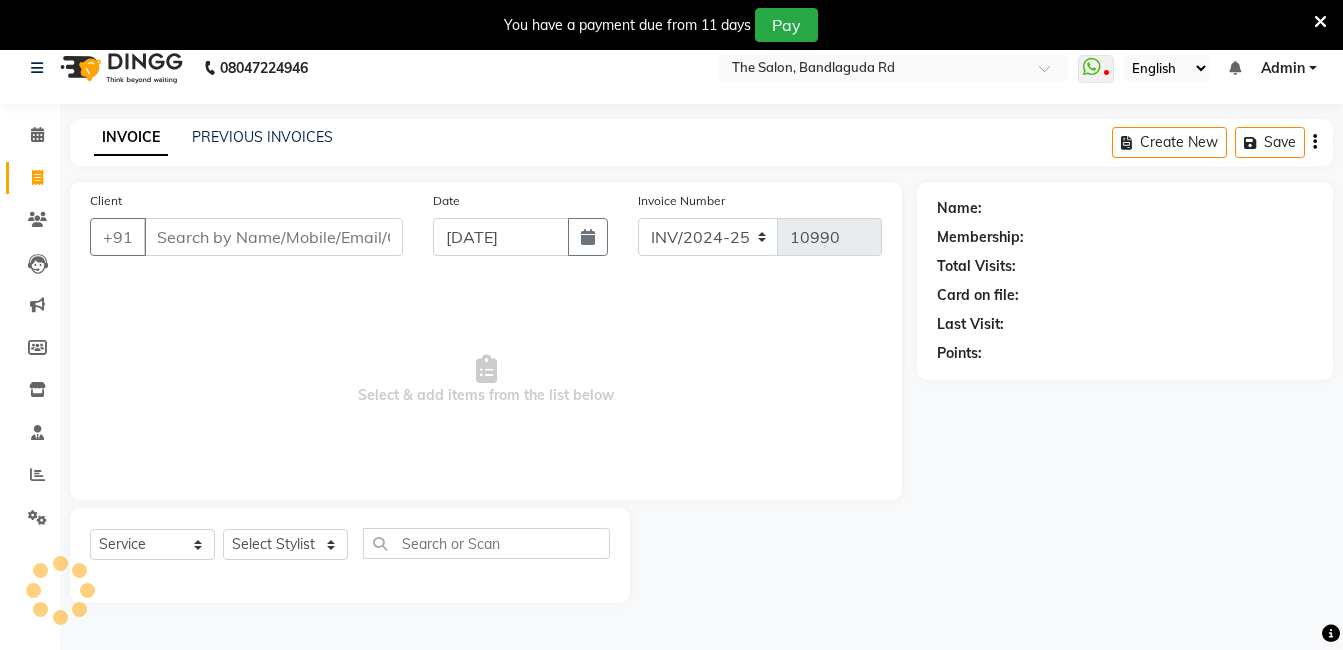 scroll, scrollTop: 50, scrollLeft: 0, axis: vertical 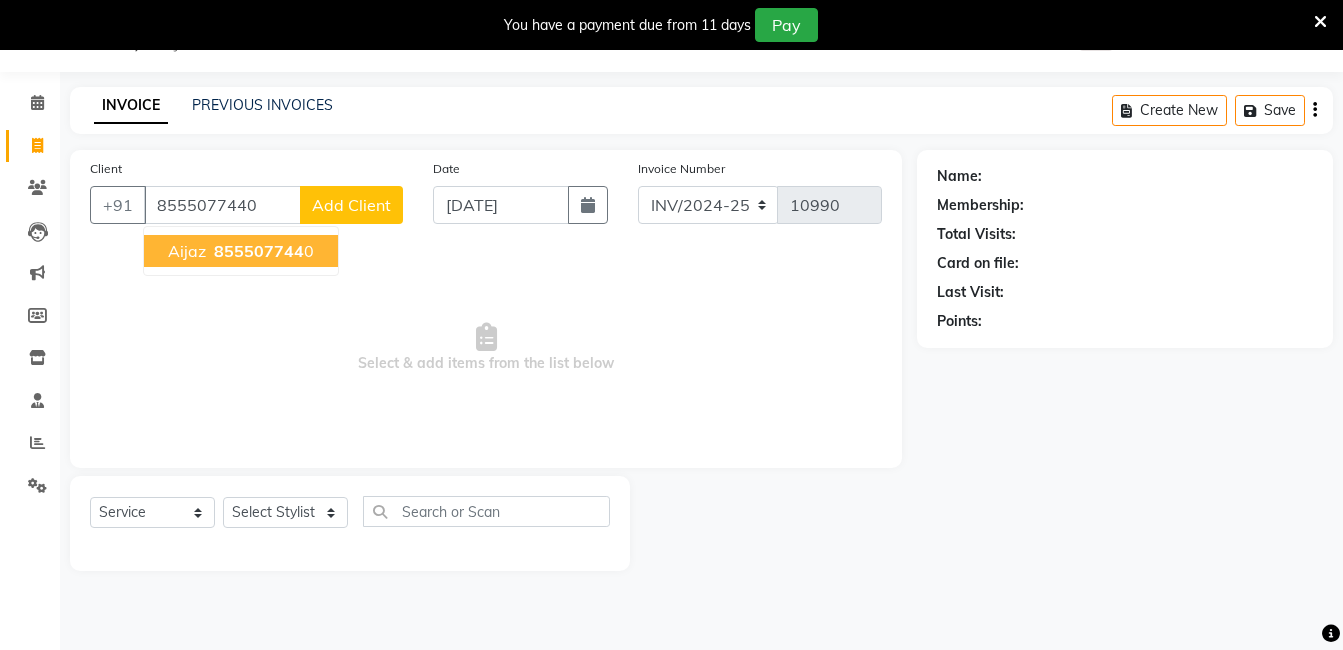 type on "8555077440" 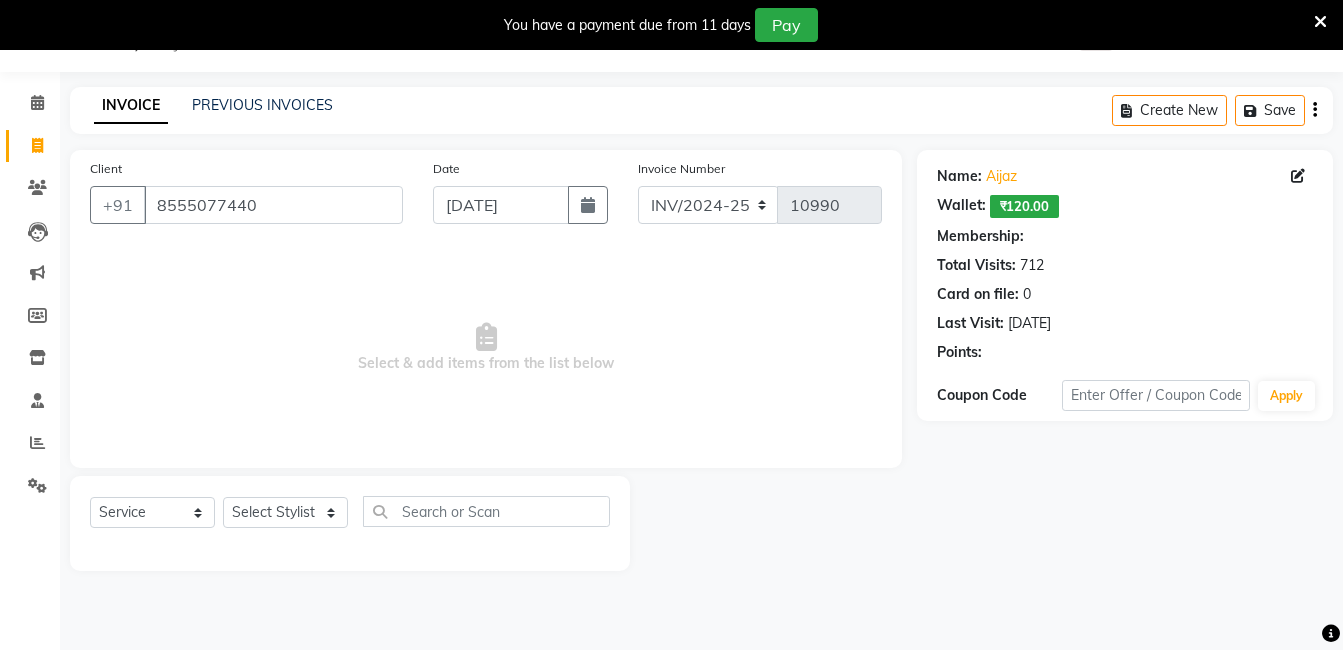 select on "1: Object" 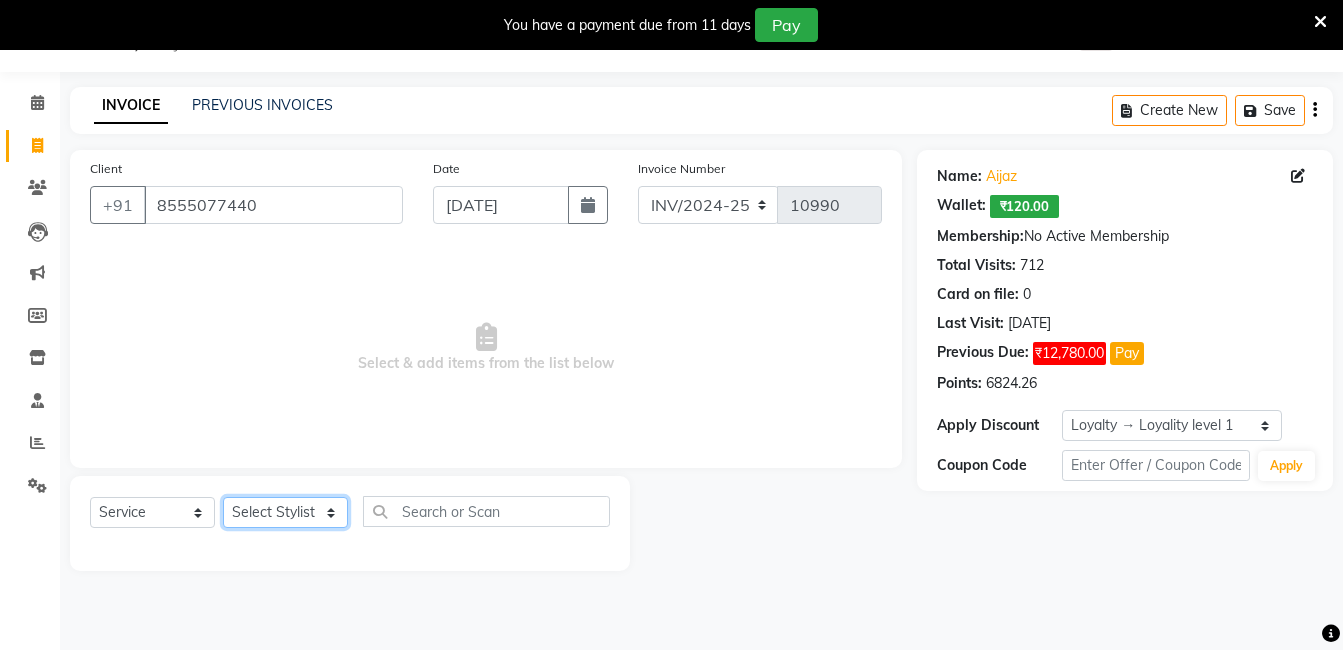 click on "Select Stylist [PERSON_NAME] [PERSON_NAME] kasim [PERSON_NAME] sameer [PERSON_NAME] manager" 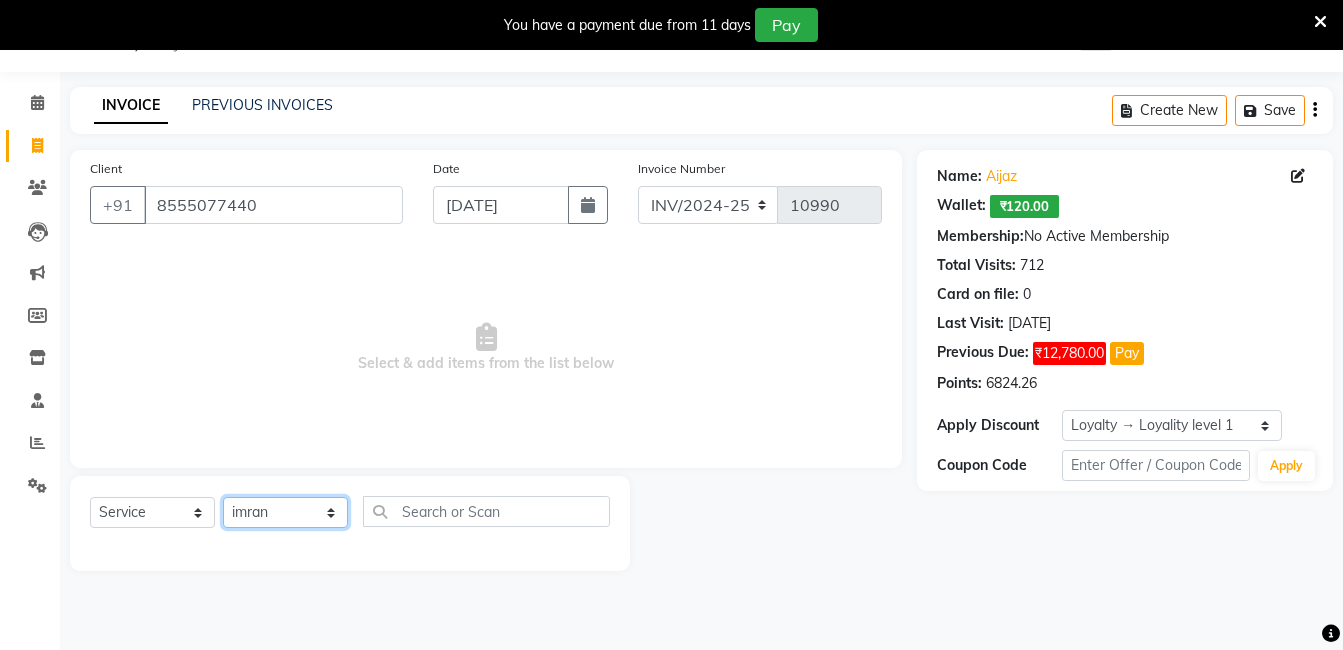 click on "Select Stylist [PERSON_NAME] [PERSON_NAME] kasim [PERSON_NAME] sameer [PERSON_NAME] manager" 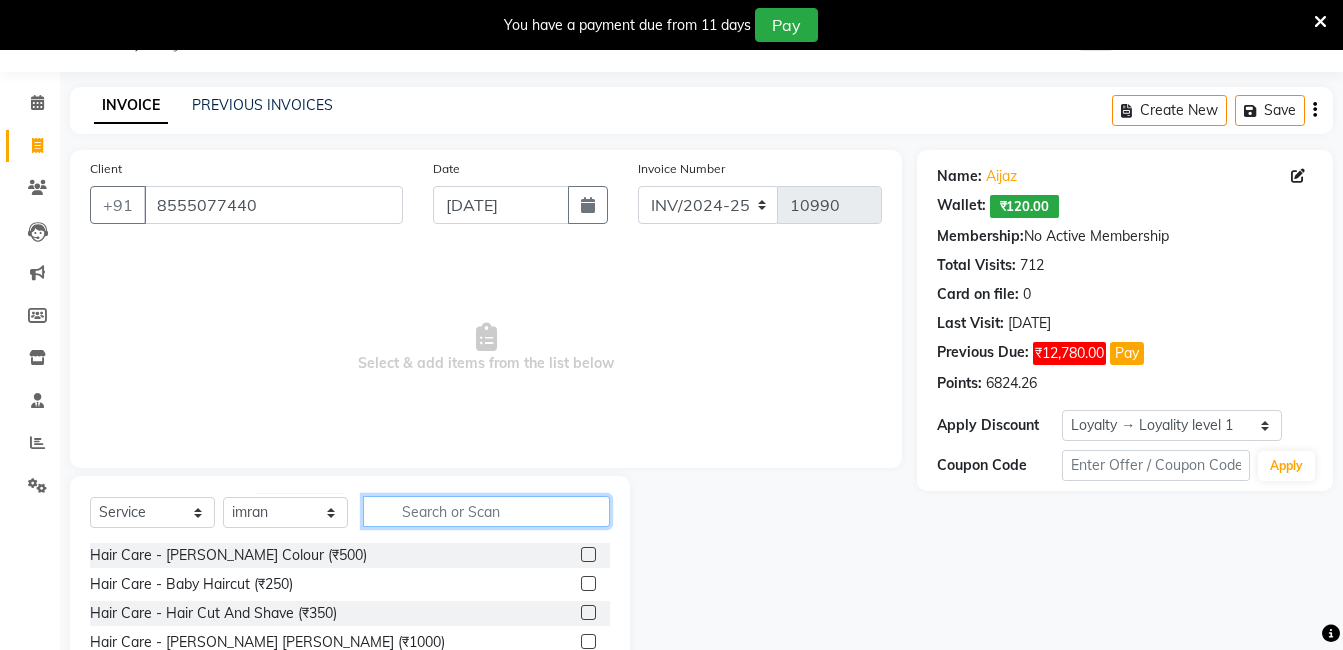 click 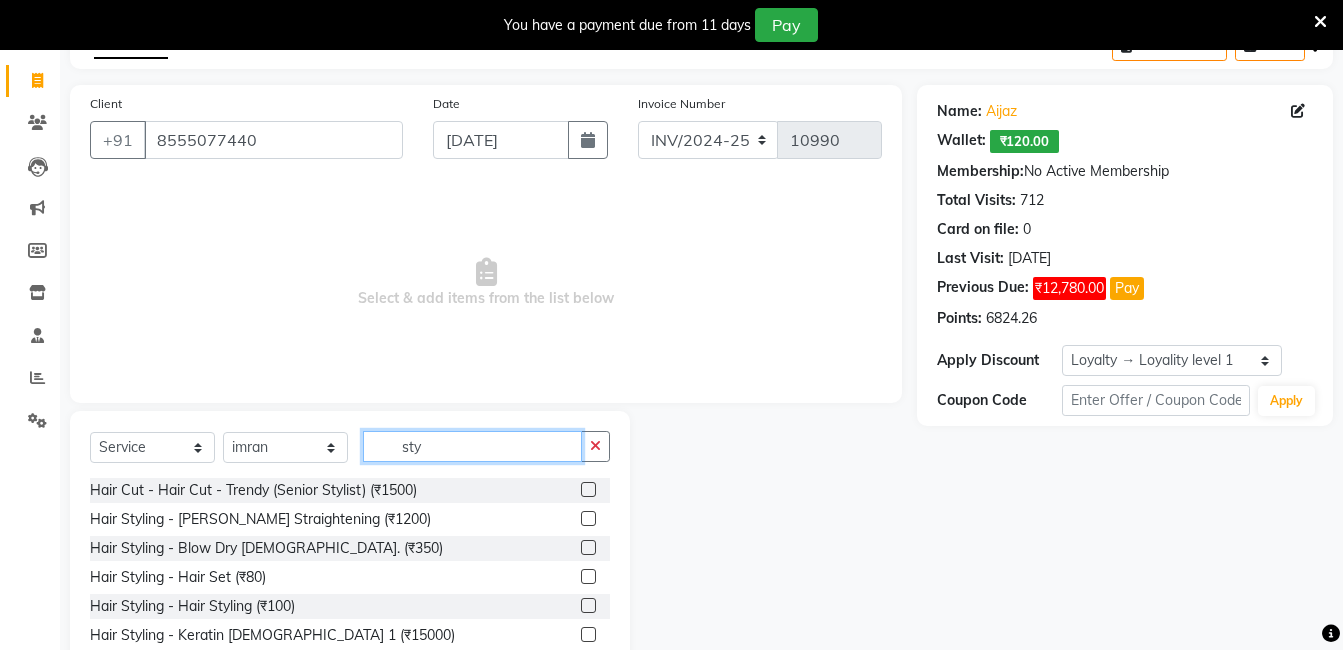 scroll, scrollTop: 183, scrollLeft: 0, axis: vertical 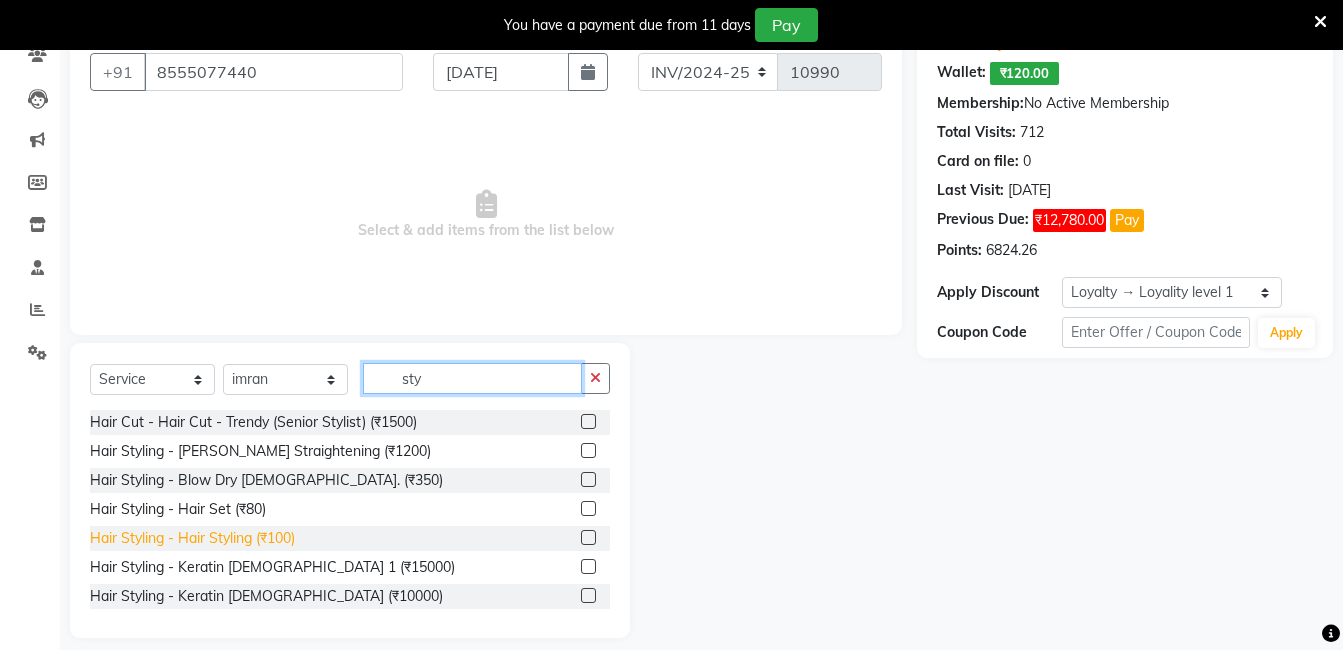 type on "sty" 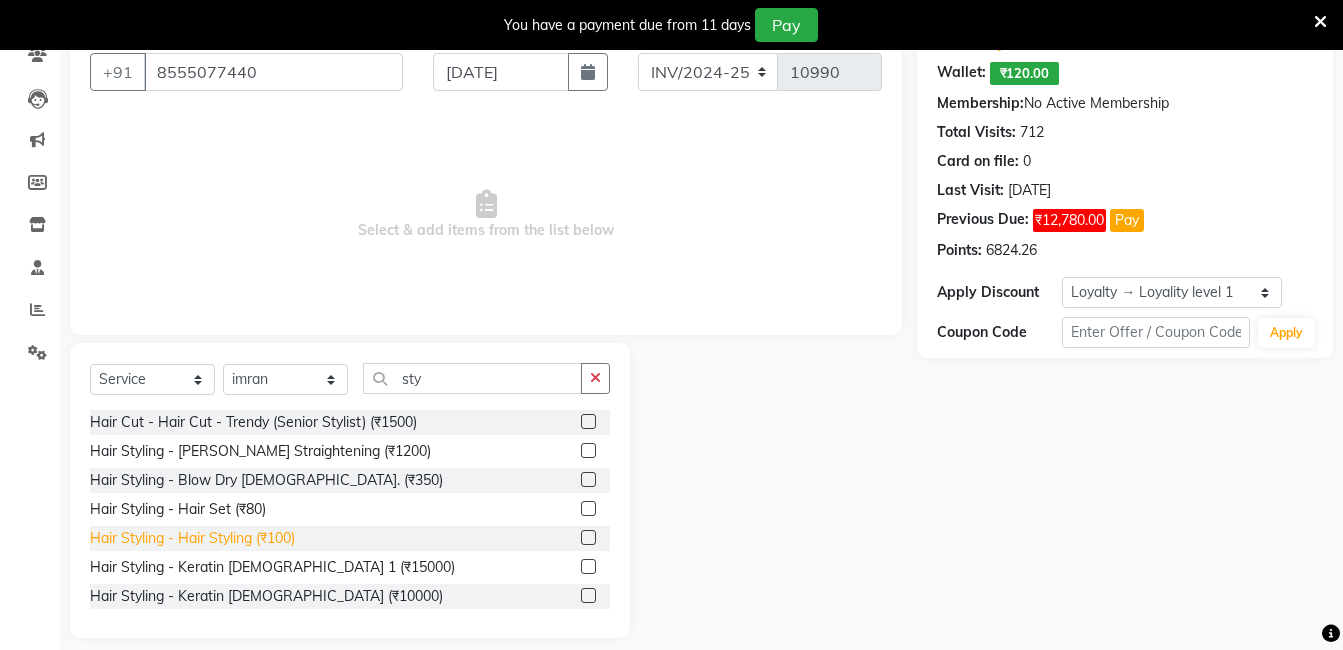 click on "Hair Styling - Hair Styling (₹100)" 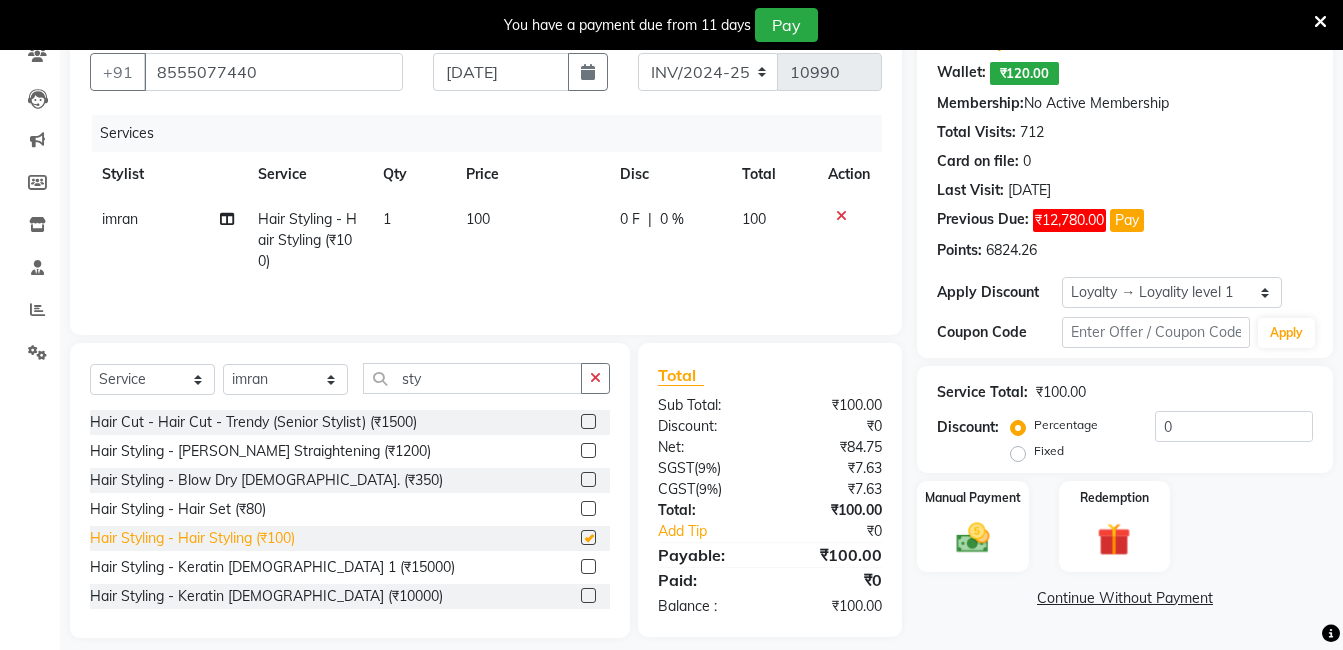 checkbox on "false" 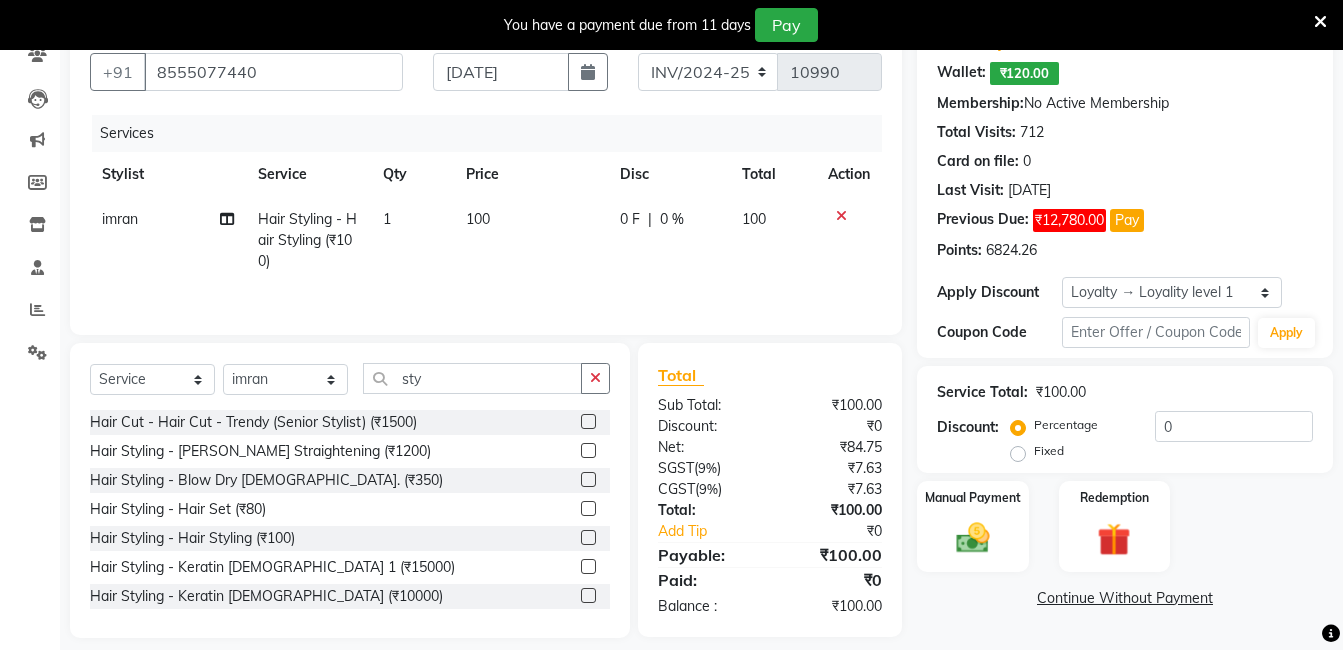 click on "Hair Styling - Hair Styling (₹100)" 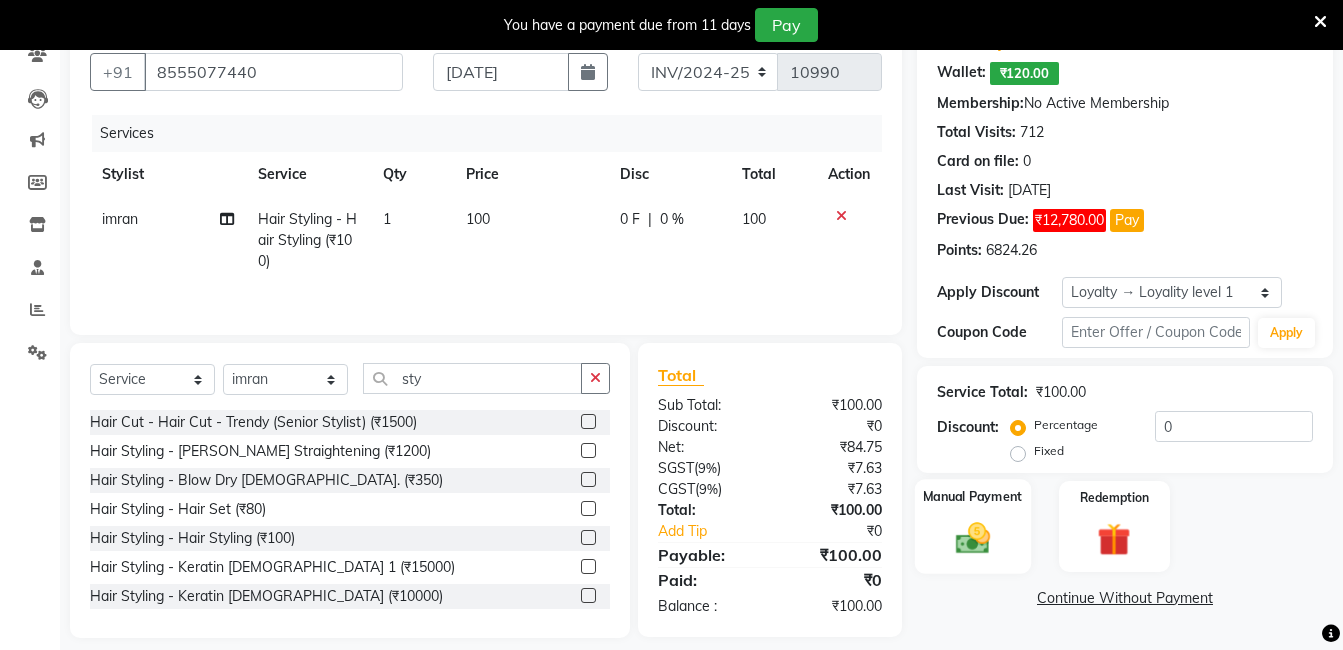 click 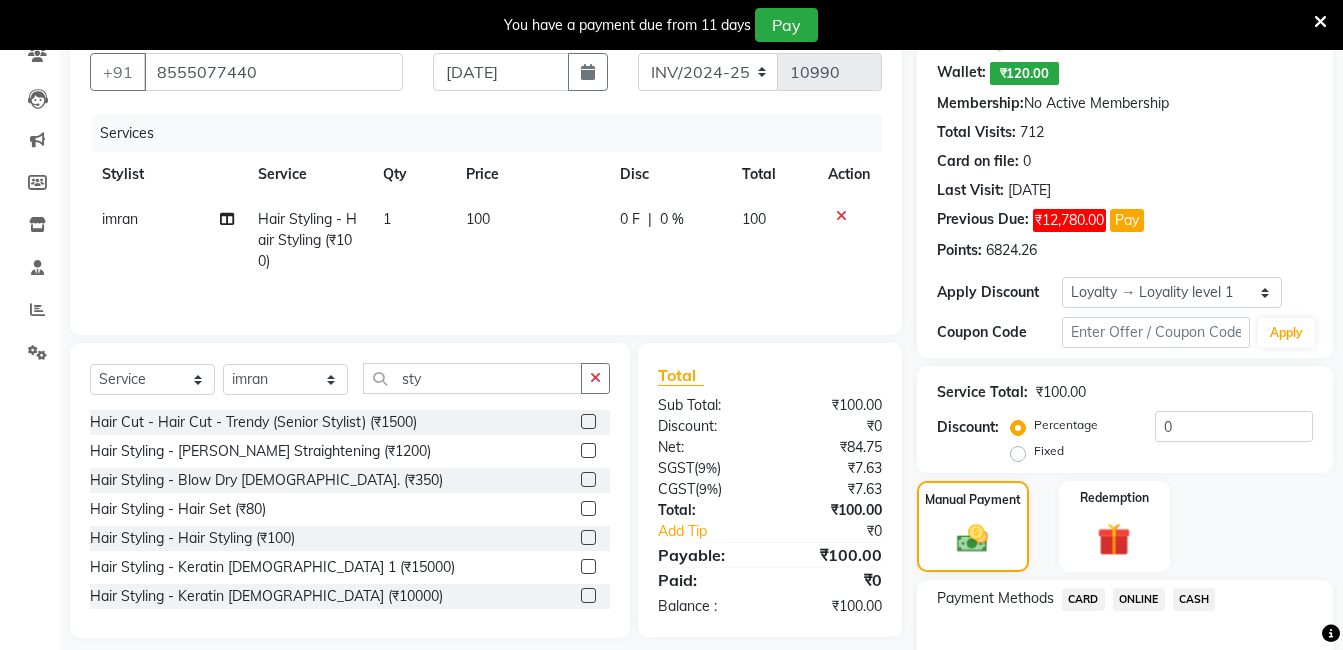 click on "CASH" 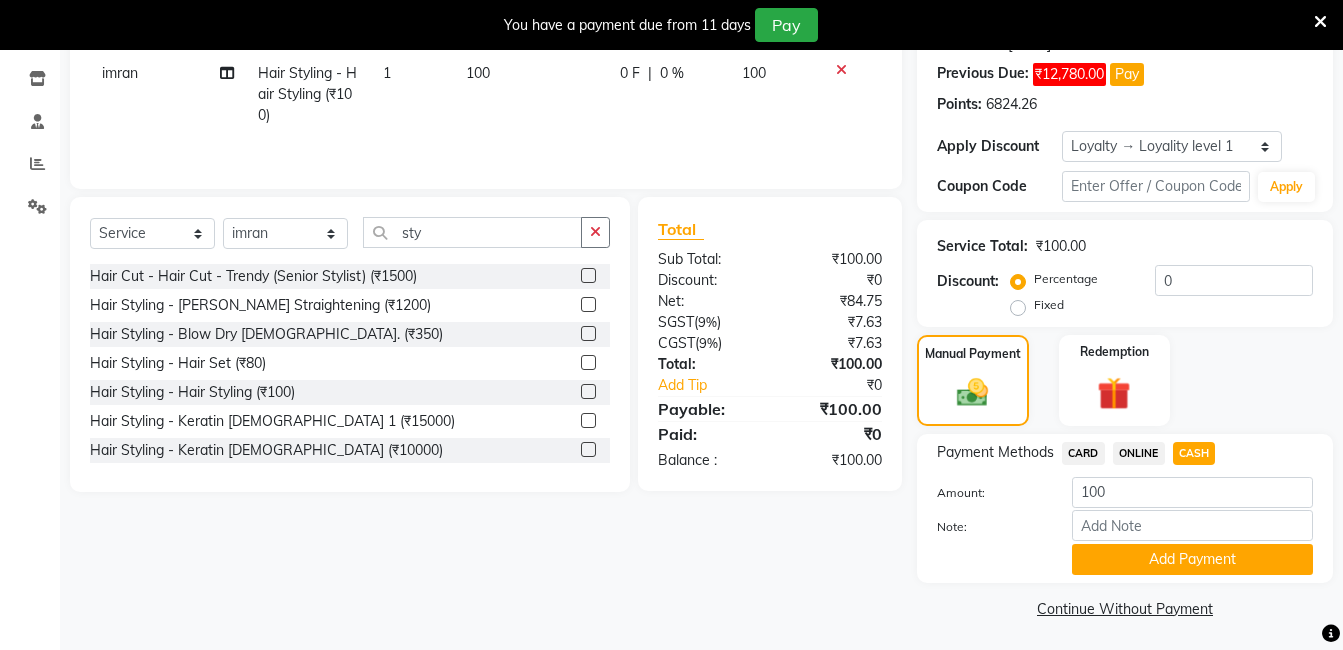 scroll, scrollTop: 333, scrollLeft: 0, axis: vertical 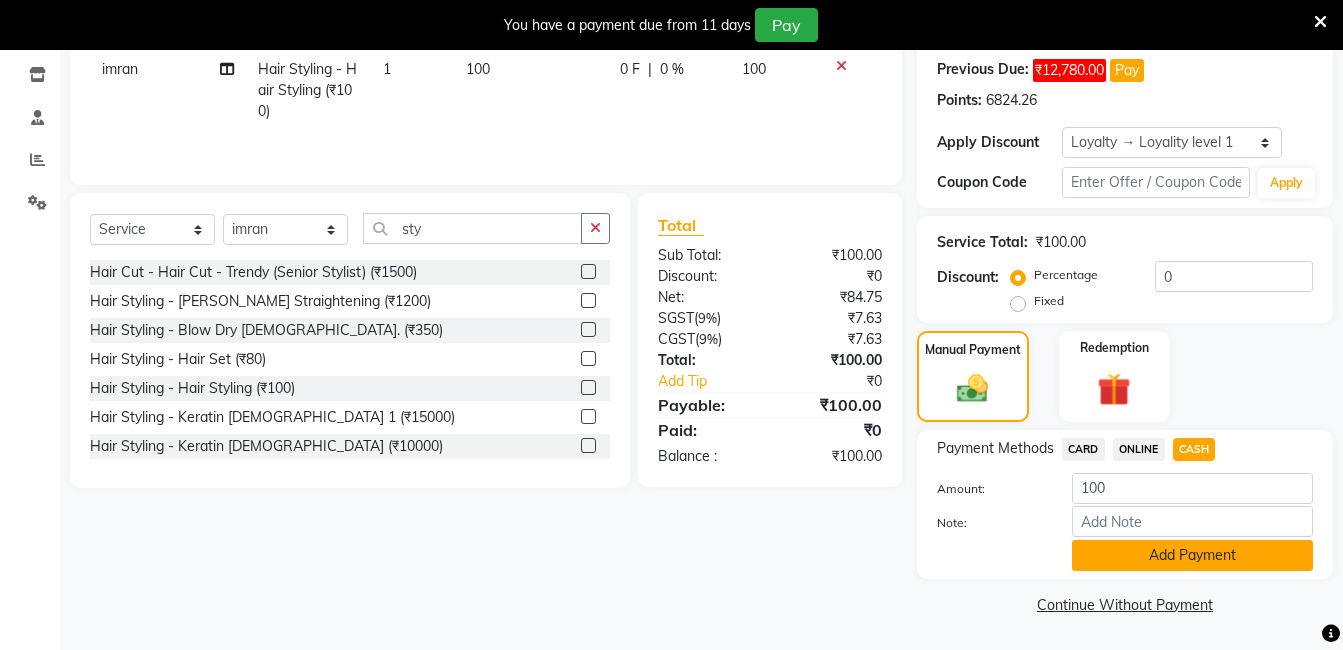 click on "Add Payment" 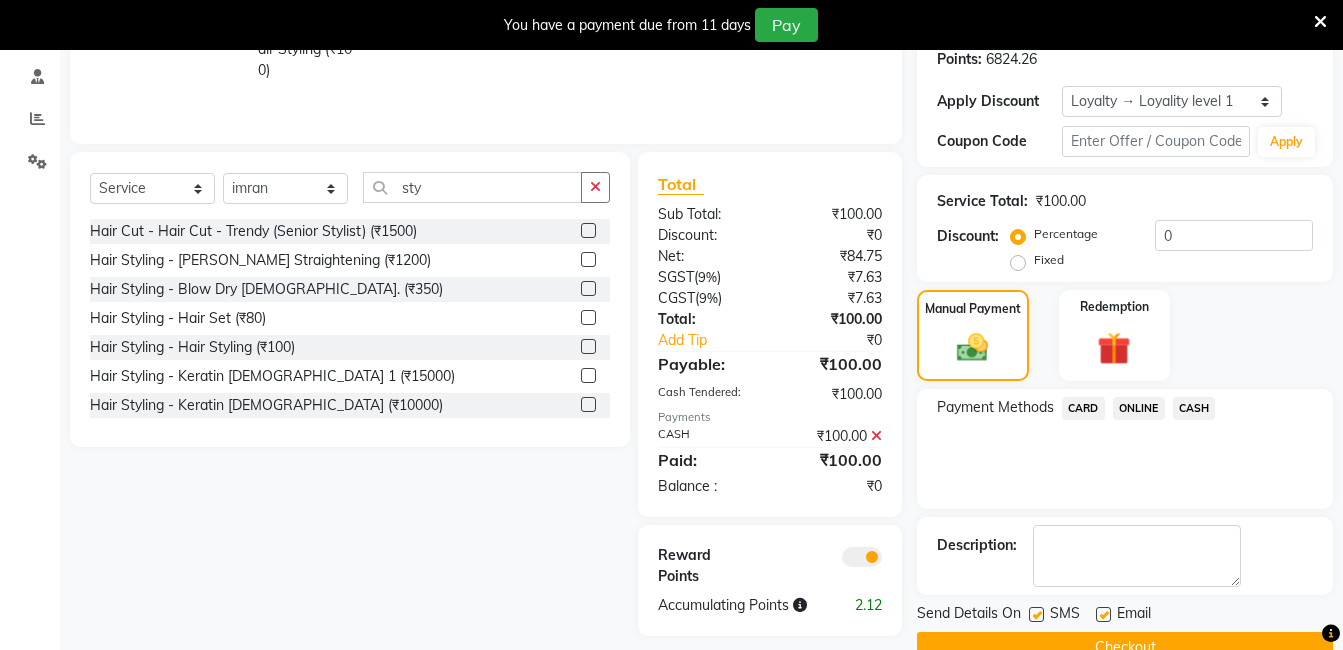 scroll, scrollTop: 417, scrollLeft: 0, axis: vertical 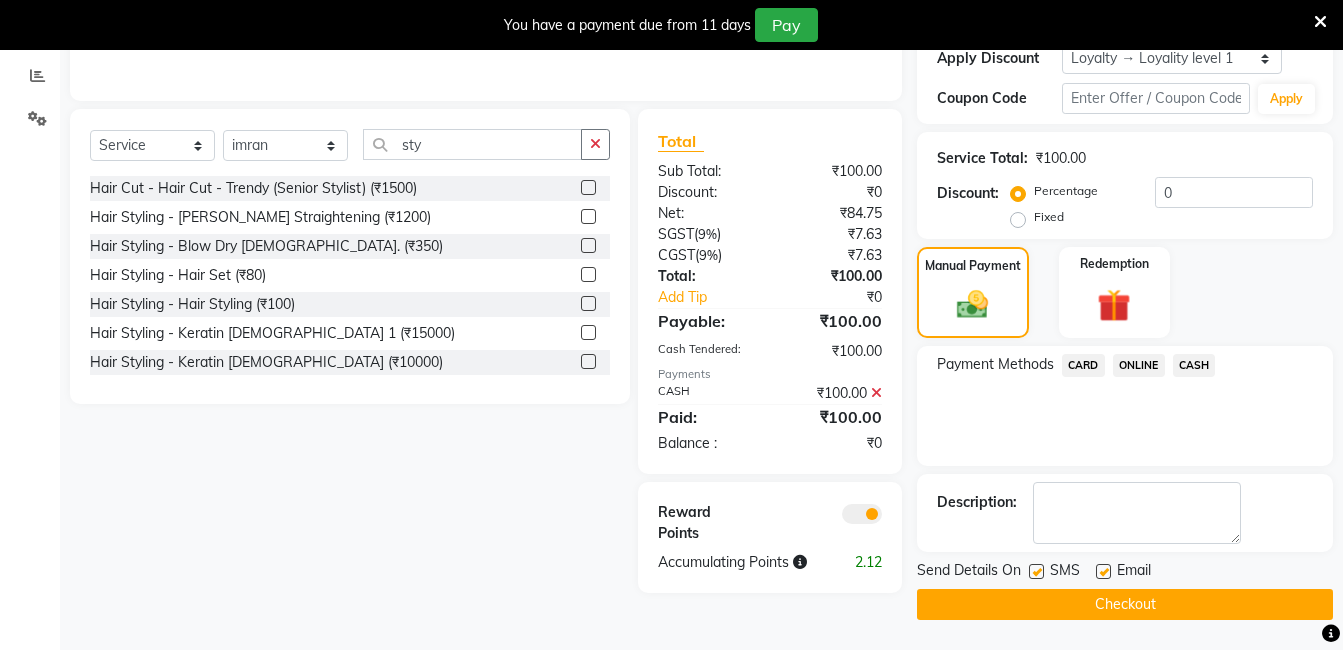 click on "Checkout" 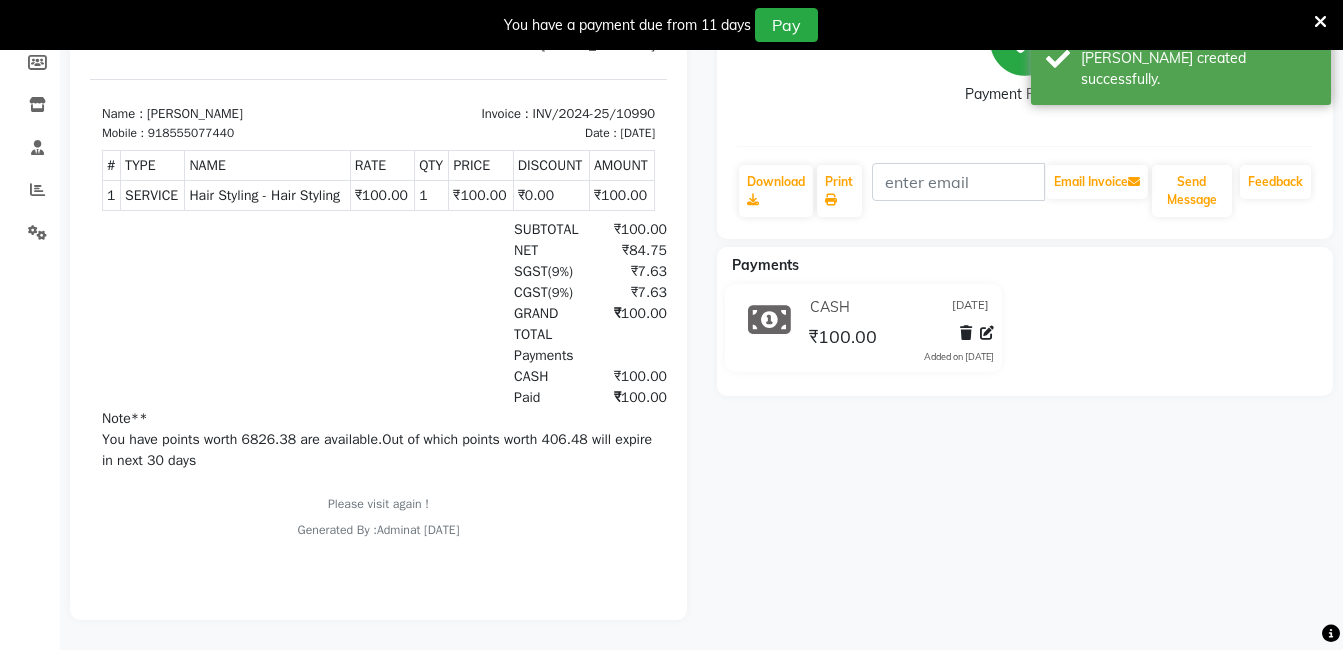 scroll, scrollTop: 0, scrollLeft: 0, axis: both 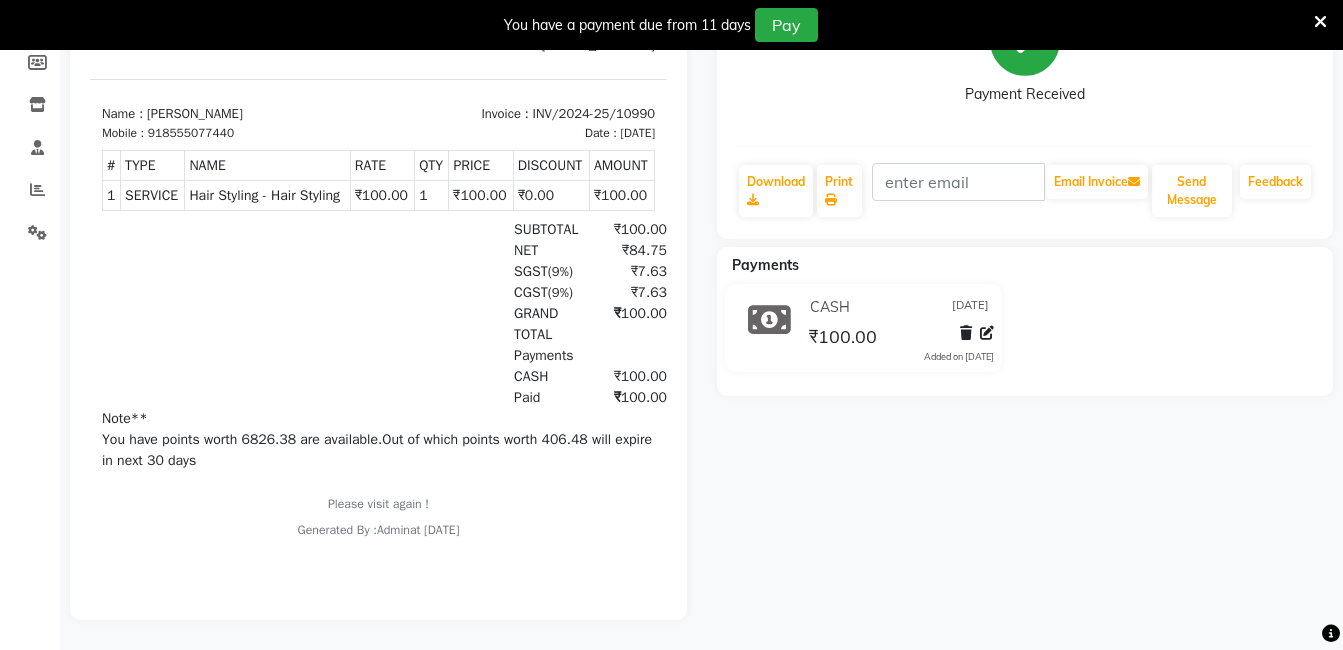 click on "Name  : [PERSON_NAME]" at bounding box center [234, 114] 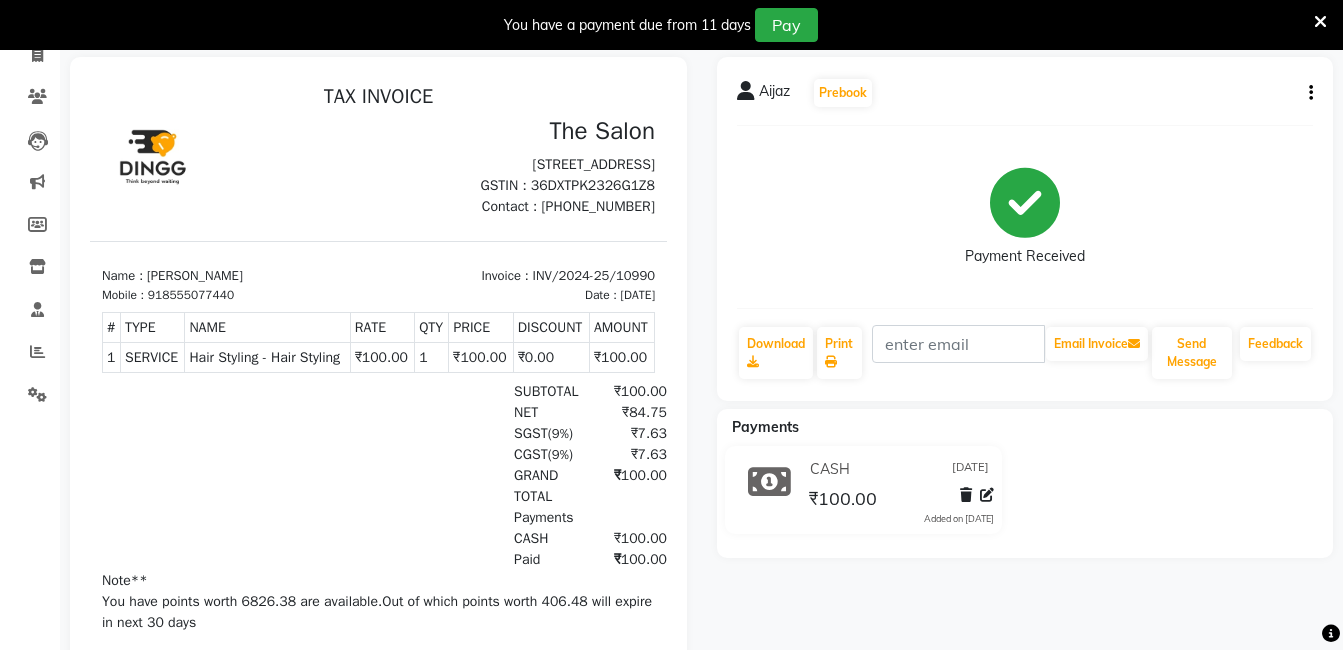 scroll, scrollTop: 0, scrollLeft: 0, axis: both 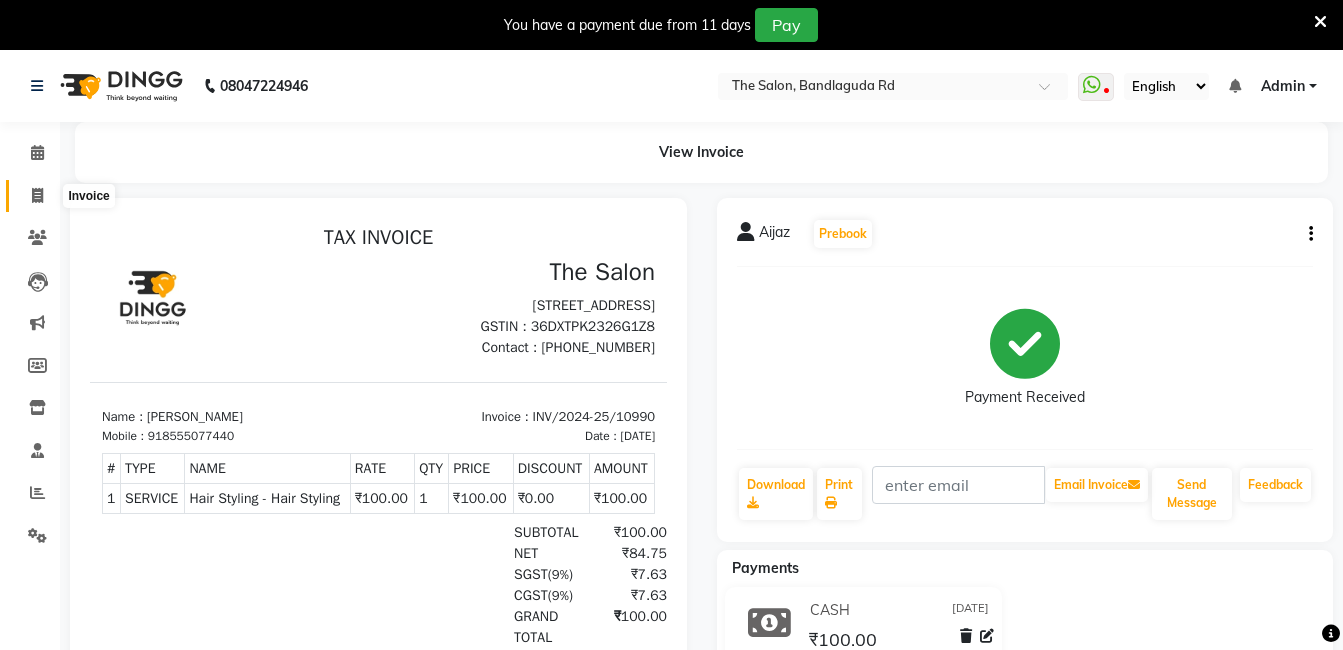 click 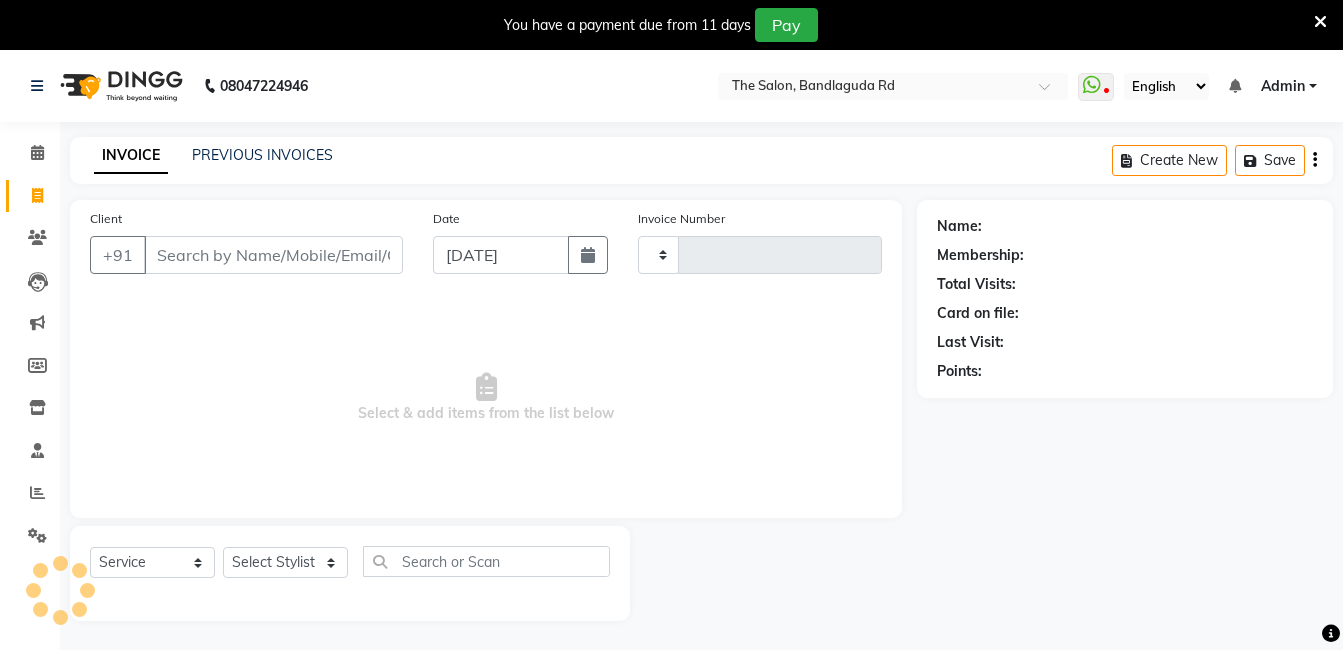 scroll, scrollTop: 50, scrollLeft: 0, axis: vertical 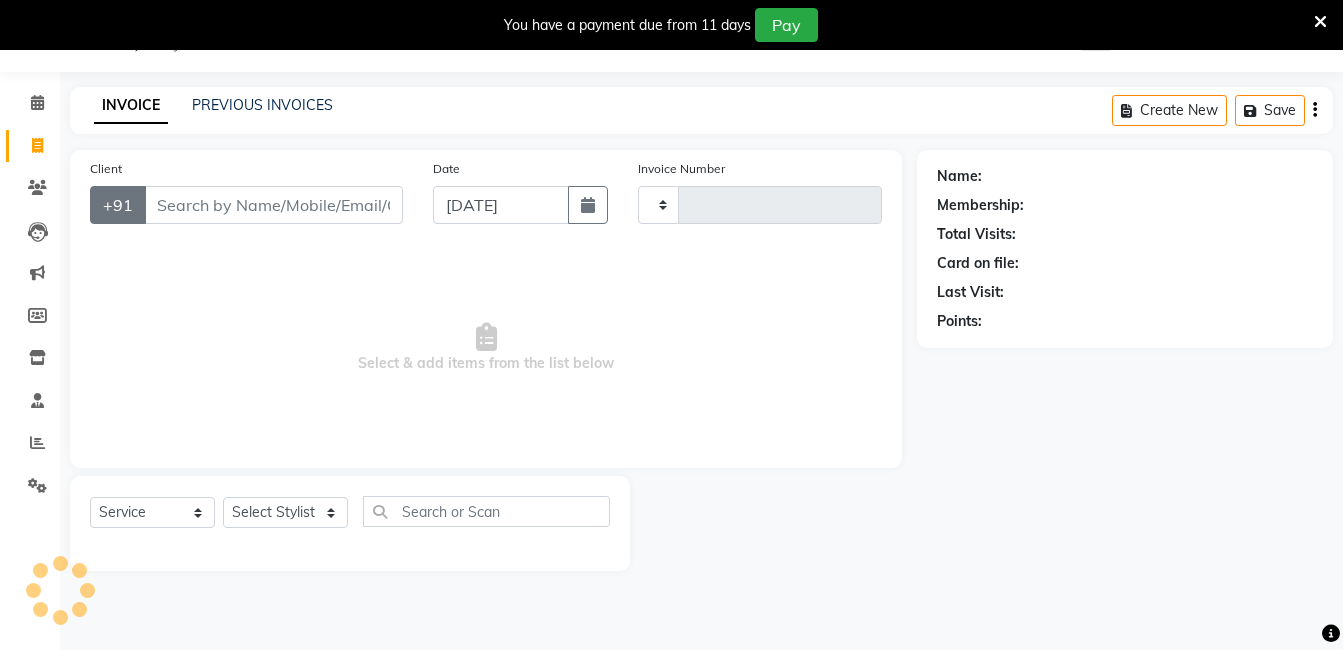 type on "10991" 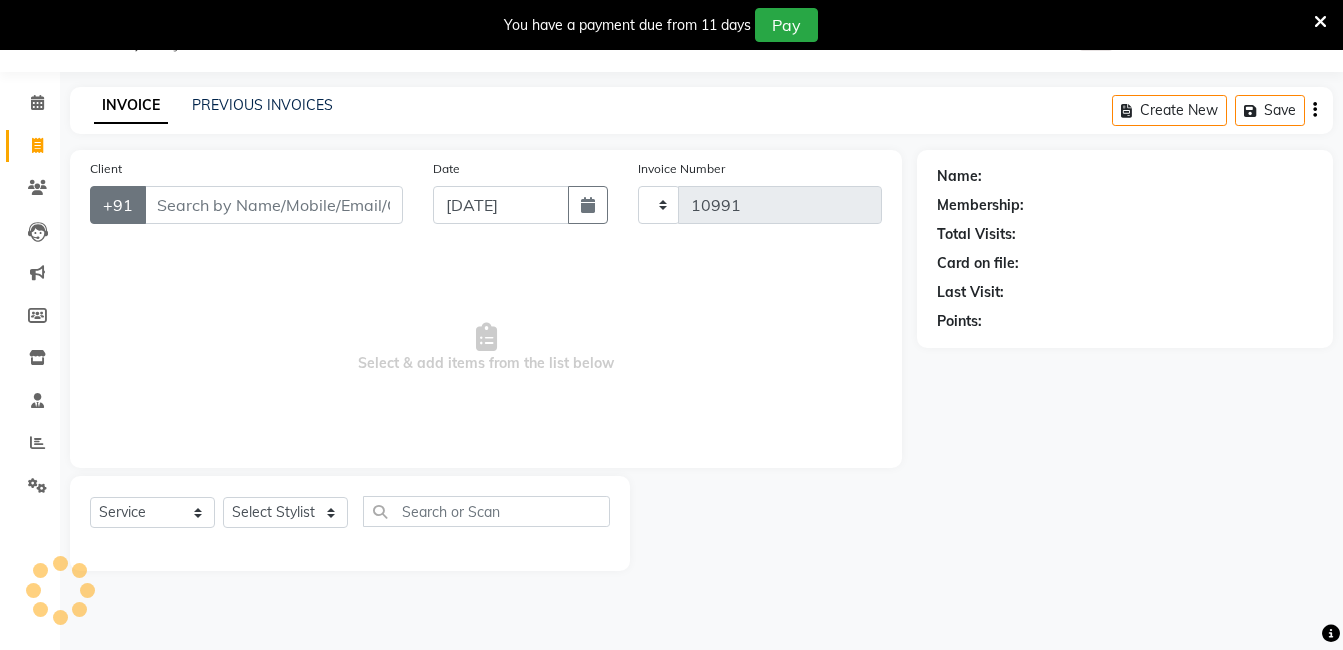 select on "5198" 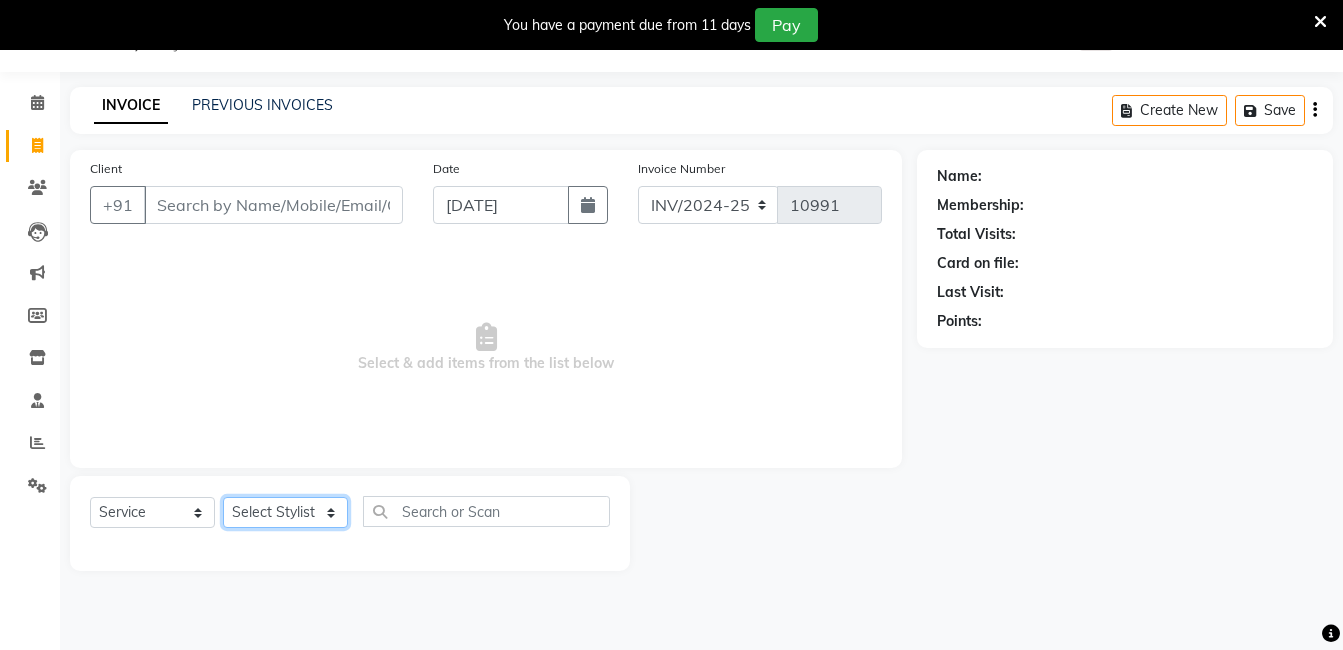 click on "Select Stylist [PERSON_NAME] [PERSON_NAME] kasim [PERSON_NAME] sameer [PERSON_NAME] manager" 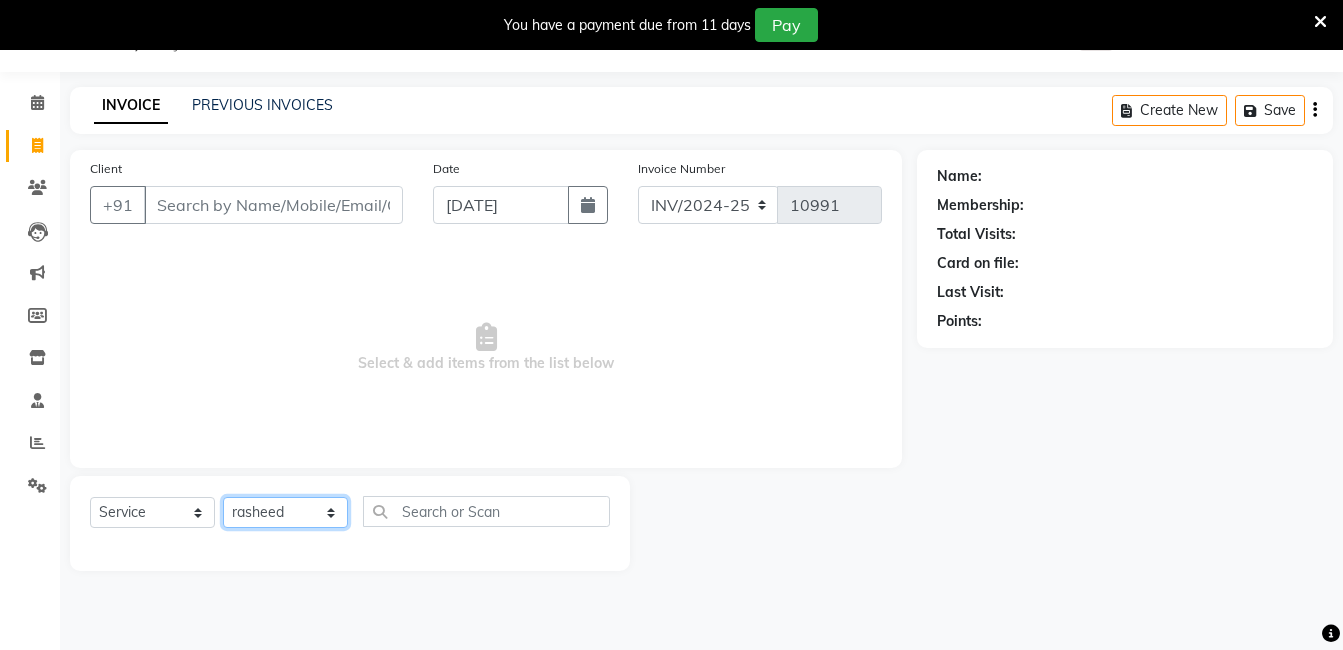 click on "Select Stylist [PERSON_NAME] [PERSON_NAME] kasim [PERSON_NAME] sameer [PERSON_NAME] manager" 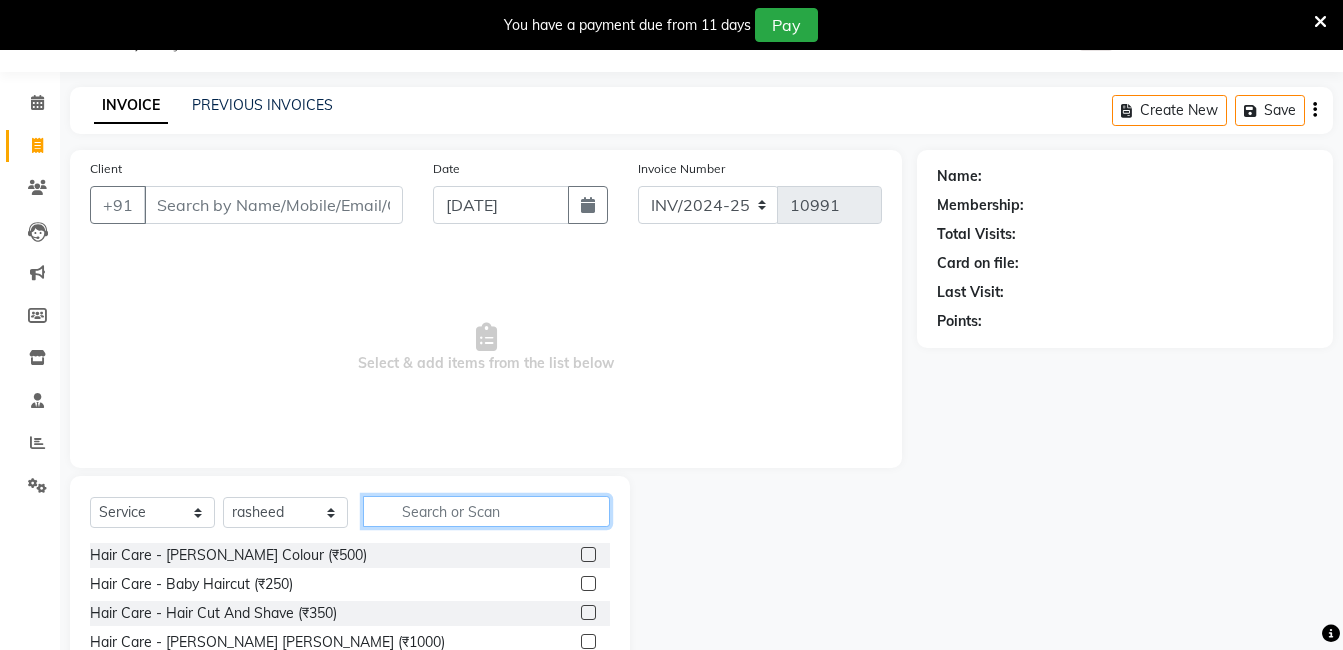 click 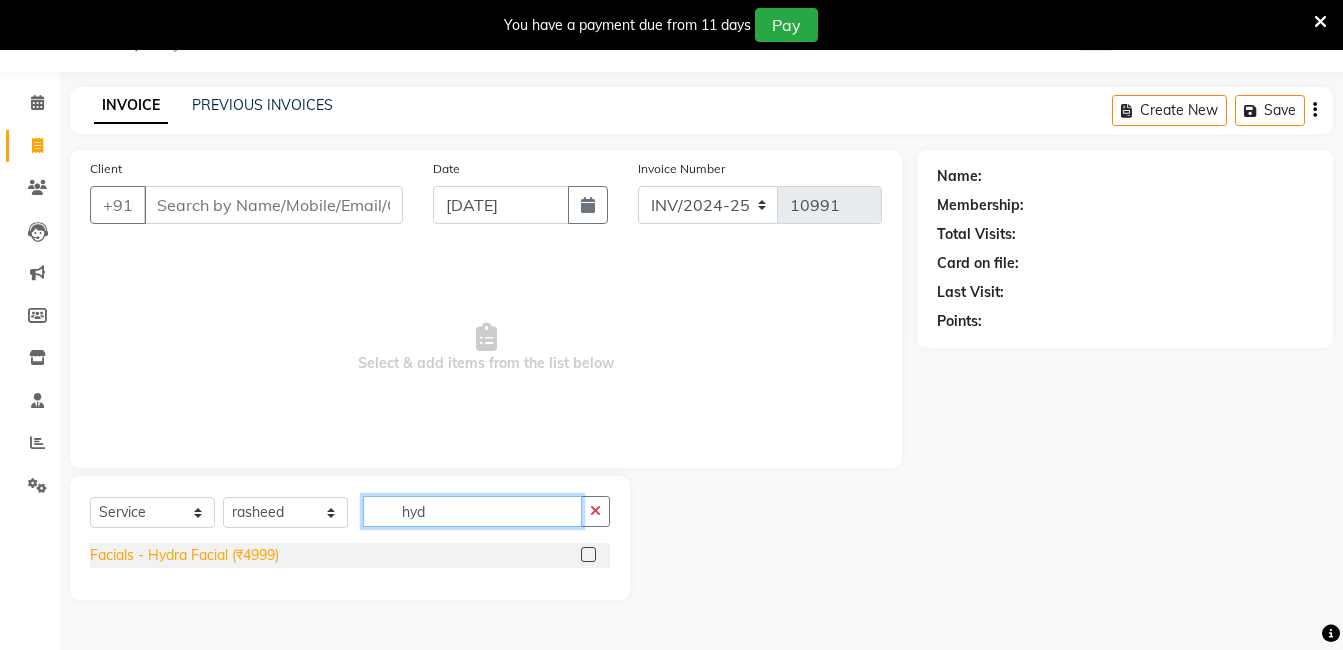 type on "hyd" 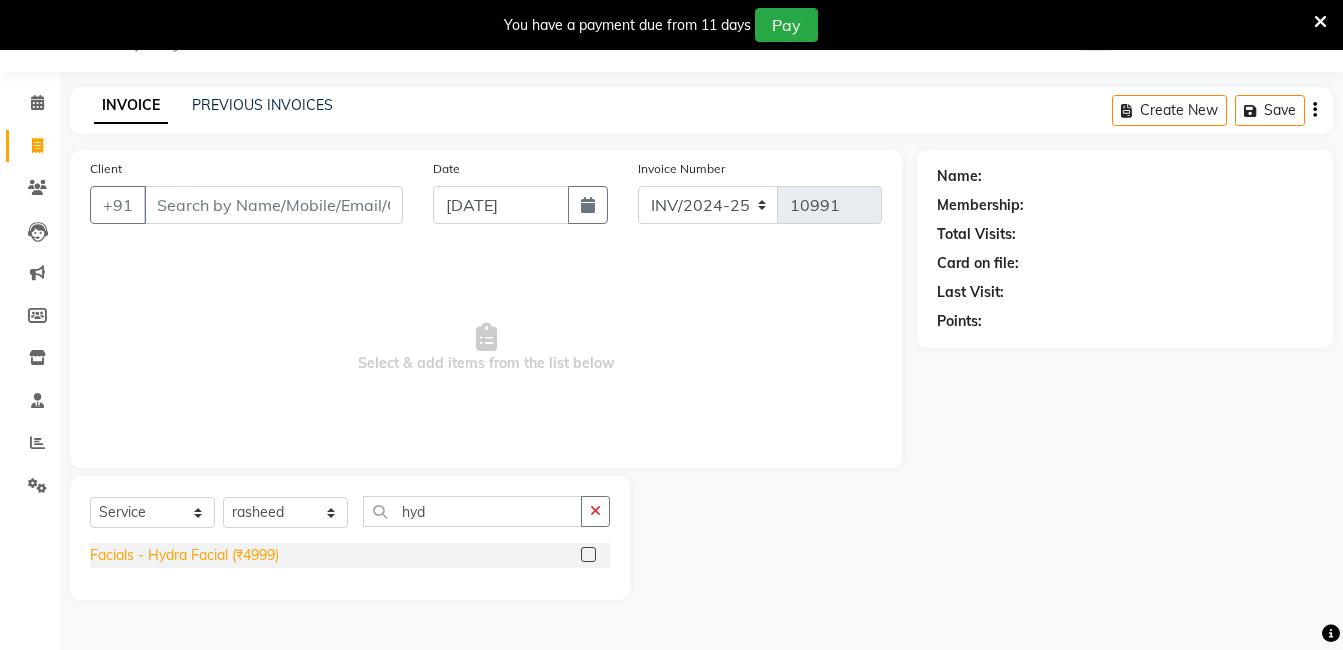 click on "Facials - Hydra Facial (₹4999)" 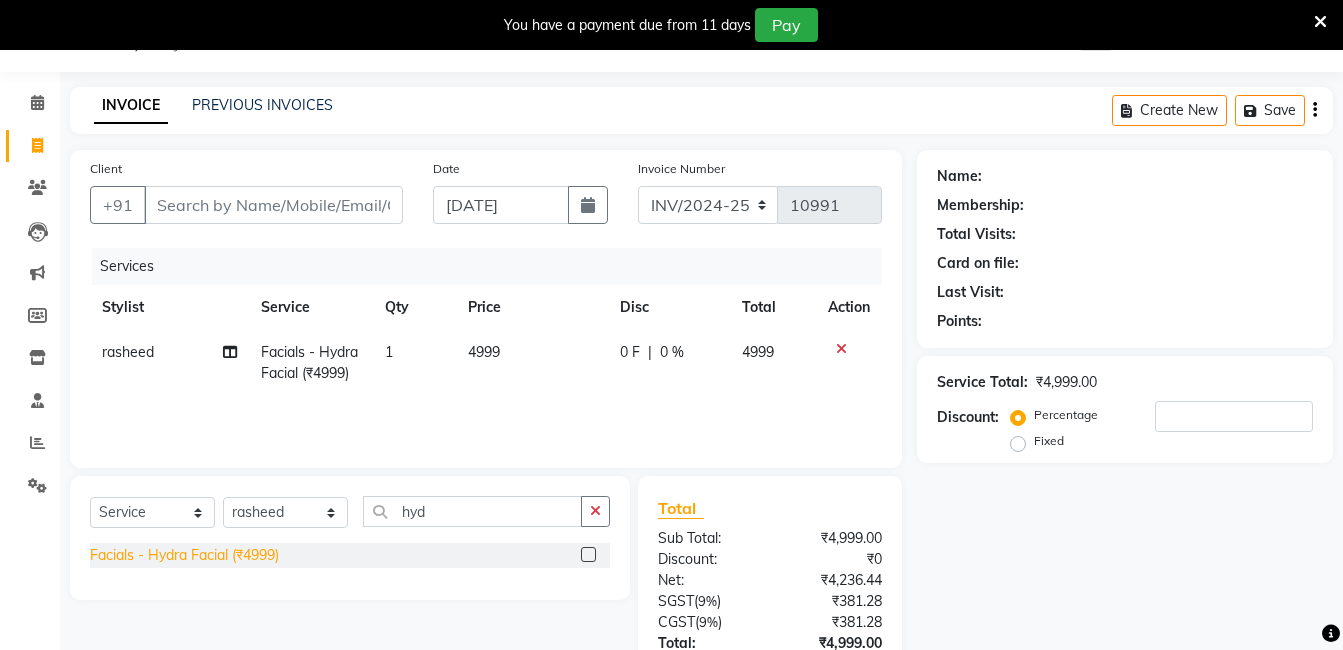 click on "Facials - Hydra Facial (₹4999)" 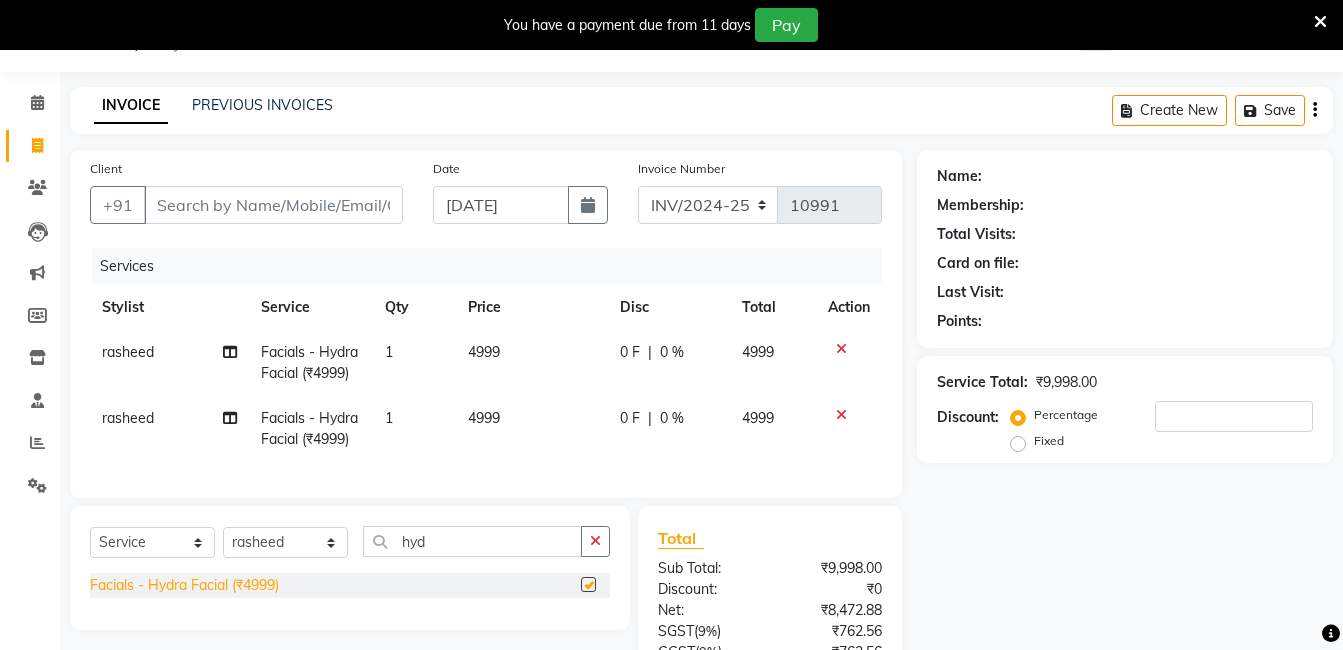 checkbox on "false" 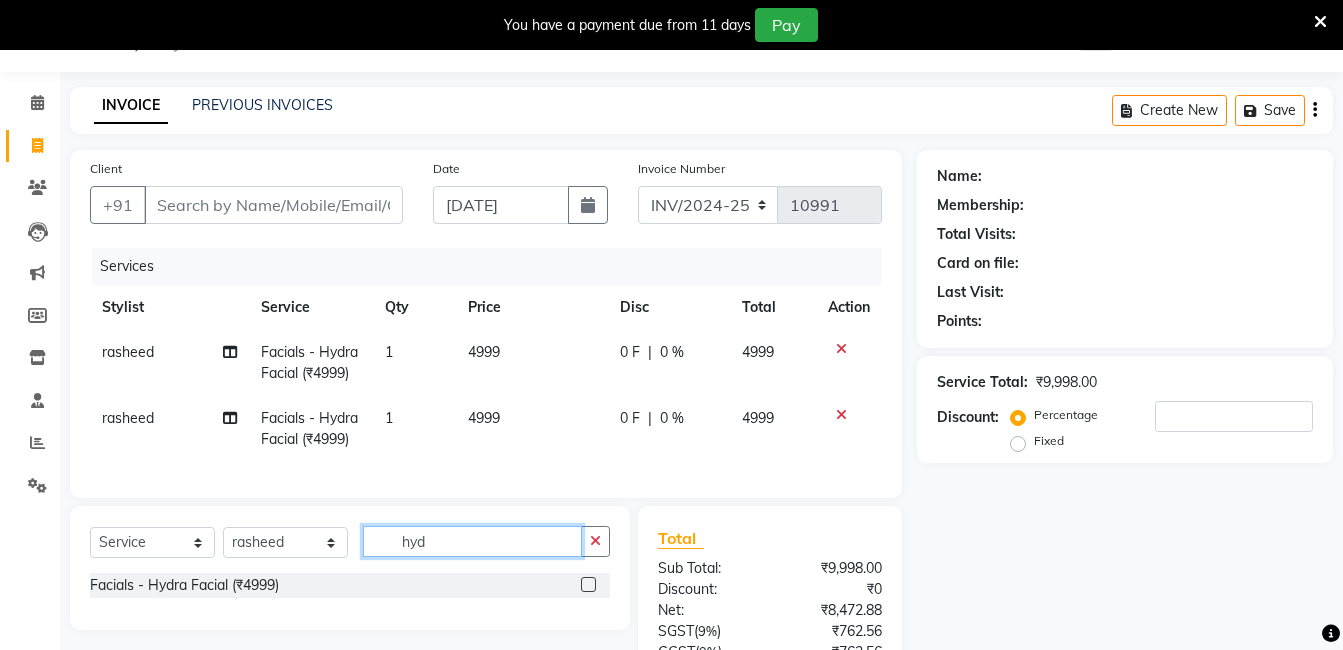click on "hyd" 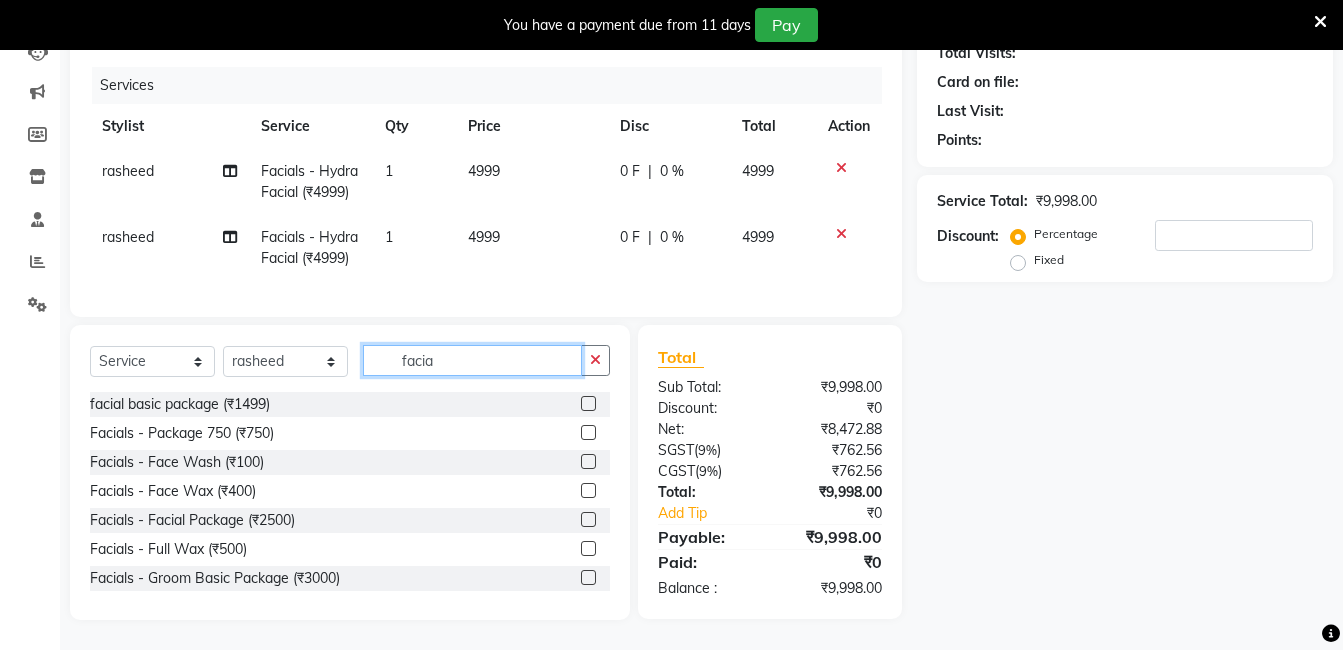 scroll, scrollTop: 246, scrollLeft: 0, axis: vertical 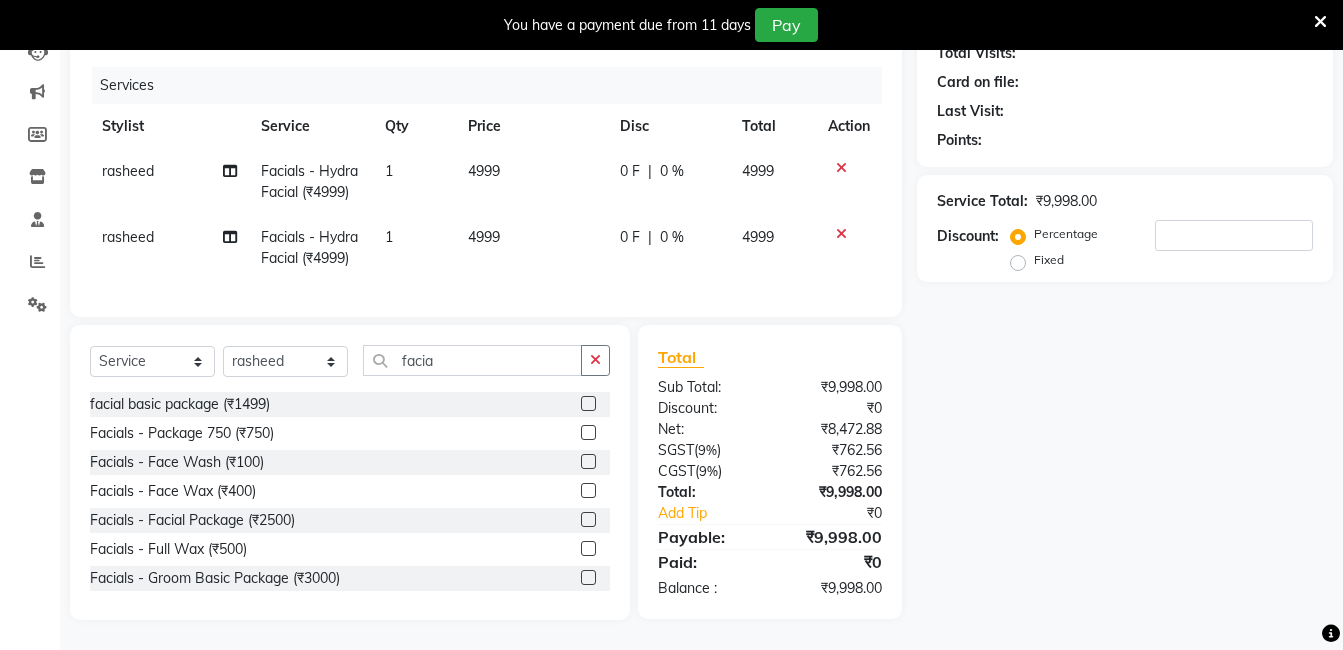 click on "Facials - Face Wax (₹400)" 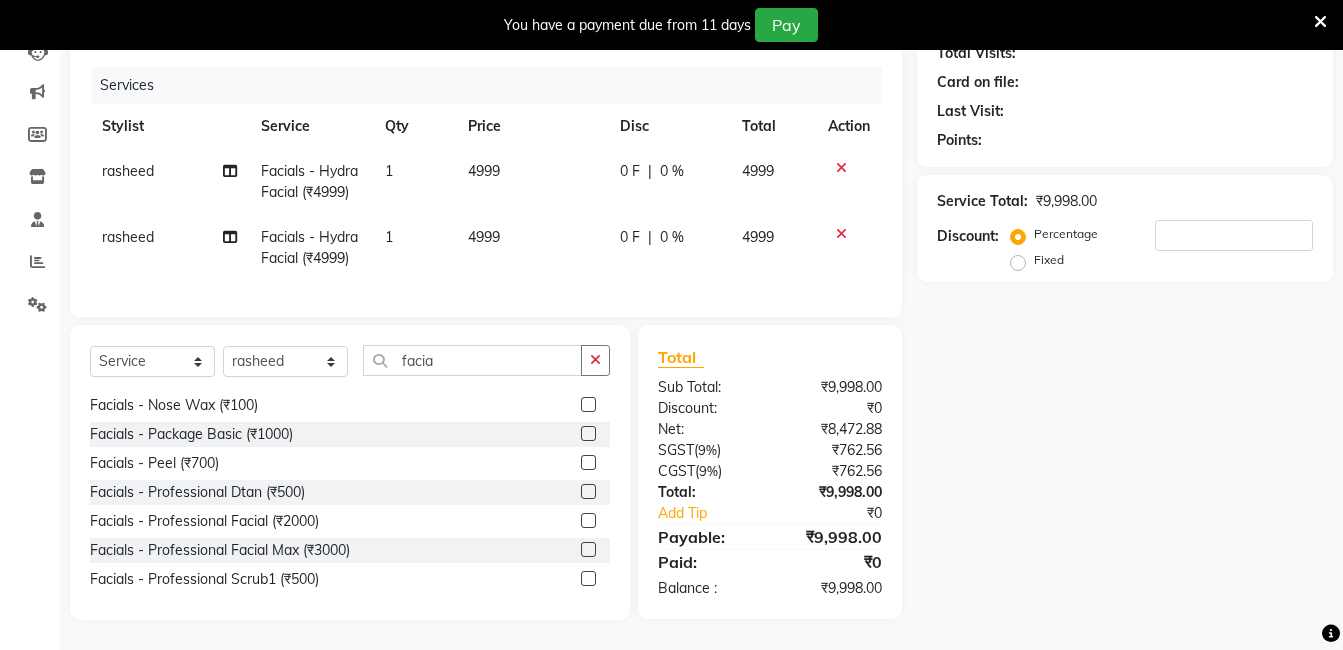 scroll, scrollTop: 322, scrollLeft: 0, axis: vertical 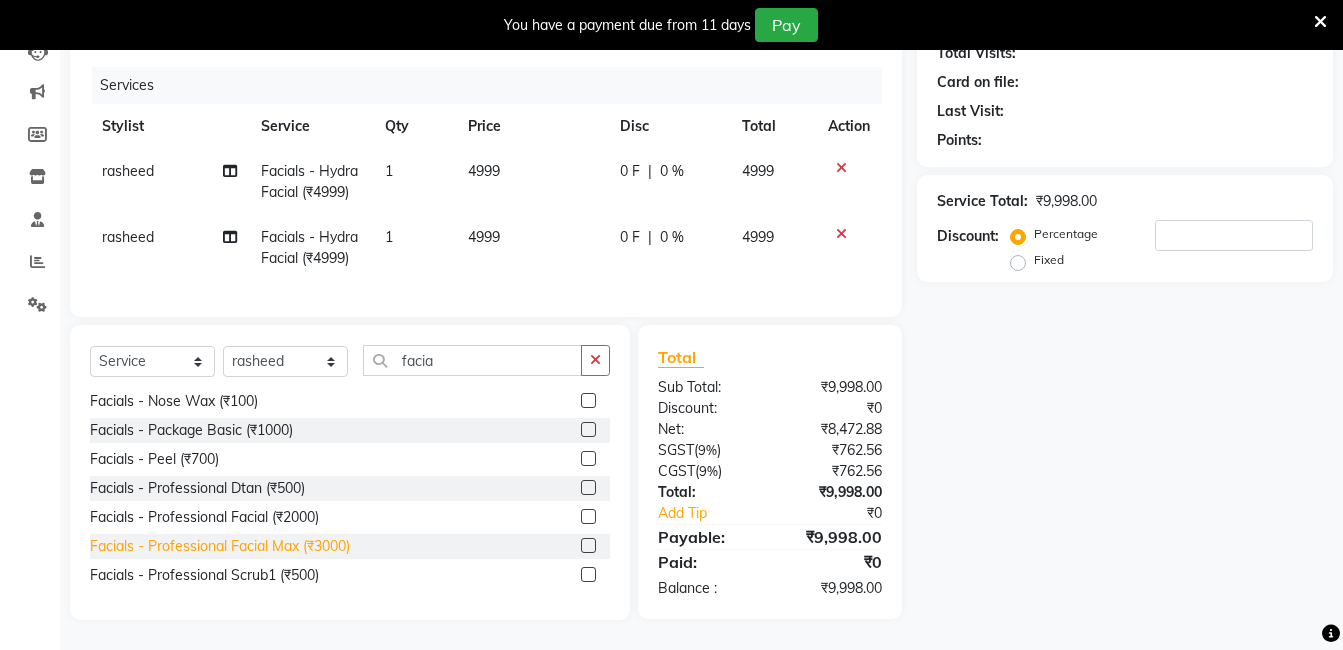 click on "Facials - Professional Facial Max (₹3000)" 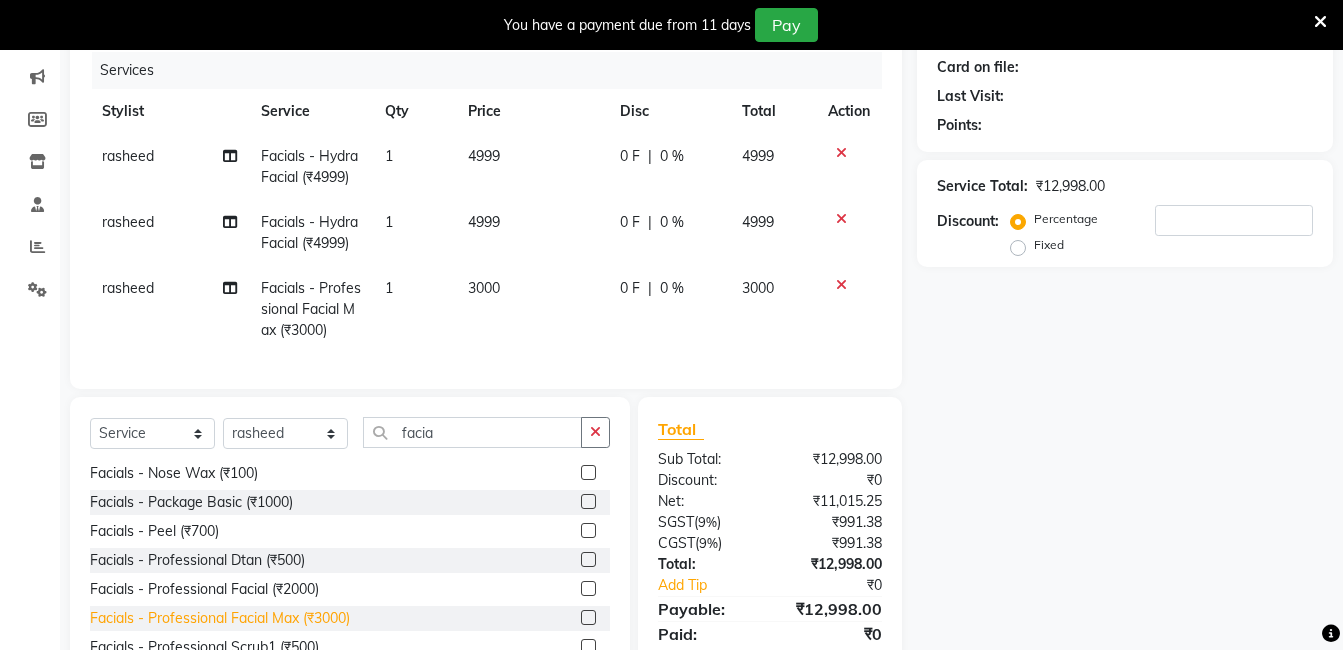 scroll, scrollTop: 333, scrollLeft: 0, axis: vertical 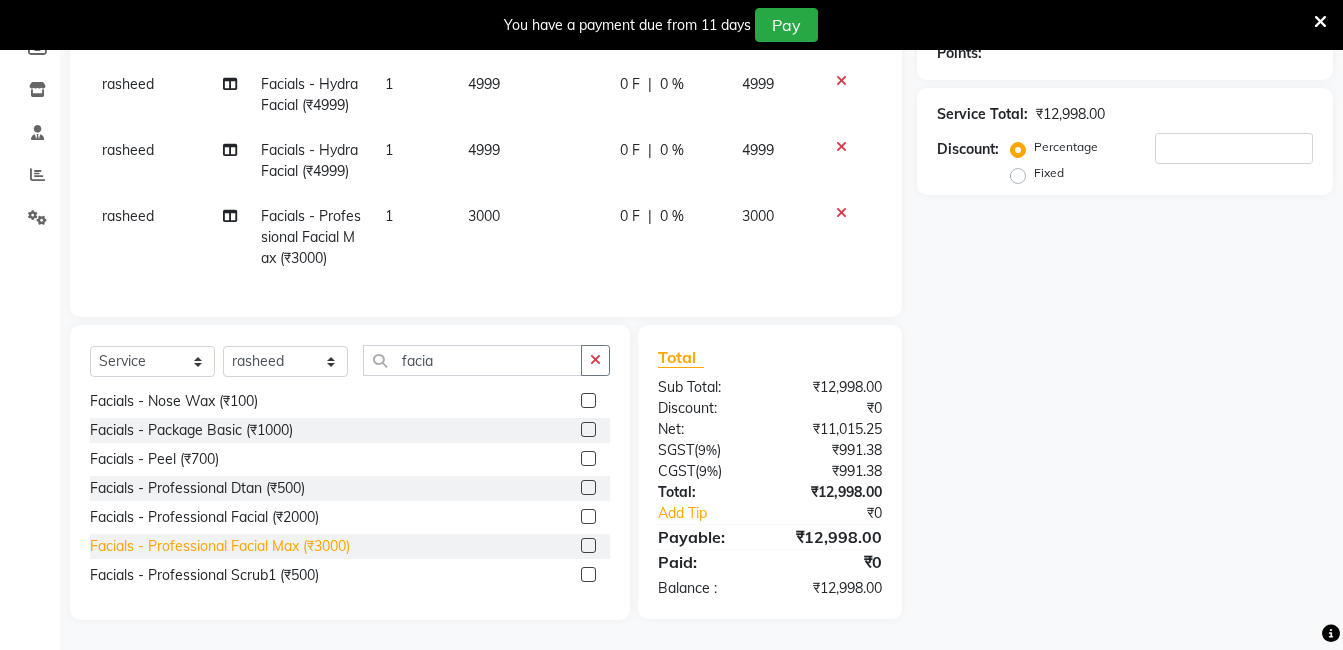 click on "Facials - Professional Facial Max (₹3000)" 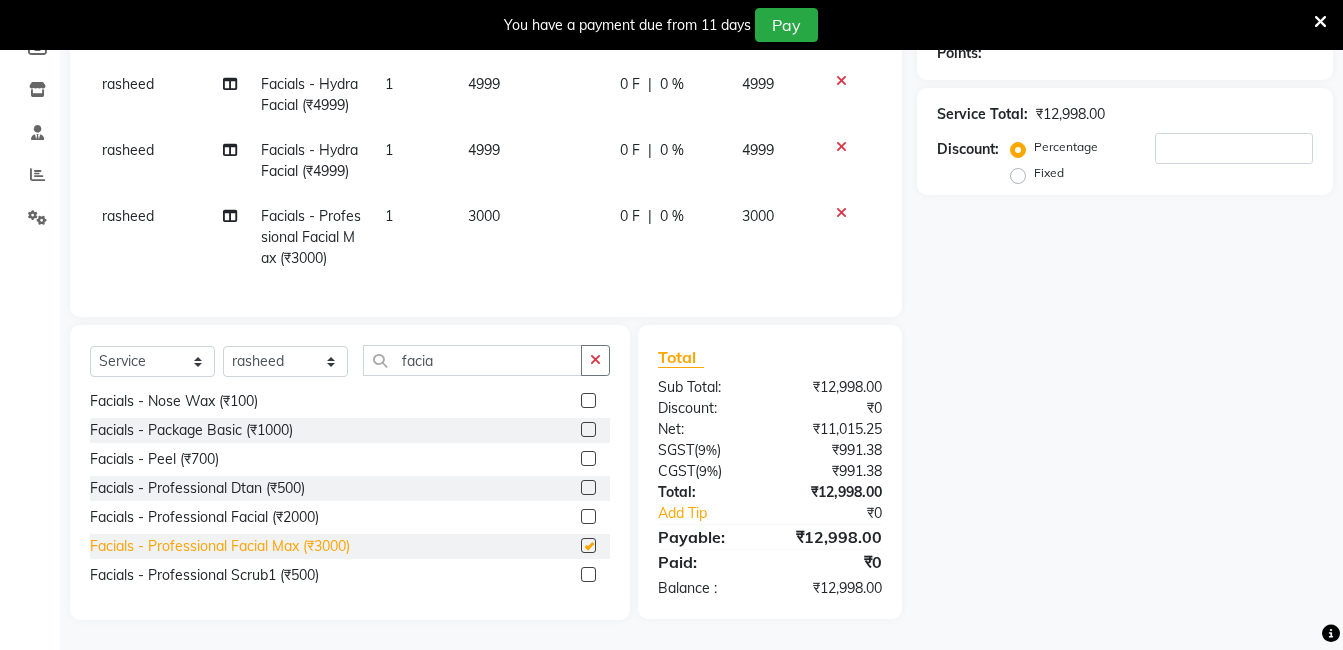 checkbox on "false" 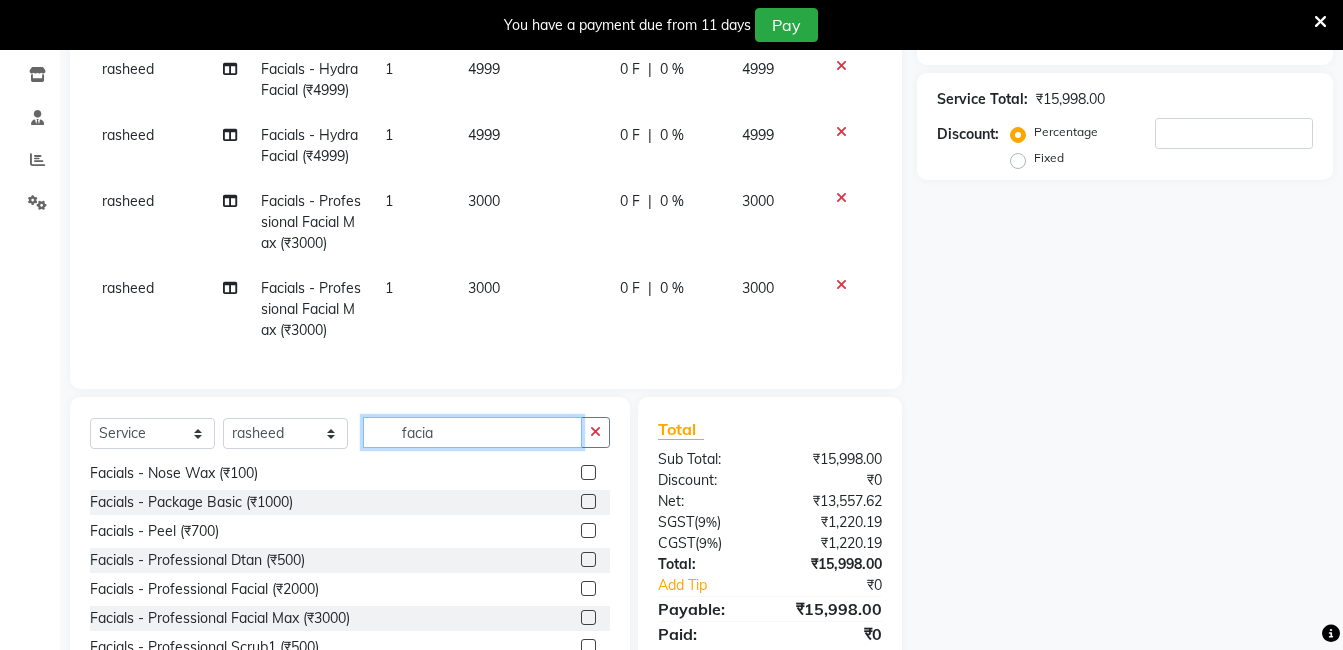 click on "facia" 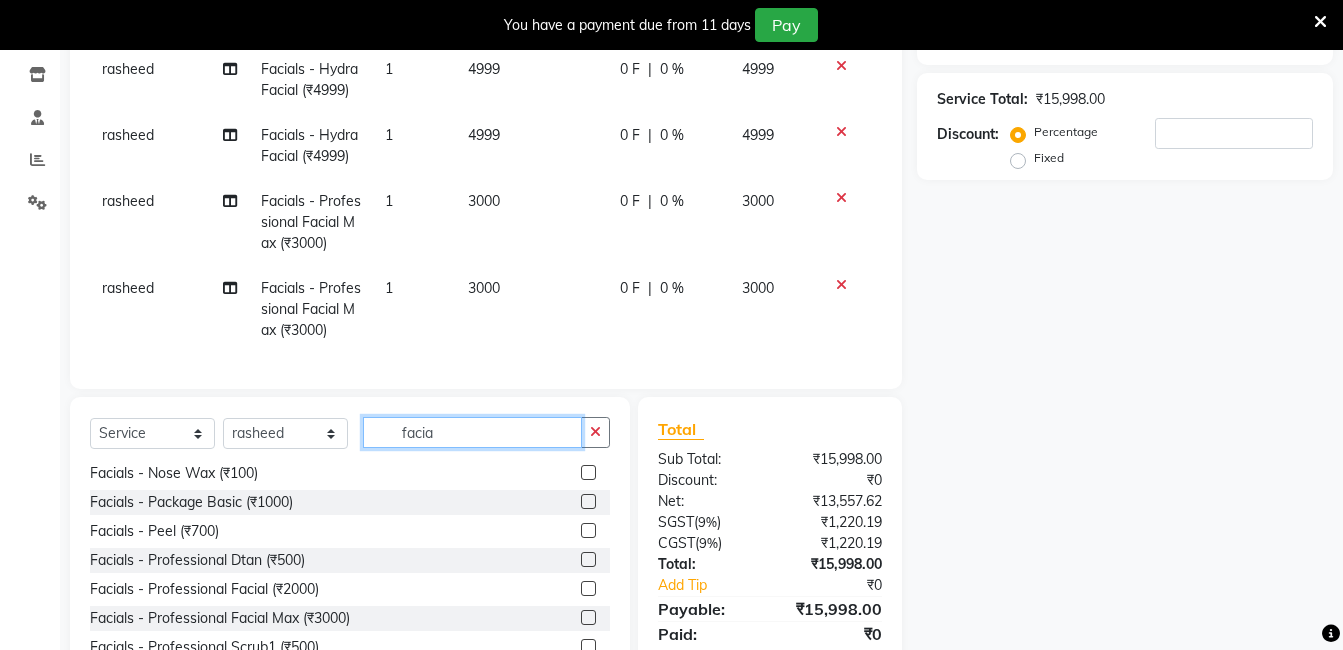 click on "facia" 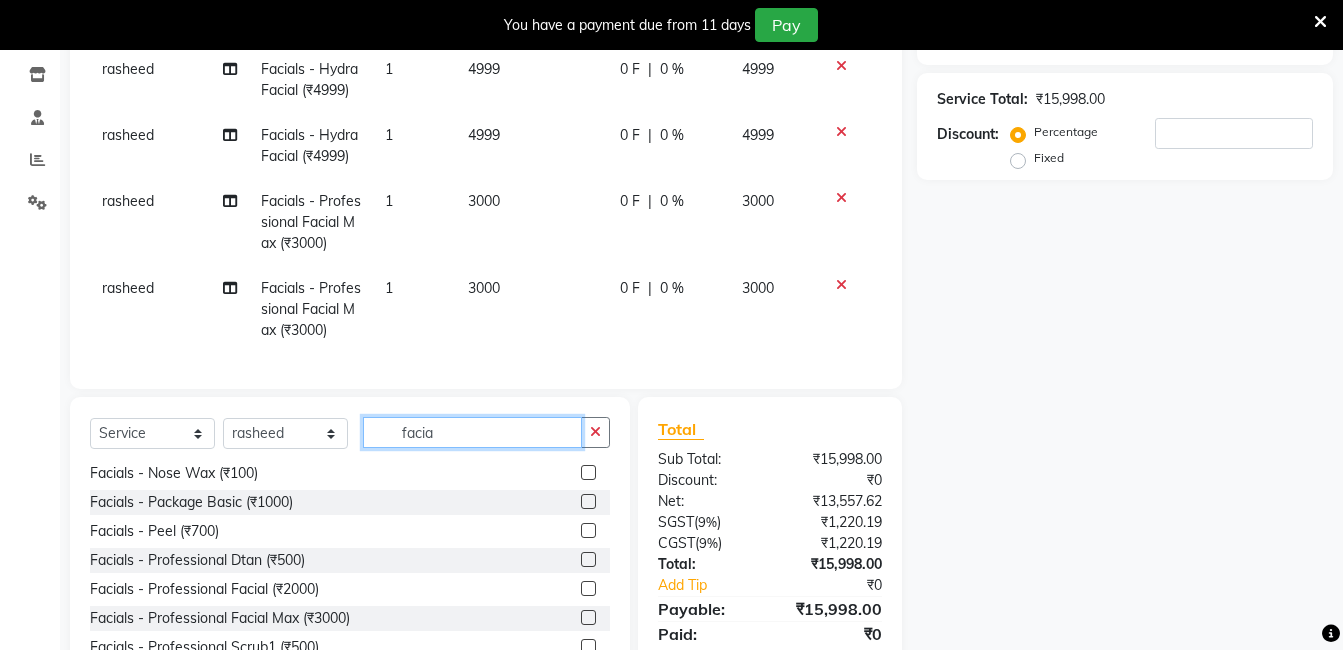 click on "facia" 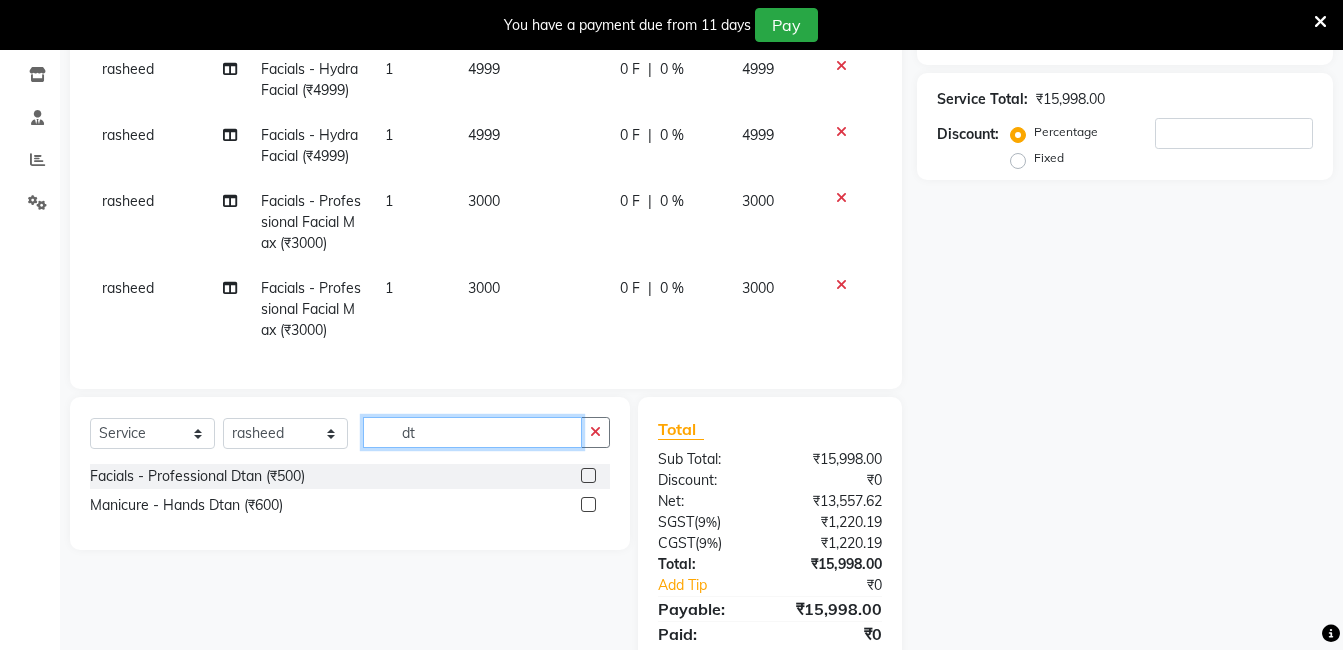 scroll, scrollTop: 0, scrollLeft: 0, axis: both 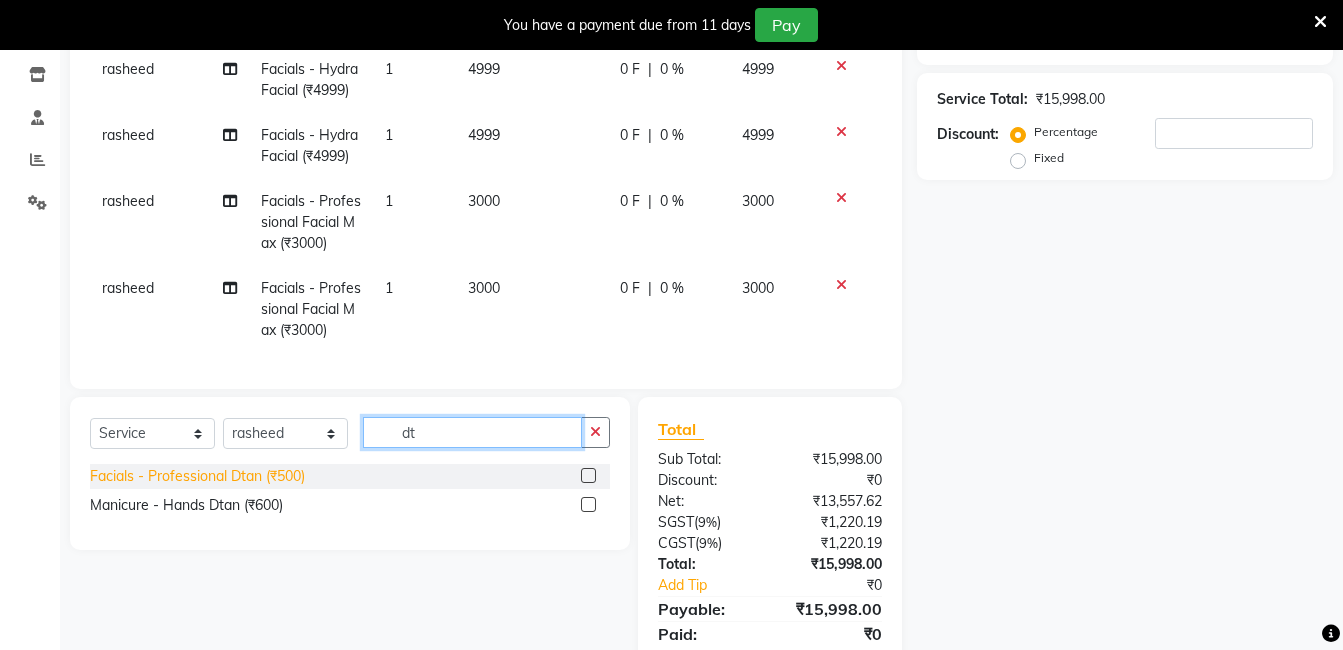 type on "dt" 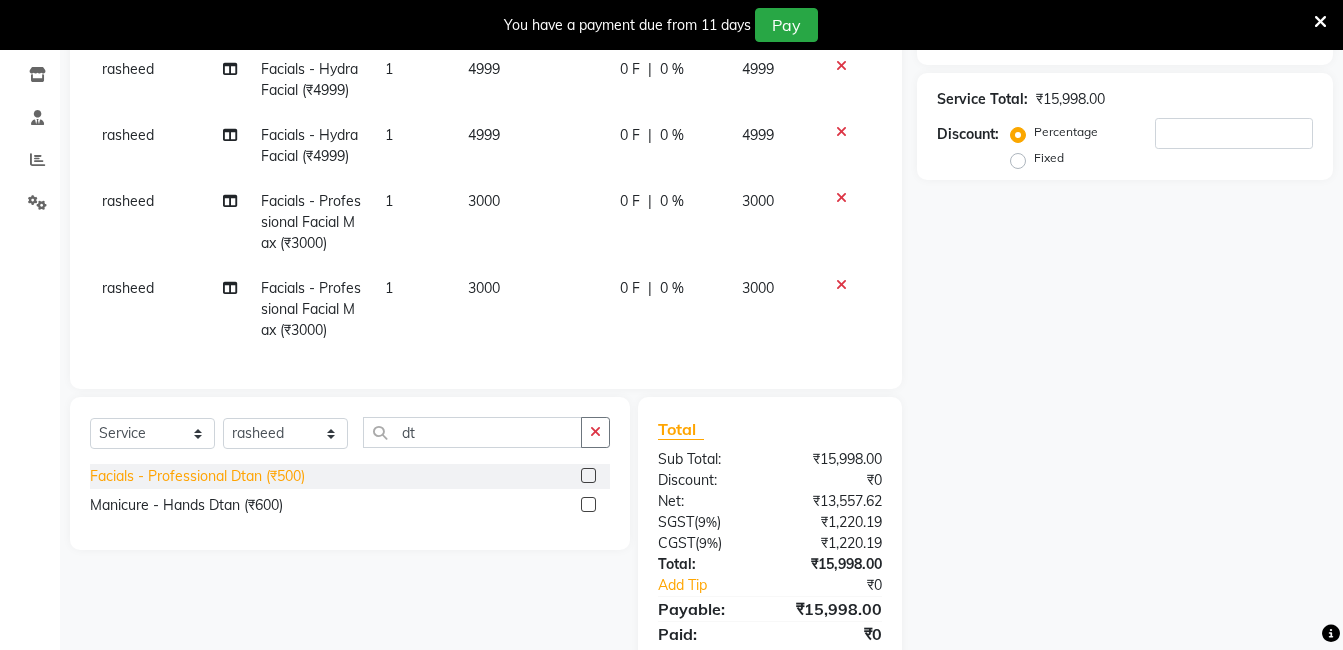 click on "Facials - Professional Dtan (₹500)" 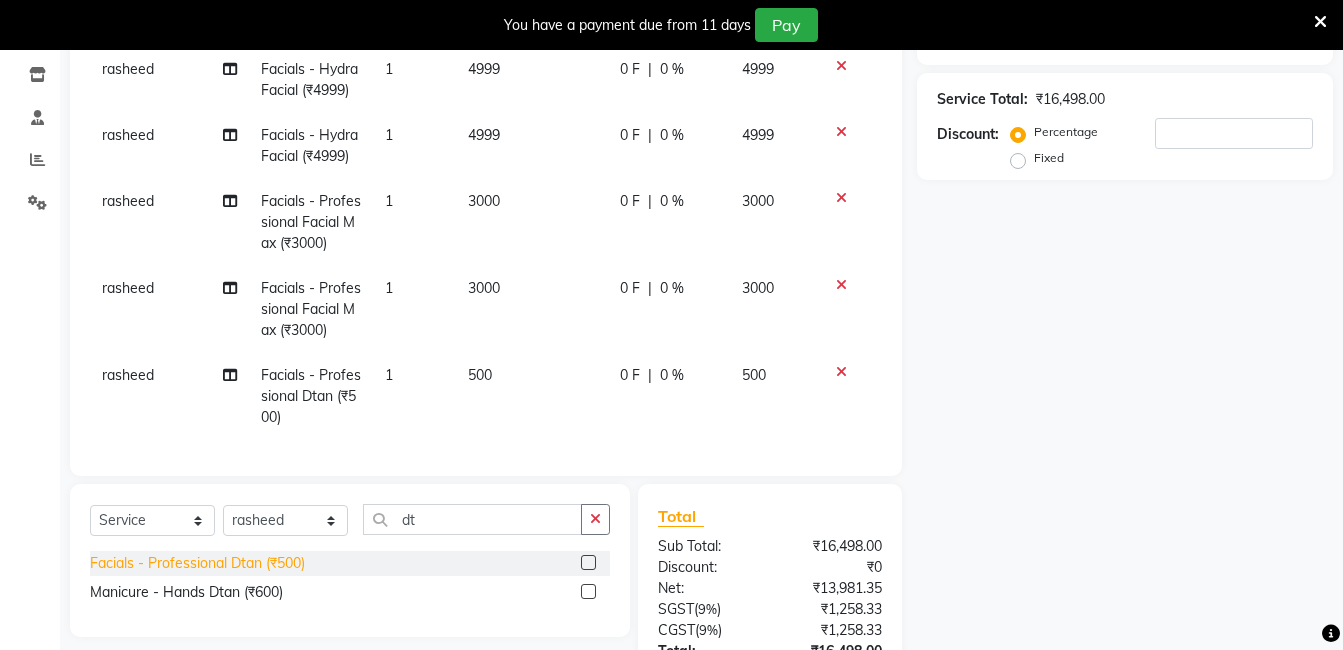 click on "Facials - Professional Dtan (₹500)" 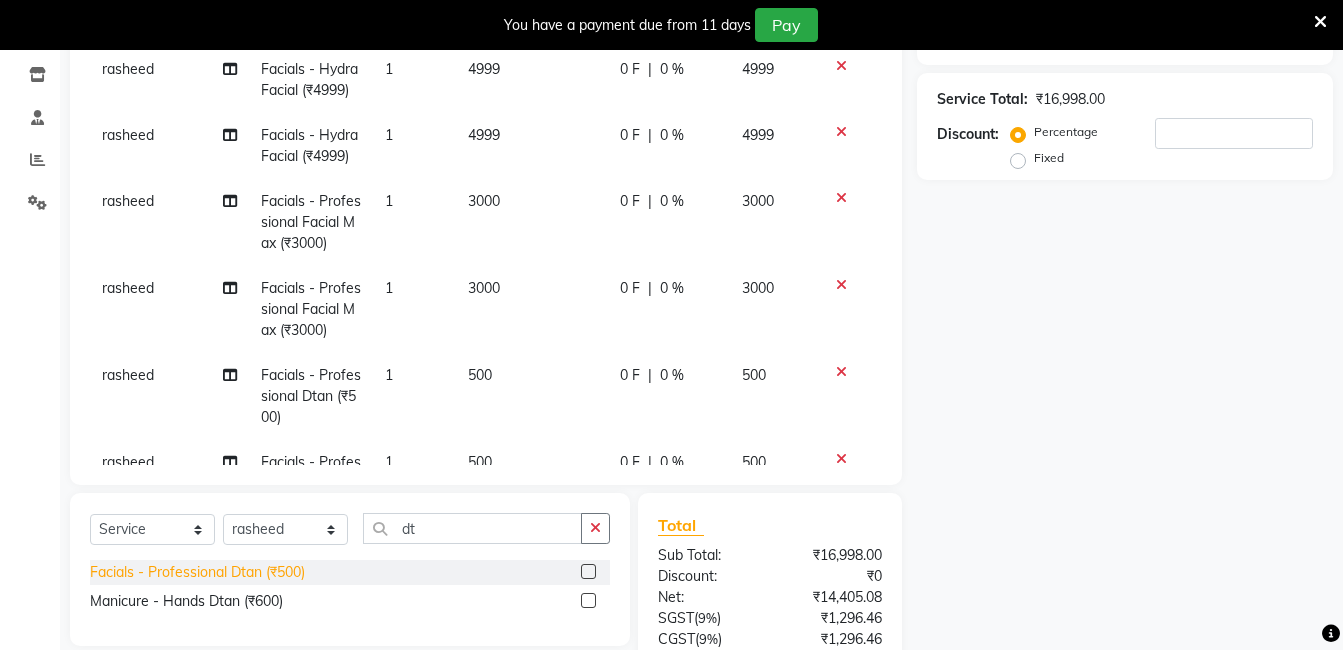 click on "Facials - Professional Dtan (₹500)" 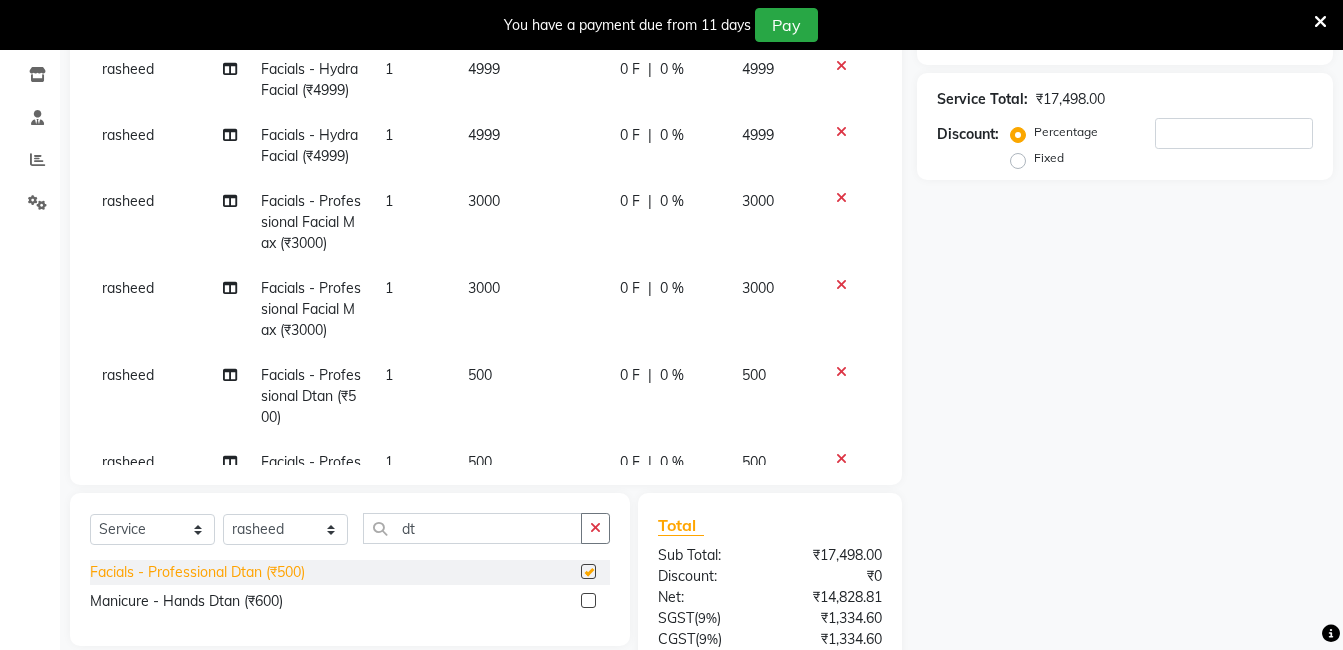 checkbox on "false" 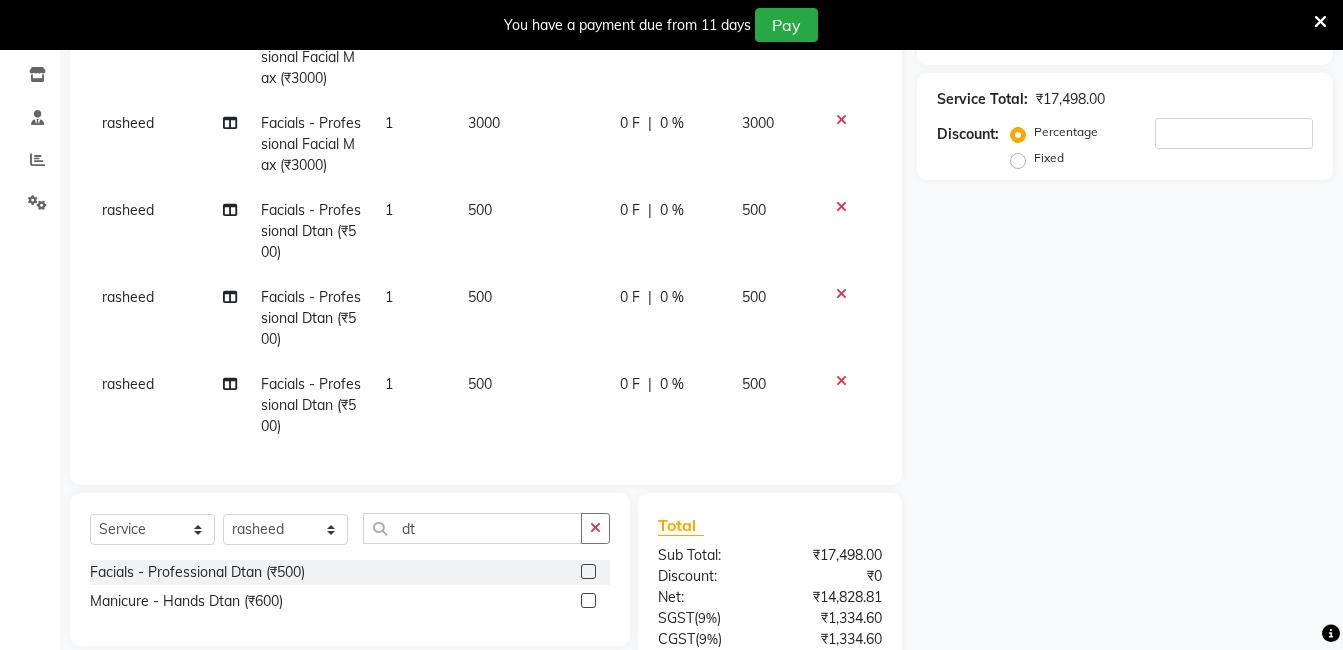 scroll, scrollTop: 222, scrollLeft: 0, axis: vertical 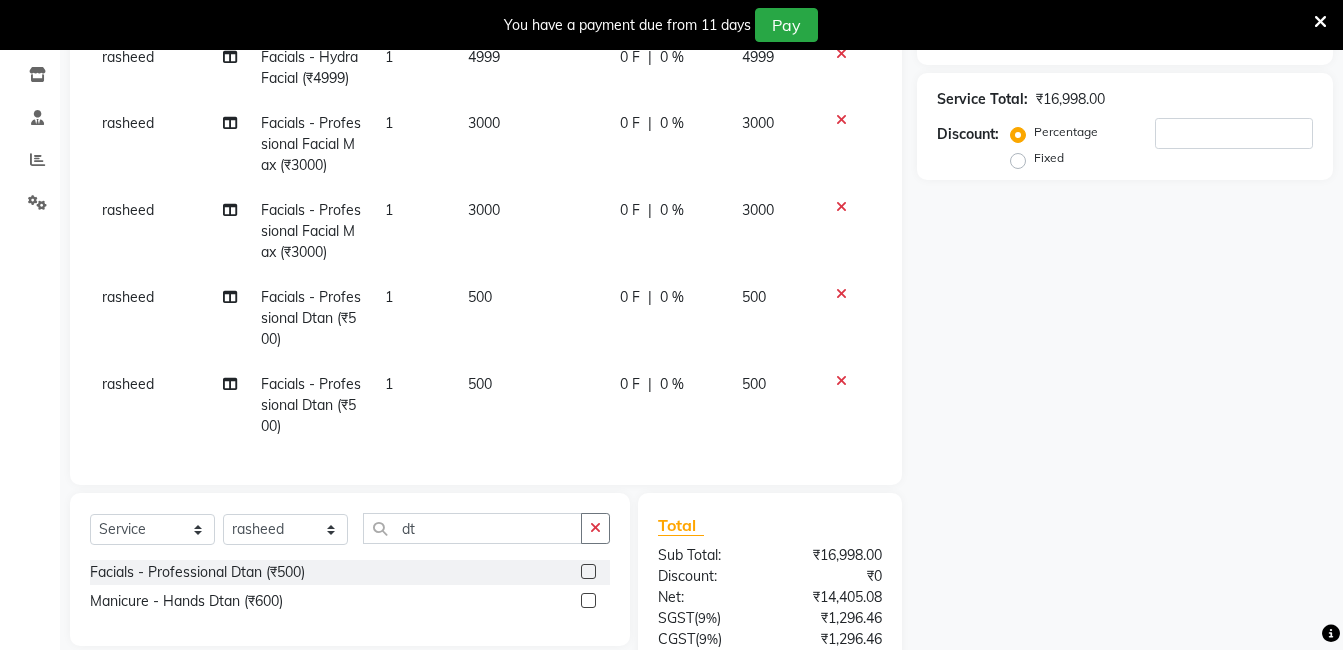 click on "0 F | 0 %" 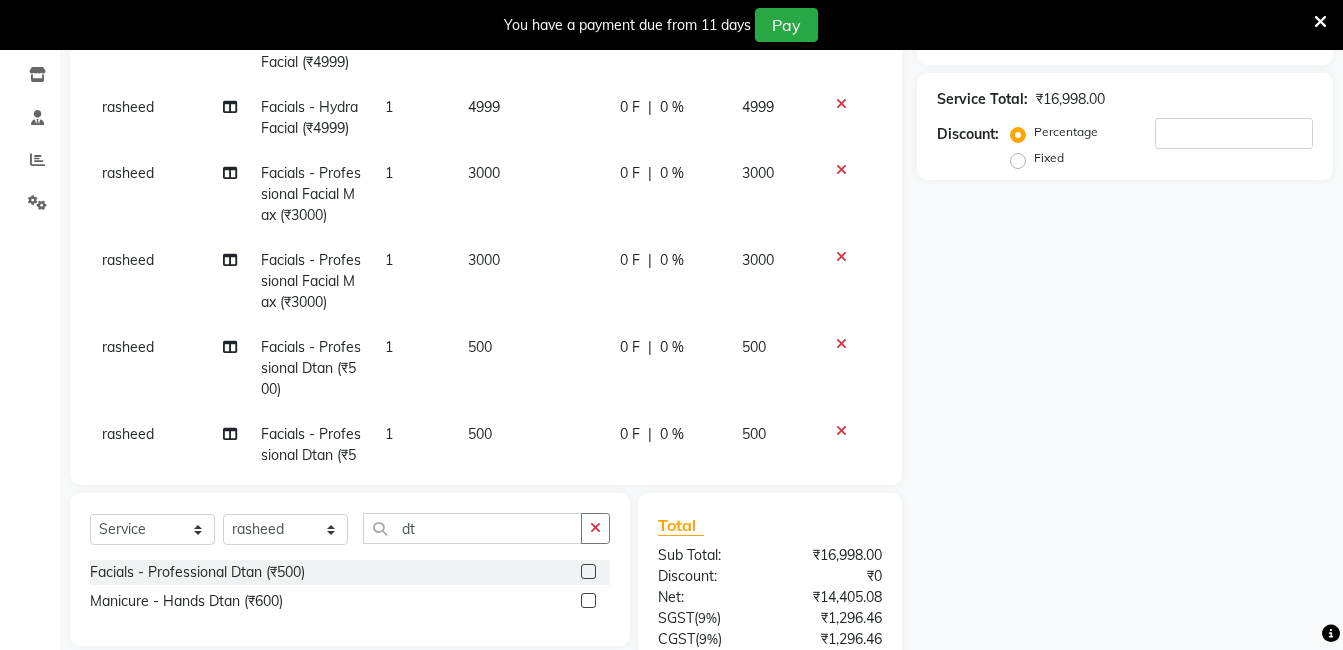 select on "43772" 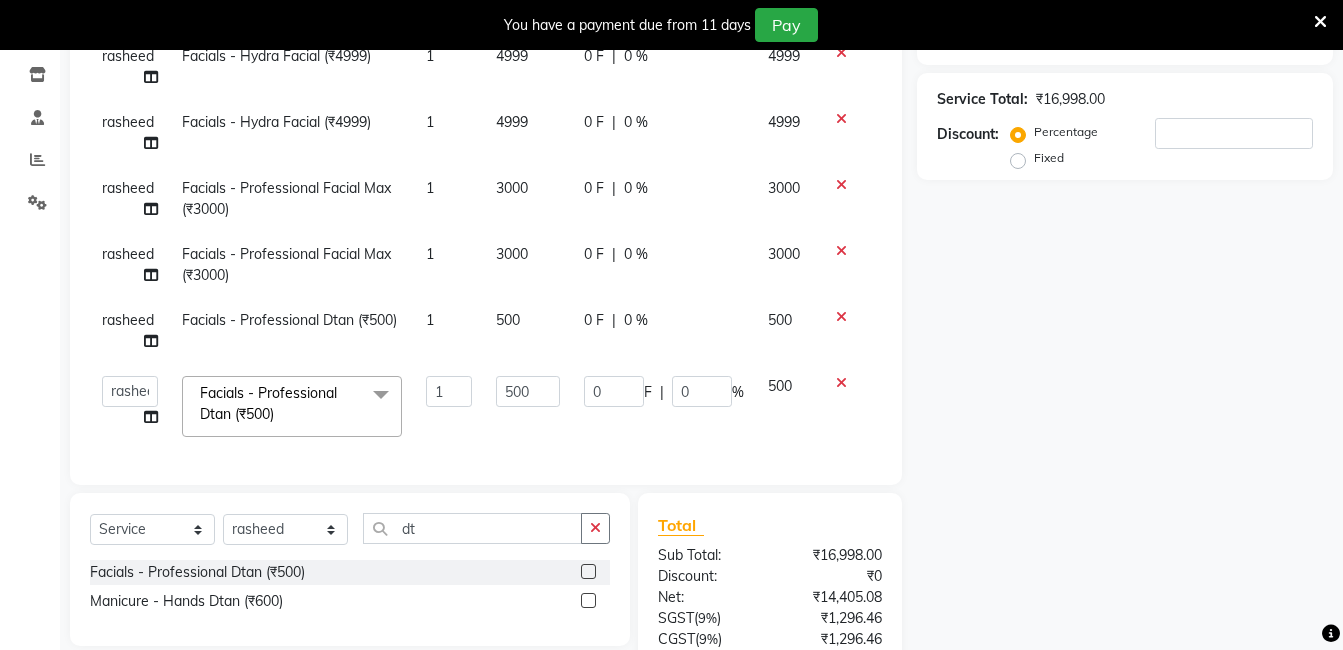 click on "3000" 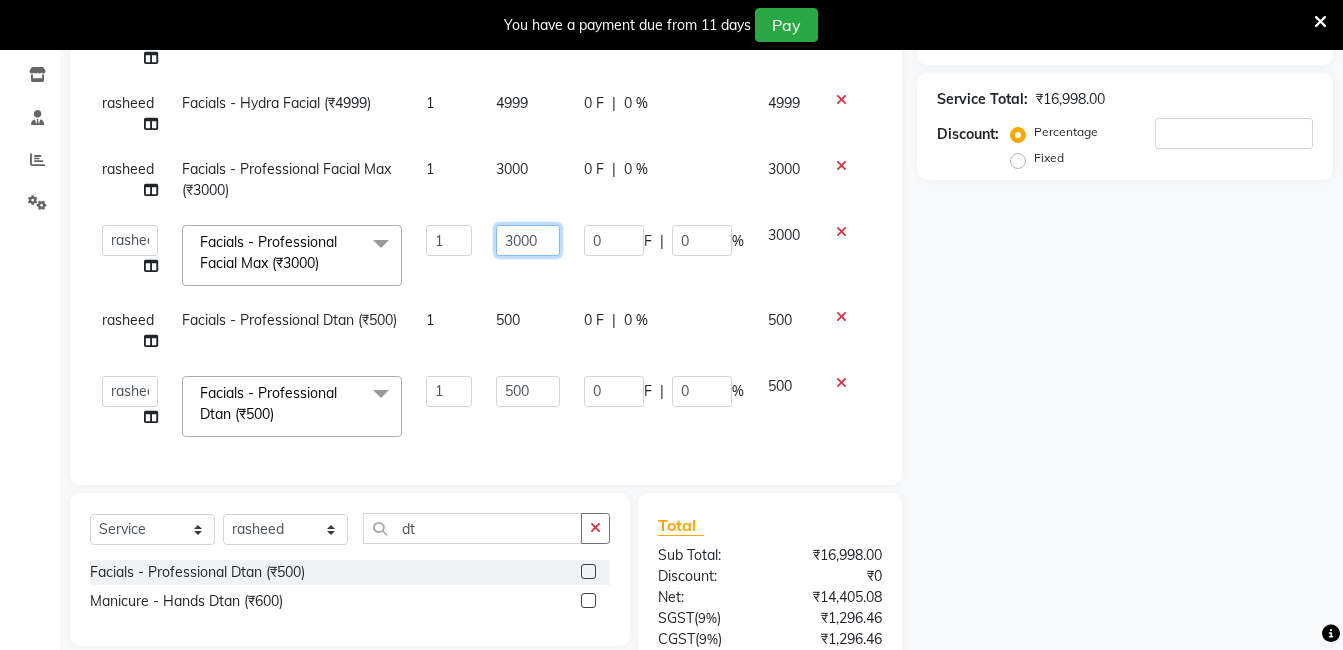 click on "3000" 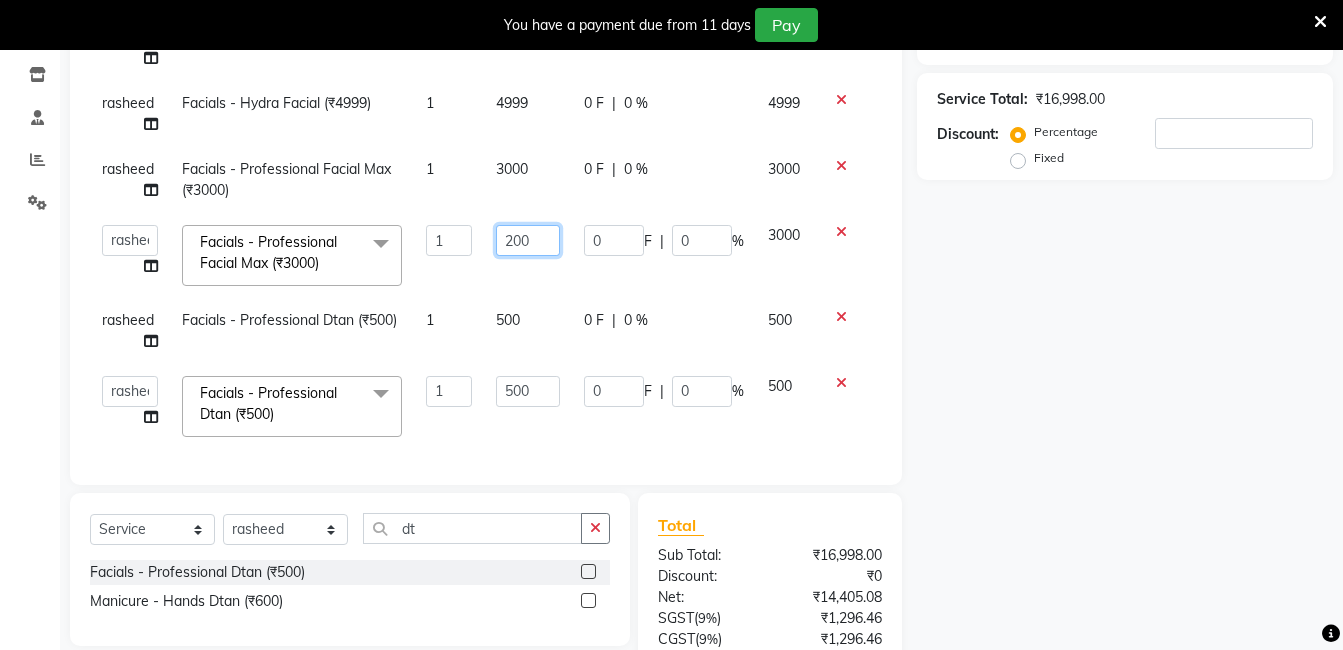 type on "2500" 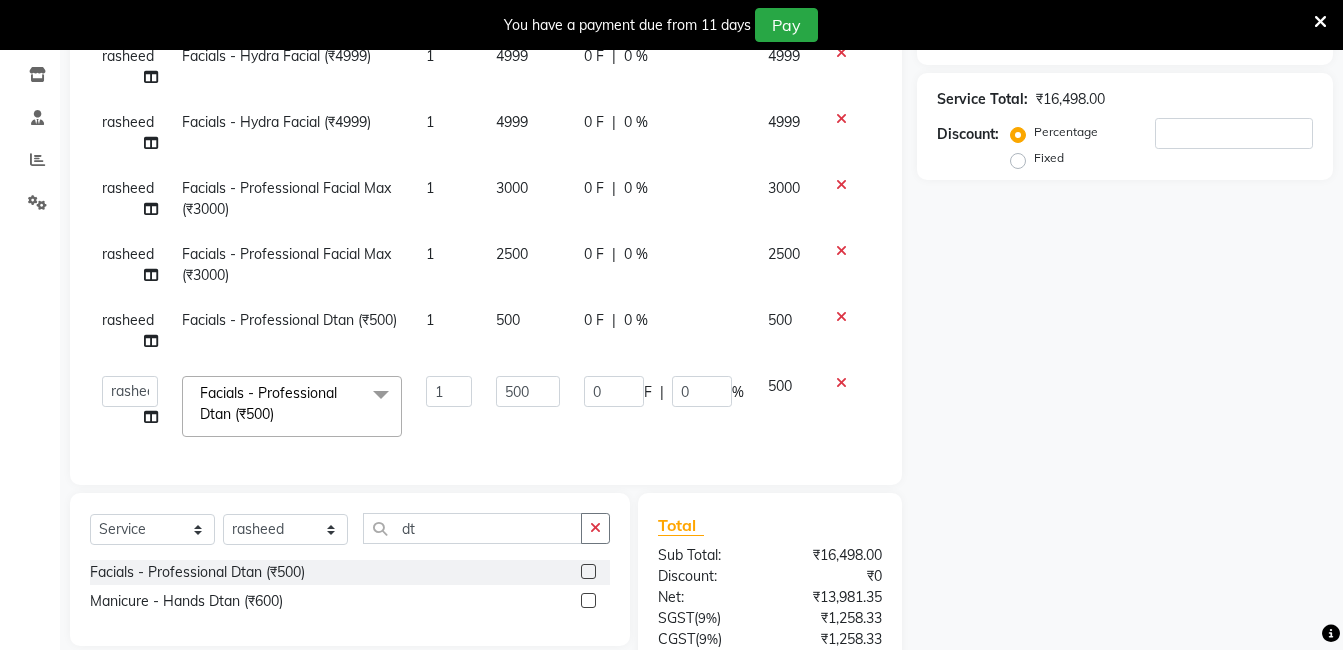 click on "3000" 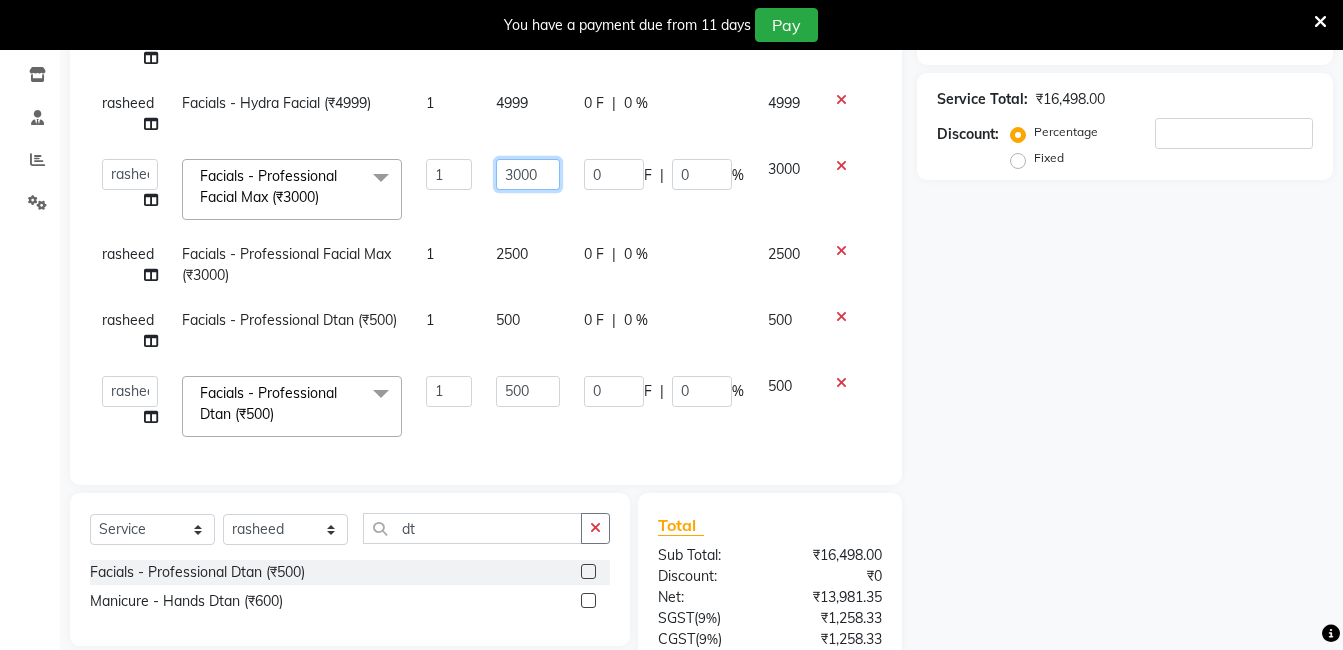 click on "3000" 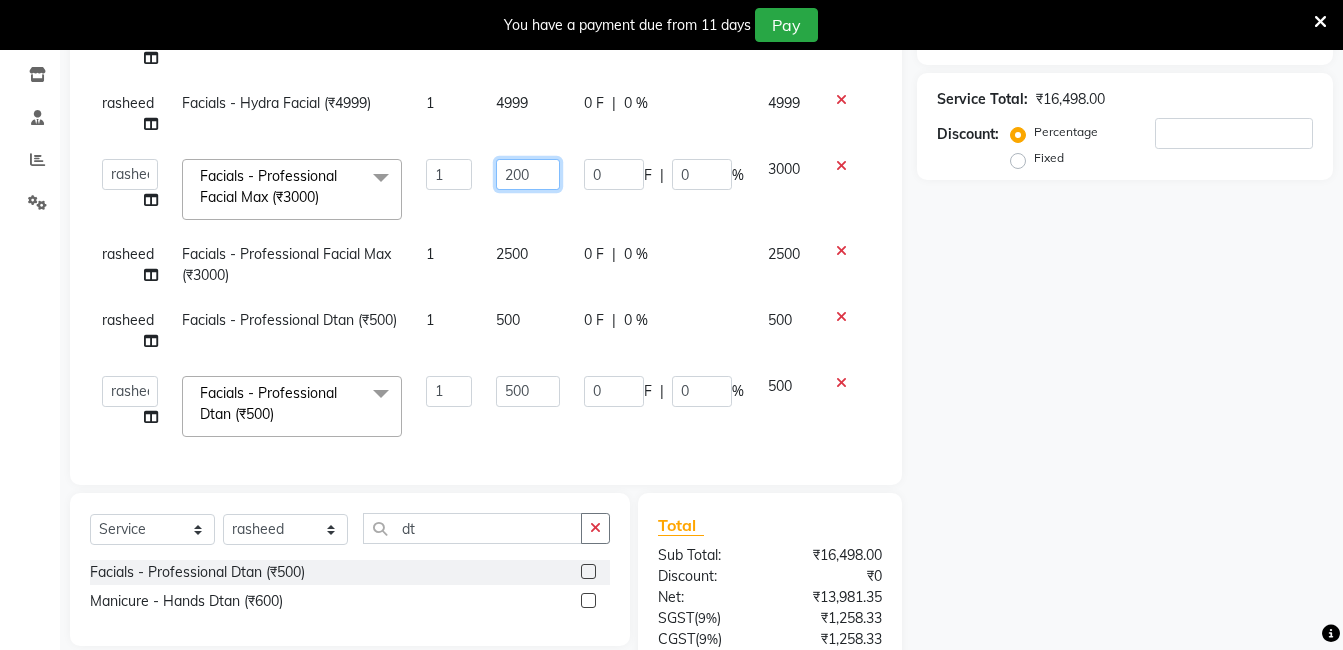 type on "2500" 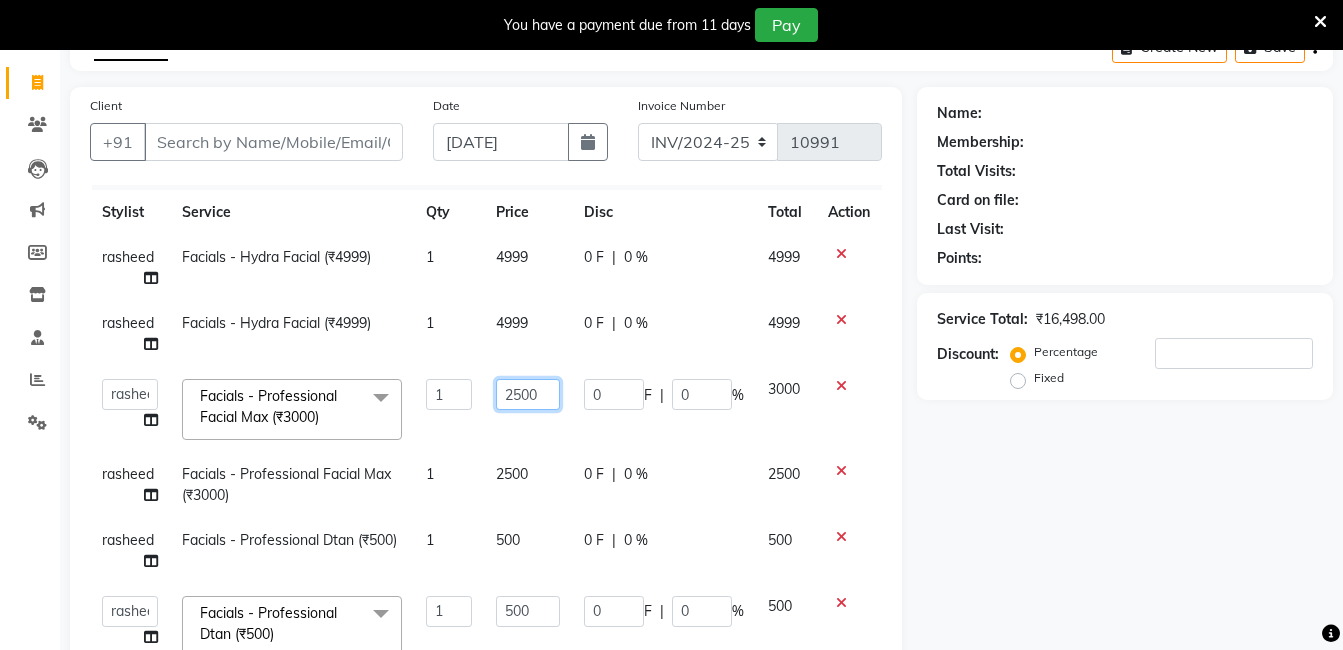 scroll, scrollTop: 106, scrollLeft: 0, axis: vertical 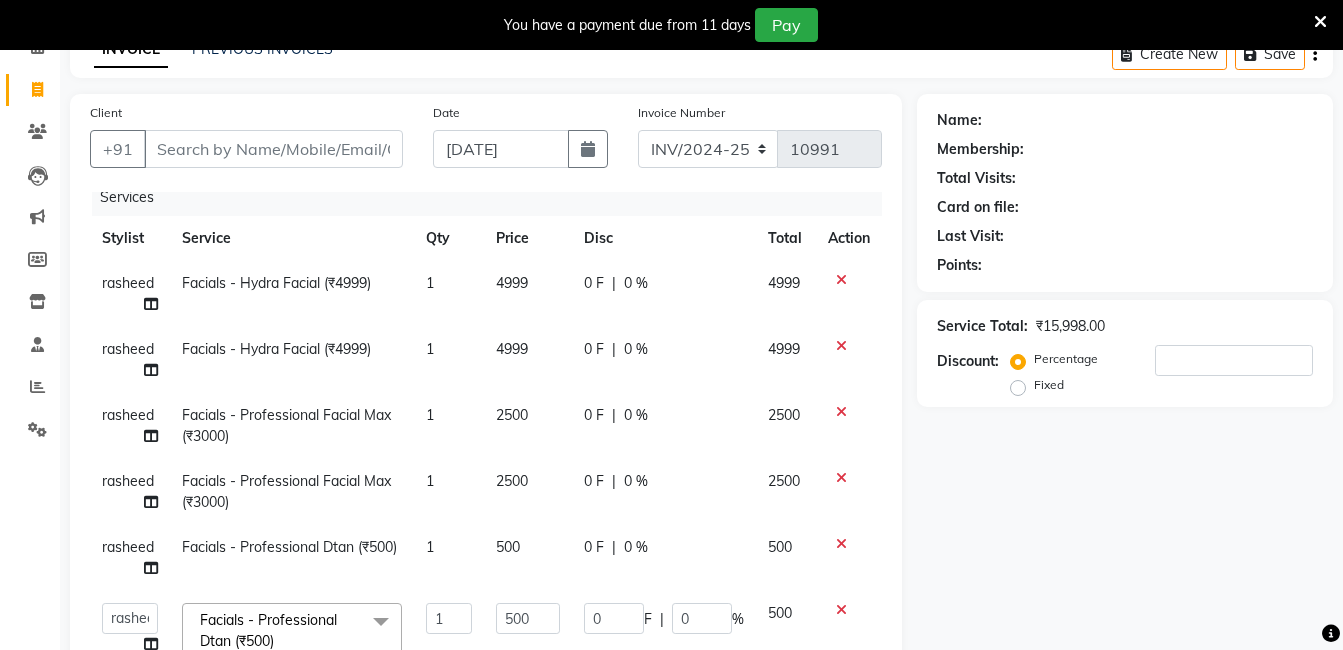 click on "Client +91 Date [DATE] Invoice Number INV/2024-25 V/2025 V/[PHONE_NUMBER] Services Stylist Service Qty Price Disc Total Action rasheed Facials - Hydra Facial (₹4999) 1 4999 0 F | 0 % 4999 rasheed Facials - Hydra Facial (₹4999) 1 4999 0 F | 0 % 4999 rasheed Facials - Professional Facial Max (₹3000) 1 2500 0 F | 0 % 2500 rasheed Facials - Professional Facial Max (₹3000) 1 2500 0 F | 0 % 2500 rasheed Facials - Professional Dtan (₹500) 1 500 0 F | 0 % 500  [PERSON_NAME]   [PERSON_NAME]   [PERSON_NAME]   sameer   [PERSON_NAME] manager  Facials - Professional Dtan (₹500)  x Hair Care - [PERSON_NAME] Colour (₹500) Hair Care - Baby Haircut (₹250) Hair Care - Hair Cut And Shave (₹350) Hair Care - [PERSON_NAME] [PERSON_NAME] (₹1000) Hair Care - Curly Short Lenght (₹5000) Hair Care - Full Fiber (₹500) Hair Care - Girl Haircut (₹350) Hair Care - Hair Cut (₹200) Hair Care - [MEDICAL_DATA] treatment (₹1500) Hair Care - Hair Spa Professional (₹1200) Hair Care - Haircut Girl (₹800) Hair Care - Spa (₹700)" 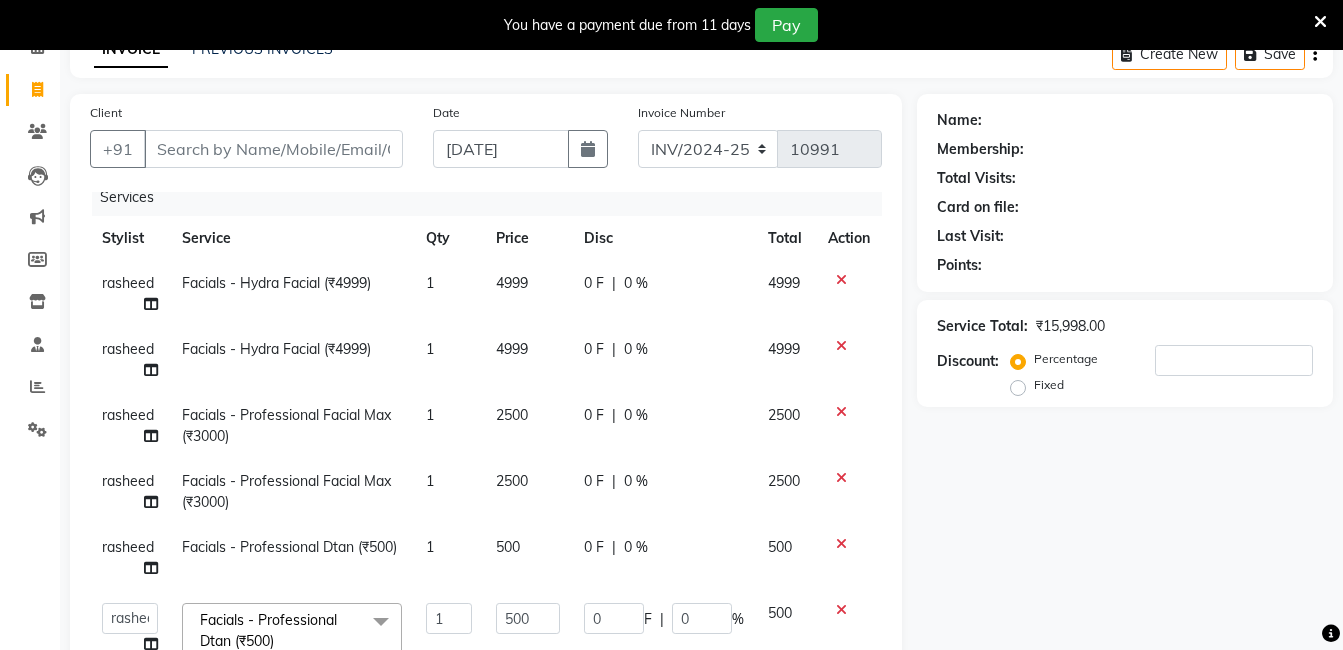 drag, startPoint x: 851, startPoint y: 309, endPoint x: 764, endPoint y: 260, distance: 99.849884 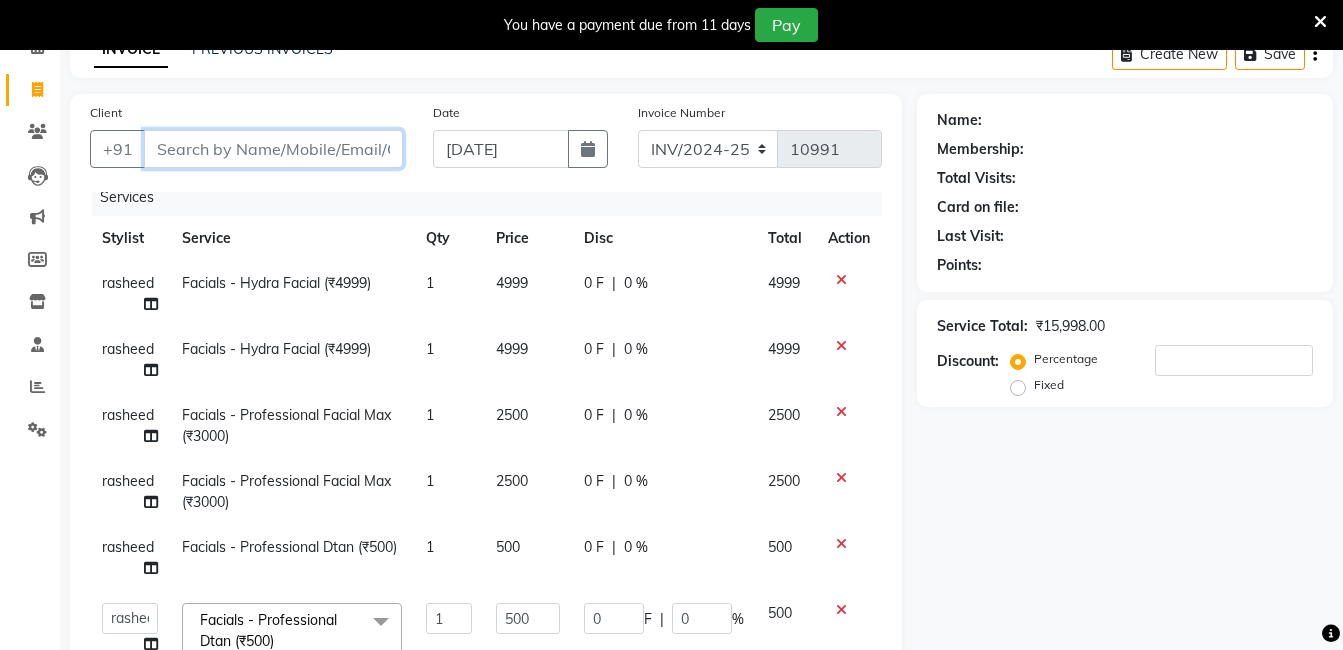click on "Client" at bounding box center [273, 149] 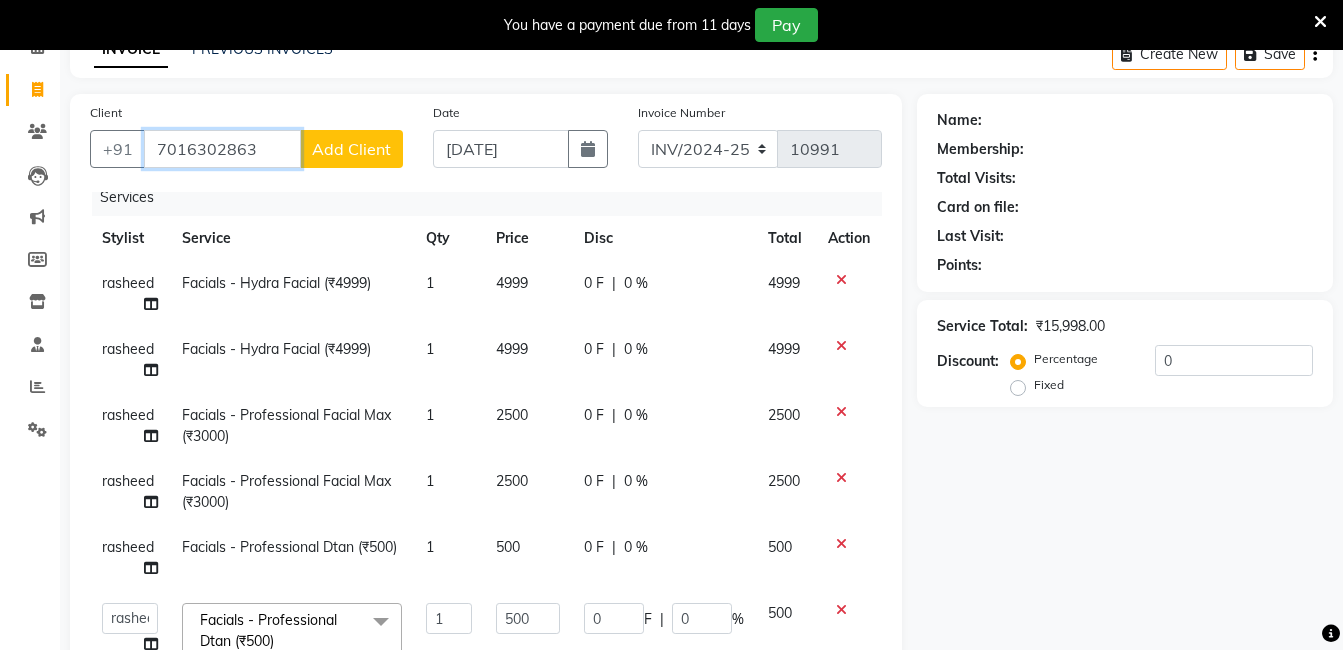 type on "7016302863" 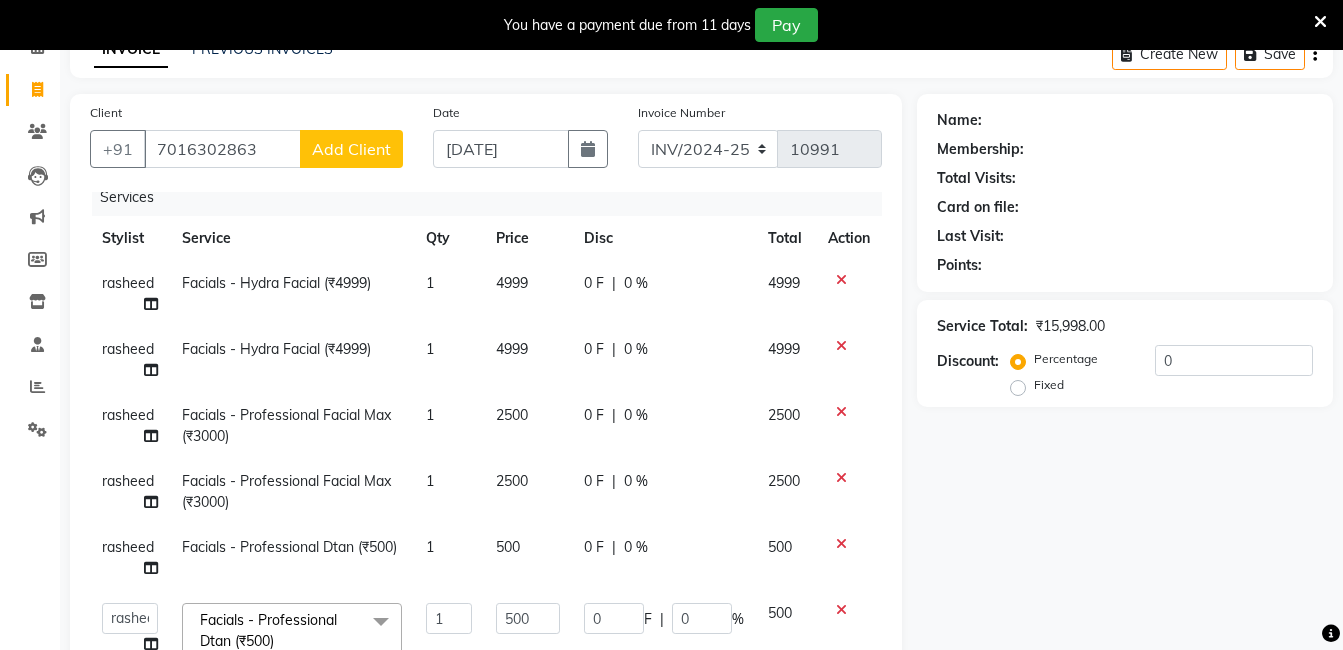 click on "Add Client" 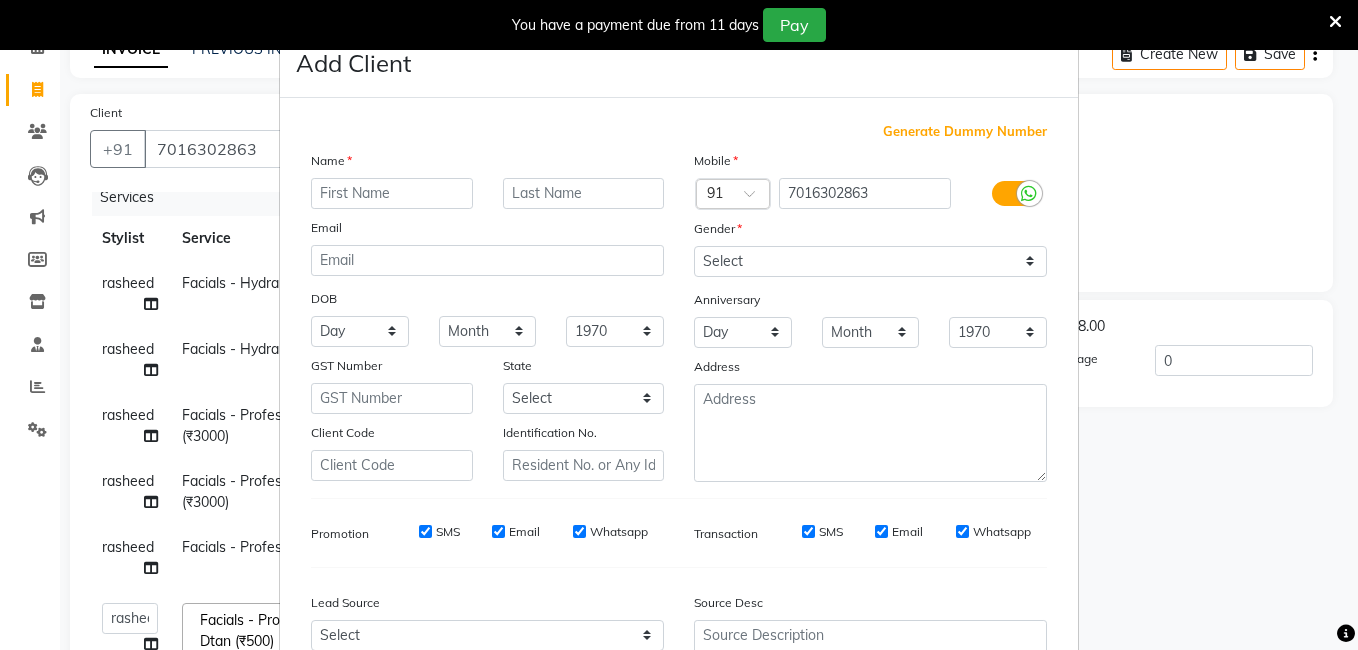 click at bounding box center [392, 193] 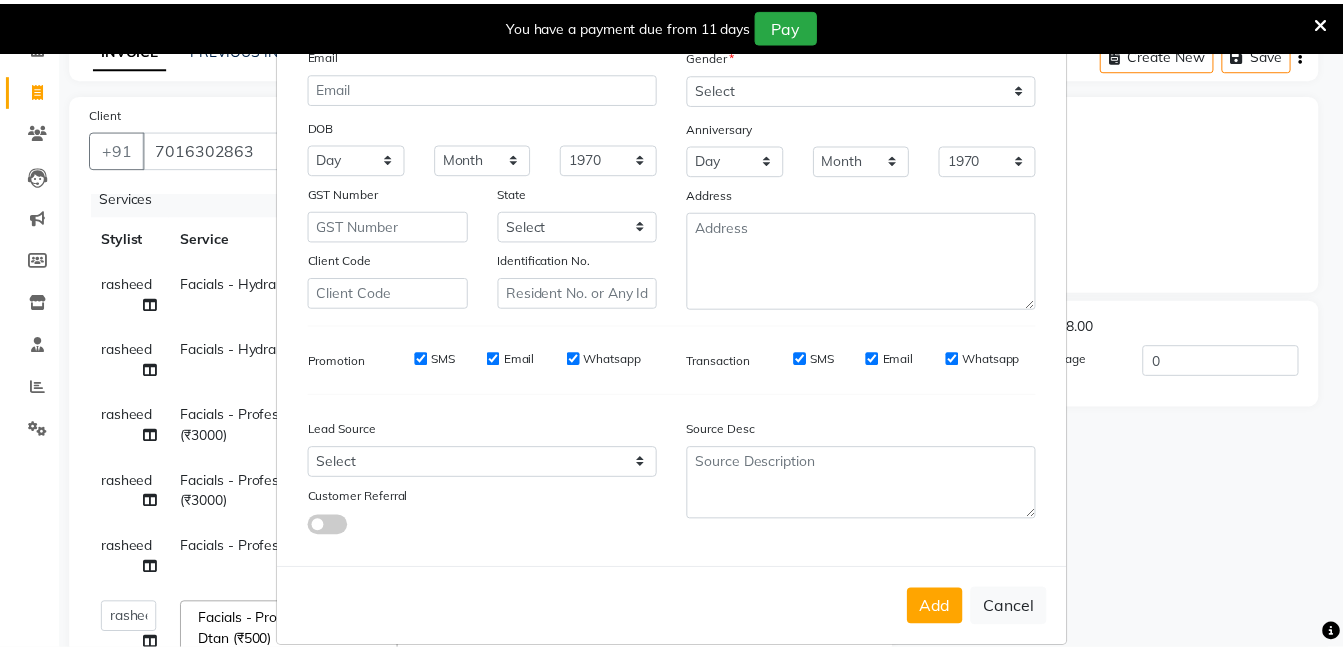 scroll, scrollTop: 199, scrollLeft: 0, axis: vertical 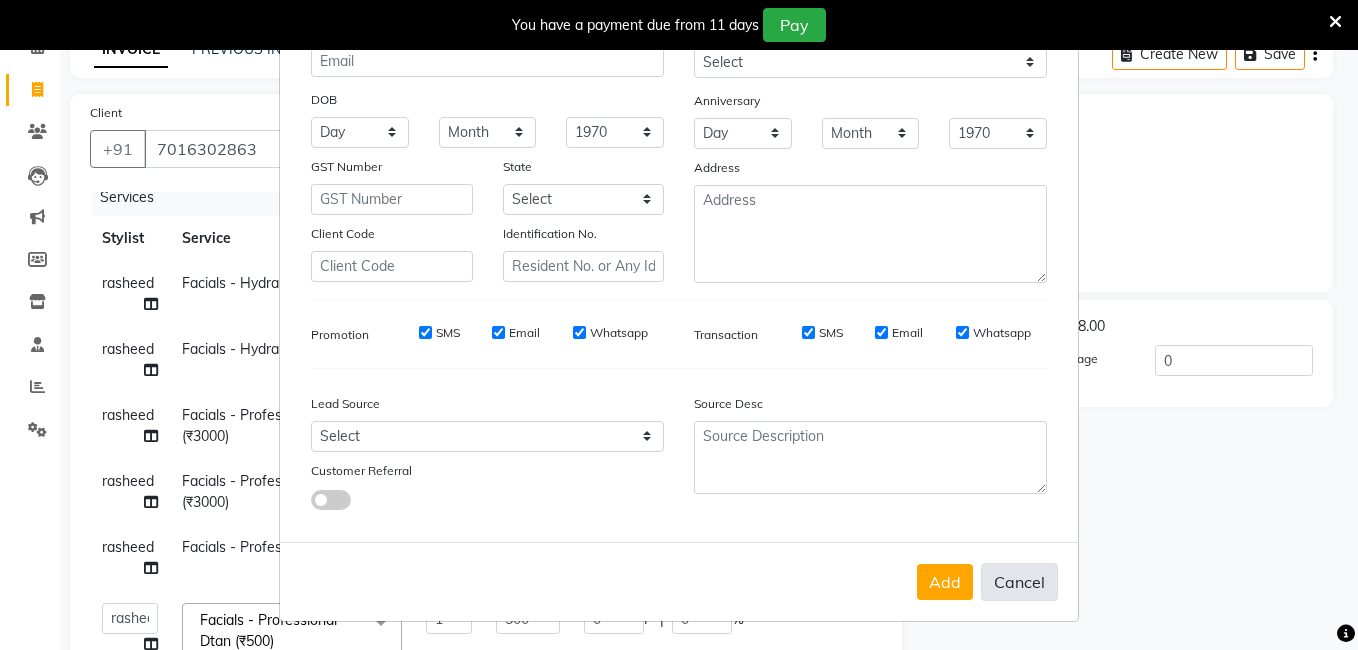 click on "Cancel" at bounding box center [1019, 582] 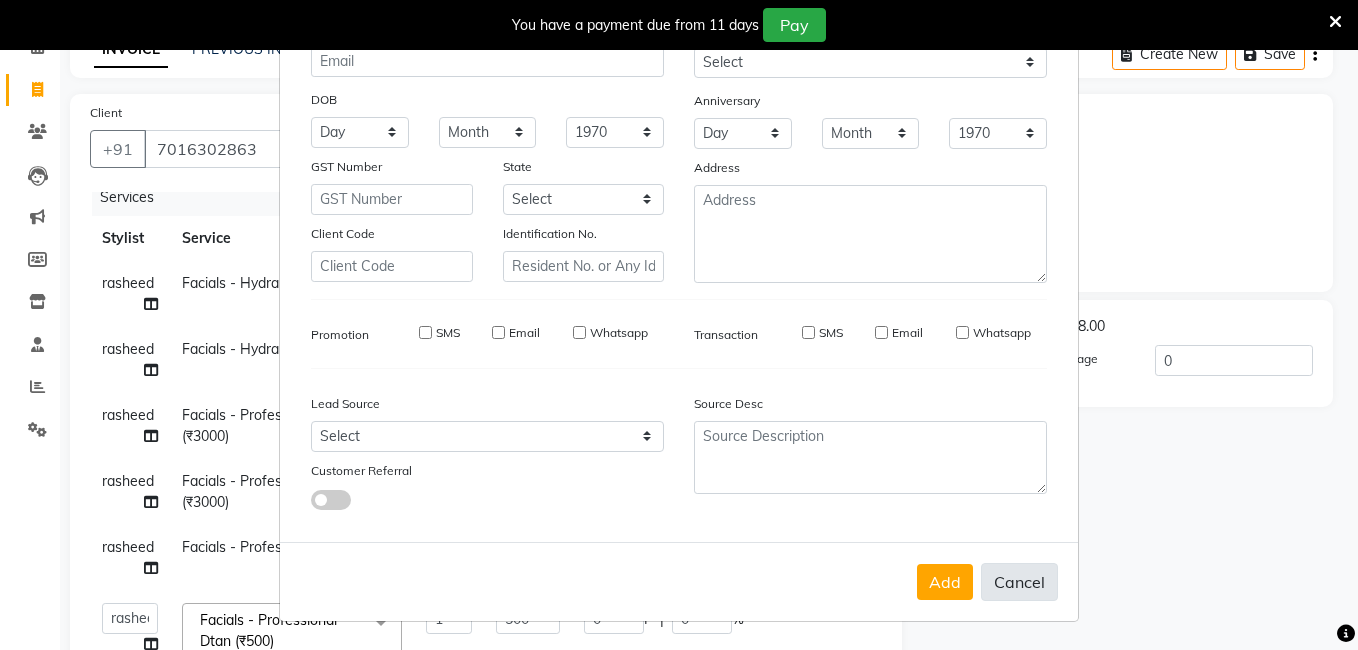 select 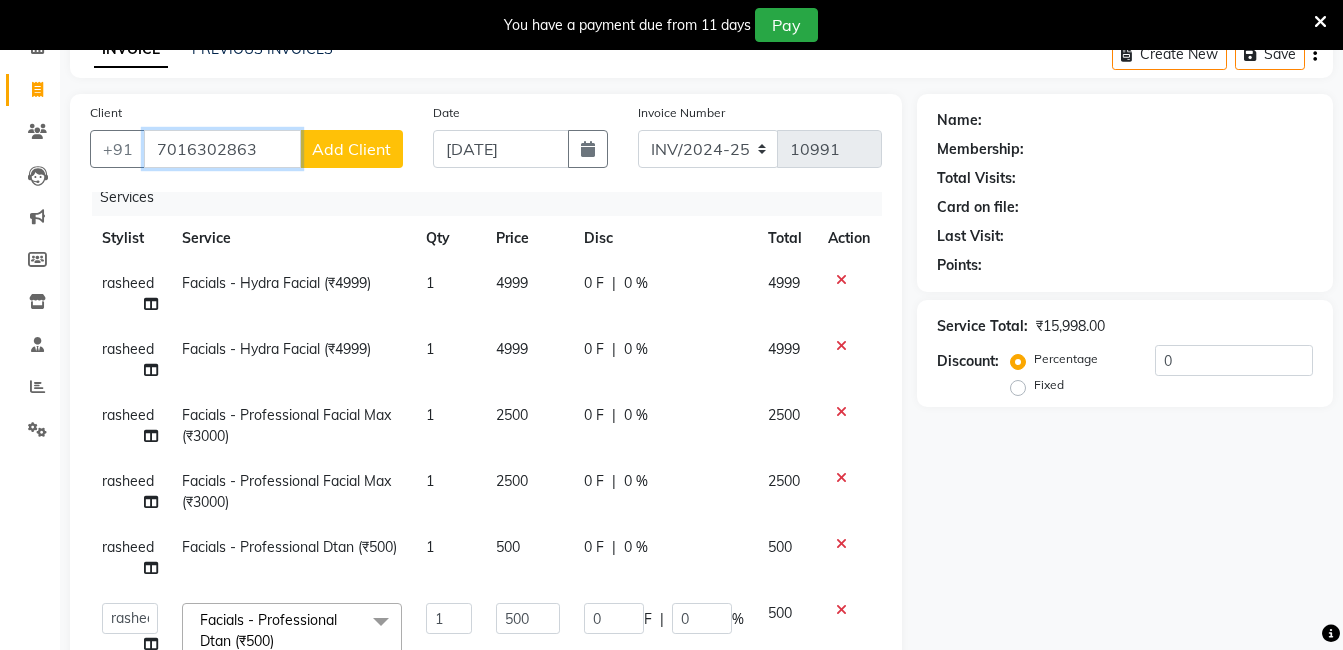 click on "7016302863" at bounding box center [222, 149] 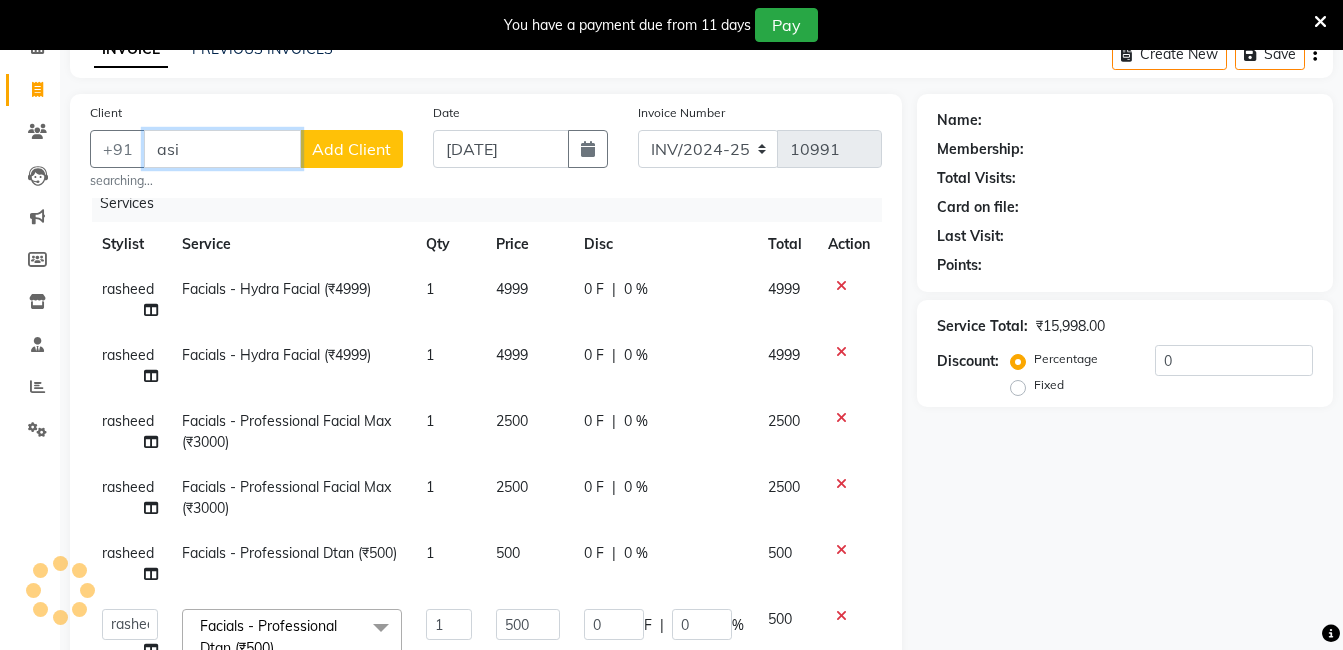 type on "asif" 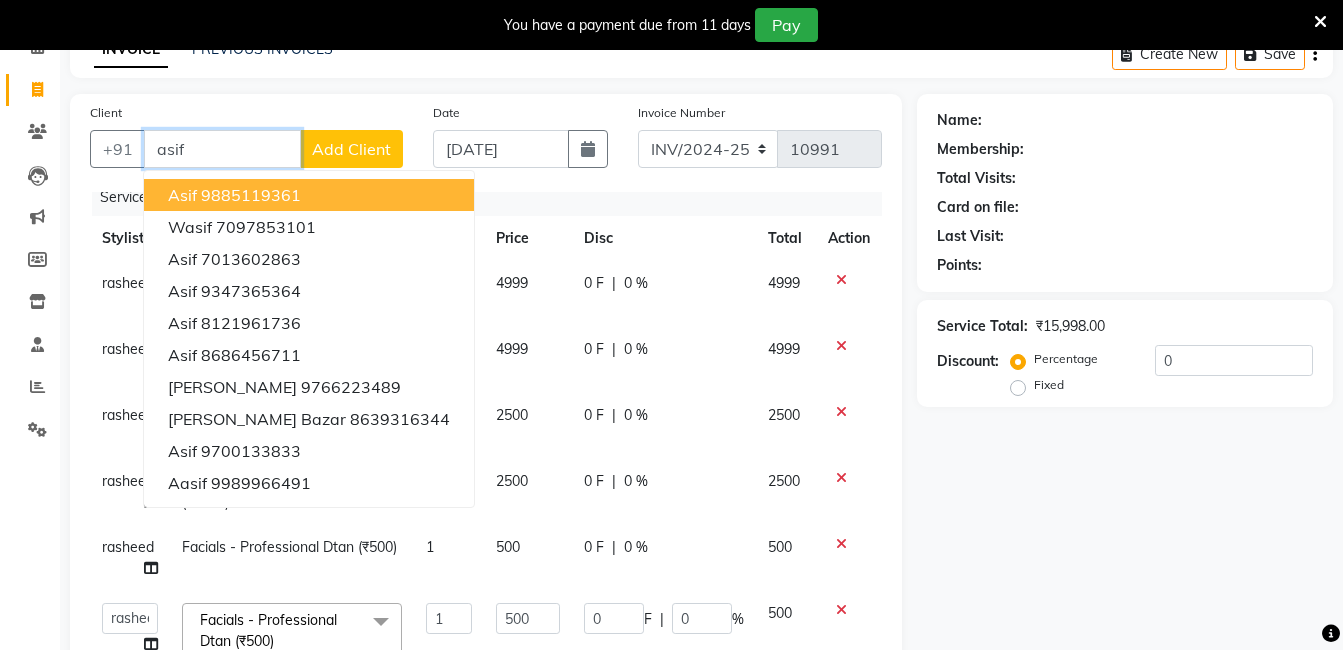 click on "asif" at bounding box center [222, 149] 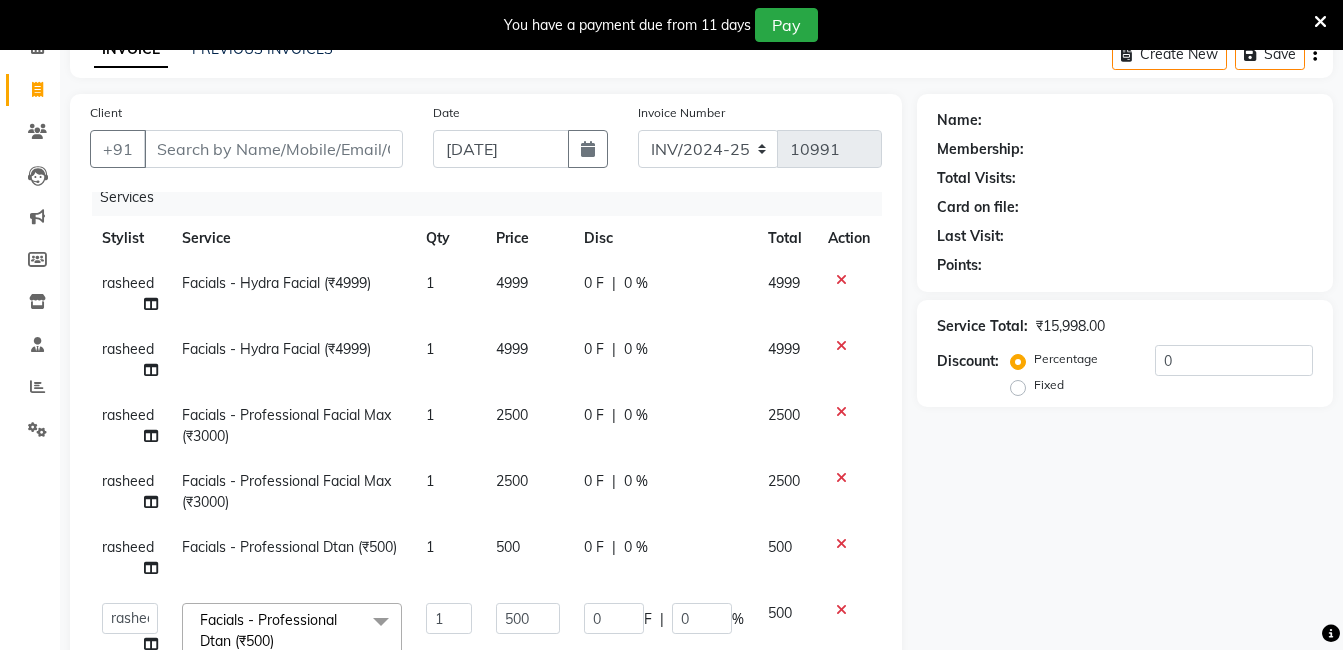 click on "Client +91 Date [DATE] Invoice Number INV/2024-25 V/2025 V/[PHONE_NUMBER] Services Stylist Service Qty Price Disc Total Action rasheed Facials - Hydra Facial (₹4999) 1 4999 0 F | 0 % 4999 rasheed Facials - Hydra Facial (₹4999) 1 4999 0 F | 0 % 4999 rasheed Facials - Professional Facial Max (₹3000) 1 2500 0 F | 0 % 2500 rasheed Facials - Professional Facial Max (₹3000) 1 2500 0 F | 0 % 2500 rasheed Facials - Professional Dtan (₹500) 1 500 0 F | 0 % 500  [PERSON_NAME]   [PERSON_NAME]   [PERSON_NAME]   sameer   [PERSON_NAME] manager  Facials - Professional Dtan (₹500)  x Hair Care - [PERSON_NAME] Colour (₹500) Hair Care - Baby Haircut (₹250) Hair Care - Hair Cut And Shave (₹350) Hair Care - [PERSON_NAME] [PERSON_NAME] (₹1000) Hair Care - Curly Short Lenght (₹5000) Hair Care - Full Fiber (₹500) Hair Care - Girl Haircut (₹350) Hair Care - Hair Cut (₹200) Hair Care - [MEDICAL_DATA] treatment (₹1500) Hair Care - Hair Spa Professional (₹1200) Hair Care - Haircut Girl (₹800) Hair Care - Spa (₹700)" 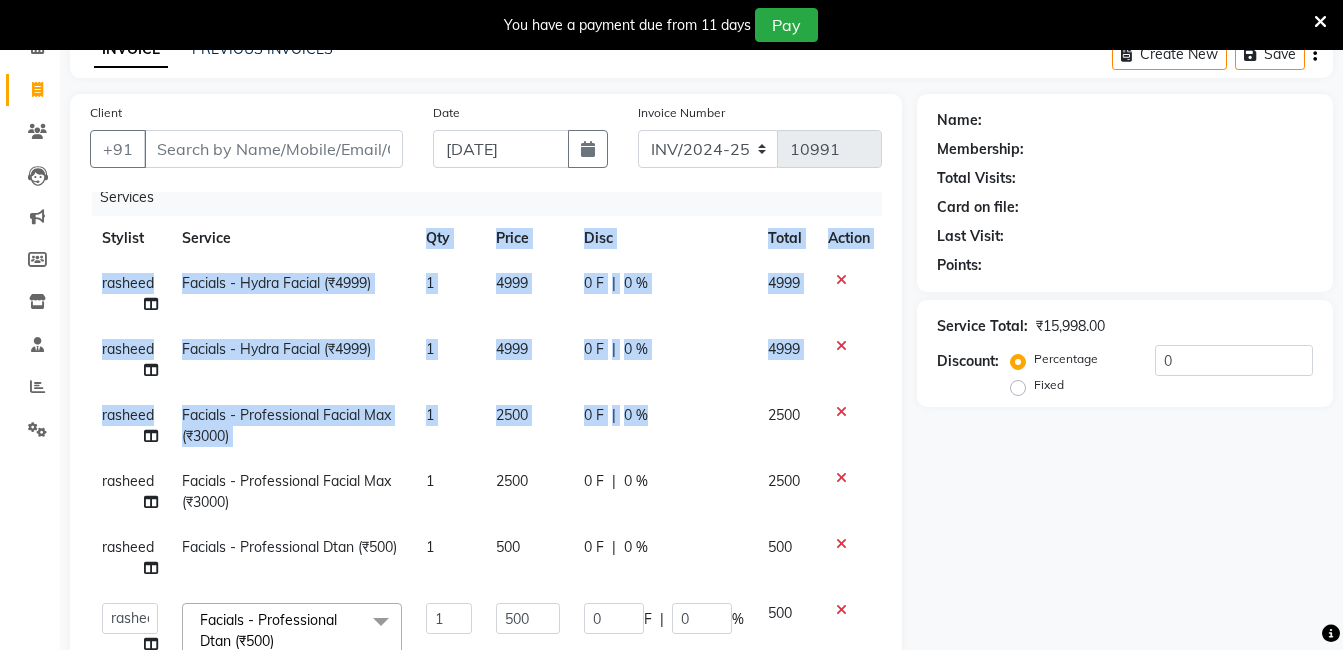 click on "Stylist Service Qty Price Disc Total Action rasheed Facials - Hydra Facial (₹4999) 1 4999 0 F | 0 % 4999 rasheed Facials - Hydra Facial (₹4999) 1 4999 0 F | 0 % 4999 rasheed Facials - Professional Facial Max (₹3000) 1 2500 0 F | 0 % 2500 rasheed Facials - Professional Facial Max (₹3000) 1 2500 0 F | 0 % 2500 rasheed Facials - Professional Dtan (₹500) 1 500 0 F | 0 % 500  [PERSON_NAME]   [PERSON_NAME]   [PERSON_NAME]   sameer   [PERSON_NAME] manager  Facials - Professional Dtan (₹500)  x Hair Care - [PERSON_NAME] Colour (₹500) Hair Care - Baby Haircut (₹250) Hair Care - Hair Cut And Shave (₹350) Hair Care - [PERSON_NAME] [PERSON_NAME] (₹1000) Hair Care - Curly Short Lenght (₹5000) Hair Care - Full Fiber (₹500) Hair Care - Girl Haircut (₹350) Hair Care - Hair Cut (₹200) Hair Care - [MEDICAL_DATA] treatment (₹1500) Hair Care - Hair Spa Professional (₹1200) Hair Care - Haircut Girl (₹800) Hair Care - Half Fiber (₹350) Hair Care - Head Wash (₹50) Hair Care - Keratin Medium Length (₹7000) 1 0" 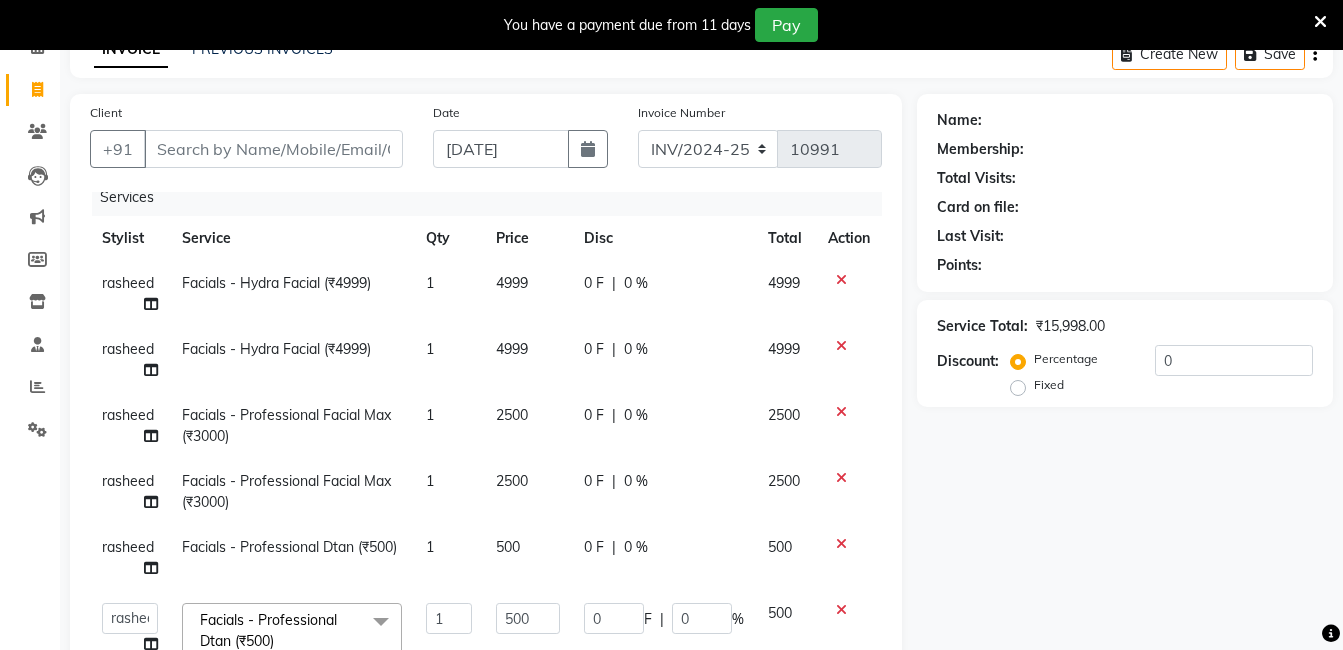 click on "Percentage   Fixed" 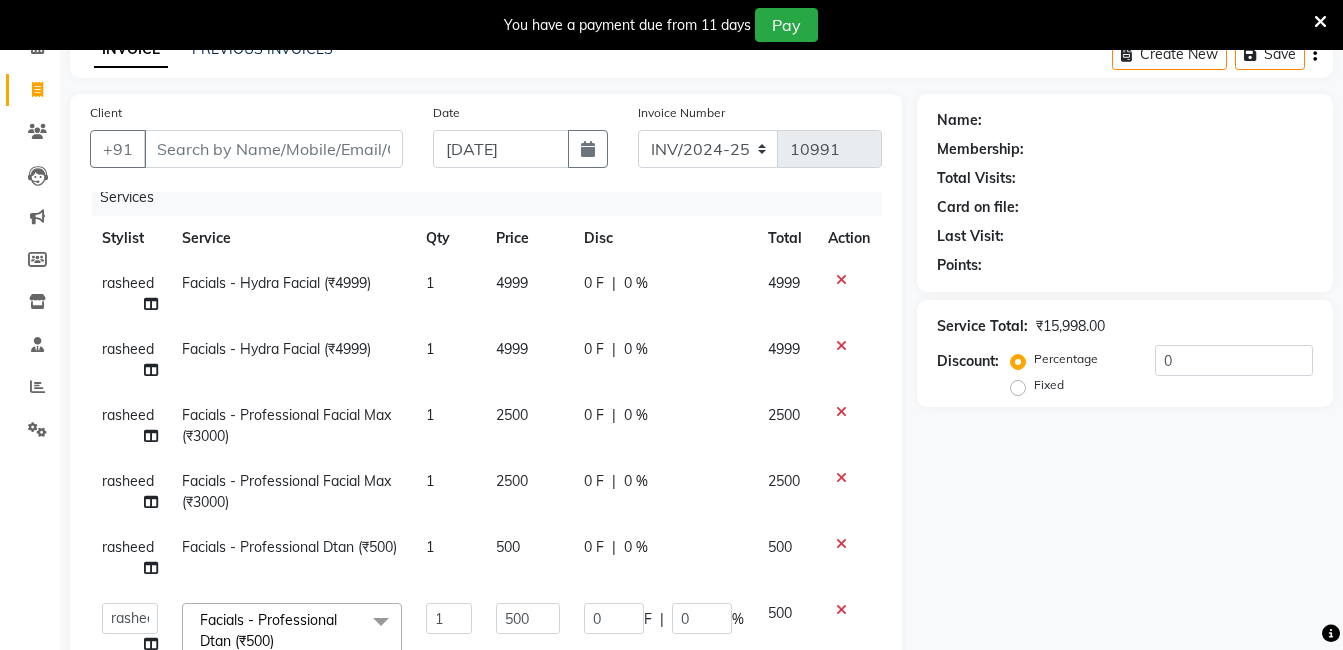 click on "Name: Membership: Total Visits: Card on file: Last Visit:  Points:  Service Total:  ₹15,998.00  Discount:  Percentage   Fixed  0" 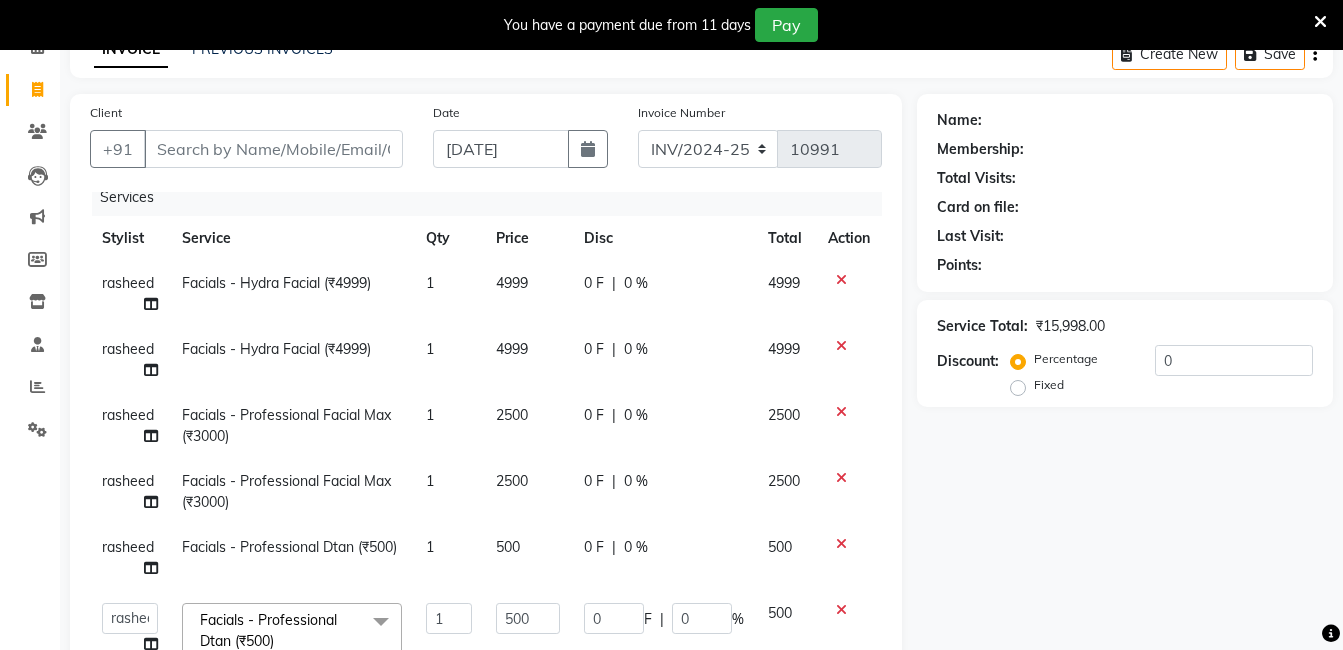 drag, startPoint x: 611, startPoint y: 148, endPoint x: 433, endPoint y: 97, distance: 185.1621 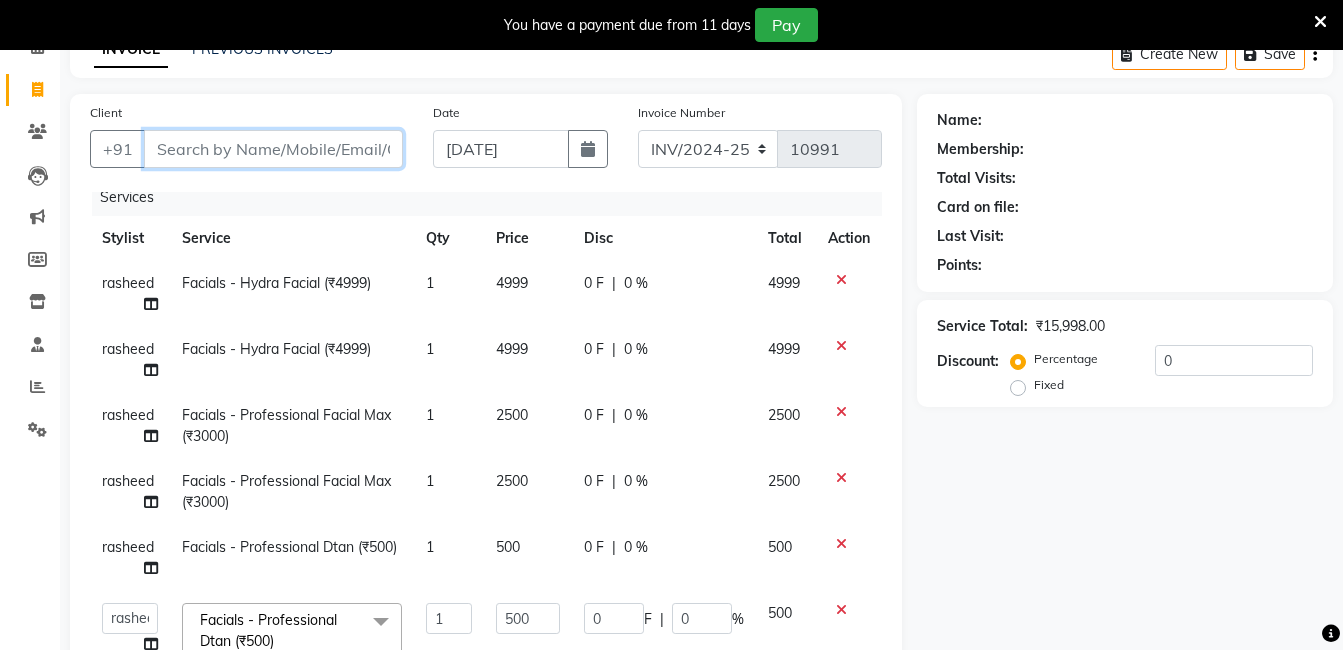 click on "Client" at bounding box center [273, 149] 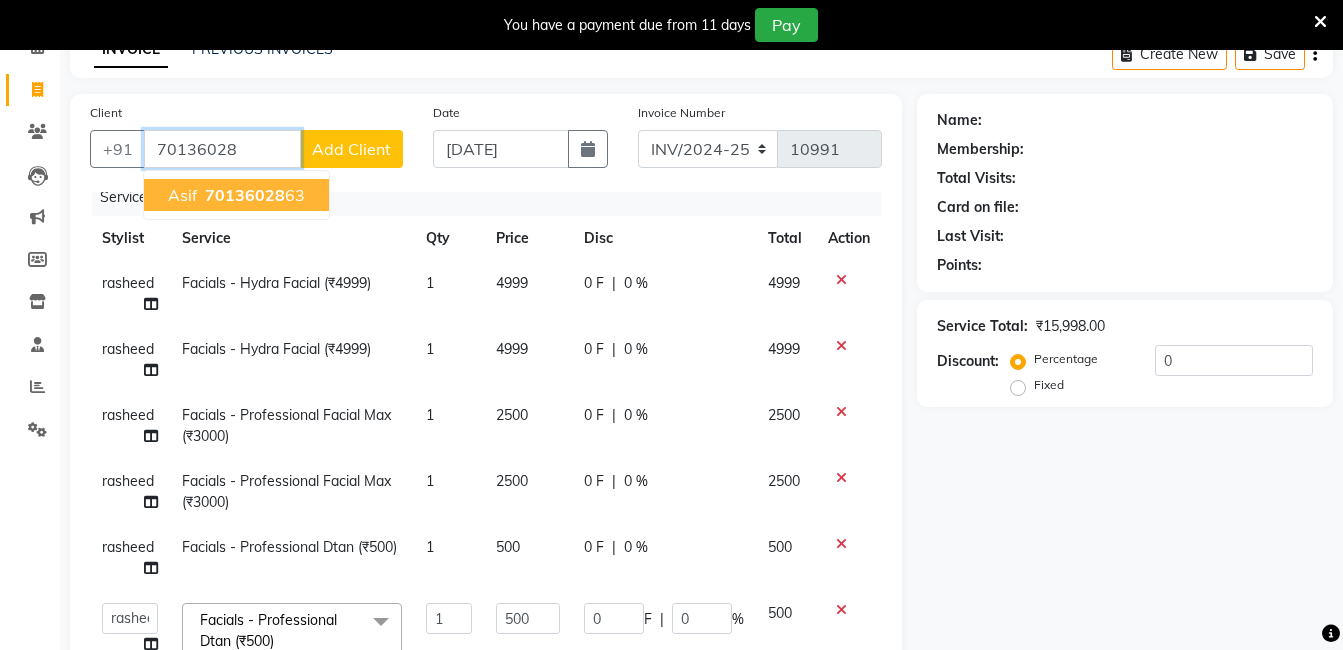click on "70136028" at bounding box center (245, 195) 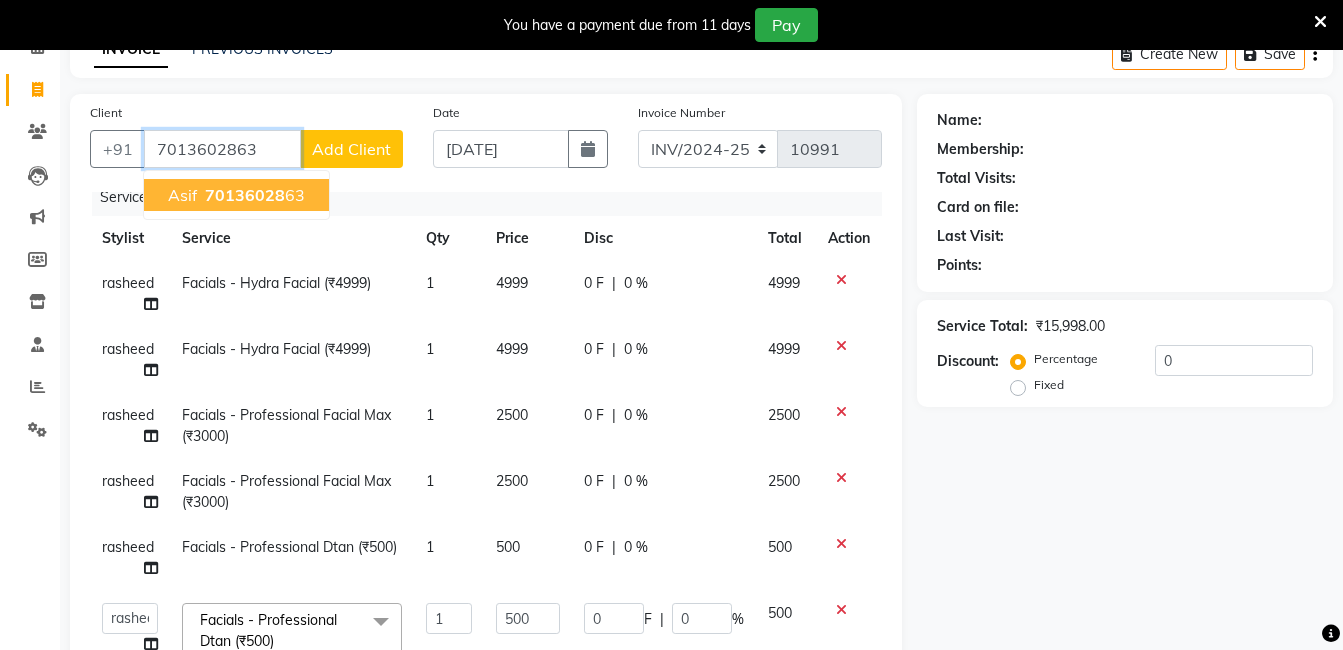 type on "7013602863" 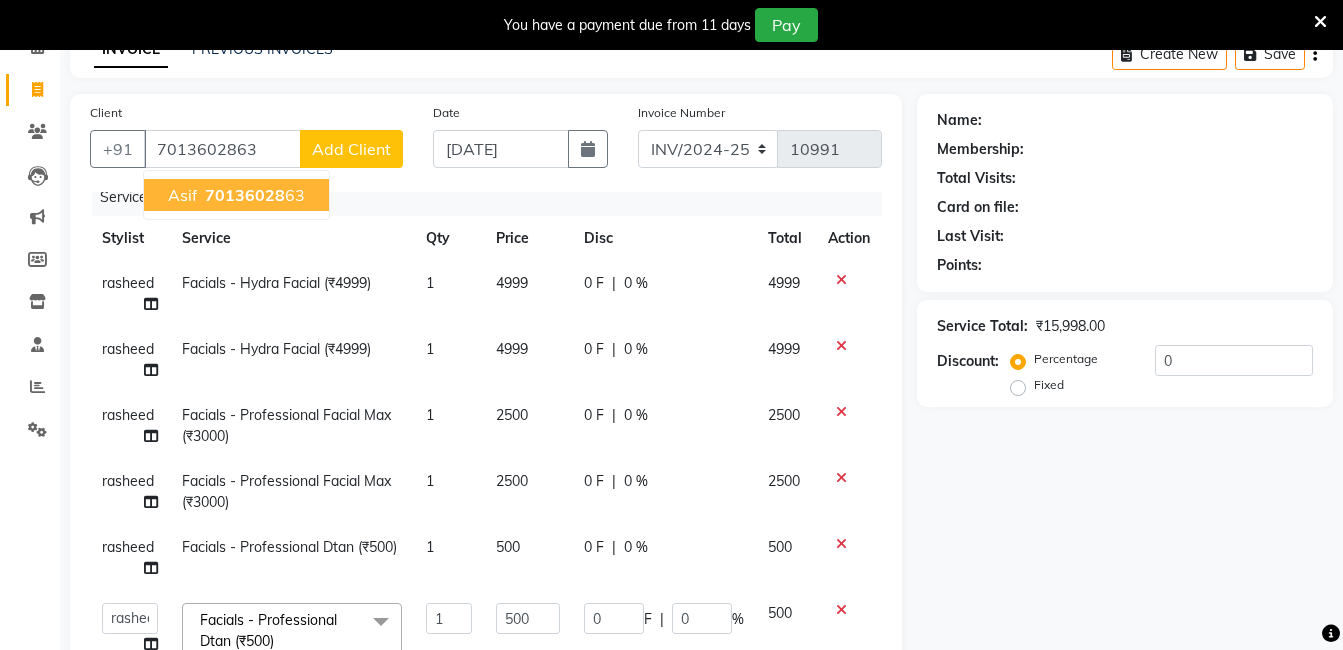 type on "100" 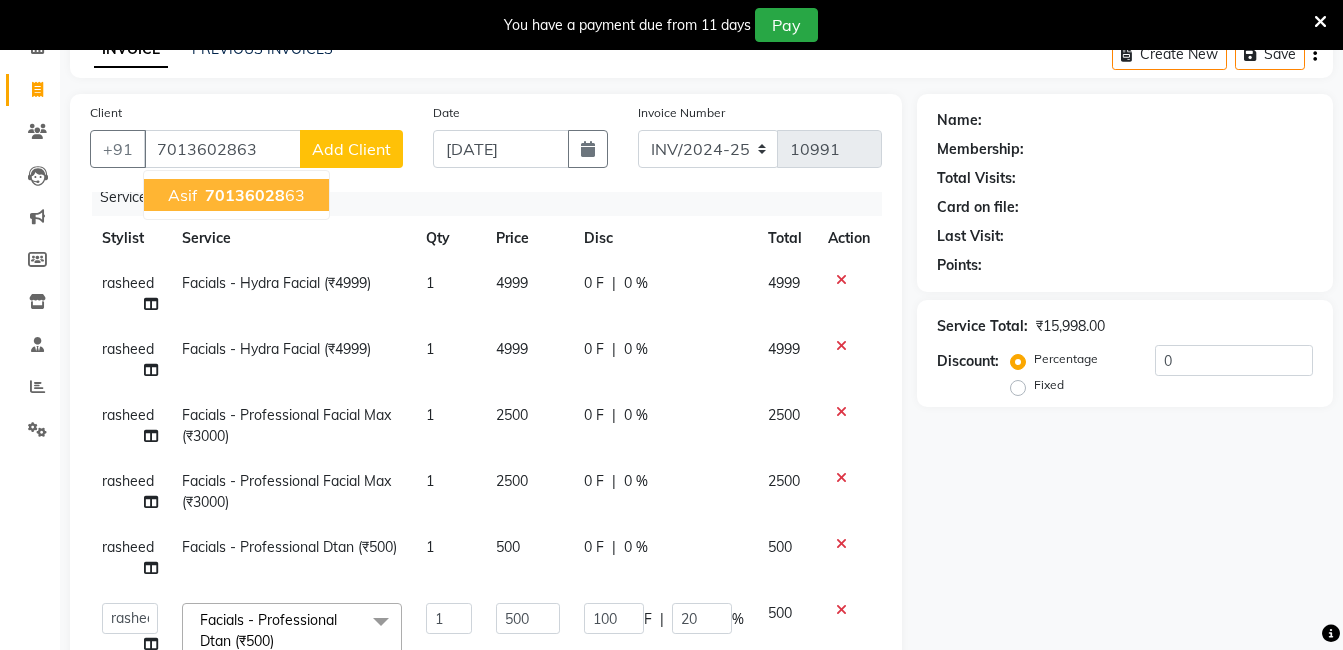 select on "2: Object" 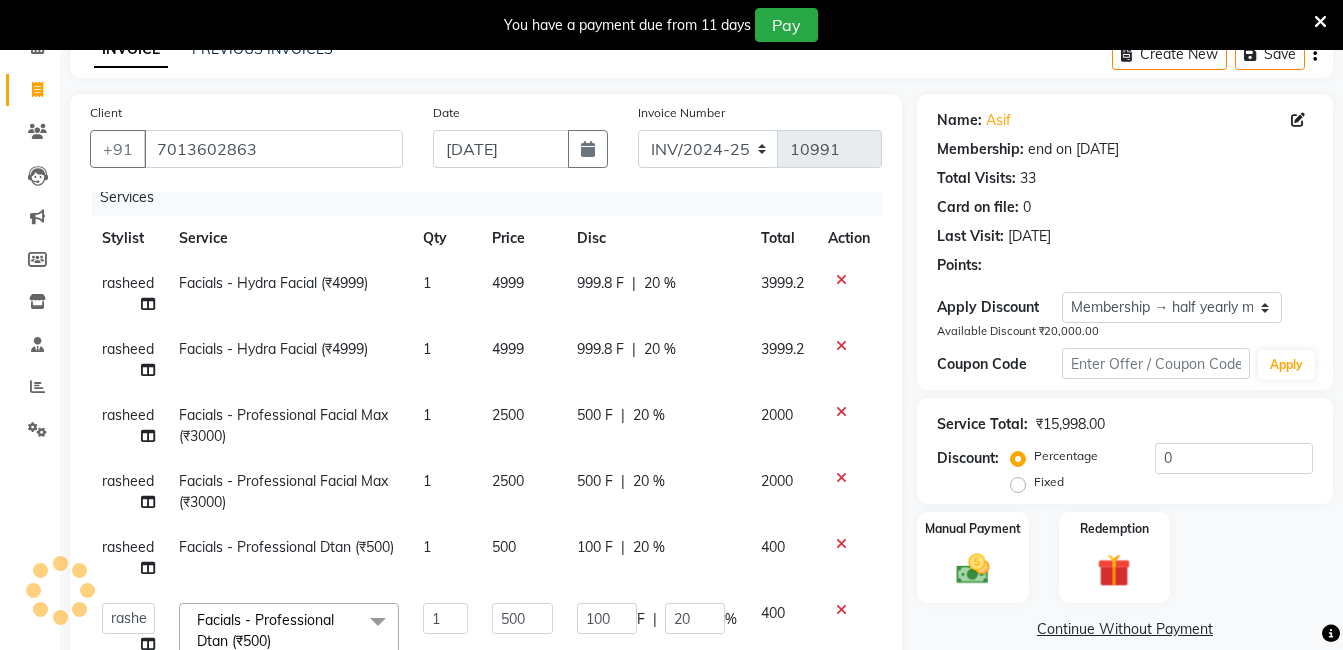 type on "20" 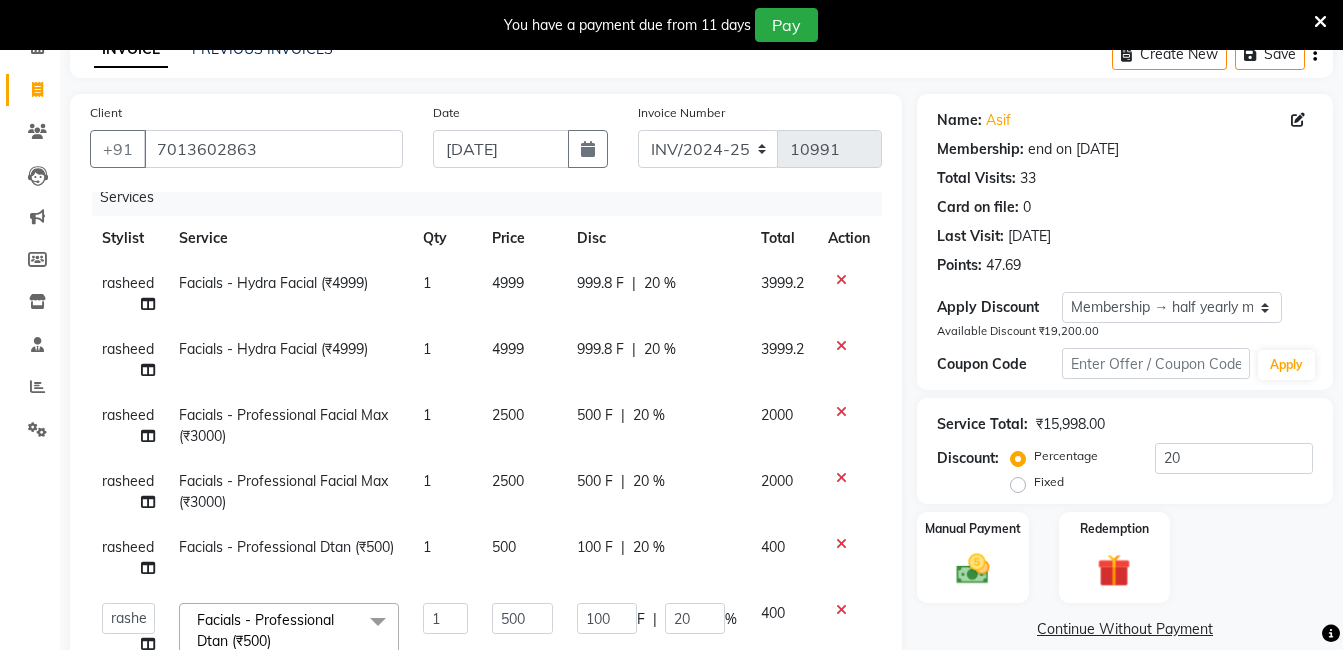 click on "Services" 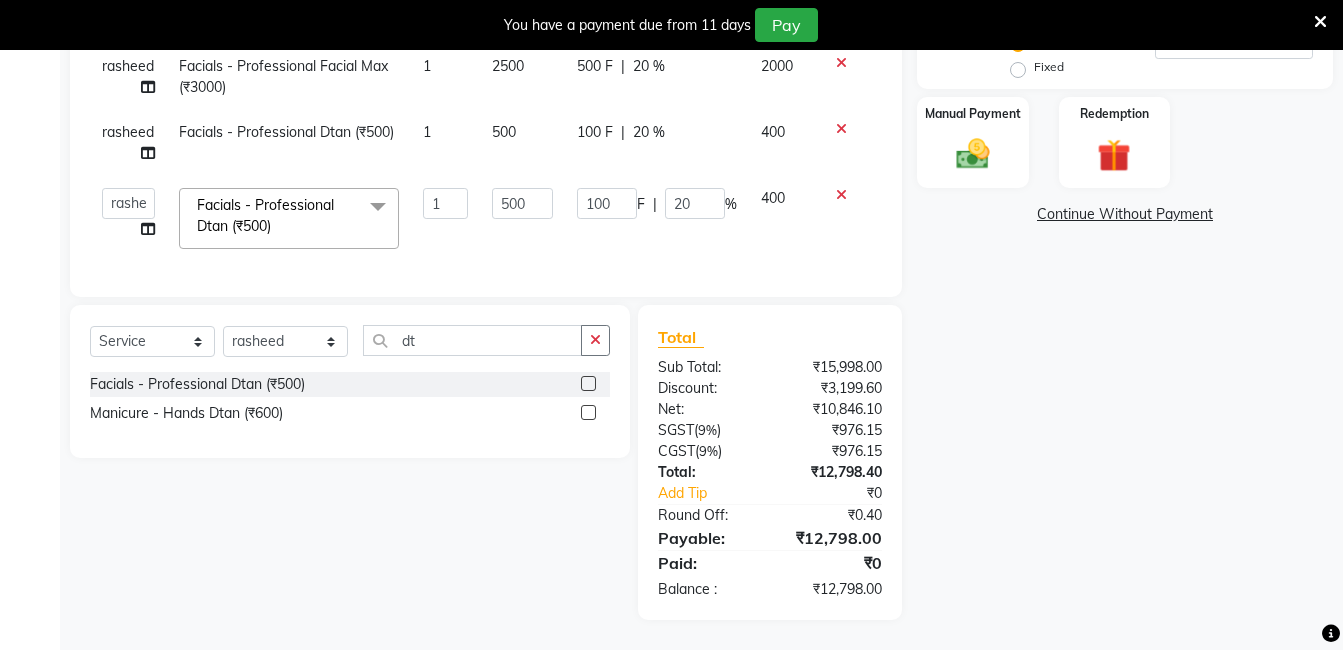 scroll, scrollTop: 0, scrollLeft: 0, axis: both 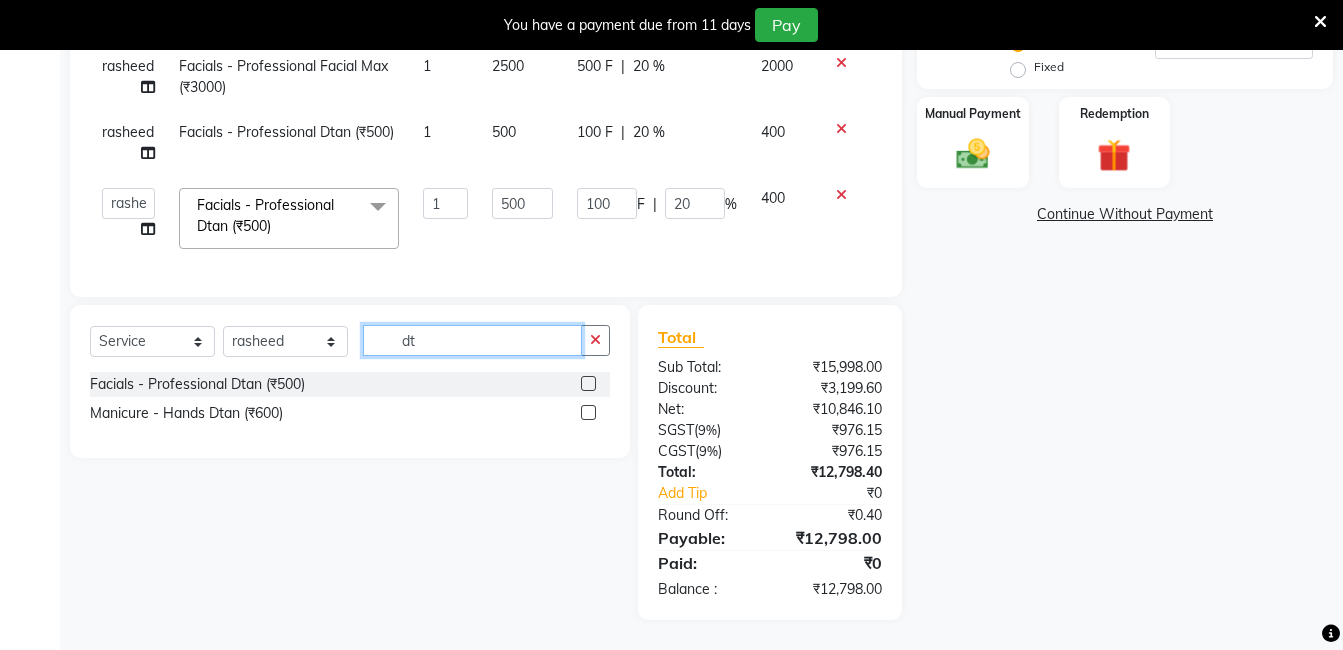 click on "dt" 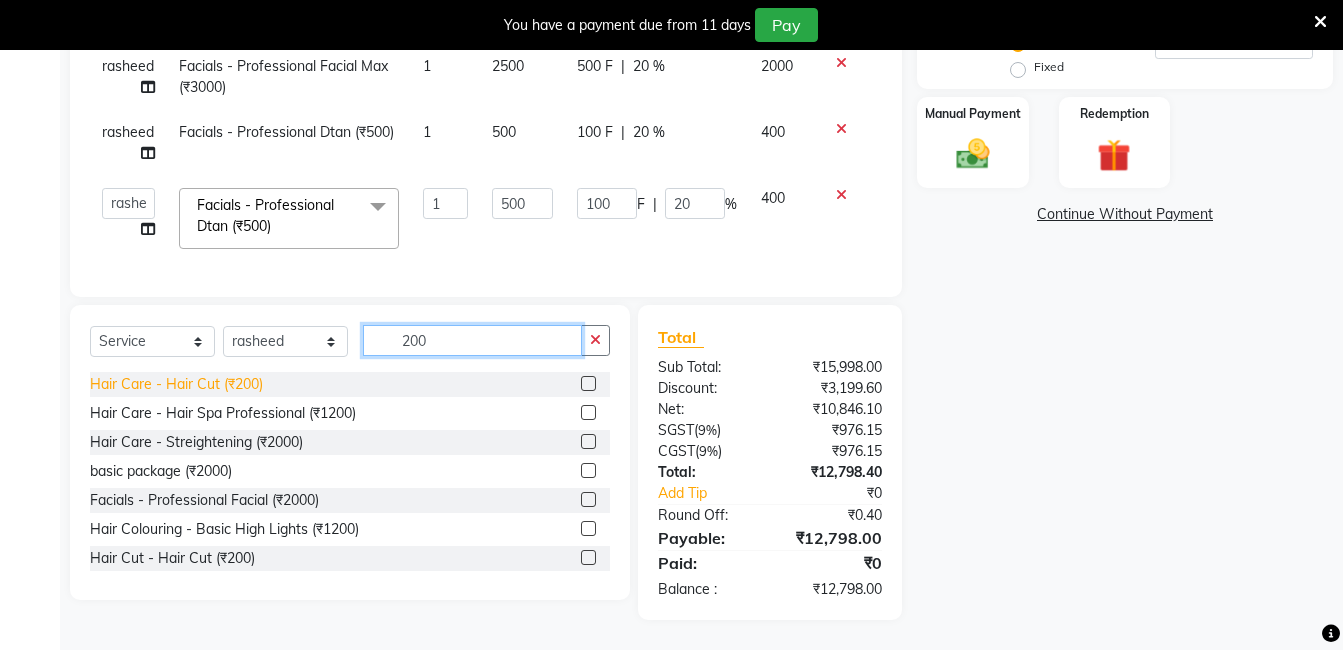 type on "200" 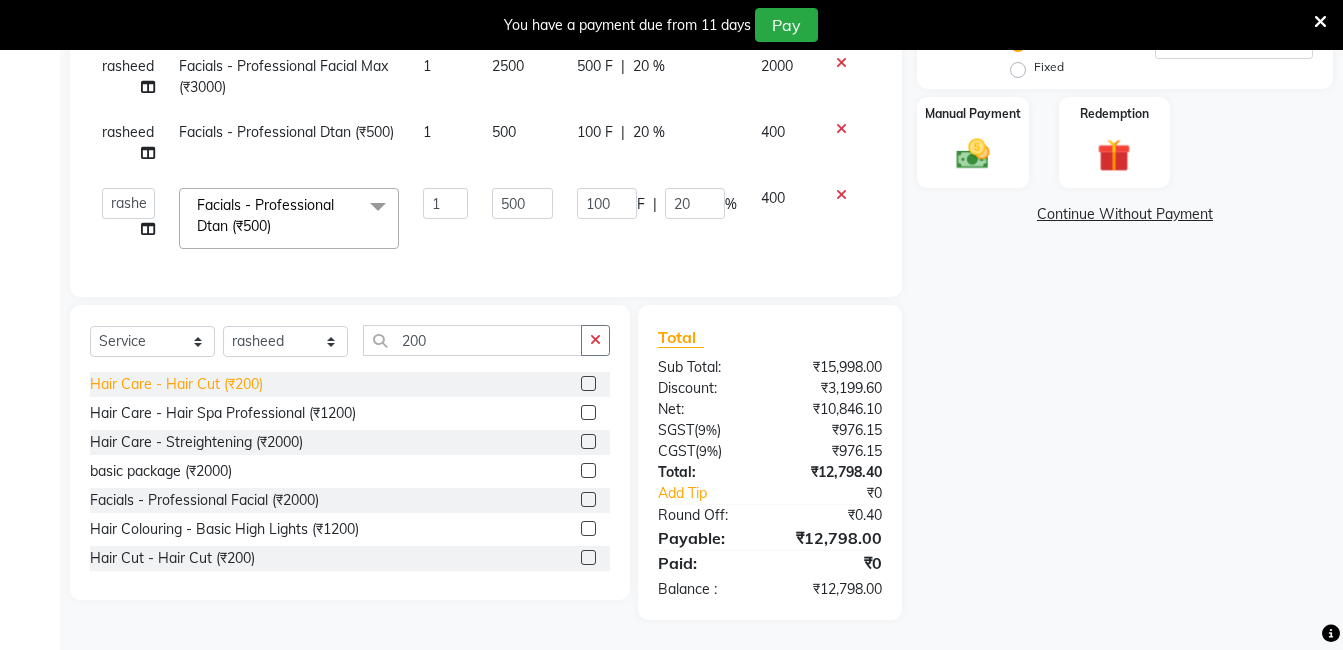 click on "Hair Care - Hair Cut (₹200)" 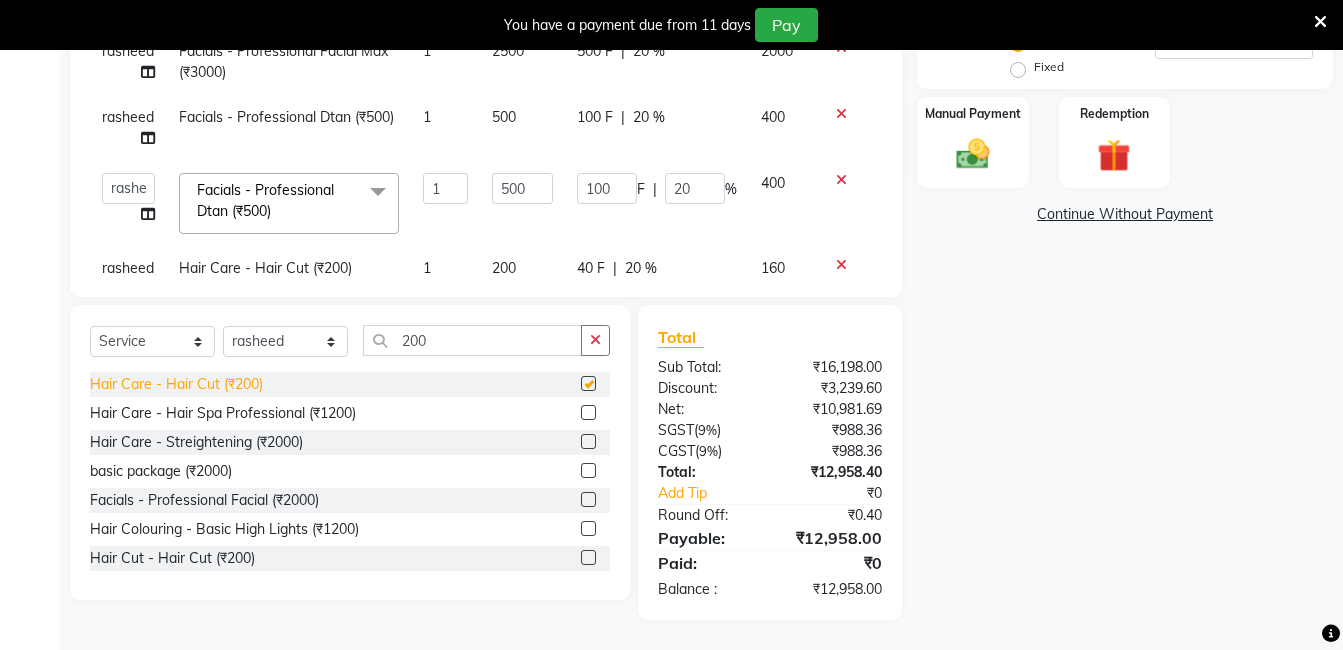scroll, scrollTop: 47, scrollLeft: 0, axis: vertical 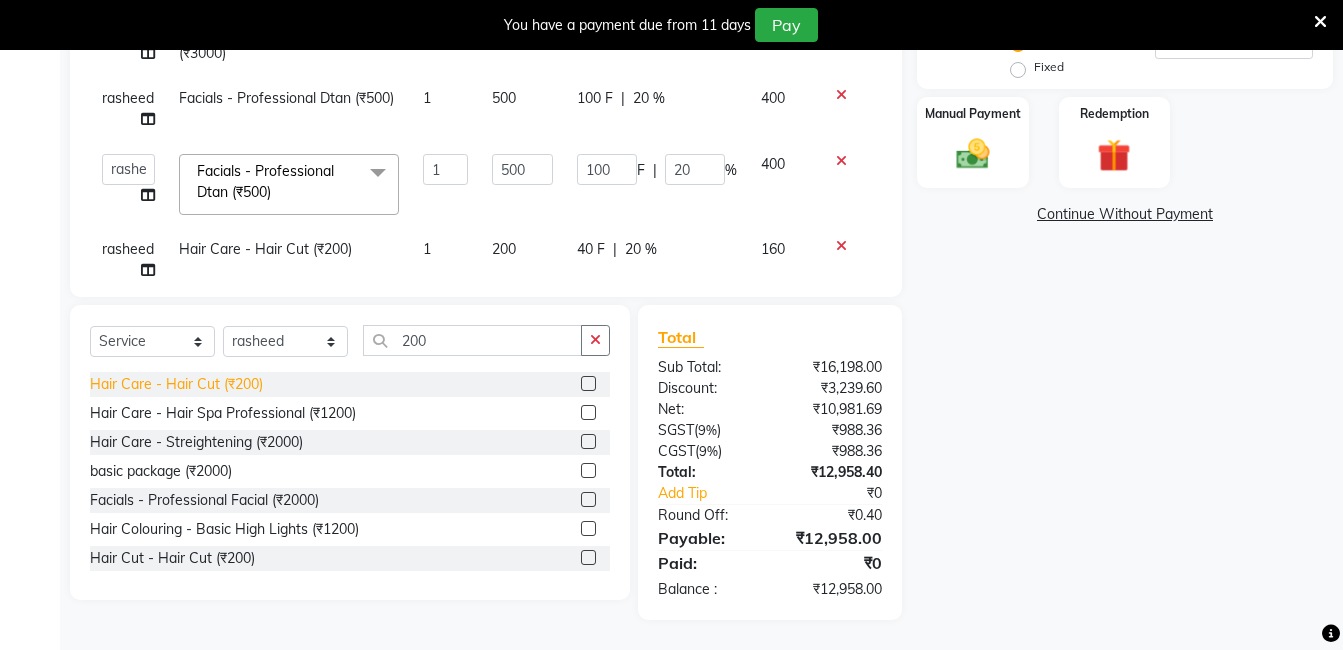 checkbox on "false" 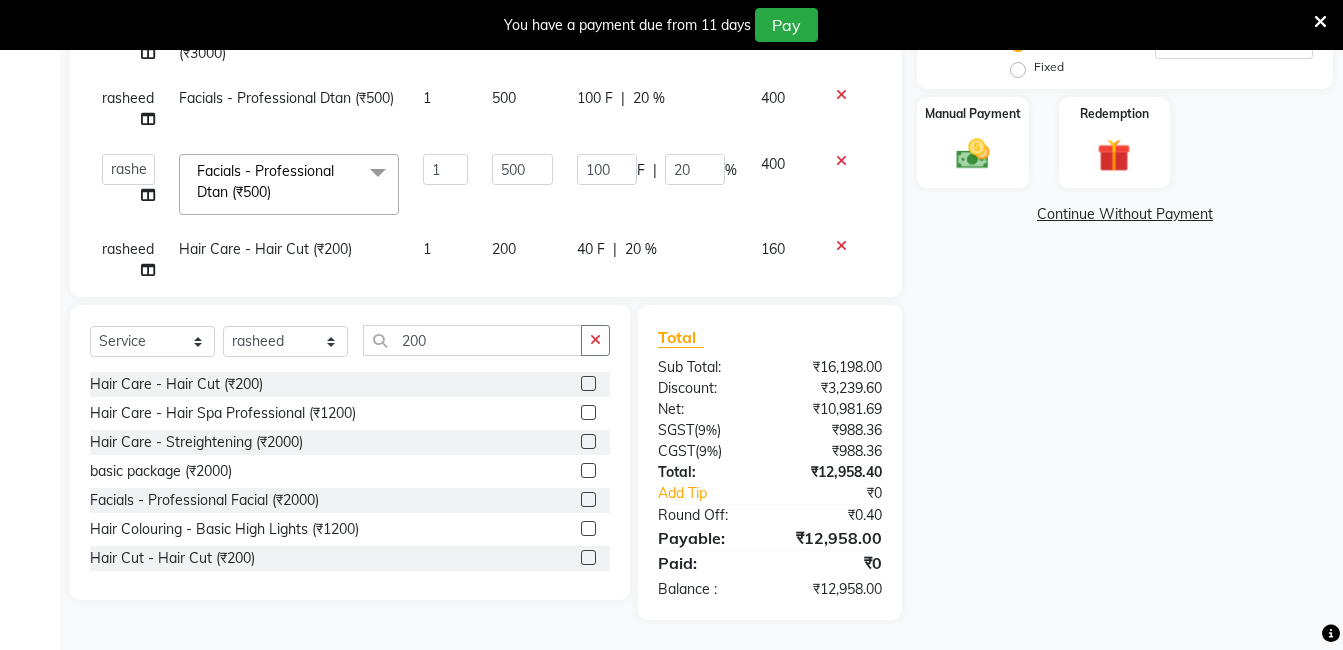 click on "1" 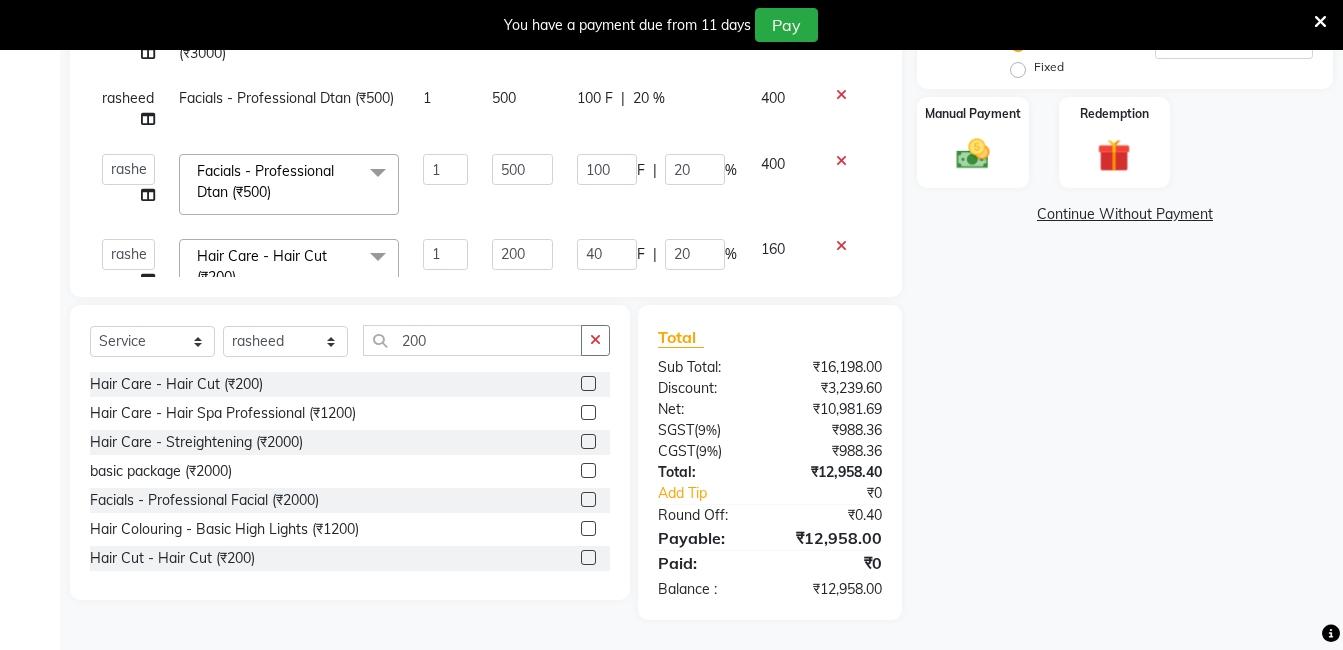 click on "1" 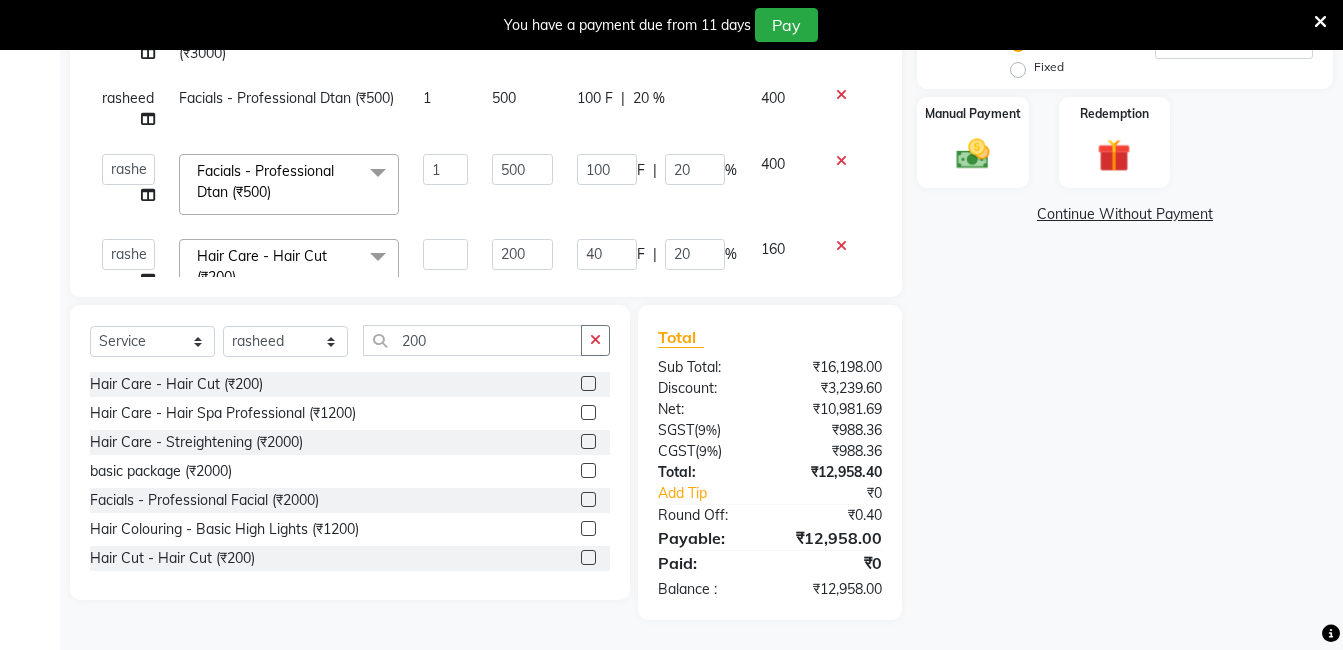 scroll, scrollTop: 48, scrollLeft: 0, axis: vertical 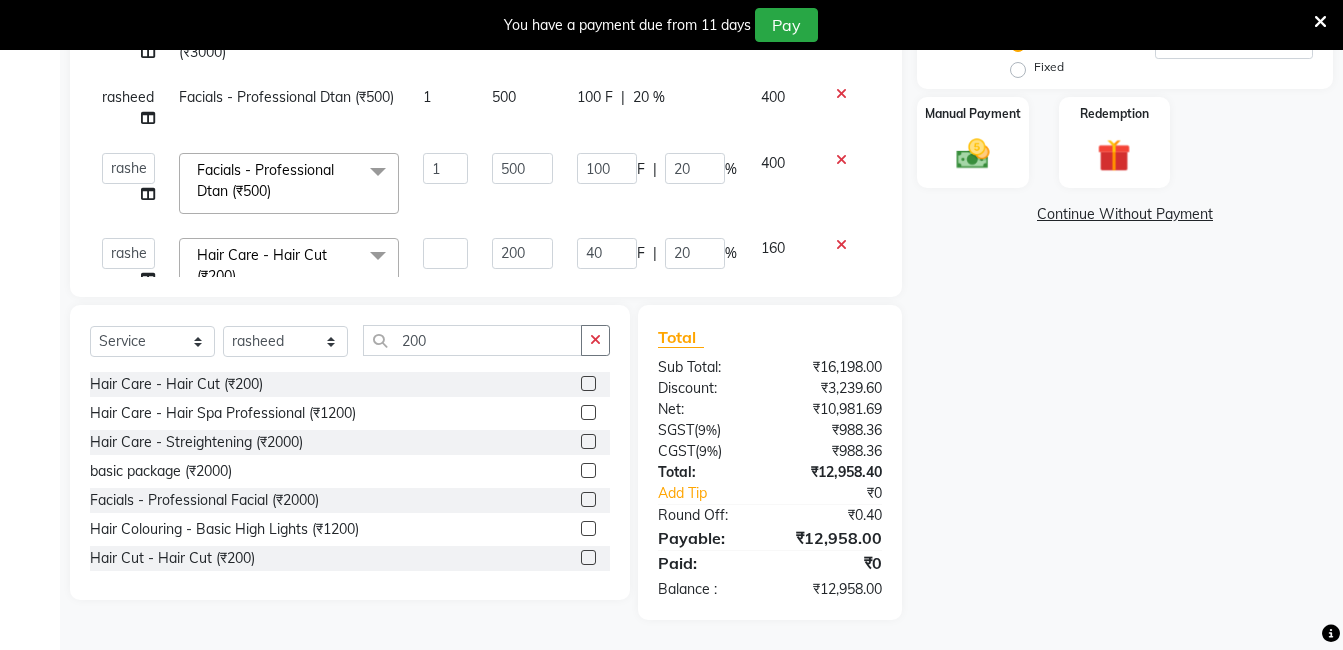 type on "2" 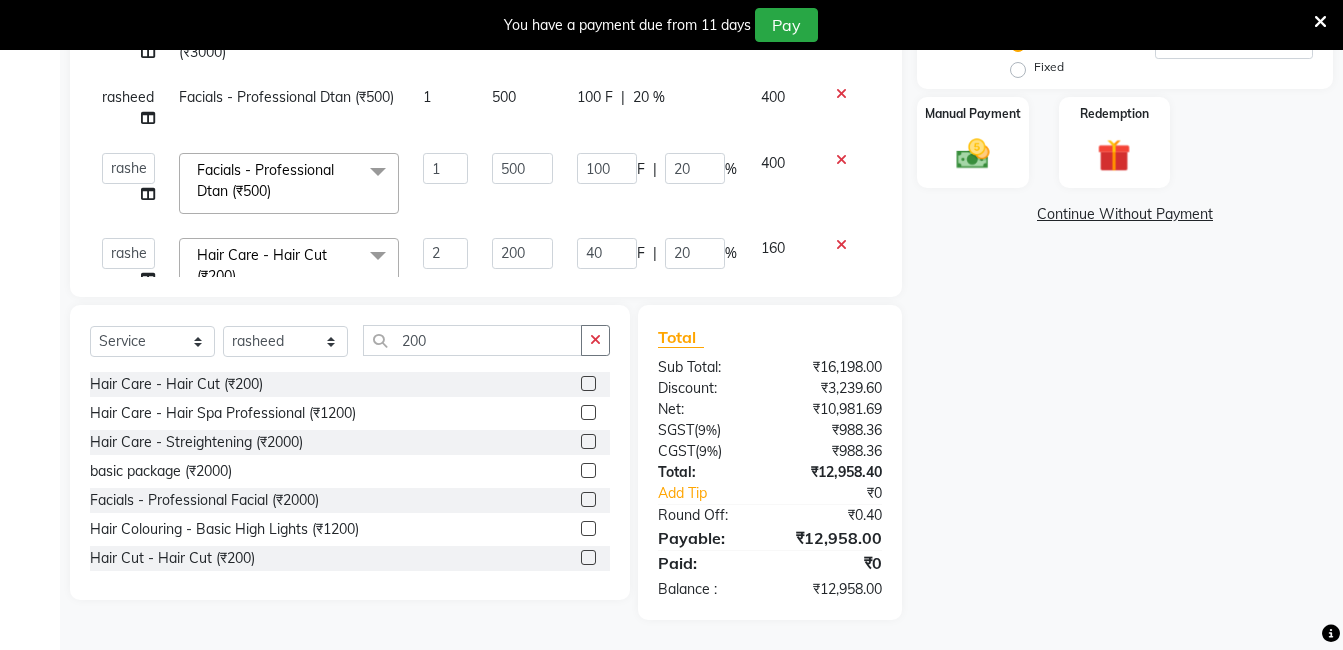 click on "Client [PHONE_NUMBER] Date [DATE] Invoice Number INV/2024-25 V/2025 V/[PHONE_NUMBER] Services Stylist Service Qty Price Disc Total Action rasheed Facials - Hydra Facial (₹4999) 1 4999 999.8 F | 20 % 3999.2 rasheed Facials - Hydra Facial (₹4999) 1 4999 999.8 F | 20 % 3999.2 rasheed Facials - Professional Facial Max (₹3000) 1 2500 500 F | 20 % 2000 rasheed Facials - Professional Facial Max (₹3000) 1 2500 500 F | 20 % 2000 rasheed Facials - Professional Dtan (₹500) 1 500 100 F | 20 % 400  [PERSON_NAME]   [PERSON_NAME]   [PERSON_NAME]   sameer   [PERSON_NAME] manager  Facials - Professional Dtan (₹500)  x Hair Care - [PERSON_NAME] Colour (₹500) Hair Care - Baby Haircut (₹250) Hair Care - Hair Cut And Shave (₹350) Hair Care - [PERSON_NAME] [PERSON_NAME] (₹1000) Hair Care - Curly Short Lenght (₹5000) Hair Care - Full Fiber (₹500) Hair Care - Girl Haircut (₹350) Hair Care - Hair Cut (₹200) Hair Care - [MEDICAL_DATA] treatment (₹1500) Hair Care - Hair Spa Professional (₹1200) Hair Care - Spa (₹700)" 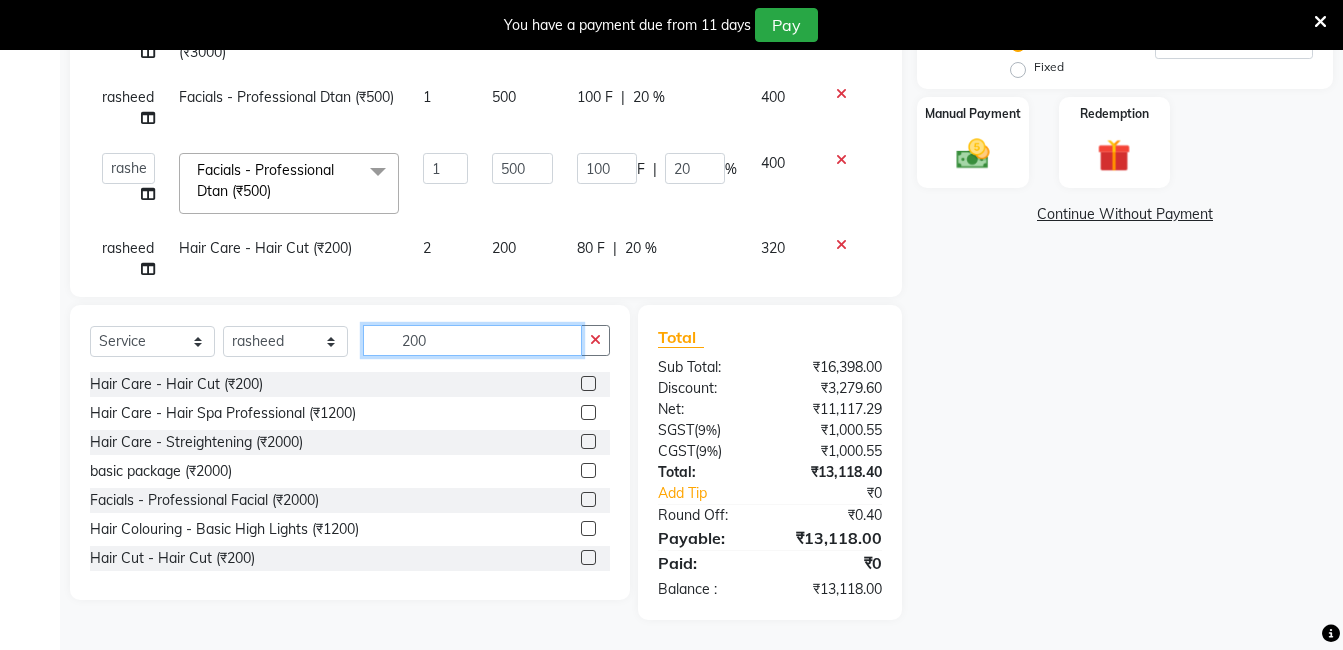 click on "200" 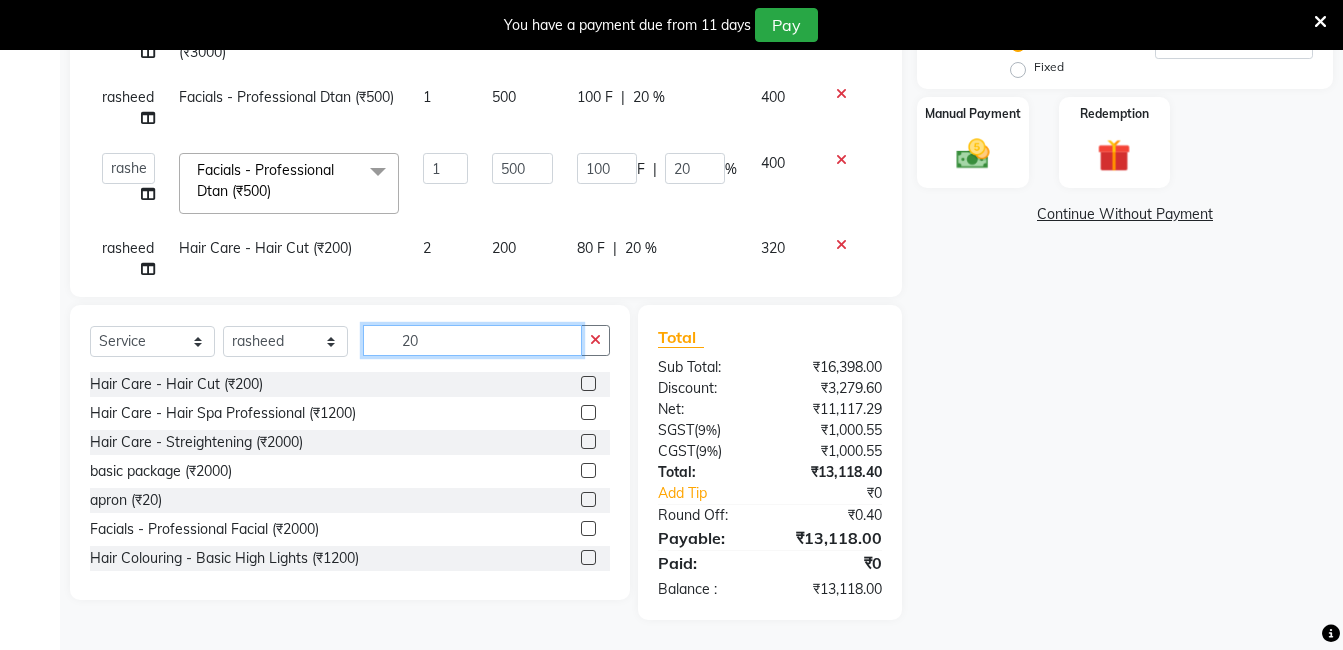 type on "2" 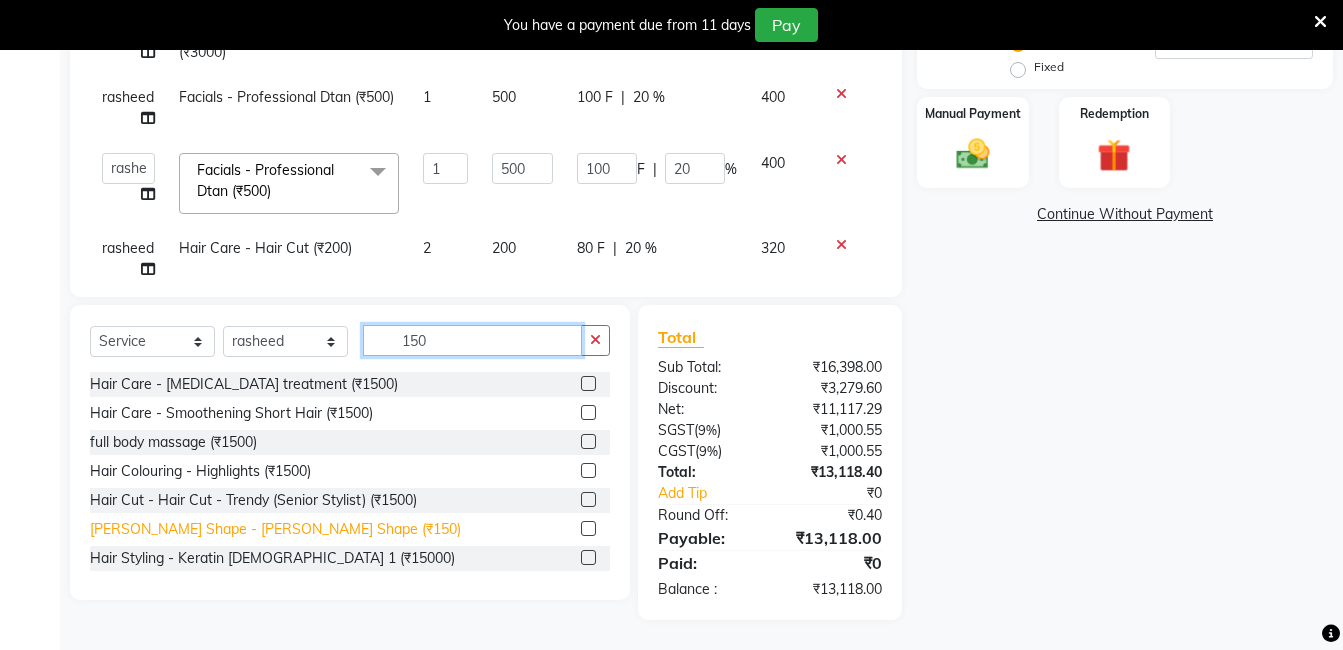 type on "150" 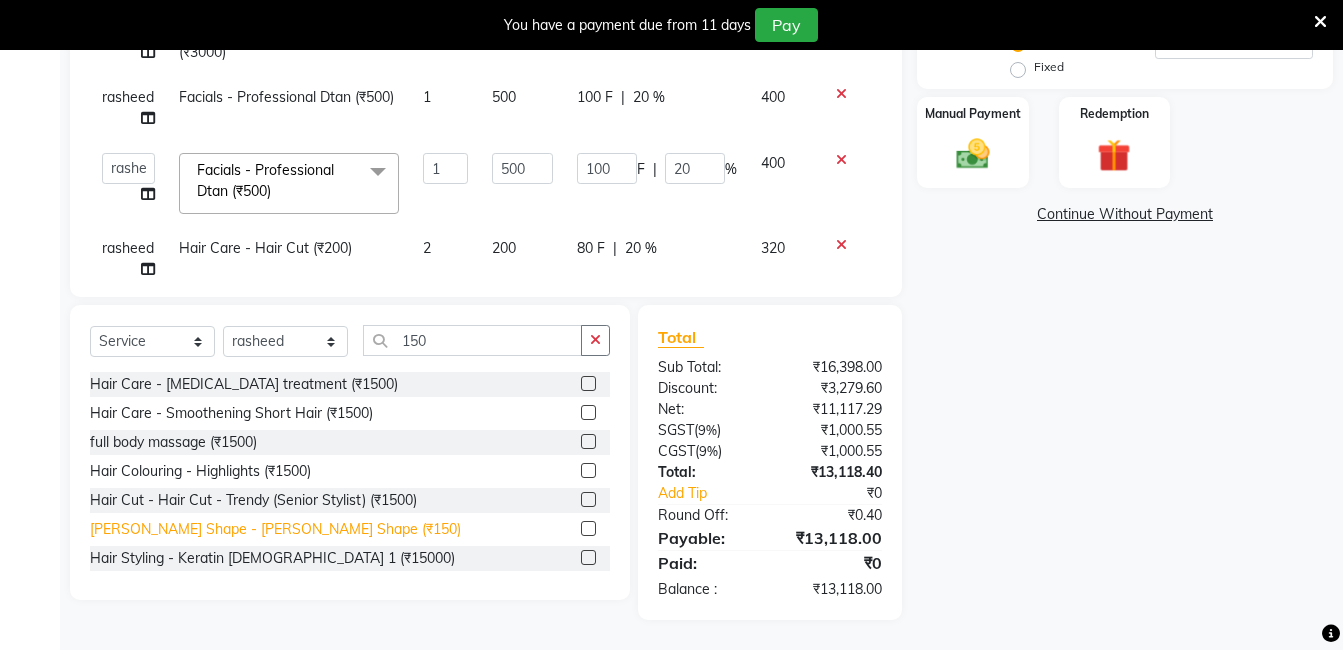 click on "[PERSON_NAME] Shape - [PERSON_NAME] Shape (₹150)" 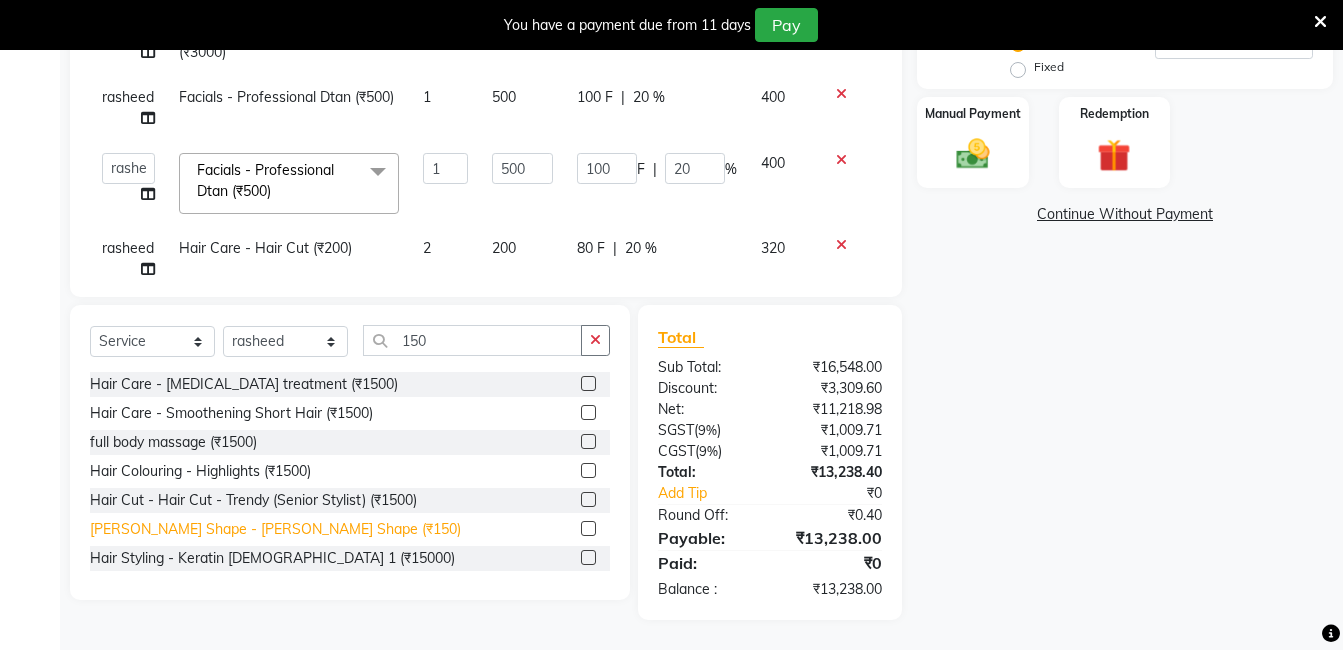click on "[PERSON_NAME] Shape - [PERSON_NAME] Shape (₹150)" 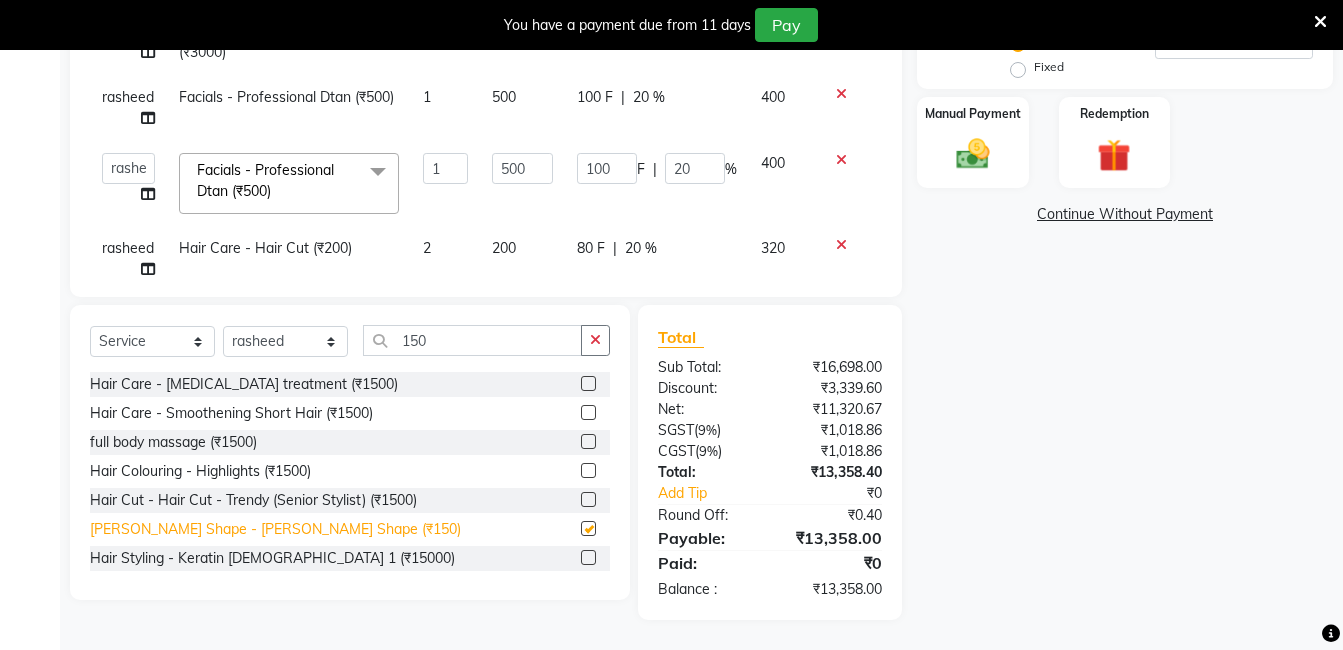 checkbox on "false" 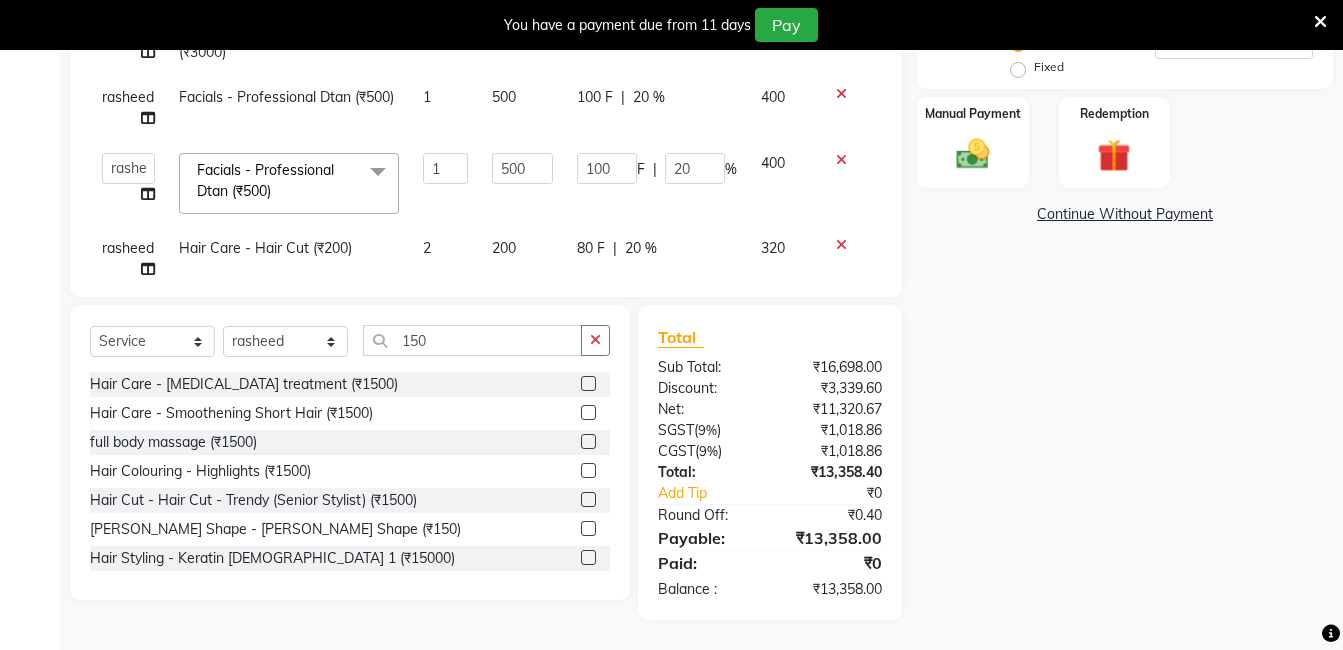 drag, startPoint x: 436, startPoint y: 452, endPoint x: 447, endPoint y: 431, distance: 23.70654 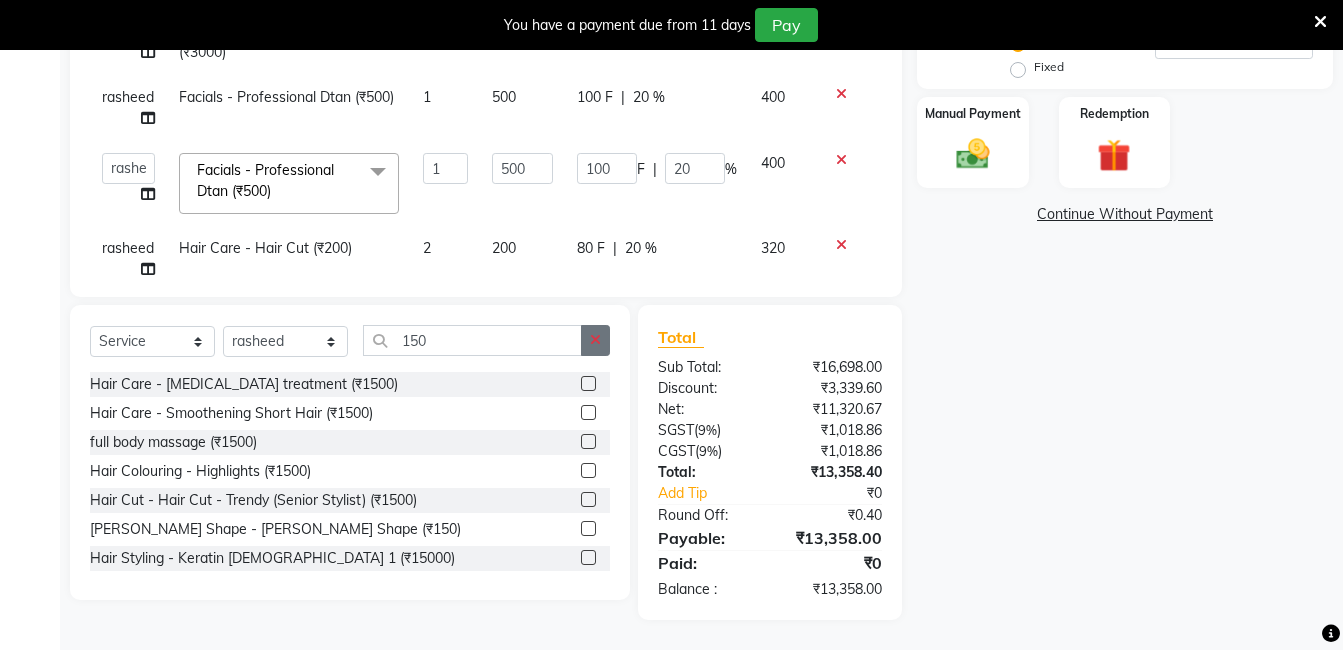 click 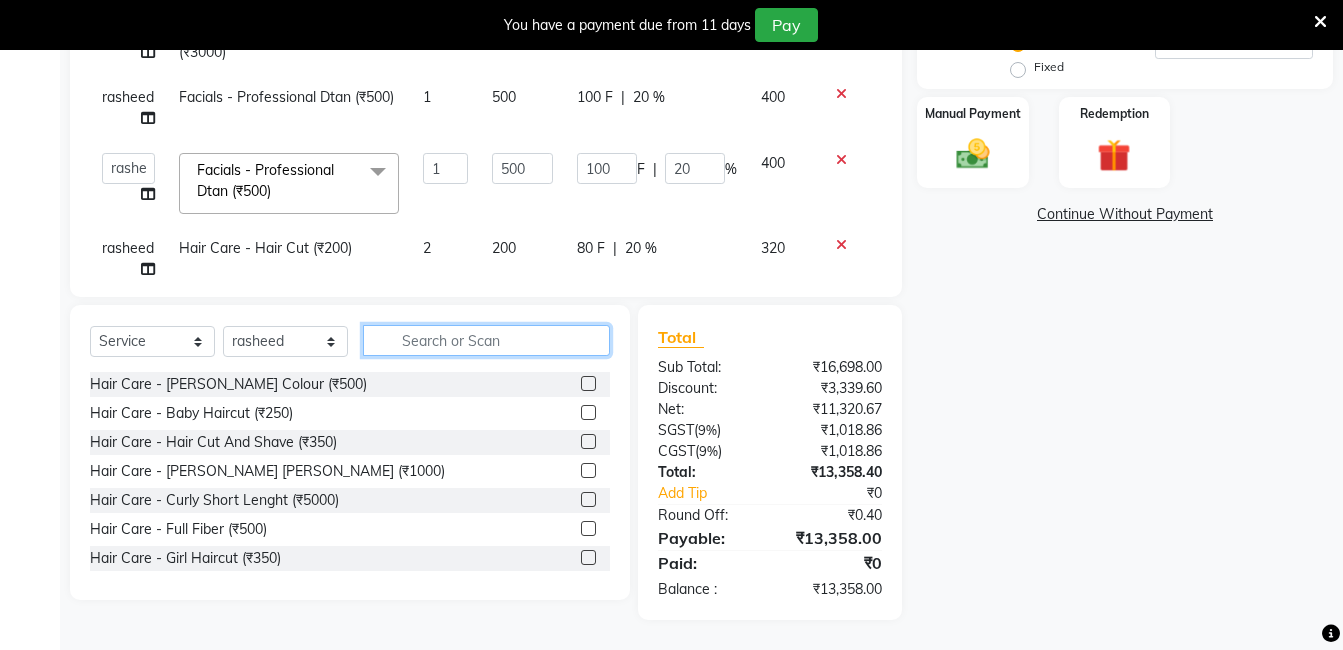 click 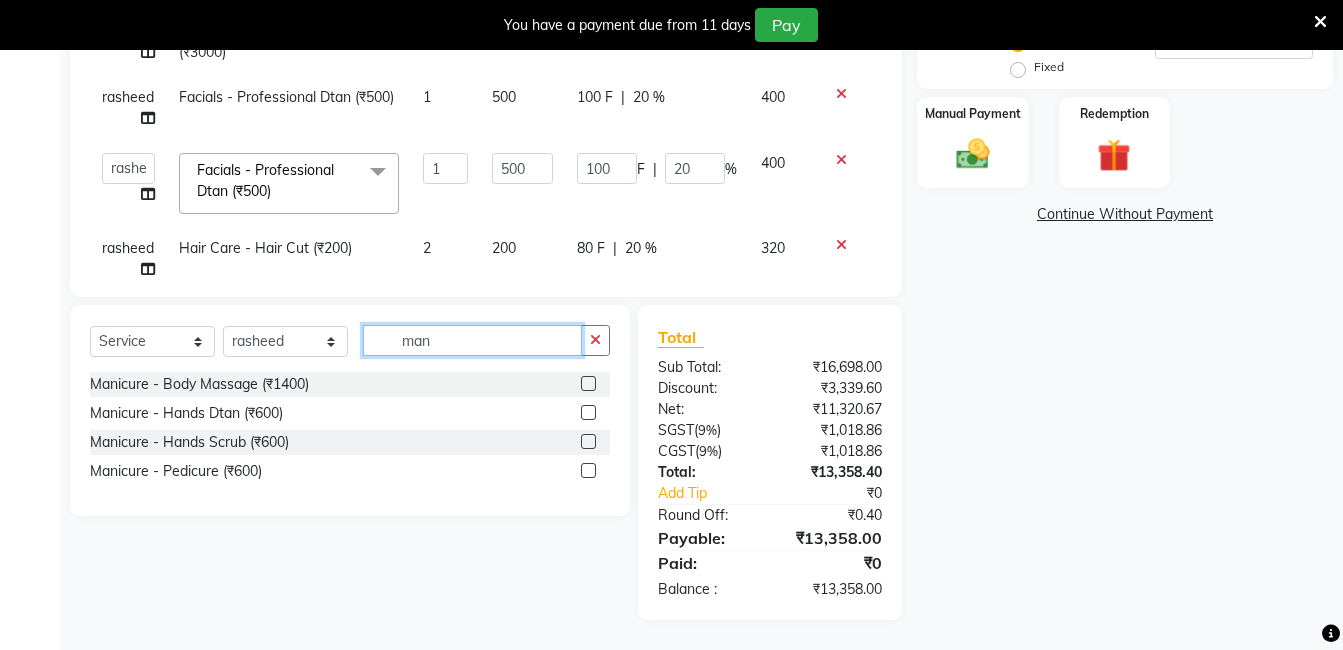 type on "man" 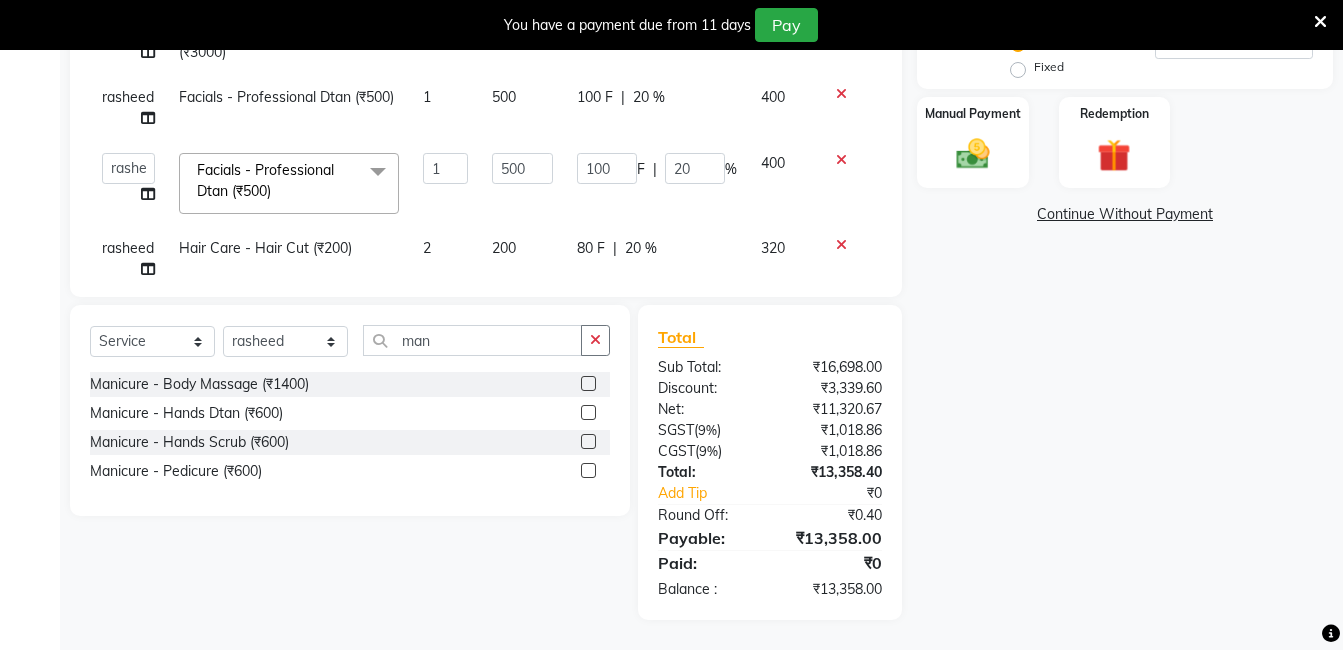 click on "Select  Service  Product  Membership  Package Voucher Prepaid Gift Card  Select Stylist [PERSON_NAME] [PERSON_NAME] kasim [PERSON_NAME] sameer [PERSON_NAME] manager man" 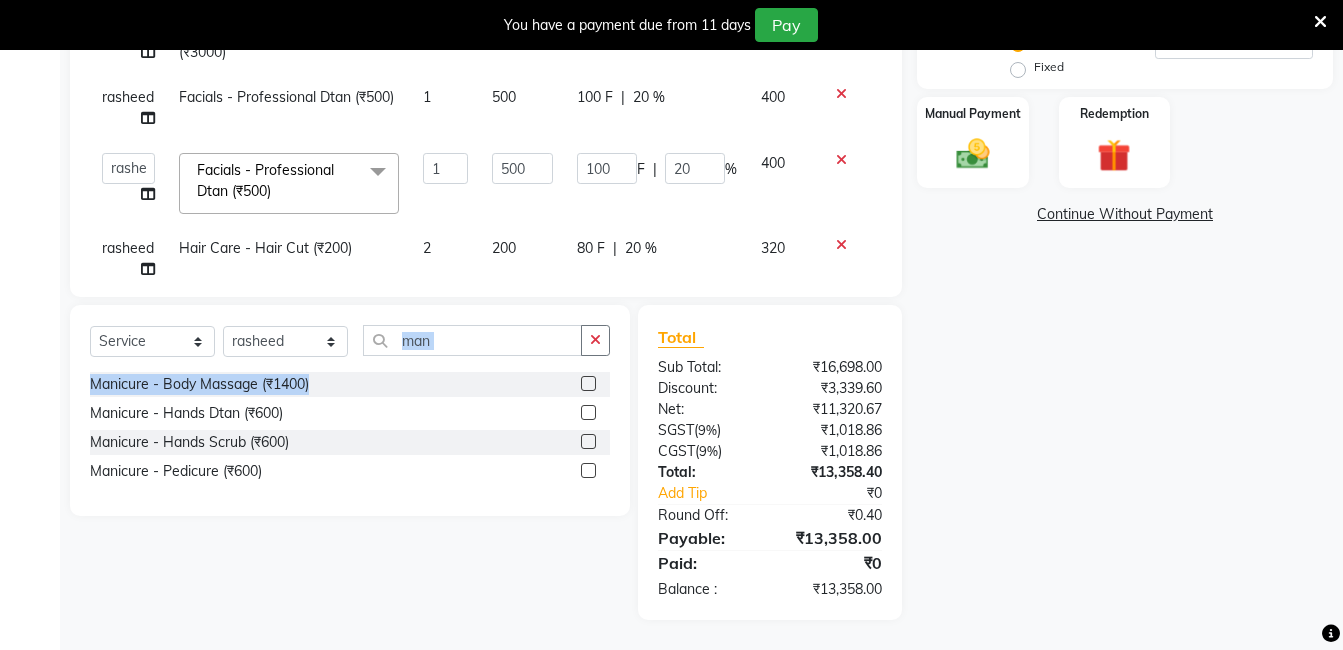 drag, startPoint x: 495, startPoint y: 369, endPoint x: 484, endPoint y: 396, distance: 29.15476 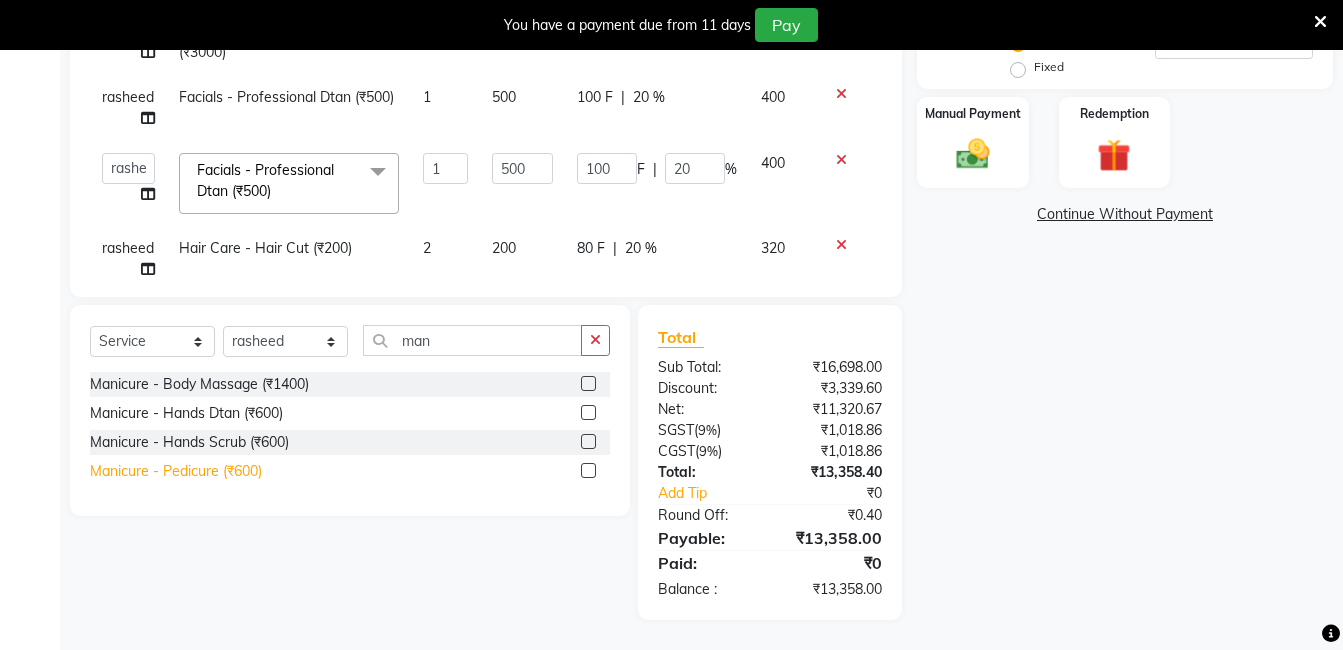 click on "Manicure - Pedicure (₹600)" 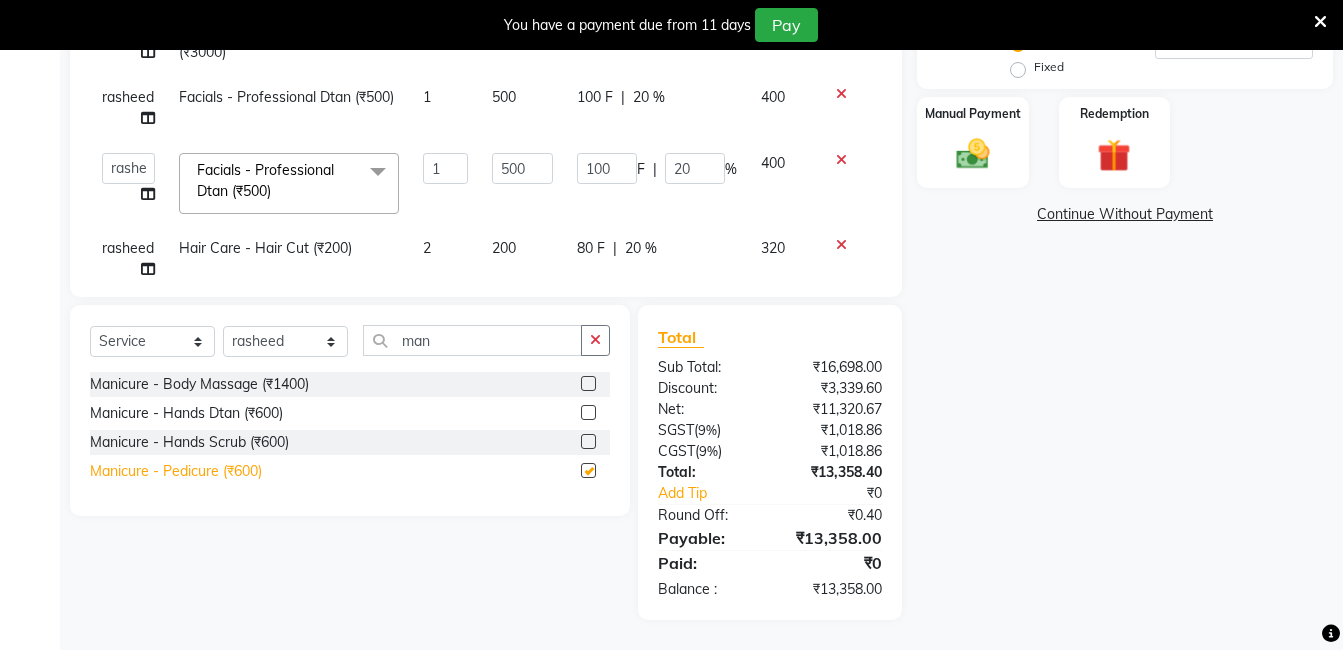 checkbox on "false" 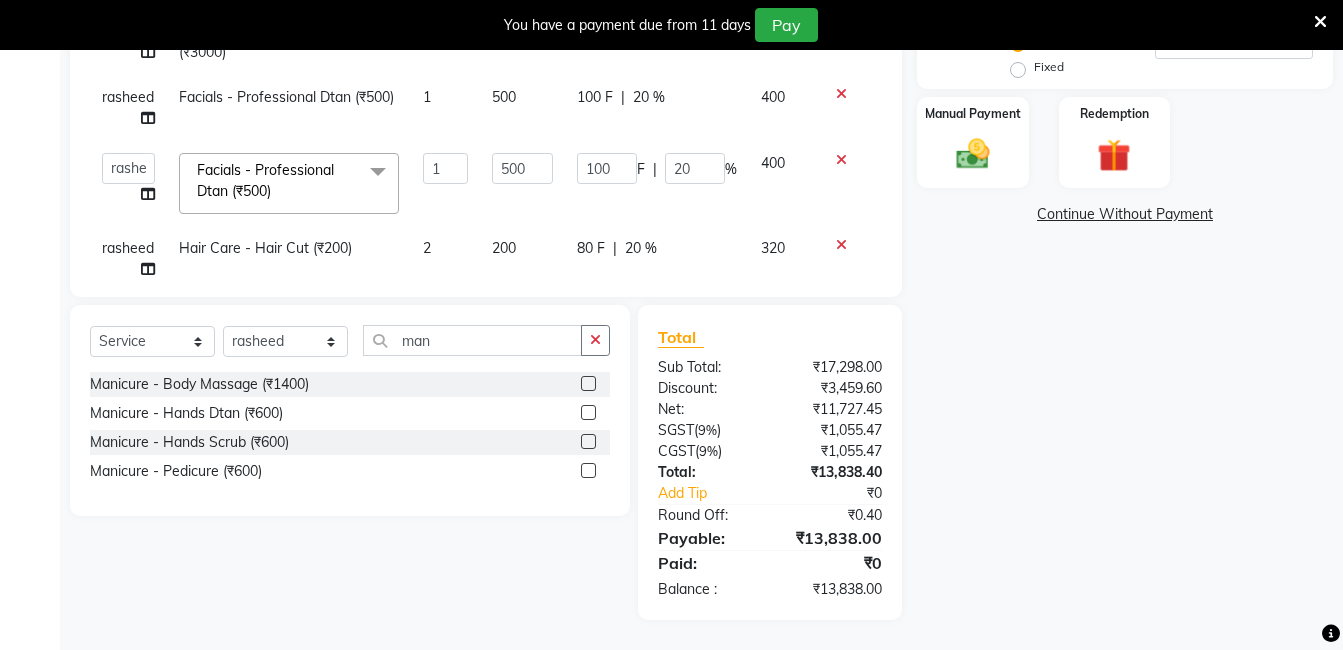 scroll, scrollTop: 292, scrollLeft: 0, axis: vertical 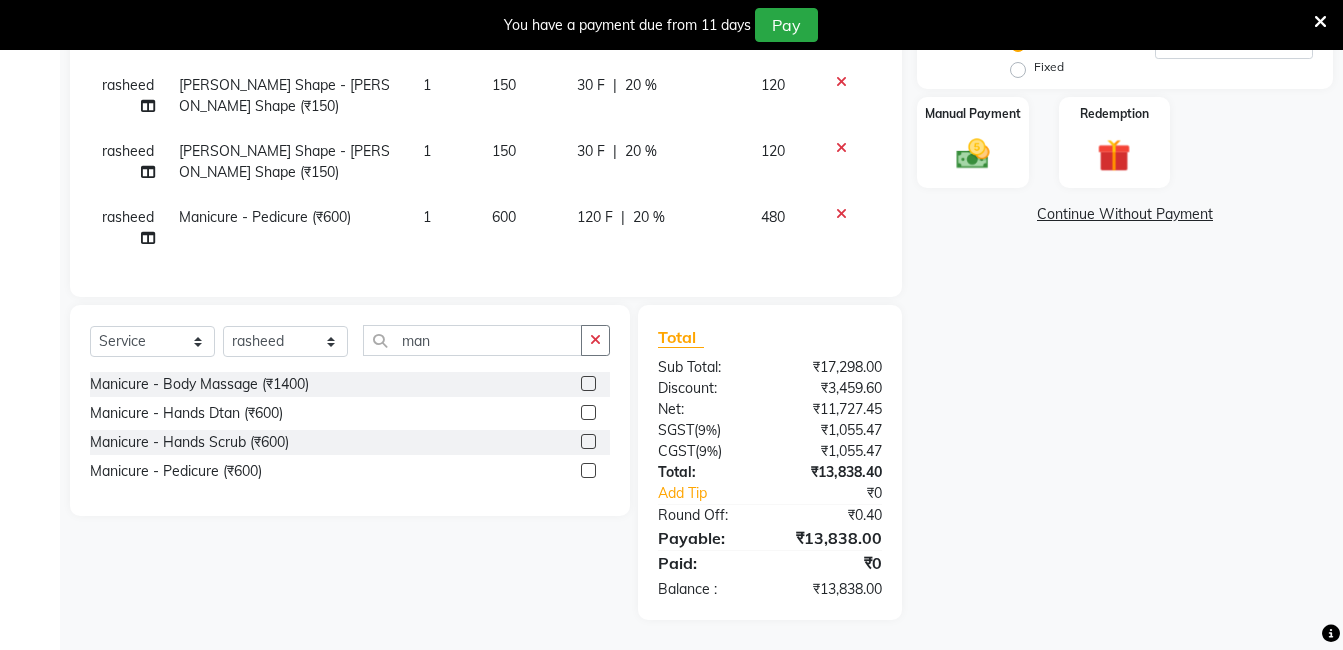 click on "600" 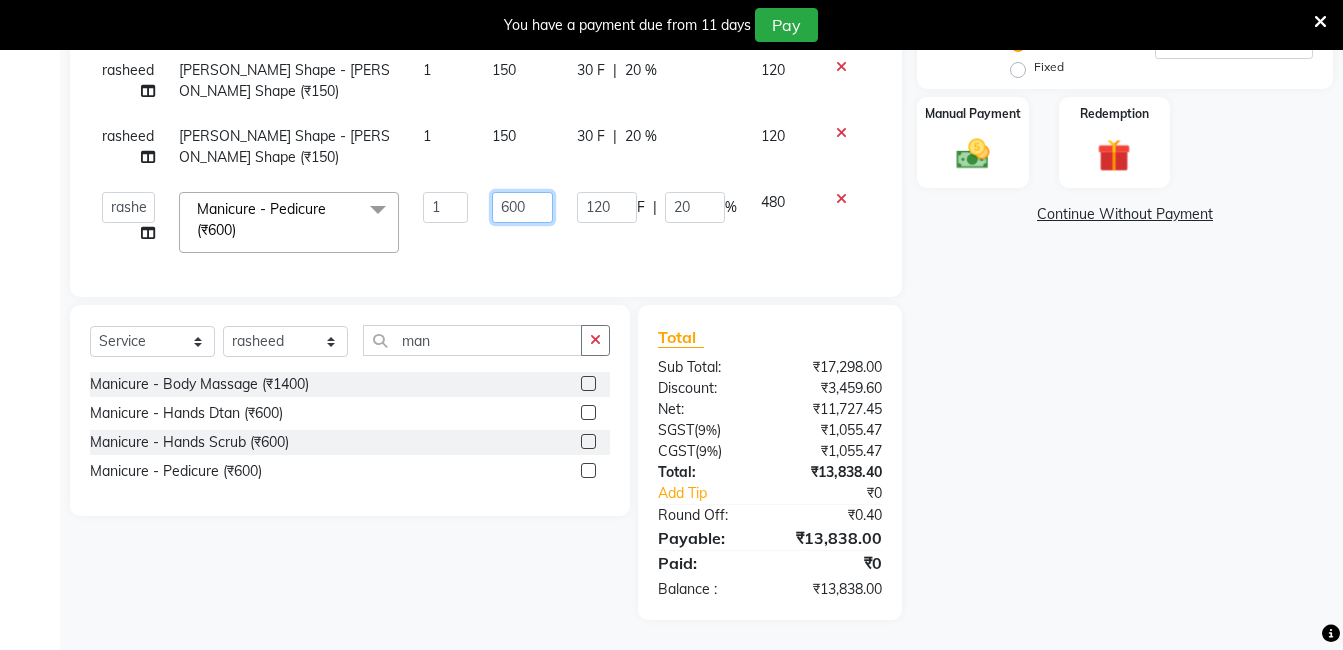 click on "600" 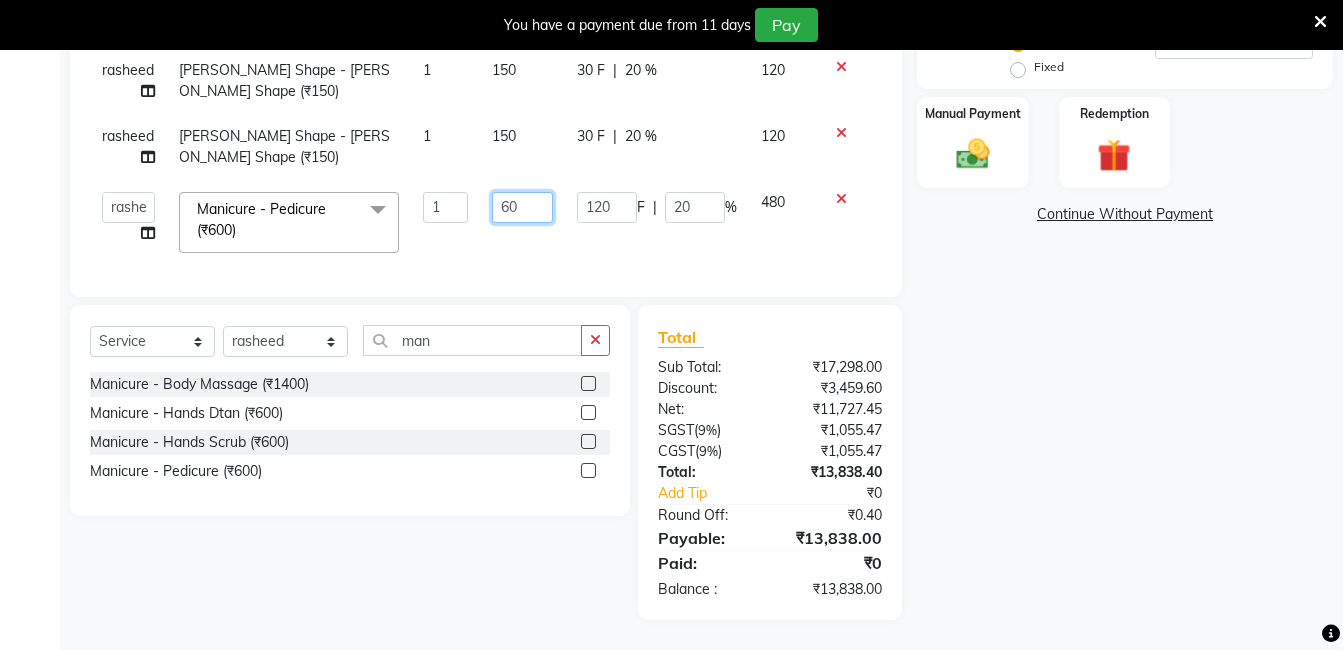 type on "6" 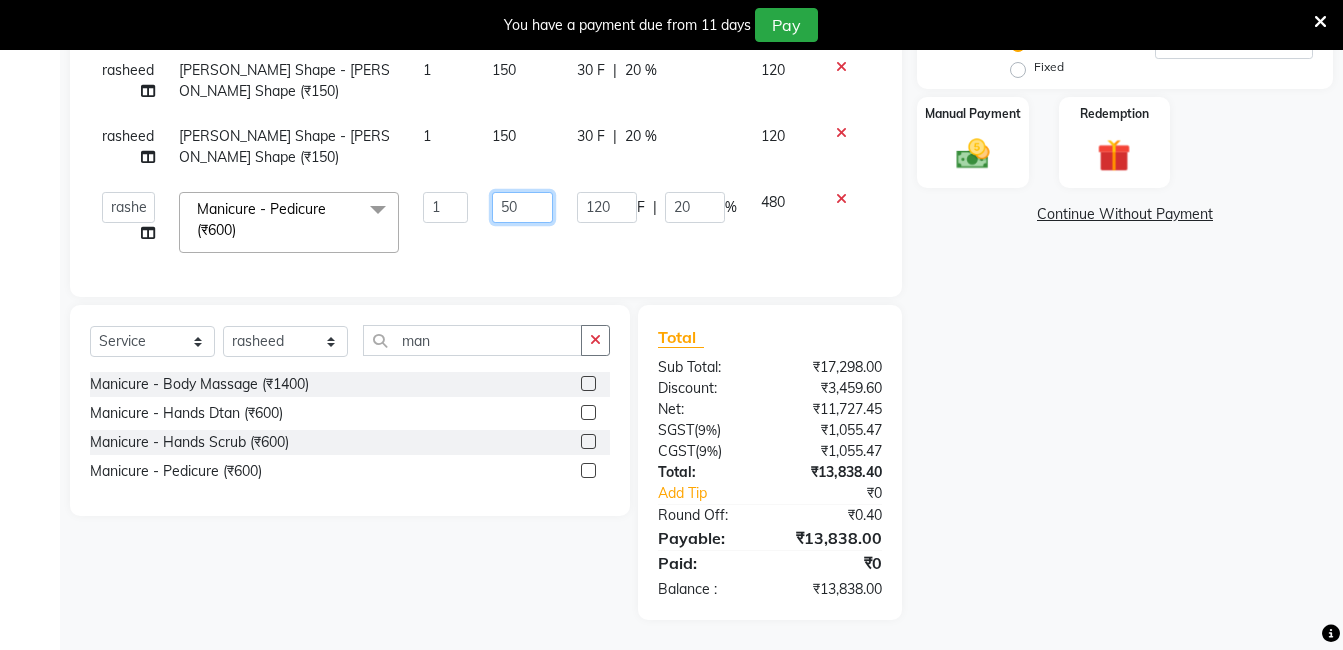 type on "500" 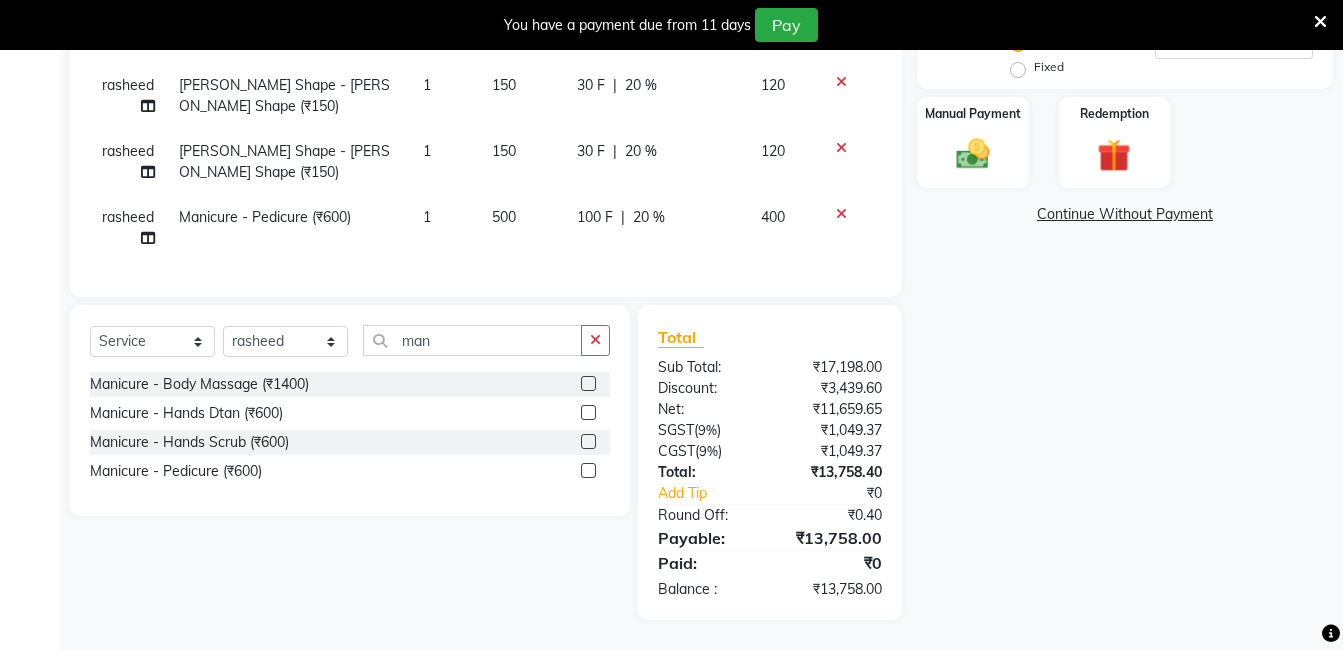 click on "100 F | 20 %" 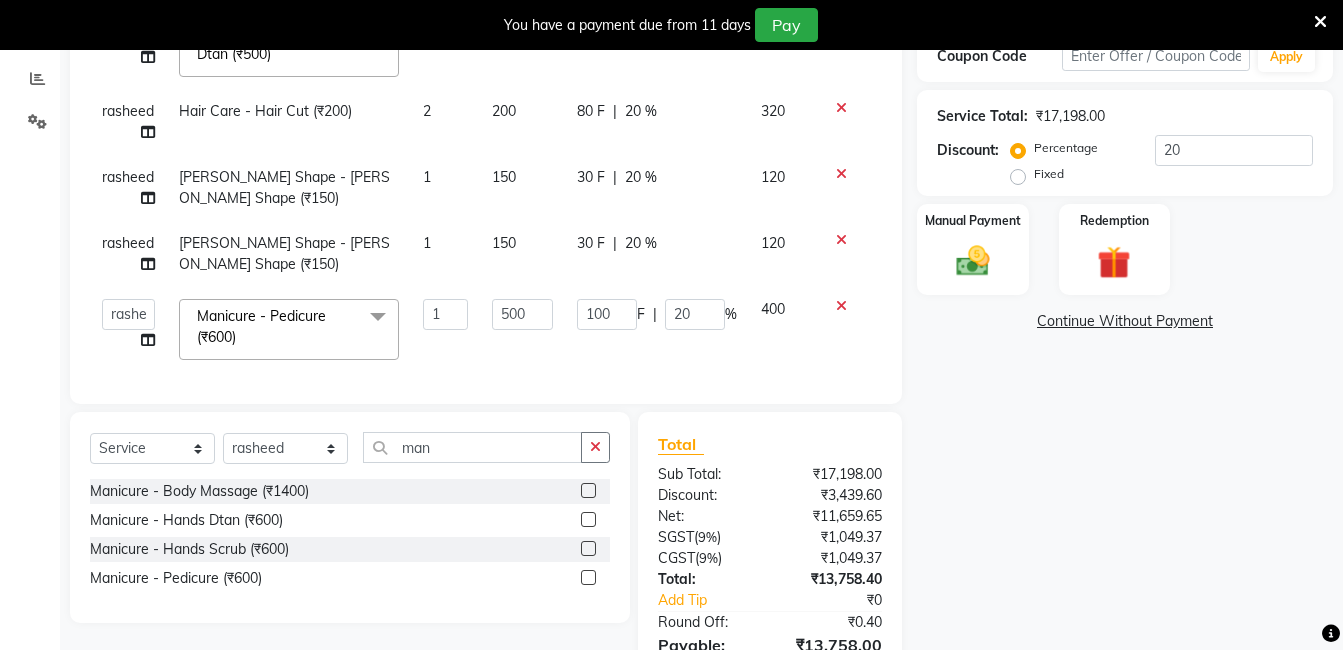 scroll, scrollTop: 388, scrollLeft: 0, axis: vertical 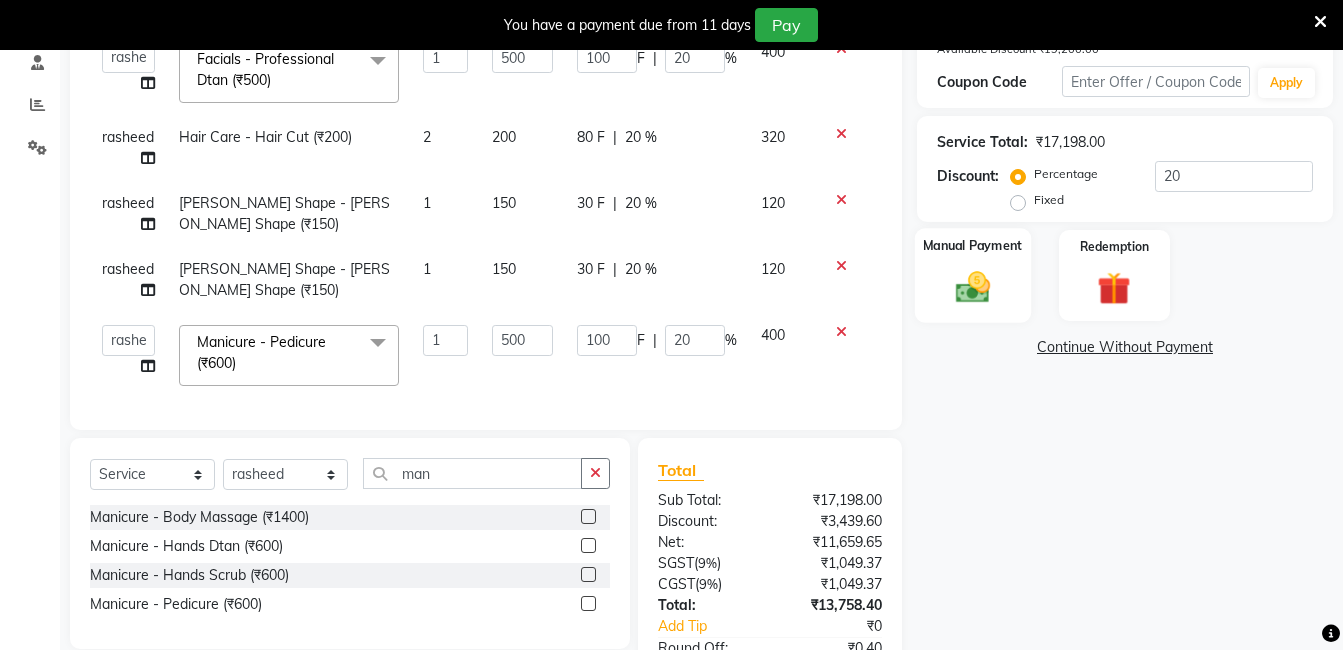 click 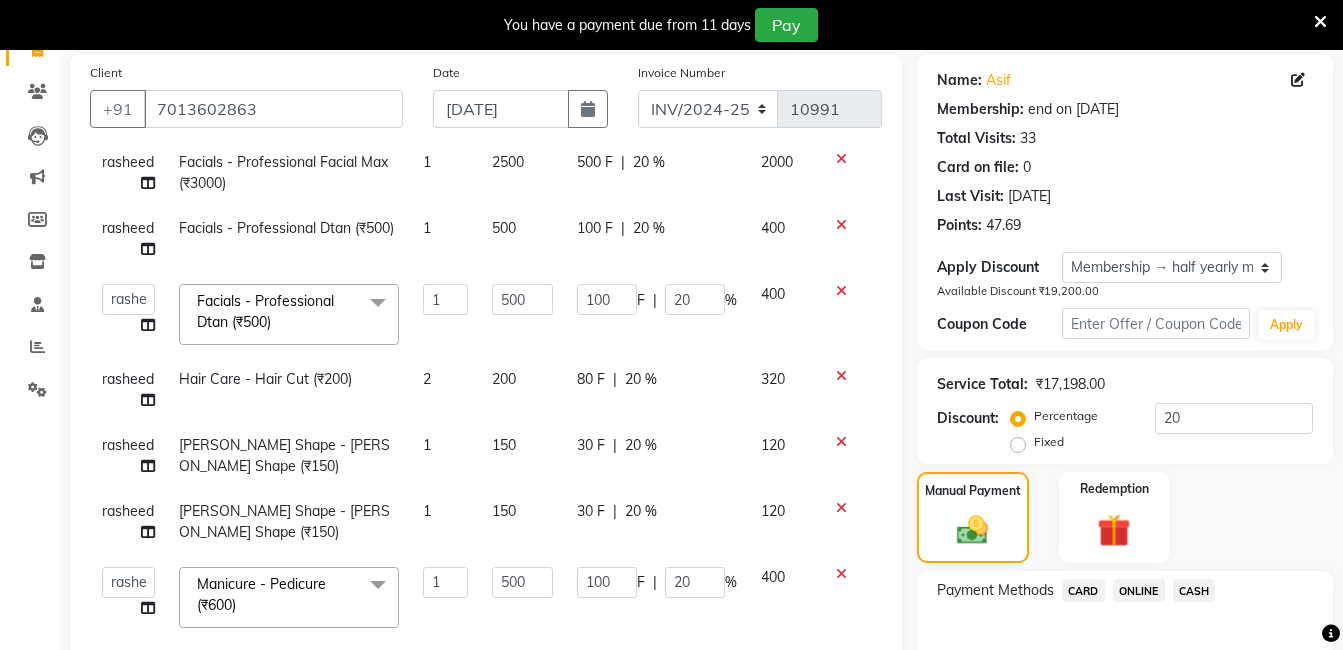 scroll, scrollTop: 421, scrollLeft: 0, axis: vertical 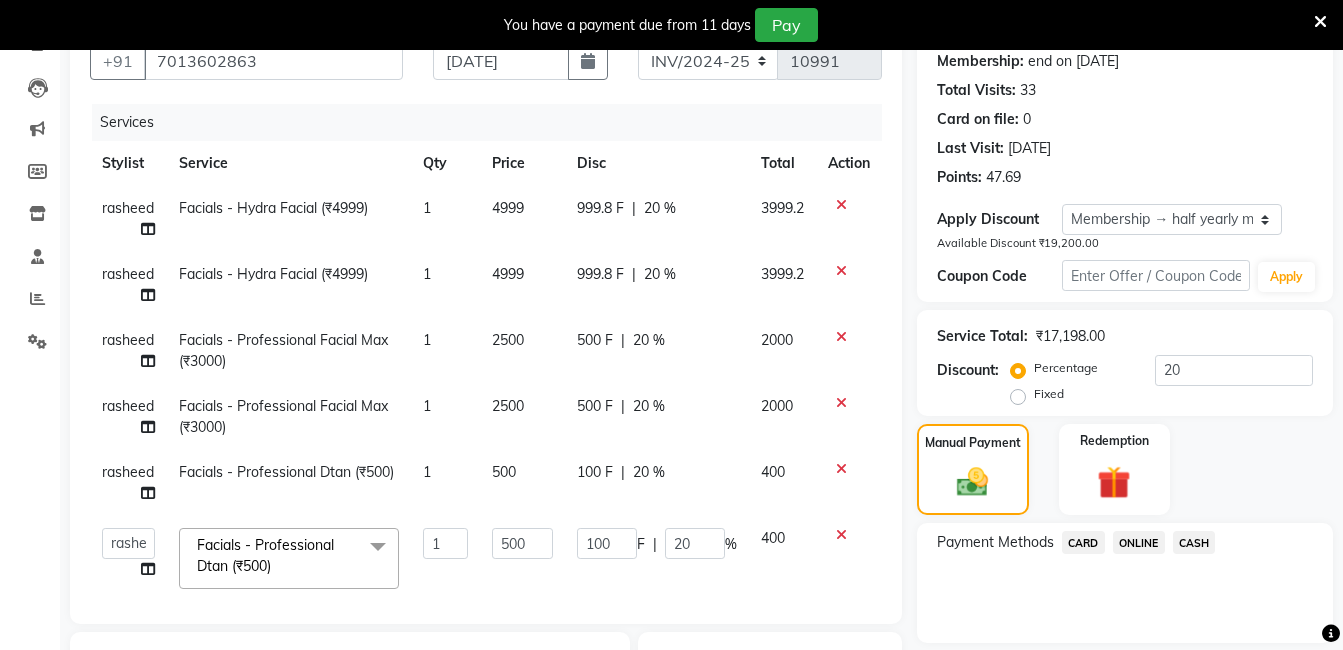 click on "CASH" 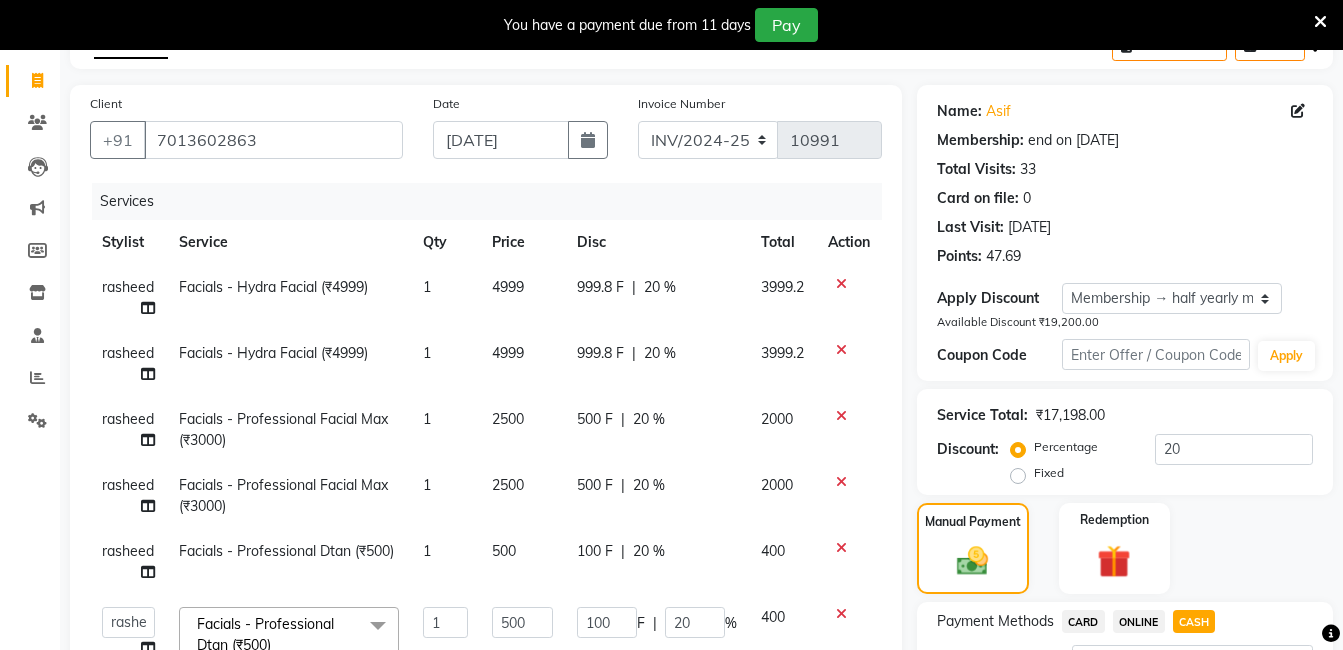 scroll, scrollTop: 114, scrollLeft: 0, axis: vertical 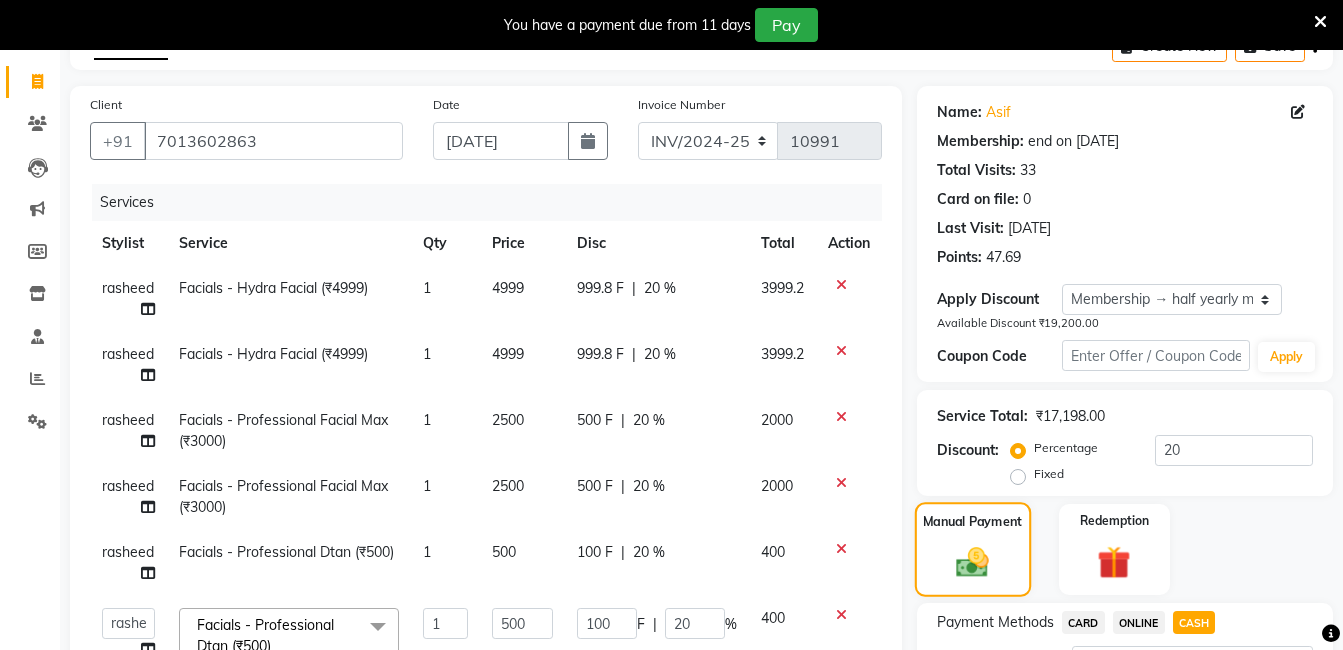 drag, startPoint x: 1021, startPoint y: 527, endPoint x: 993, endPoint y: 517, distance: 29.732138 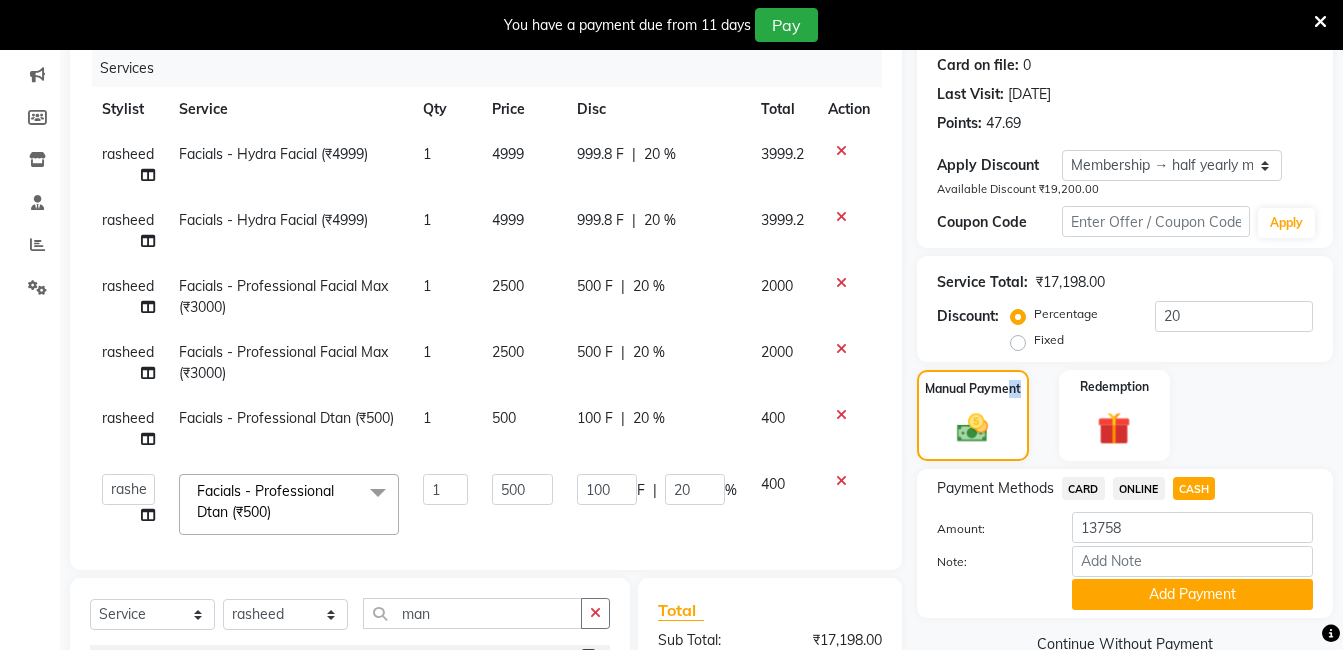 scroll, scrollTop: 254, scrollLeft: 0, axis: vertical 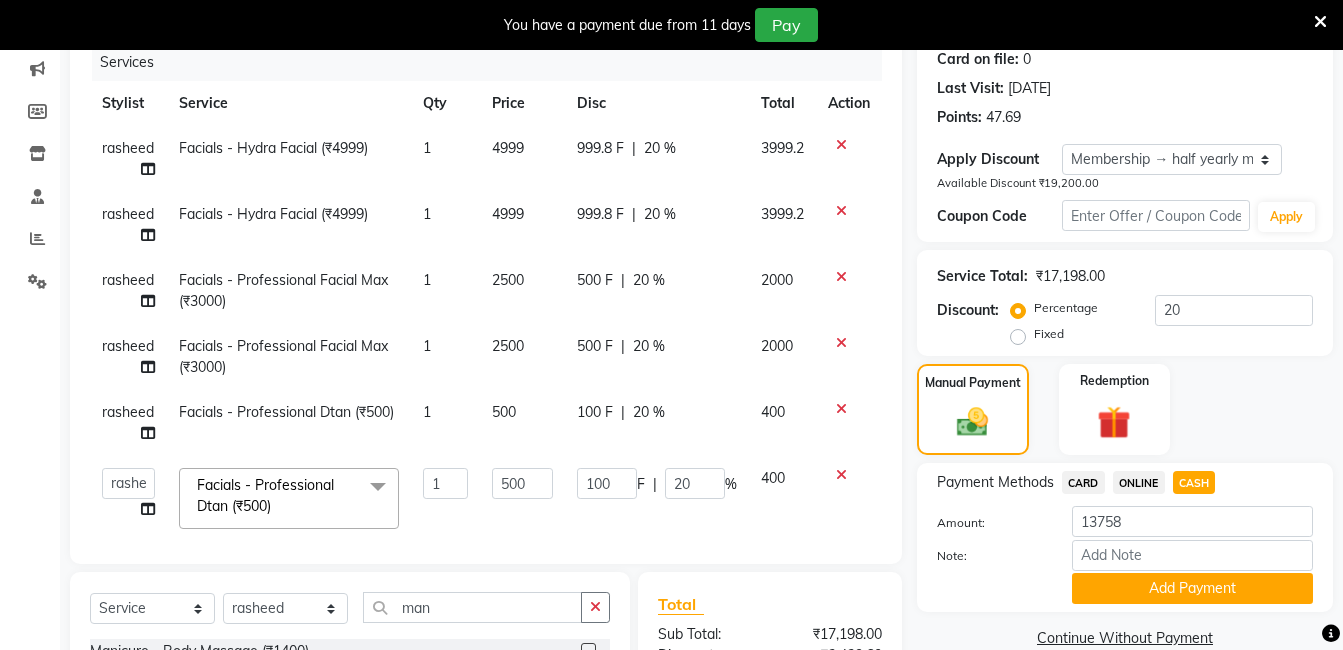 click on "rasheed" 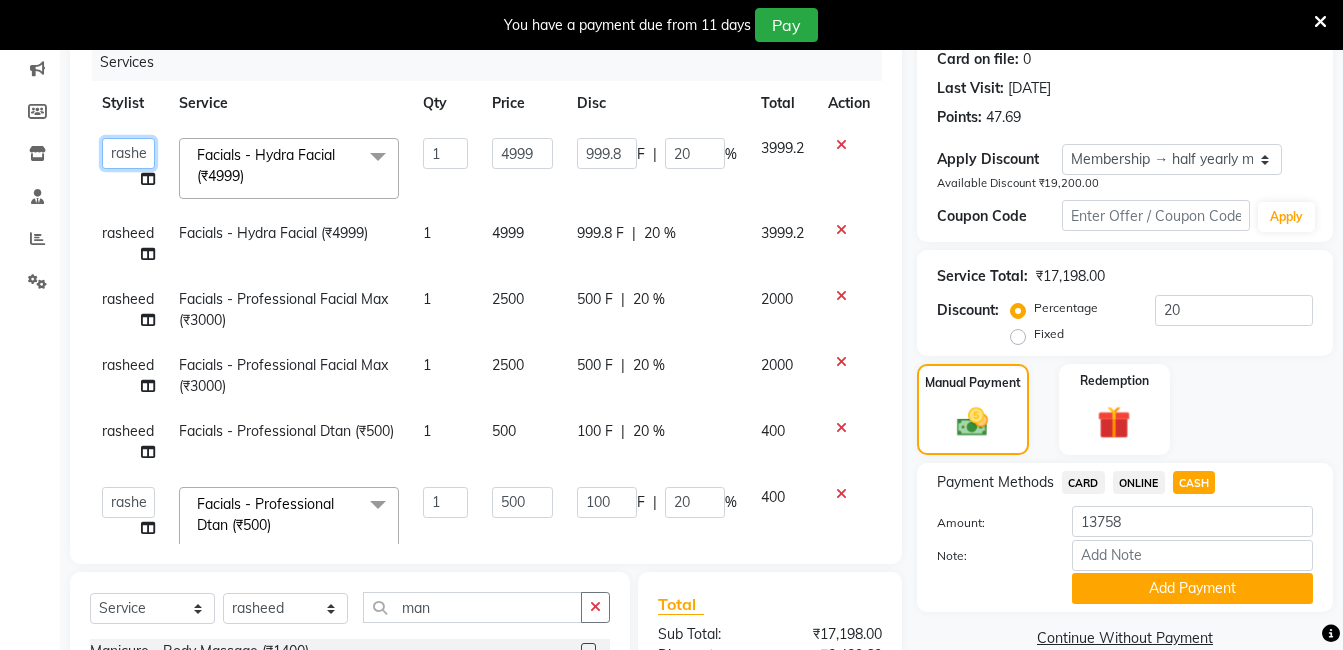 click on "[PERSON_NAME]   [PERSON_NAME]   kasim   [PERSON_NAME]   sameer   [PERSON_NAME] manager" 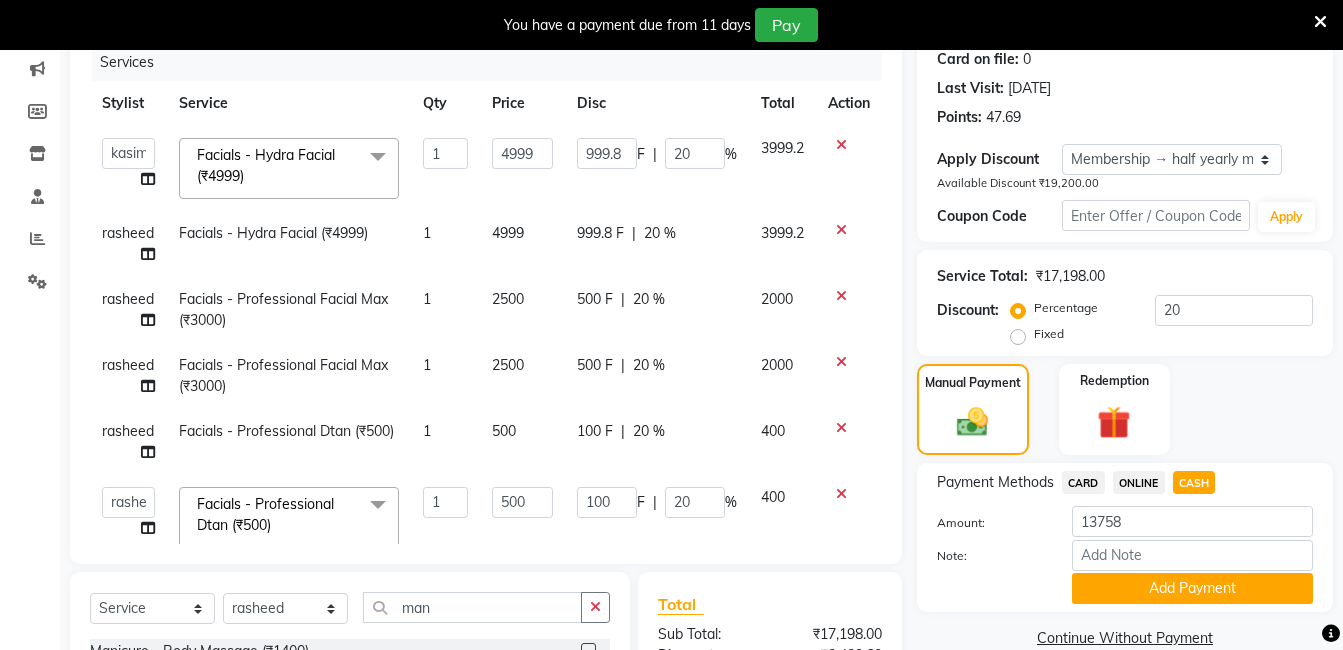 select on "63353" 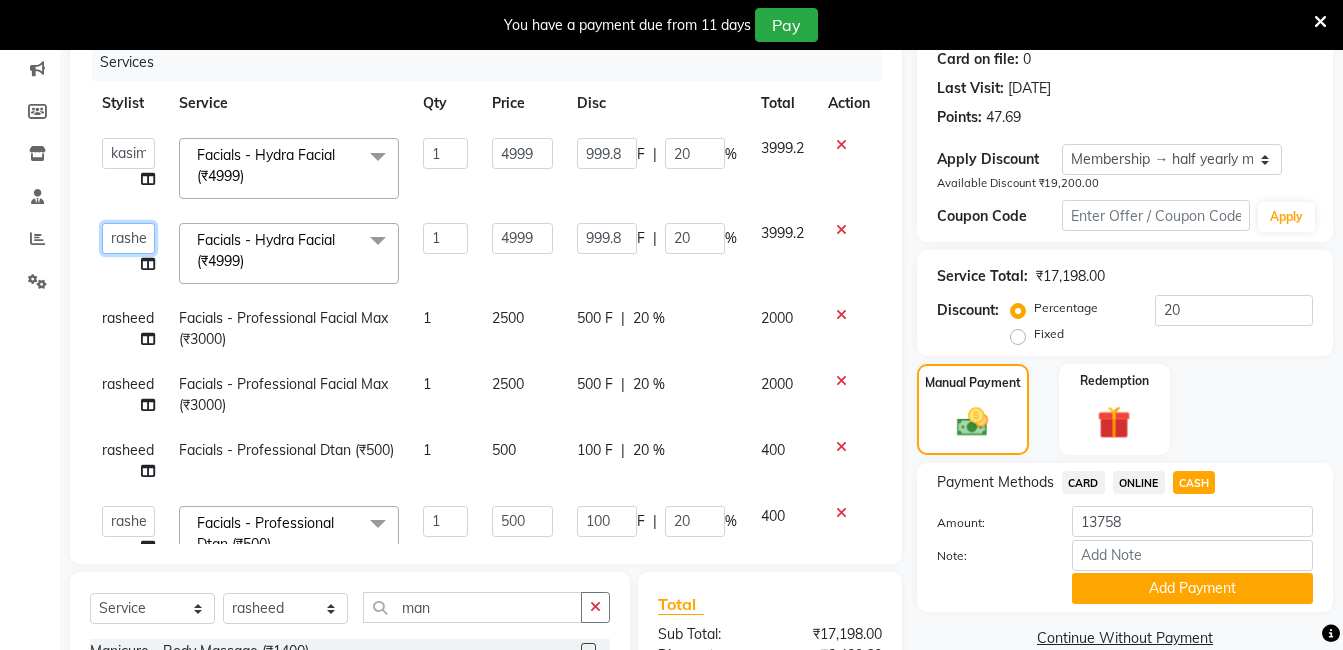 click on "[PERSON_NAME]   [PERSON_NAME]   kasim   [PERSON_NAME]   sameer   [PERSON_NAME] manager" 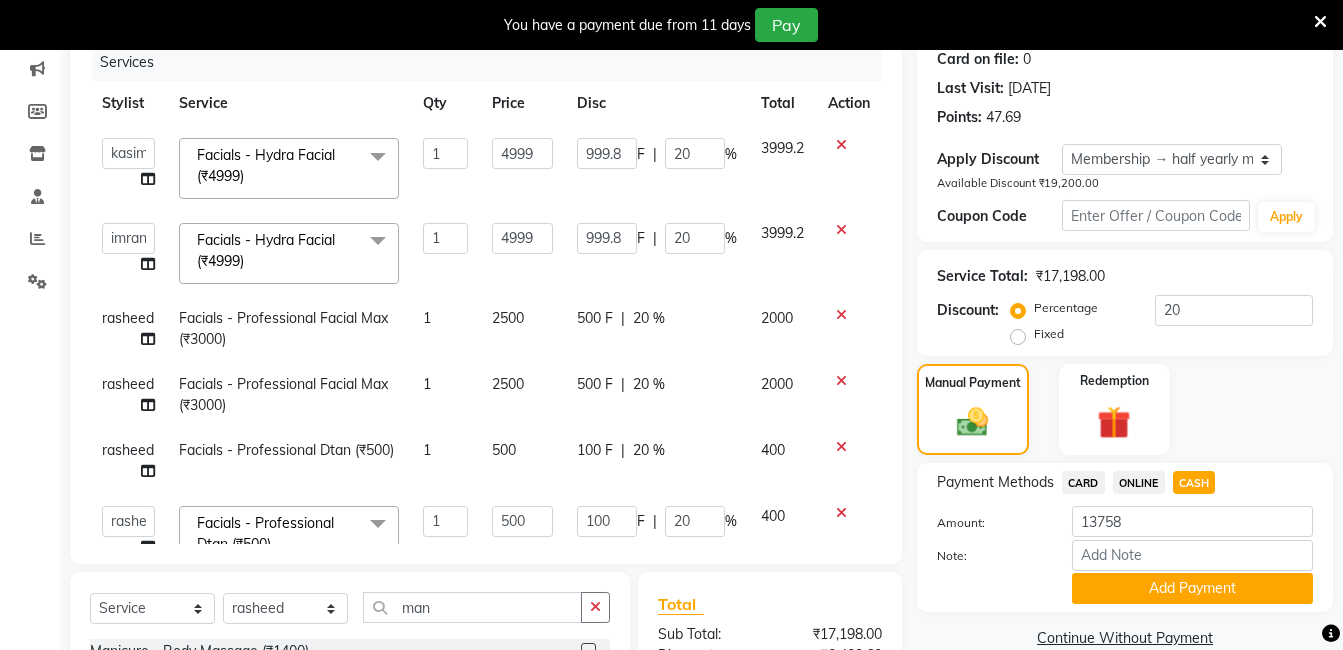select on "63354" 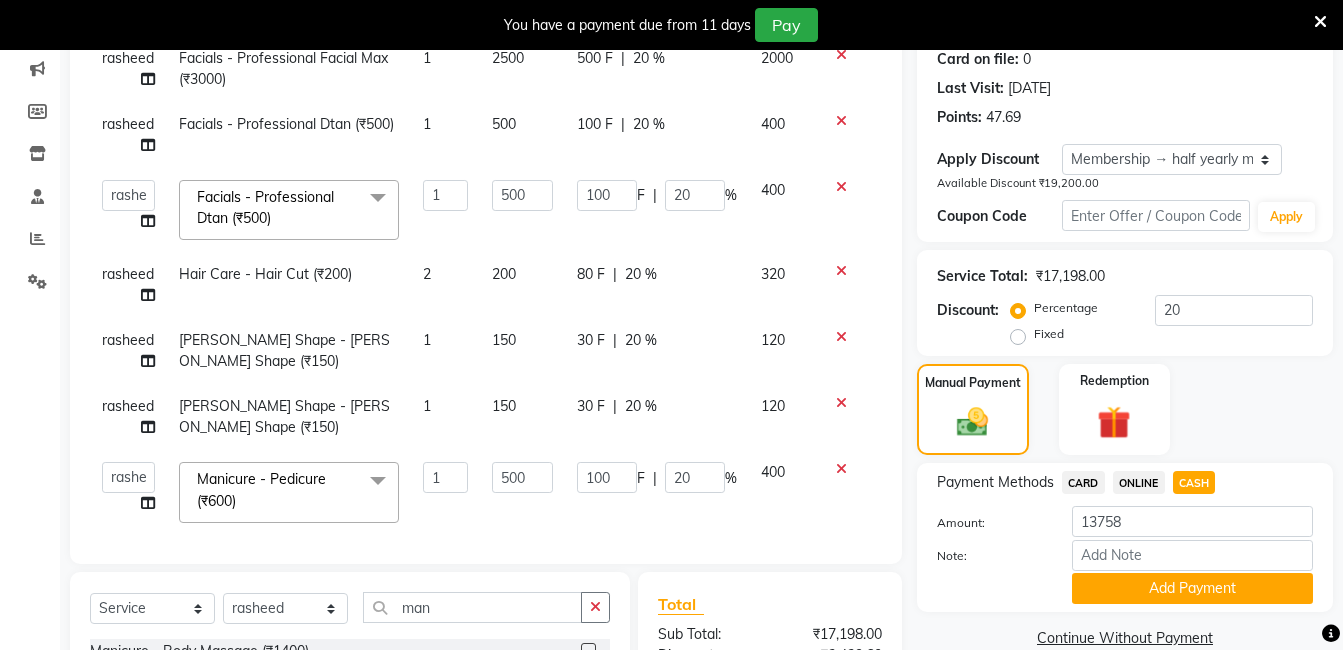 scroll, scrollTop: 348, scrollLeft: 0, axis: vertical 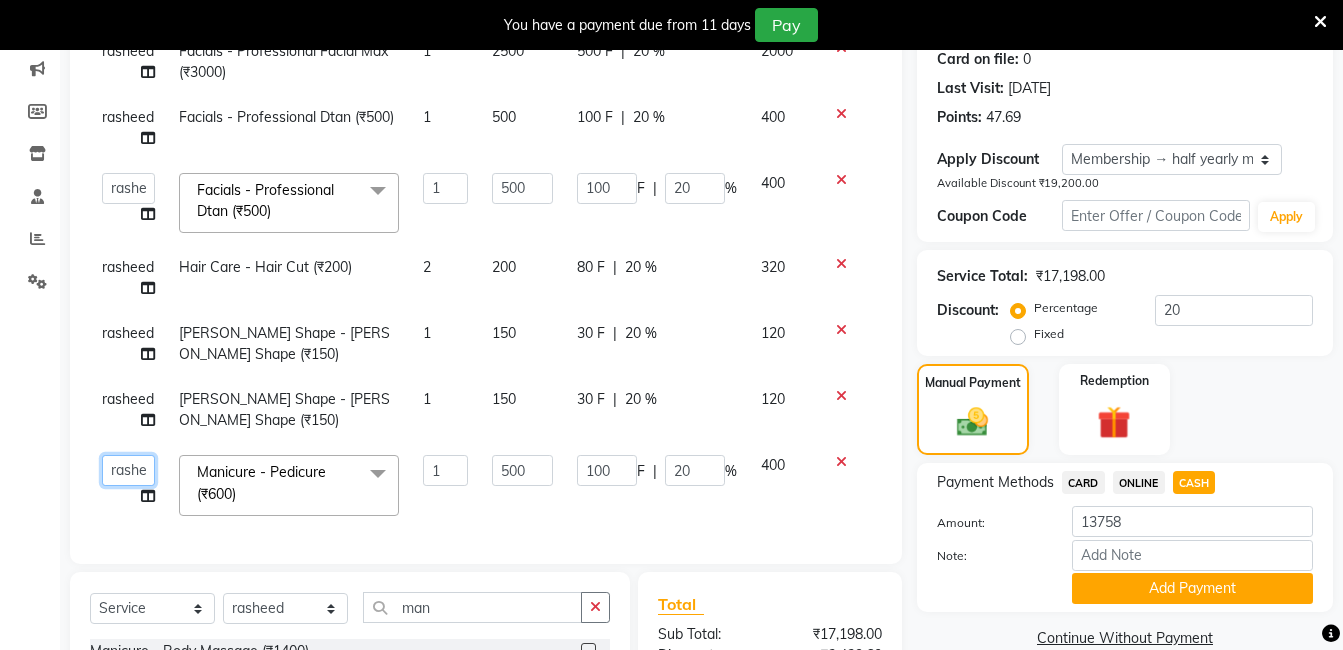 click on "[PERSON_NAME]   [PERSON_NAME]   kasim   [PERSON_NAME]   sameer   [PERSON_NAME] manager" 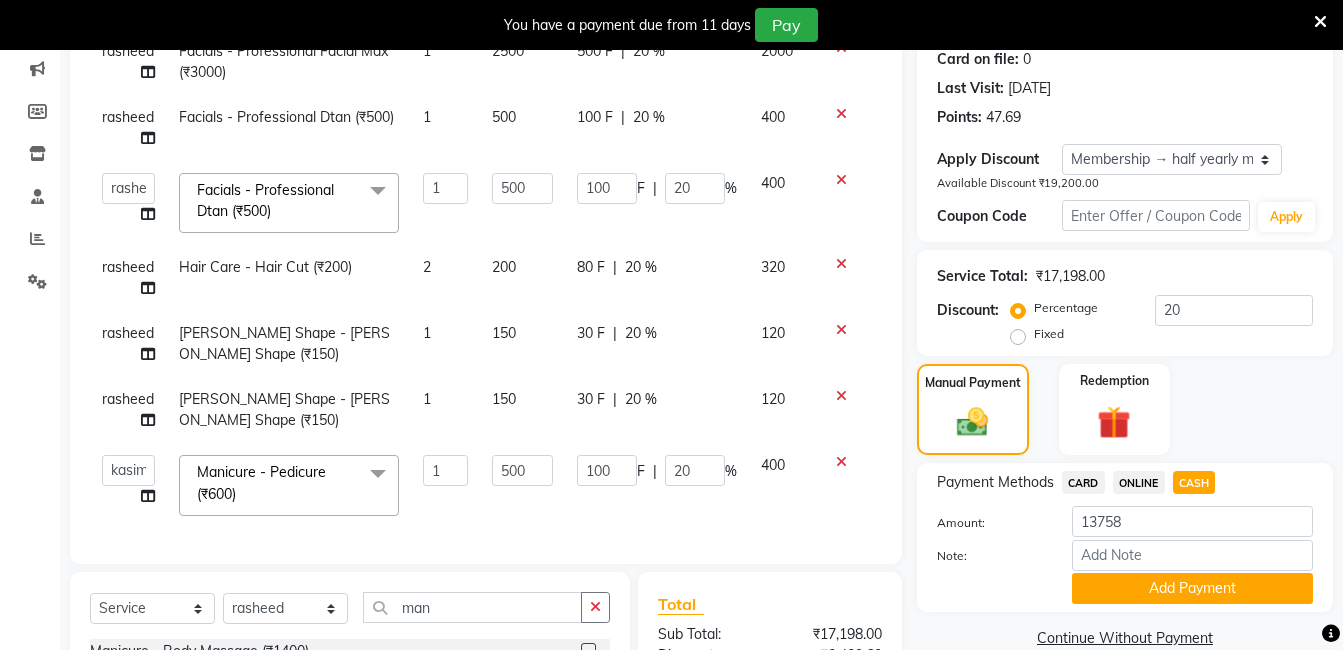 select on "63353" 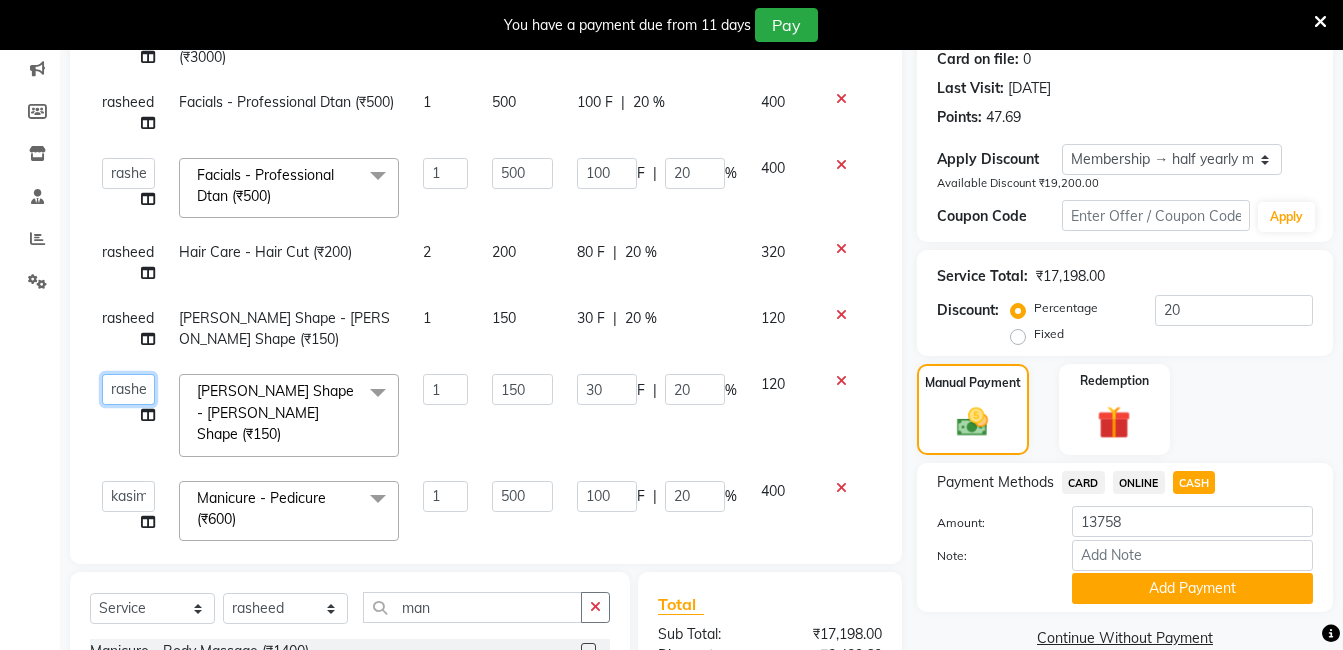 click on "[PERSON_NAME]   [PERSON_NAME]   kasim   [PERSON_NAME]   sameer   [PERSON_NAME] manager" 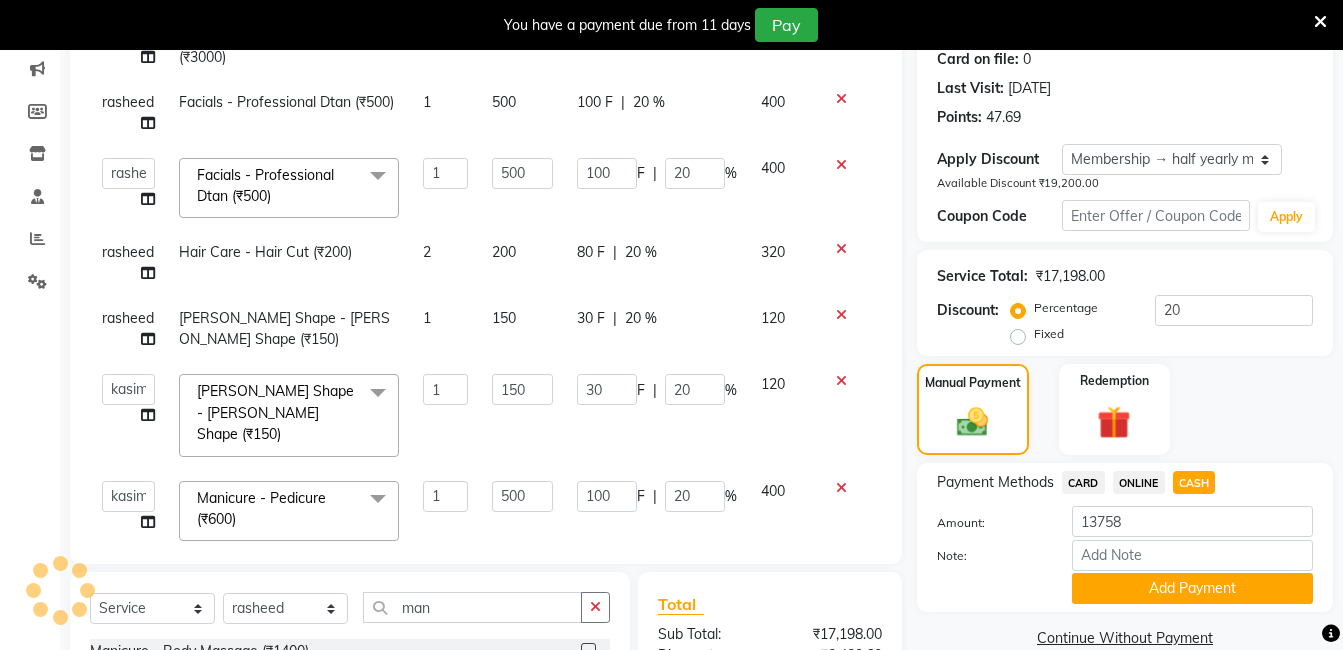 select on "63353" 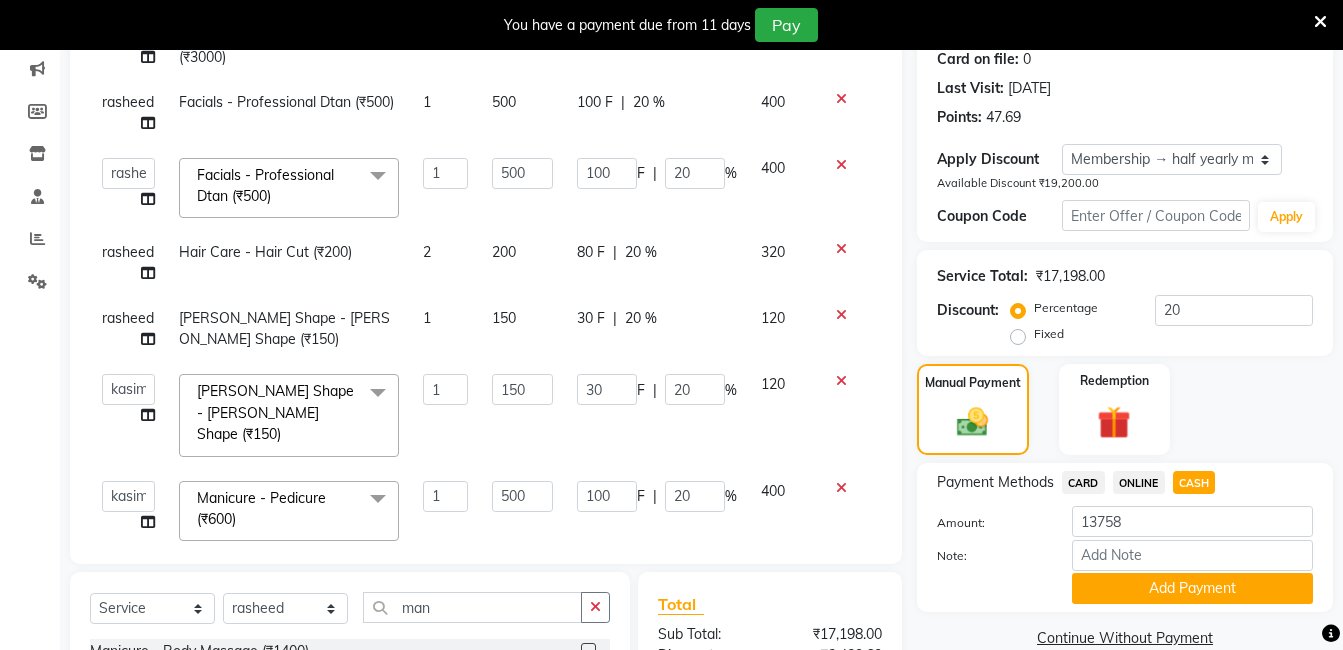 click on "rasheed" 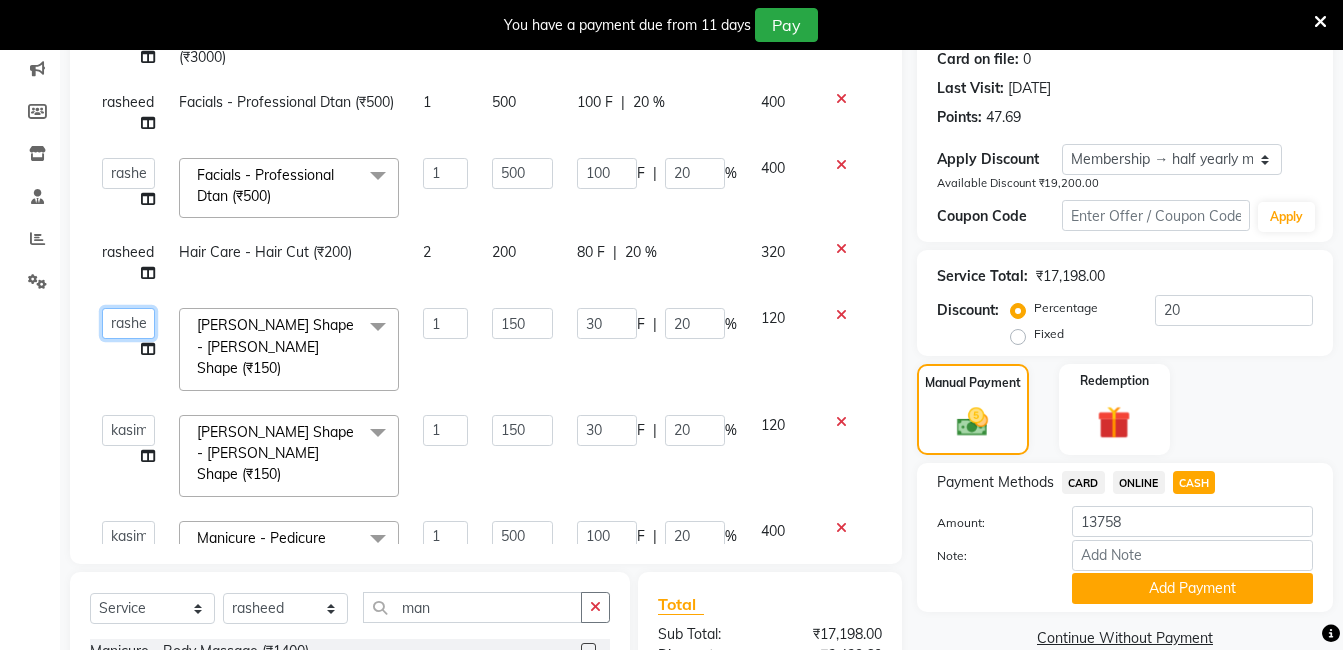 click on "[PERSON_NAME]   [PERSON_NAME]   kasim   [PERSON_NAME]   sameer   [PERSON_NAME] manager" 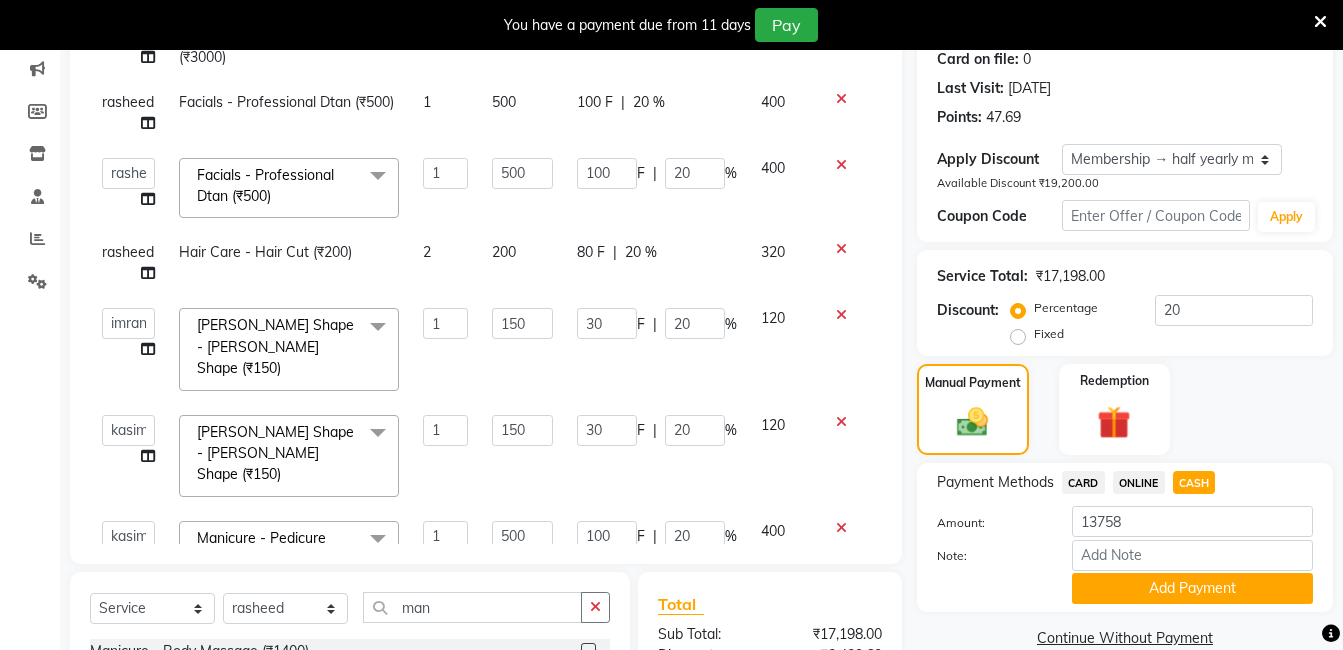 select on "63354" 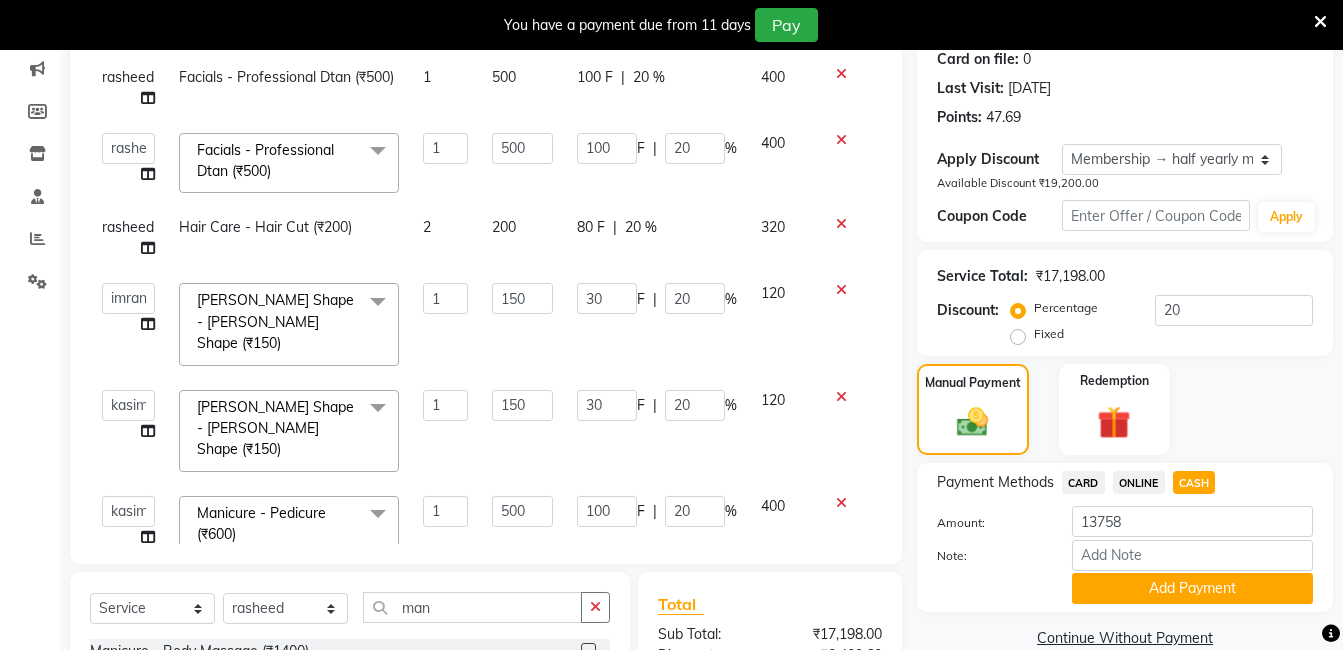 scroll, scrollTop: 386, scrollLeft: 0, axis: vertical 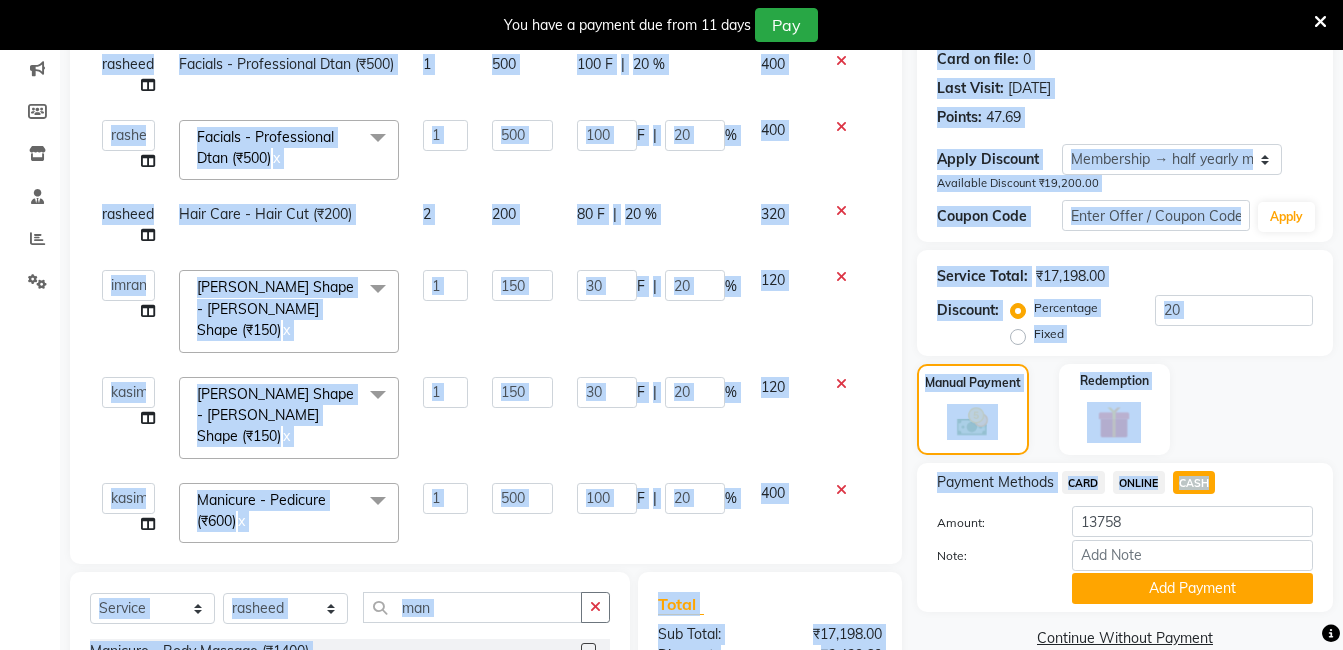 drag, startPoint x: 916, startPoint y: 504, endPoint x: 935, endPoint y: 496, distance: 20.615528 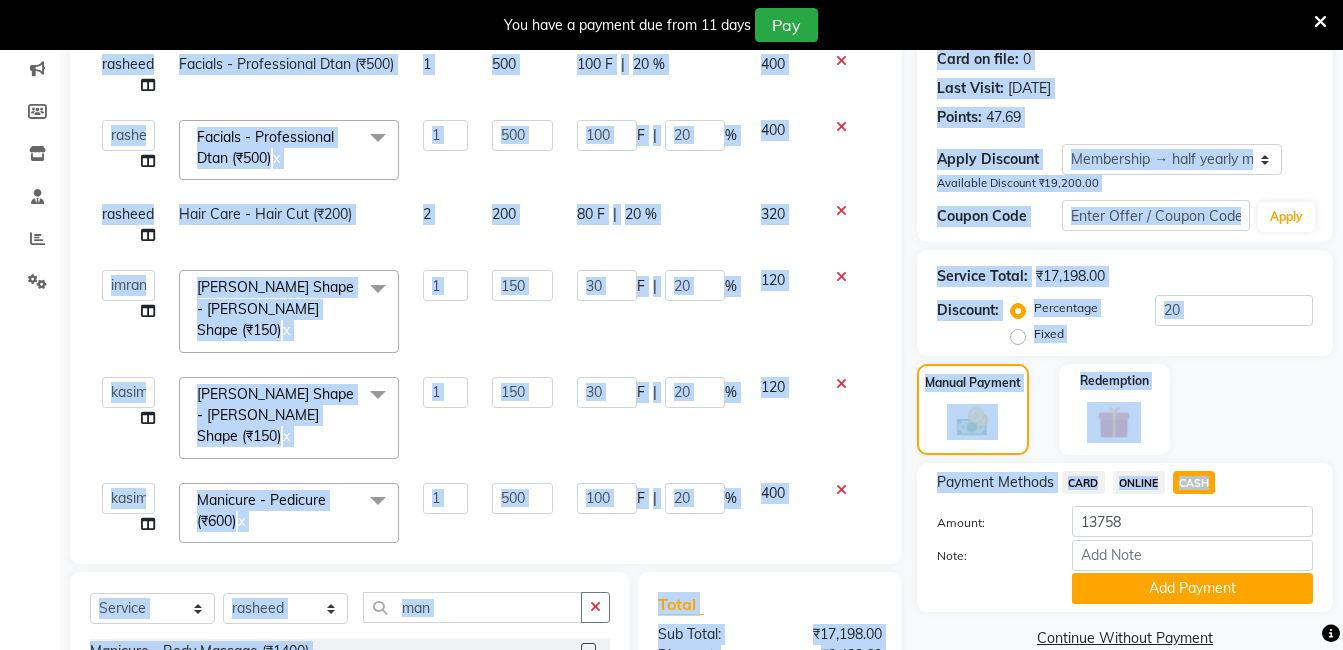 click on "Client [PHONE_NUMBER] Date [DATE] Invoice Number INV/2024-25 V/2025 V/[PHONE_NUMBER] Services Stylist Service Qty Price Disc Total Action  [PERSON_NAME]   [PERSON_NAME]   [PERSON_NAME]   sameer   [PERSON_NAME] manager  Facials - Hydra Facial (₹4999)  x Hair Care - [PERSON_NAME] Colour Hair Care - Baby Haircut Hair Care - Hair Cut And Shave Hair Care - [PERSON_NAME] [PERSON_NAME] Hair Care - Curly Short Lenght Hair Care - Full Fiber Hair Care - Girl Haircut Hair Care - Hair Cut Hair Care - [MEDICAL_DATA] treatment Hair Care - Hair Spa Professional Hair Care - Haircut Girl Hair Care - Half Fiber Hair Care - Head Wash Hair Care - Keratin Medium Length Hair Care - Keratin Short Length1 Hair Care - Keratin Short Length Hair Care - Keratin Wash Hair Care - Matrix Colour Hair Care - Normal Haircut Girl Hair Care - Smoothening Short Hair Hair Care - Spa Hair Care - Streightening Long Hair Hair Care - Streightening Medium [PERSON_NAME] Hair Care - Streightening Hair Care - Temp Ironing [MEDICAL_DATA] TREATMENT  full body massage half body massage 1" 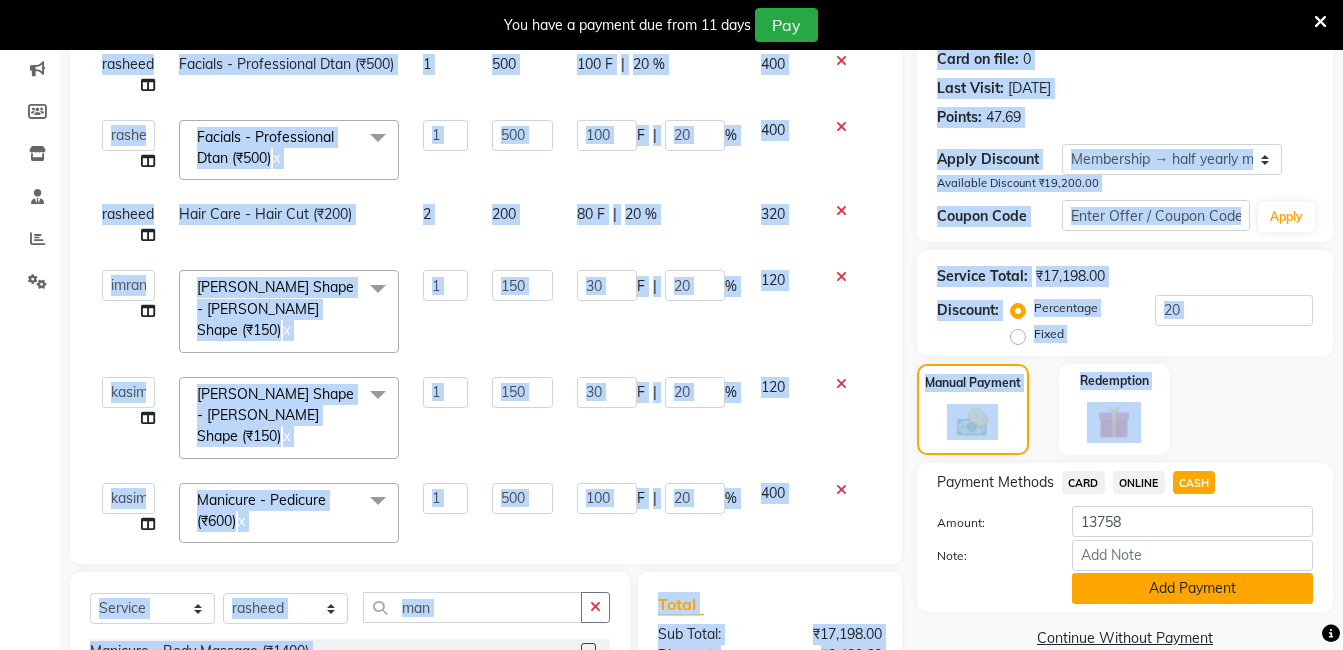 click on "Add Payment" 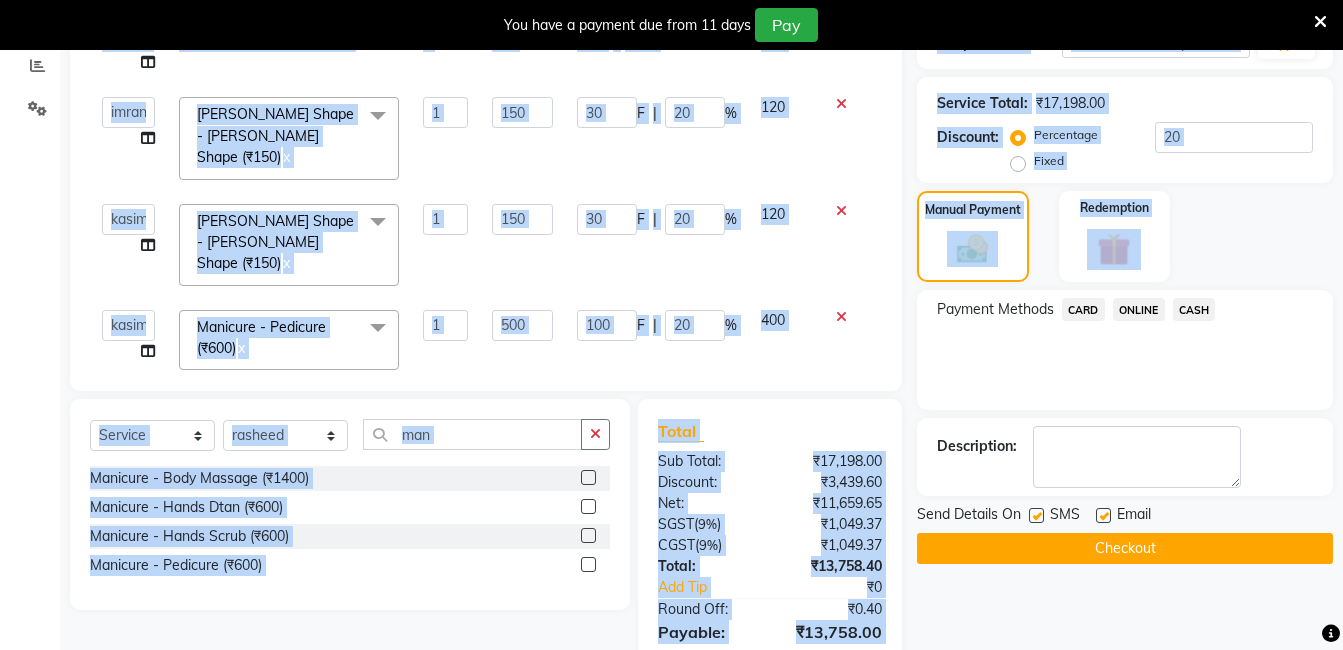 scroll, scrollTop: 428, scrollLeft: 0, axis: vertical 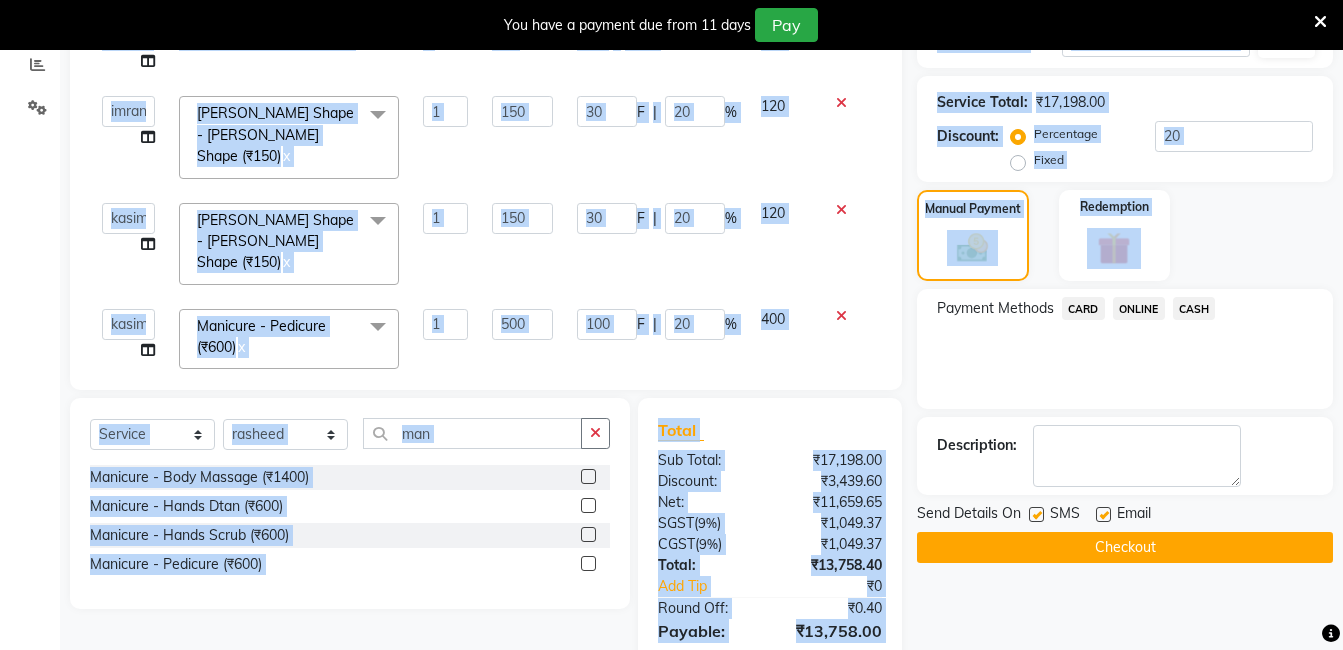 click on "Checkout" 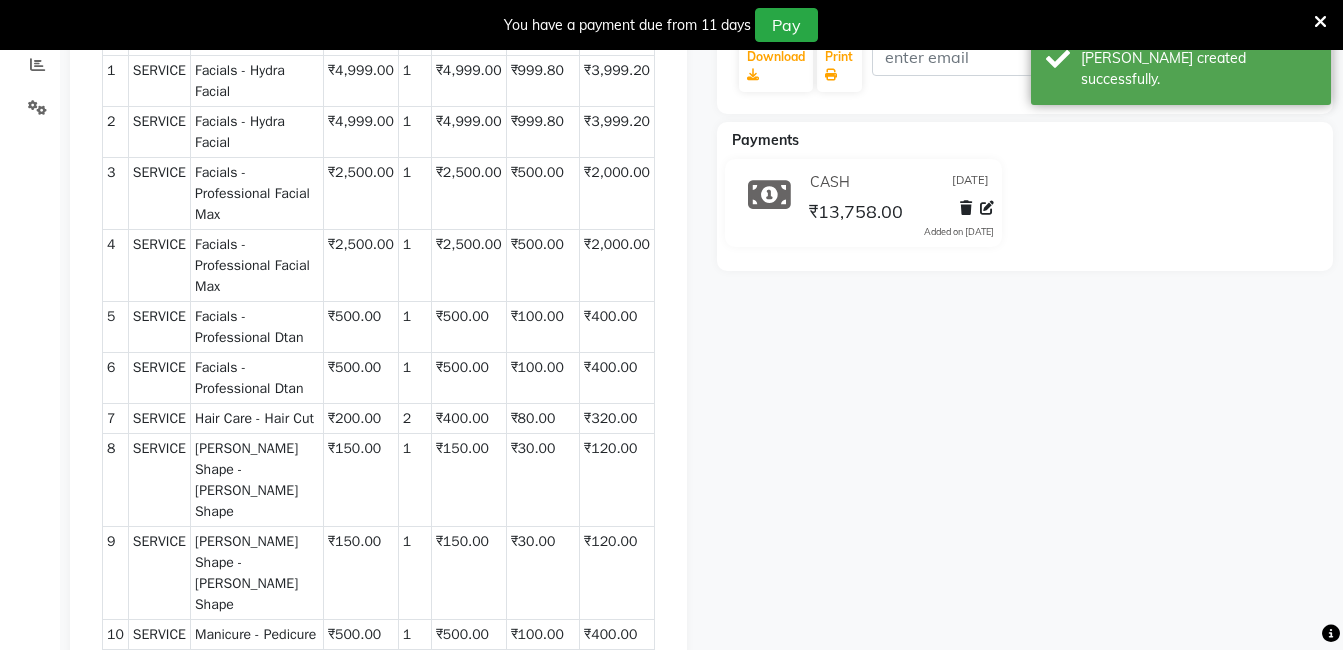 scroll, scrollTop: 0, scrollLeft: 0, axis: both 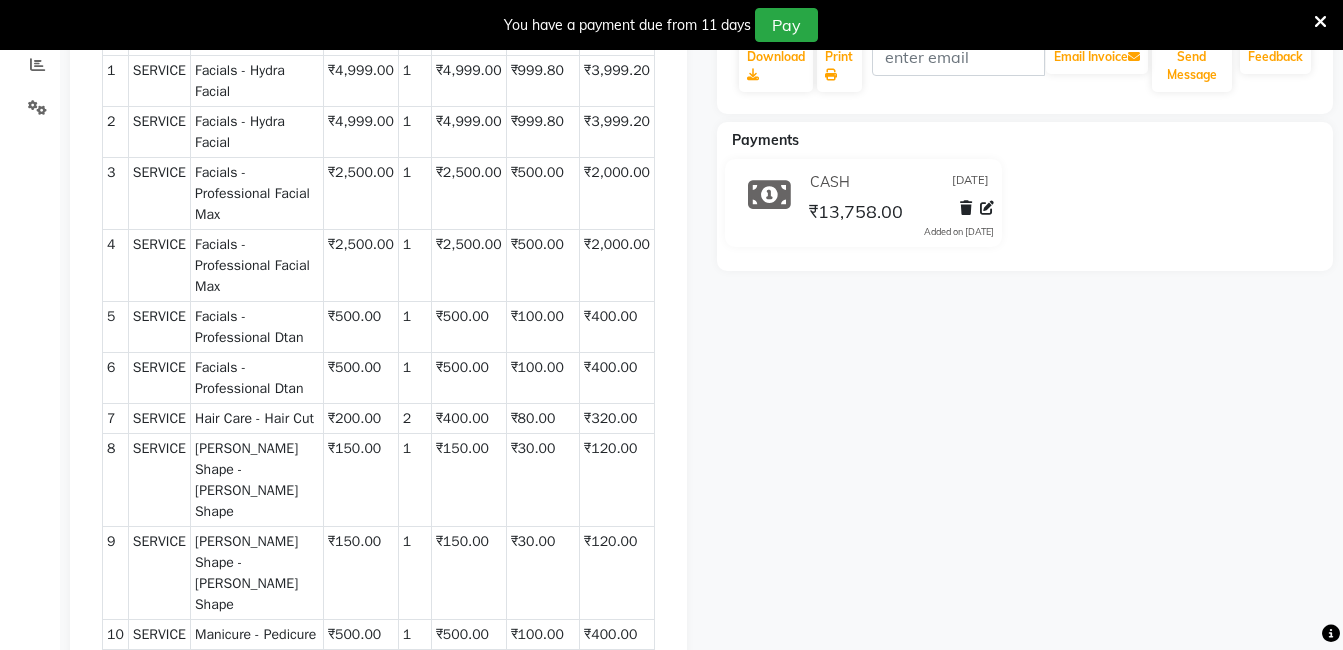 click on "Asif   Prebook   Payment Received  Download  Print   Email Invoice   Send Message Feedback  Payments CASH [DATE] ₹13,758.00  Added on [DATE]" 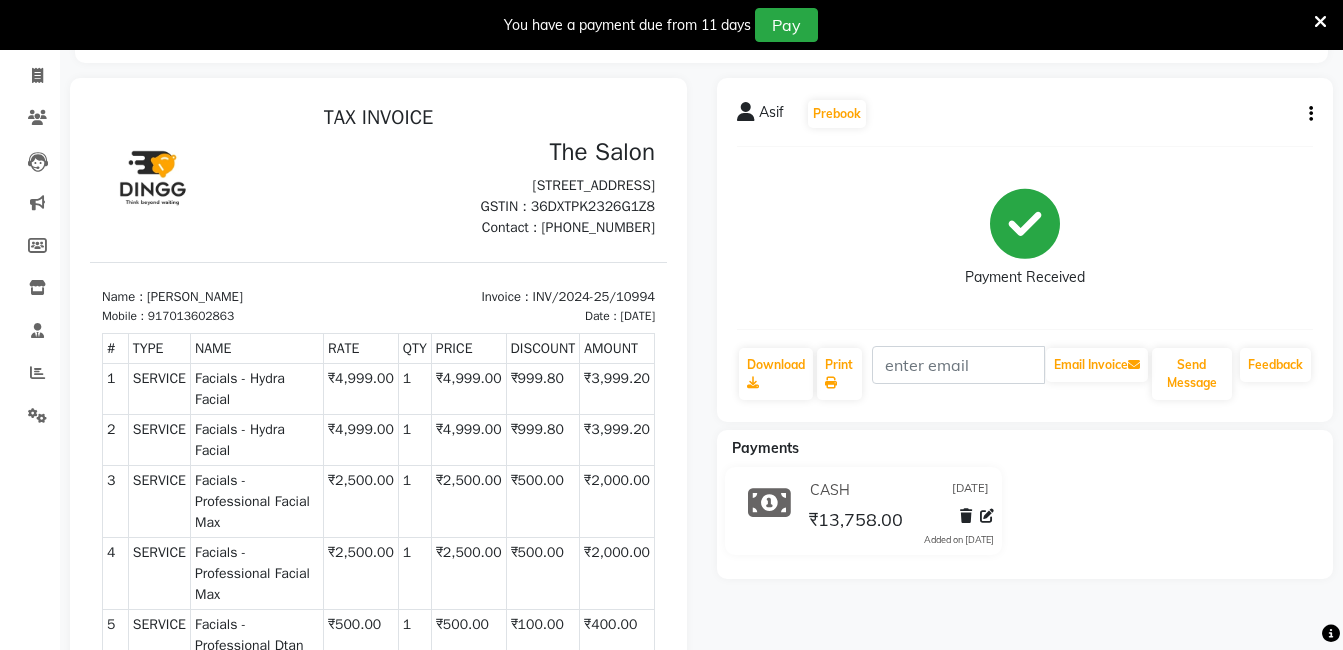 scroll, scrollTop: 0, scrollLeft: 0, axis: both 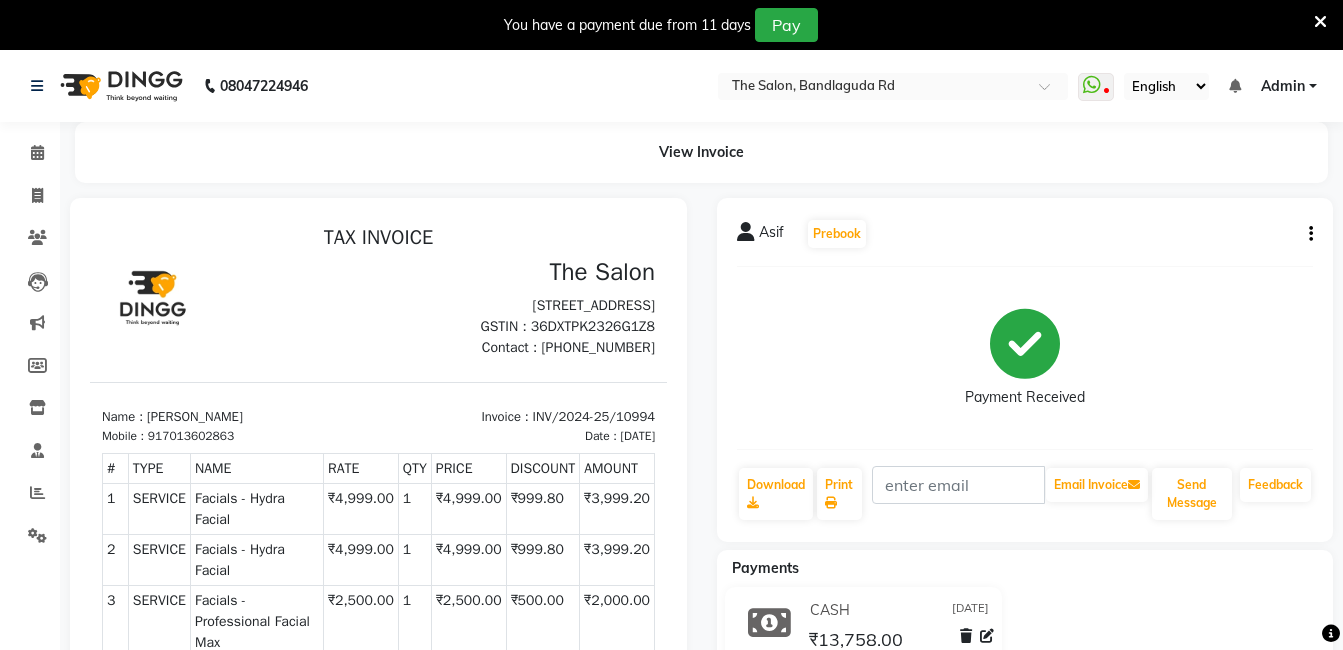 click on "Payment Received" 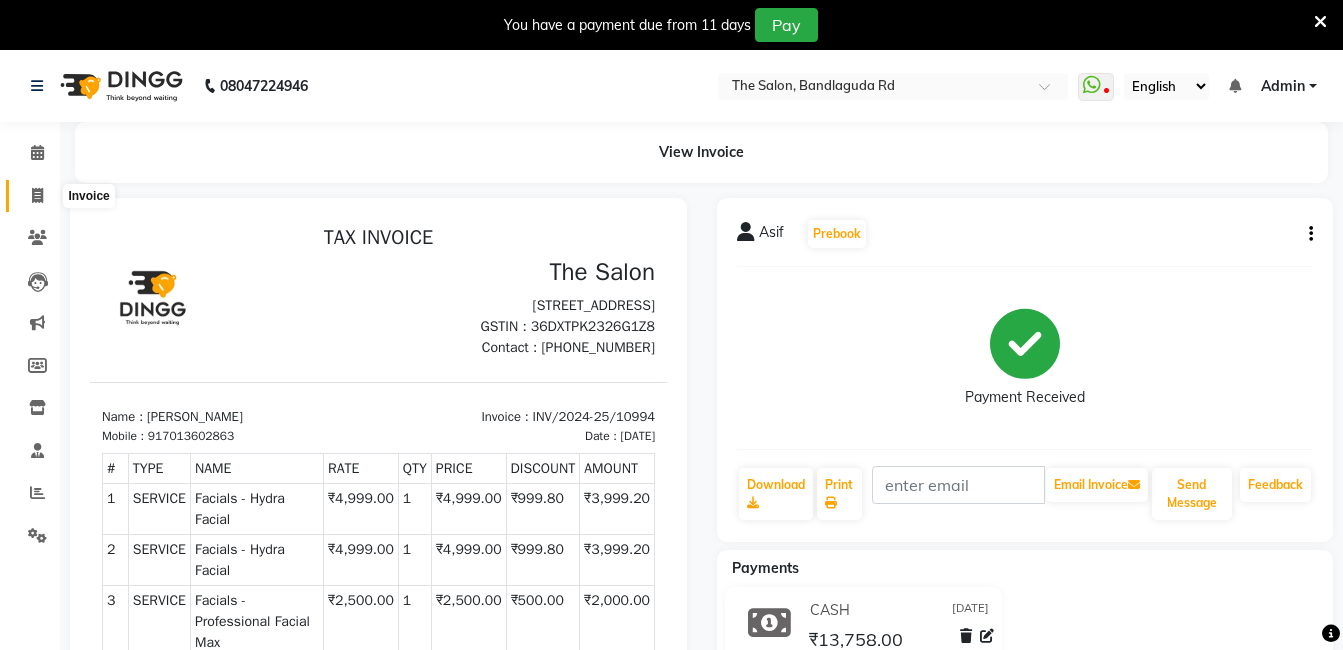 click 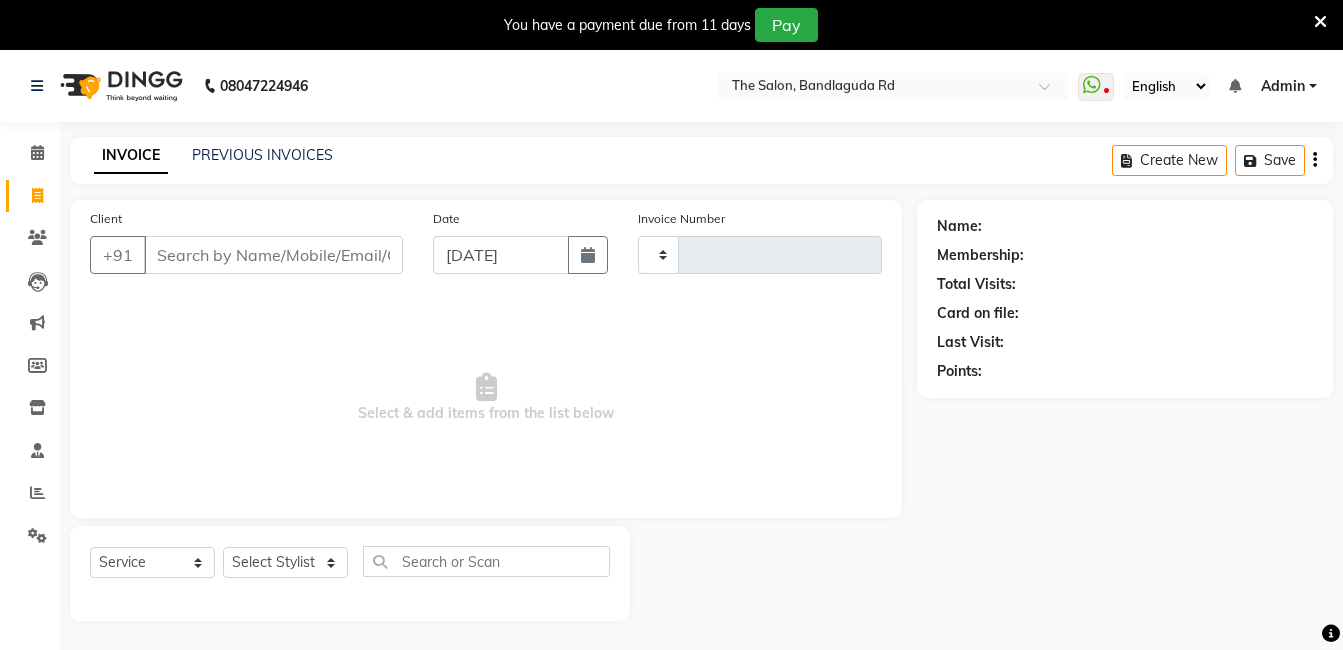 scroll, scrollTop: 50, scrollLeft: 0, axis: vertical 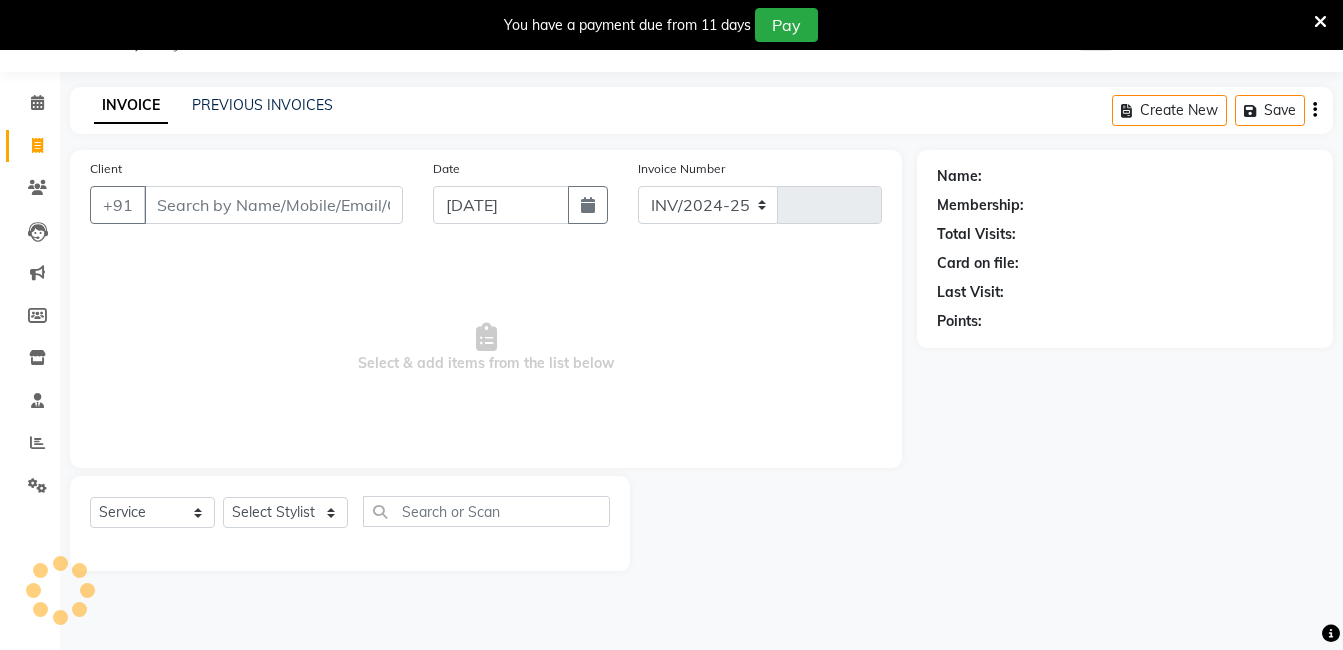 select on "5198" 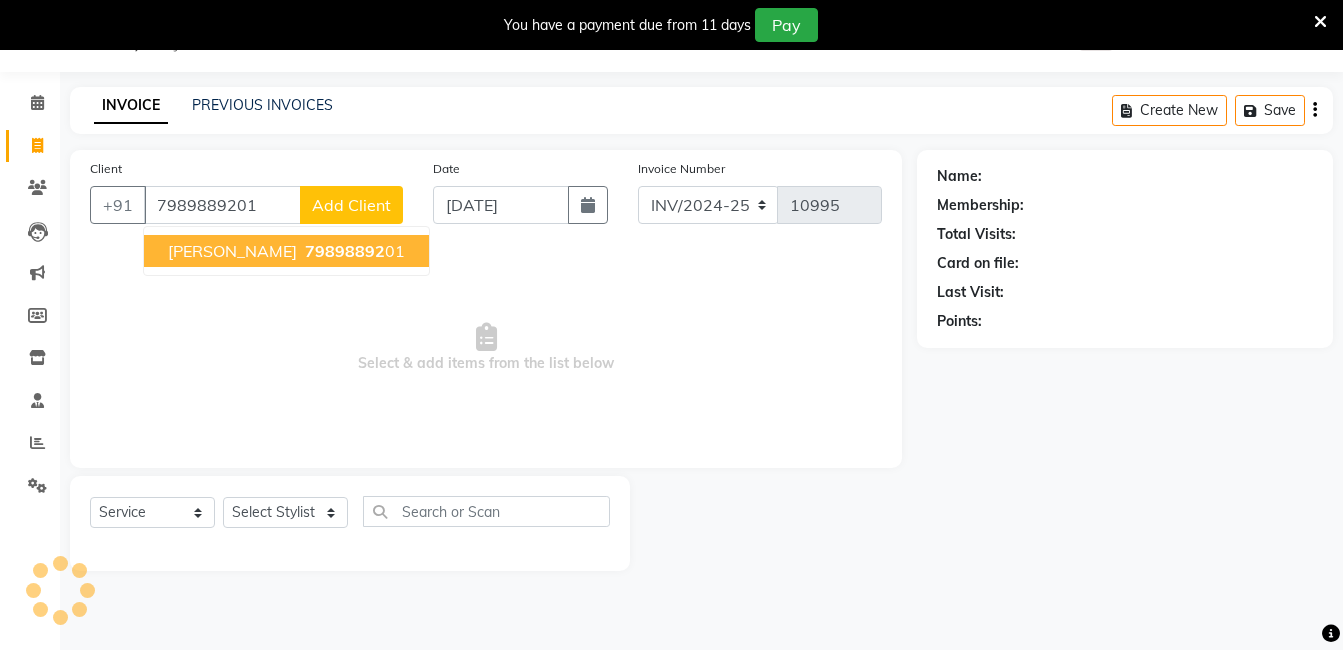 type on "7989889201" 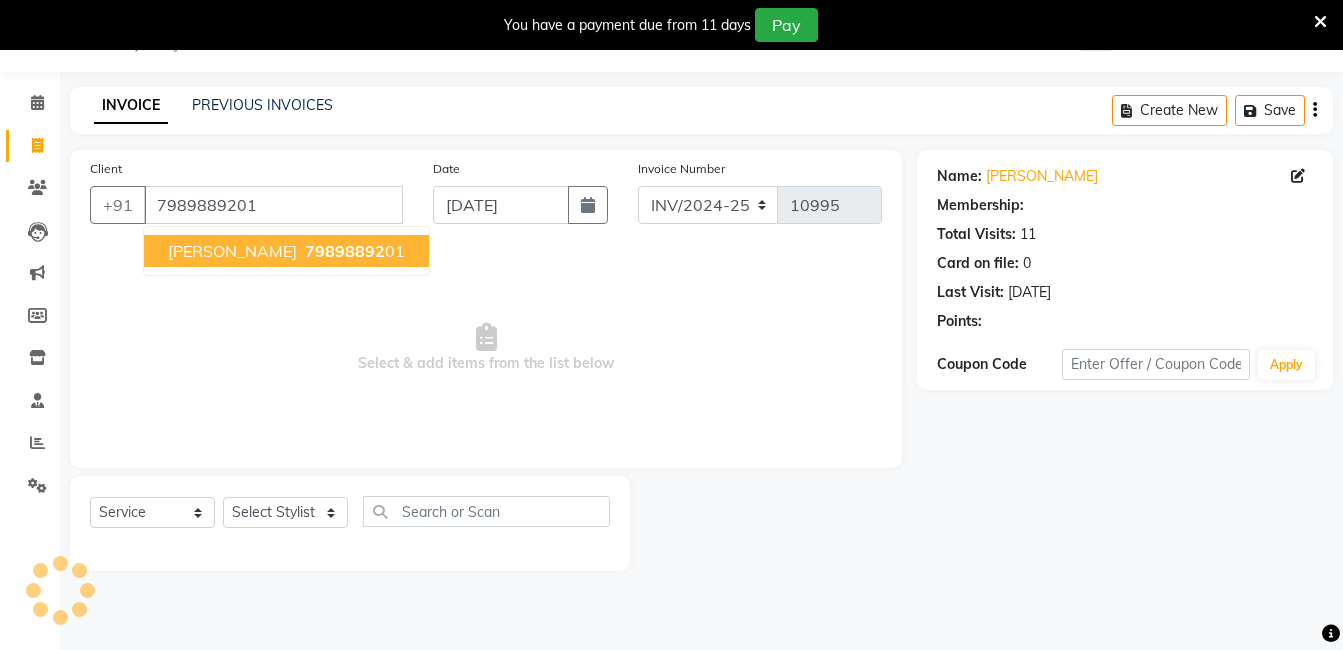 select on "2: Object" 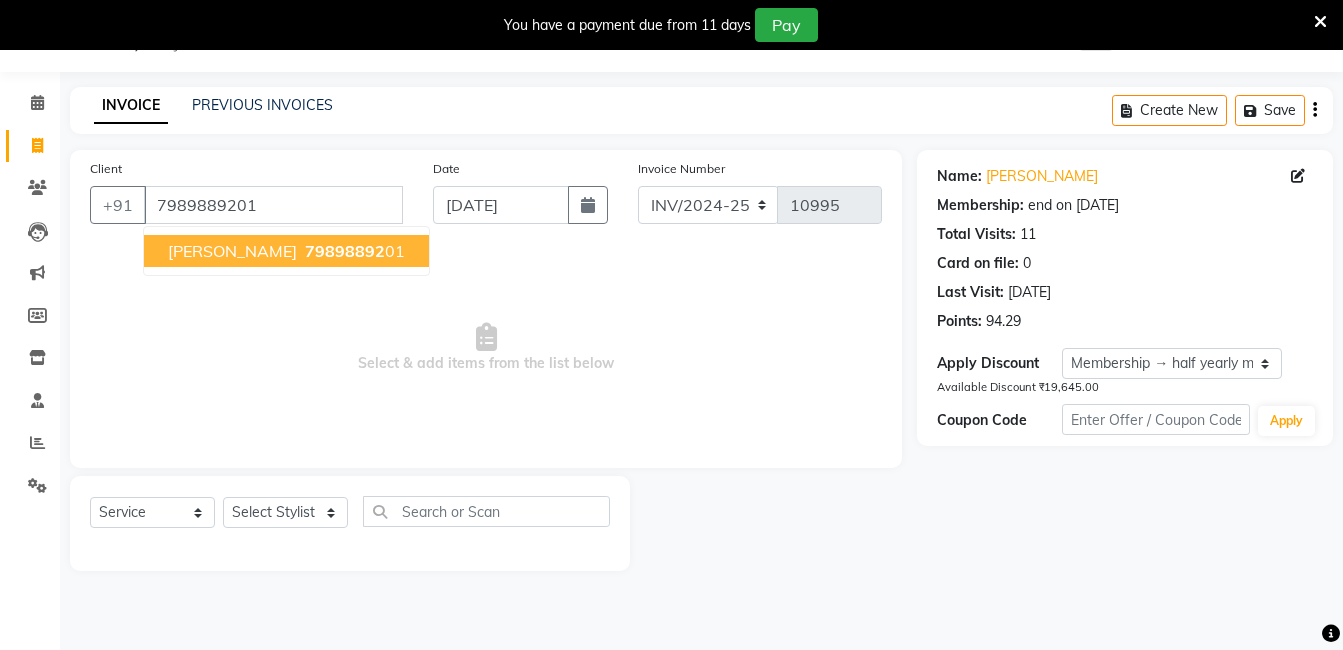 click on "79898892" at bounding box center [345, 251] 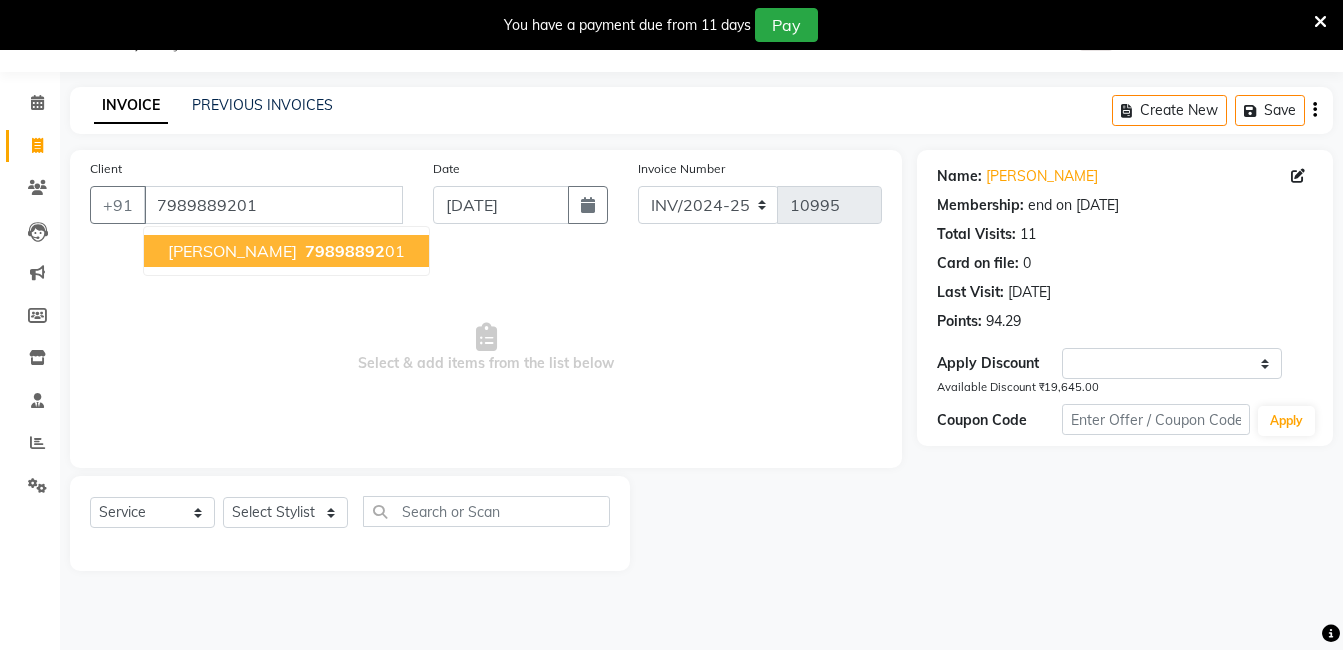 select on "2: Object" 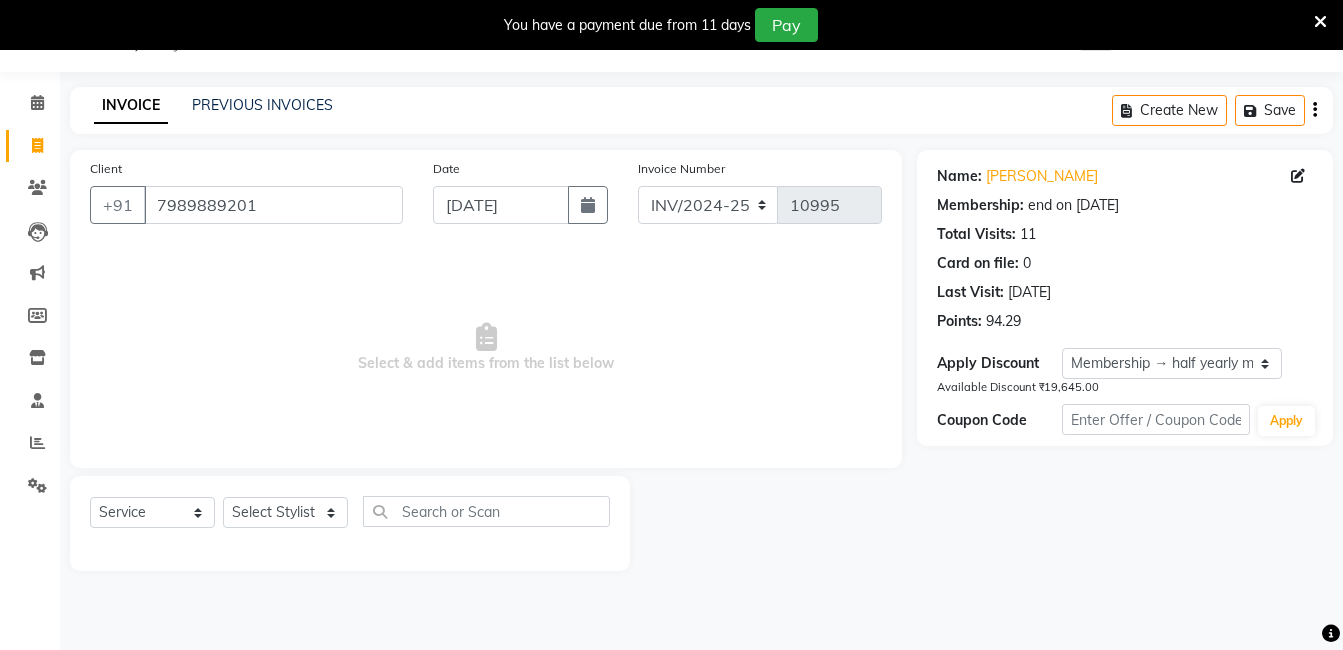 click on "Select & add items from the list below" at bounding box center (486, 348) 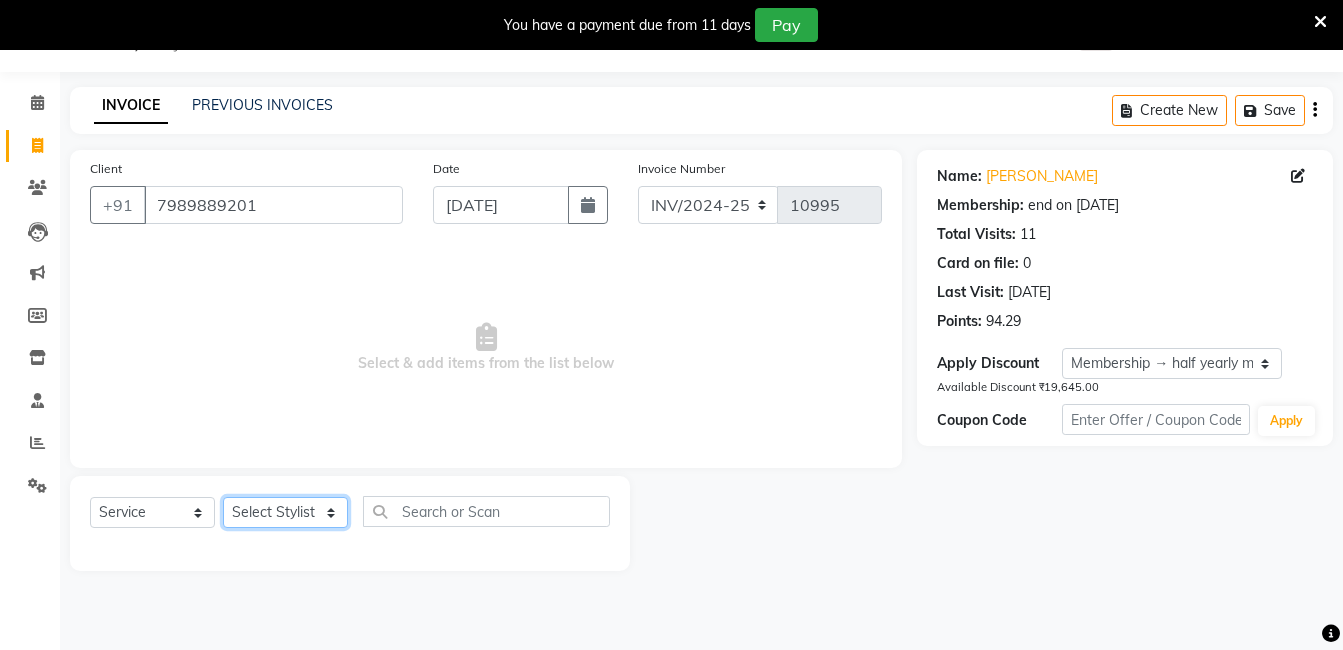 click on "Select Stylist [PERSON_NAME] [PERSON_NAME] kasim [PERSON_NAME] sameer [PERSON_NAME] manager" 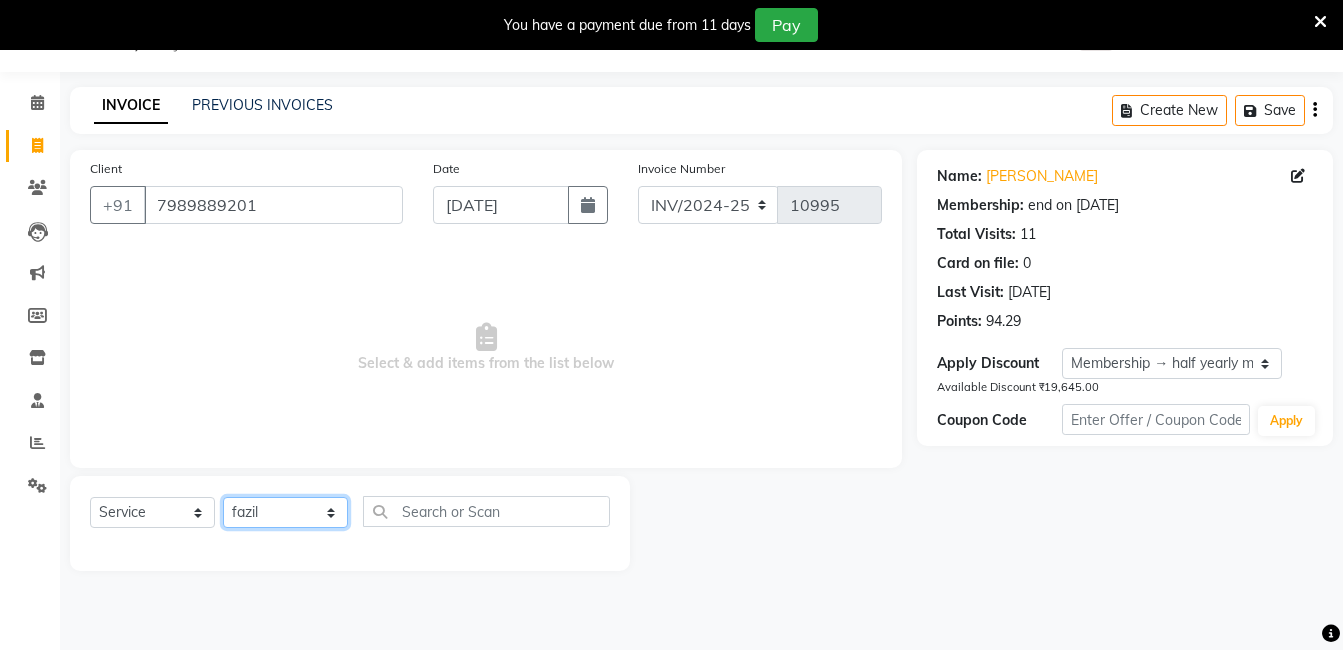 click on "Select Stylist [PERSON_NAME] [PERSON_NAME] kasim [PERSON_NAME] sameer [PERSON_NAME] manager" 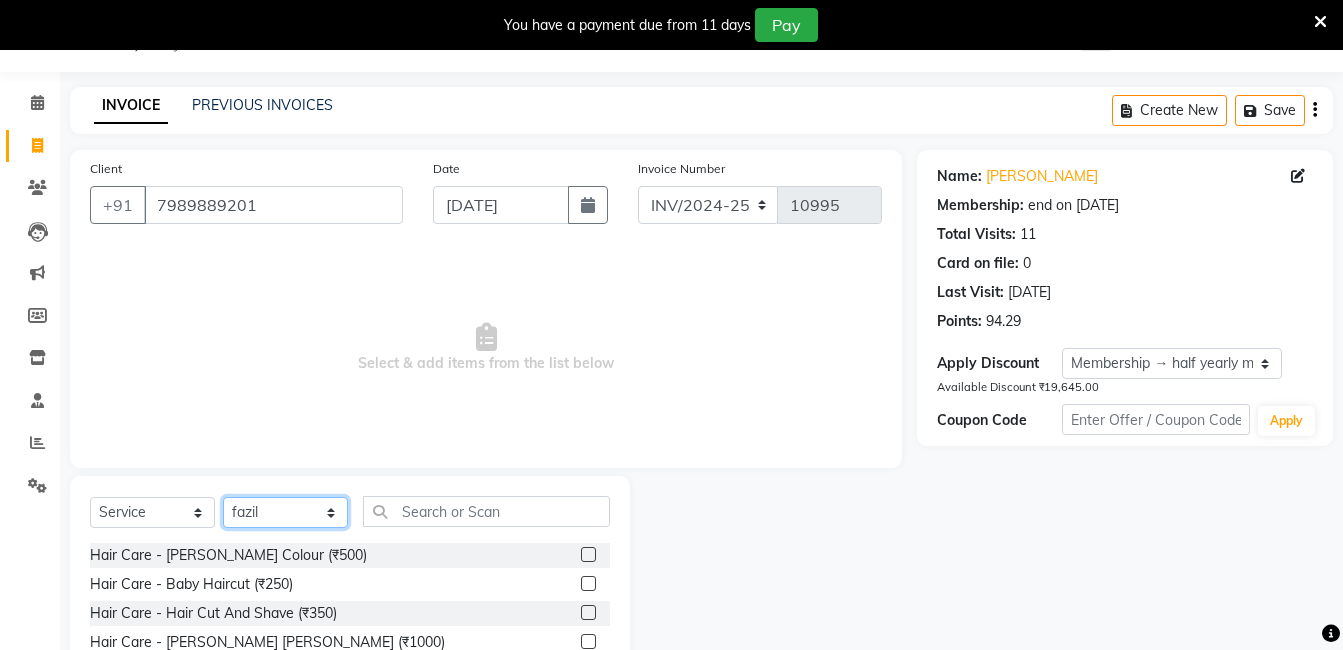 click on "Select Stylist [PERSON_NAME] [PERSON_NAME] kasim [PERSON_NAME] sameer [PERSON_NAME] manager" 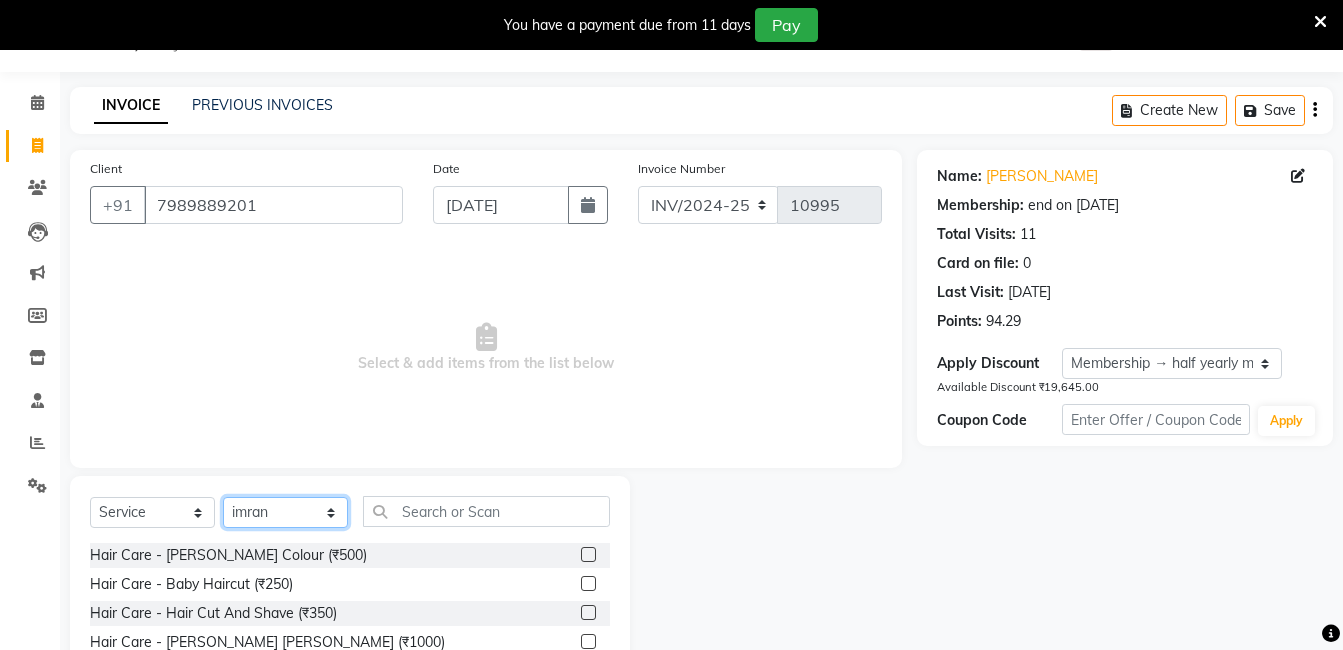 click on "Select Stylist [PERSON_NAME] [PERSON_NAME] kasim [PERSON_NAME] sameer [PERSON_NAME] manager" 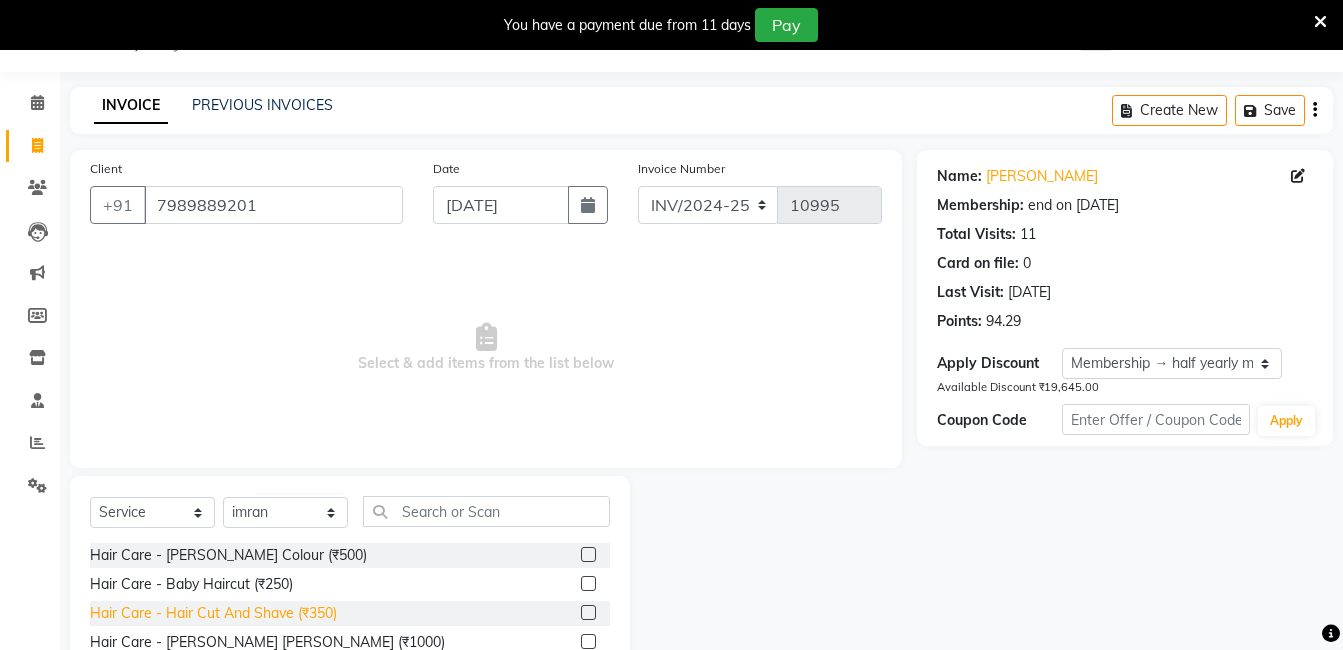 click on "Hair Care - Hair Cut And Shave (₹350)" 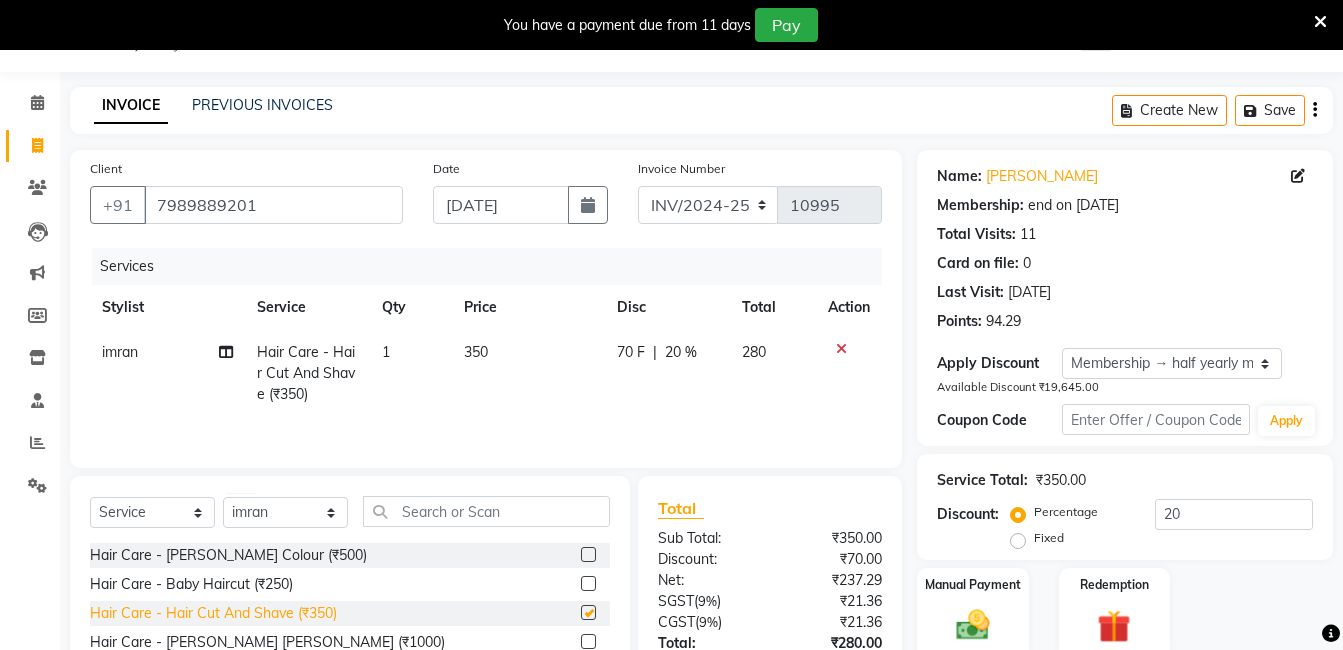 checkbox on "false" 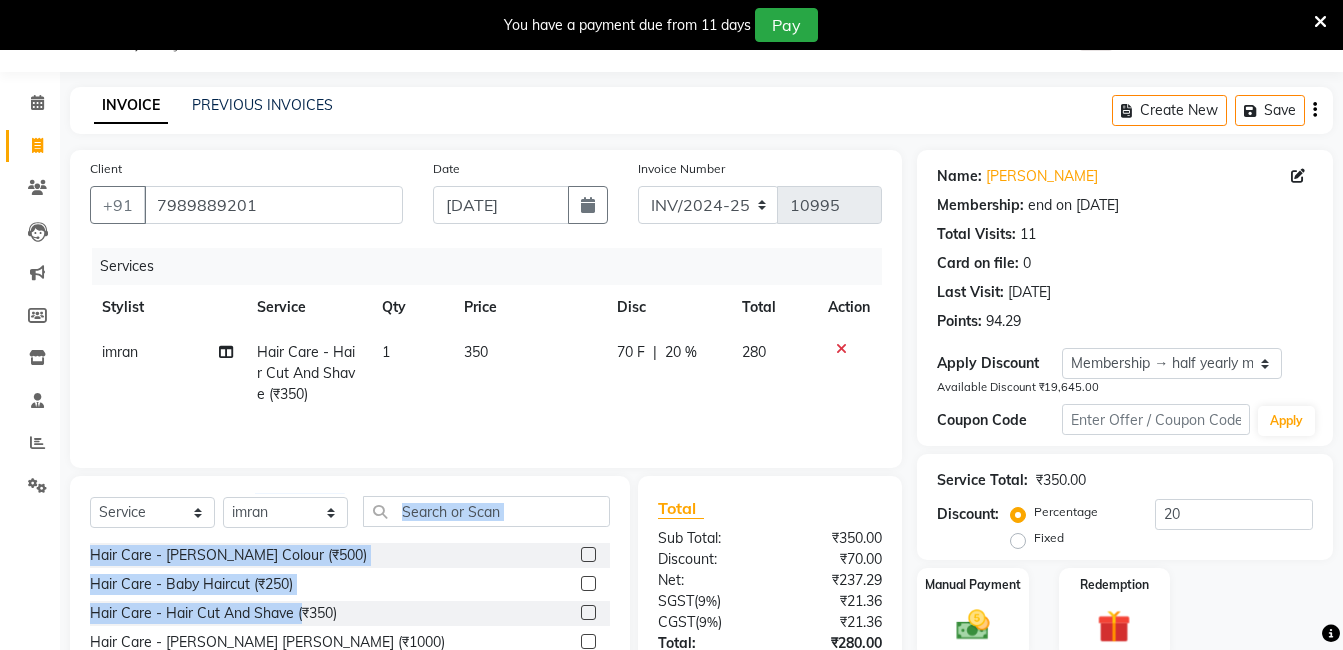 drag, startPoint x: 305, startPoint y: 607, endPoint x: 452, endPoint y: 488, distance: 189.12958 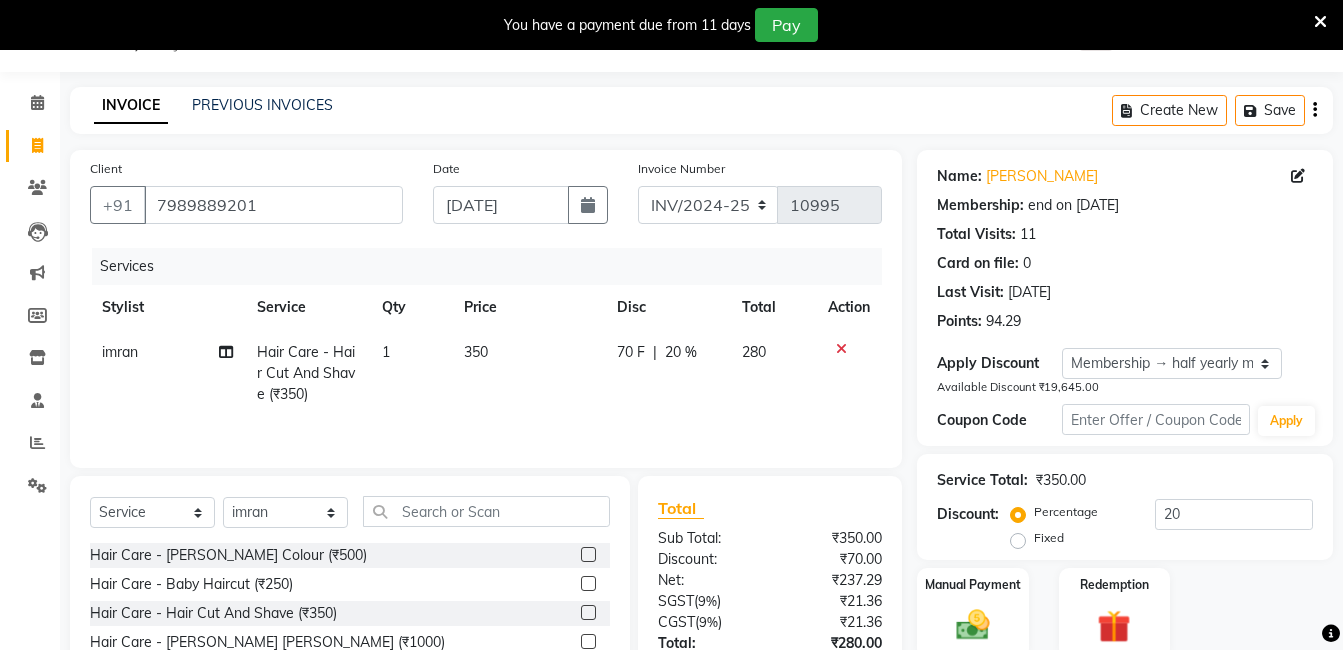 drag, startPoint x: 452, startPoint y: 488, endPoint x: 702, endPoint y: 431, distance: 256.41568 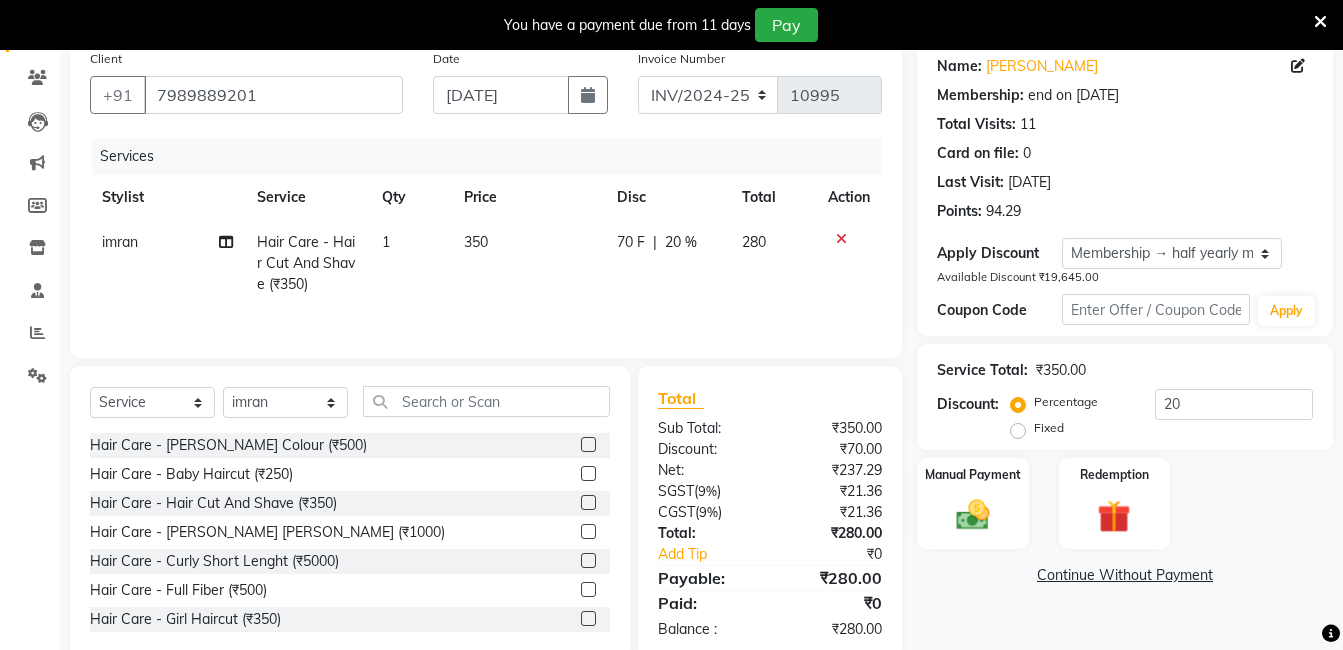 scroll, scrollTop: 201, scrollLeft: 0, axis: vertical 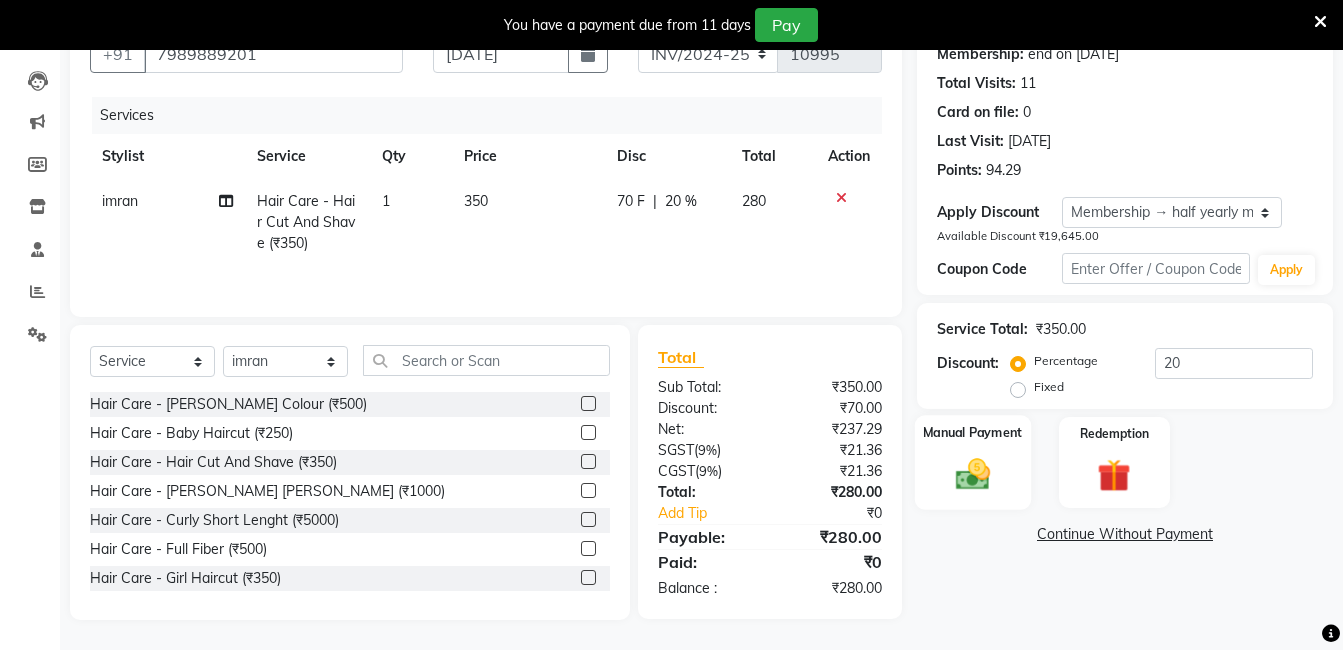 click 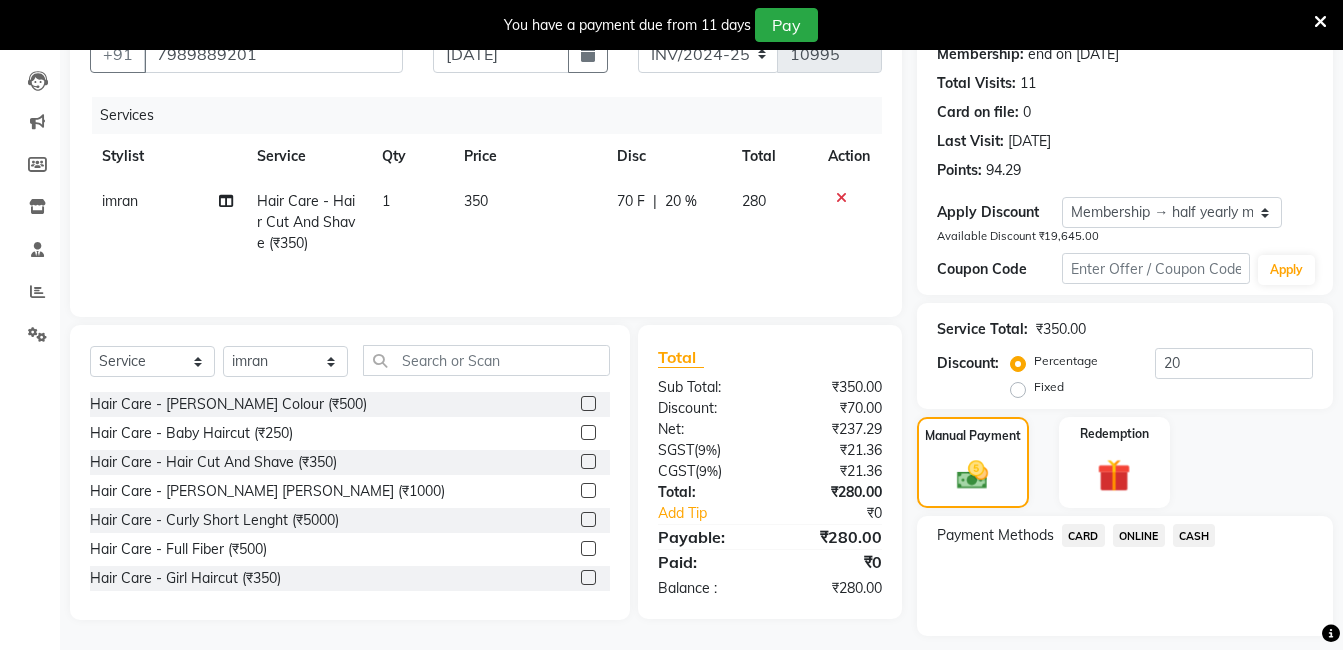click on "ONLINE" 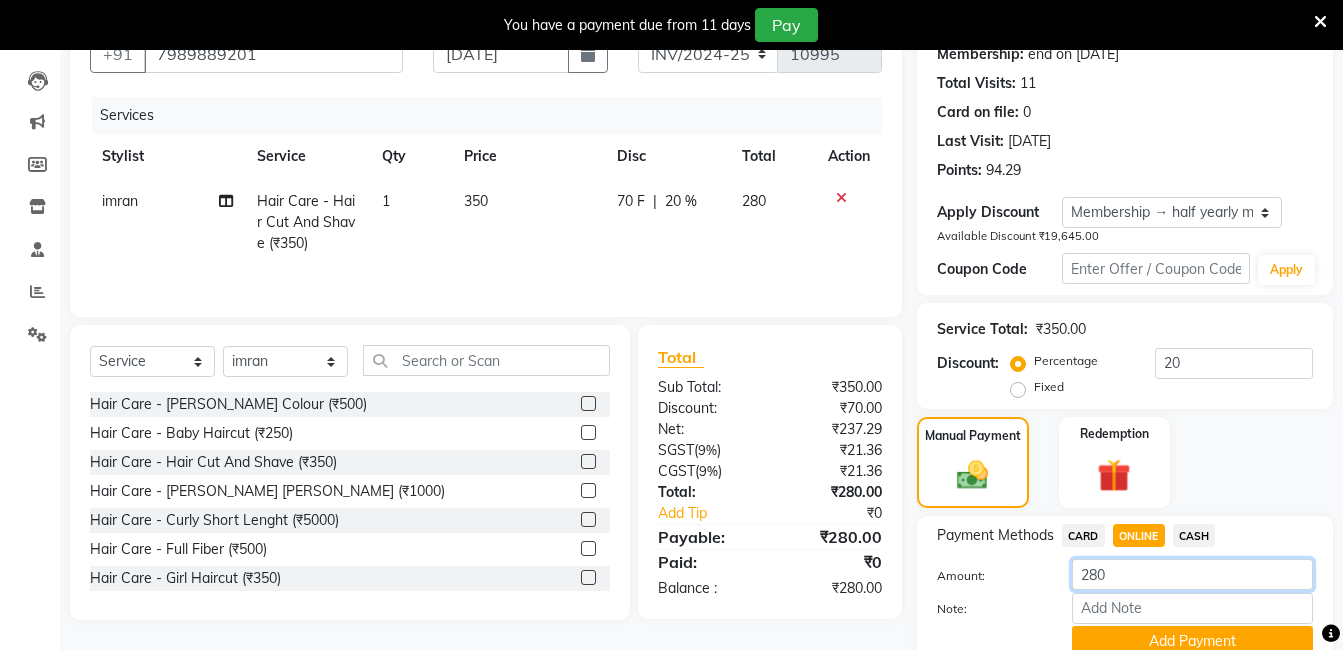 click on "280" 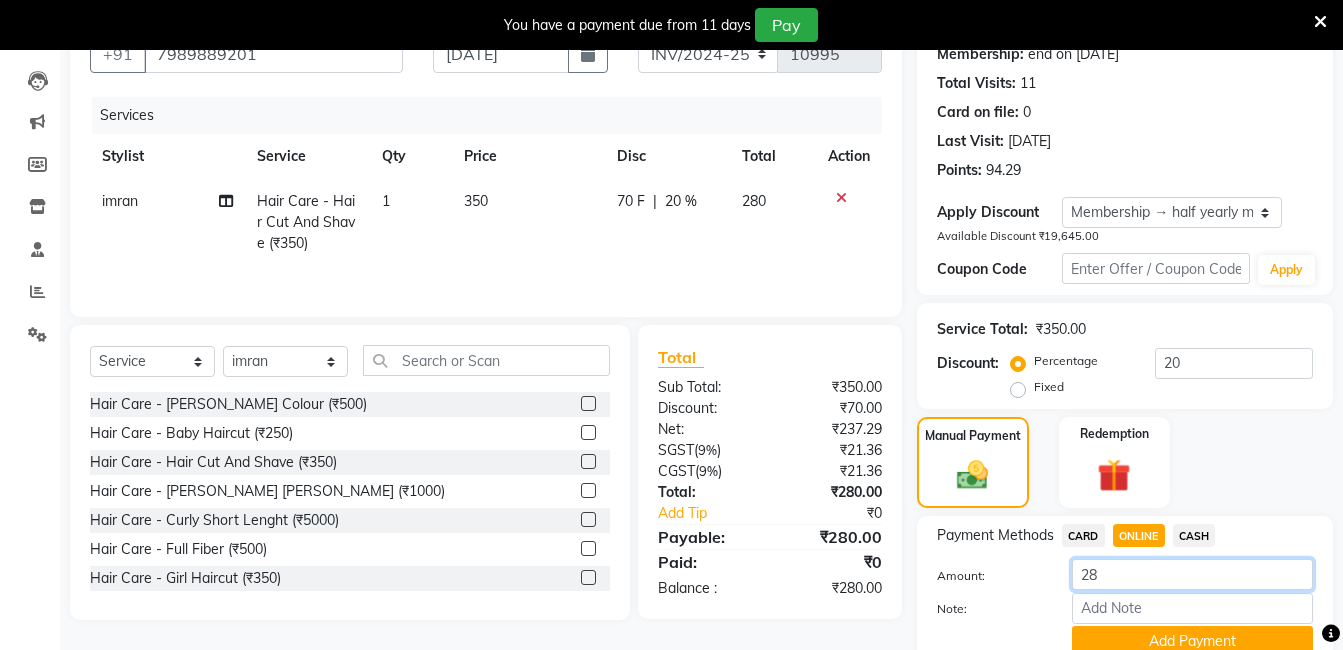 type on "2" 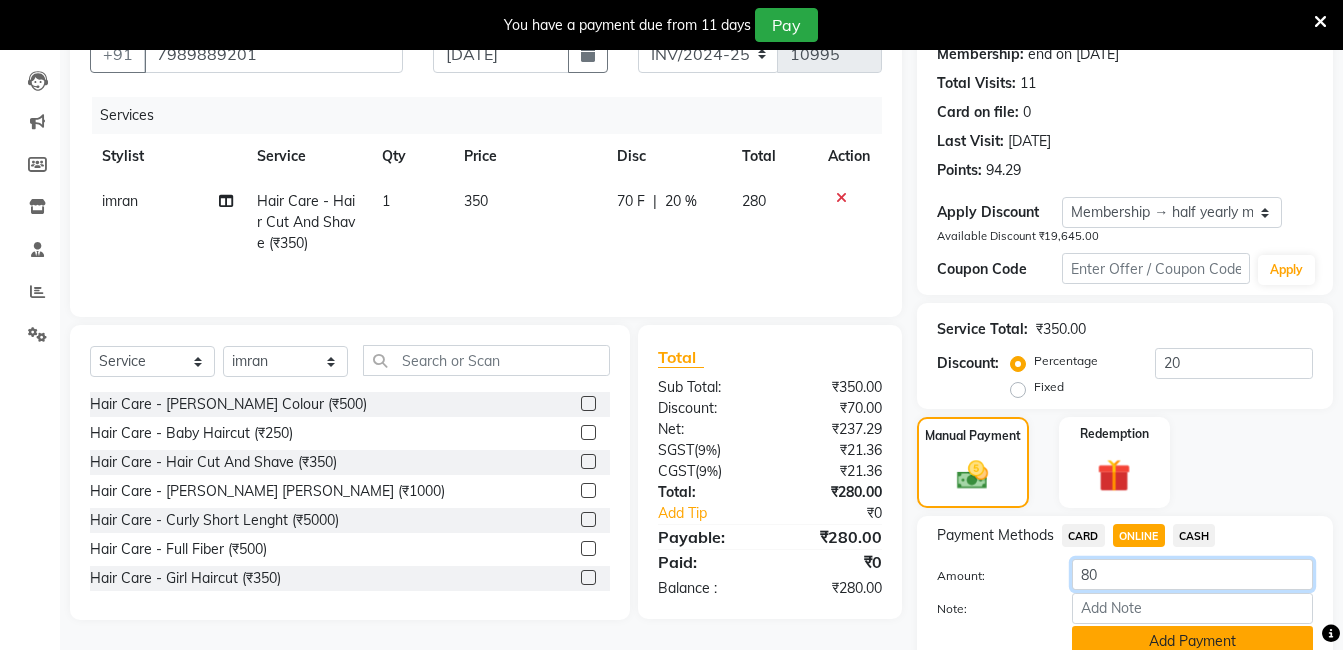 type on "80" 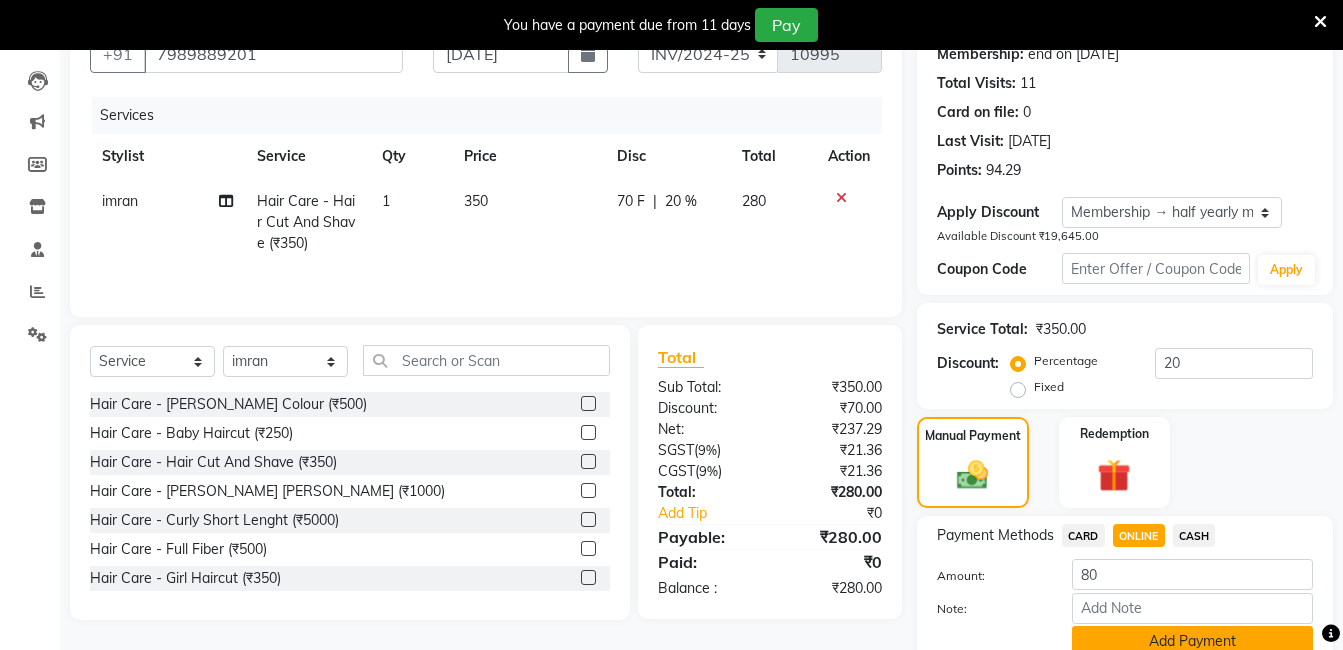 click on "Add Payment" 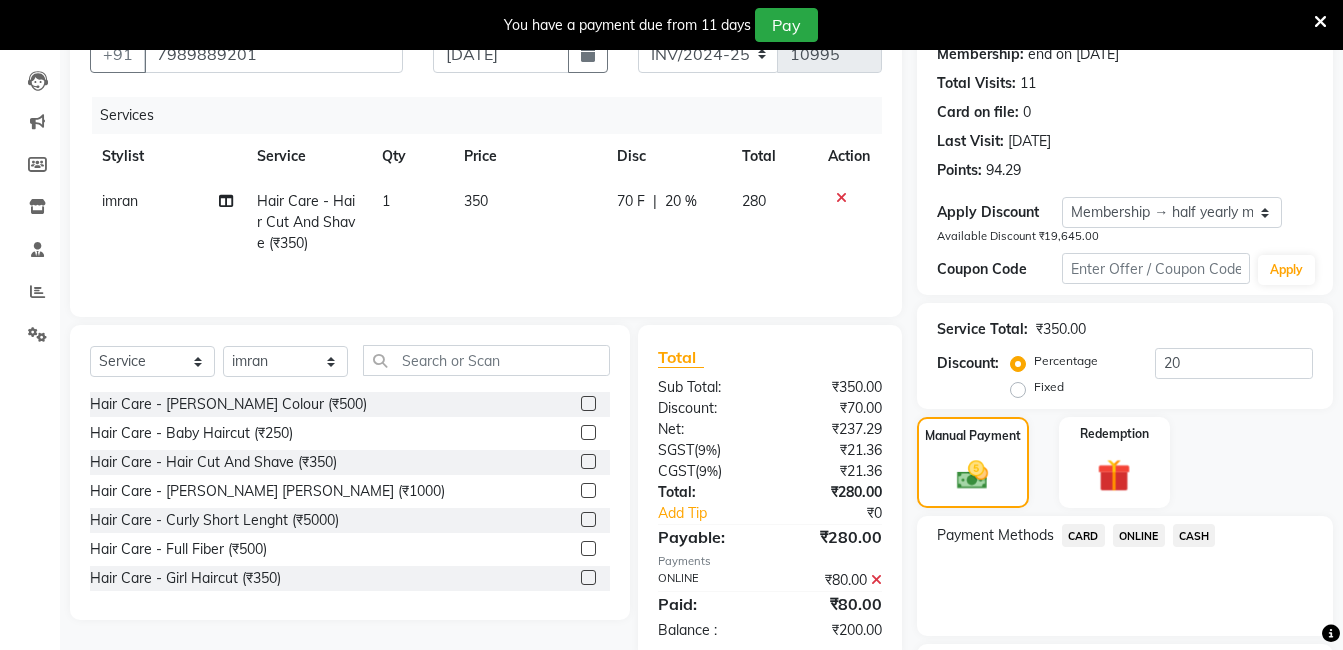 click on "Payment Methods  CARD   ONLINE   CASH" 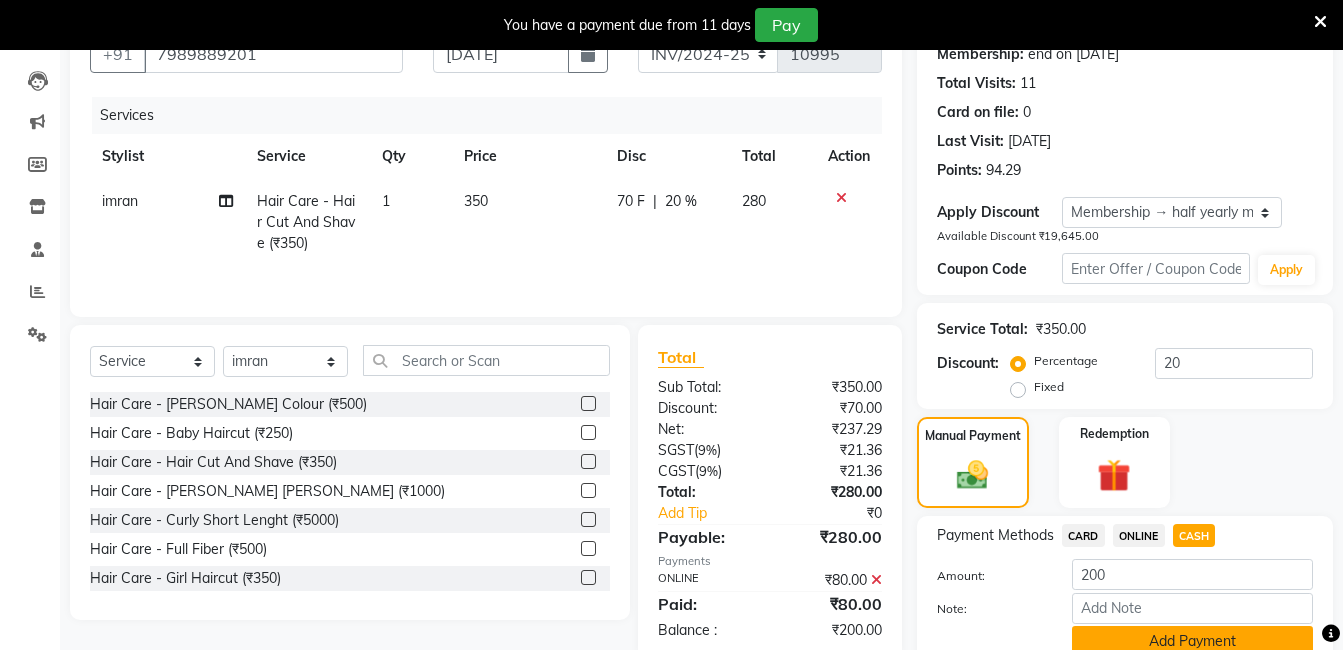click on "Add Payment" 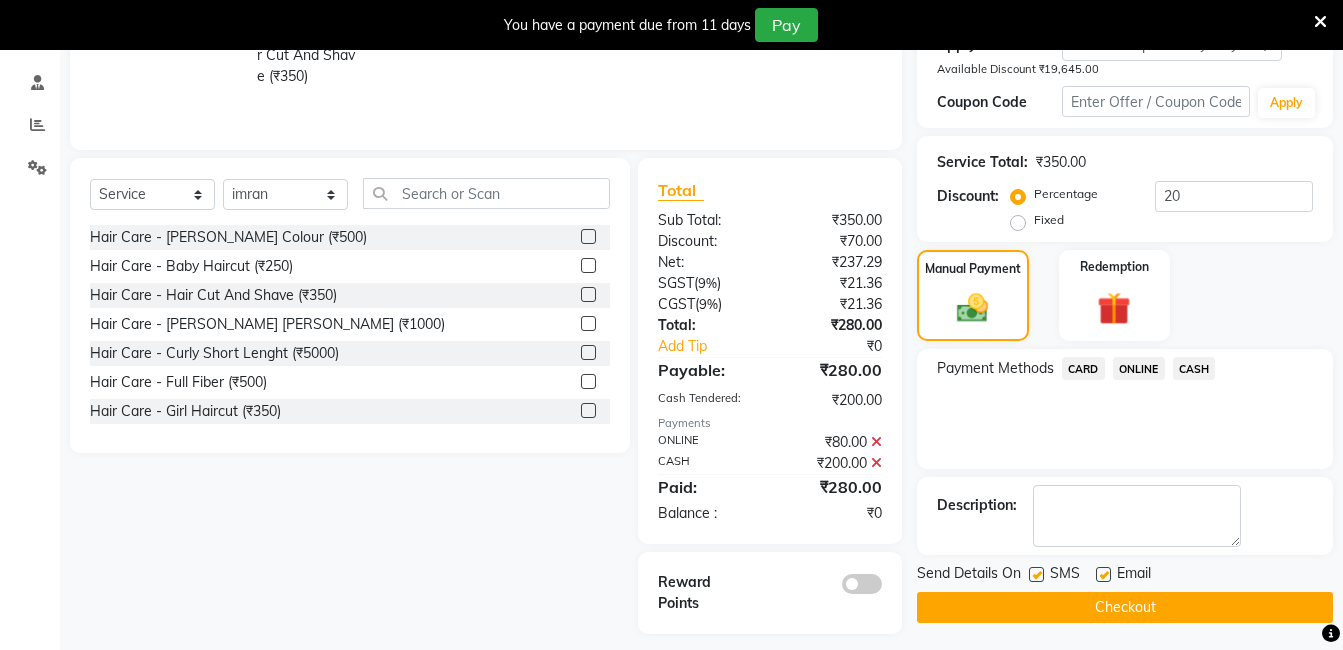 scroll, scrollTop: 382, scrollLeft: 0, axis: vertical 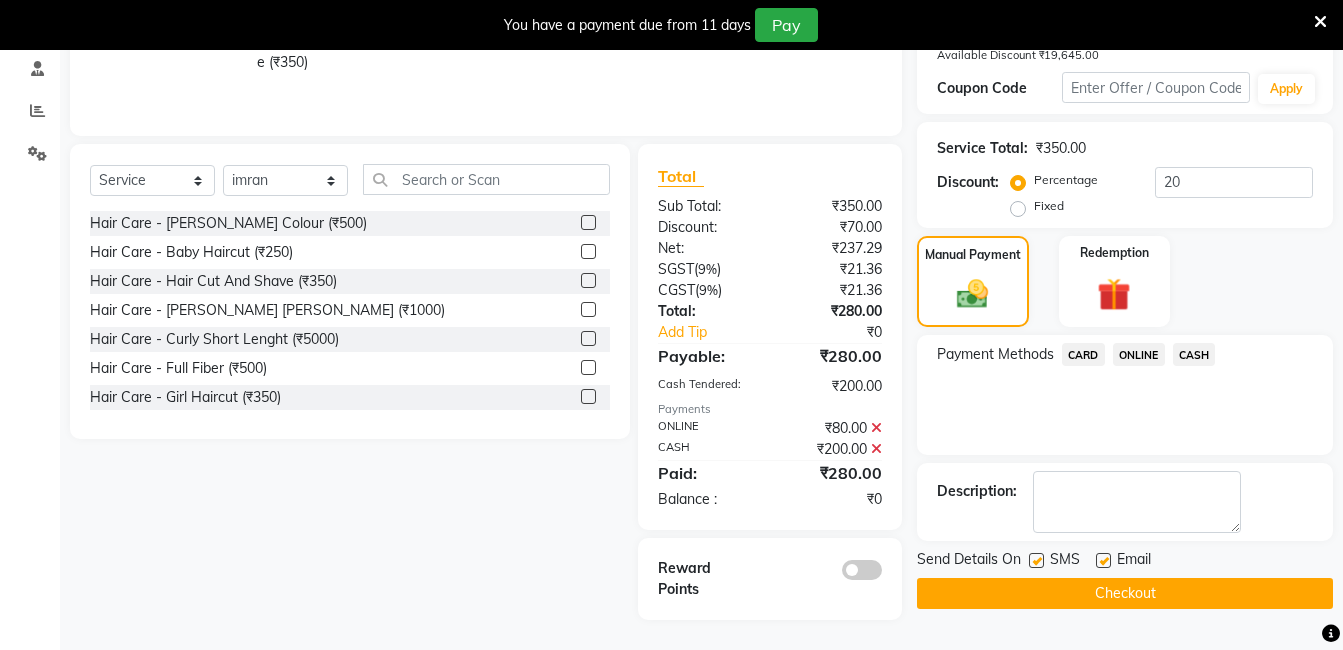 click on "Checkout" 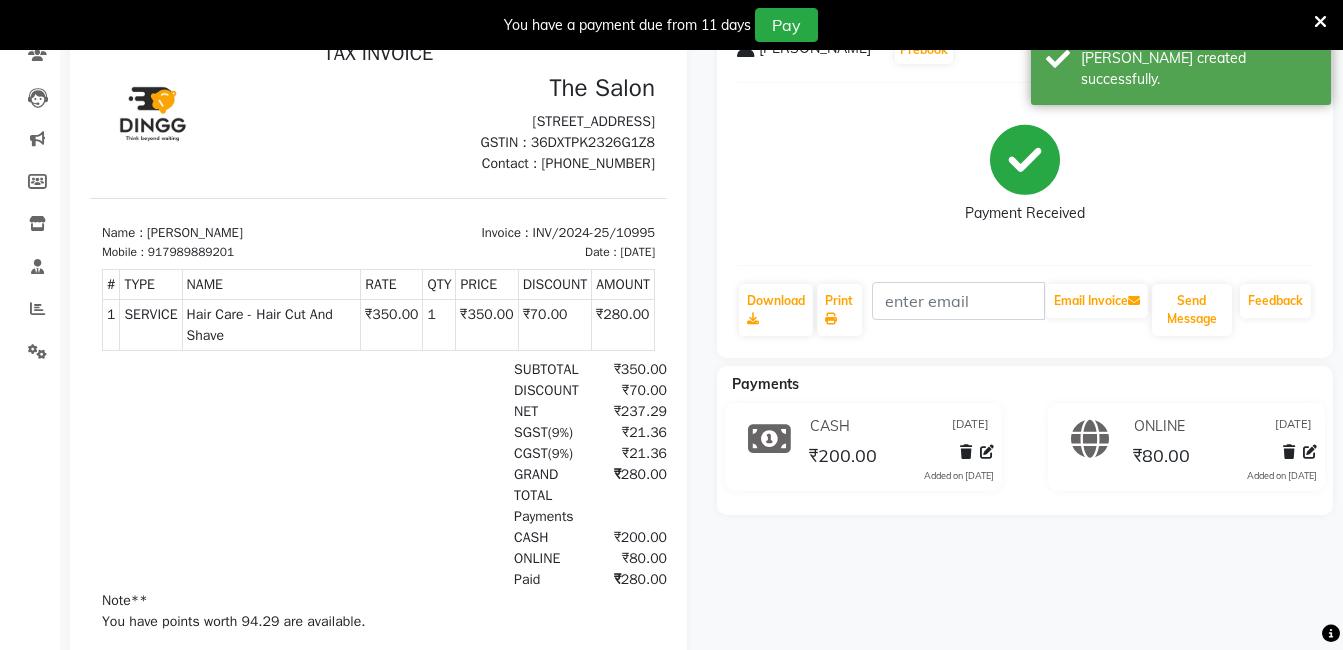 scroll, scrollTop: 0, scrollLeft: 0, axis: both 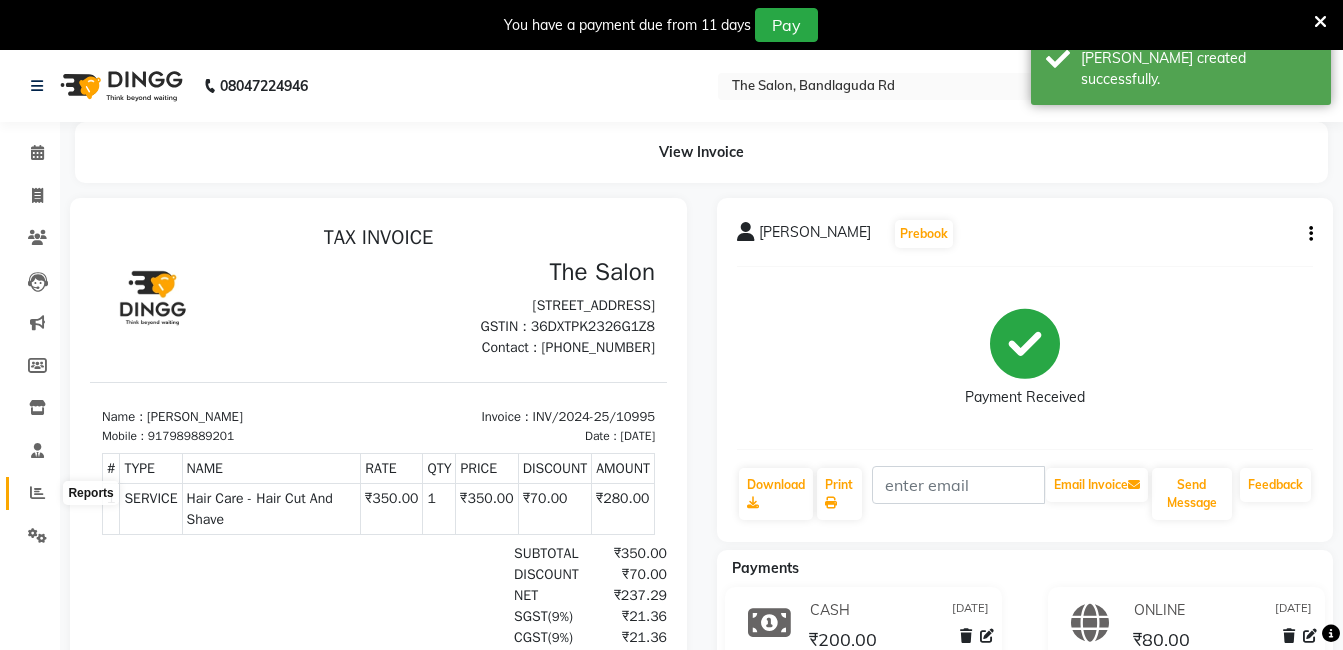 click 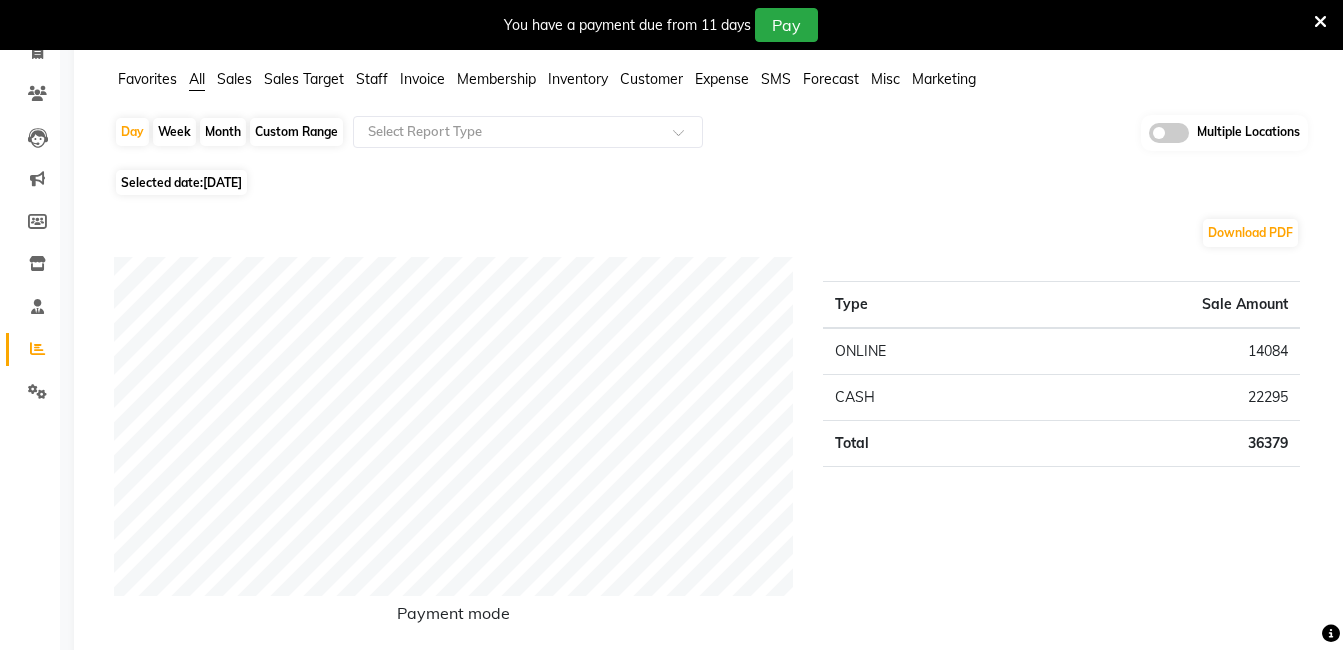 scroll, scrollTop: 73, scrollLeft: 0, axis: vertical 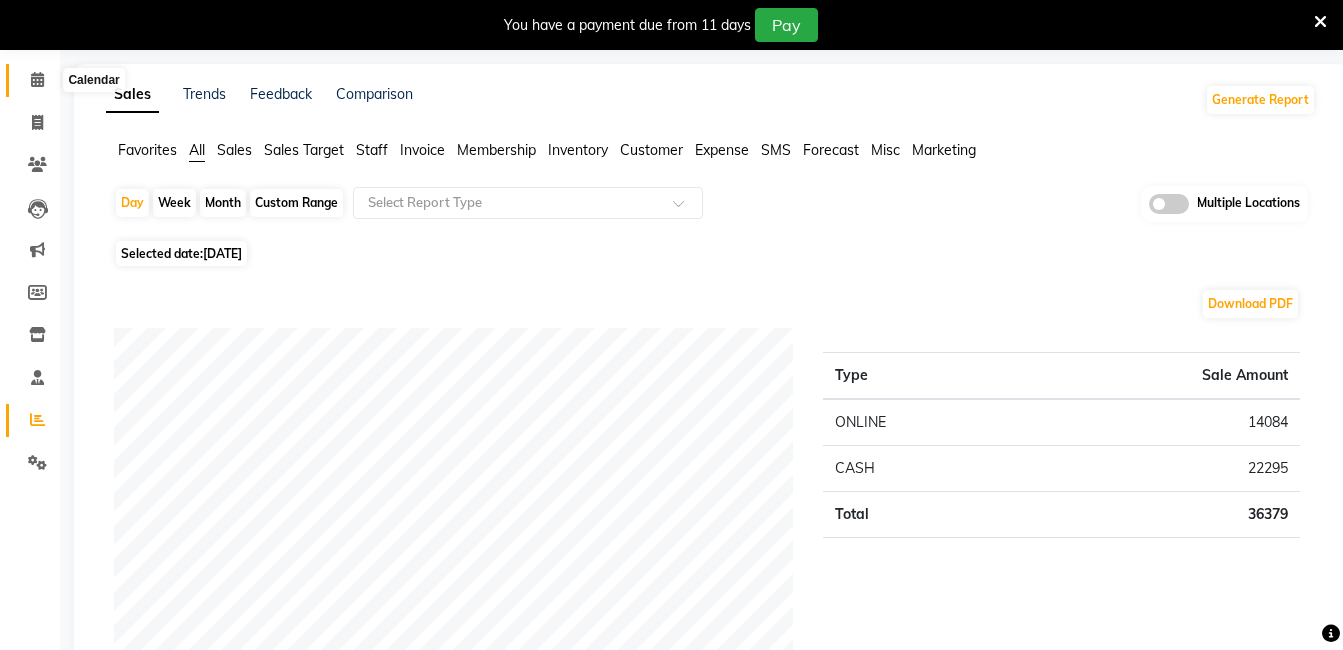 click 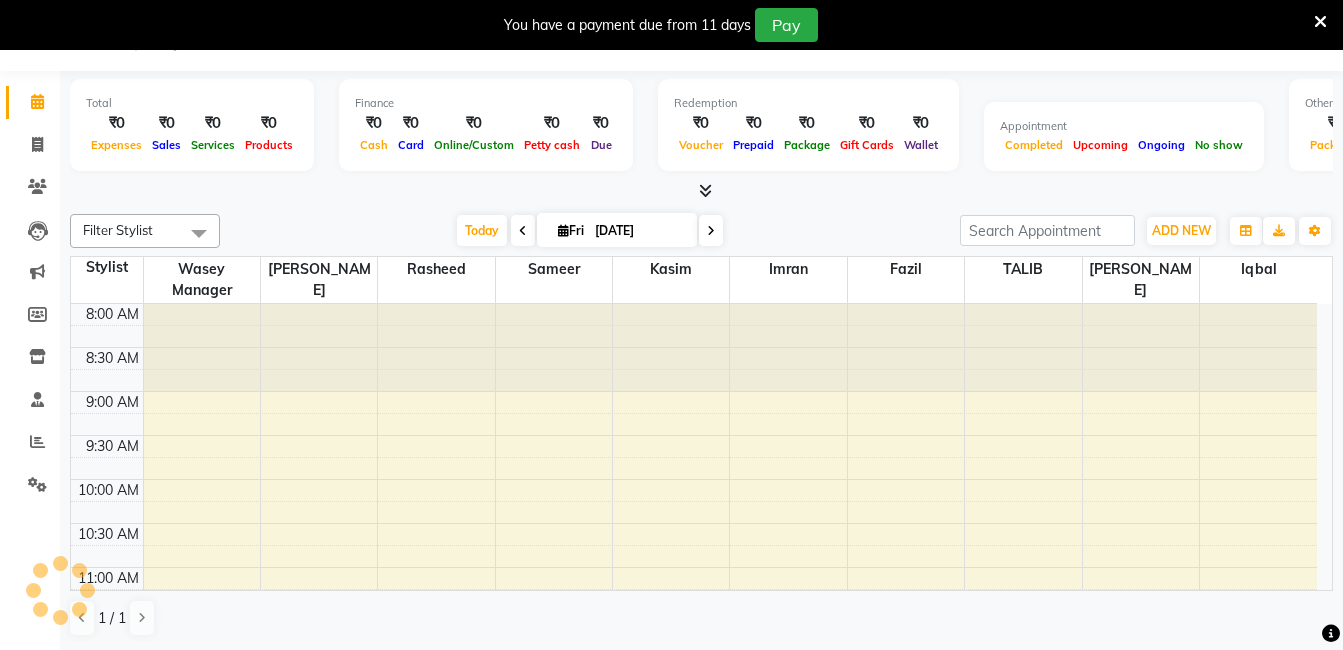 scroll, scrollTop: 50, scrollLeft: 0, axis: vertical 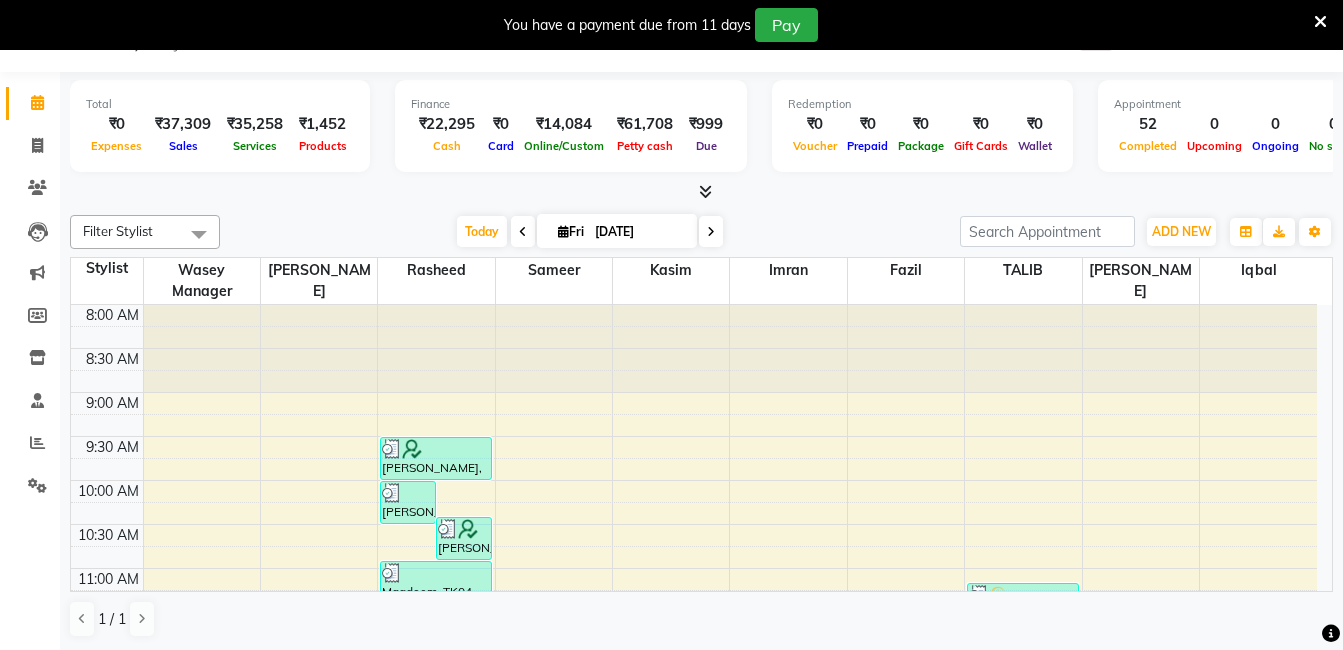 click on "08047224946 Select Location × The Salon, Bandlaguda Rd  WhatsApp Status  ✕ Status:  Disconnected Recent Service Activity: [DATE]     05:30 AM  08047224946 Whatsapp Settings English ENGLISH Español العربية मराठी हिंदी ગુજરાતી தமிழ் 中文 Notifications nothing to show Admin Manage Profile Change Password Sign out  Version:3.15.4  ☀ The Salon, Bandlaguda Rd ☀  lureay luxury salon and makeover studio, [STREET_ADDRESS]  Calendar  Invoice  Clients  Leads   Marketing  Members  Inventory  Staff  Reports  Settings Completed InProgress Upcoming Dropped Tentative Check-In Confirm Bookings Generate Report Segments Page Builder Total  ₹0  Expenses ₹37,309  Sales ₹35,258  Services ₹1,452  Products Finance  ₹22,295  Cash ₹0  Card ₹14,084  Online/Custom ₹61,708 [PERSON_NAME] cash ₹999 Due  Redemption  ₹0 Voucher ₹0 Prepaid ₹0 Package ₹0  Gift Cards ₹0  Wallet  Appointment  52 Completed 0 Upcoming 0 Ongoing 0 No show ₹0" at bounding box center [671, 275] 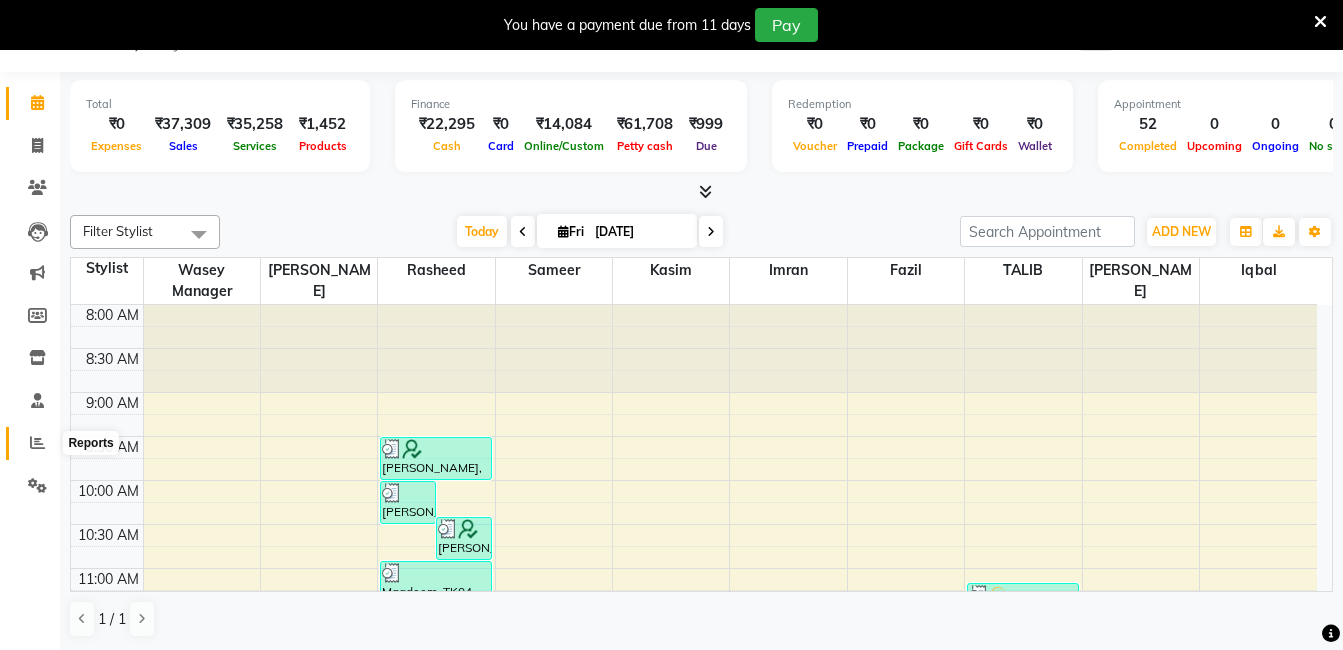 click 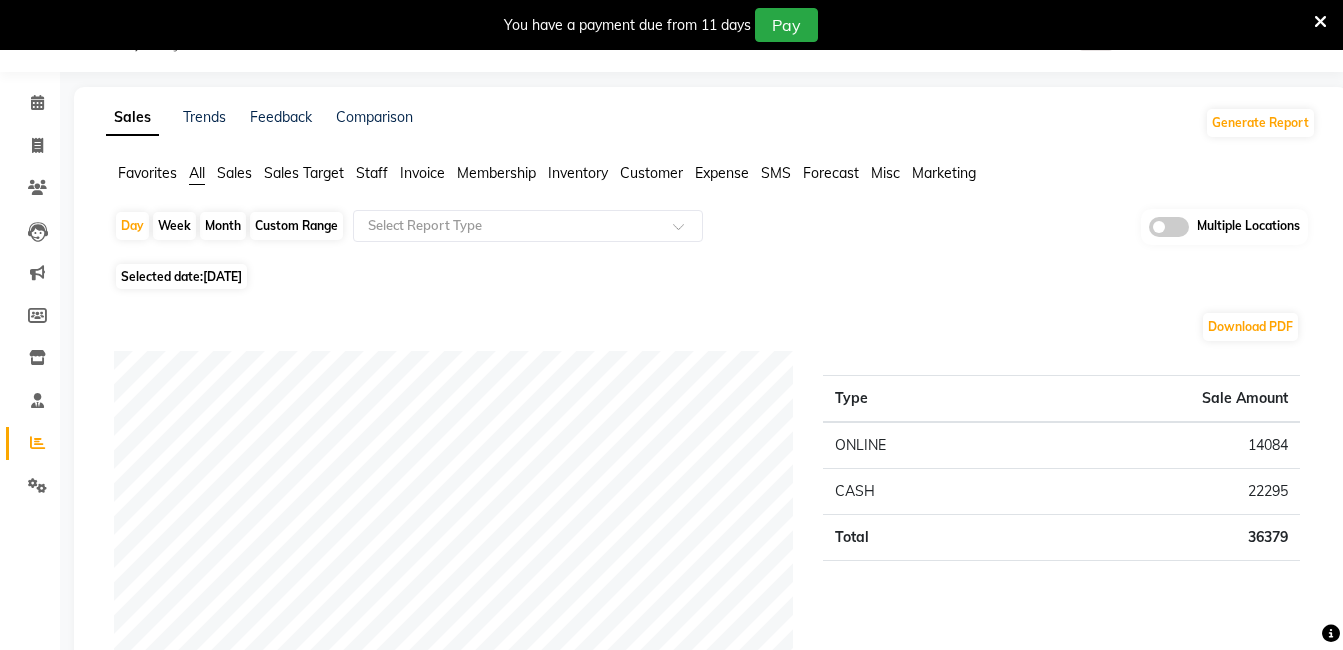 click on "Month" 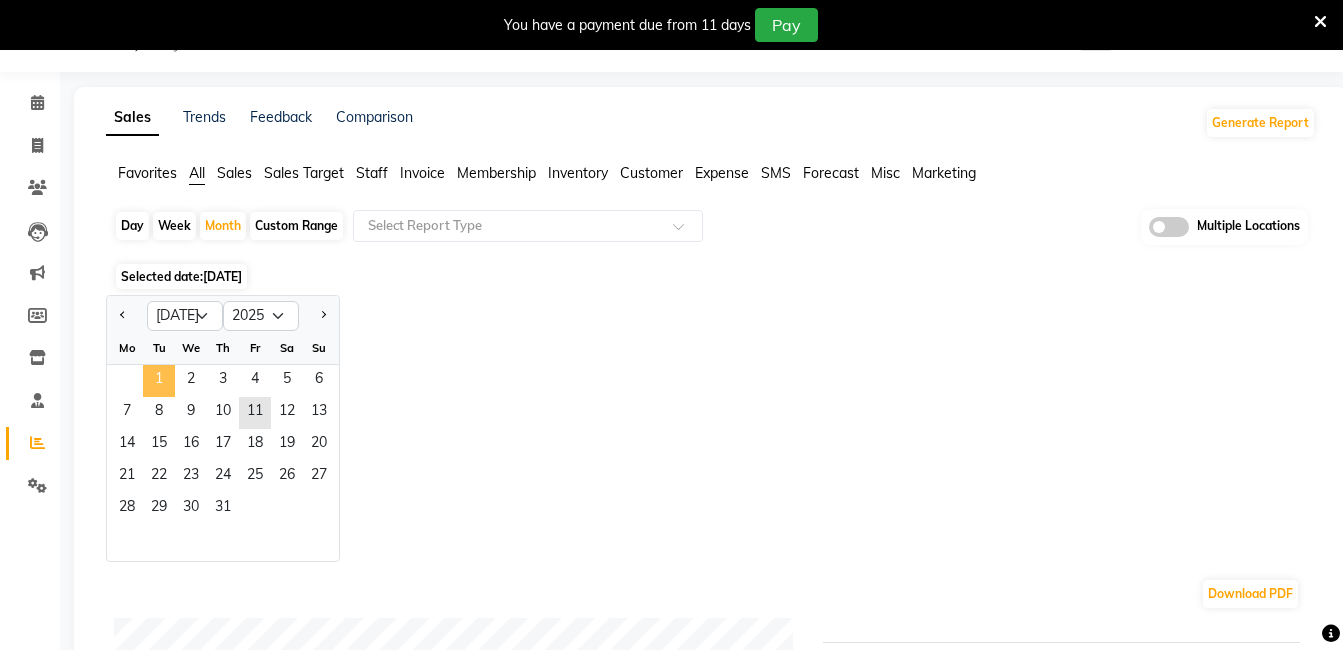 click on "1" 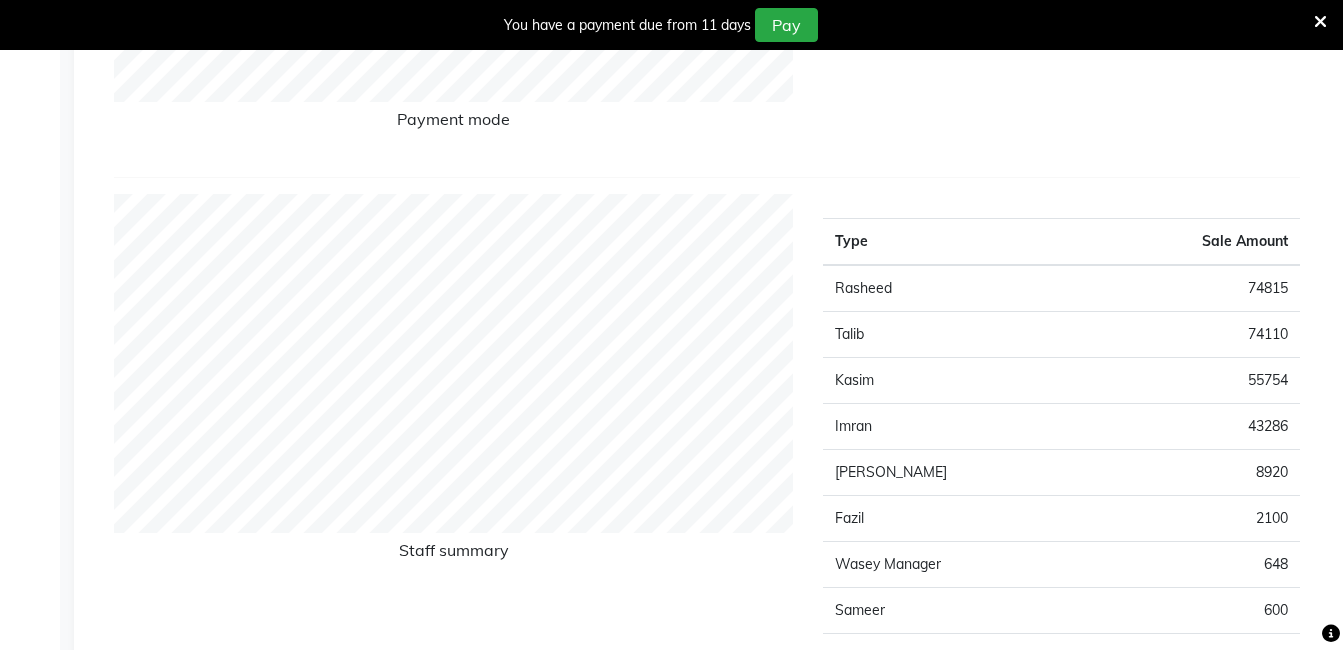 scroll, scrollTop: 630, scrollLeft: 0, axis: vertical 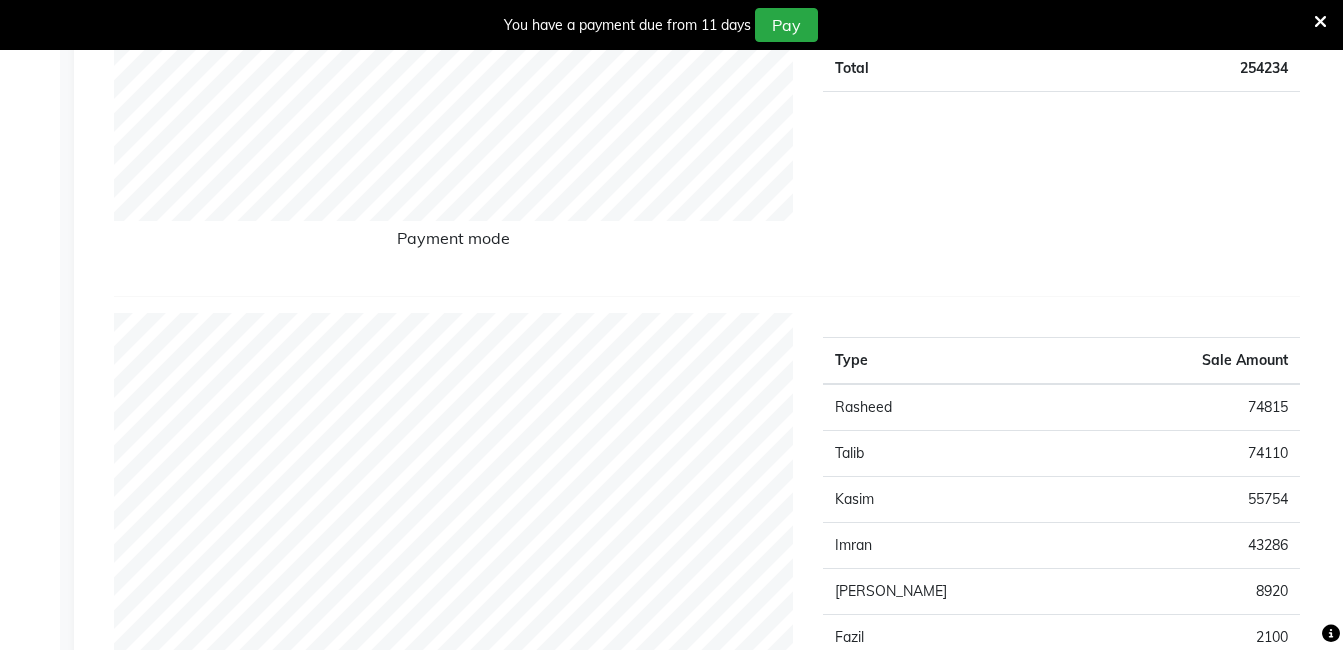 click on "Payment mode" 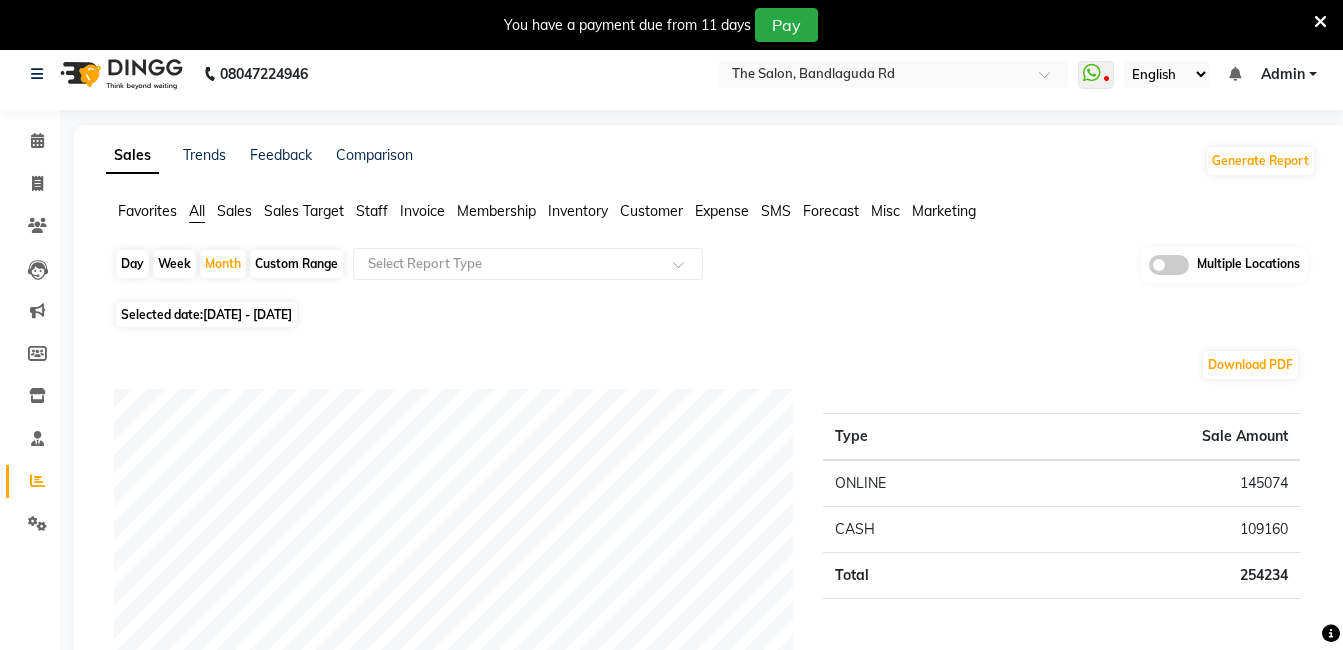 scroll, scrollTop: 0, scrollLeft: 0, axis: both 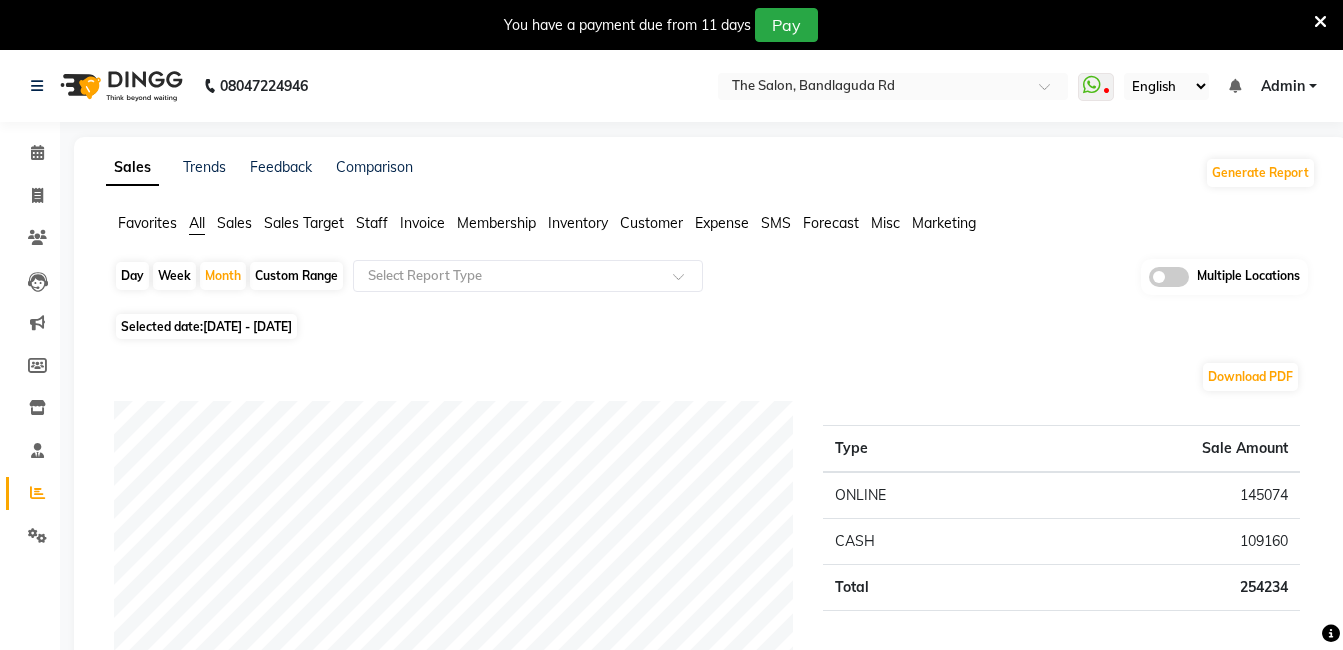 click on "Sales Trends Feedback Comparison Generate Report Favorites All Sales Sales Target Staff Invoice Membership Inventory Customer Expense SMS Forecast Misc Marketing  Day   Week   Month   Custom Range  Select Report Type Multiple Locations Selected date:  [DATE] - [DATE]  Download PDF Payment mode Type Sale Amount ONLINE 145074 CASH 109160 Total 254234 Staff summary Type Sale Amount Rasheed 74815 Talib 74110 Kasim 55754 Imran 43286 [PERSON_NAME] 8920 [PERSON_NAME] 2100 [PERSON_NAME] Manager 648 Sameer 600 Total 260233 Sales summary Type Sale Amount Gift card 0 Packages 0 Prepaid 0 Vouchers 0 Services 242729 Products 11813 Memberships 5692 Tips 2525 Fee 0 Total 262759 Expense by type Type Sale Amount [PERSON_NAME] bhai chitti [DATE] 28900 [PERSON_NAME] [DATE] 14400 staff tips 5880 Maintenance 650 Tea & Refreshment 250 Staff Snacks 115 Auto - Iqbal Bhai 40 Total 50235 Service by category Type Sale Amount Hair Care 104809 Facials 73628 Hair Colouring 37002 [PERSON_NAME] Shape 19039 Massage 4370 Hair Styling 1580 Hair Cut 1000 [MEDICAL_DATA] Removal Treatment" 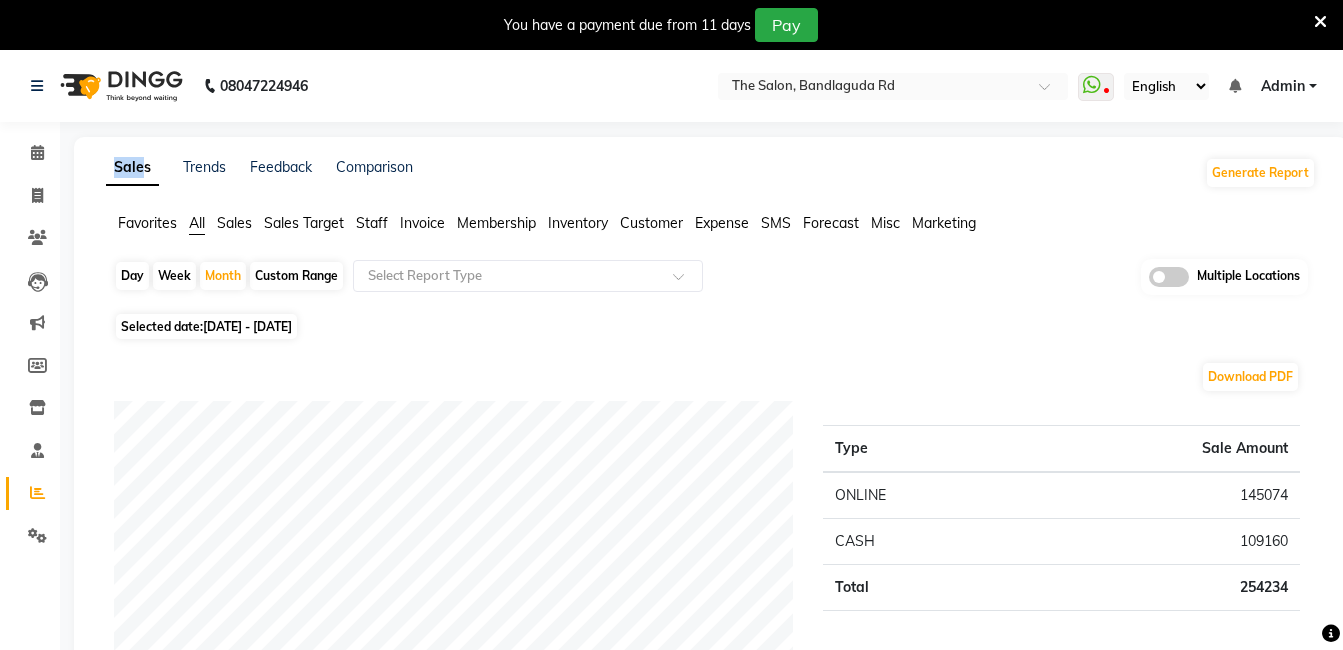 click on "Sales Trends Feedback Comparison Generate Report Favorites All Sales Sales Target Staff Invoice Membership Inventory Customer Expense SMS Forecast Misc Marketing  Day   Week   Month   Custom Range  Select Report Type Multiple Locations Selected date:  [DATE] - [DATE]  Download PDF Payment mode Type Sale Amount ONLINE 145074 CASH 109160 Total 254234 Staff summary Type Sale Amount Rasheed 74815 Talib 74110 Kasim 55754 Imran 43286 [PERSON_NAME] 8920 [PERSON_NAME] 2100 [PERSON_NAME] Manager 648 Sameer 600 Total 260233 Sales summary Type Sale Amount Gift card 0 Packages 0 Prepaid 0 Vouchers 0 Services 242729 Products 11813 Memberships 5692 Tips 2525 Fee 0 Total 262759 Expense by type Type Sale Amount [PERSON_NAME] bhai chitti [DATE] 28900 [PERSON_NAME] [DATE] 14400 staff tips 5880 Maintenance 650 Tea & Refreshment 250 Staff Snacks 115 Auto - Iqbal Bhai 40 Total 50235 Service by category Type Sale Amount Hair Care 104809 Facials 73628 Hair Colouring 37002 [PERSON_NAME] Shape 19039 Massage 4370 Hair Styling 1580 Hair Cut 1000 [MEDICAL_DATA] Removal Treatment" 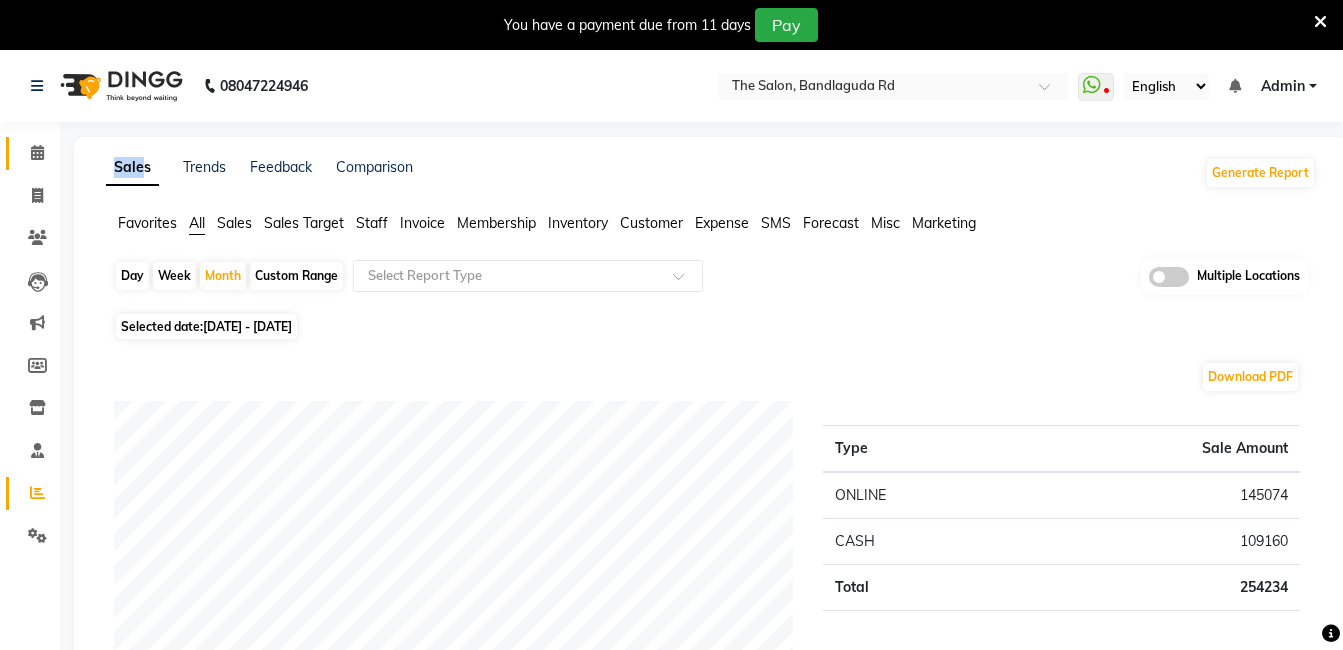 drag, startPoint x: 102, startPoint y: 146, endPoint x: 35, endPoint y: 146, distance: 67 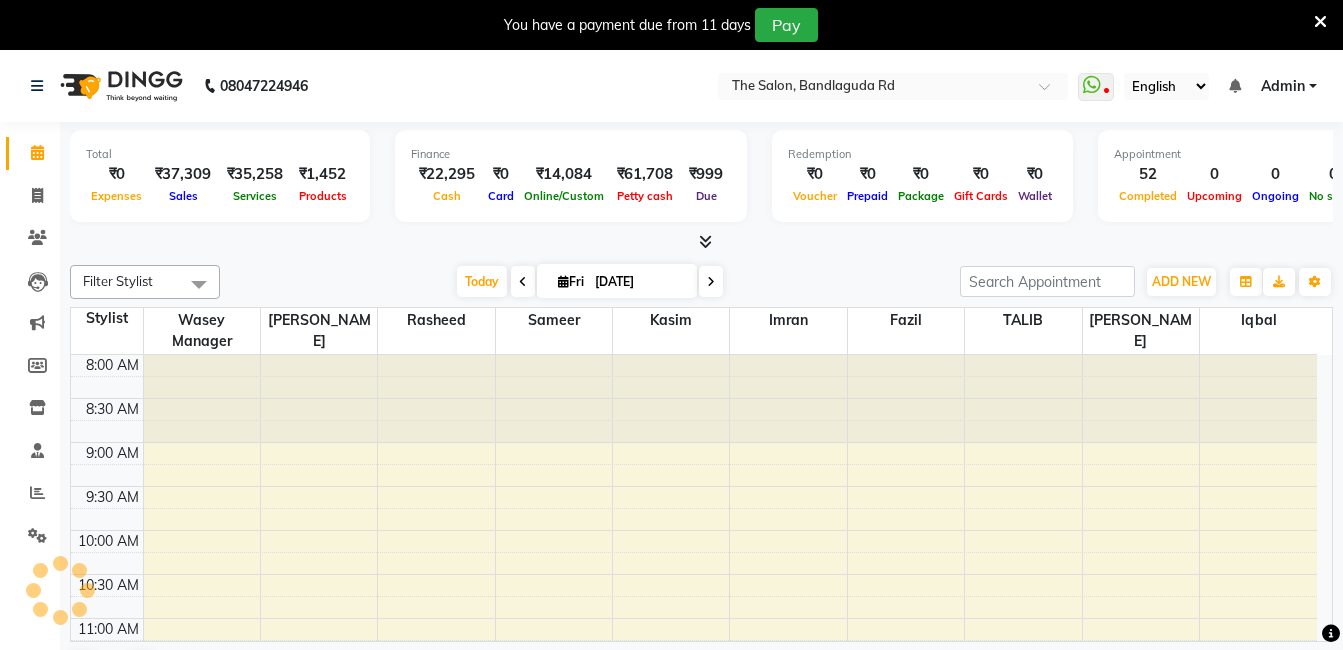 scroll, scrollTop: 0, scrollLeft: 0, axis: both 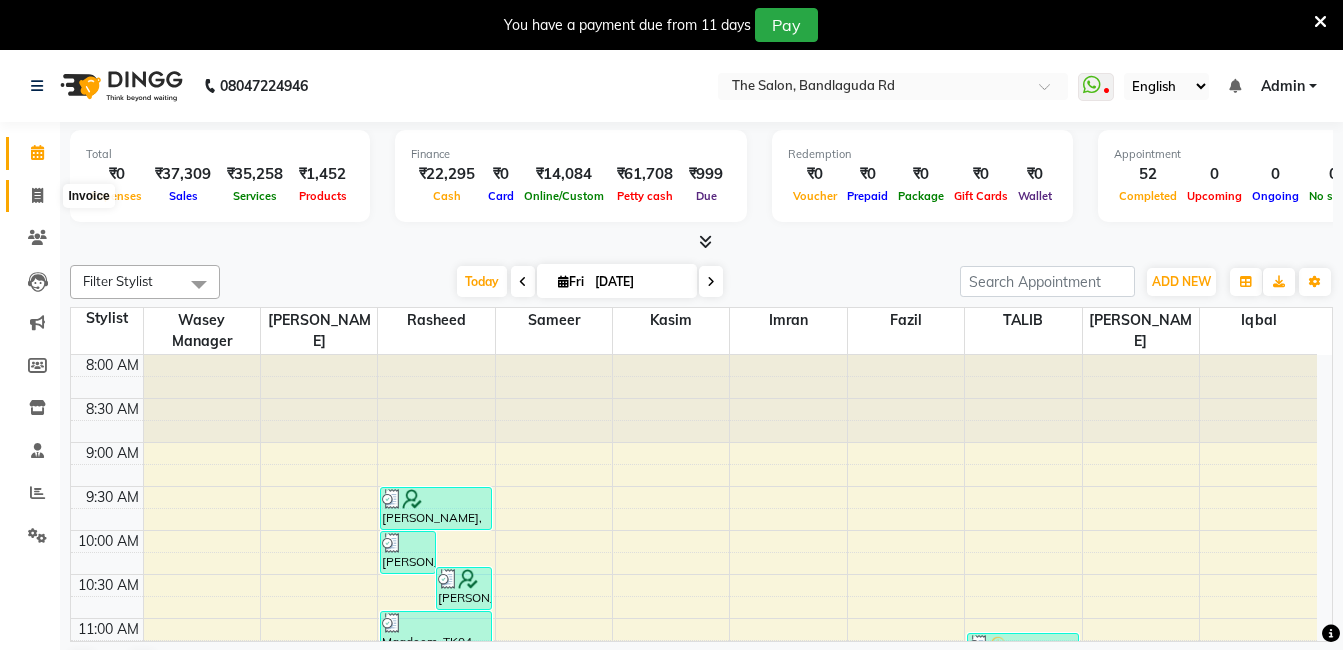 click 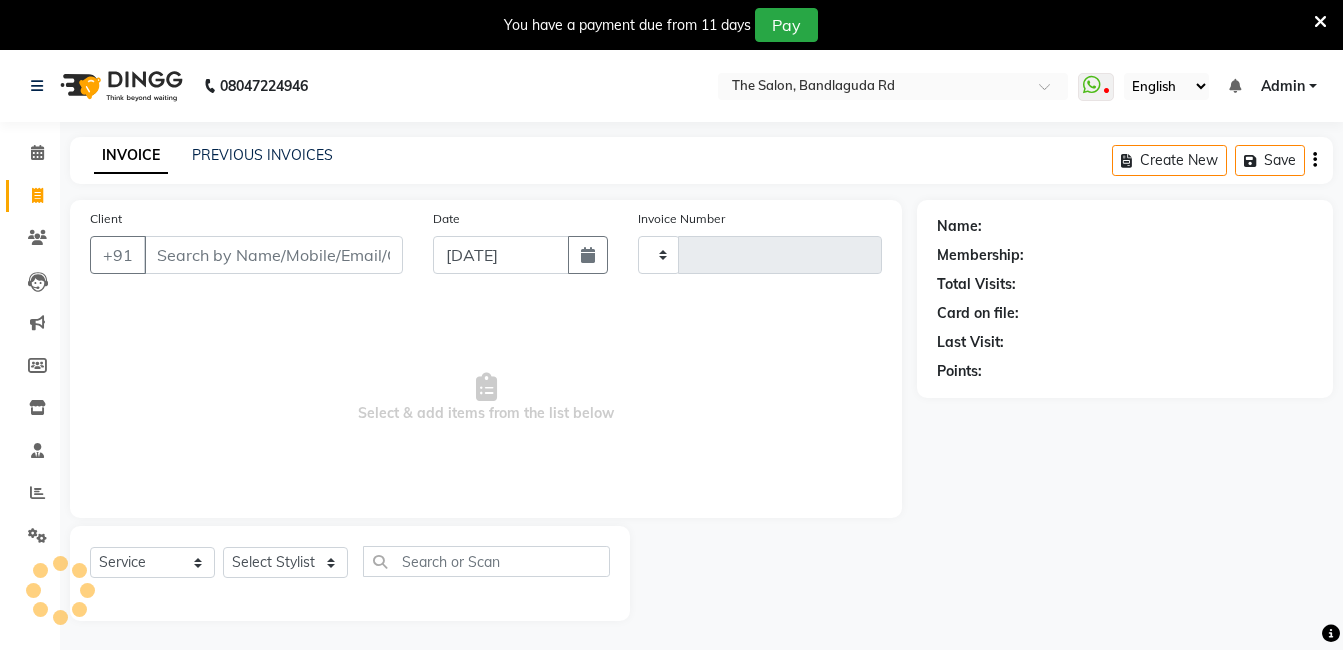 type on "10996" 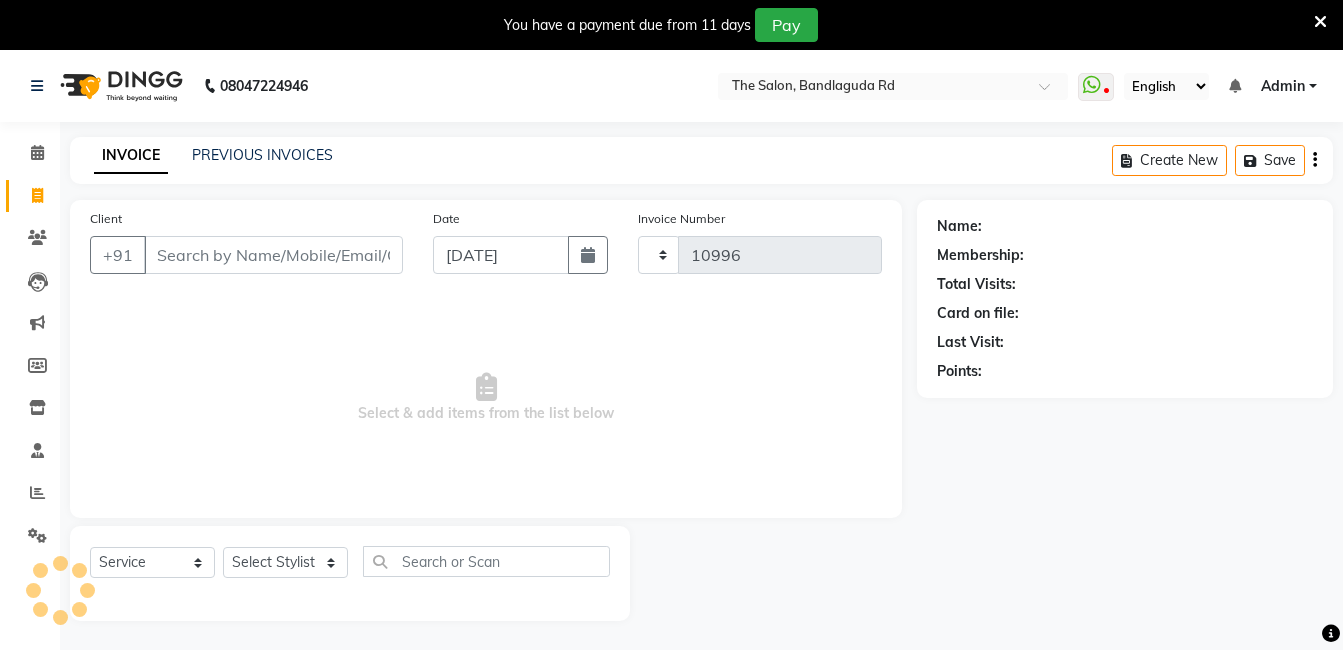 select on "5198" 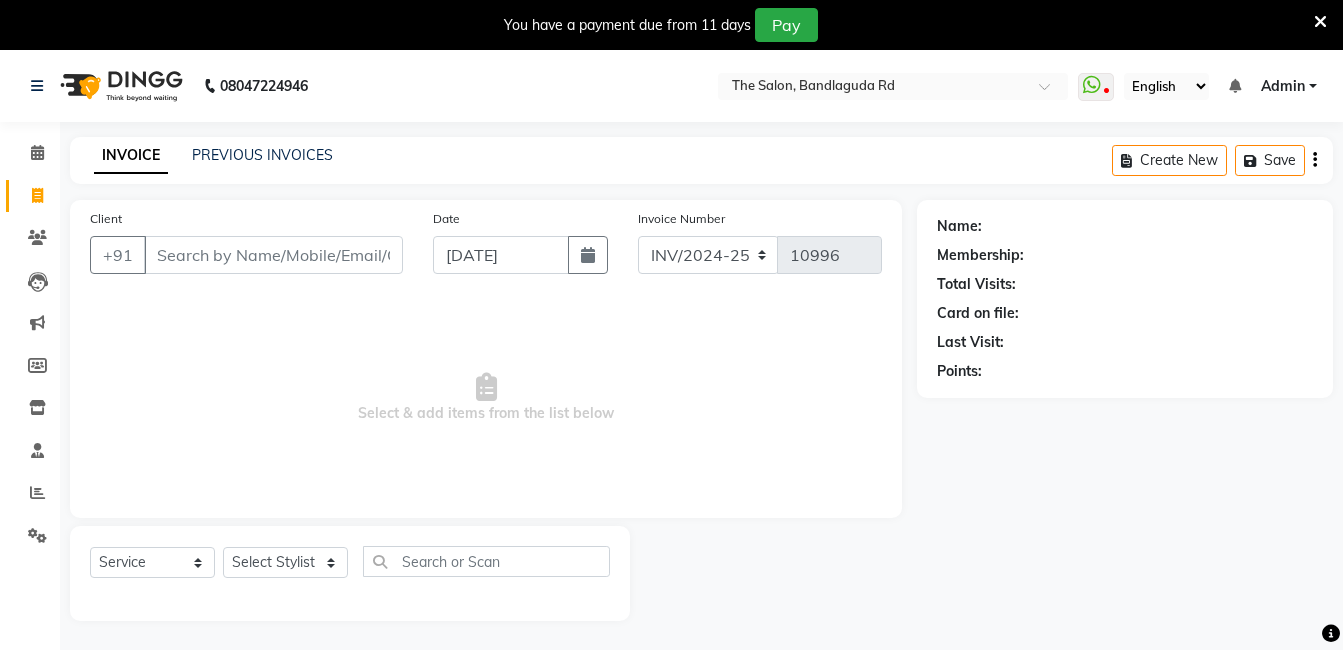 drag, startPoint x: 166, startPoint y: 351, endPoint x: 176, endPoint y: 374, distance: 25.079872 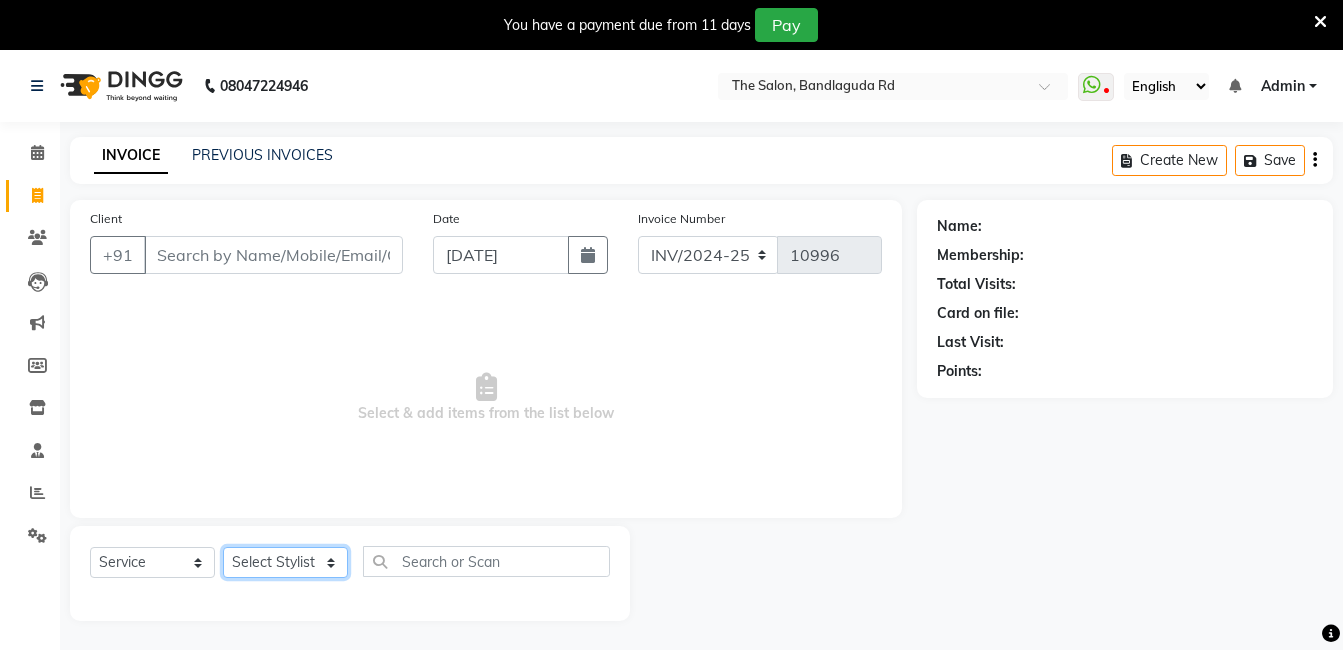 click on "Select Stylist [PERSON_NAME] [PERSON_NAME] kasim [PERSON_NAME] sameer [PERSON_NAME] manager" 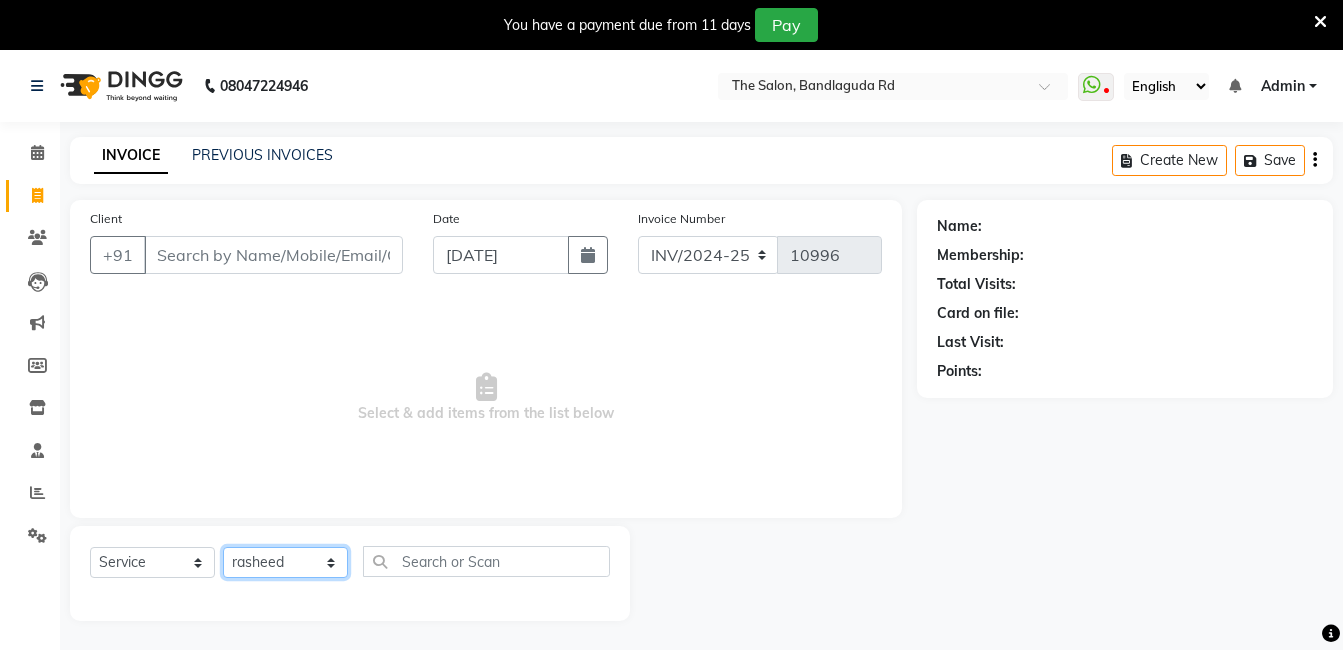 click on "Select Stylist [PERSON_NAME] [PERSON_NAME] kasim [PERSON_NAME] sameer [PERSON_NAME] manager" 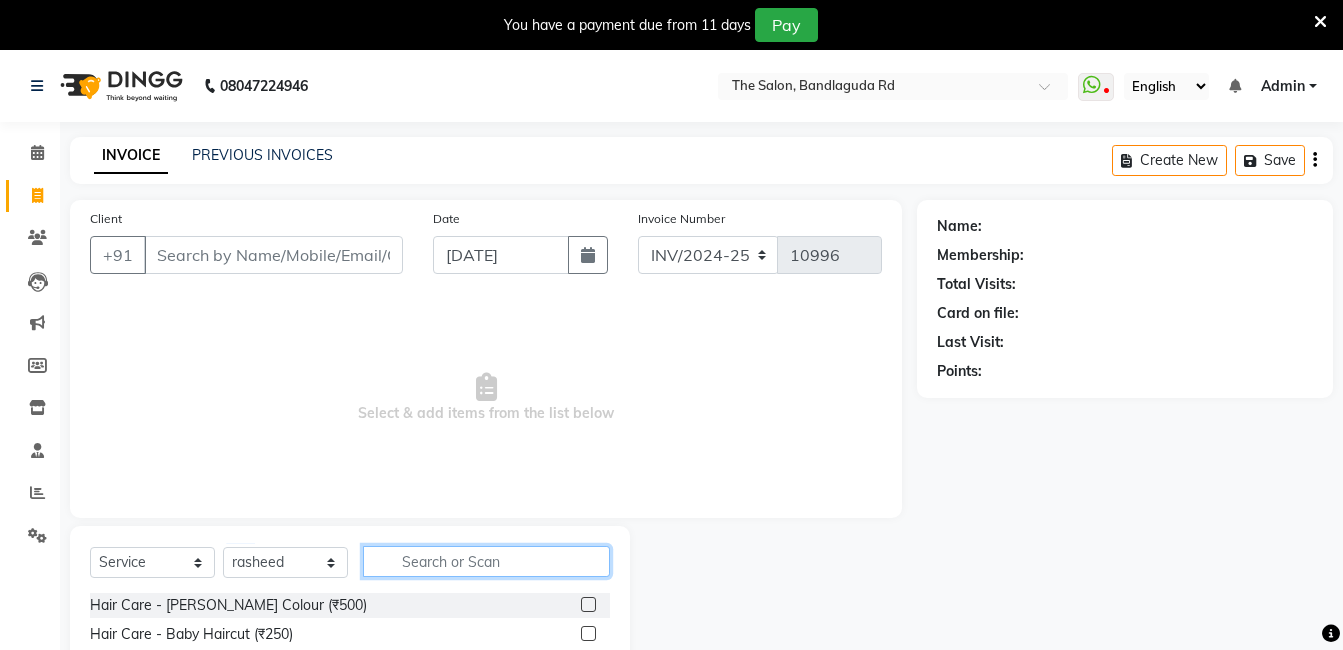 click 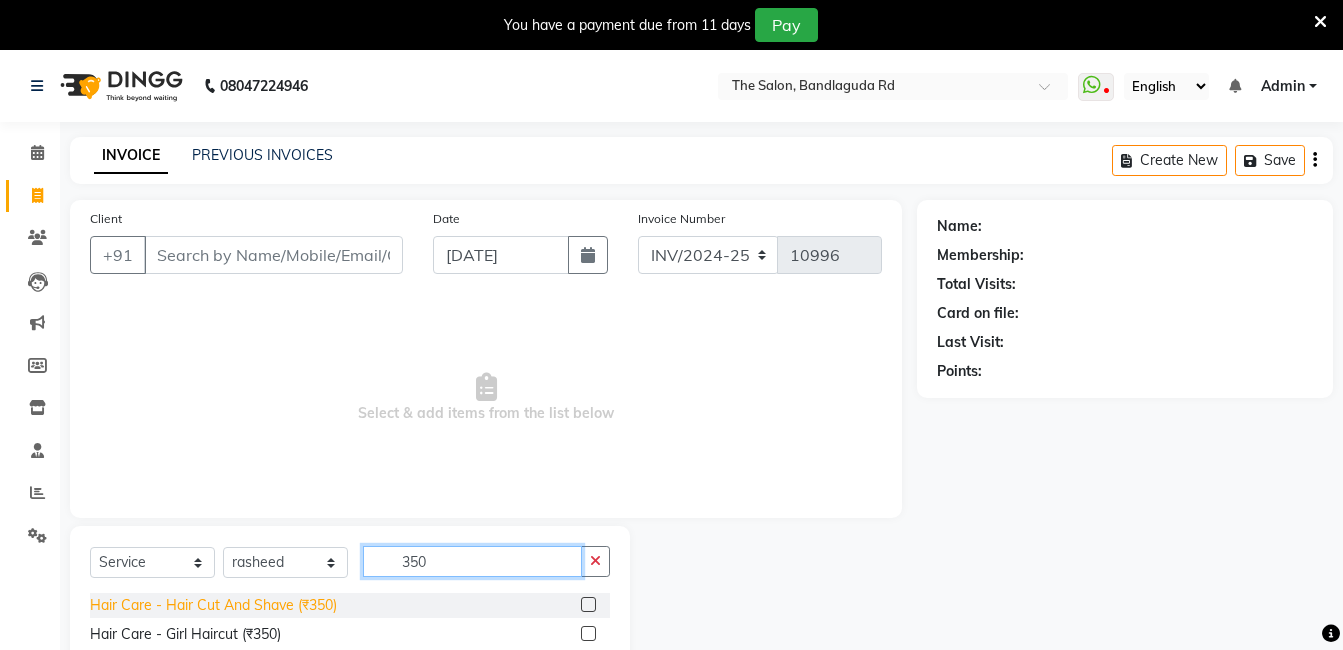 type on "350" 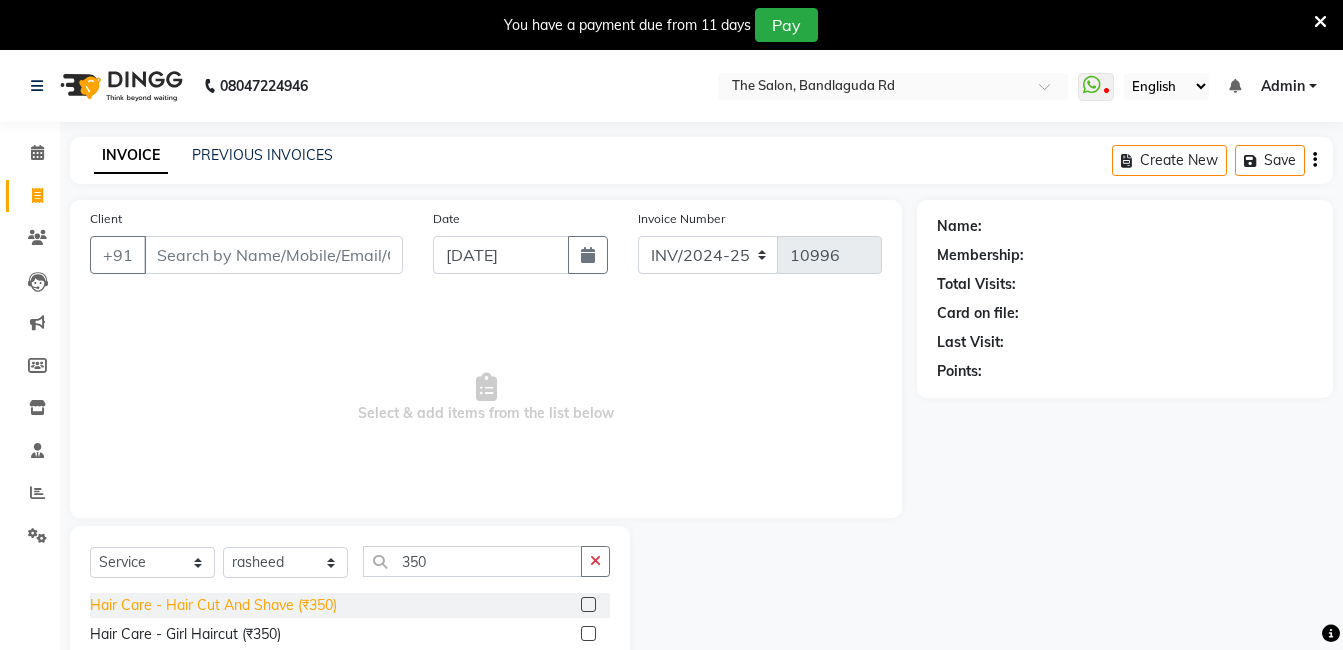 click on "Hair Care - Hair Cut And Shave (₹350)" 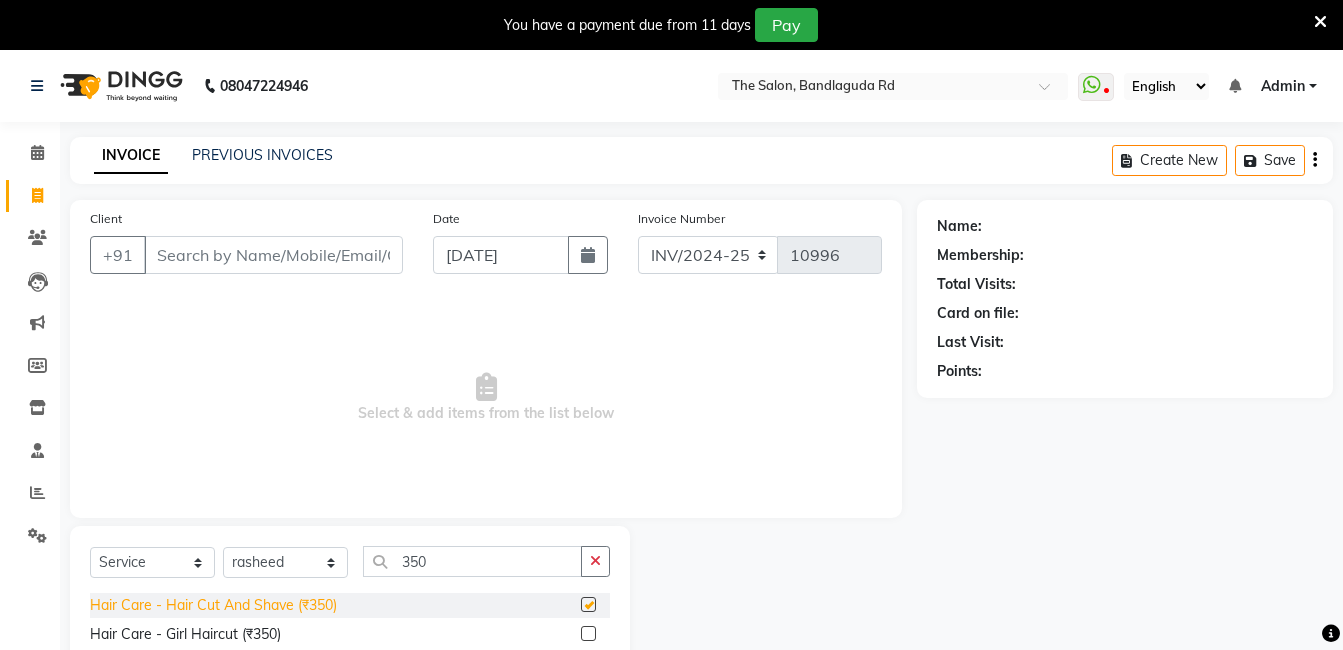 checkbox on "false" 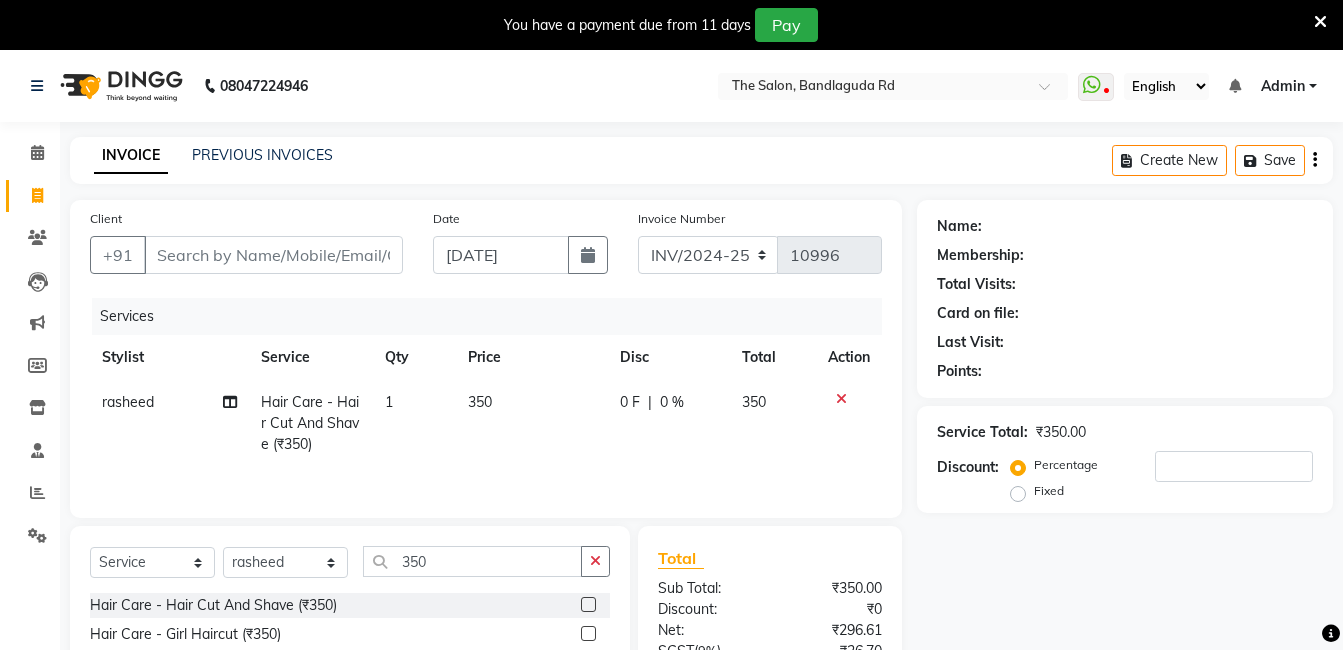 click on "Client +91 Date [DATE] Invoice Number INV/2024-25 V/2025 V/[PHONE_NUMBER] Services Stylist Service Qty Price Disc Total Action rasheed Hair Care - Hair Cut And Shave (₹350) 1 350 0 F | 0 % 350 Select  Service  Product  Membership  Package Voucher Prepaid Gift Card  Select Stylist [PERSON_NAME] [PERSON_NAME] [PERSON_NAME] sameer [PERSON_NAME] manager 350 Hair Care - Hair Cut And Shave (₹350)  Hair Care - Girl Haircut (₹350)  Hair Care - Half Fiber (₹350)  [PERSON_NAME] Shape - Classic [PERSON_NAME] Wash (₹350)  Hair Styling - Blow Dry [DEMOGRAPHIC_DATA]. (₹350)  Massage - Body Scurb (₹3500)  Total Sub Total: ₹350.00 Discount: ₹0 Net: ₹296.61 SGST  ( 9% ) ₹26.70 CGST  ( 9% ) ₹26.70 Total: ₹350.00 Add Tip ₹0 Payable: ₹350.00 Paid: ₹0 Balance   : ₹350.00" 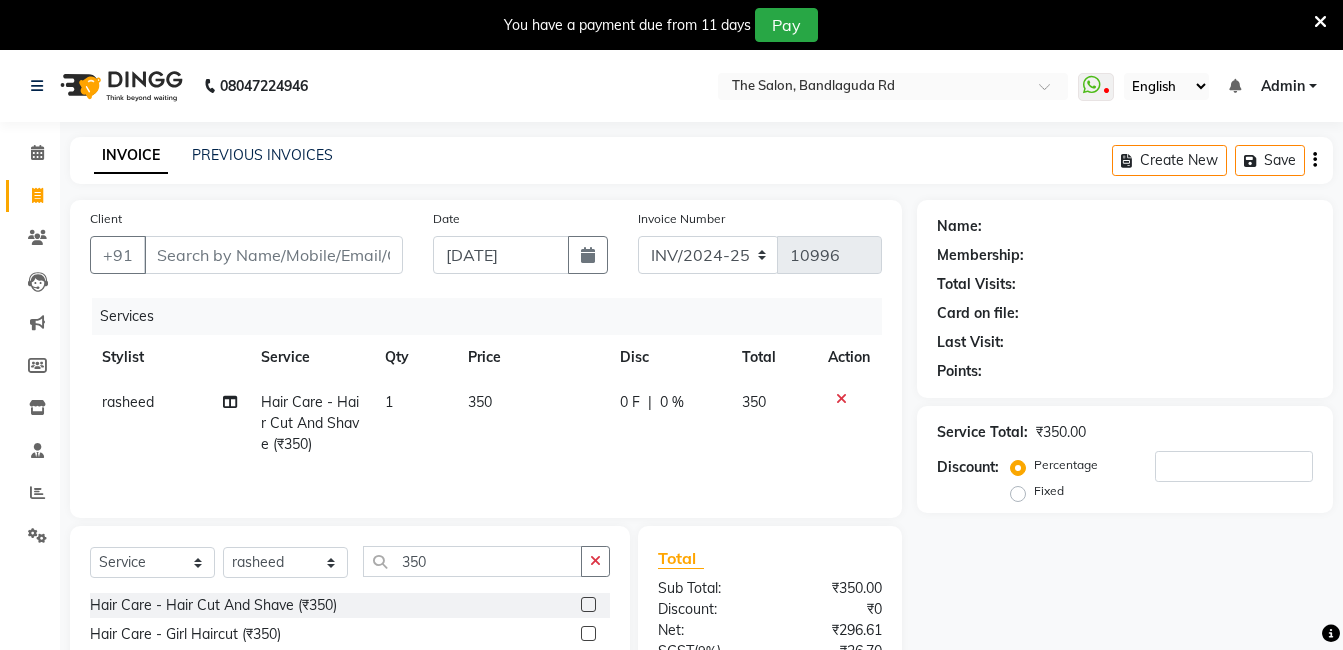 click on "Hair Care - Hair Cut And Shave (₹350)" 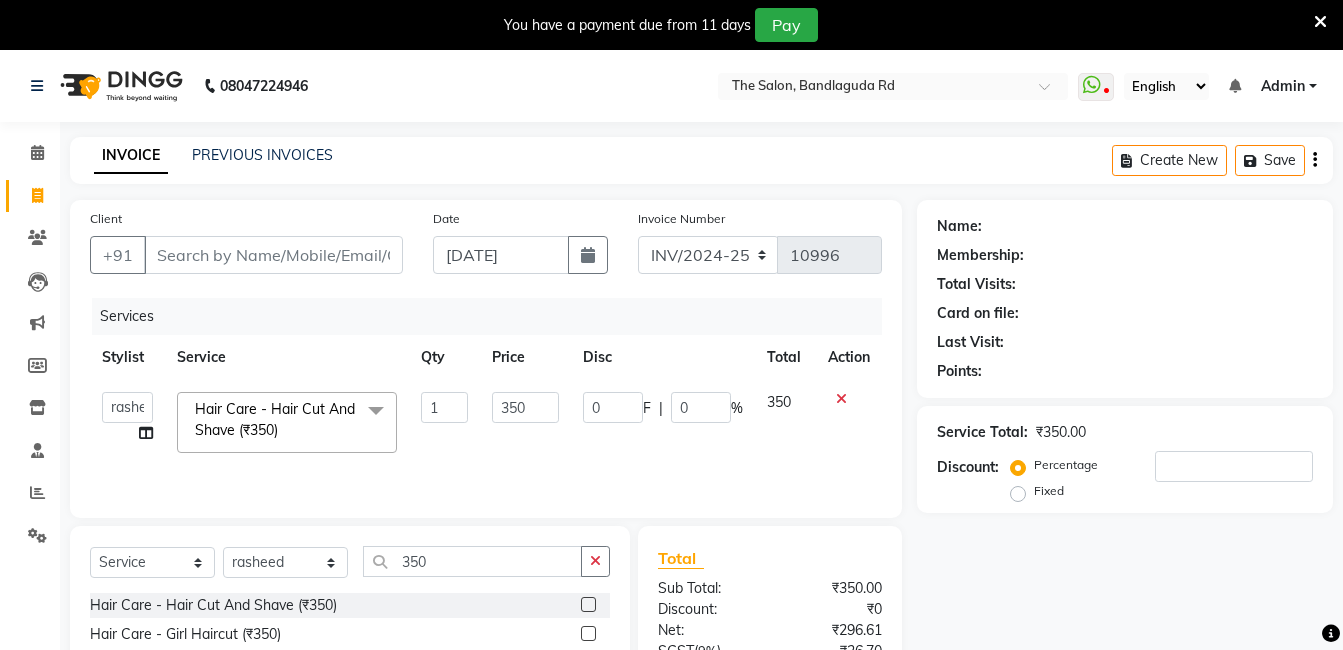 click on "Hair Care - Hair Cut And Shave (₹350)  x" 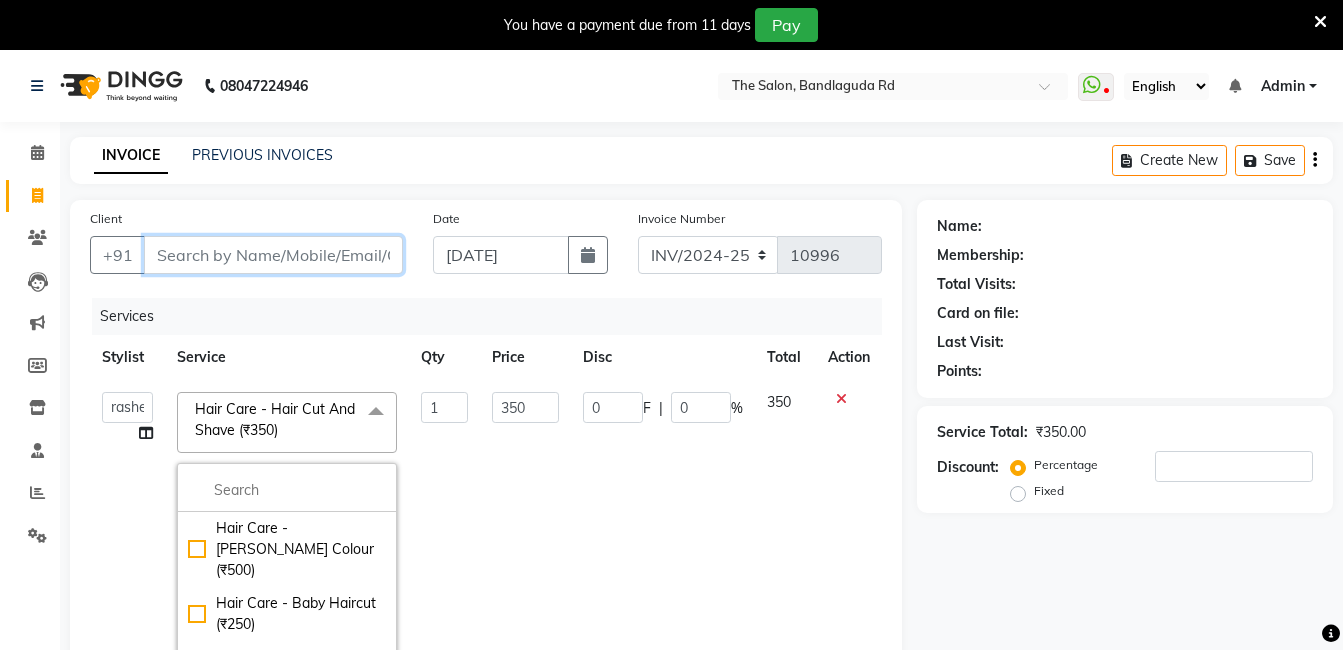 click on "Client" at bounding box center (273, 255) 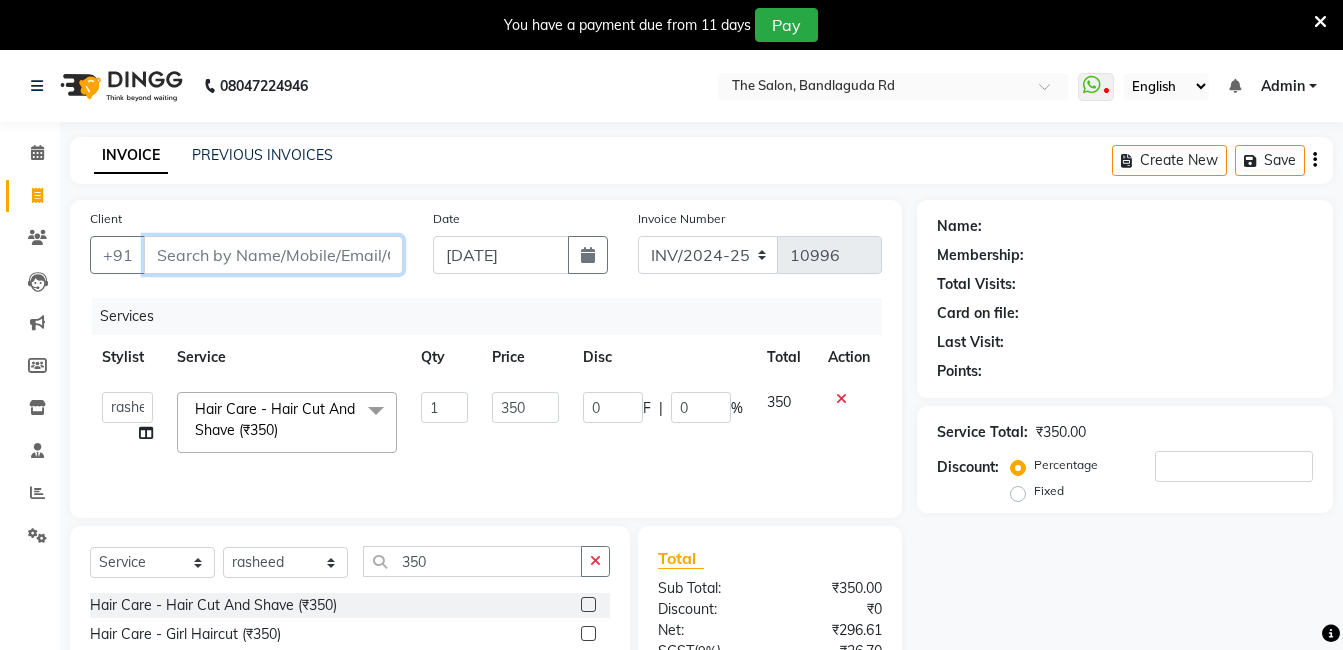 type on "8" 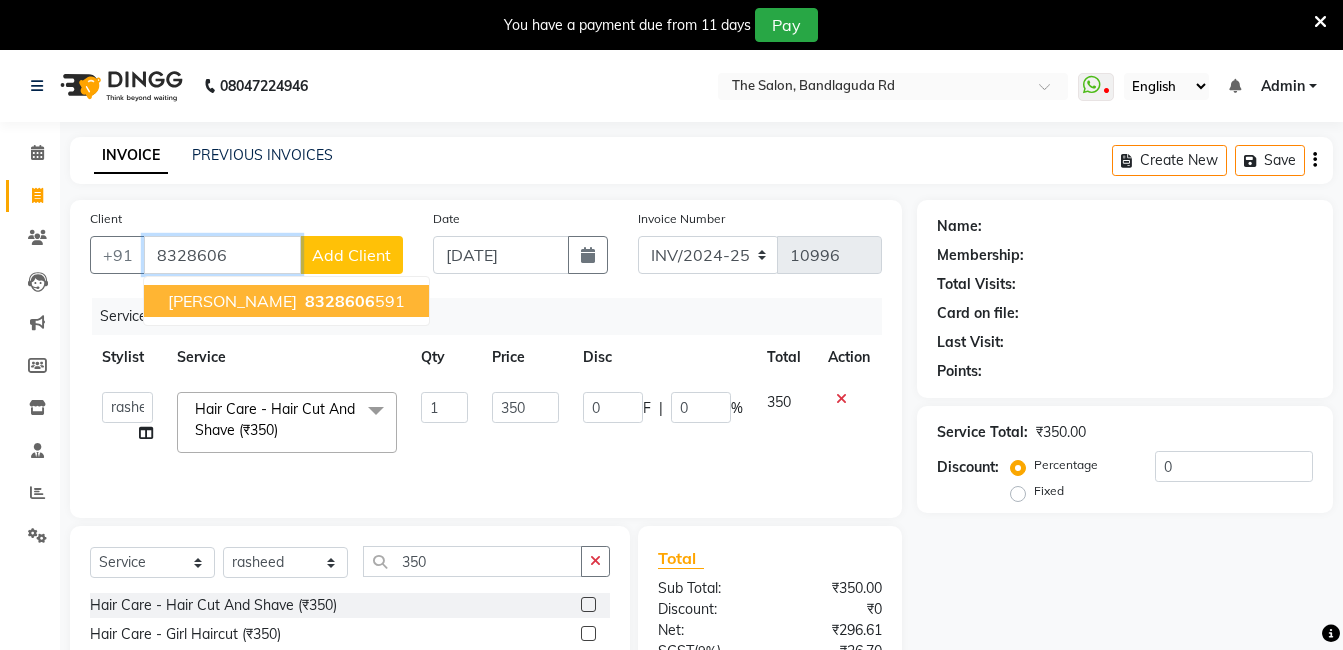 click on "8328606 591" at bounding box center (353, 301) 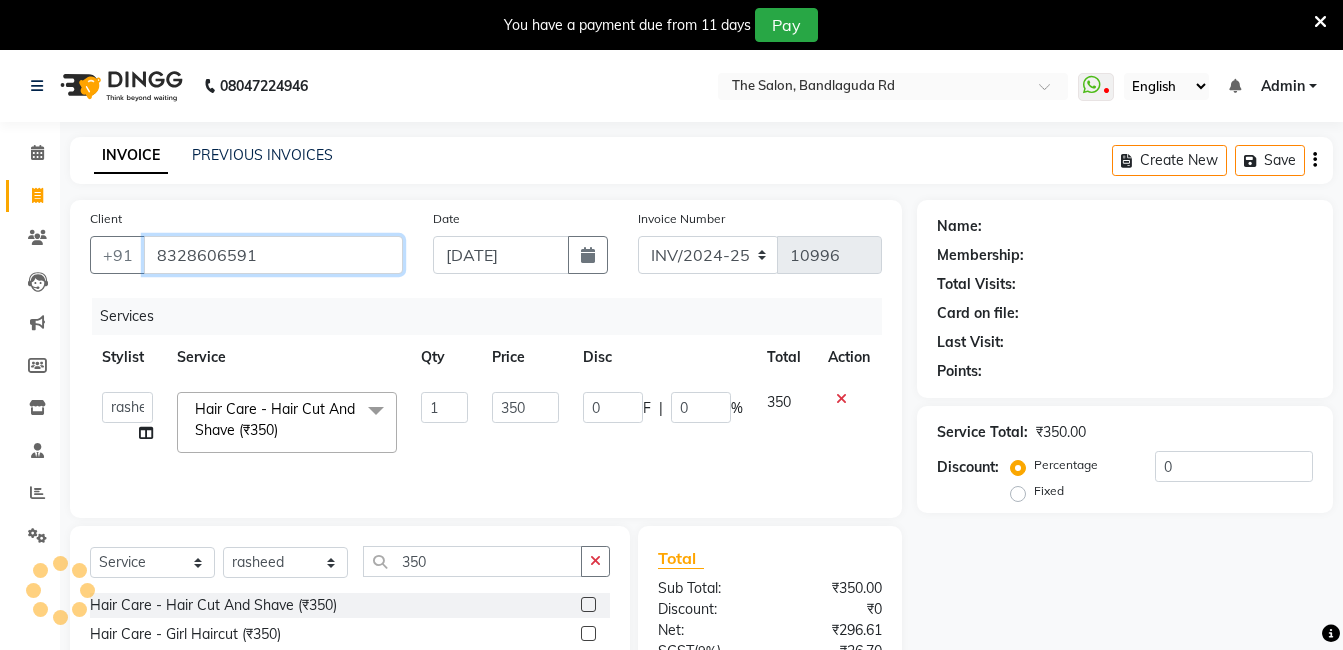 type on "8328606591" 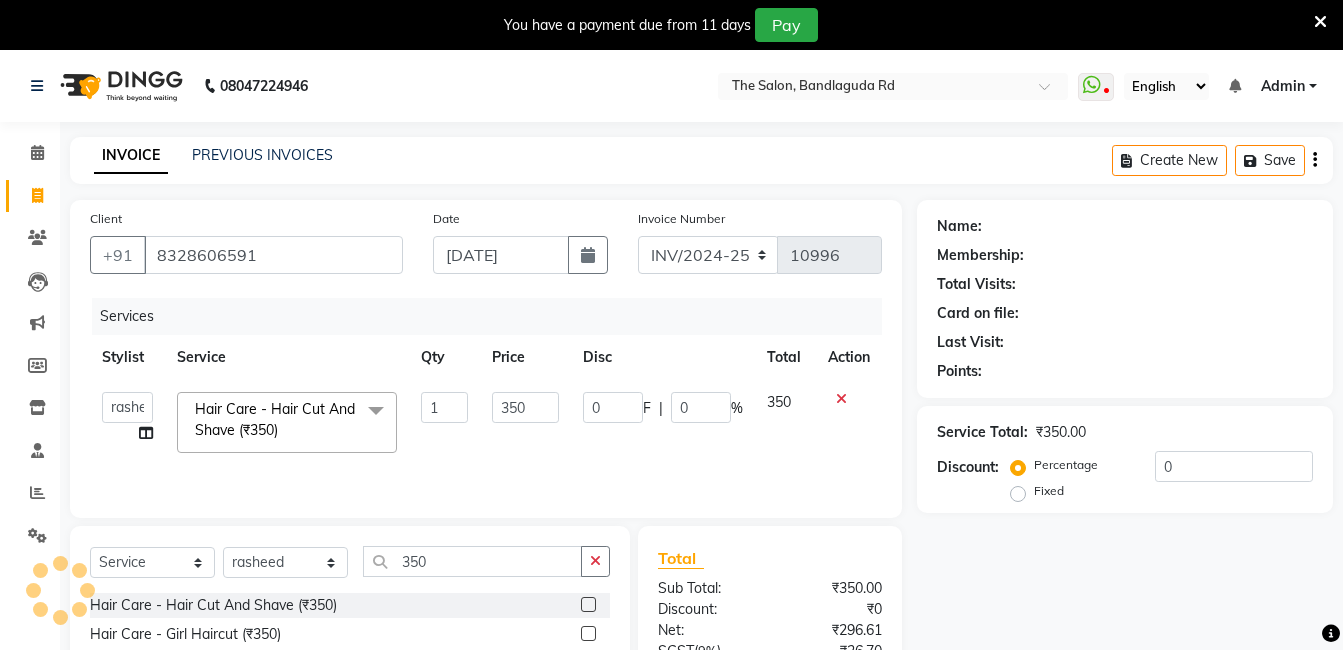 type on "70" 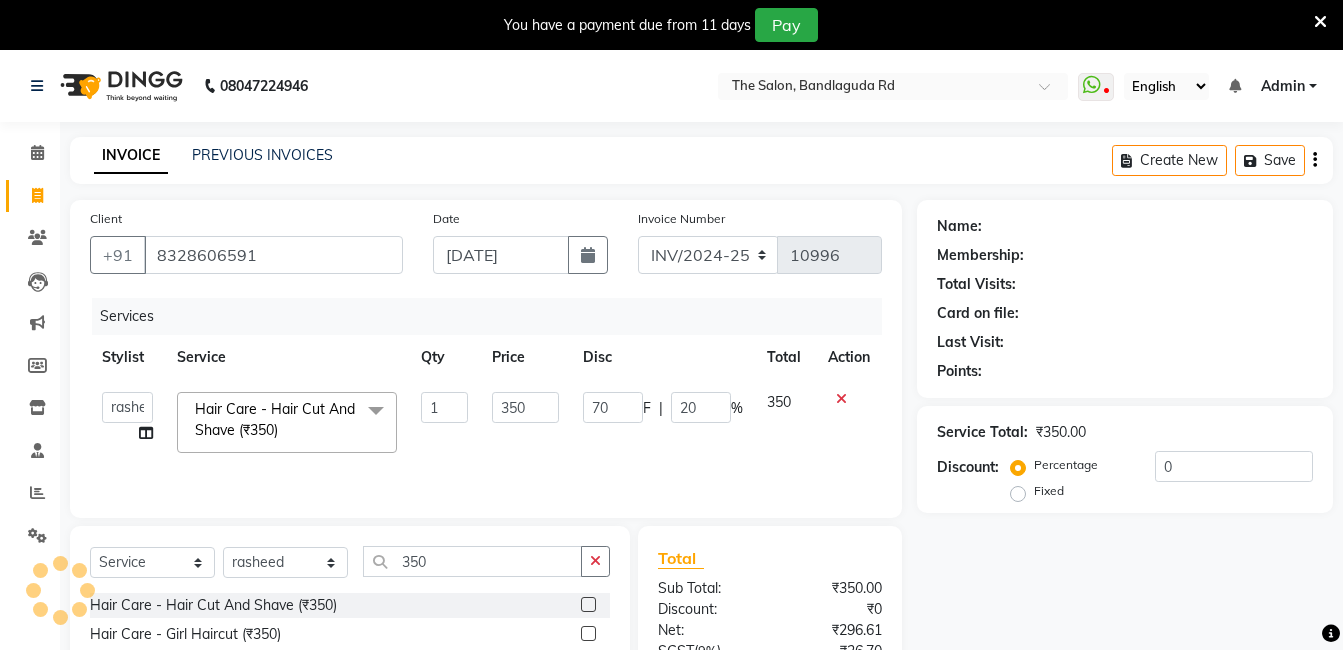 select on "2: Object" 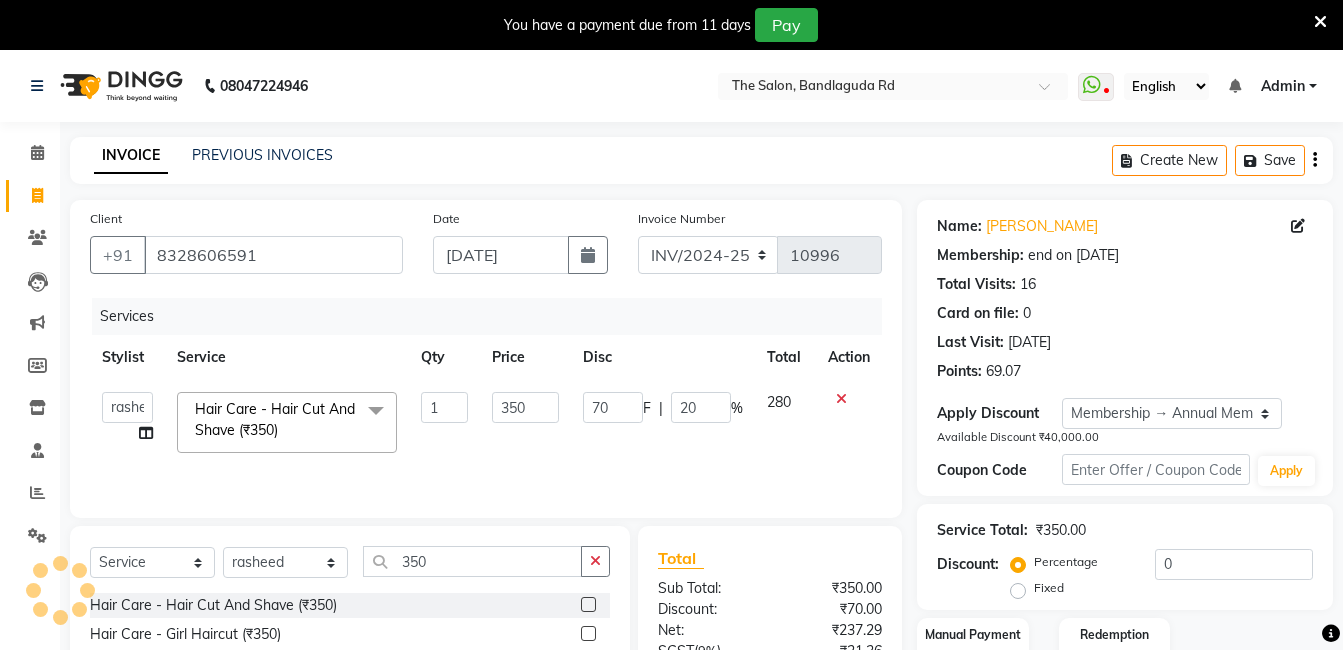 type on "20" 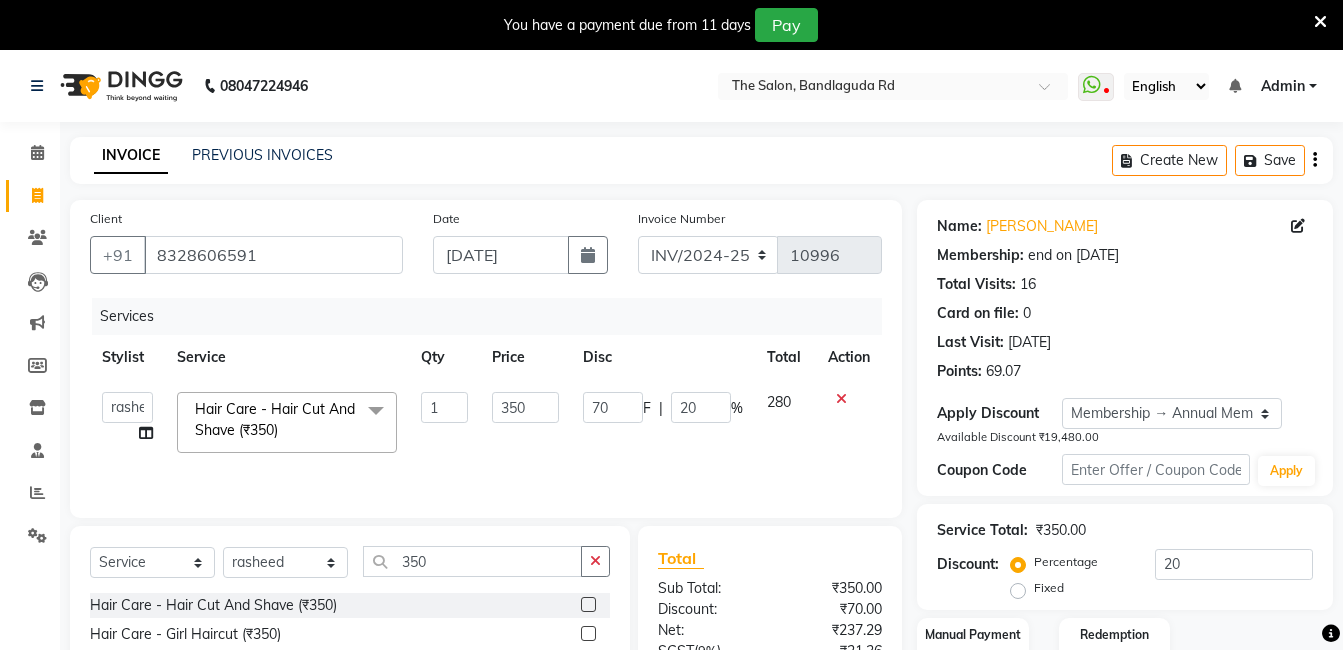 click on "Client [PHONE_NUMBER] Date [DATE] Invoice Number INV/2024-25 V/2025 V/[PHONE_NUMBER] Services Stylist Service Qty Price Disc Total Action  [PERSON_NAME]   [PERSON_NAME]   [PERSON_NAME]   sameer   [PERSON_NAME] manager  Hair Care - Hair Cut And Shave (₹350)  x Hair Care - [PERSON_NAME] Colour (₹500) Hair Care - Baby Haircut (₹250) Hair Care - Hair Cut And Shave (₹350) Hair Care - [PERSON_NAME] [PERSON_NAME] (₹1000) Hair Care - Curly Short Lenght (₹5000) Hair Care - Full Fiber (₹500) Hair Care - Girl Haircut (₹350) Hair Care - Hair Cut (₹200) Hair Care - [MEDICAL_DATA] treatment (₹1500) Hair Care - Hair Spa Professional (₹1200) Hair Care - Haircut Girl (₹800) Hair Care - Half Fiber (₹350) Hair Care - Head Wash (₹50) Hair Care - Keratin Medium Length (₹7000) Hair Care - Keratin Short Length1 (₹4000) Hair Care - Keratin Short Length (₹2500) Hair Care - Keratin Wash (₹300) Hair Care - Matrix Colour (₹500) Hair Care - Normal Haircut Girl (₹500) Hair Care - Smoothening Short Hair (₹1500) 1" 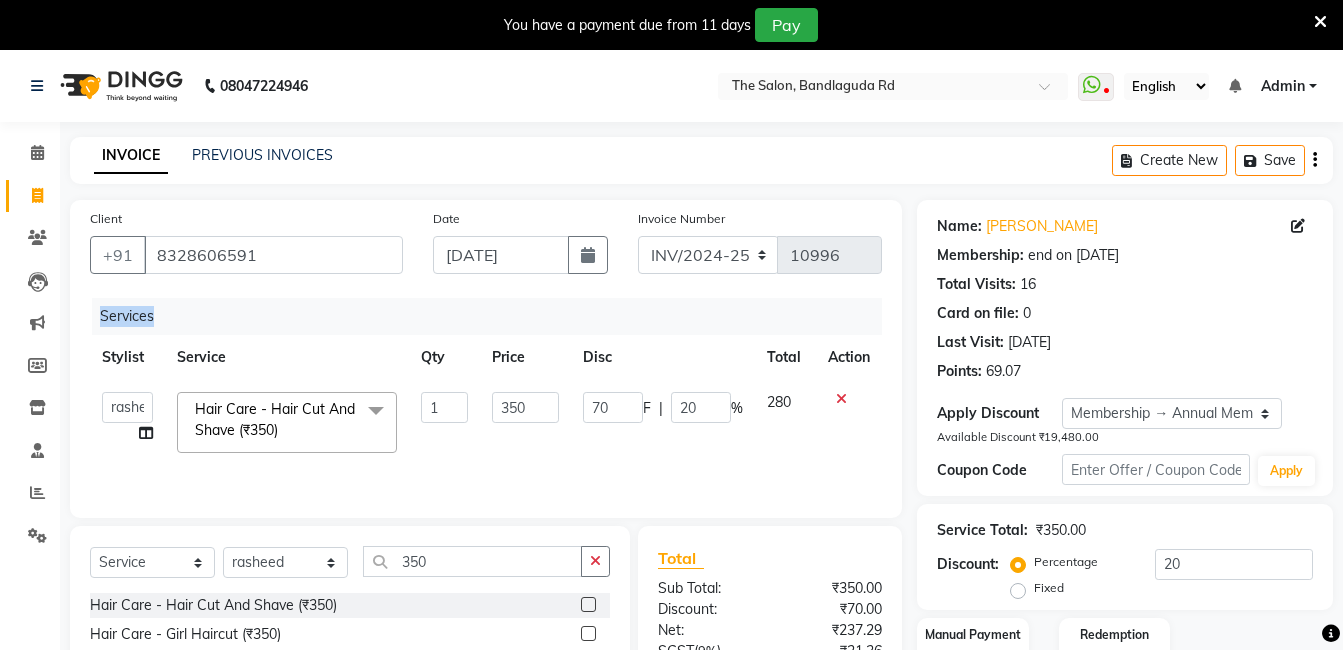 click on "Client [PHONE_NUMBER] Date [DATE] Invoice Number INV/2024-25 V/2025 V/[PHONE_NUMBER] Services Stylist Service Qty Price Disc Total Action  [PERSON_NAME]   [PERSON_NAME]   [PERSON_NAME]   sameer   [PERSON_NAME] manager  Hair Care - Hair Cut And Shave (₹350)  x Hair Care - [PERSON_NAME] Colour (₹500) Hair Care - Baby Haircut (₹250) Hair Care - Hair Cut And Shave (₹350) Hair Care - [PERSON_NAME] [PERSON_NAME] (₹1000) Hair Care - Curly Short Lenght (₹5000) Hair Care - Full Fiber (₹500) Hair Care - Girl Haircut (₹350) Hair Care - Hair Cut (₹200) Hair Care - [MEDICAL_DATA] treatment (₹1500) Hair Care - Hair Spa Professional (₹1200) Hair Care - Haircut Girl (₹800) Hair Care - Half Fiber (₹350) Hair Care - Head Wash (₹50) Hair Care - Keratin Medium Length (₹7000) Hair Care - Keratin Short Length1 (₹4000) Hair Care - Keratin Short Length (₹2500) Hair Care - Keratin Wash (₹300) Hair Care - Matrix Colour (₹500) Hair Care - Normal Haircut Girl (₹500) Hair Care - Smoothening Short Hair (₹1500) 1" 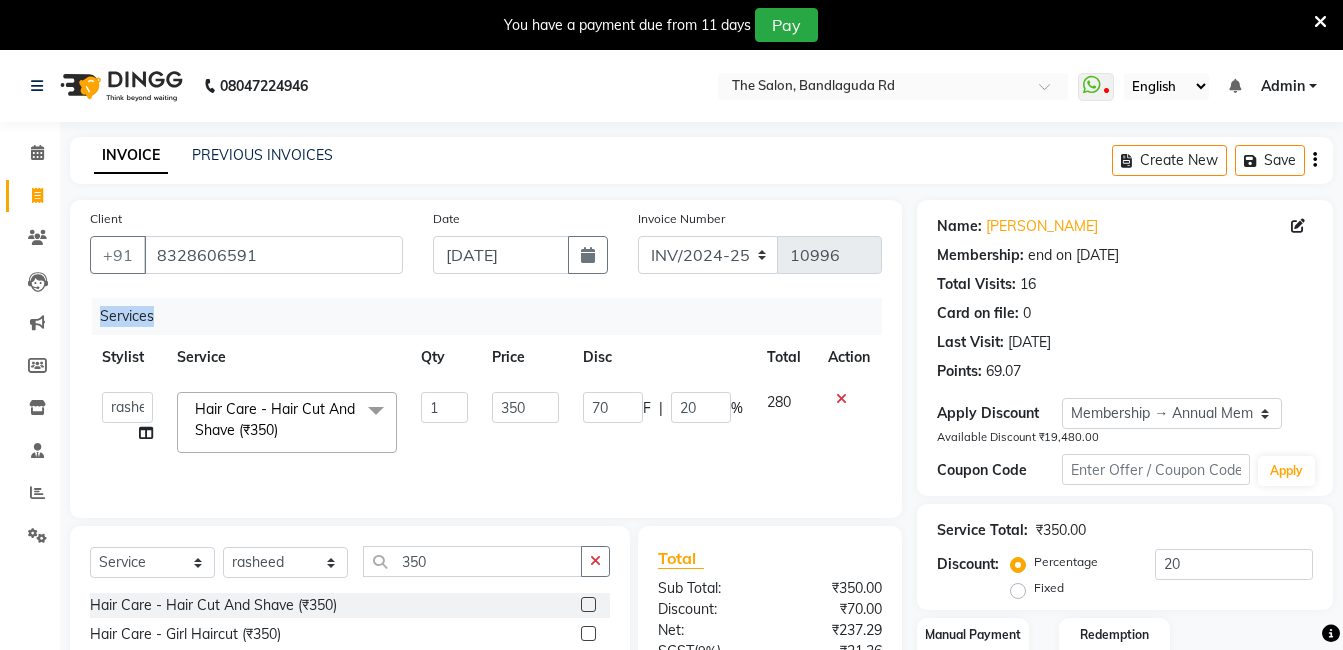 click on "Services" 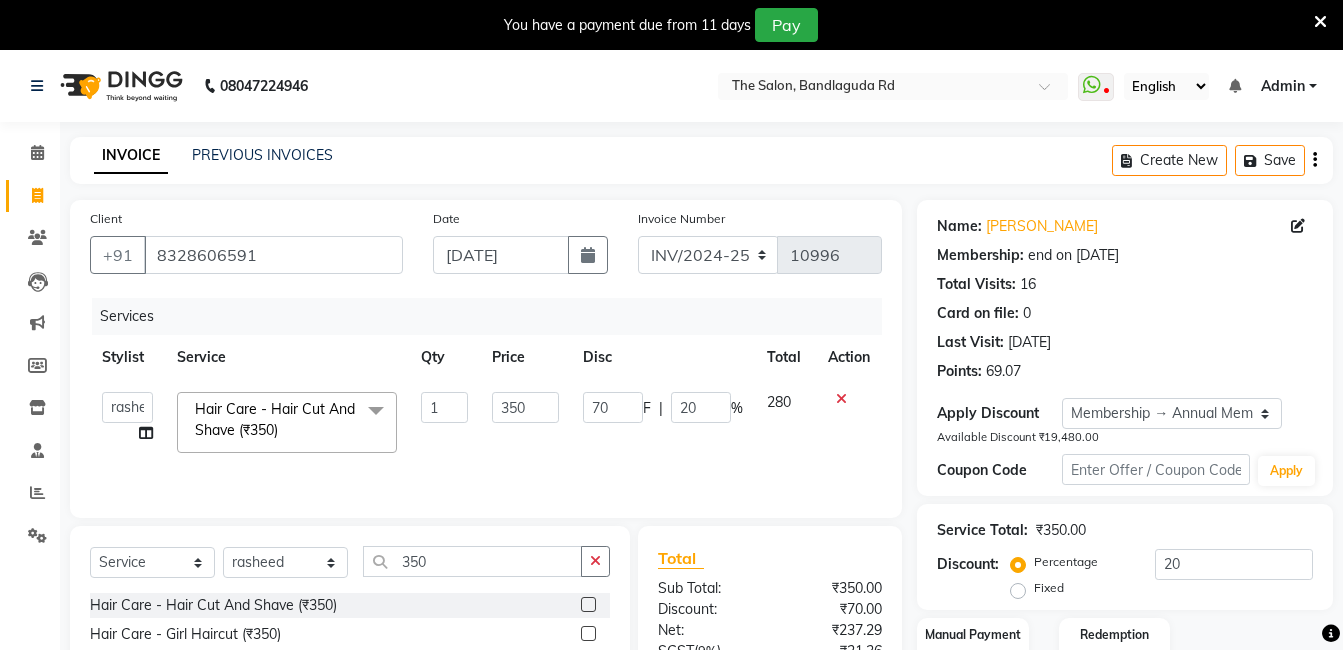 scroll, scrollTop: 200, scrollLeft: 0, axis: vertical 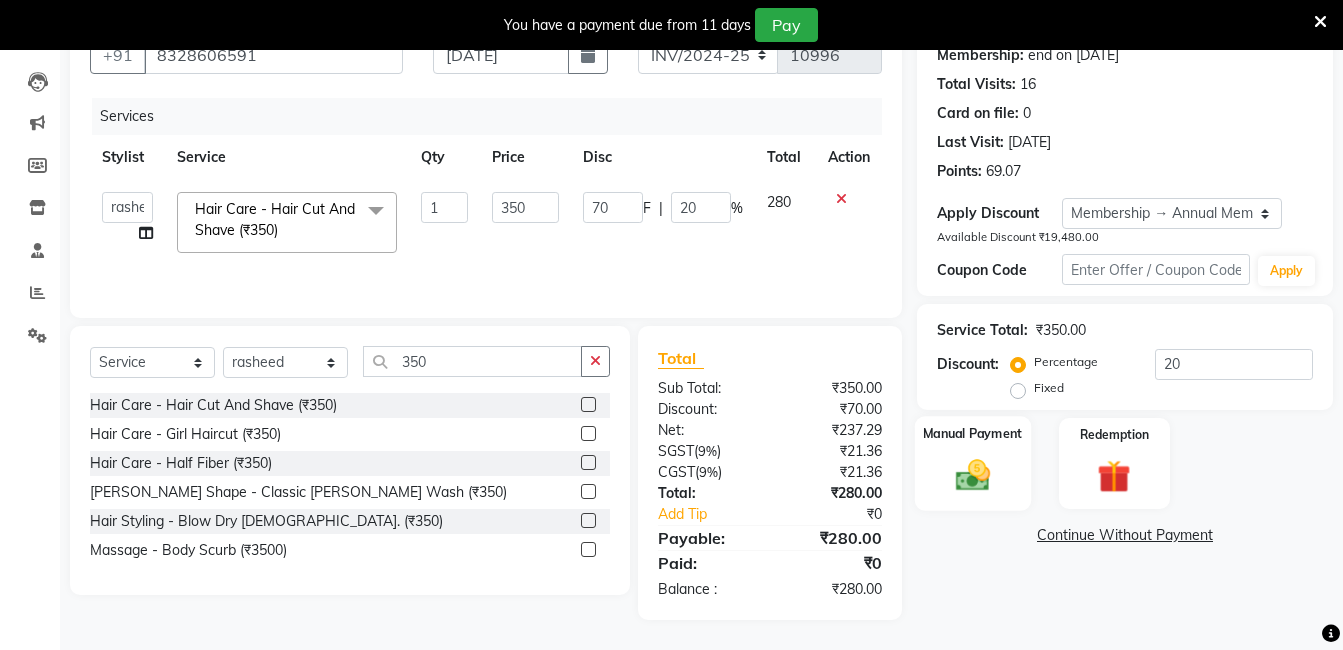 click on "Manual Payment" 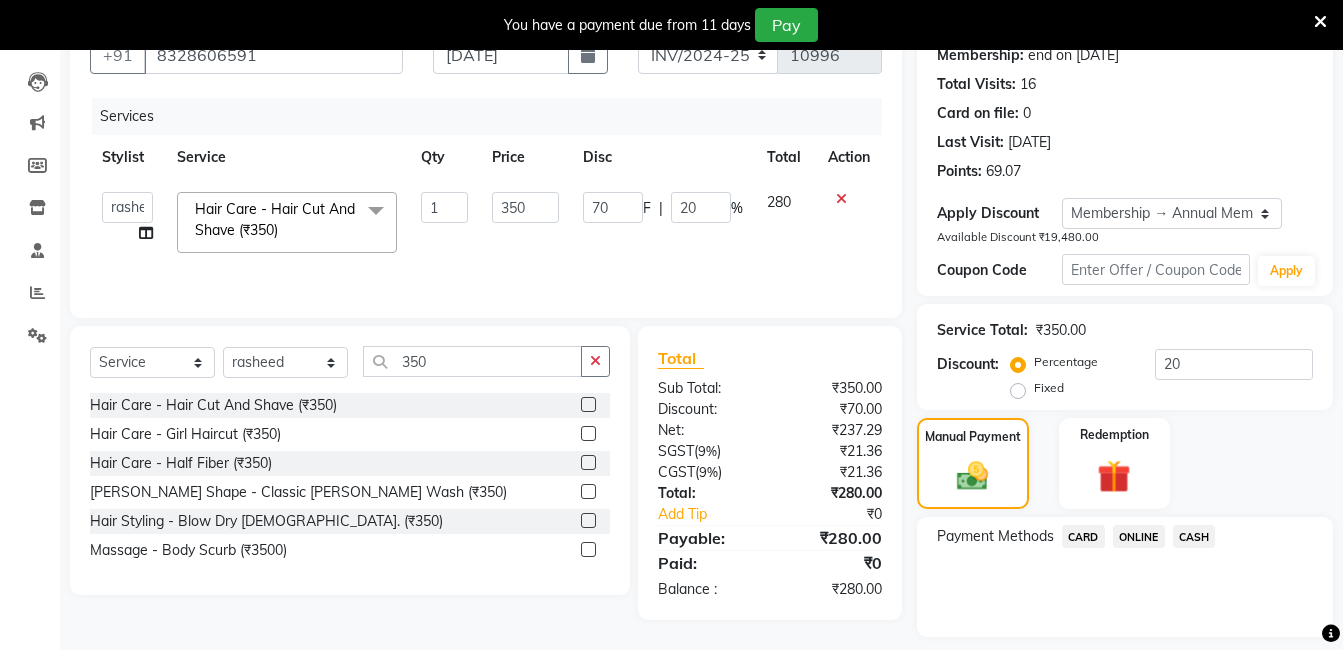 click on "CASH" 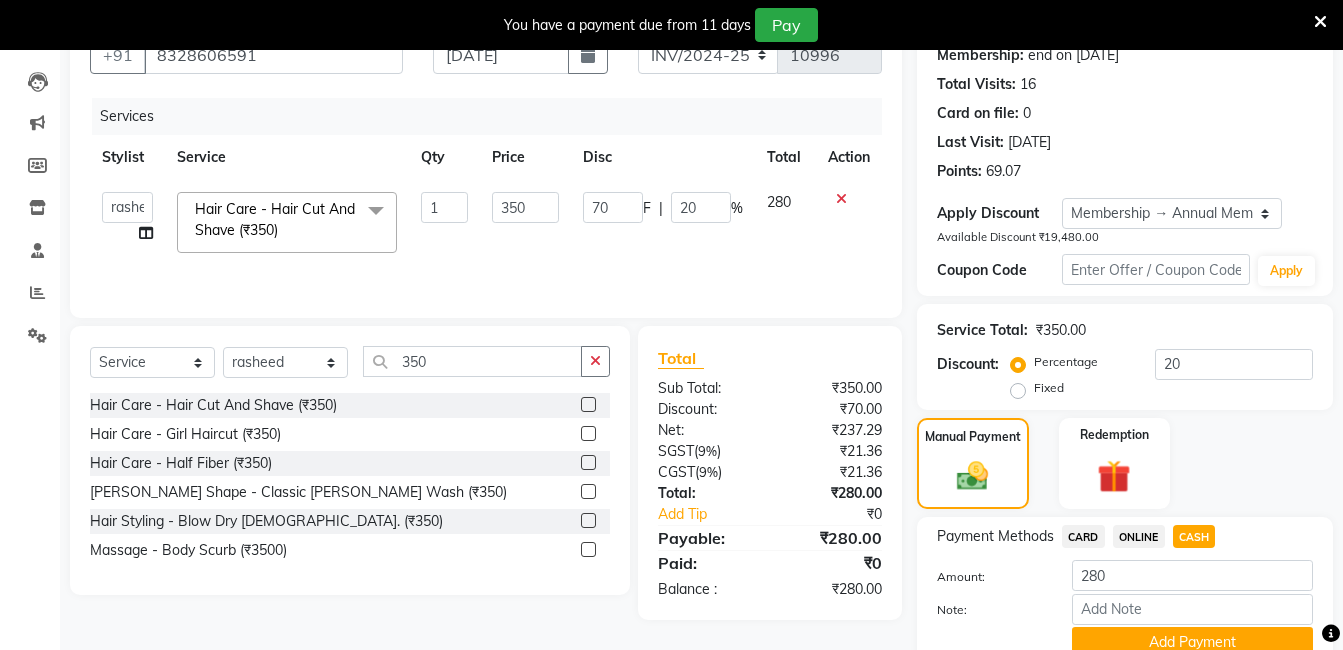 scroll, scrollTop: 287, scrollLeft: 0, axis: vertical 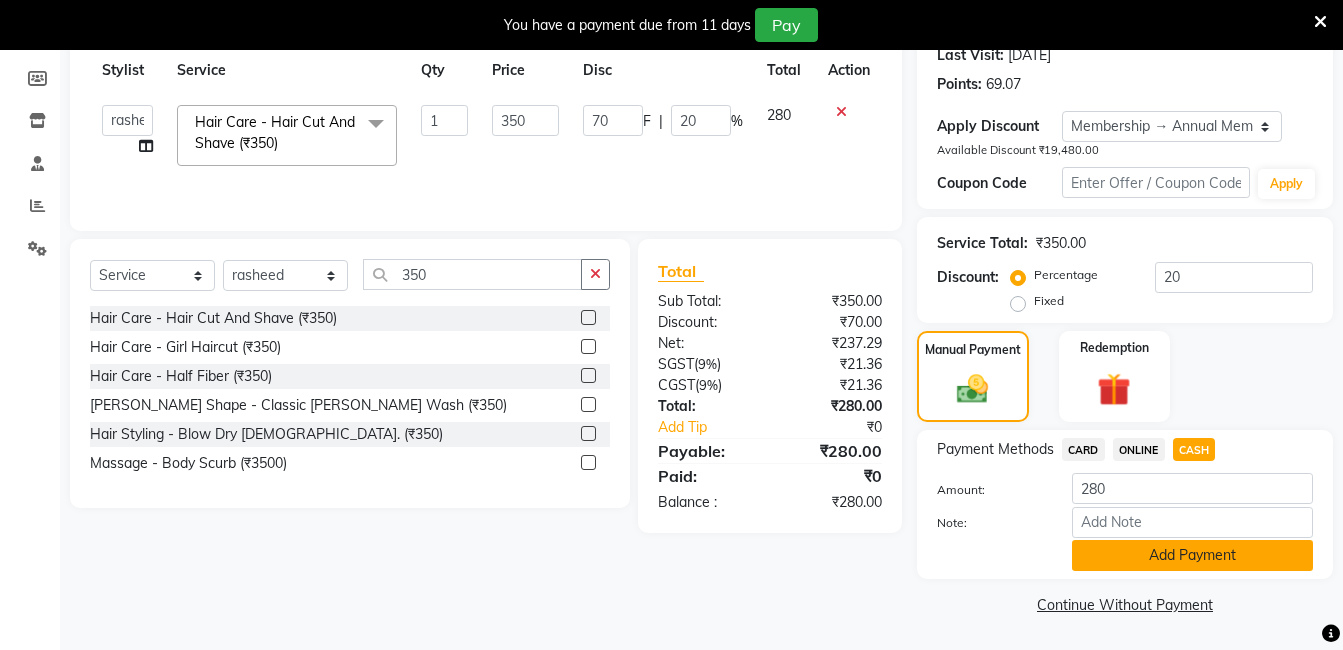 click on "Add Payment" 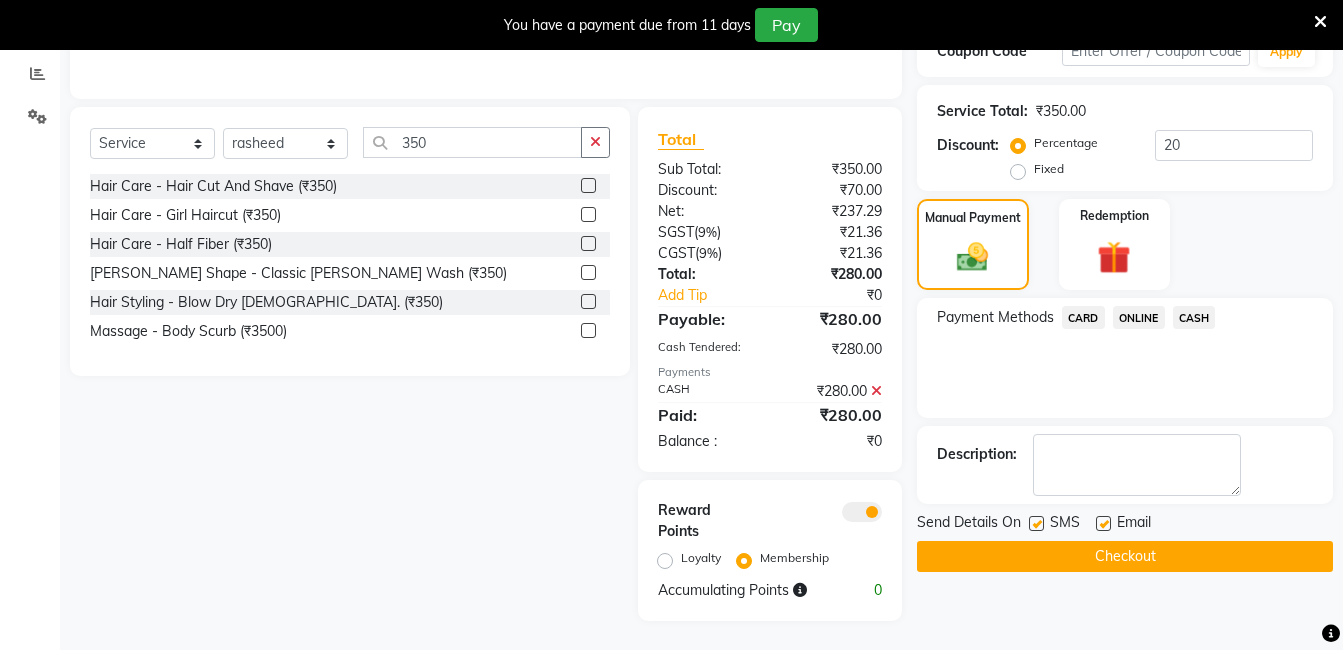 scroll, scrollTop: 420, scrollLeft: 0, axis: vertical 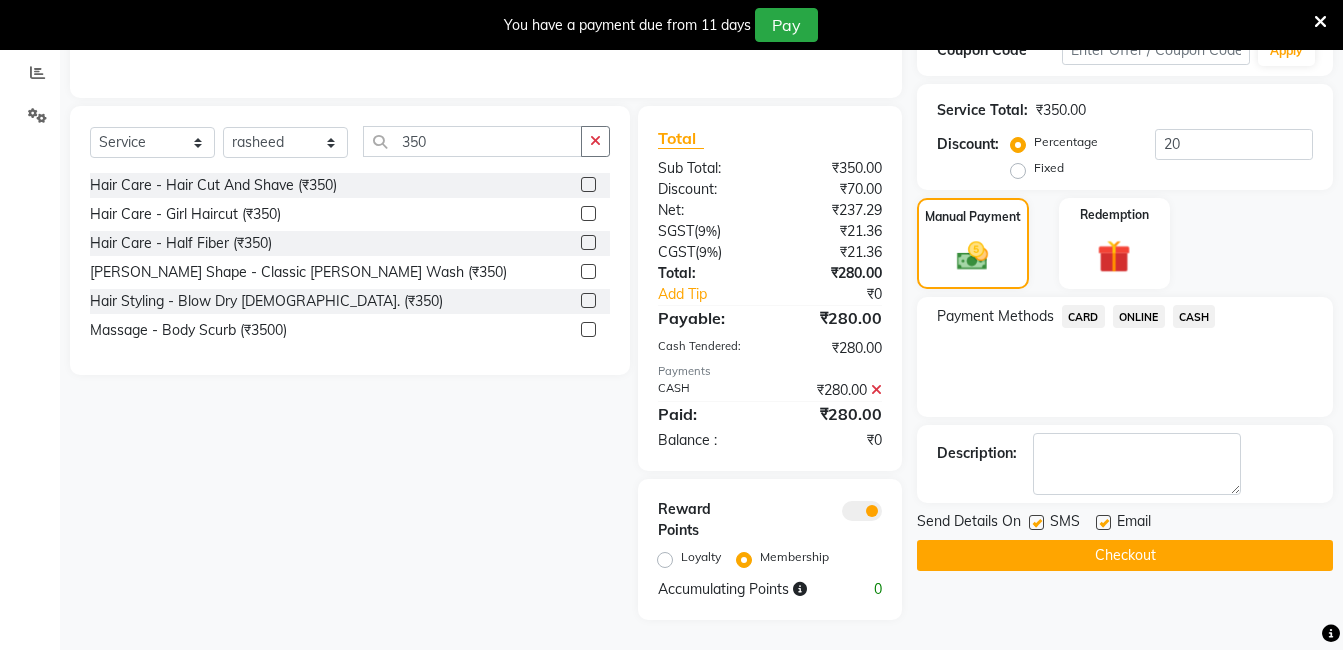 click on "Checkout" 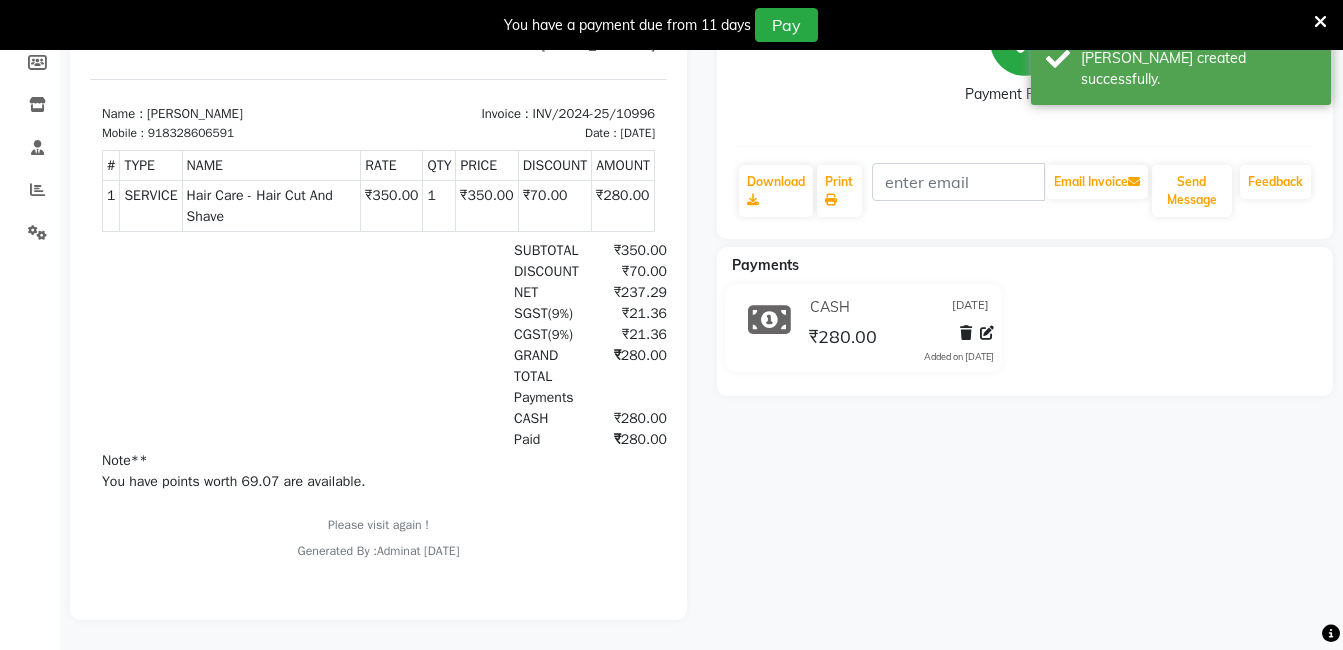 scroll, scrollTop: 0, scrollLeft: 0, axis: both 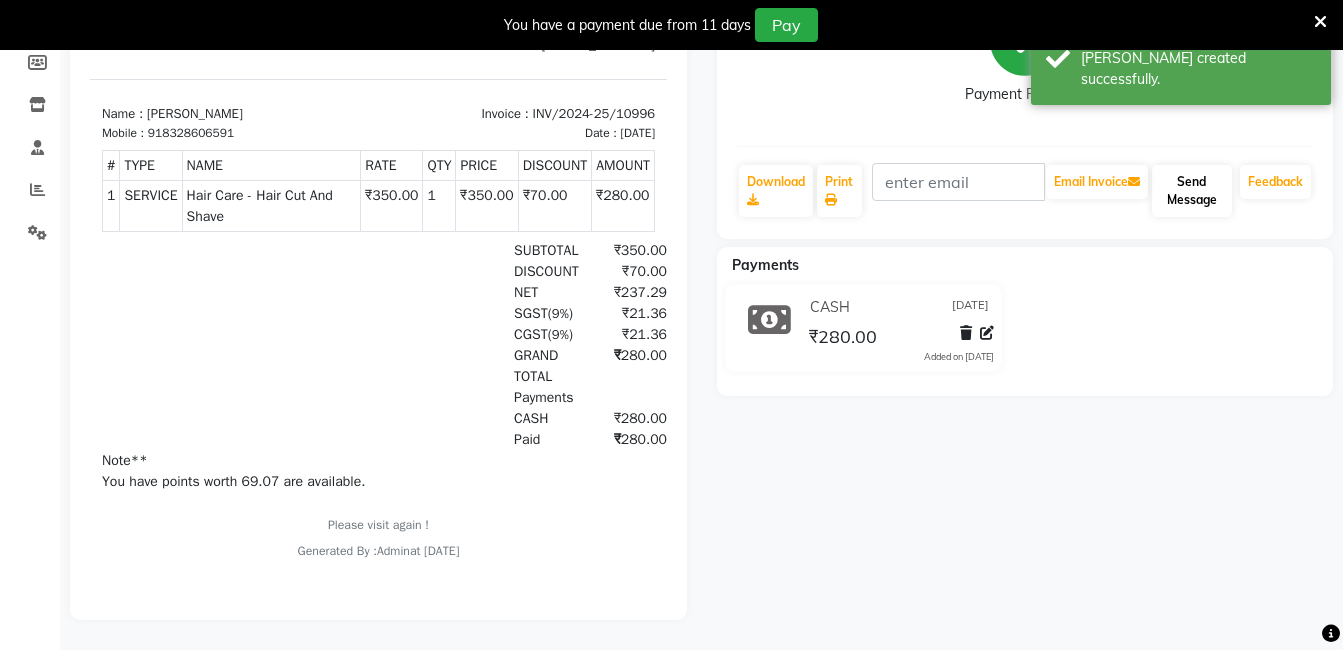 drag, startPoint x: 1268, startPoint y: 188, endPoint x: 1223, endPoint y: 175, distance: 46.840153 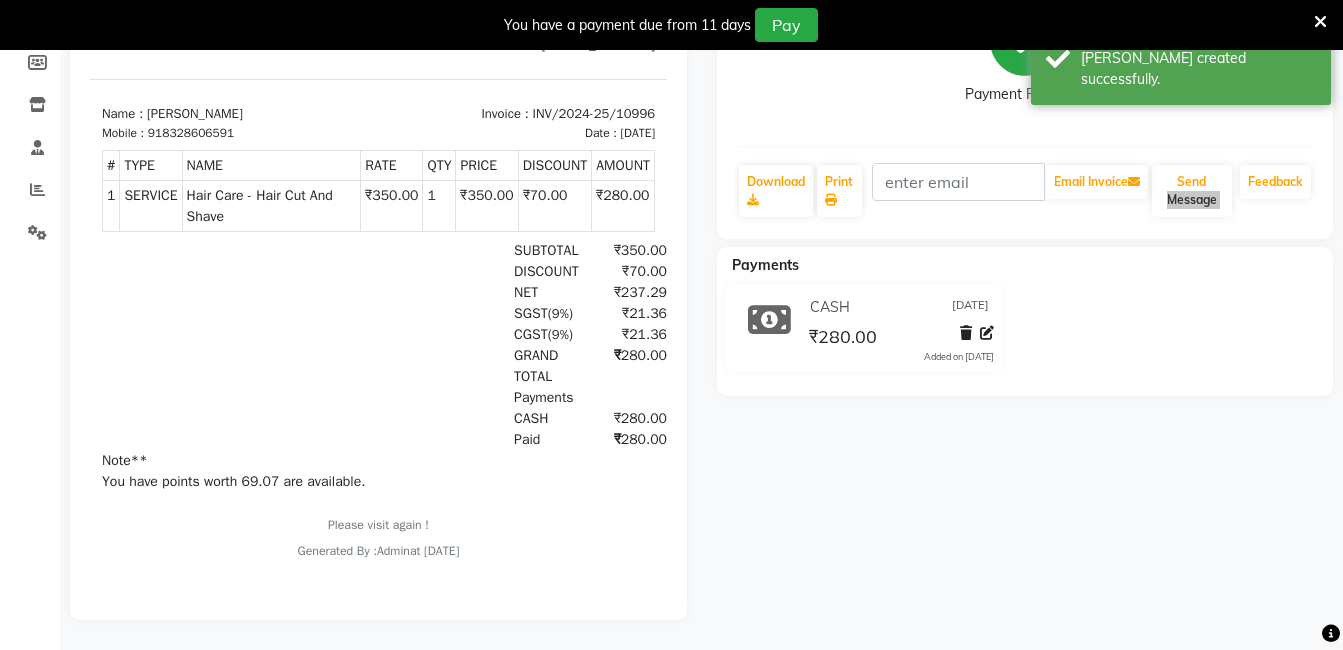click on "₹70.00" at bounding box center (555, 205) 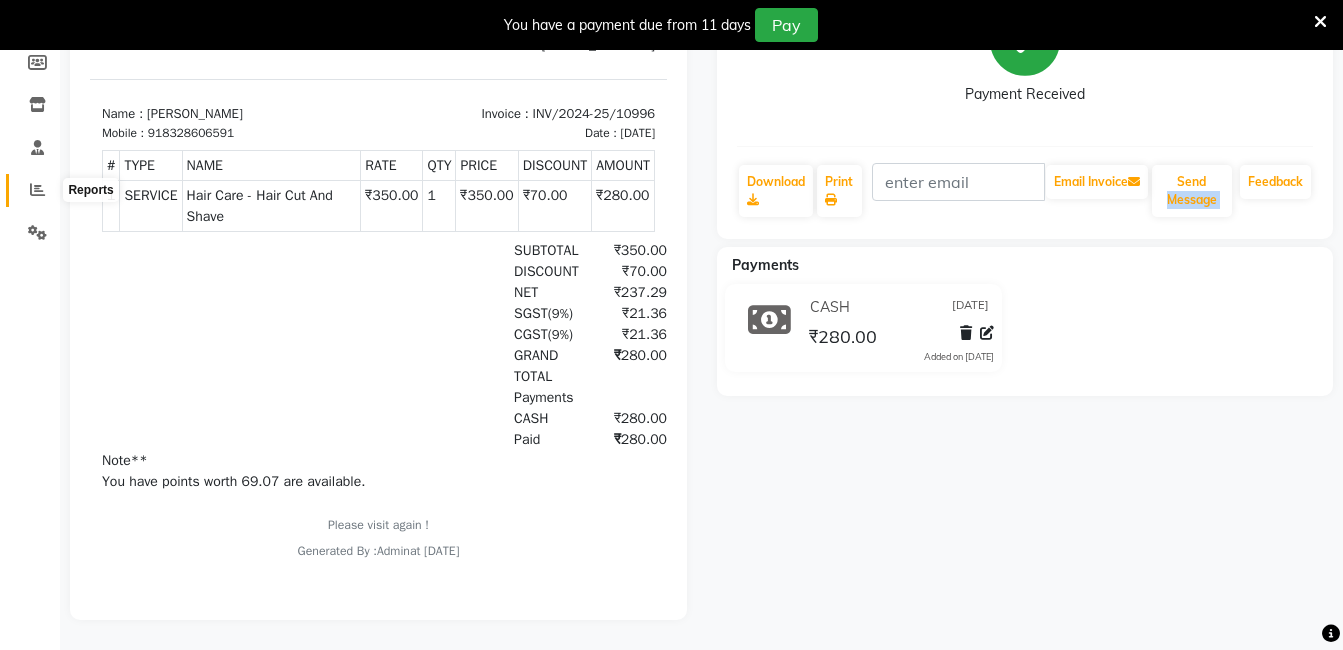 drag, startPoint x: 47, startPoint y: 469, endPoint x: 28, endPoint y: 172, distance: 297.60712 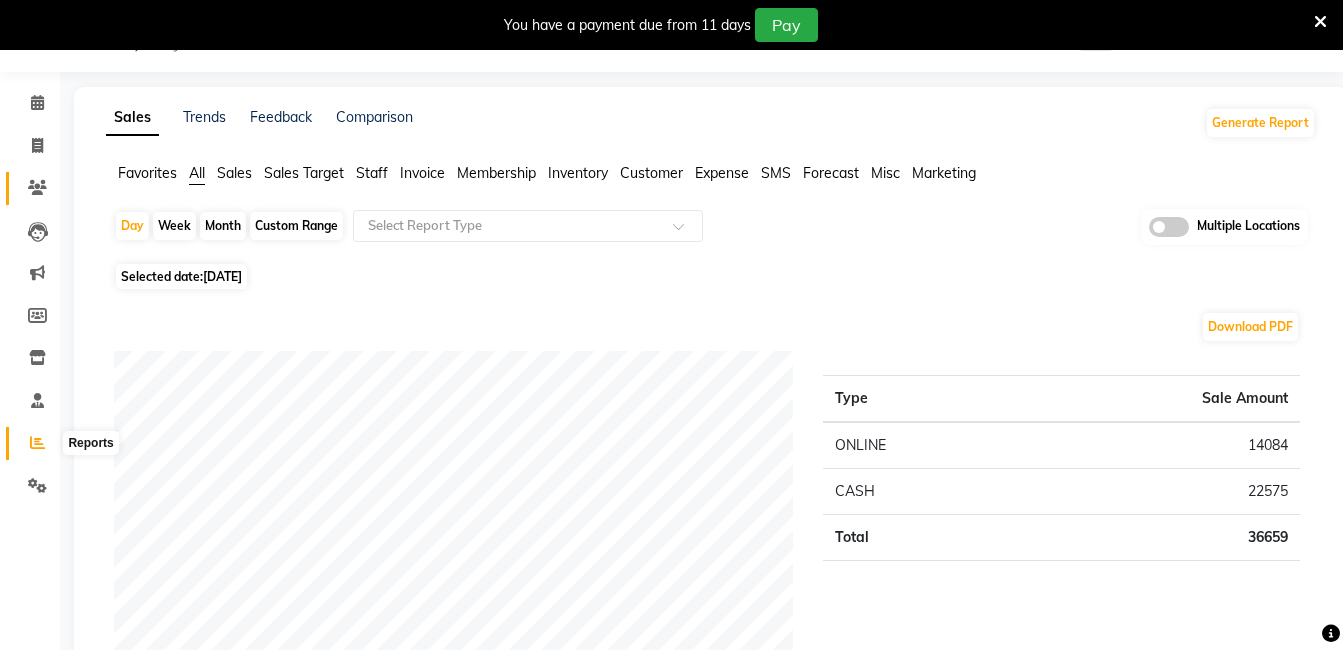 click 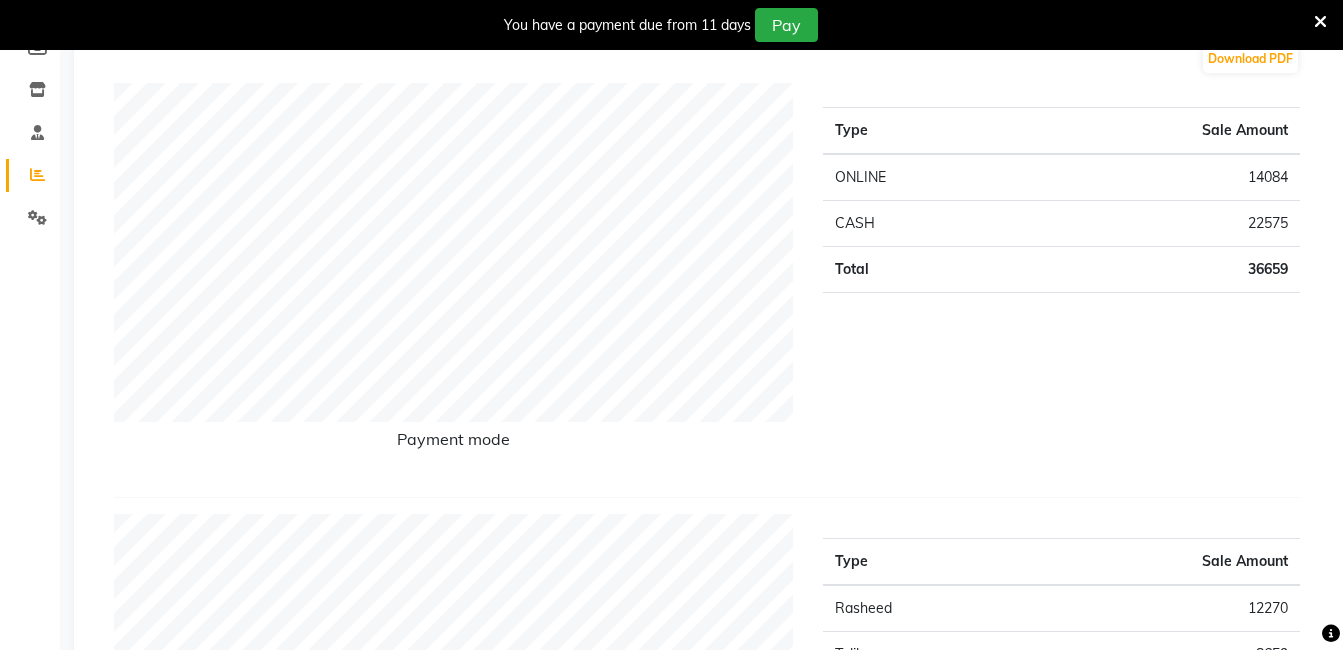 scroll, scrollTop: 886, scrollLeft: 0, axis: vertical 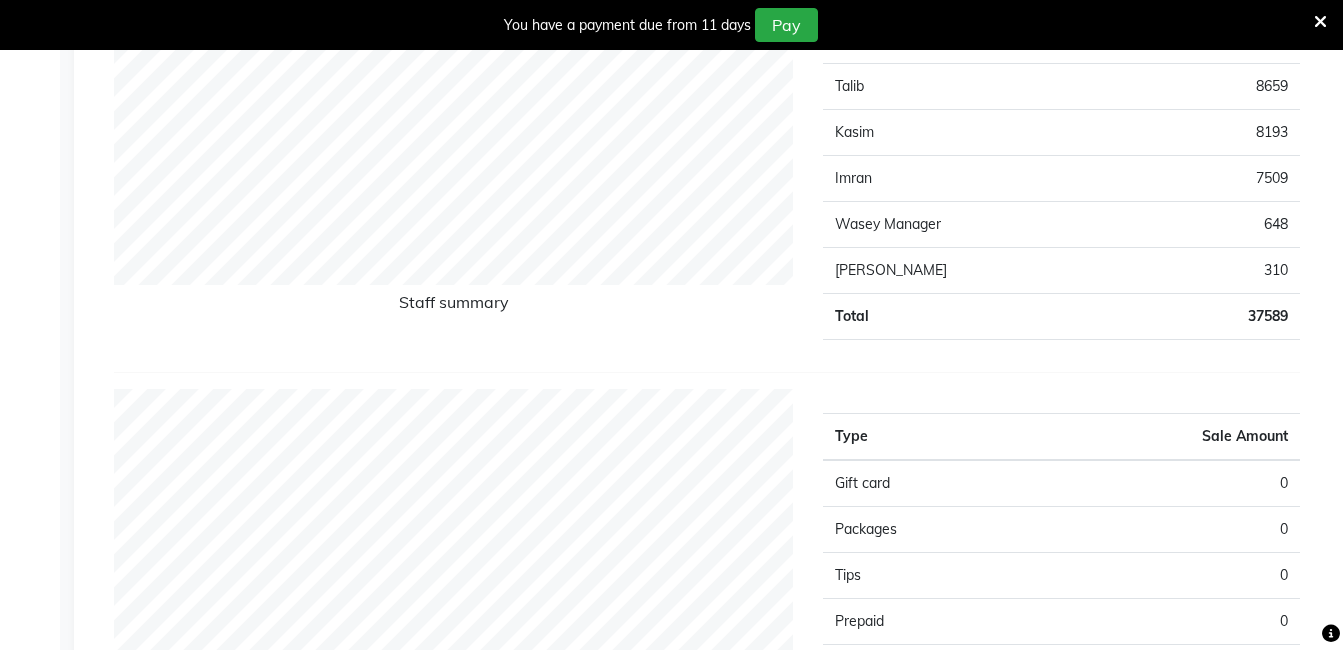 click on "Sales Trends Feedback Comparison Generate Report Favorites All Sales Sales Target Staff Invoice Membership Inventory Customer Expense SMS Forecast Misc Marketing  Day   Week   Month   Custom Range  Select Report Type Multiple Locations Selected date:  [DATE]  Download PDF Payment mode Type Sale Amount ONLINE 14084 CASH 22575 Total 36659 Staff summary Type Sale Amount Rasheed 12270 Talib 8659 Kasim 8193 Imran 7509 Wasey Manager 648 [PERSON_NAME] 310 Total 37589 Sales summary Type Sale Amount Gift card 0 Packages 0 Tips 0 Prepaid 0 Vouchers 0 Services 35538 Products 1452 Memberships 599 Fee 0 Total 37589 Service by category Type Sale Amount Facials 19018 Hair Care 12640 Hair Colouring 1800 [PERSON_NAME] Shape 1500 Manicure 400 Hair Styling 180 Total 35538 Service sales Type Sale Amount Facials - Hydra Facial 11998 Hair Care - Hair Cut And Shave 8820 Facials - Professional Facial Max 4000 Hair Care - Hair Cut 2320 Hair Colouring - Loreal Ino Hair Colour 1800 Facials - Professional Dtan 1600 [PERSON_NAME] Shape - [PERSON_NAME] Shape 1500 560" 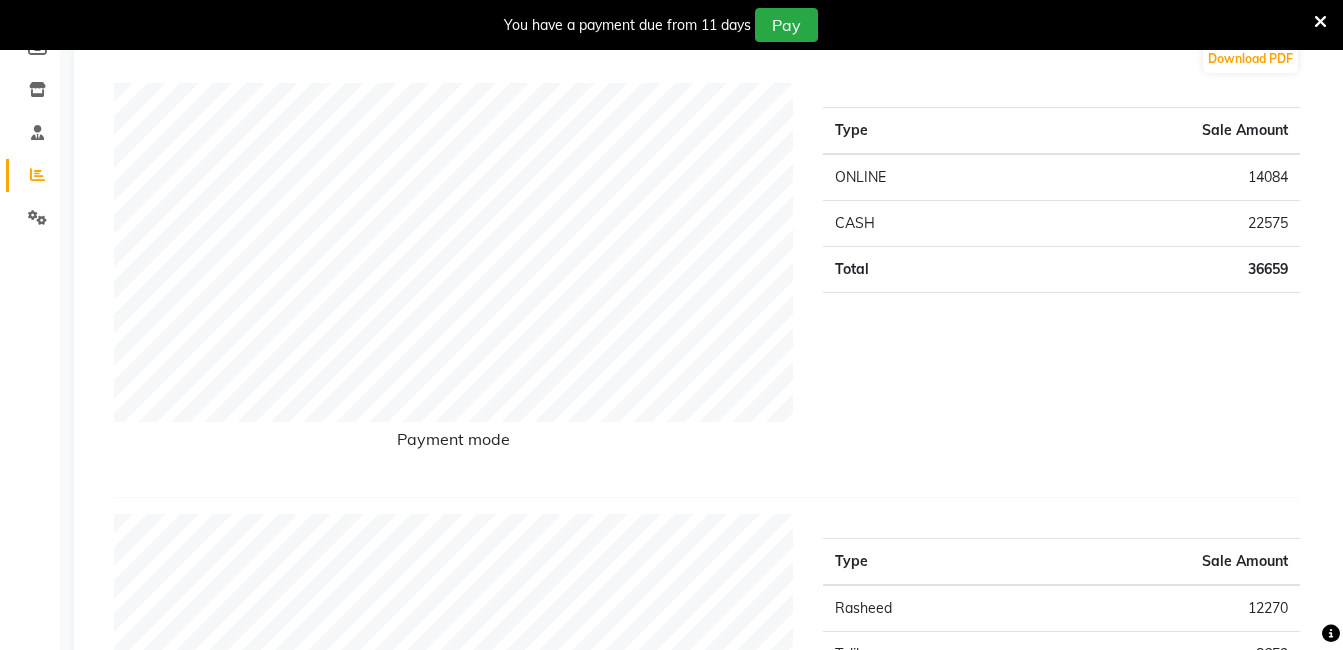 click on "Payment mode" 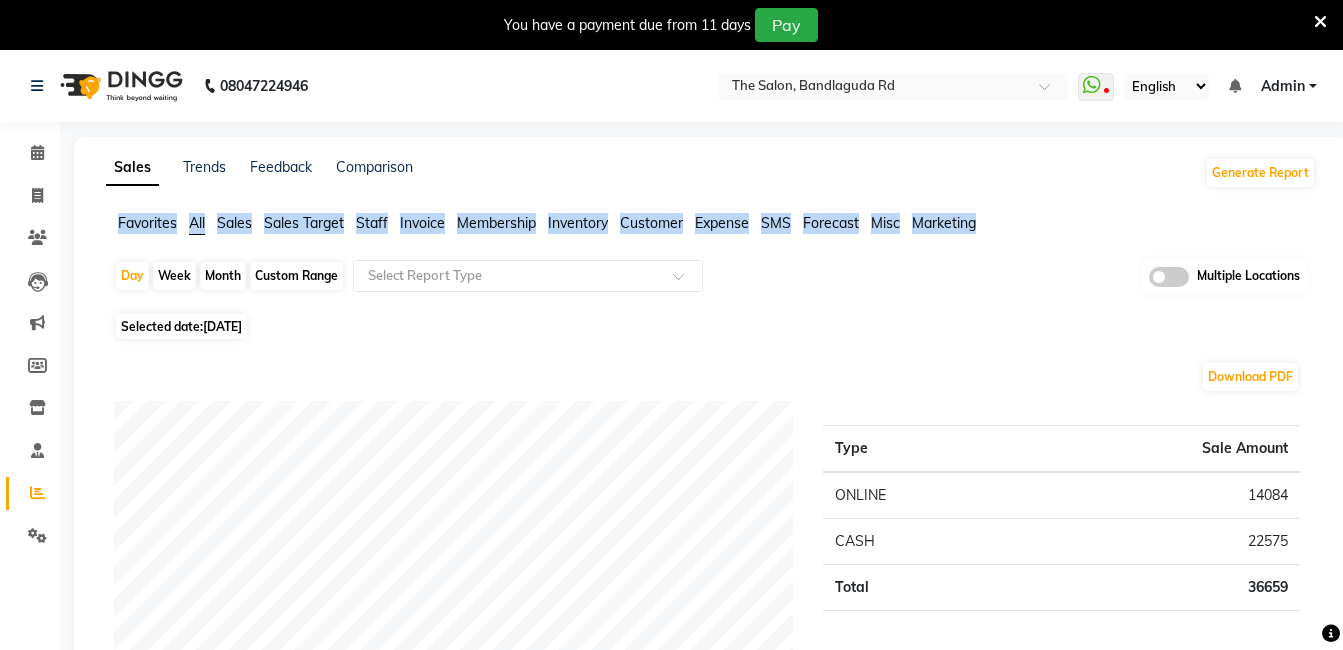 drag, startPoint x: 90, startPoint y: 294, endPoint x: 105, endPoint y: 162, distance: 132.84953 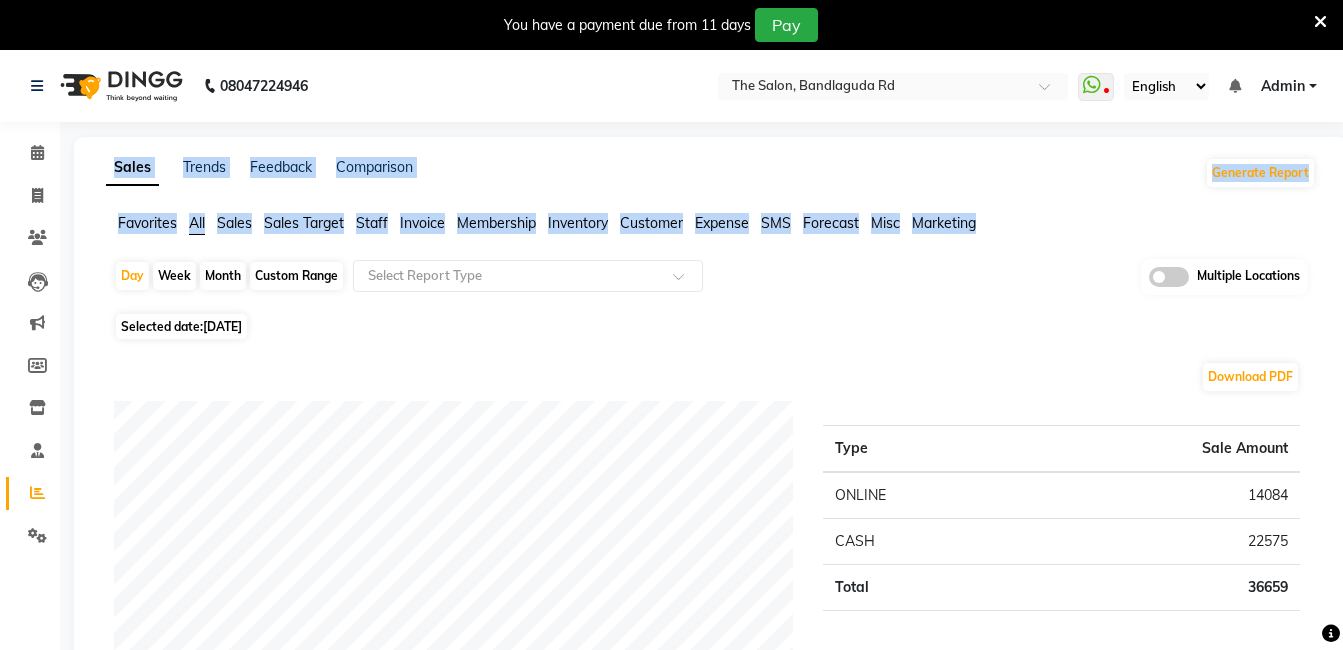 drag, startPoint x: 105, startPoint y: 162, endPoint x: 109, endPoint y: 74, distance: 88.09086 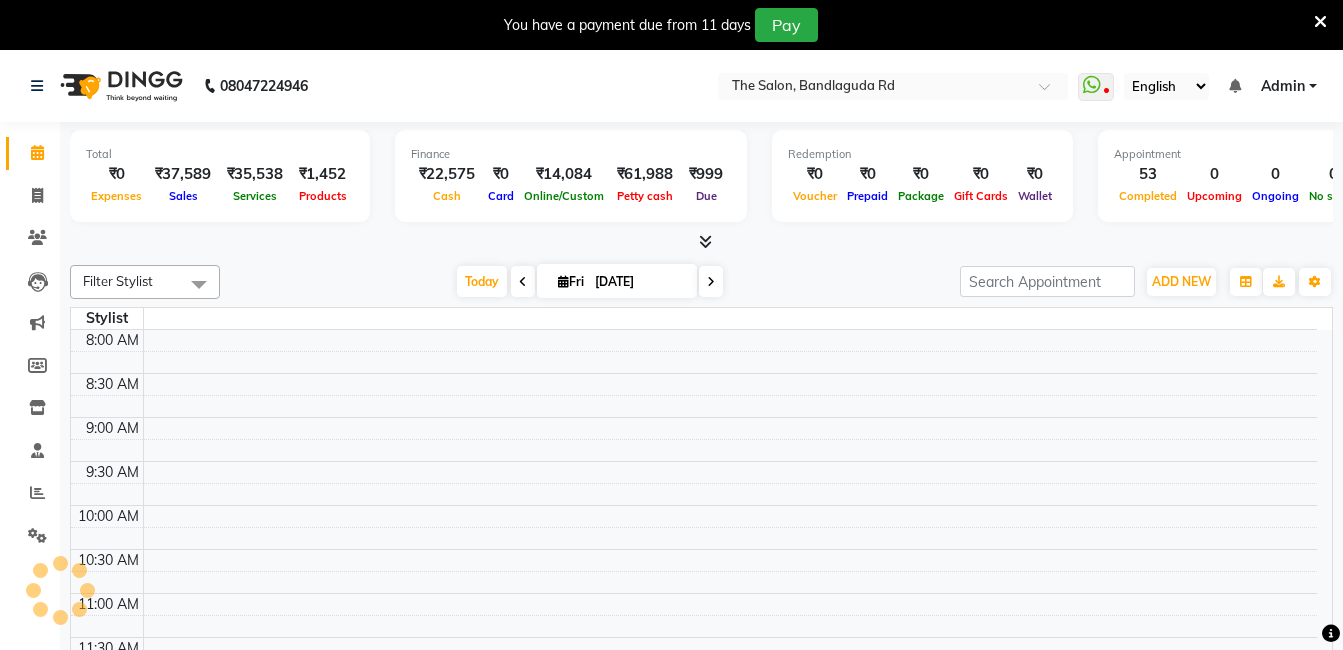 scroll, scrollTop: 0, scrollLeft: 0, axis: both 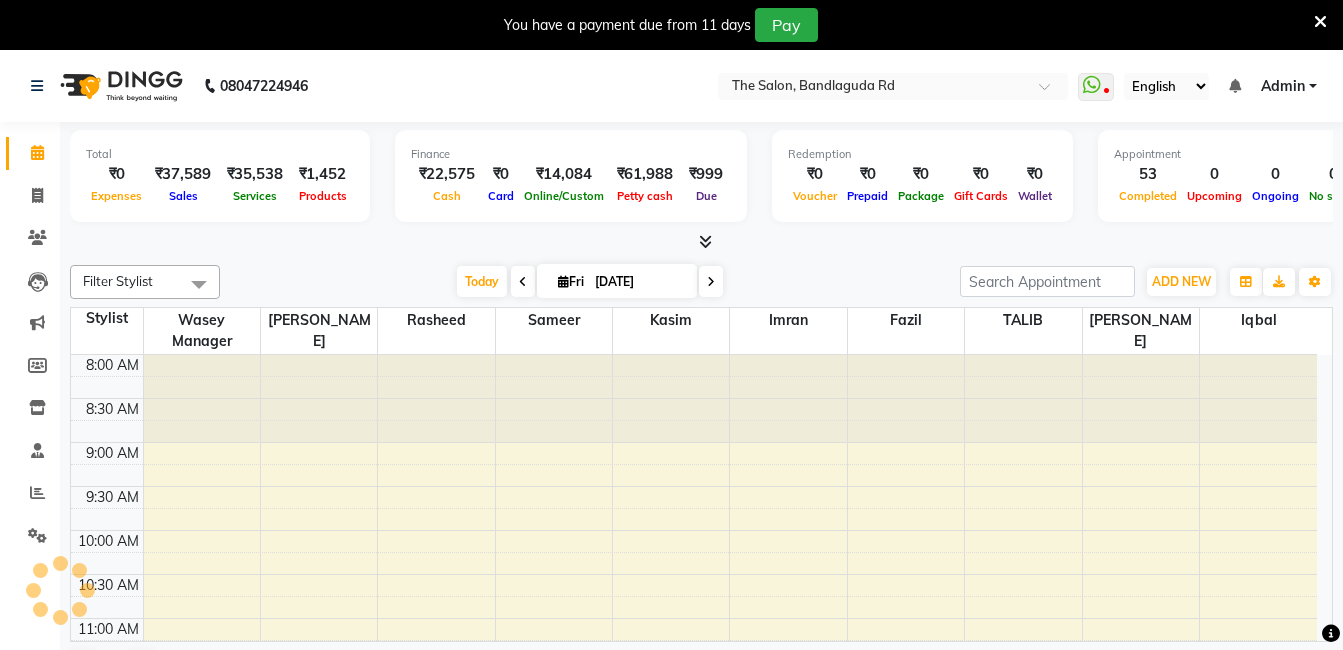click 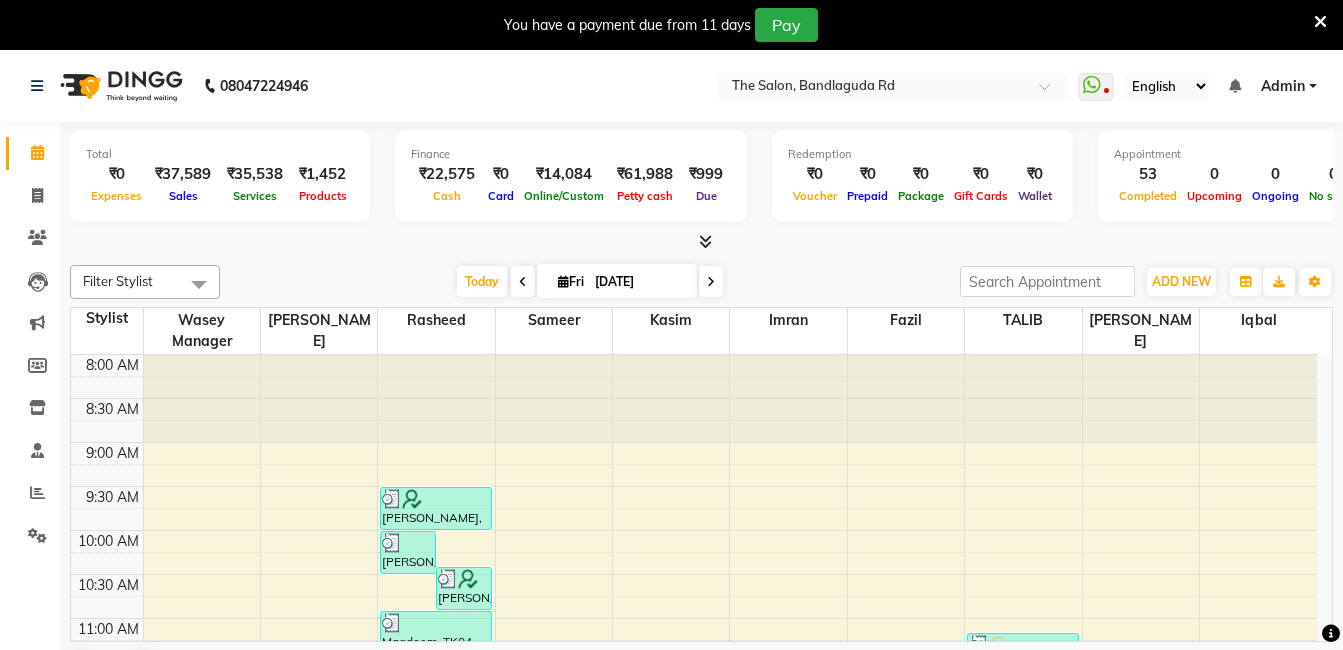 drag, startPoint x: 945, startPoint y: 254, endPoint x: 975, endPoint y: 256, distance: 30.066593 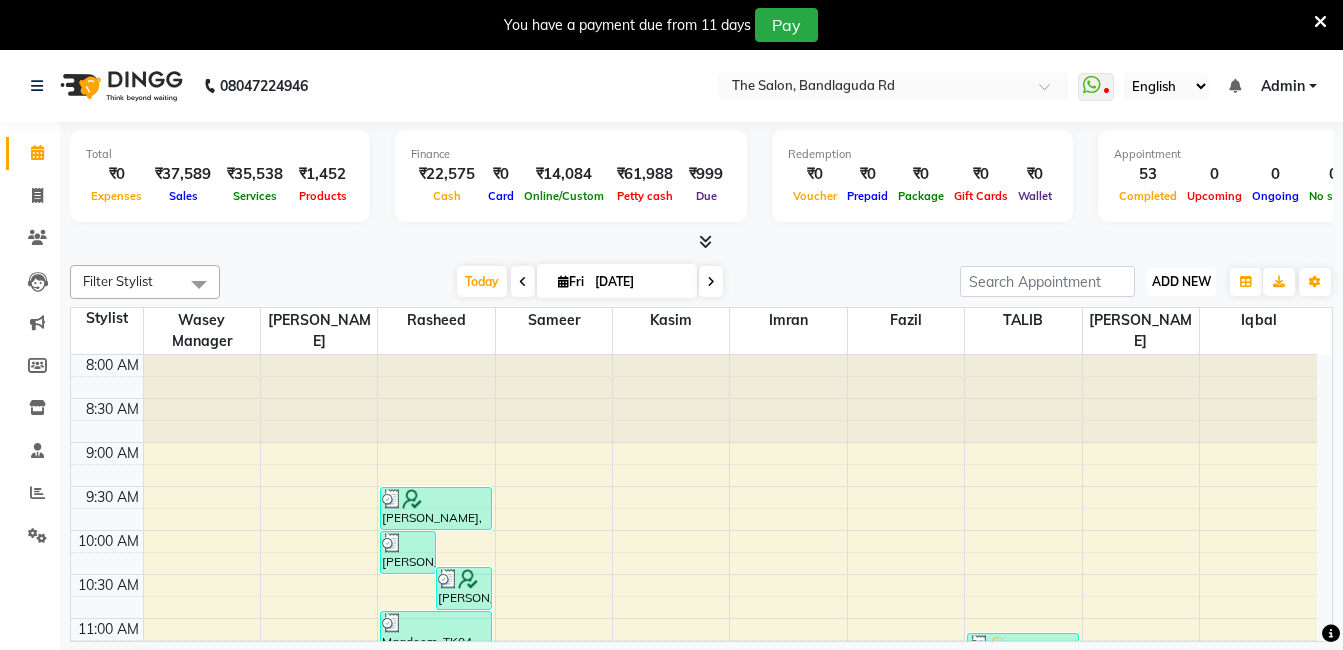 click on "ADD NEW Toggle Dropdown" at bounding box center [1181, 282] 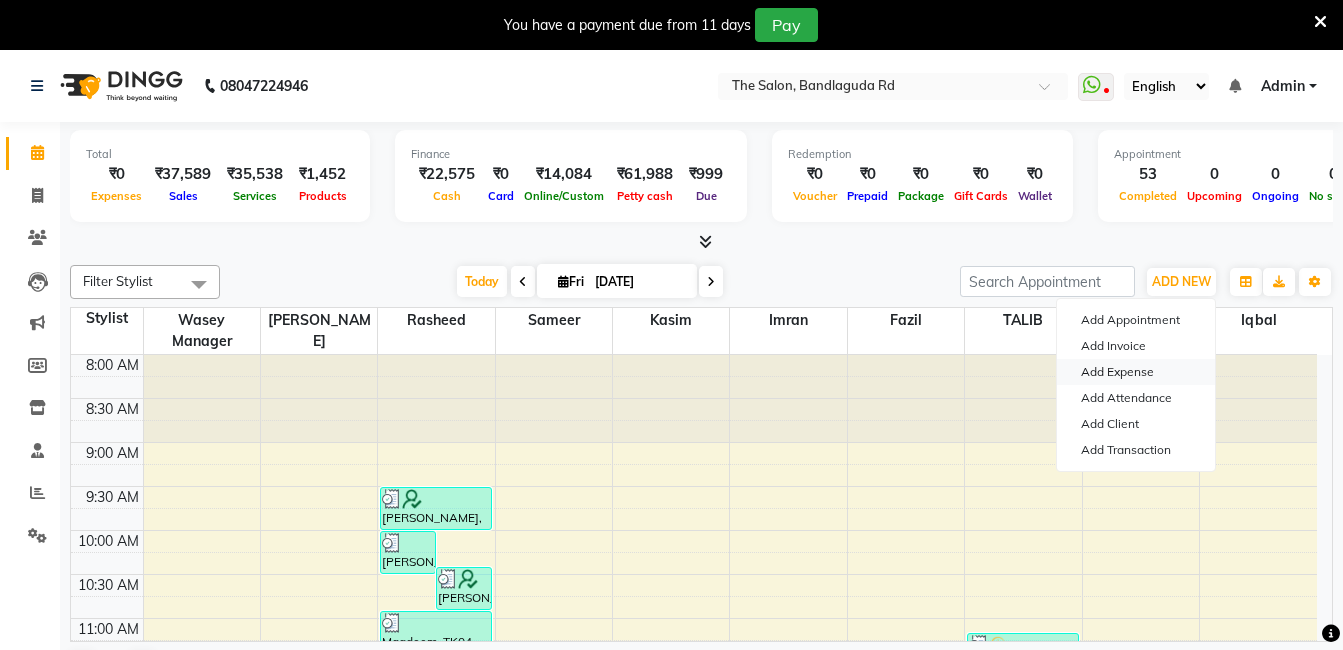 click on "Add Expense" at bounding box center (1136, 372) 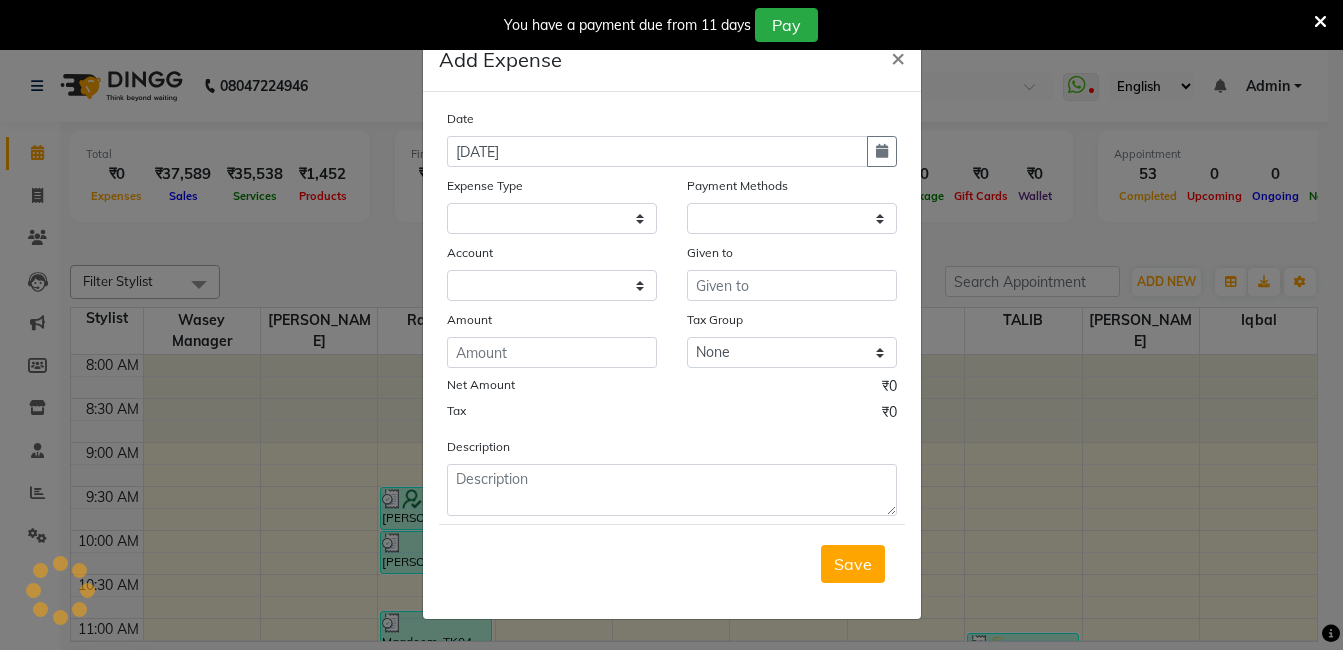 select 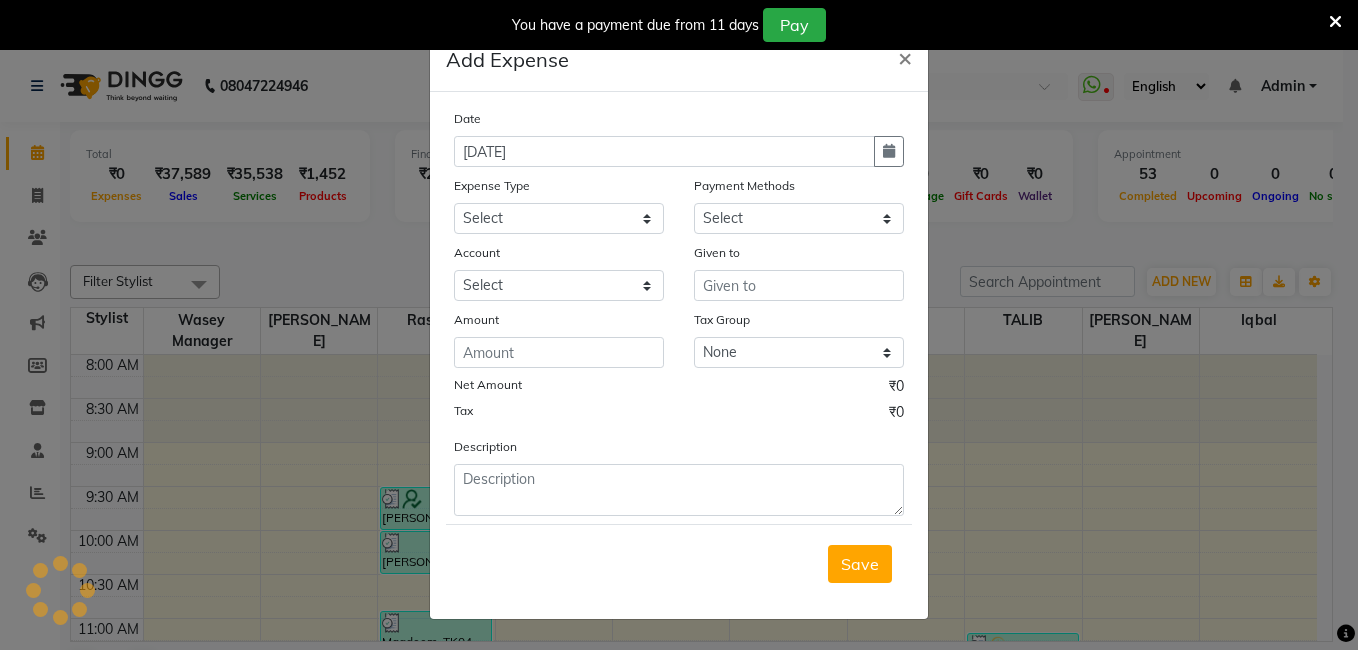 select on "1" 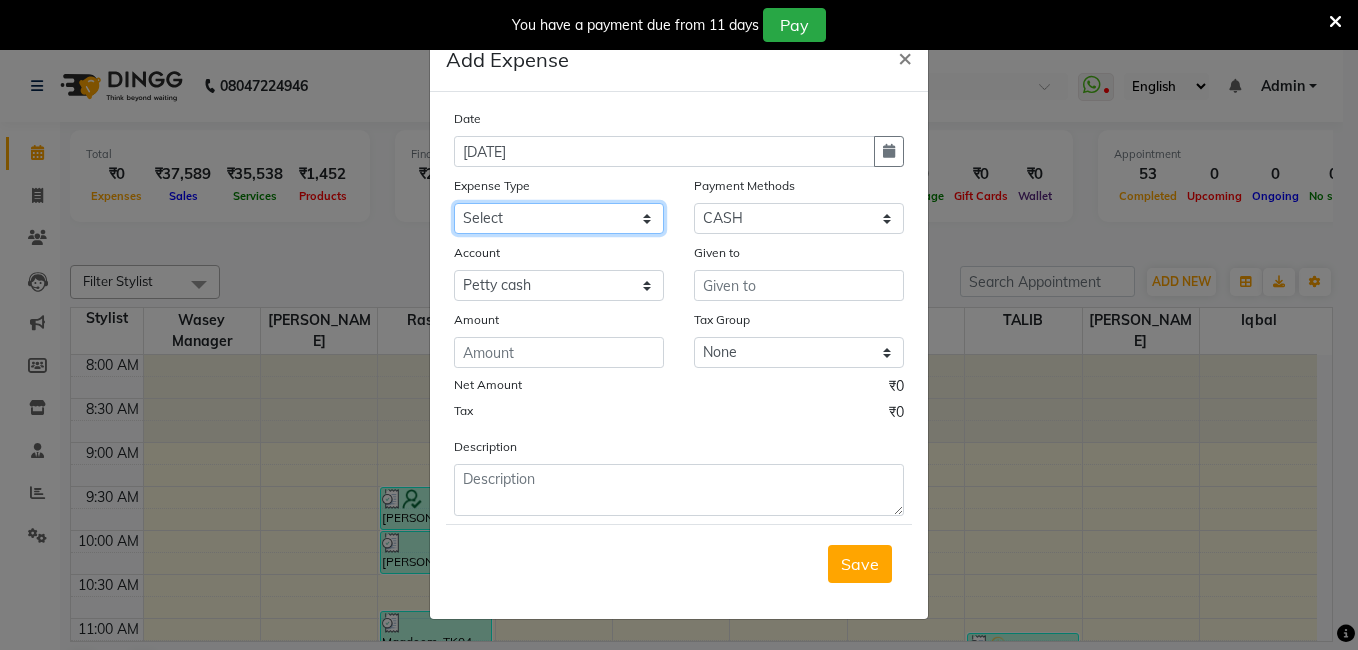 click on "Select Advance Salary [PERSON_NAME] bhai [PERSON_NAME] bhai chitti [DATE] Auto - Iqbal Bhai Bank charges BEGGAR Car maintenance  Cash transfer to bank Cash transfer to hub chitti sep Client Snacks Clinical charges daily target dev distributions beardo Equipment Fuel Govt fee Incentive Insurance International purchase khalid bhai [DATE] Loan Repayment Lunch Maintenance Marketing Miscellaneous MRA Other Pantry Product [PERSON_NAME] ENTERPRISES BEARDO Rent Salary staff Staff Snacks staff tips [DATE] money Tax Tea & Refreshment Utilities" 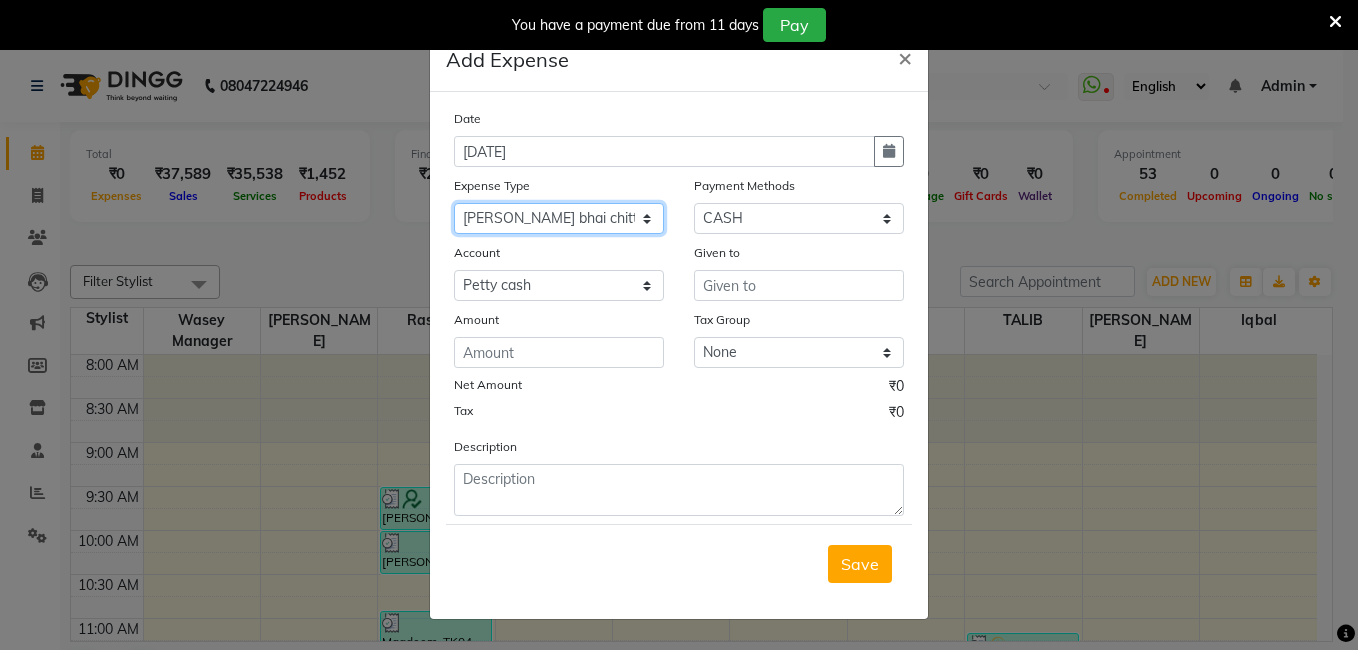 click on "Select Advance Salary [PERSON_NAME] bhai [PERSON_NAME] bhai chitti [DATE] Auto - Iqbal Bhai Bank charges BEGGAR Car maintenance  Cash transfer to bank Cash transfer to hub chitti sep Client Snacks Clinical charges daily target dev distributions beardo Equipment Fuel Govt fee Incentive Insurance International purchase khalid bhai [DATE] Loan Repayment Lunch Maintenance Marketing Miscellaneous MRA Other Pantry Product [PERSON_NAME] ENTERPRISES BEARDO Rent Salary staff Staff Snacks staff tips [DATE] money Tax Tea & Refreshment Utilities" 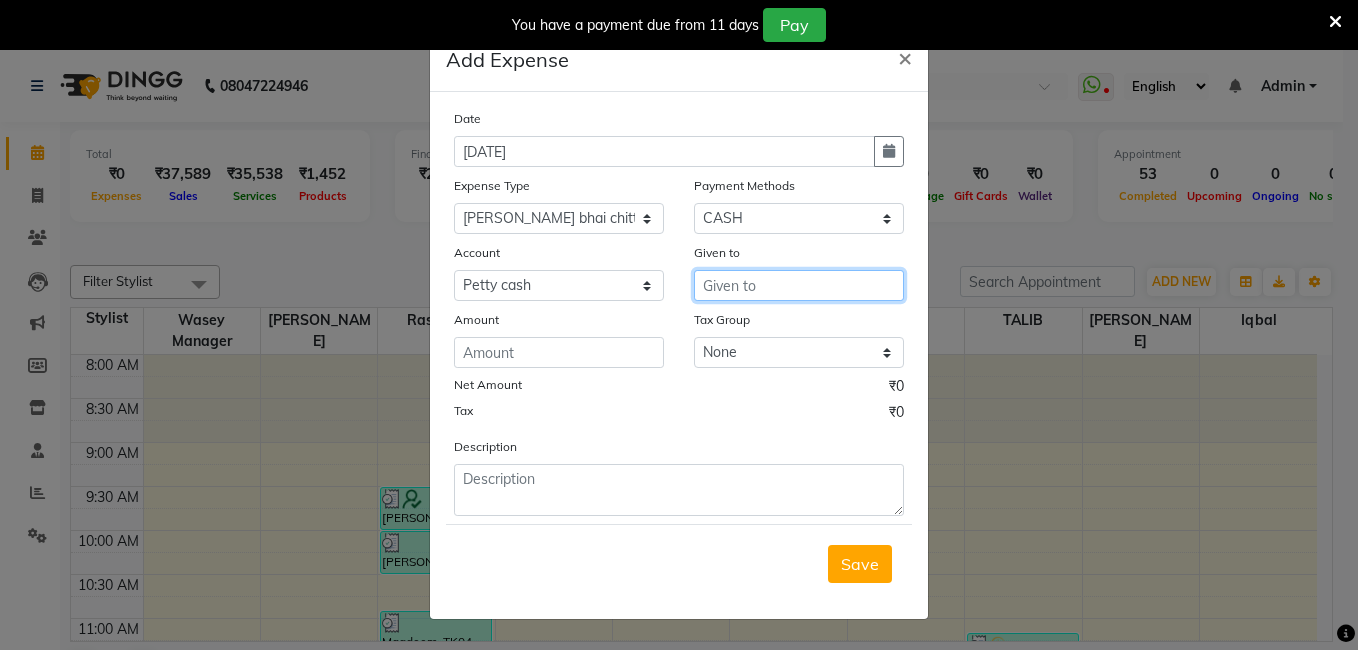 click at bounding box center (799, 285) 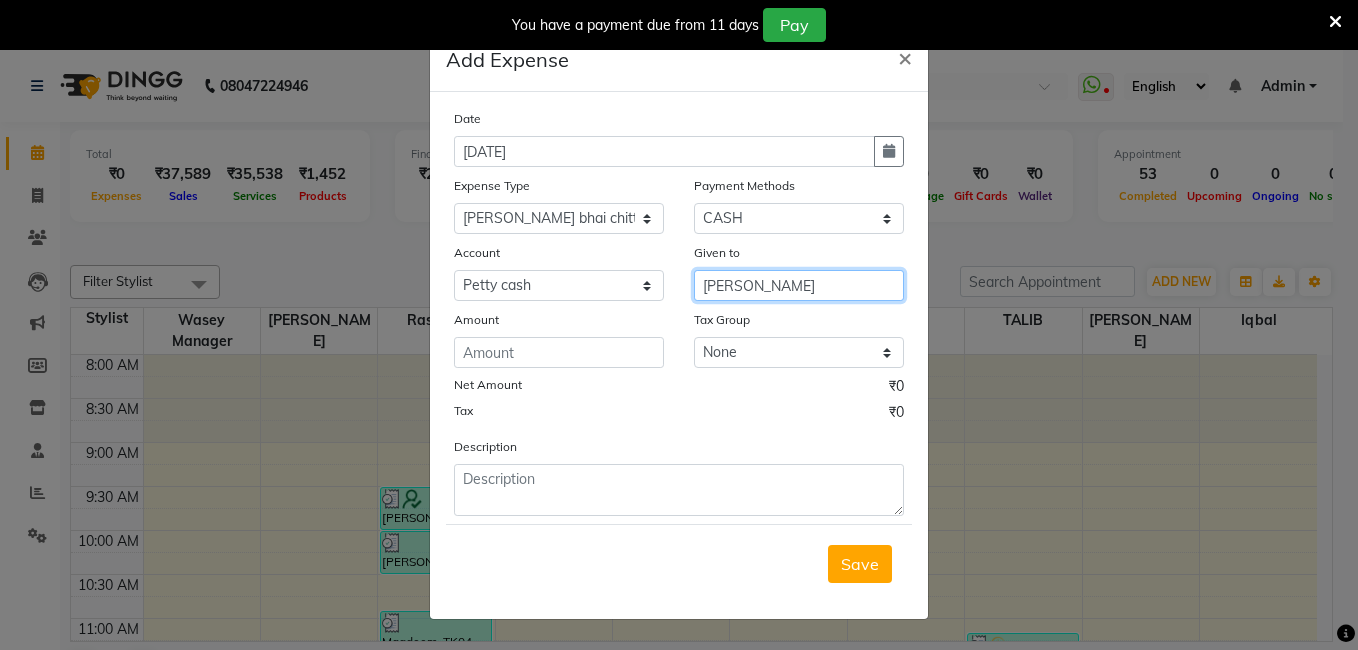 type on "[PERSON_NAME]" 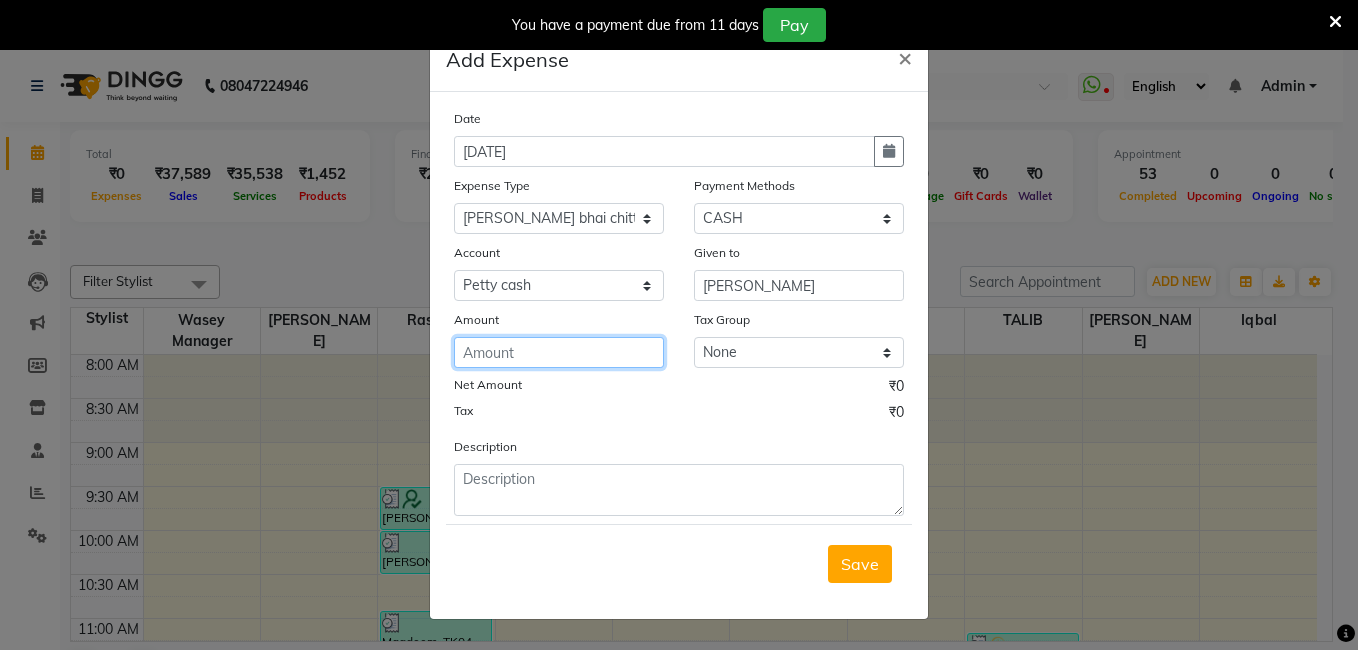 click 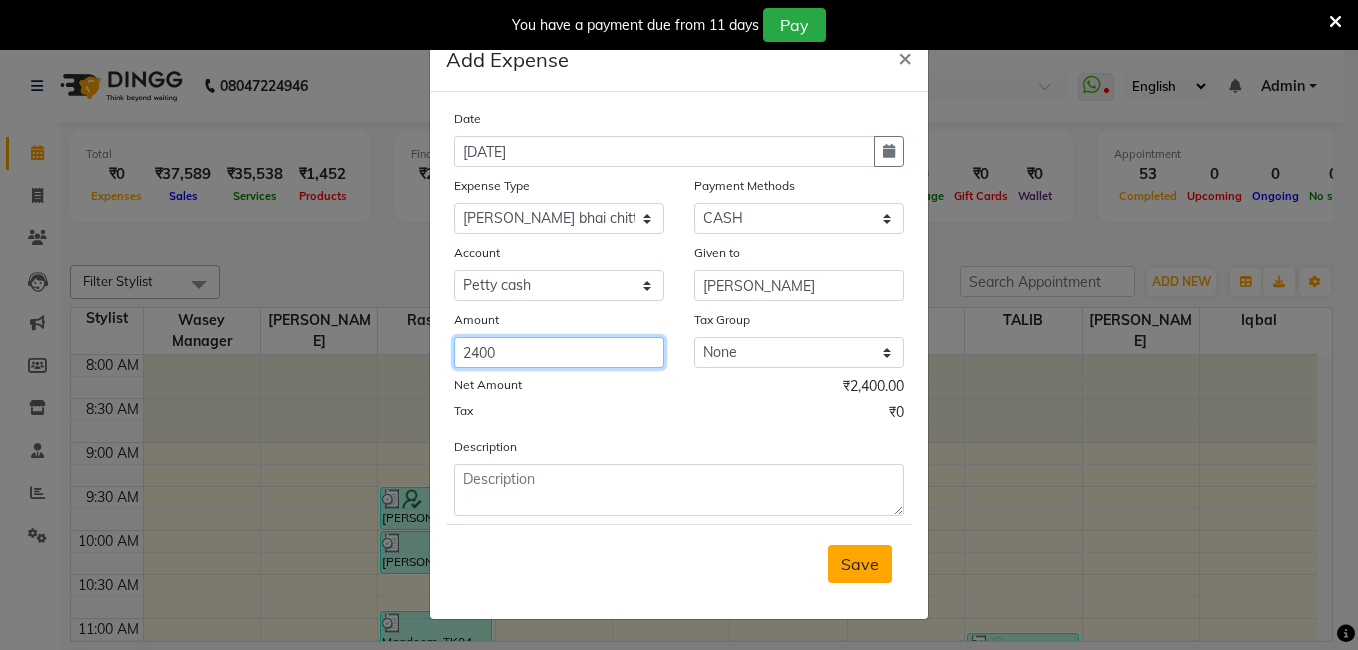 type on "2400" 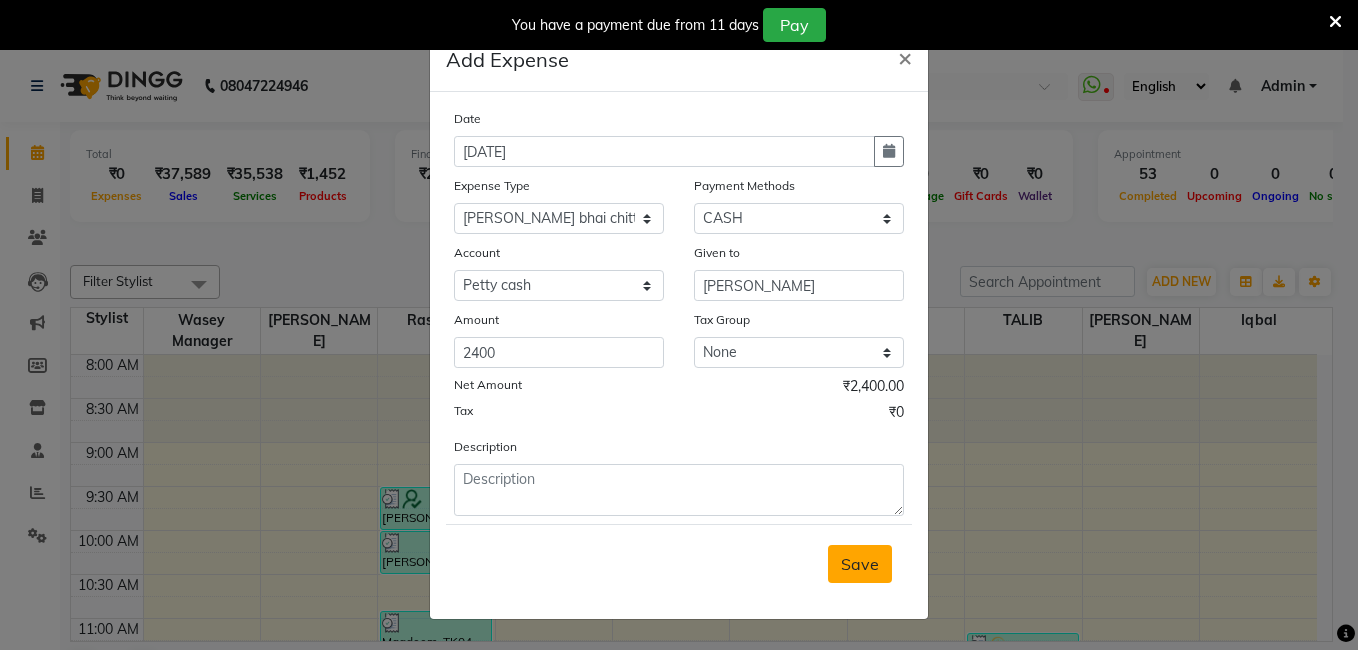 click on "Save" at bounding box center (860, 564) 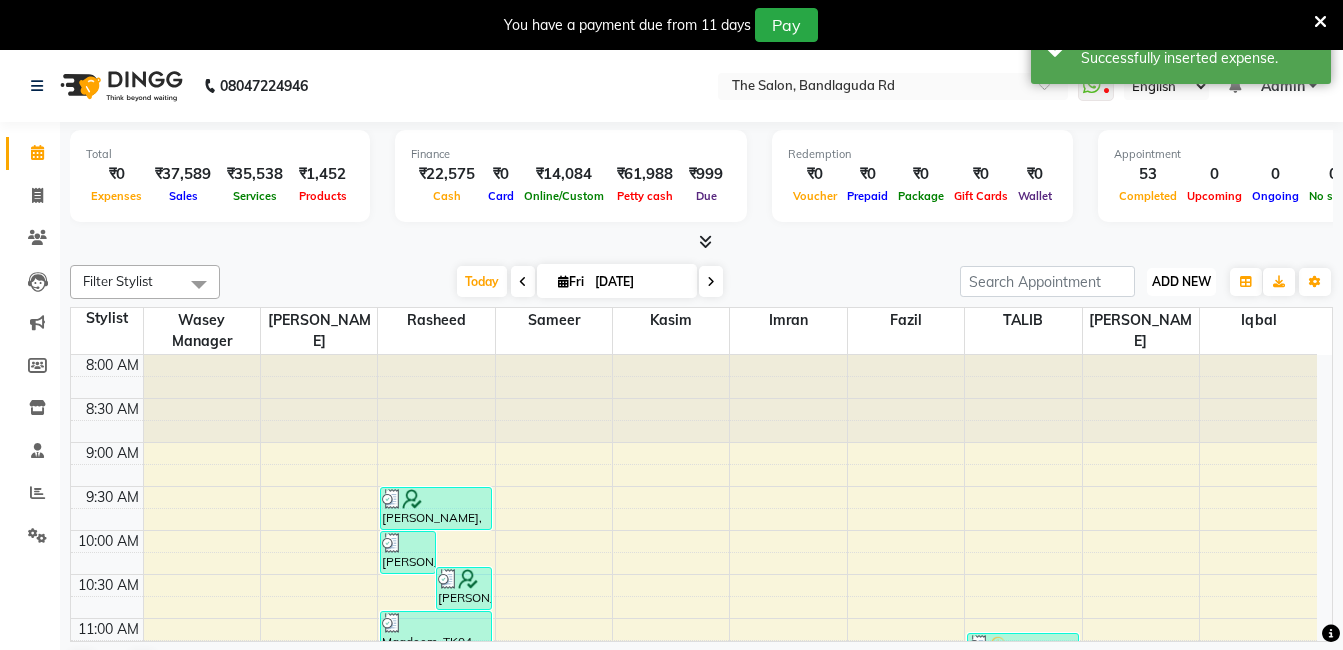 click on "ADD NEW" at bounding box center (1181, 281) 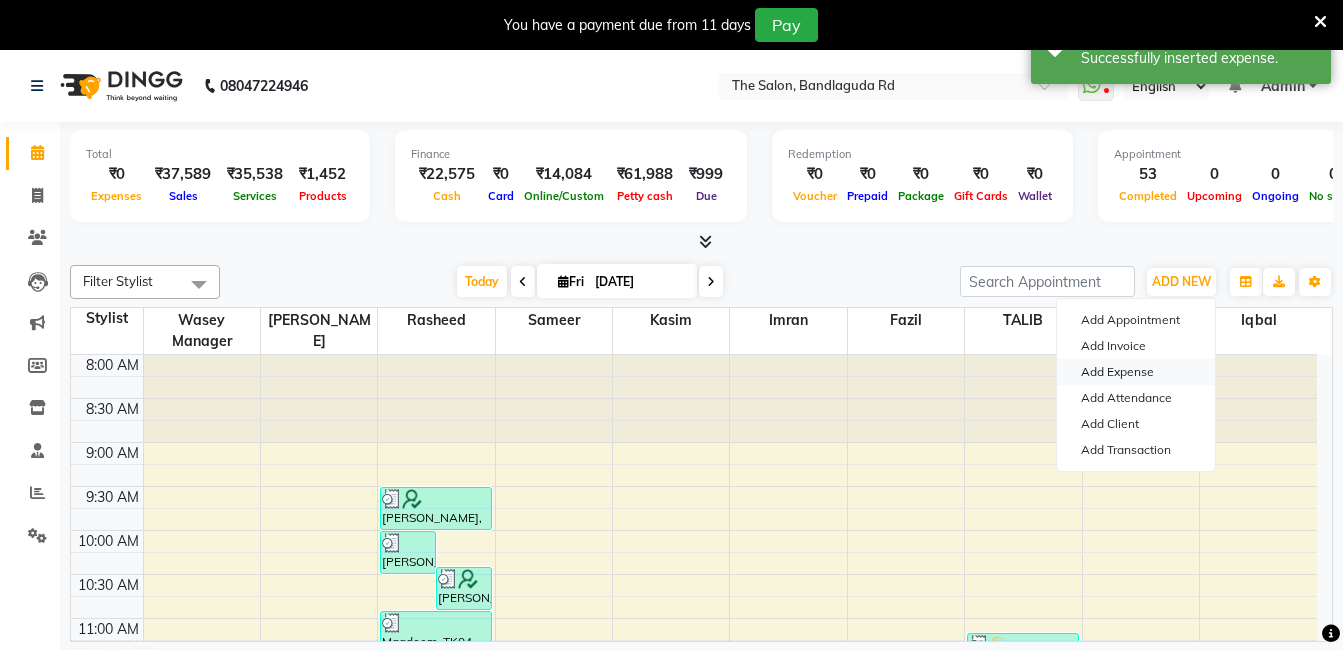 click on "Add Expense" at bounding box center (1136, 372) 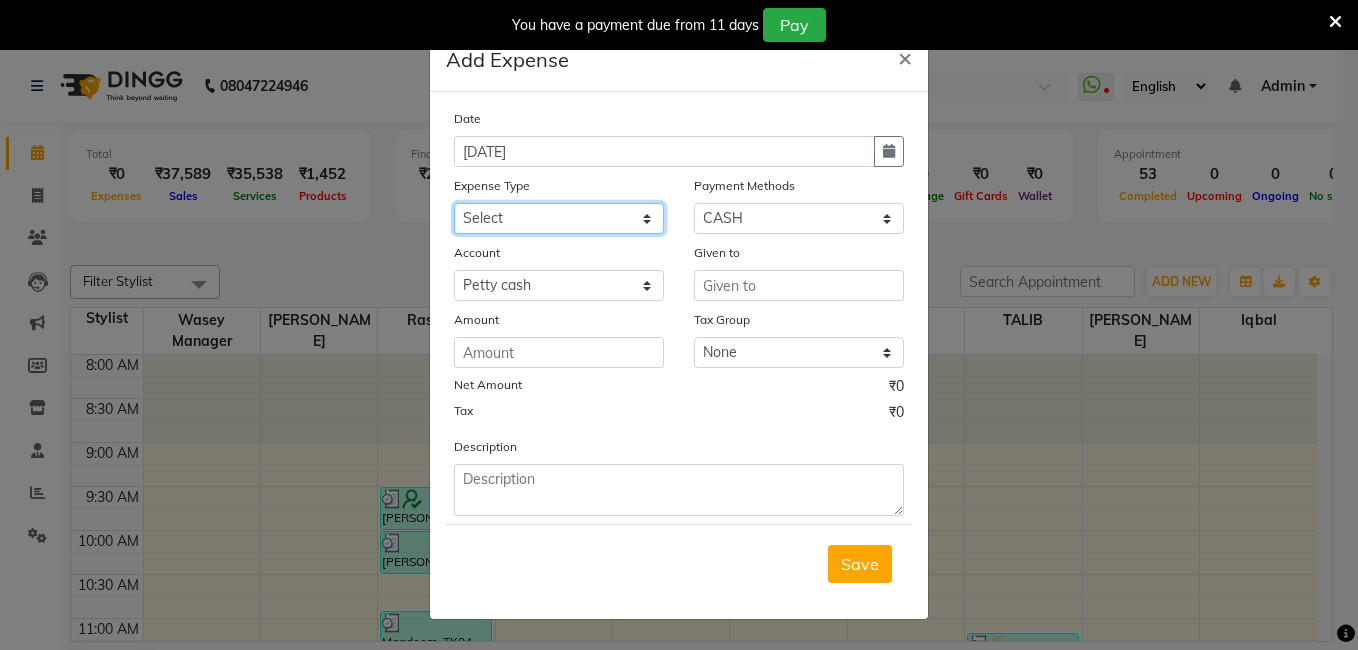 click on "Select Advance Salary [PERSON_NAME] bhai [PERSON_NAME] bhai chitti [DATE] Auto - Iqbal Bhai Bank charges BEGGAR Car maintenance  Cash transfer to bank Cash transfer to hub chitti sep Client Snacks Clinical charges daily target dev distributions beardo Equipment Fuel Govt fee Incentive Insurance International purchase khalid bhai [DATE] Loan Repayment Lunch Maintenance Marketing Miscellaneous MRA Other Pantry Product [PERSON_NAME] ENTERPRISES BEARDO Rent Salary staff Staff Snacks staff tips [DATE] money Tax Tea & Refreshment Utilities" 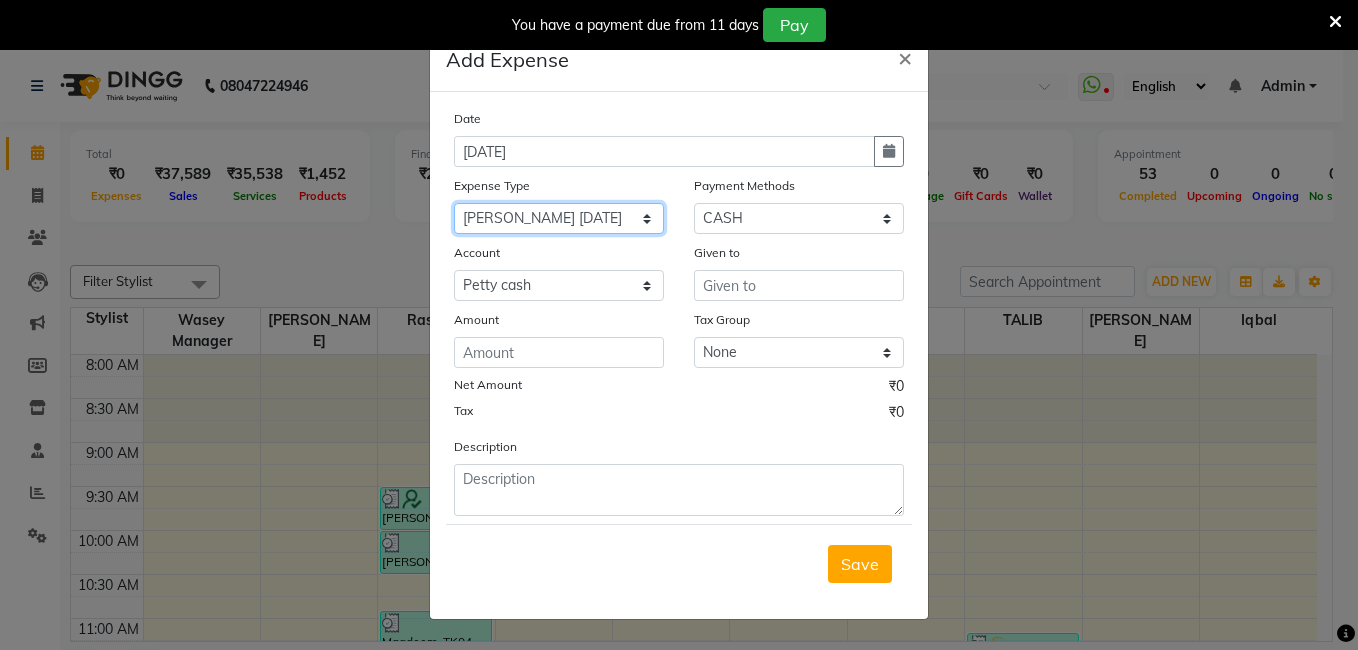 click on "Select Advance Salary [PERSON_NAME] bhai [PERSON_NAME] bhai chitti [DATE] Auto - Iqbal Bhai Bank charges BEGGAR Car maintenance  Cash transfer to bank Cash transfer to hub chitti sep Client Snacks Clinical charges daily target dev distributions beardo Equipment Fuel Govt fee Incentive Insurance International purchase khalid bhai [DATE] Loan Repayment Lunch Maintenance Marketing Miscellaneous MRA Other Pantry Product [PERSON_NAME] ENTERPRISES BEARDO Rent Salary staff Staff Snacks staff tips [DATE] money Tax Tea & Refreshment Utilities" 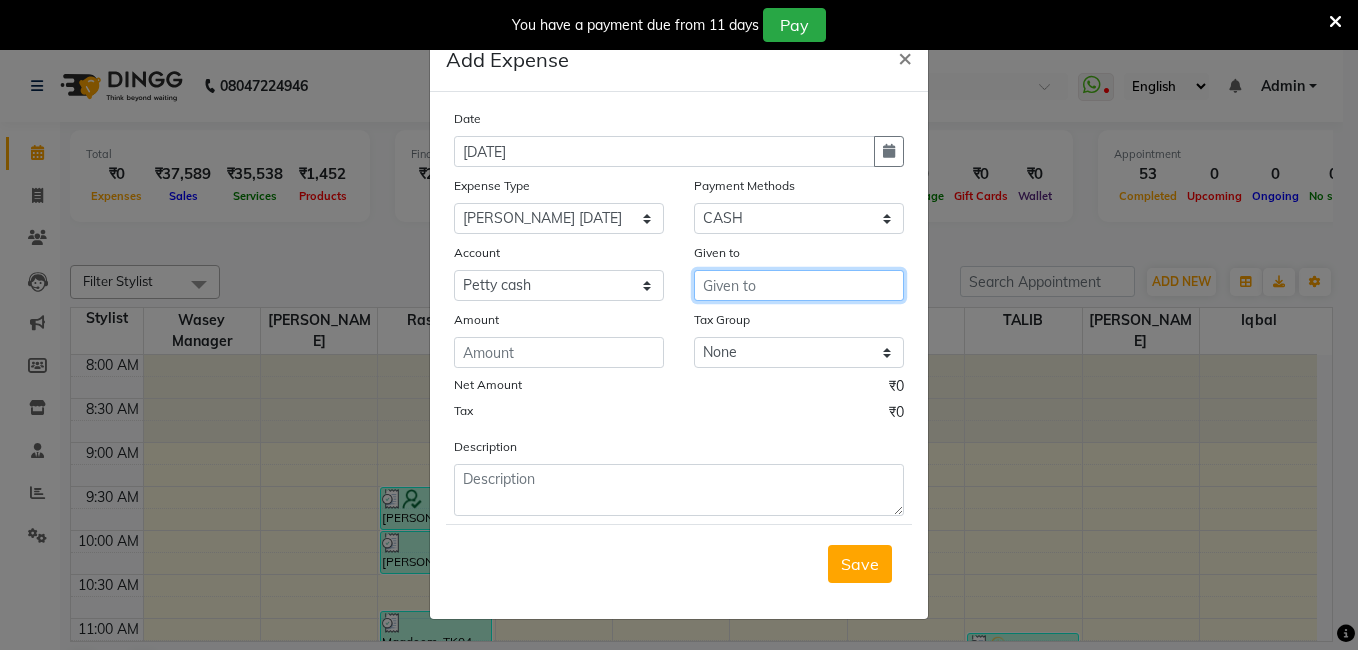 click at bounding box center [799, 285] 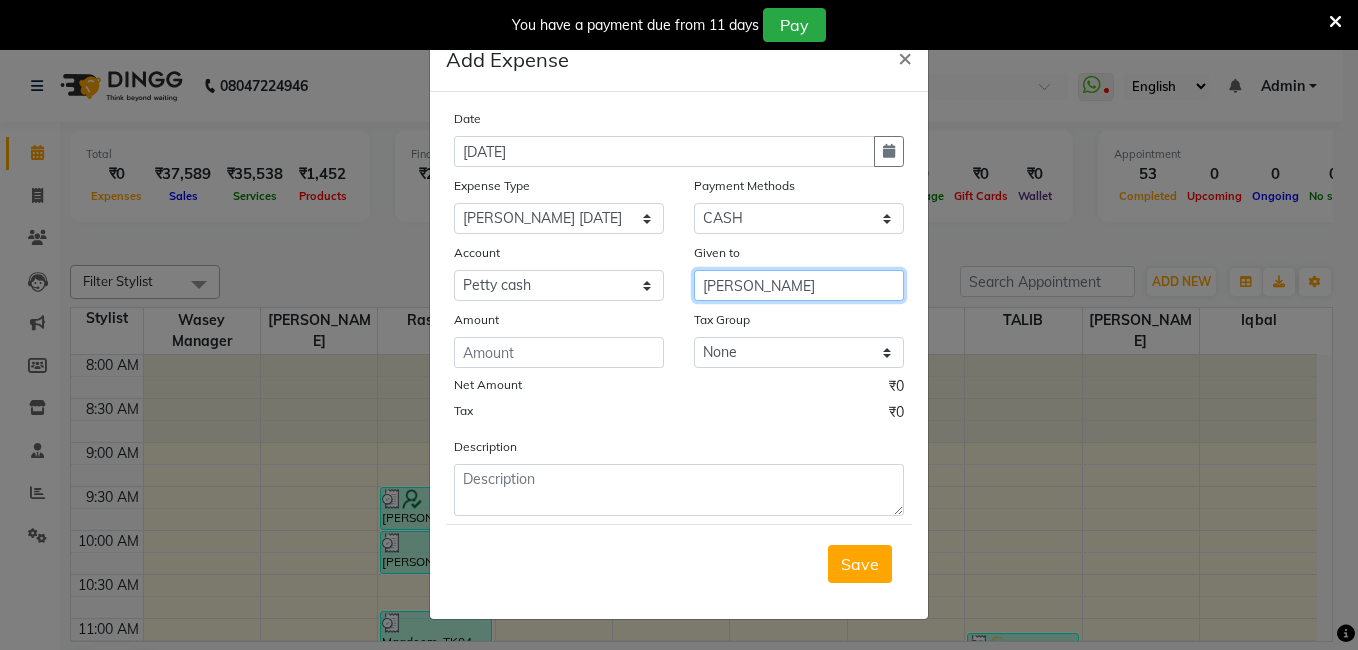 type on "[PERSON_NAME]" 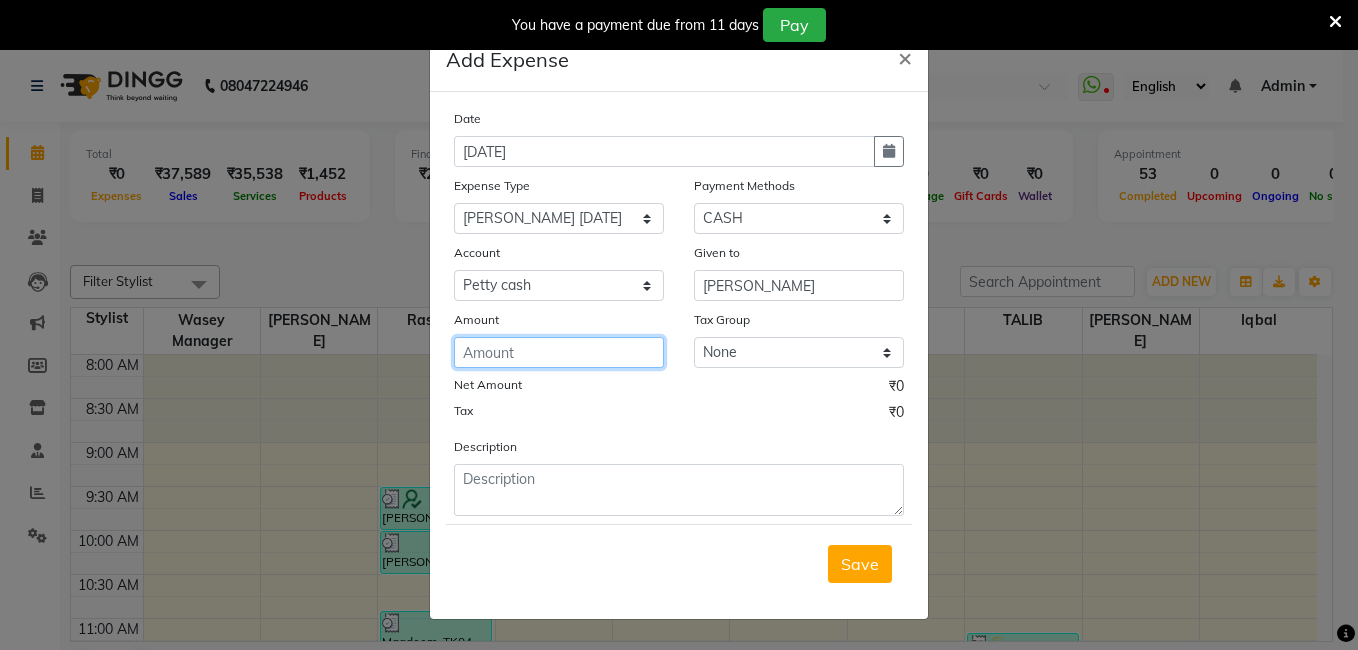 click 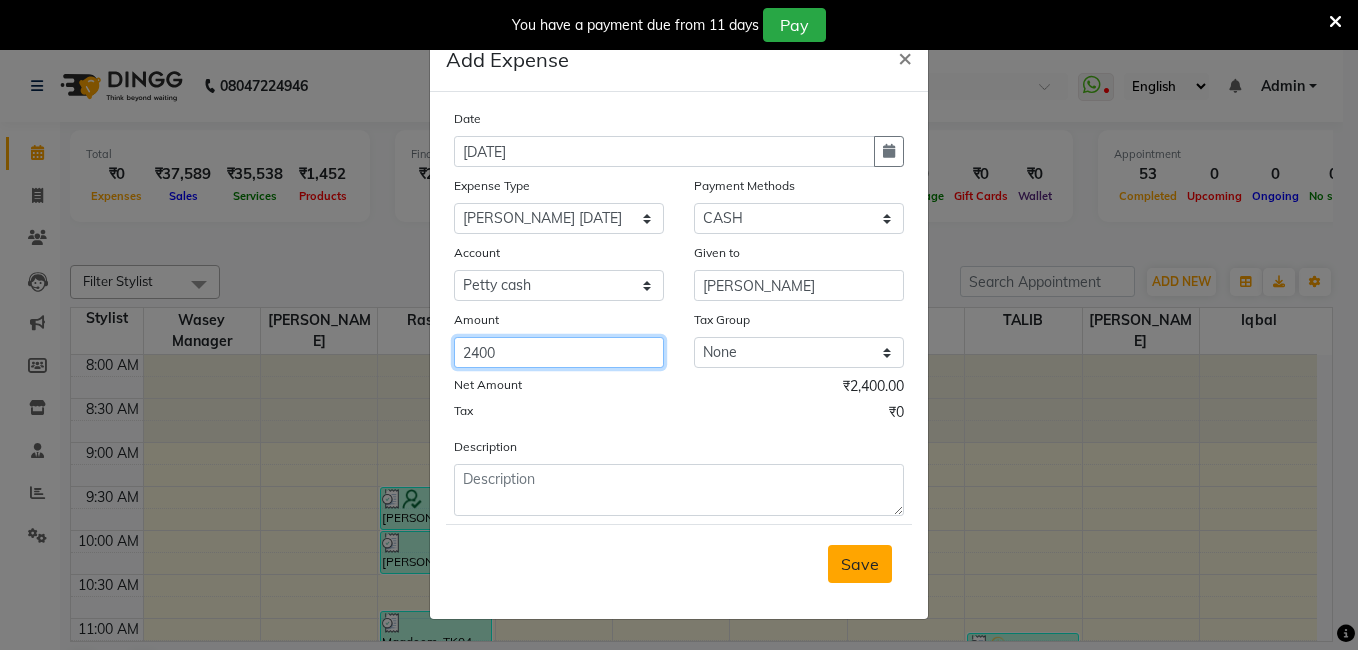 type on "2400" 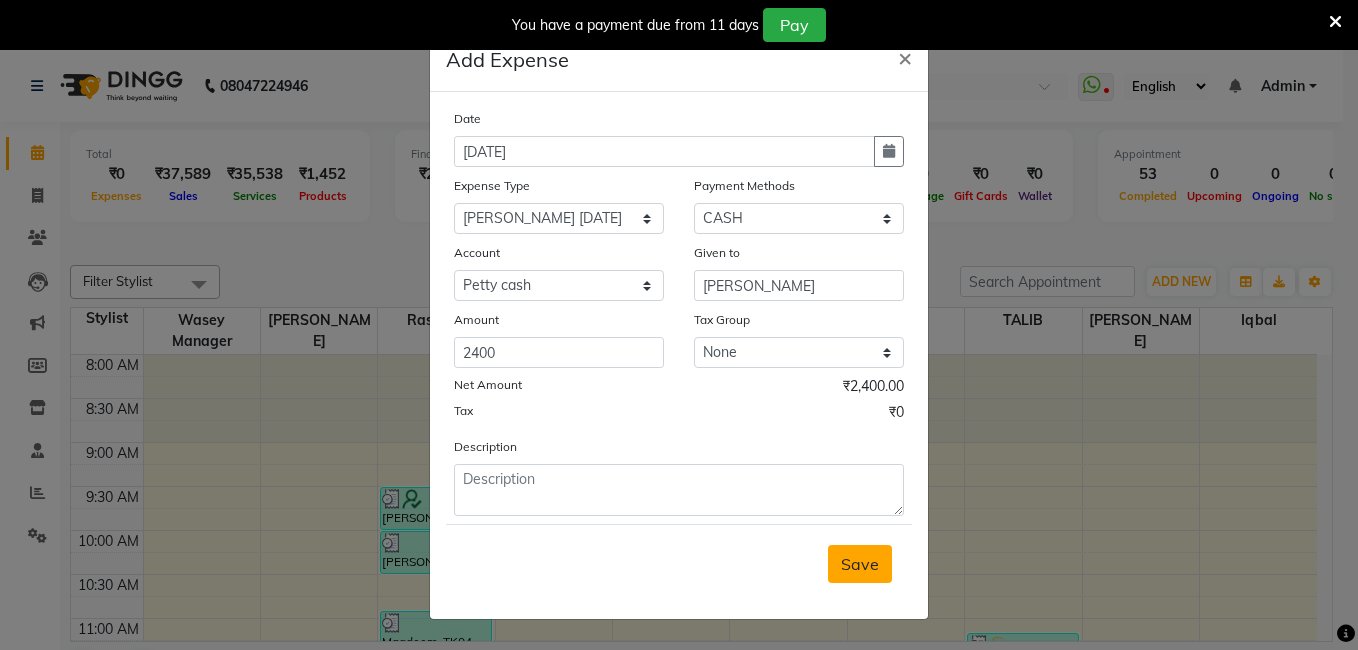 click on "Save" at bounding box center [860, 564] 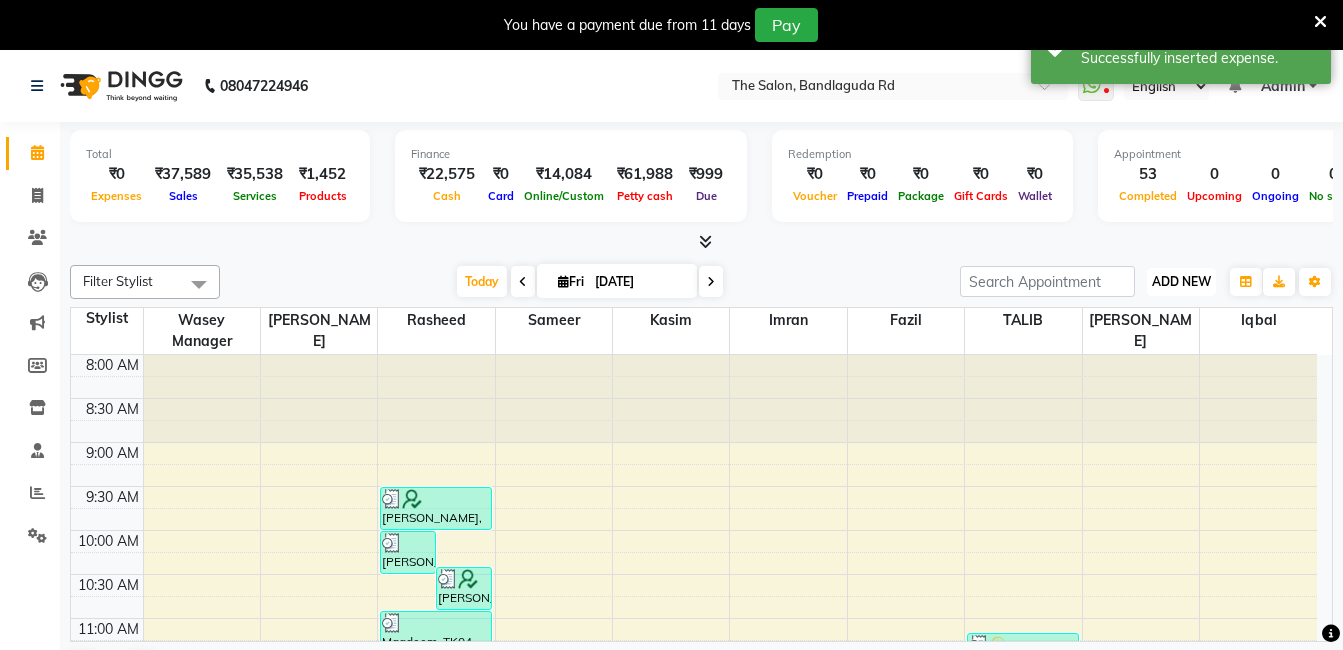 click on "ADD NEW" at bounding box center (1181, 281) 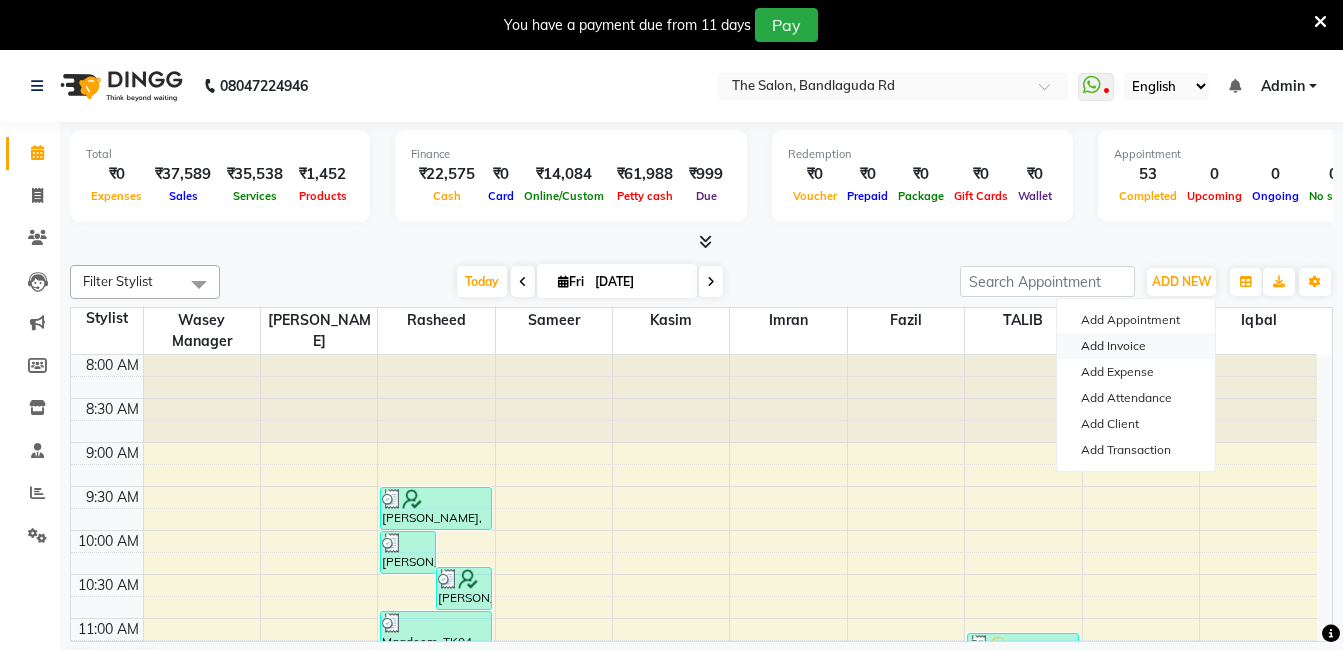 click on "Add Invoice" at bounding box center (1136, 346) 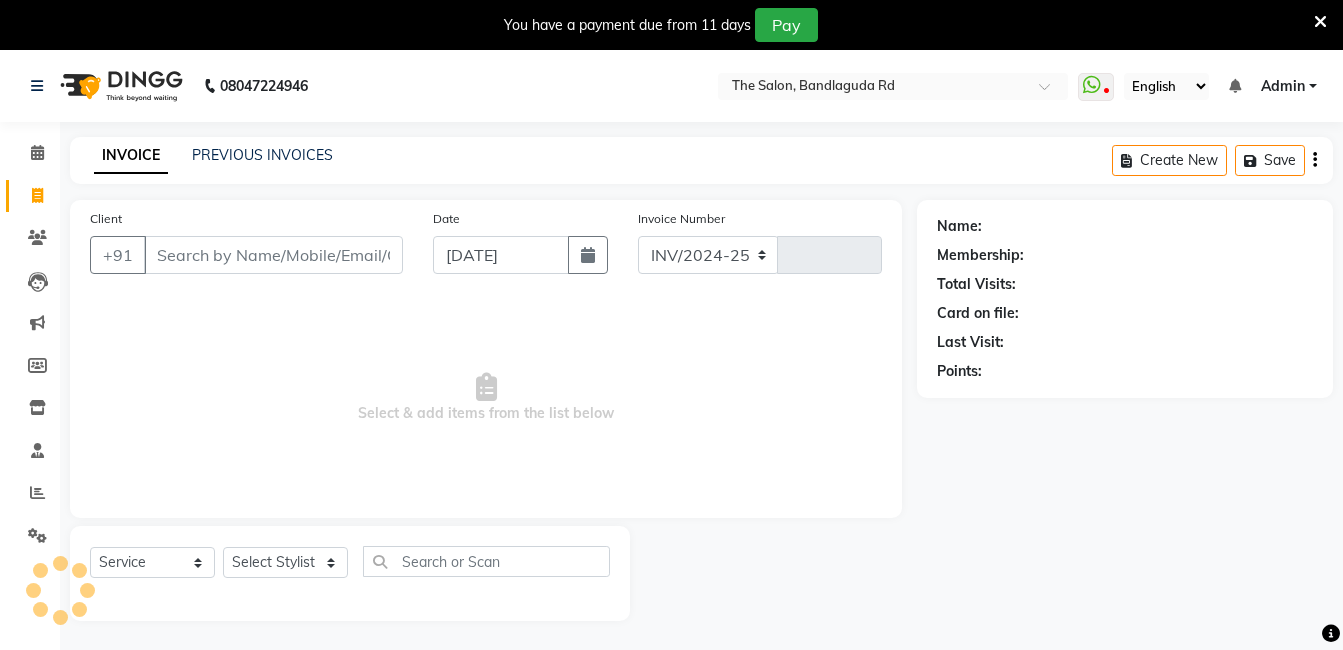 select on "5198" 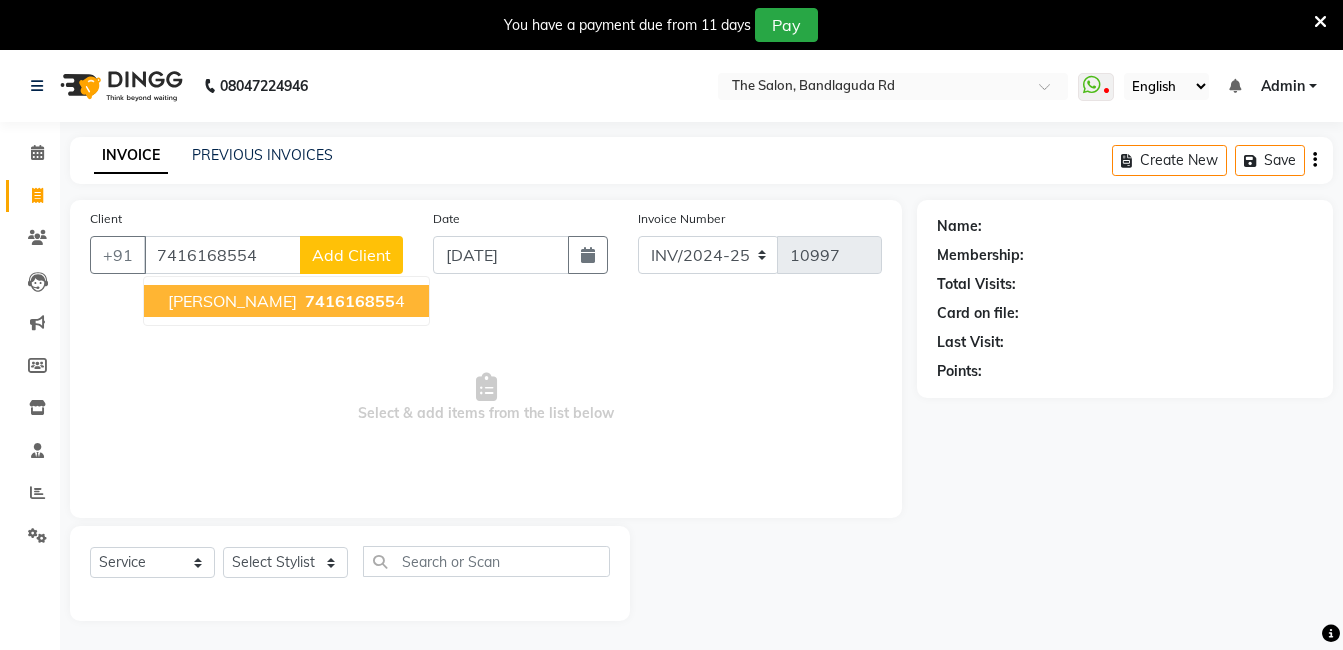type on "7416168554" 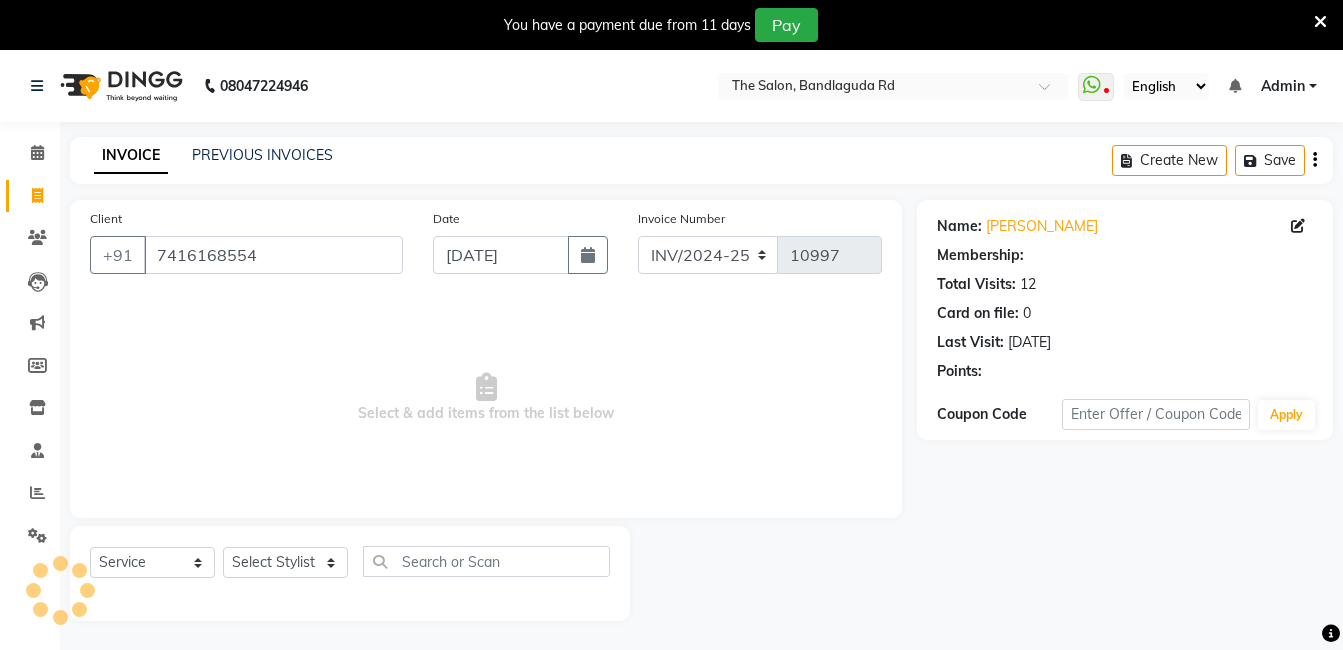 select on "2: Object" 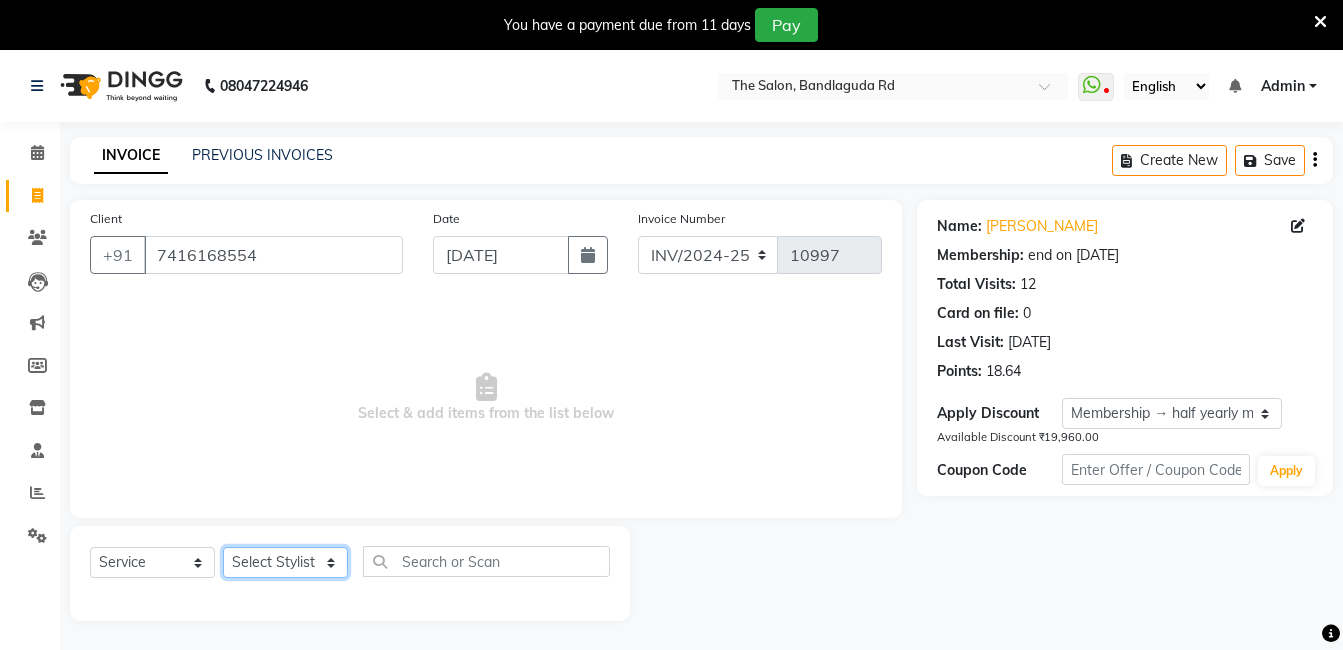 click on "Select Stylist [PERSON_NAME] [PERSON_NAME] kasim [PERSON_NAME] sameer [PERSON_NAME] manager" 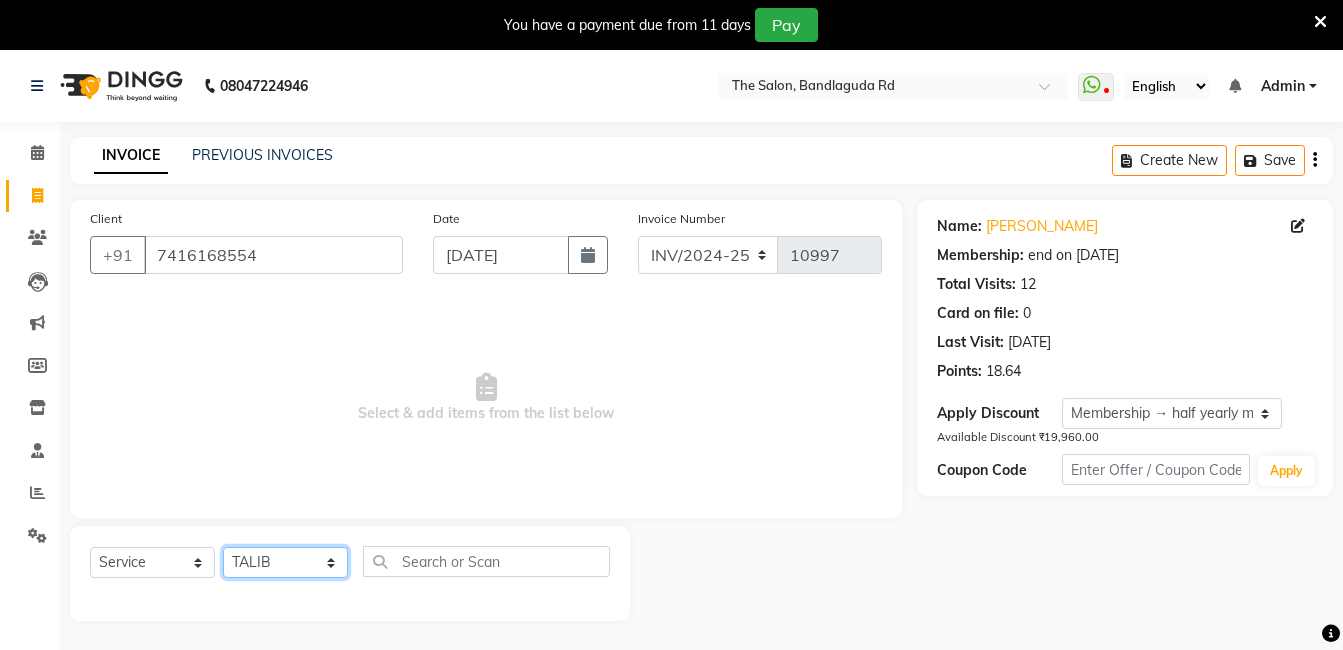 click on "Select Stylist [PERSON_NAME] [PERSON_NAME] kasim [PERSON_NAME] sameer [PERSON_NAME] manager" 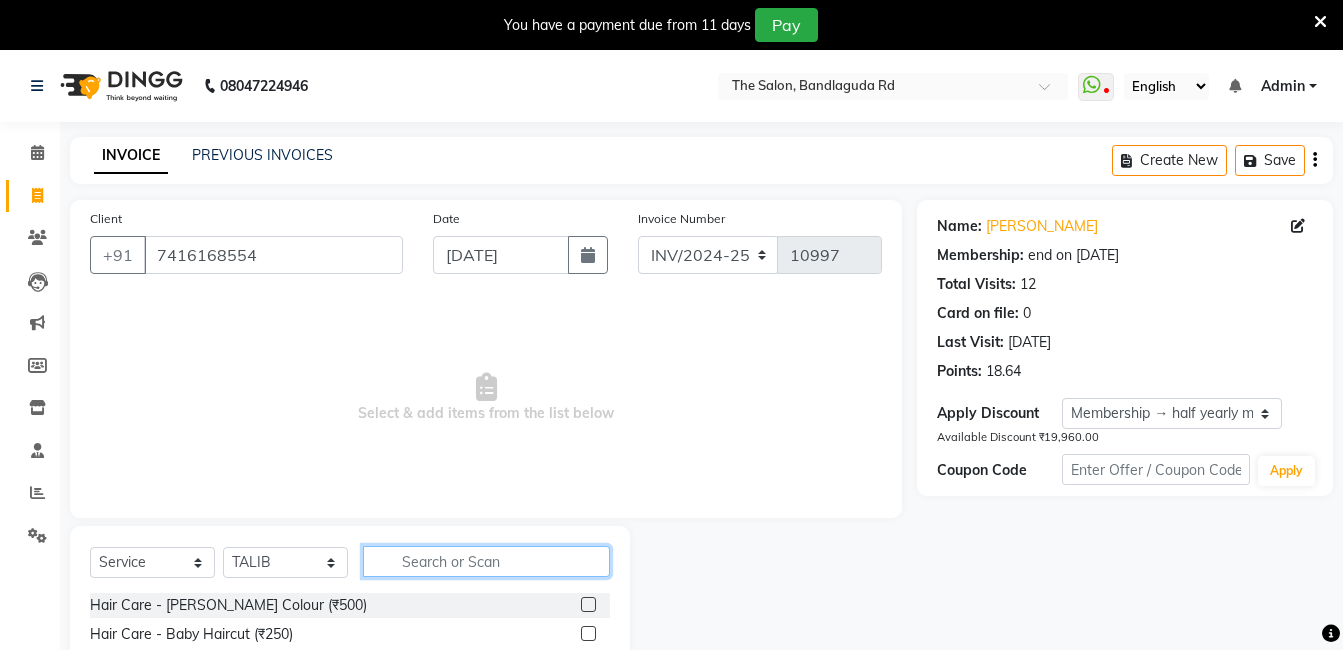 click 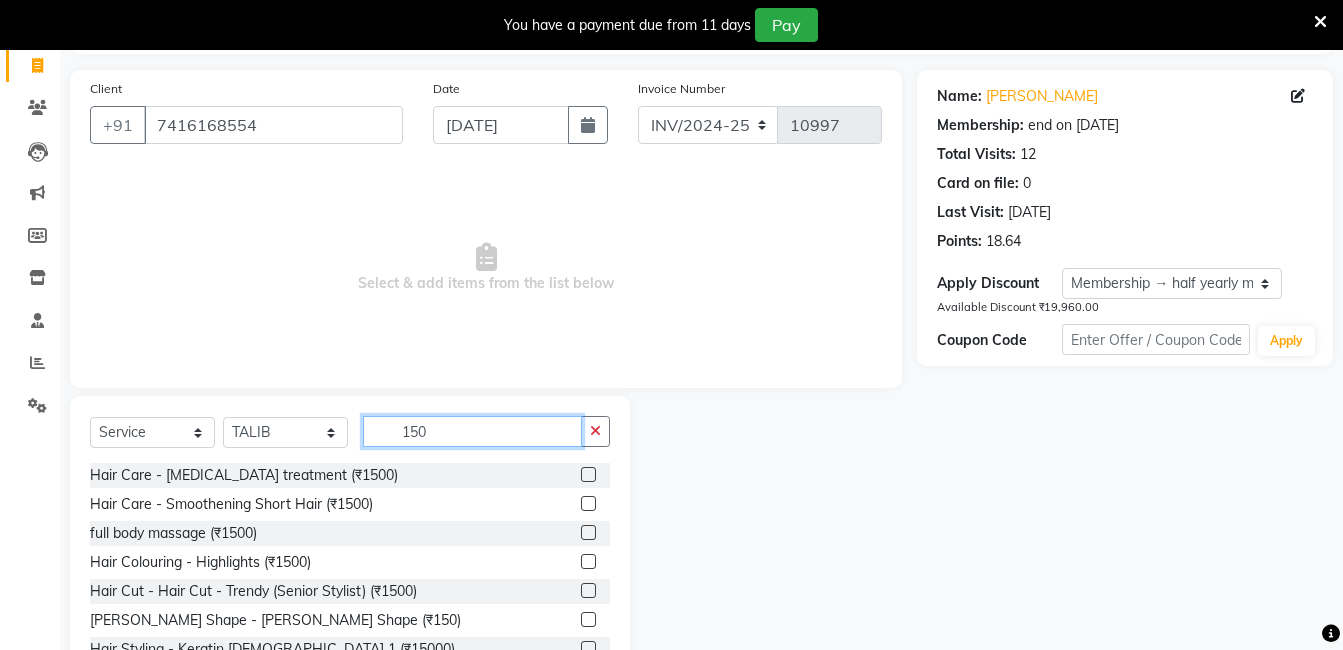 scroll, scrollTop: 201, scrollLeft: 0, axis: vertical 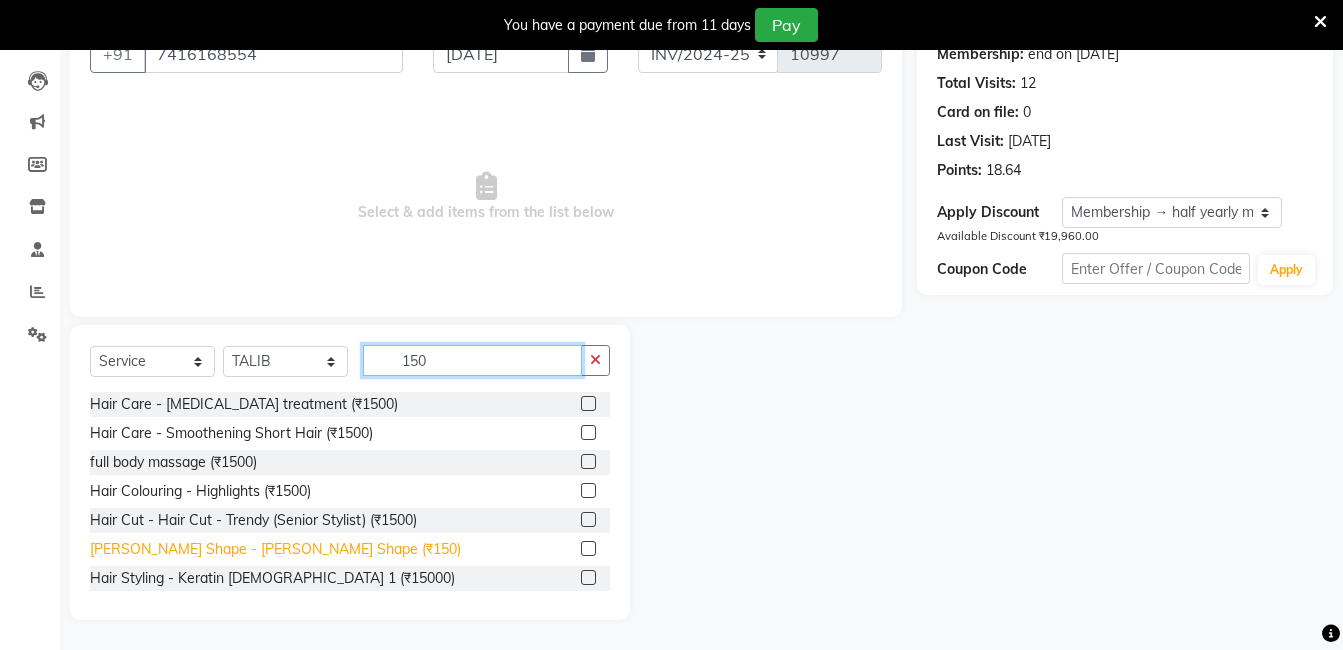 type on "150" 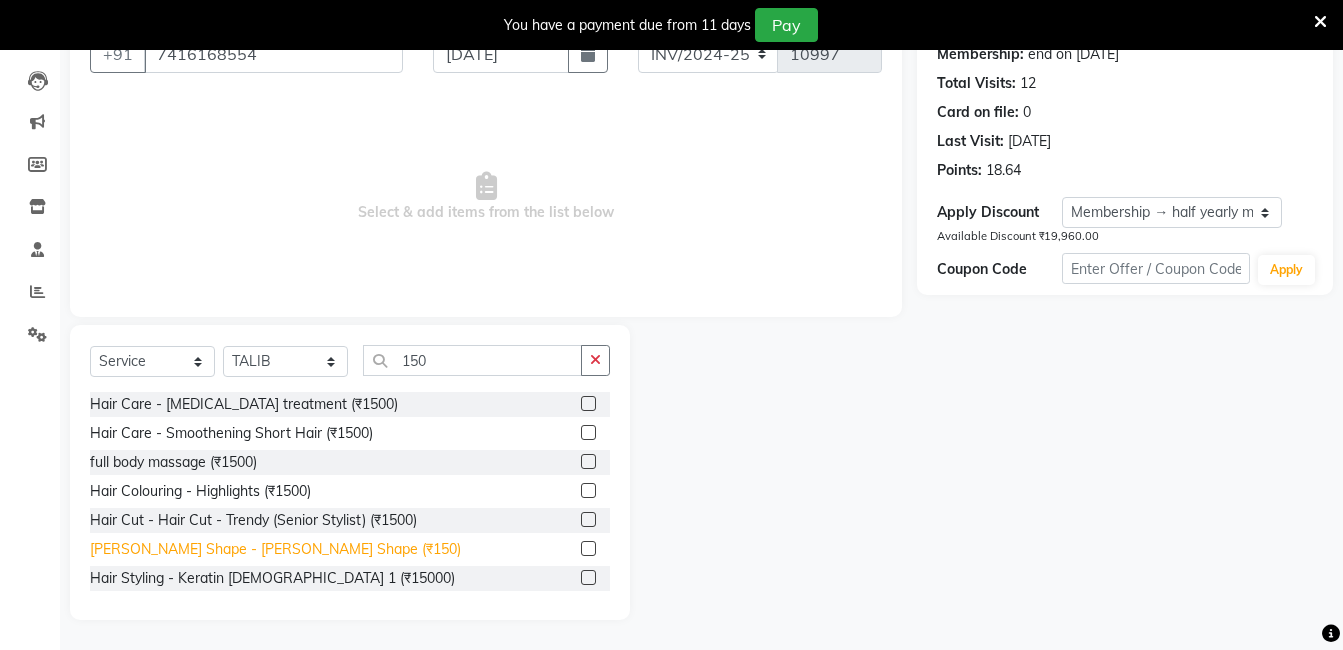 click on "[PERSON_NAME] Shape - [PERSON_NAME] Shape (₹150)" 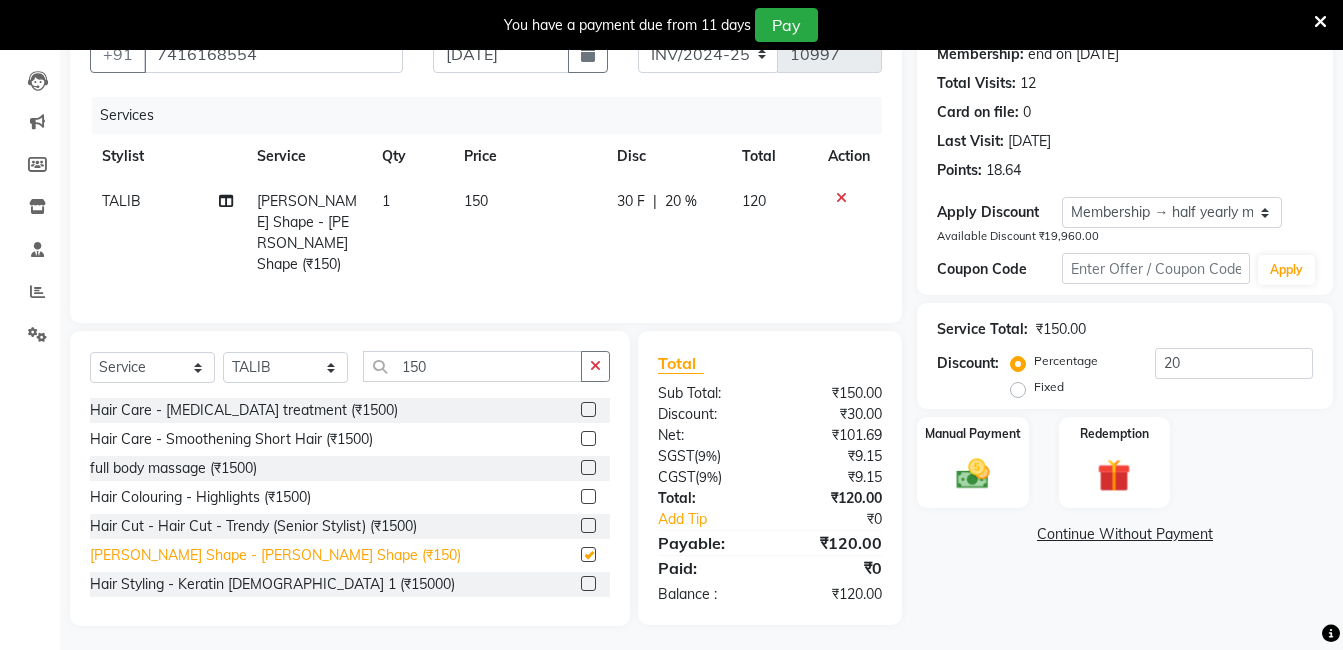checkbox on "false" 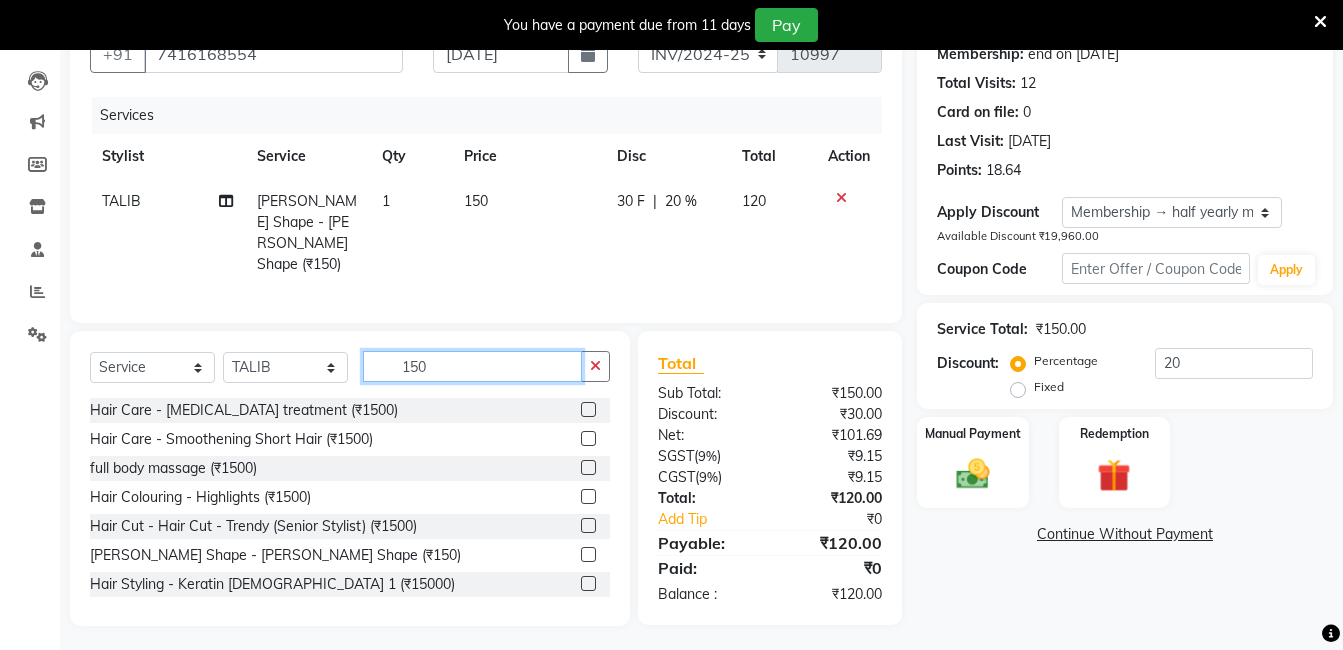 click on "150" 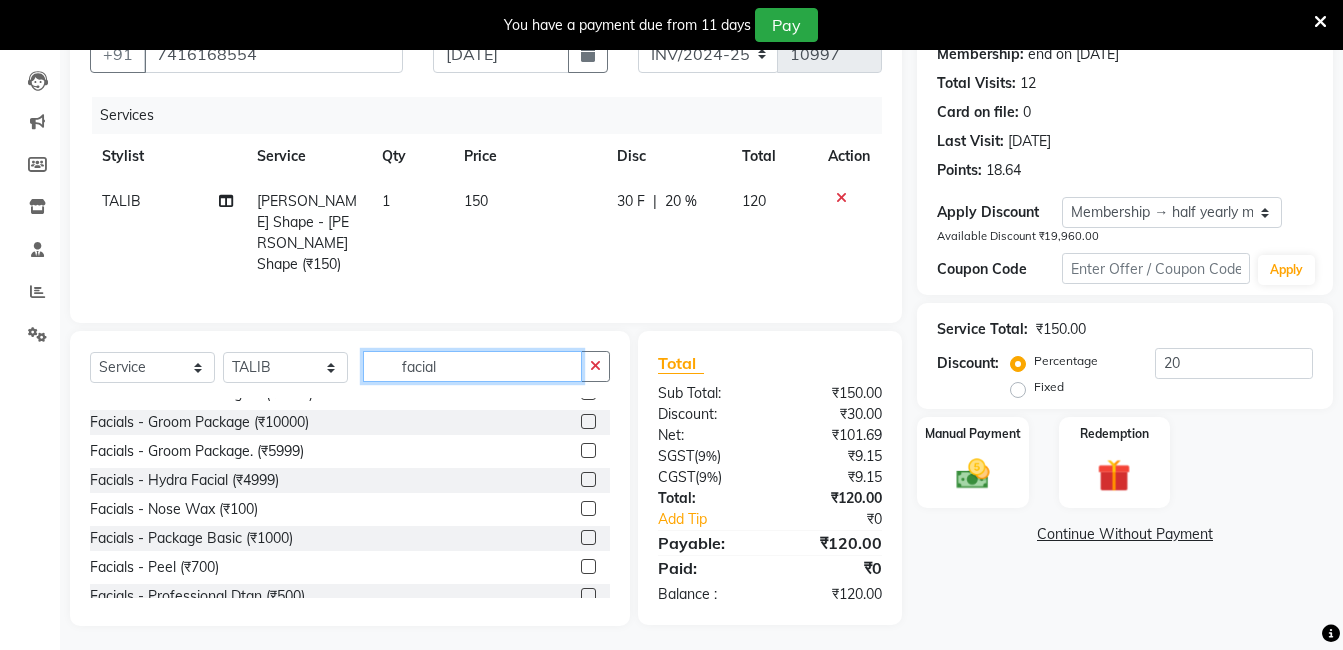 scroll, scrollTop: 322, scrollLeft: 0, axis: vertical 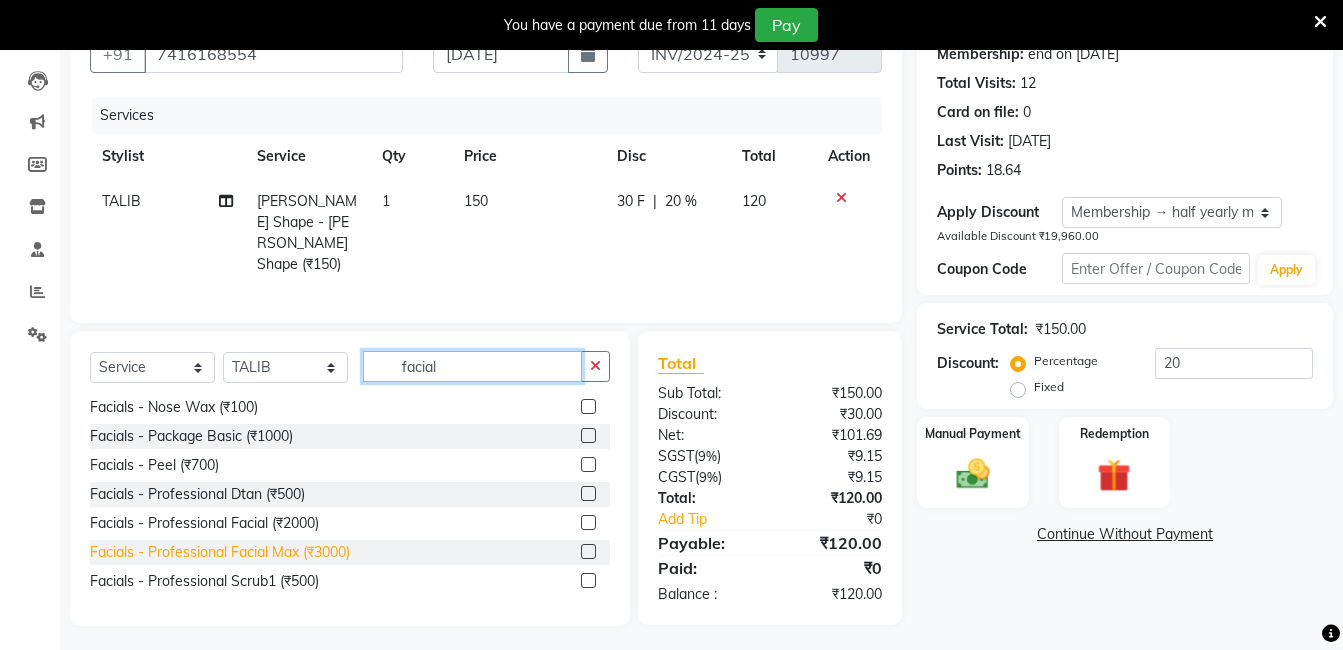 type on "facial" 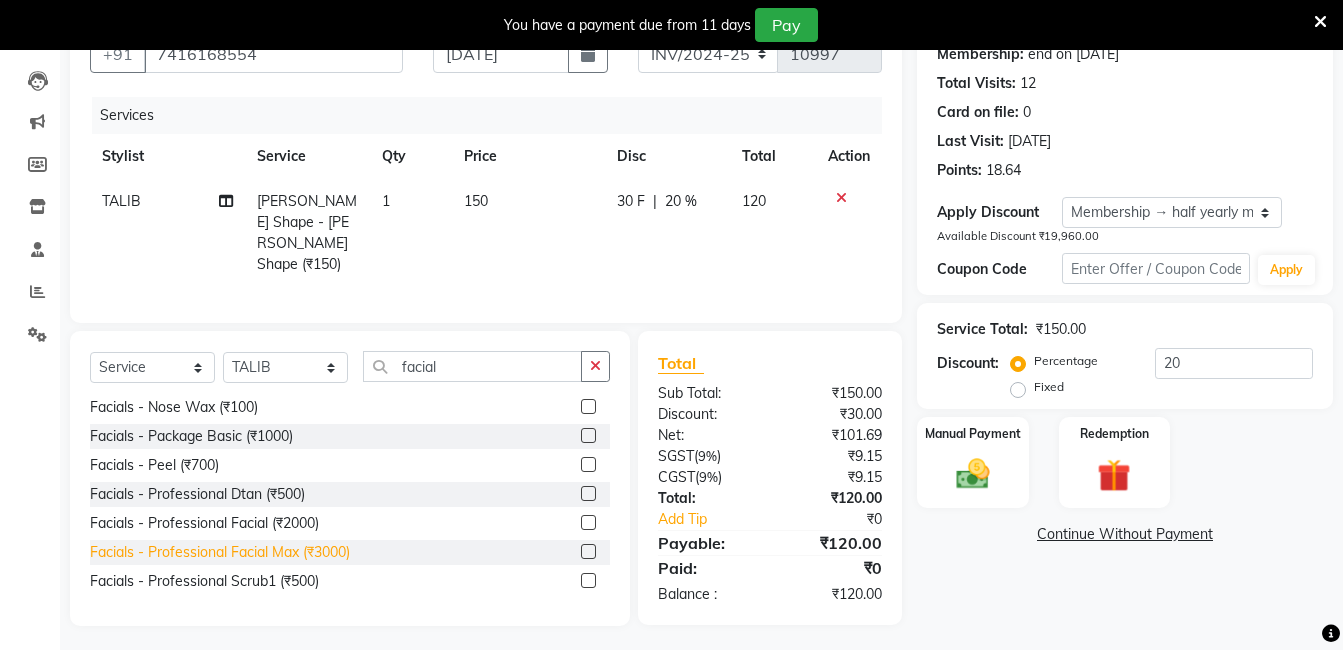 click on "Facials - Professional Facial Max (₹3000)" 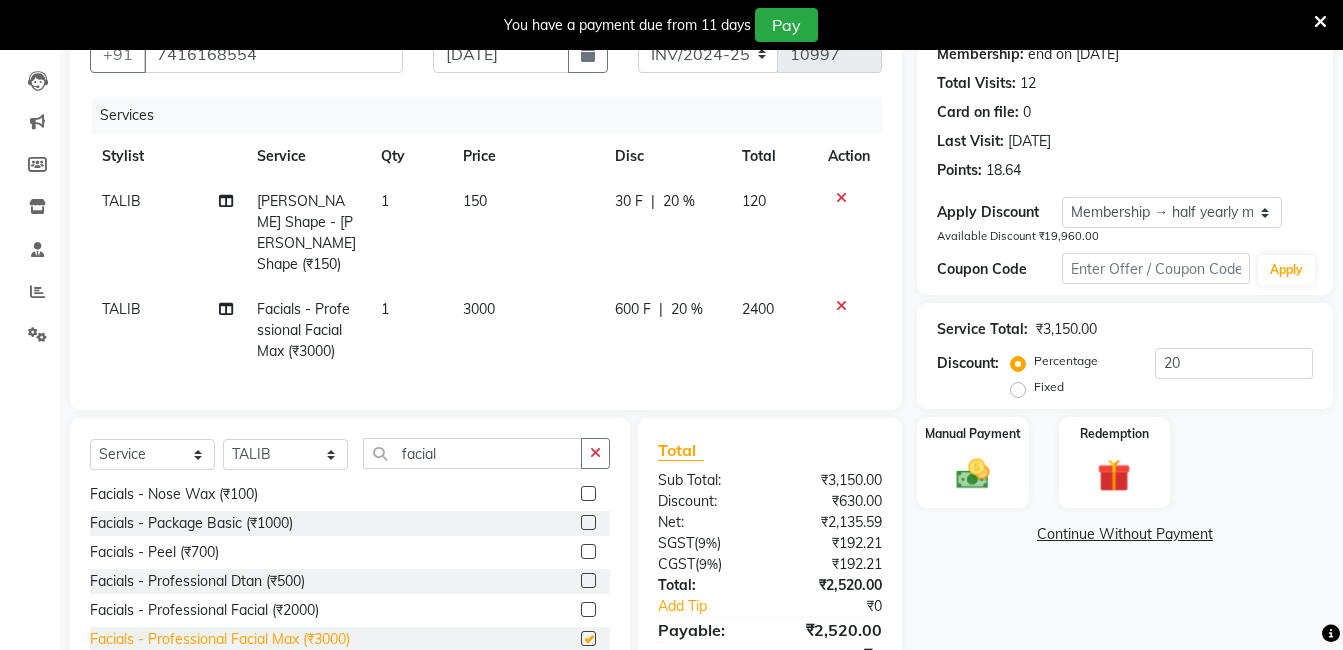 checkbox on "false" 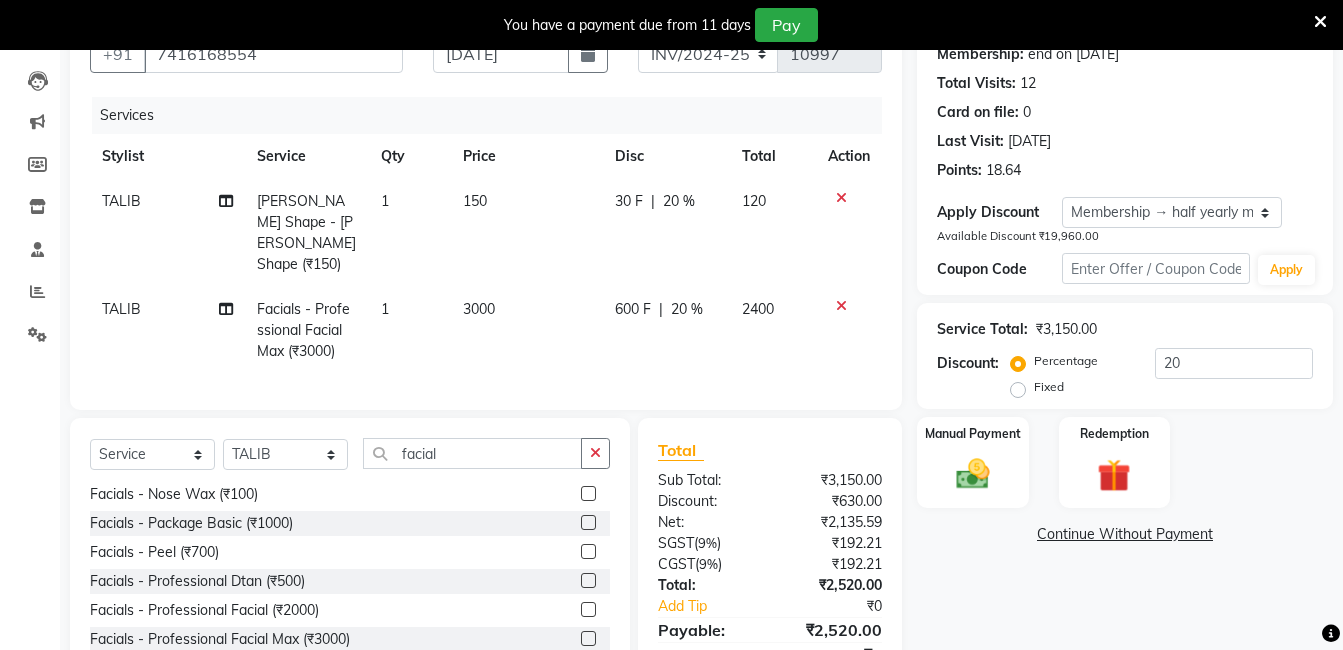 click on "Facials - Peel (₹700)" 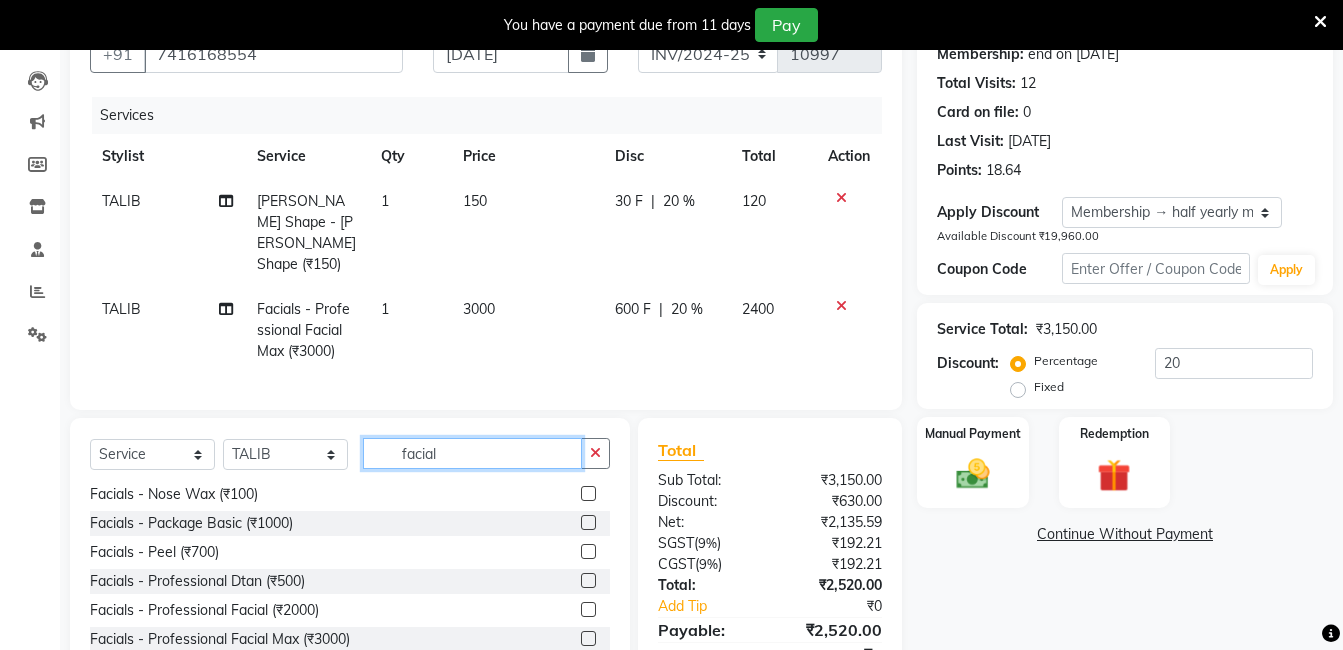 click on "facial" 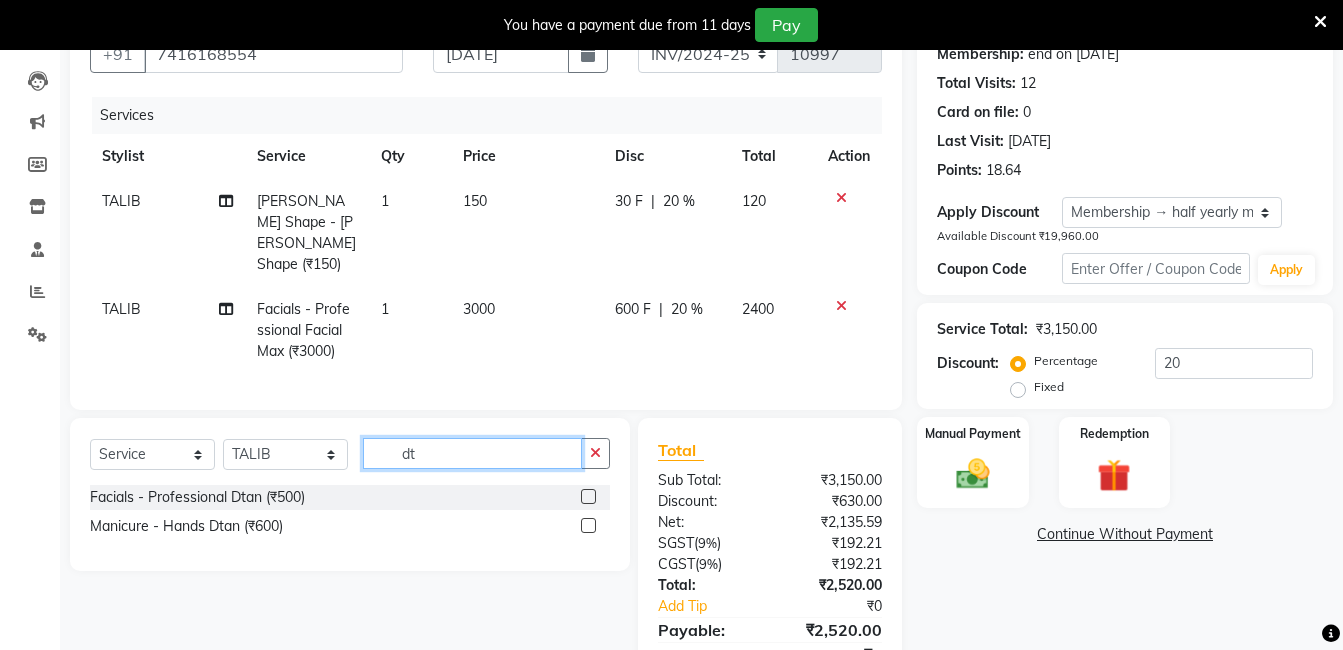 scroll, scrollTop: 0, scrollLeft: 0, axis: both 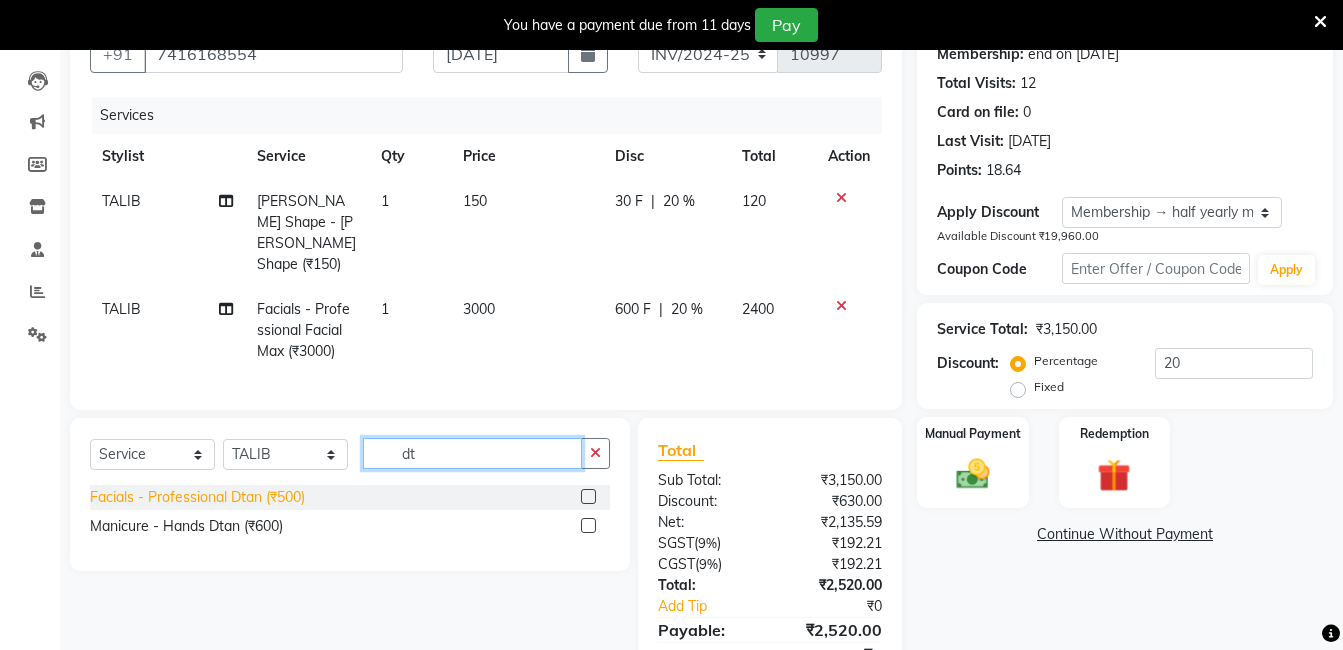 type on "dt" 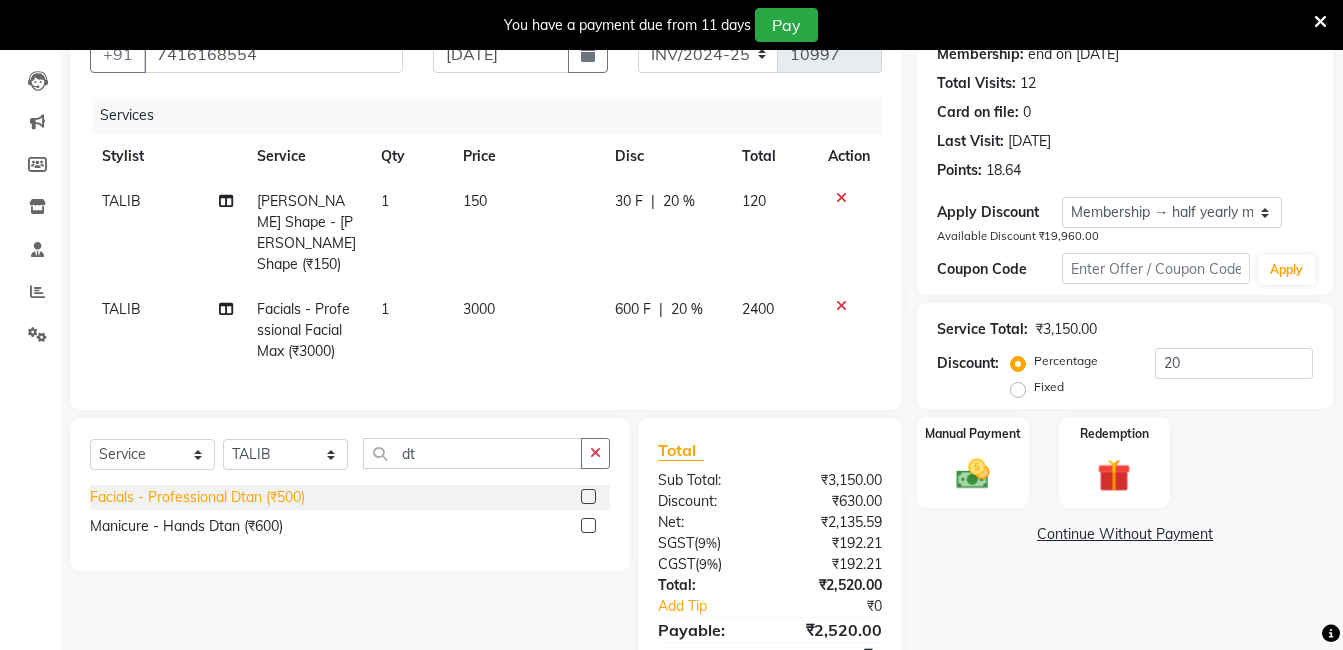 click on "Facials - Professional Dtan (₹500)" 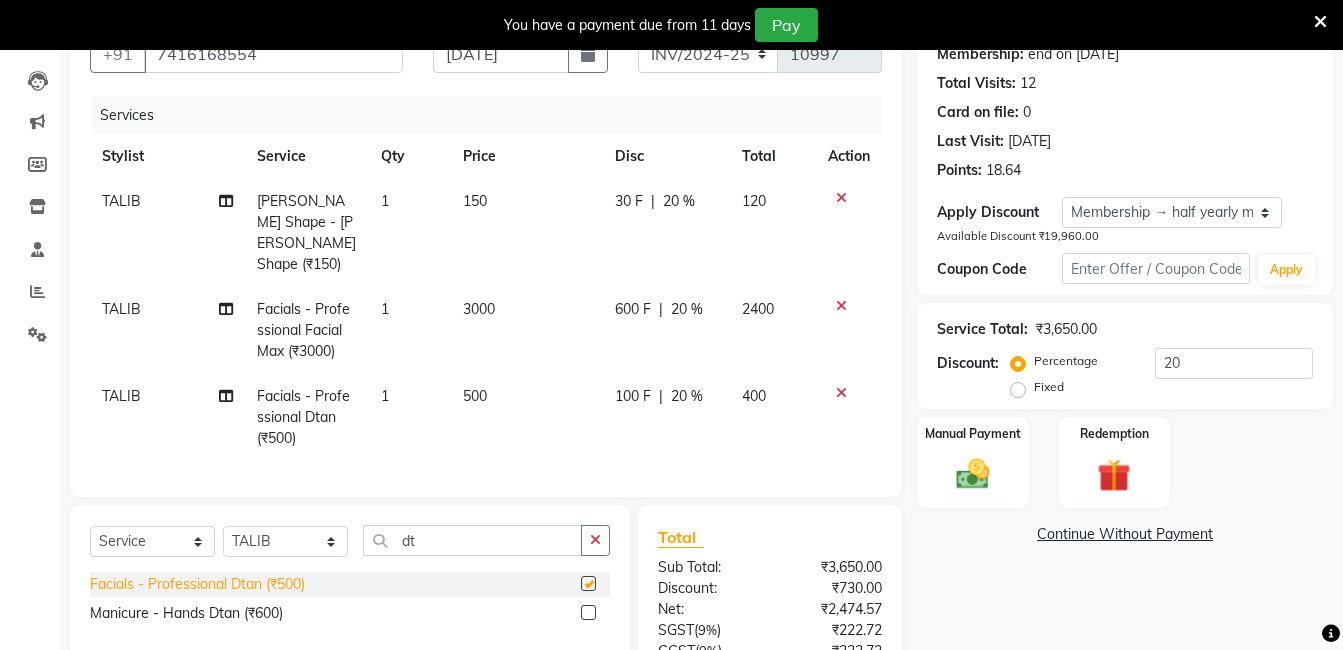 checkbox on "false" 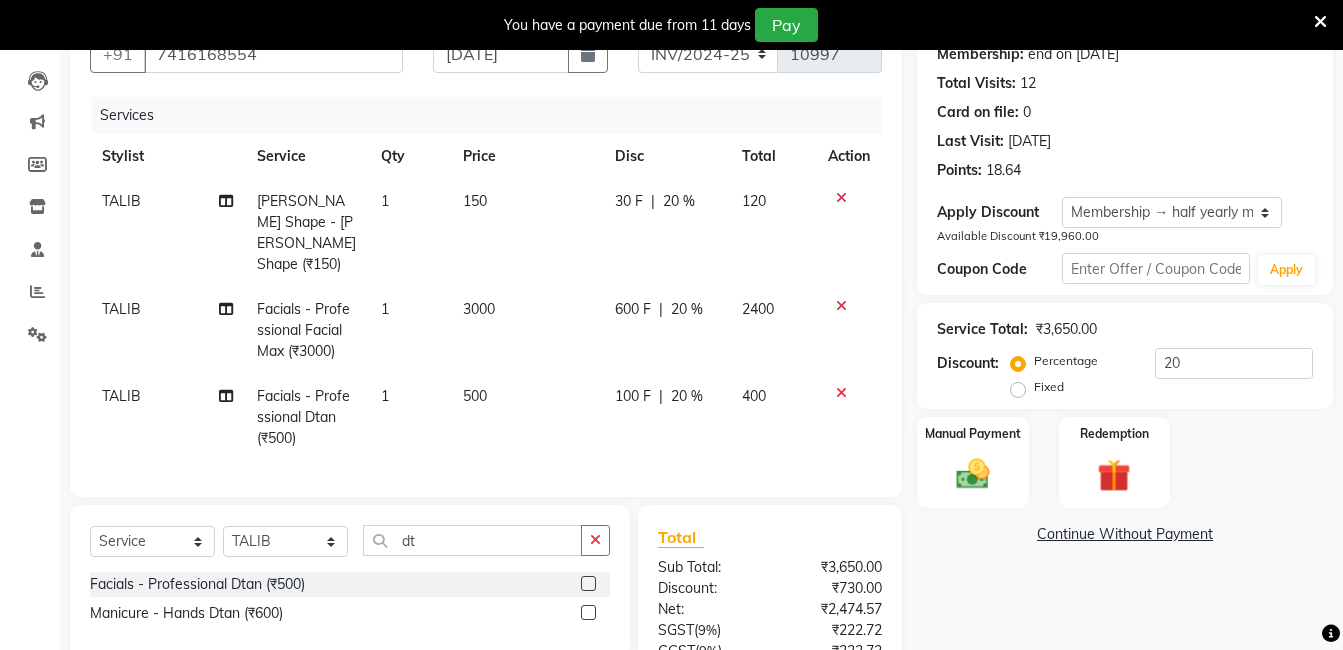click on "500" 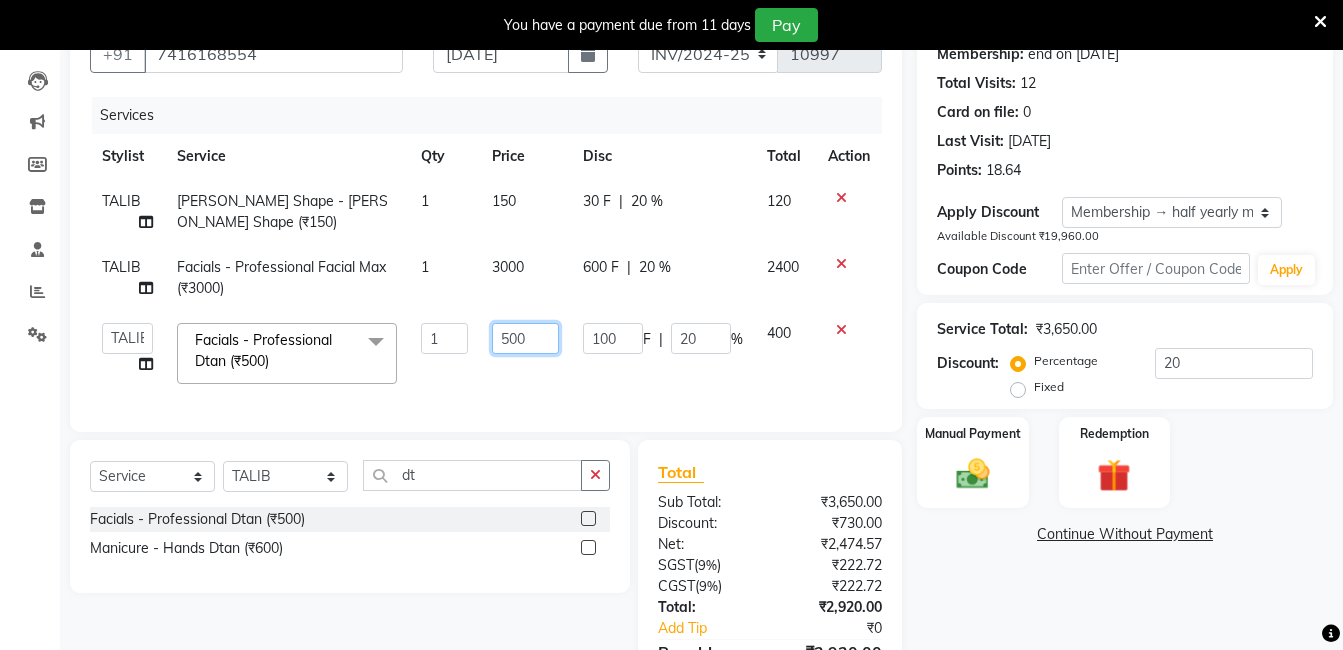 click on "500" 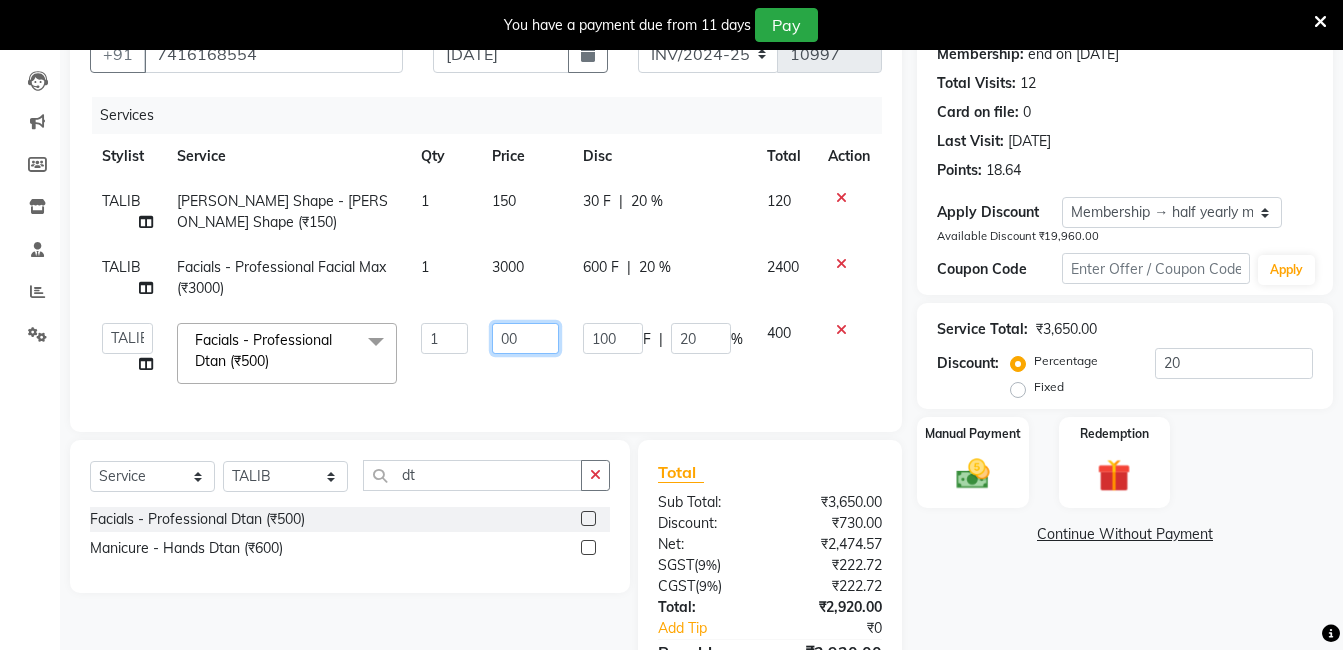 type on "300" 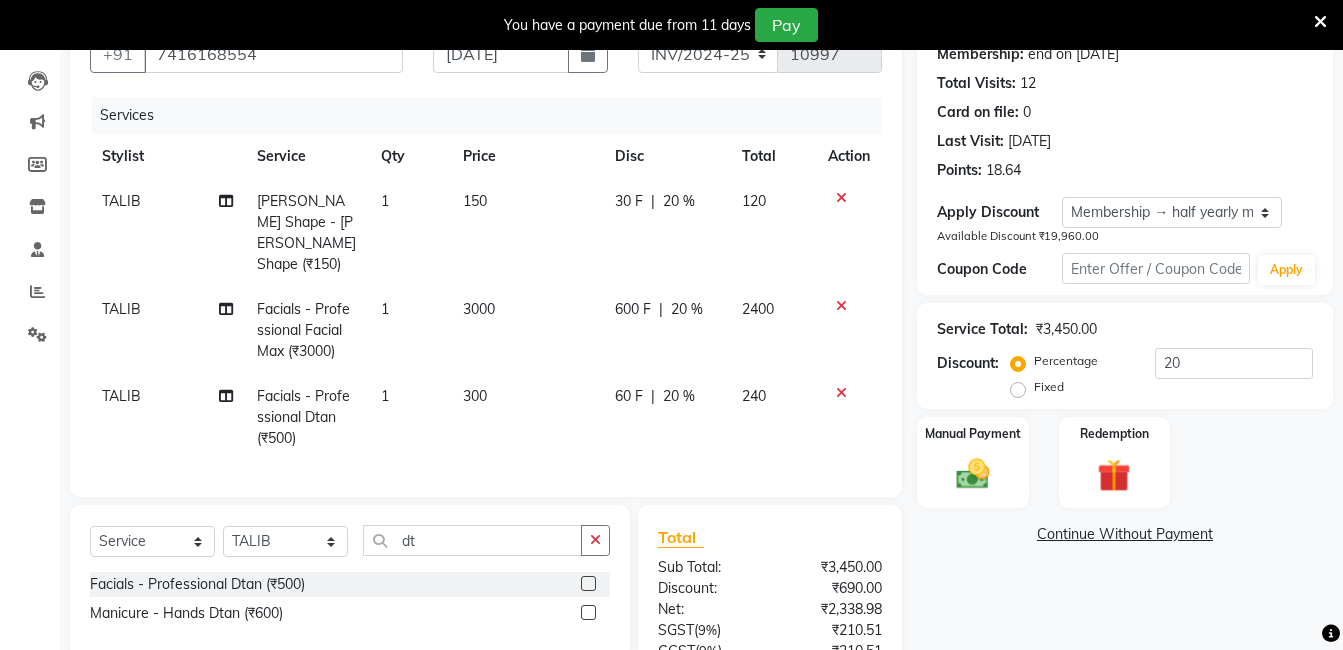 click on "[PERSON_NAME] Shape - [PERSON_NAME] Shape (₹150) 1 150 30 F | 20 % 120 TALIB Facials - Professional Facial Max (₹3000) 1 3000 600 F | 20 % 2400 TALIB Facials - Professional Dtan (₹500) 1 300 60 F | 20 % 240" 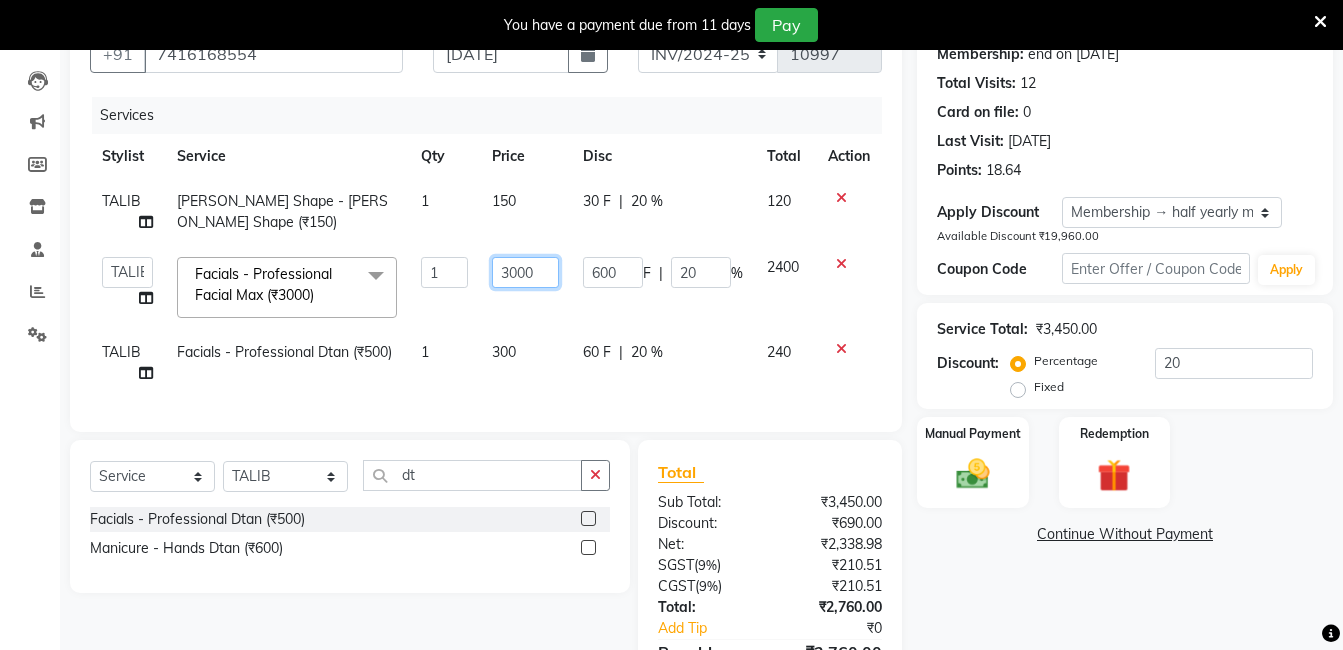 click on "3000" 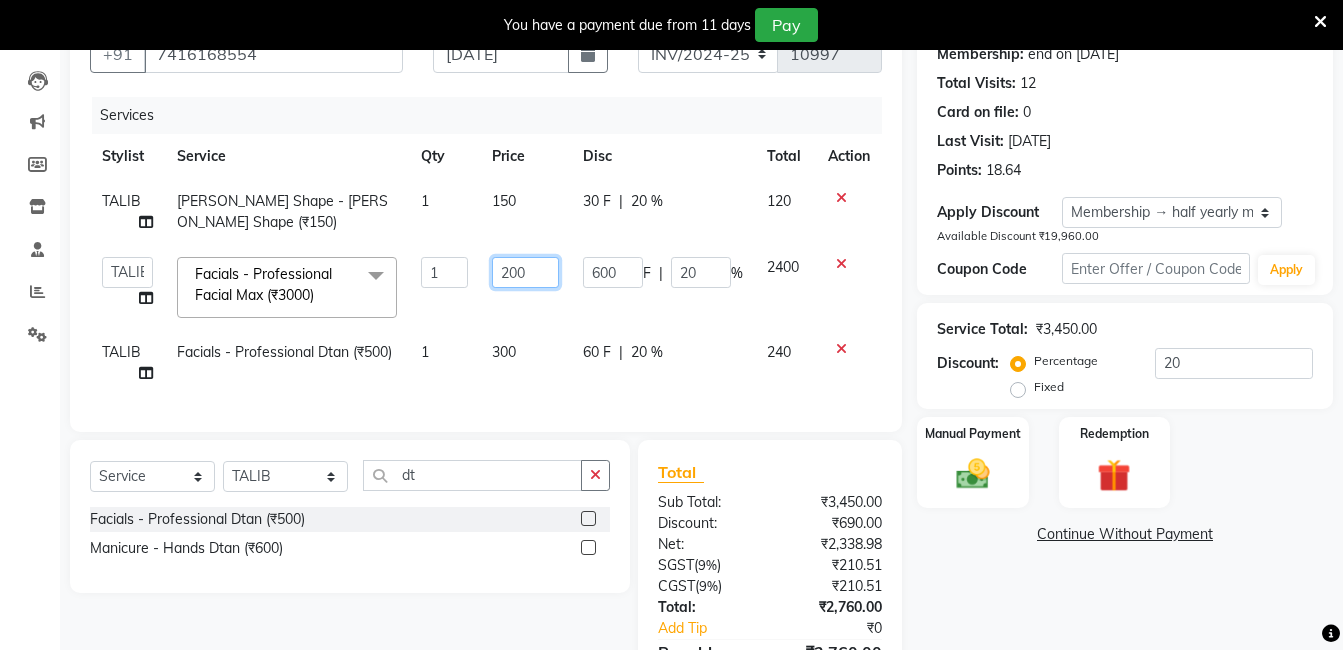 type on "2500" 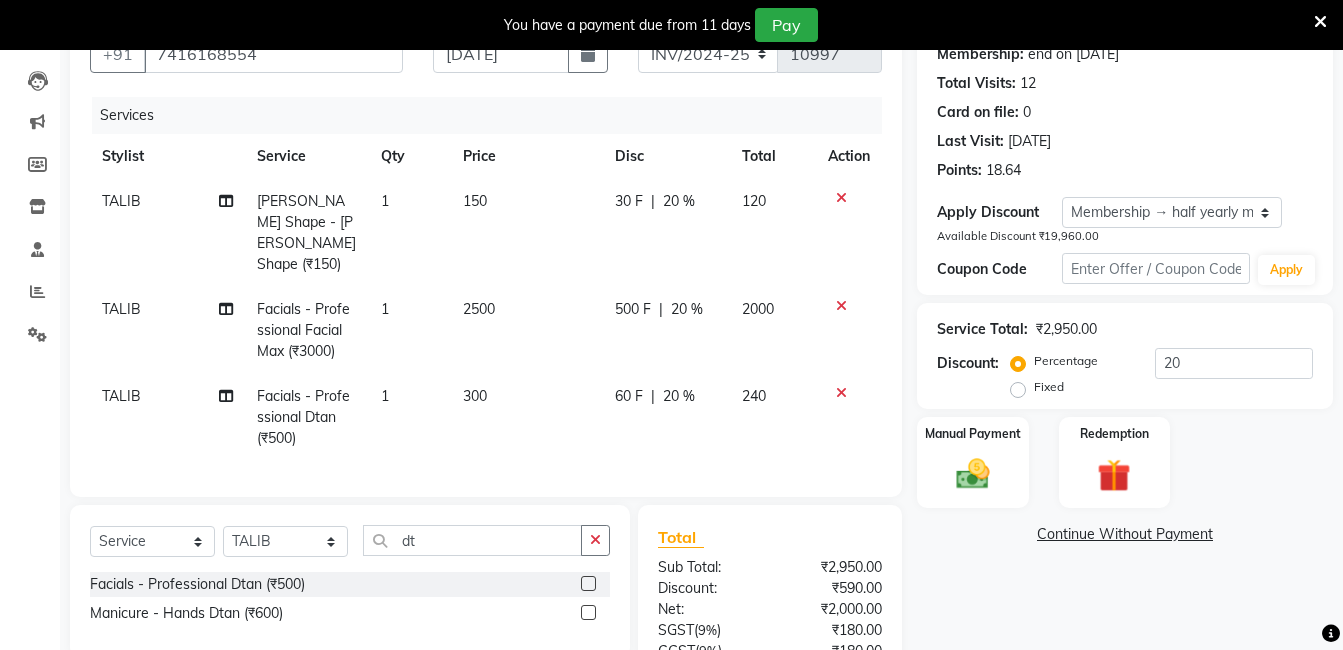 click on "2500" 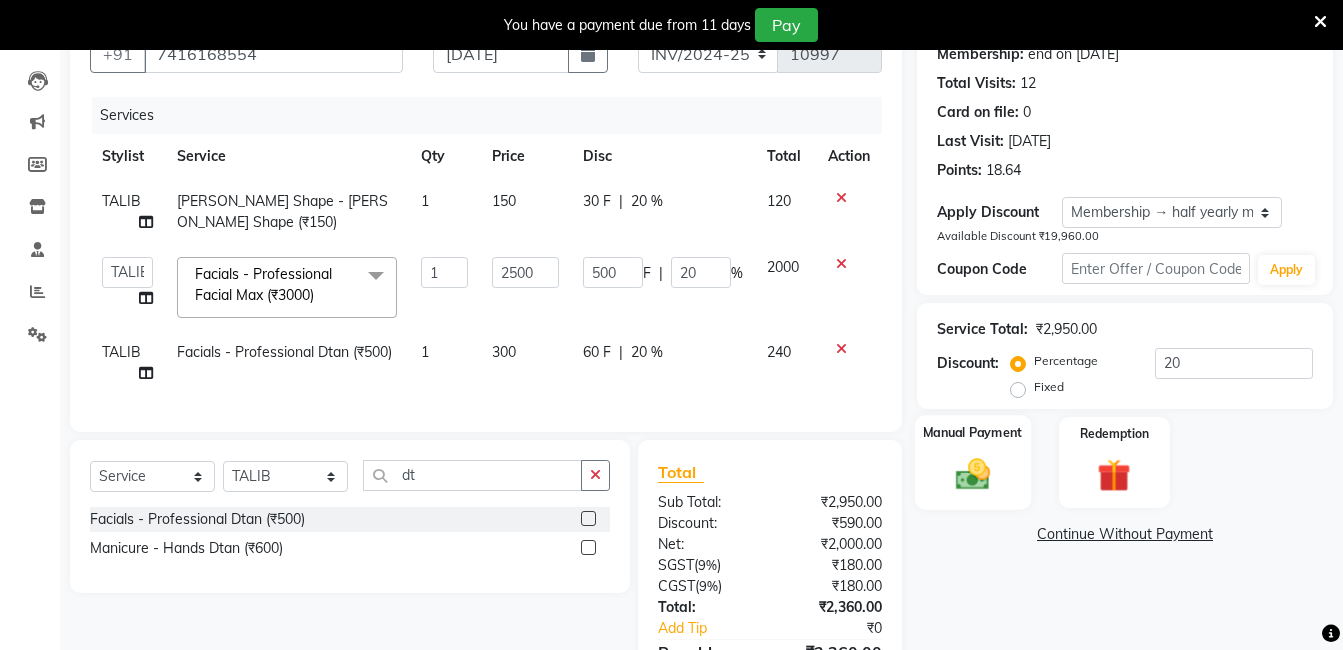click on "Manual Payment" 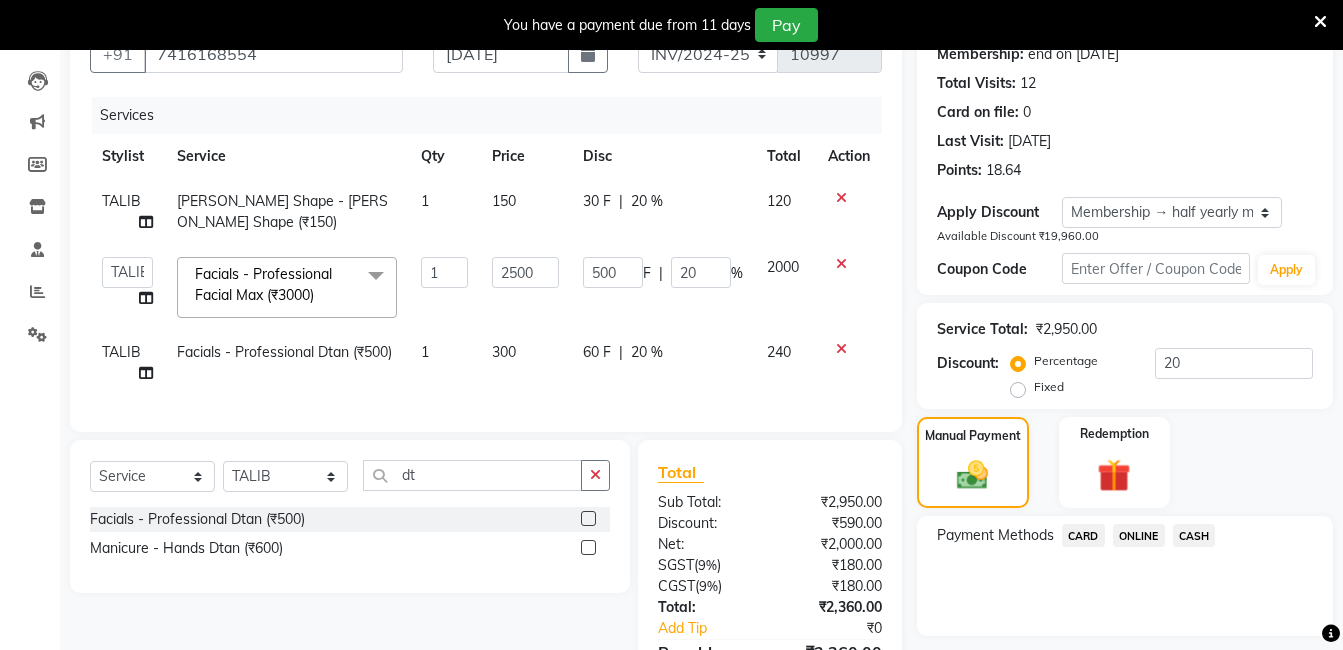 click on "ONLINE" 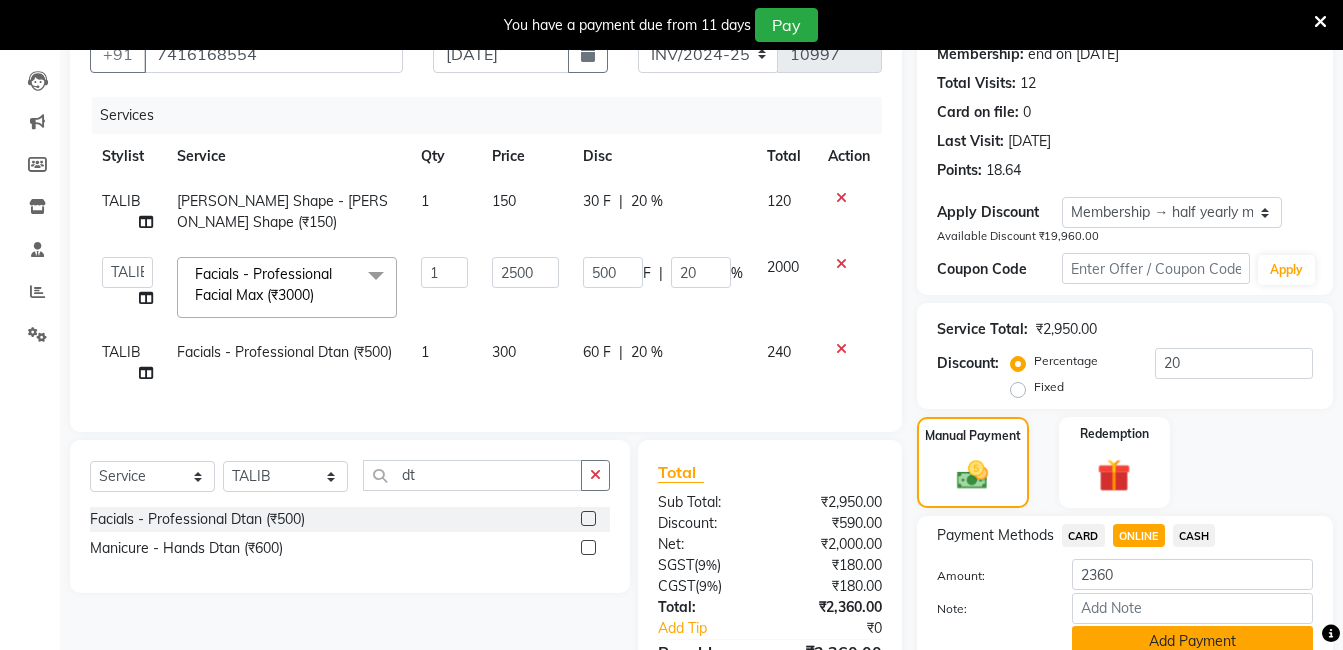click on "Add Payment" 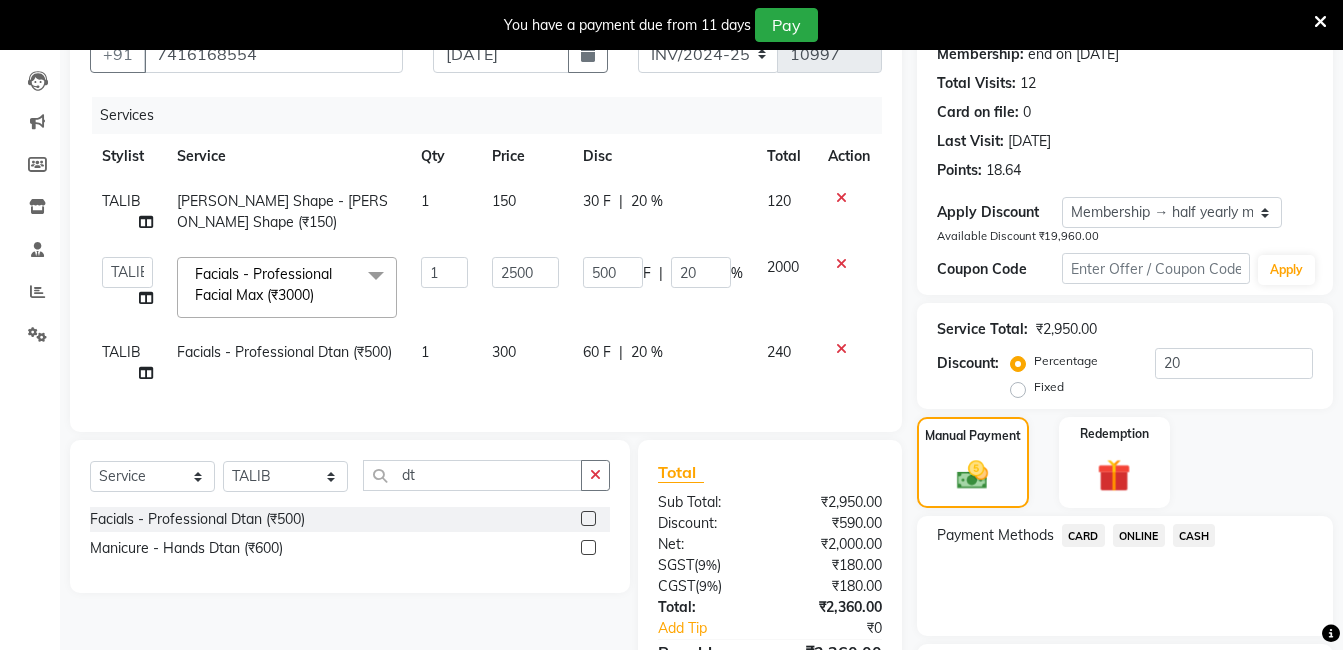 drag, startPoint x: 1153, startPoint y: 630, endPoint x: 1157, endPoint y: 586, distance: 44.181442 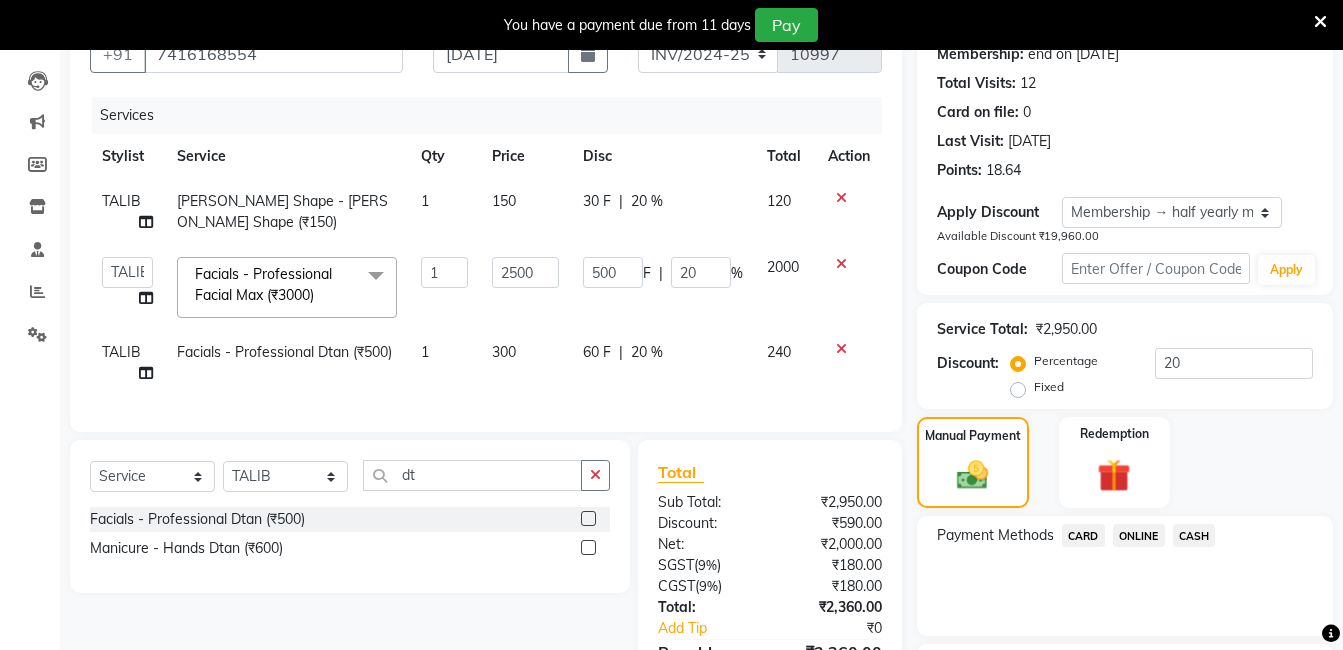 click on "Payment Methods  CARD   ONLINE   CASH" 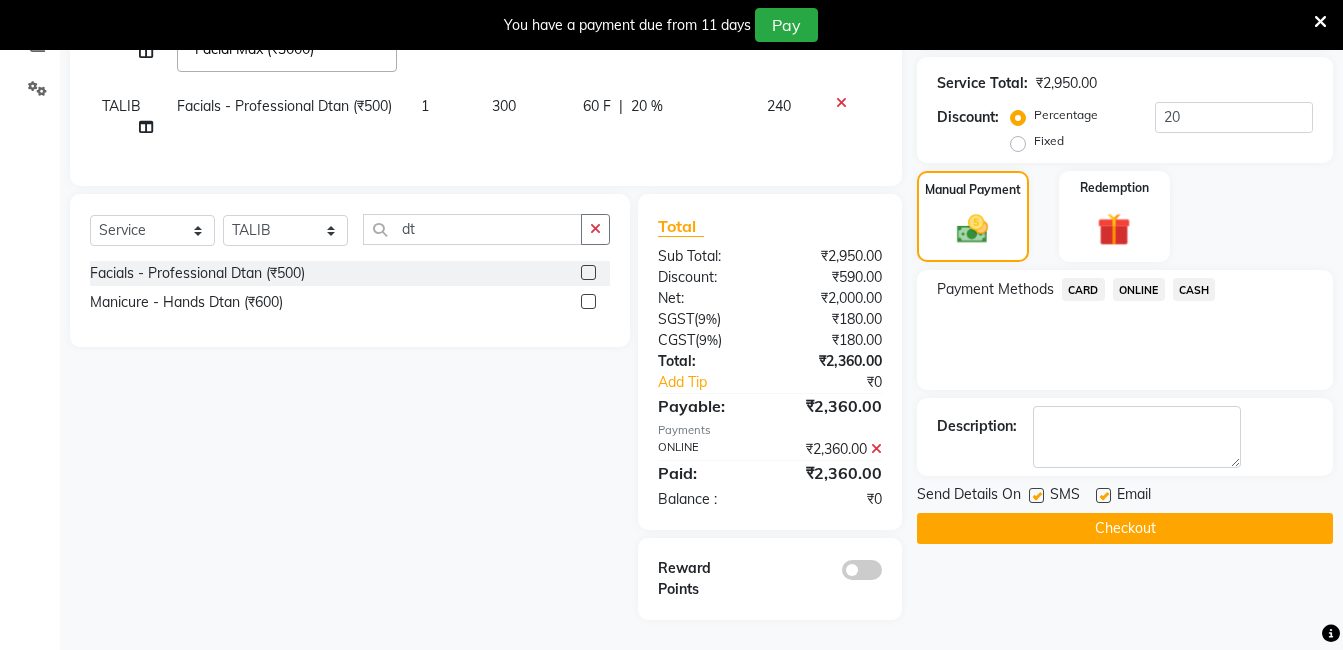 click on "Checkout" 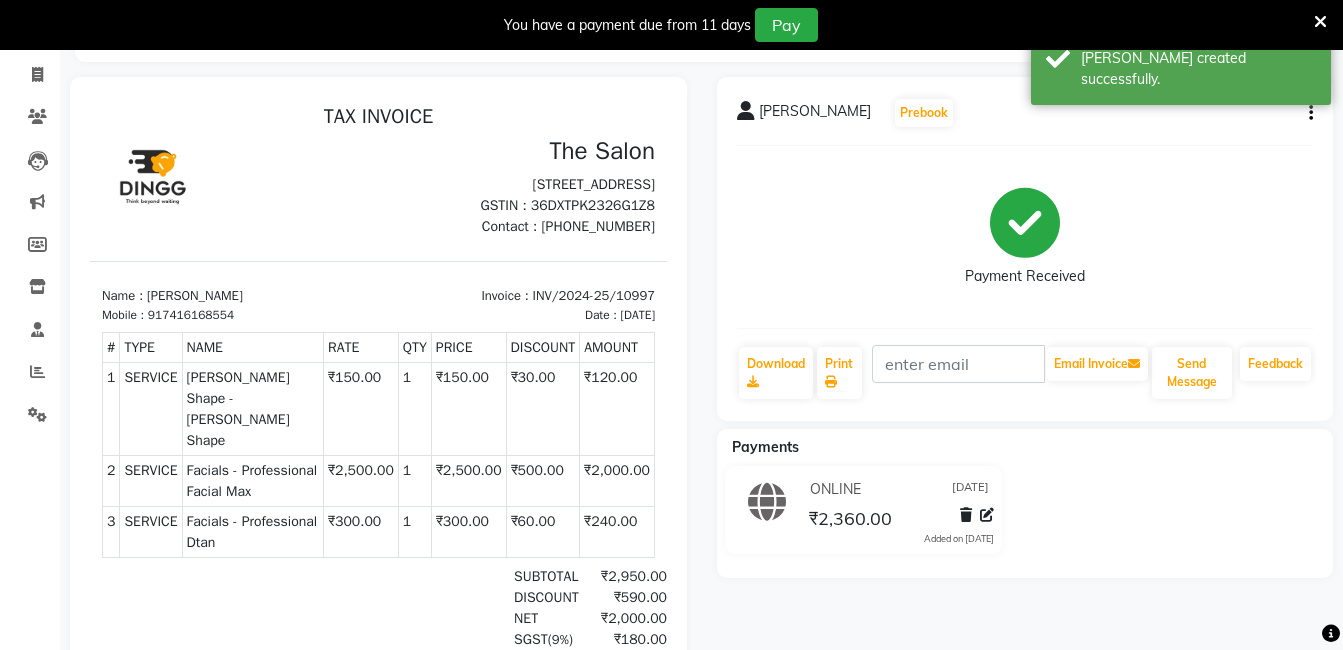 scroll, scrollTop: 0, scrollLeft: 0, axis: both 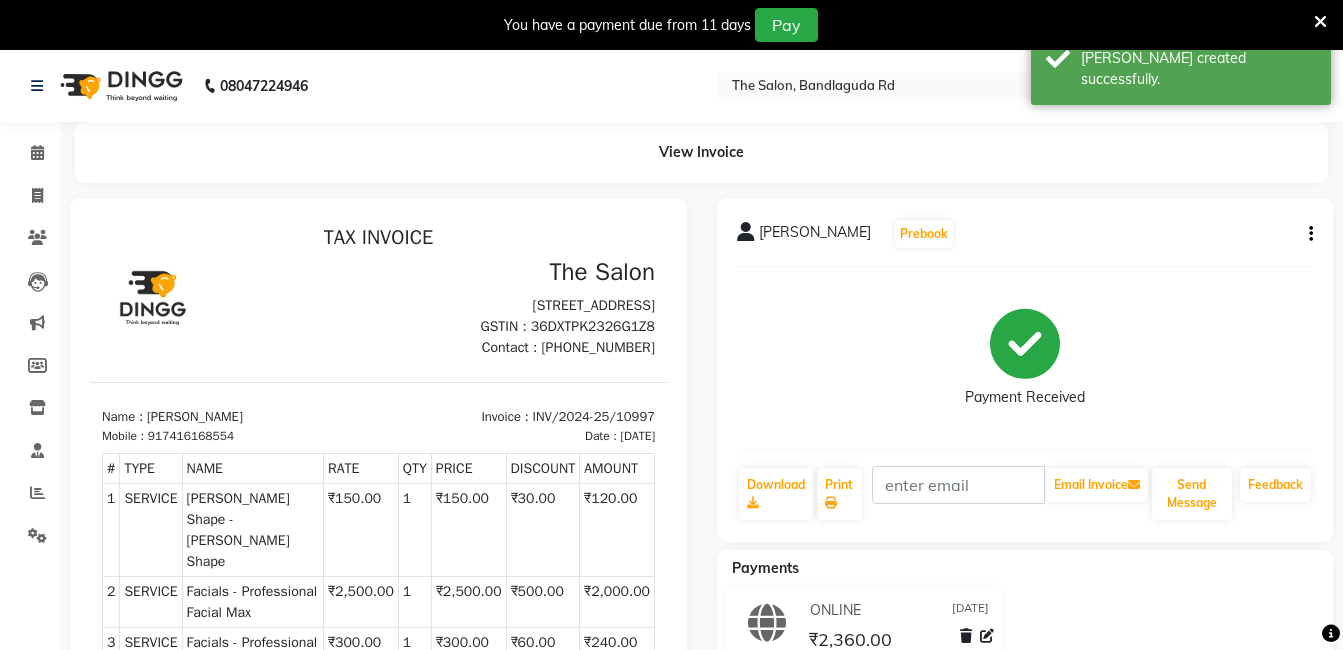 click 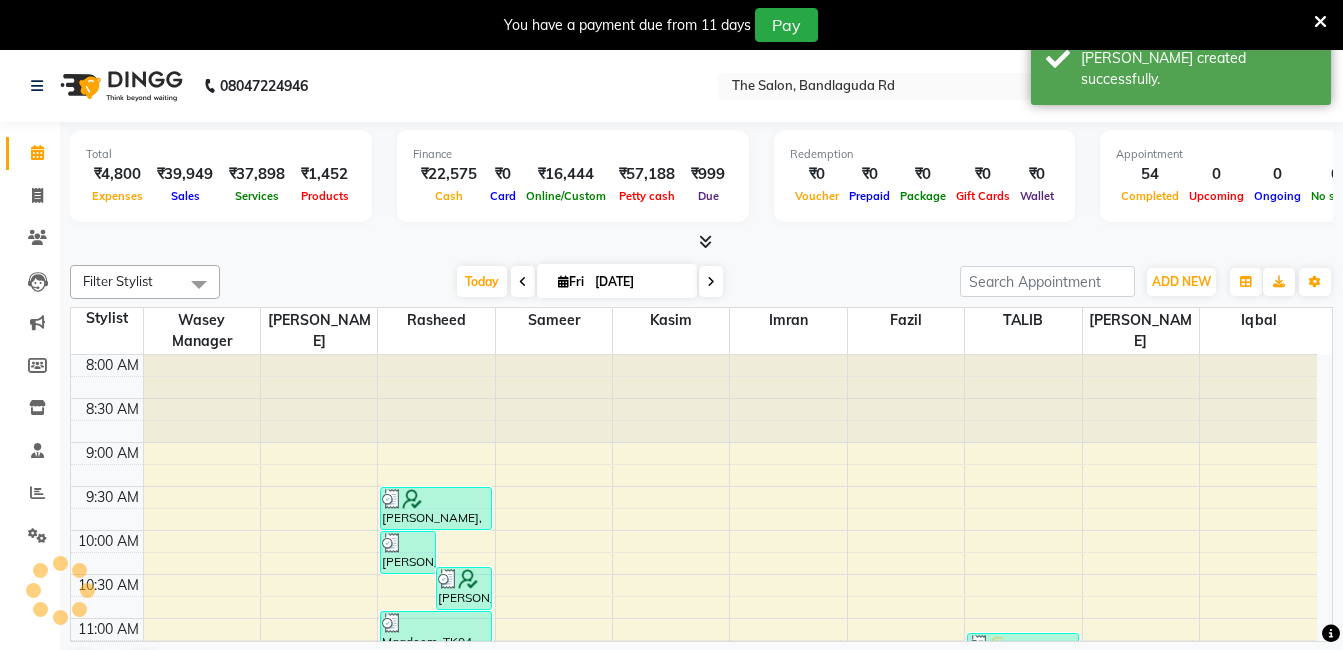 scroll, scrollTop: 0, scrollLeft: 0, axis: both 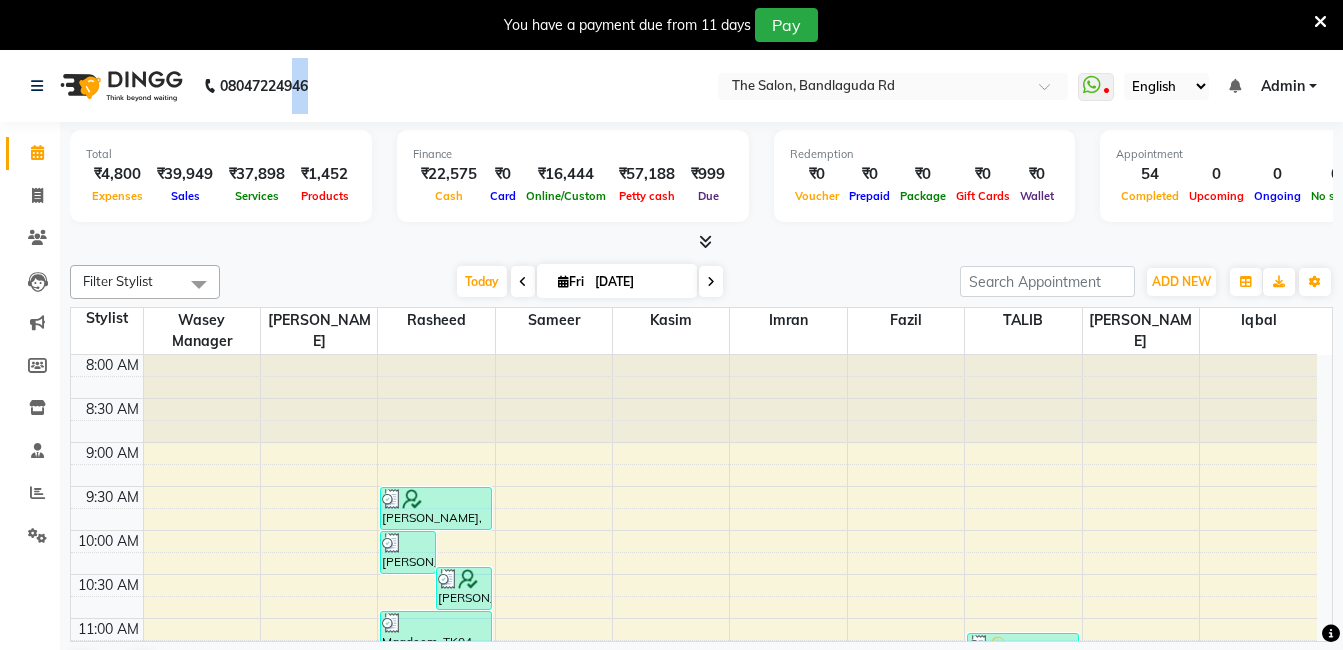 drag, startPoint x: 370, startPoint y: 123, endPoint x: 411, endPoint y: 160, distance: 55.226807 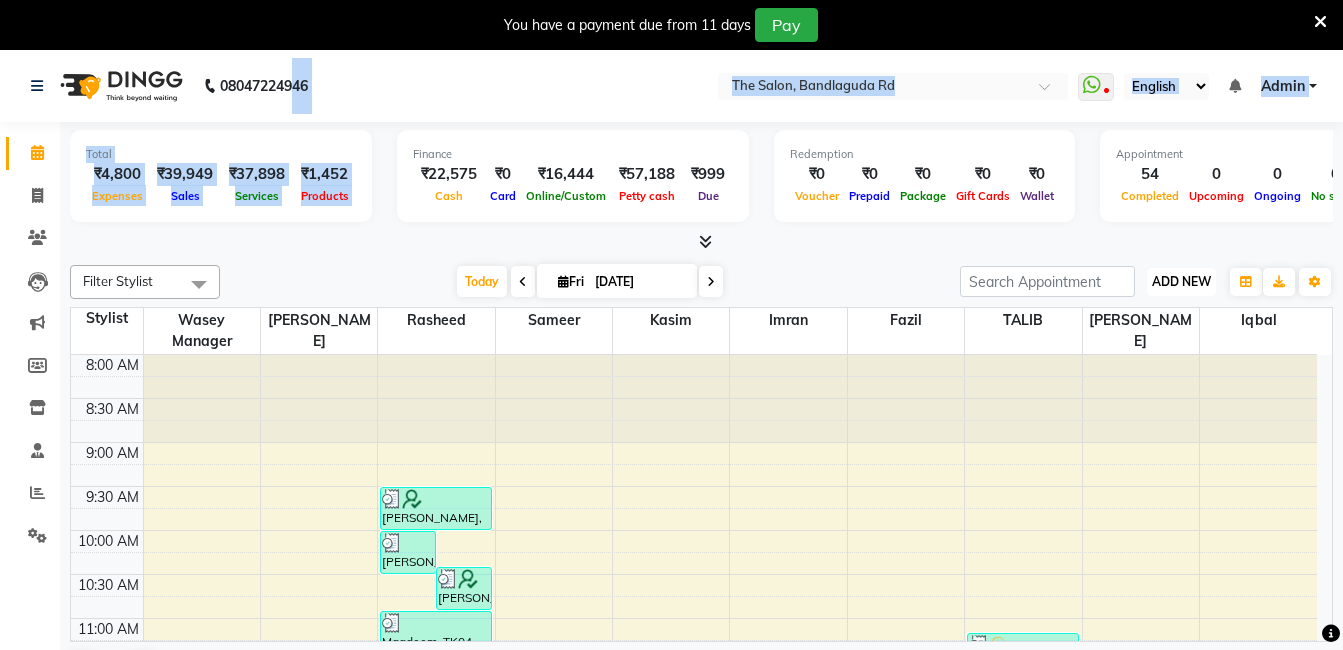 click on "ADD NEW Toggle Dropdown" at bounding box center [1181, 282] 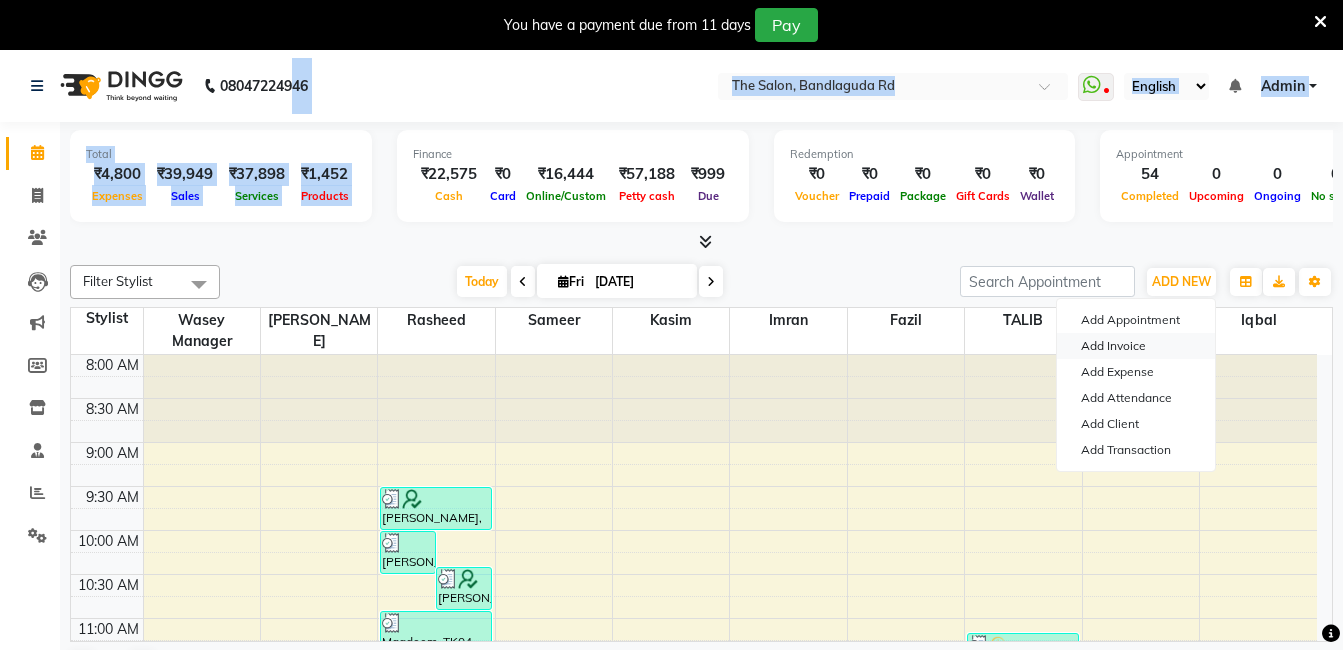 click on "Add Invoice" at bounding box center (1136, 346) 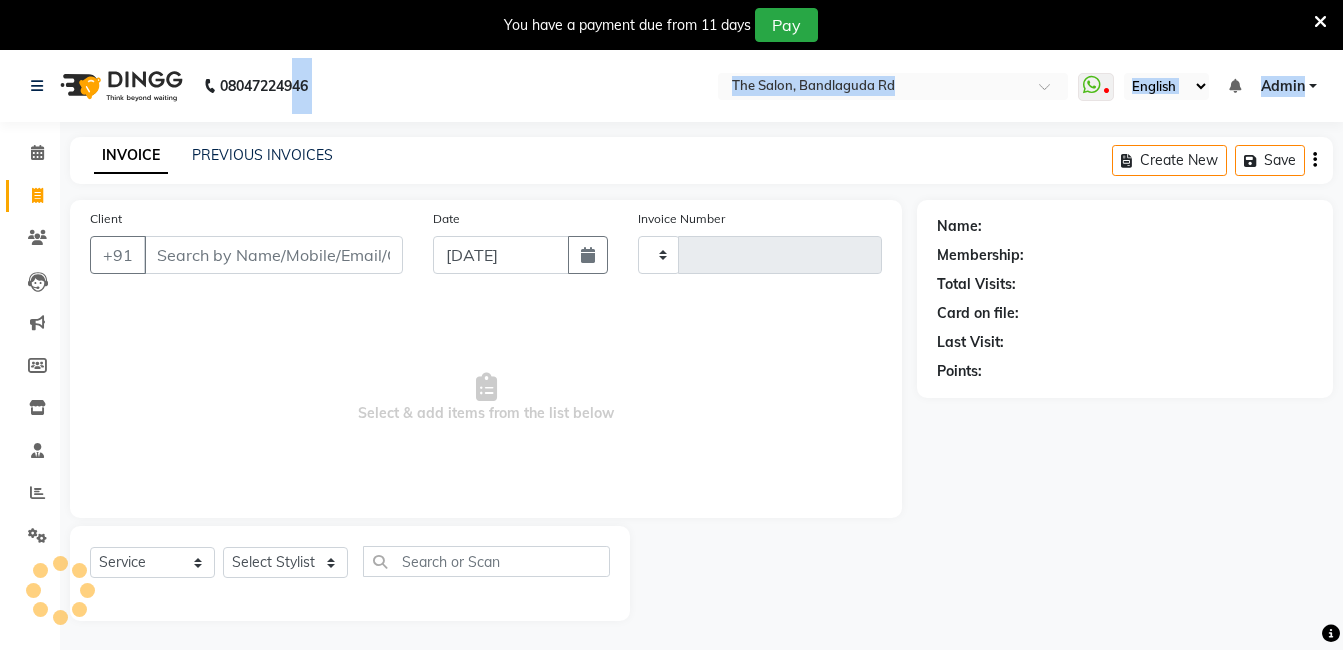 type on "10998" 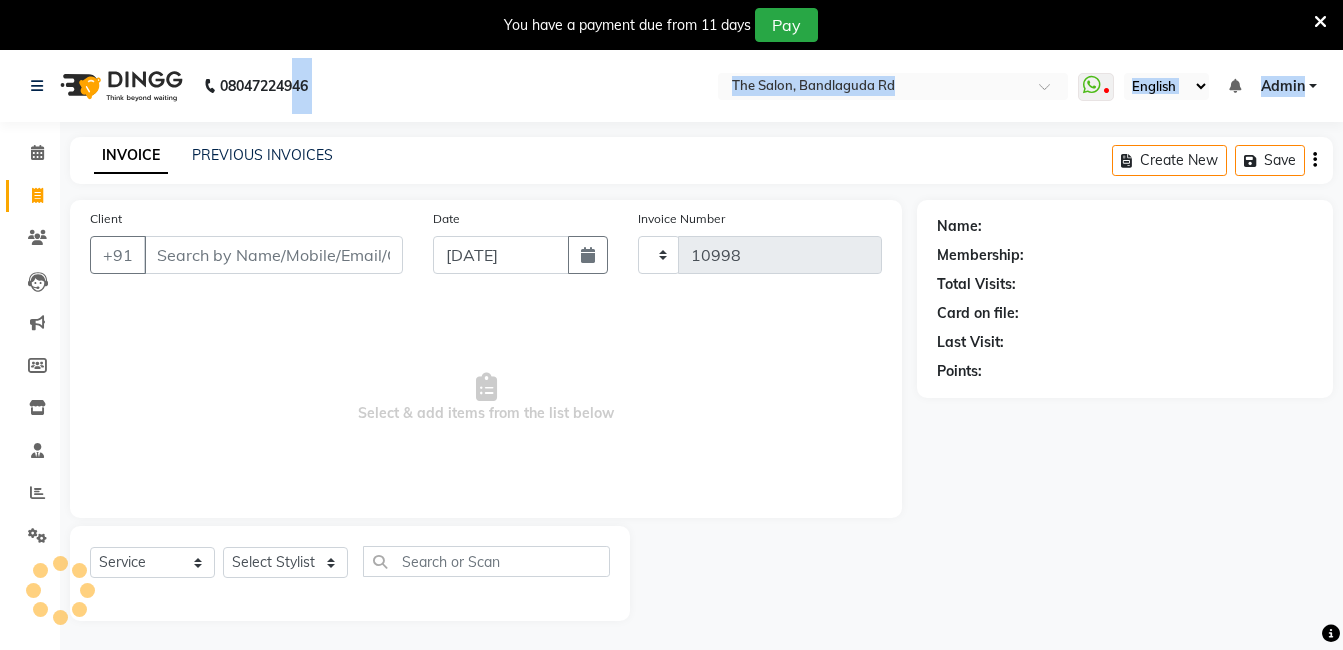 select on "5198" 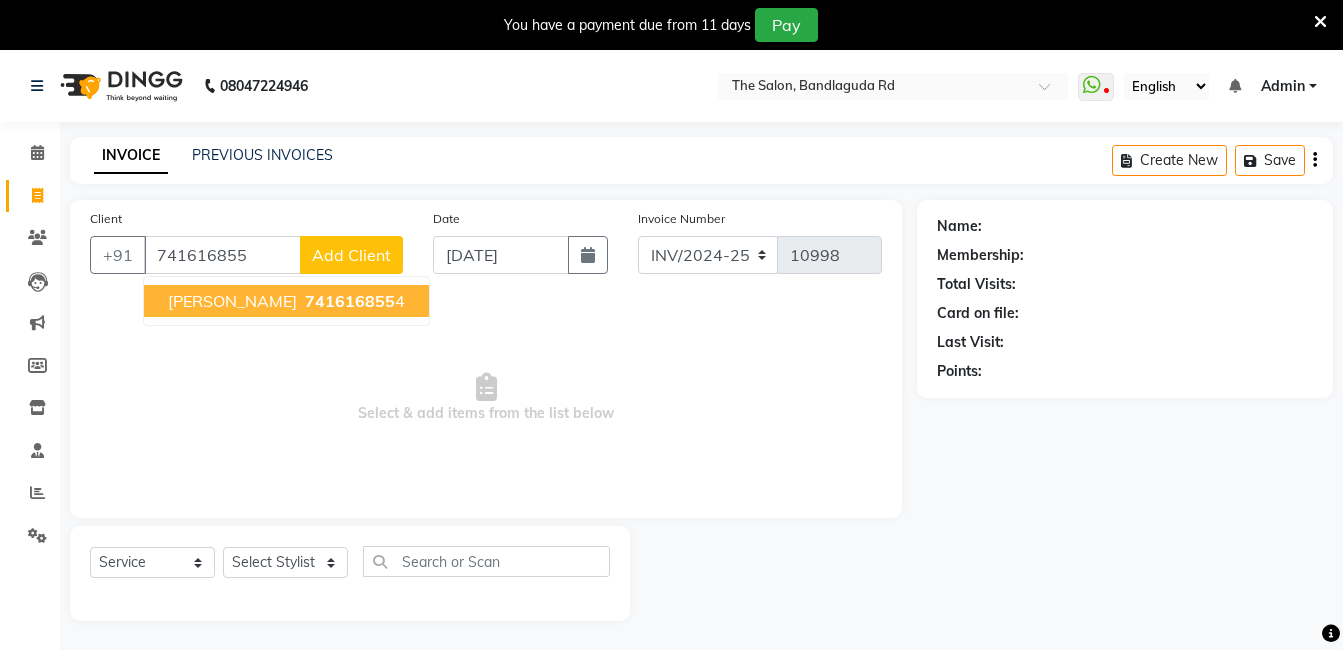 click on "Select & add items from the list below" at bounding box center [486, 398] 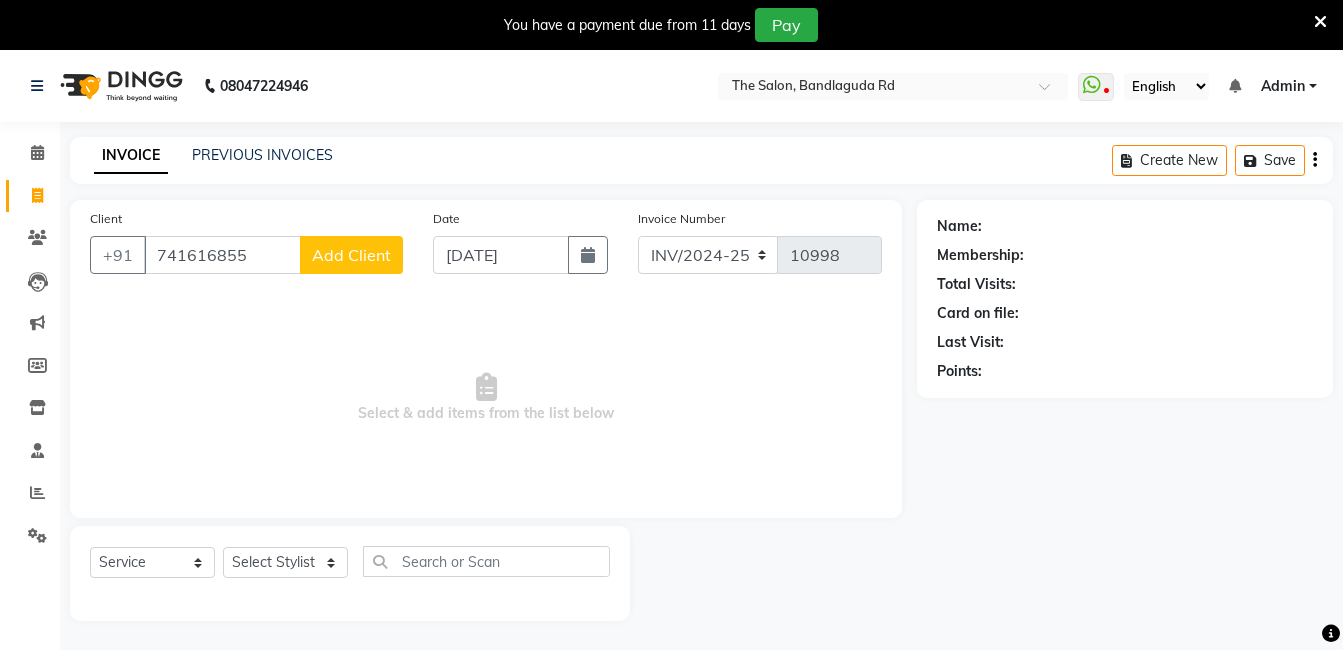click on "Select & add items from the list below" at bounding box center [486, 398] 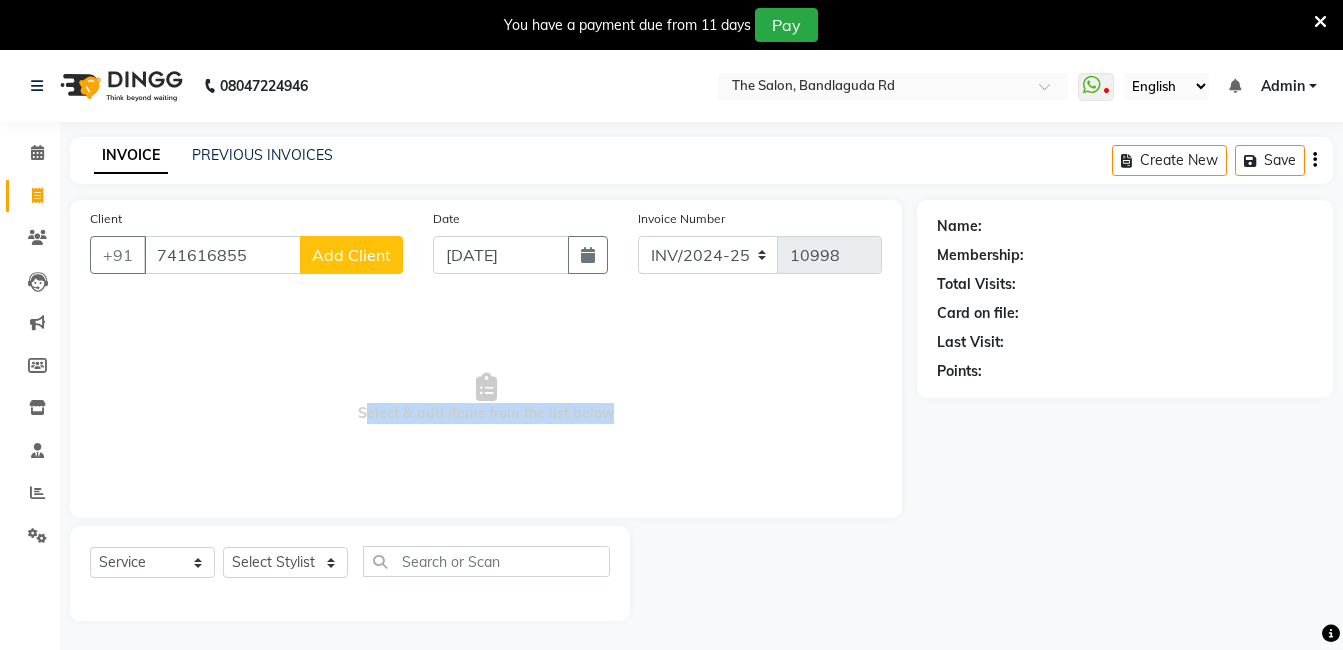 drag, startPoint x: 630, startPoint y: 433, endPoint x: 610, endPoint y: 430, distance: 20.22375 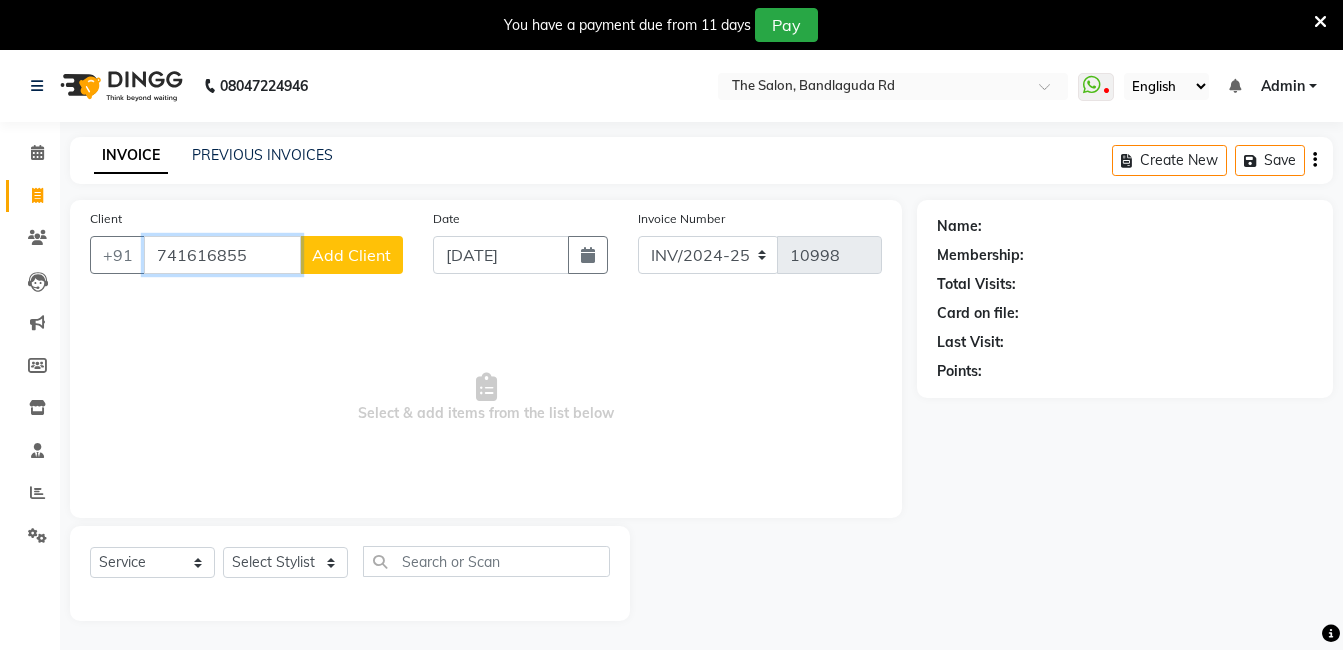 click on "741616855" at bounding box center [222, 255] 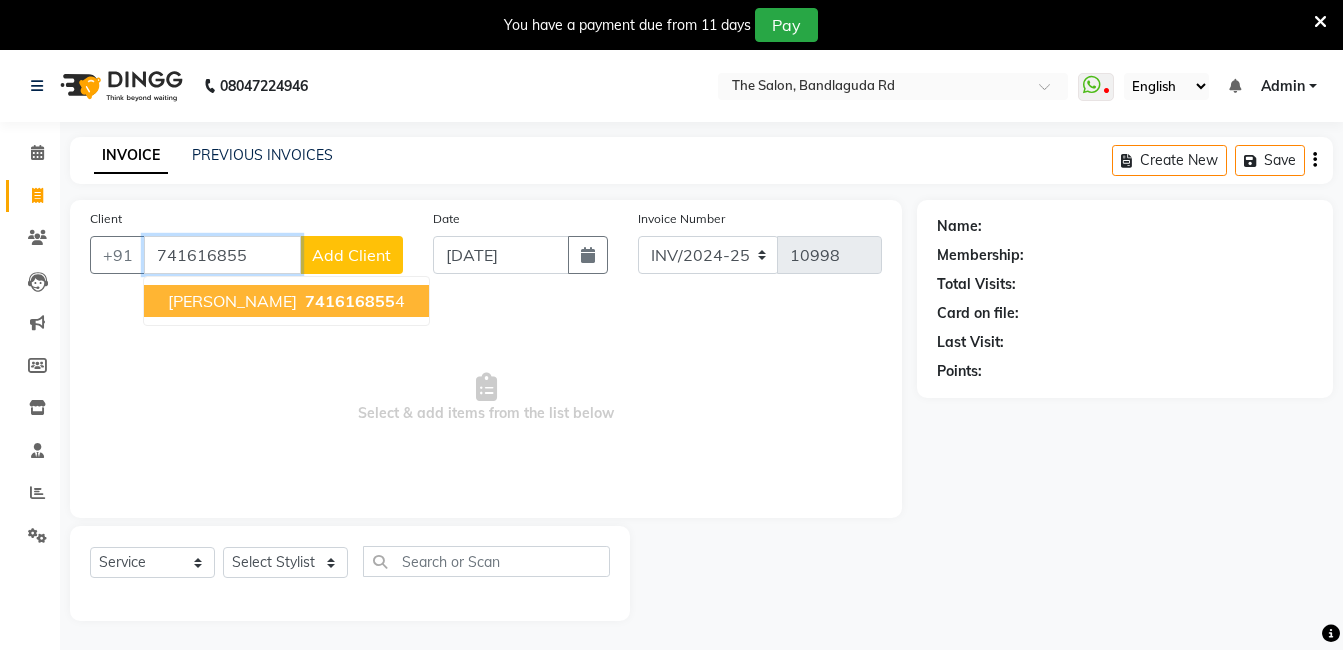 click on "[PERSON_NAME]   741616855 4" at bounding box center [286, 301] 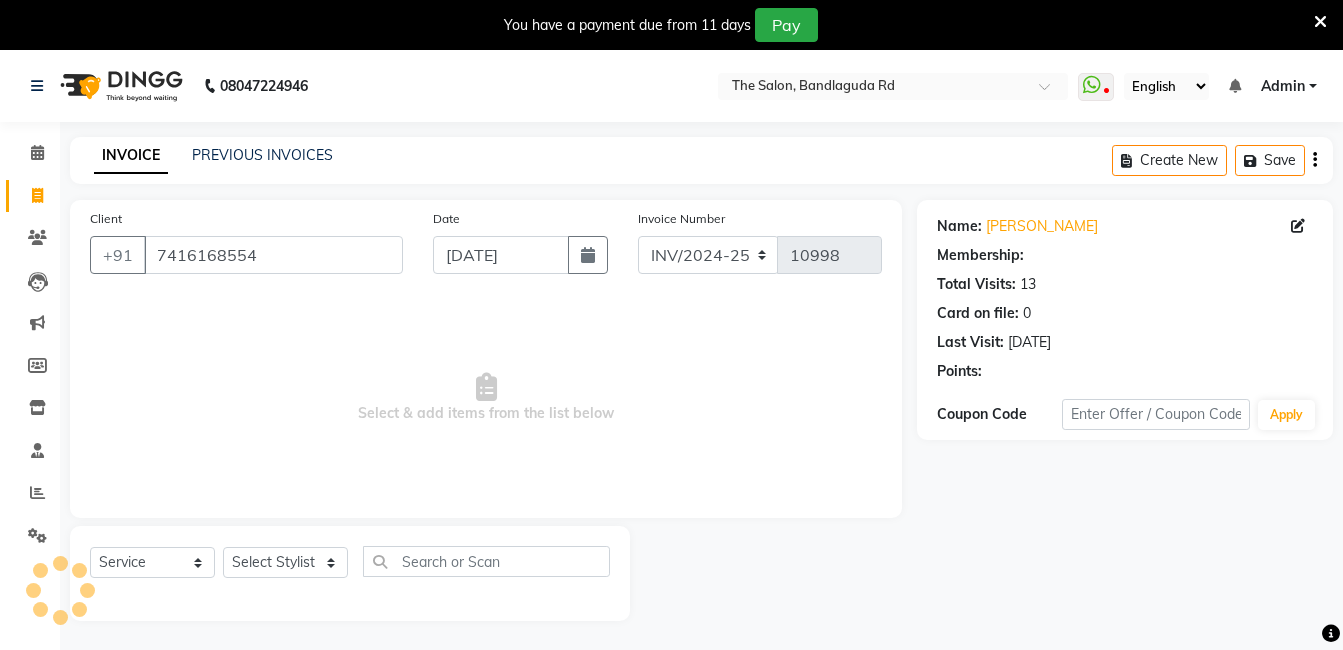 select on "2: Object" 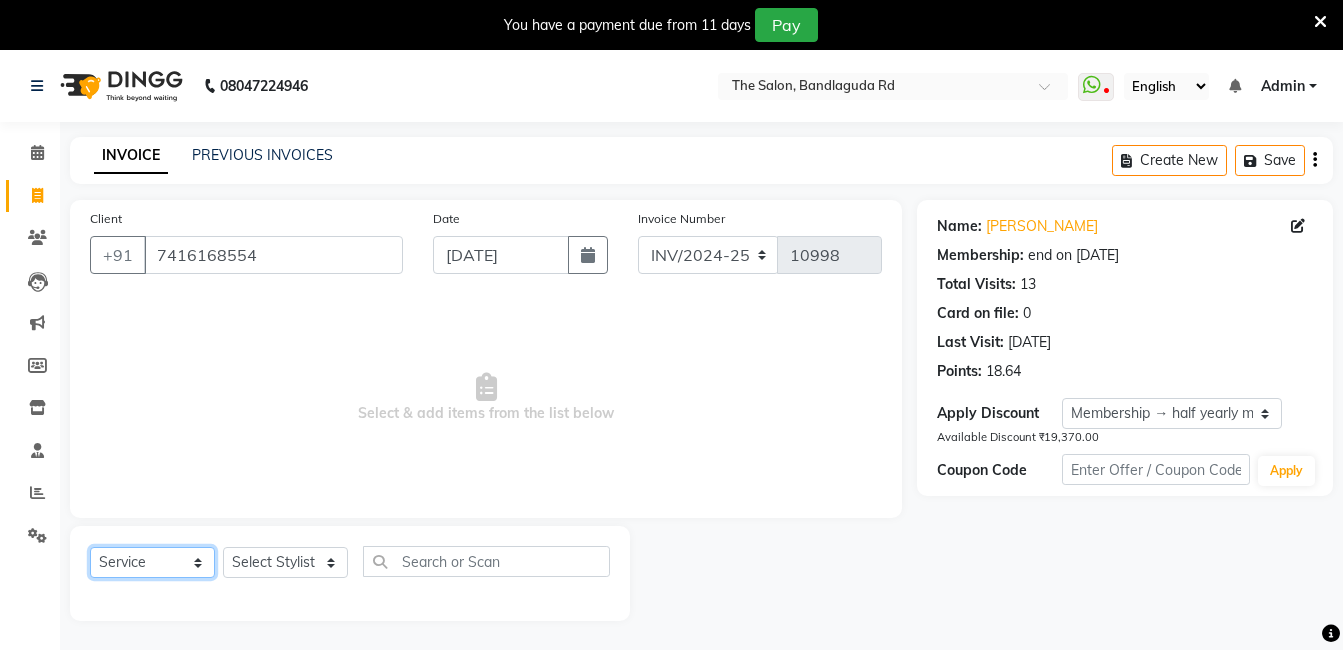 click on "Select  Service  Product  Membership  Package Voucher Prepaid Gift Card" 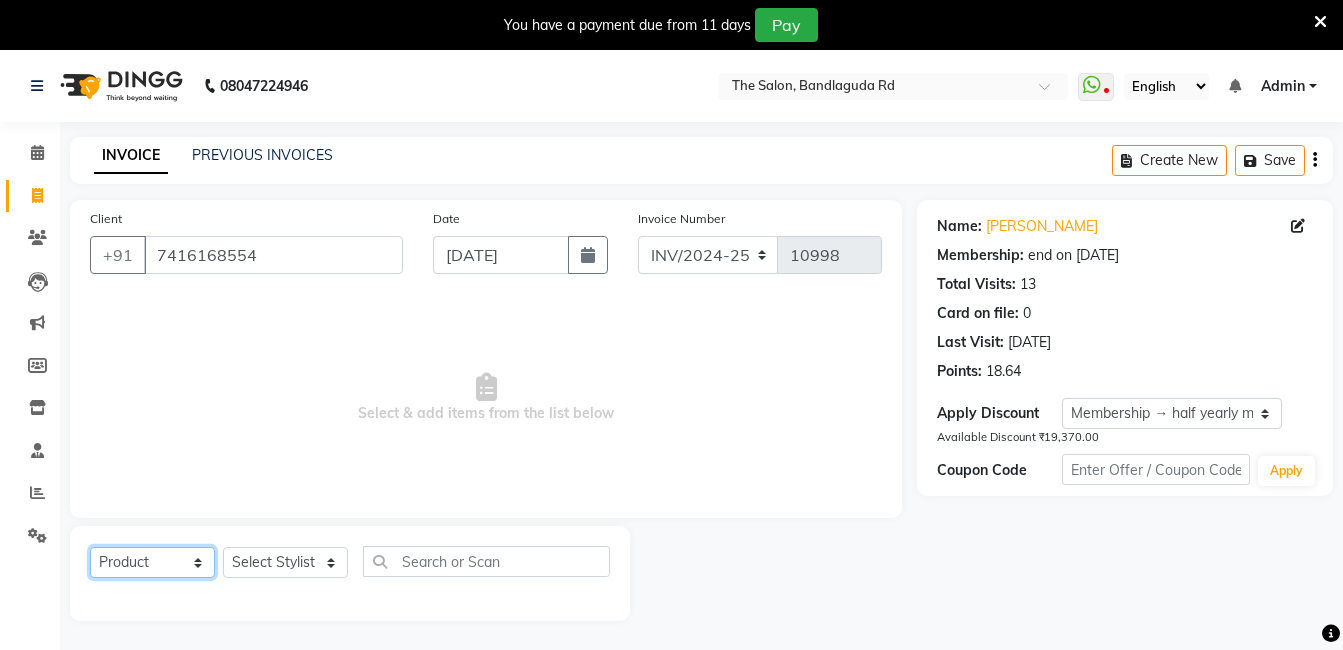 click on "Select  Service  Product  Membership  Package Voucher Prepaid Gift Card" 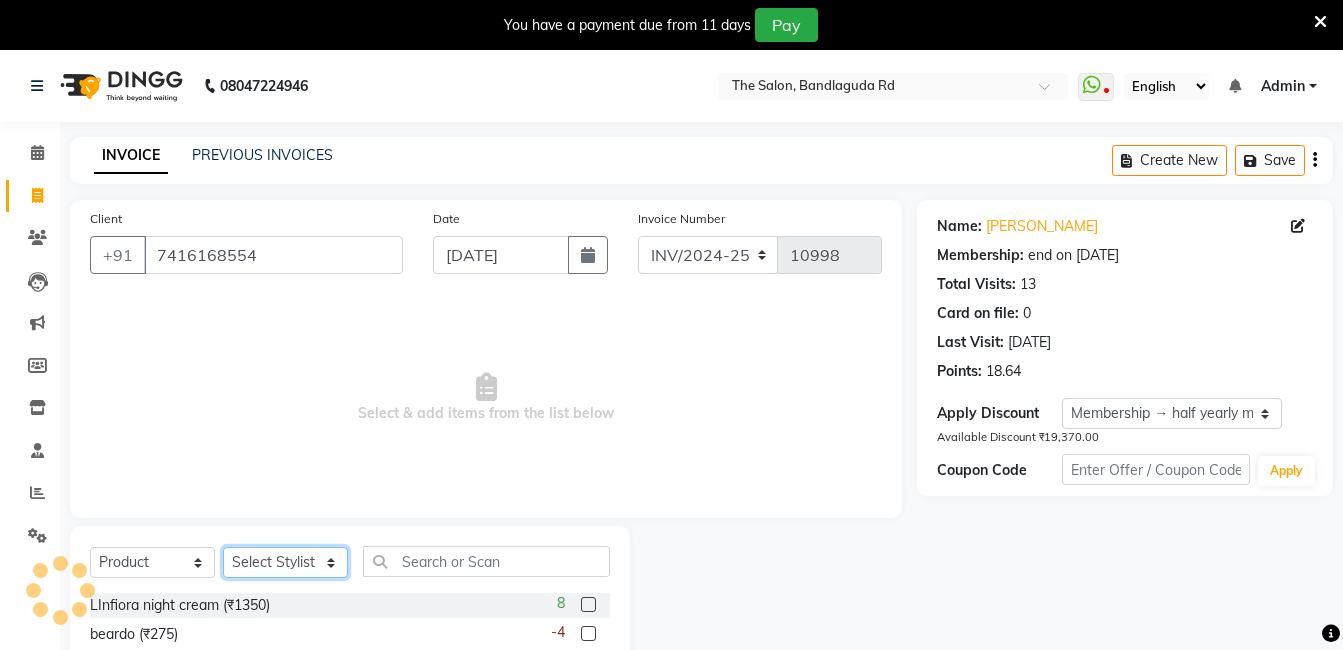 click on "Select Stylist [PERSON_NAME] [PERSON_NAME] kasim [PERSON_NAME] sameer [PERSON_NAME] manager" 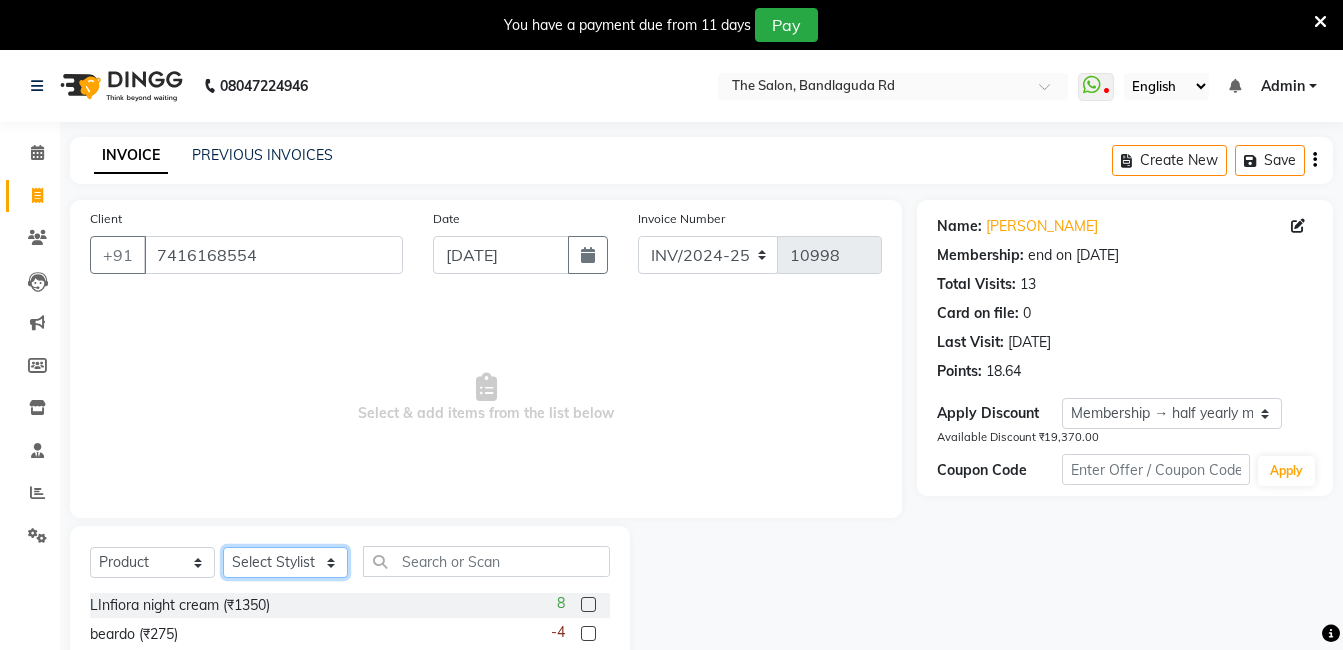click on "Select Stylist [PERSON_NAME] [PERSON_NAME] kasim [PERSON_NAME] sameer [PERSON_NAME] manager" 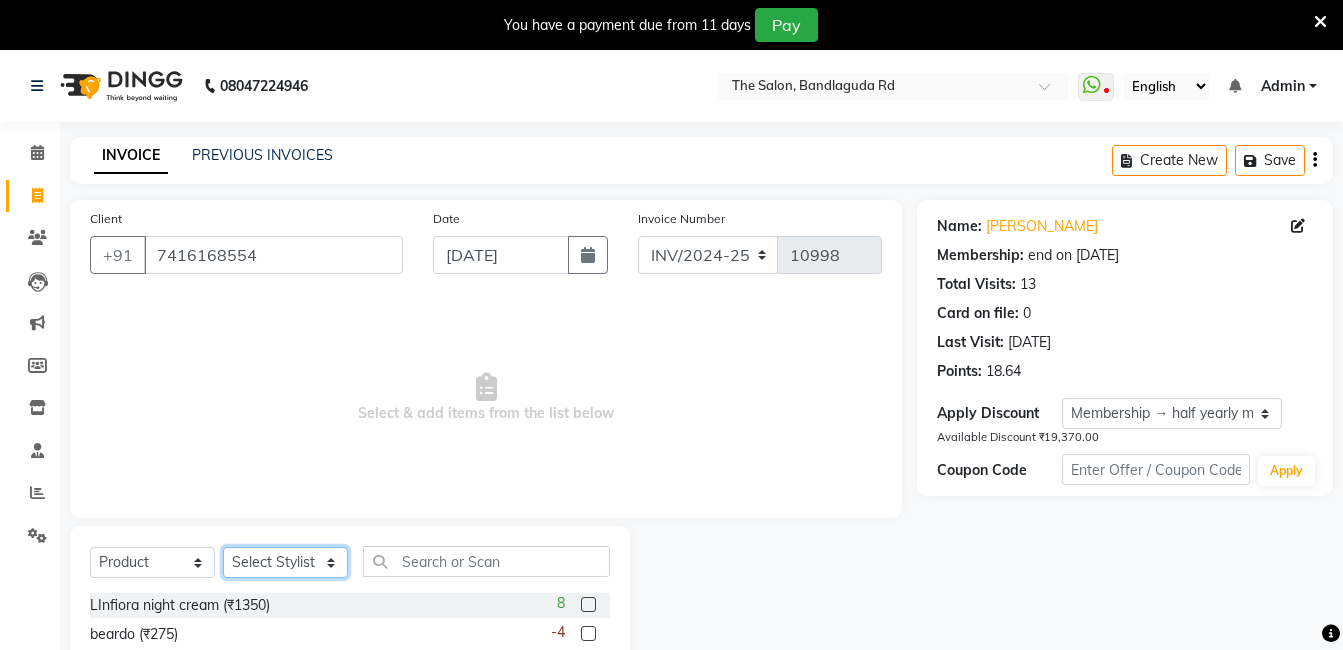 select on "65400" 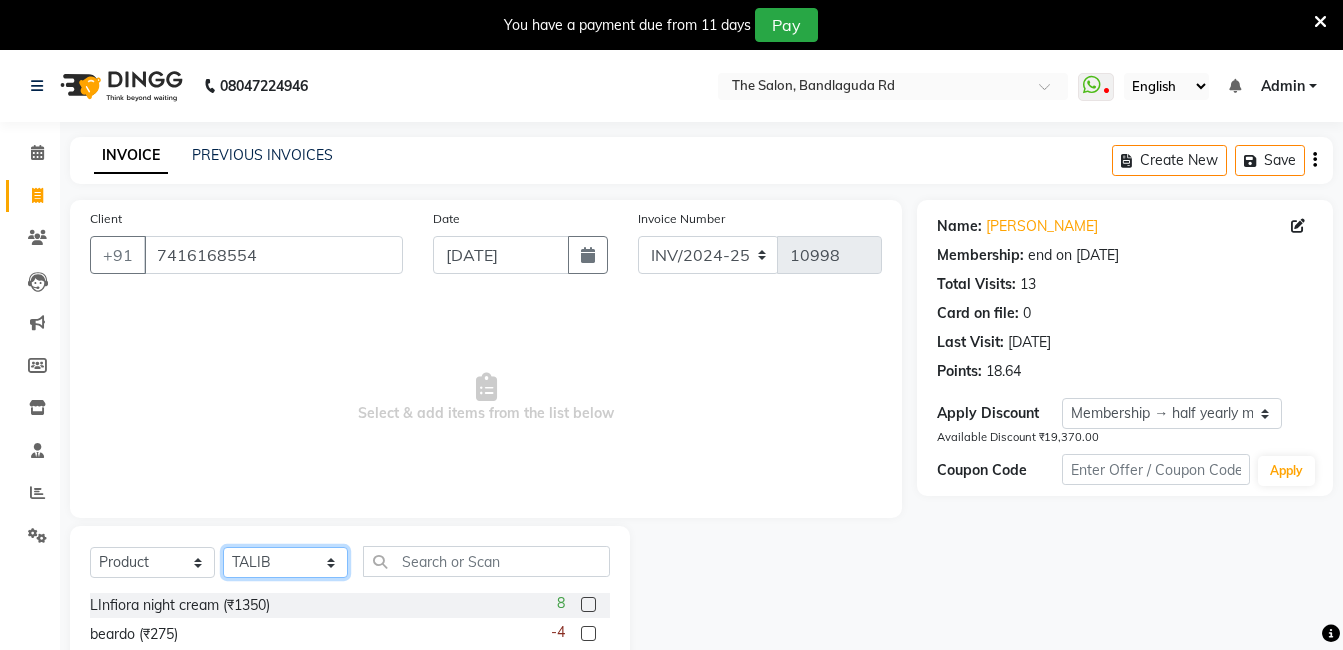 click on "Select Stylist [PERSON_NAME] [PERSON_NAME] kasim [PERSON_NAME] sameer [PERSON_NAME] manager" 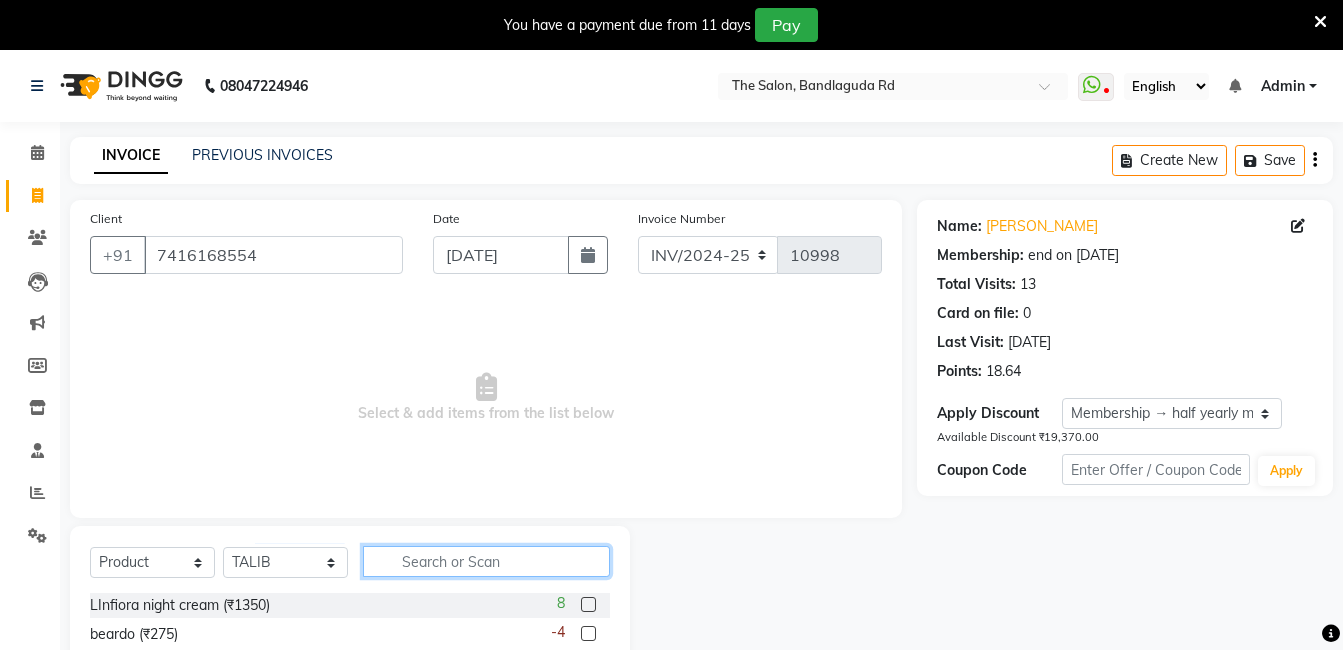 click 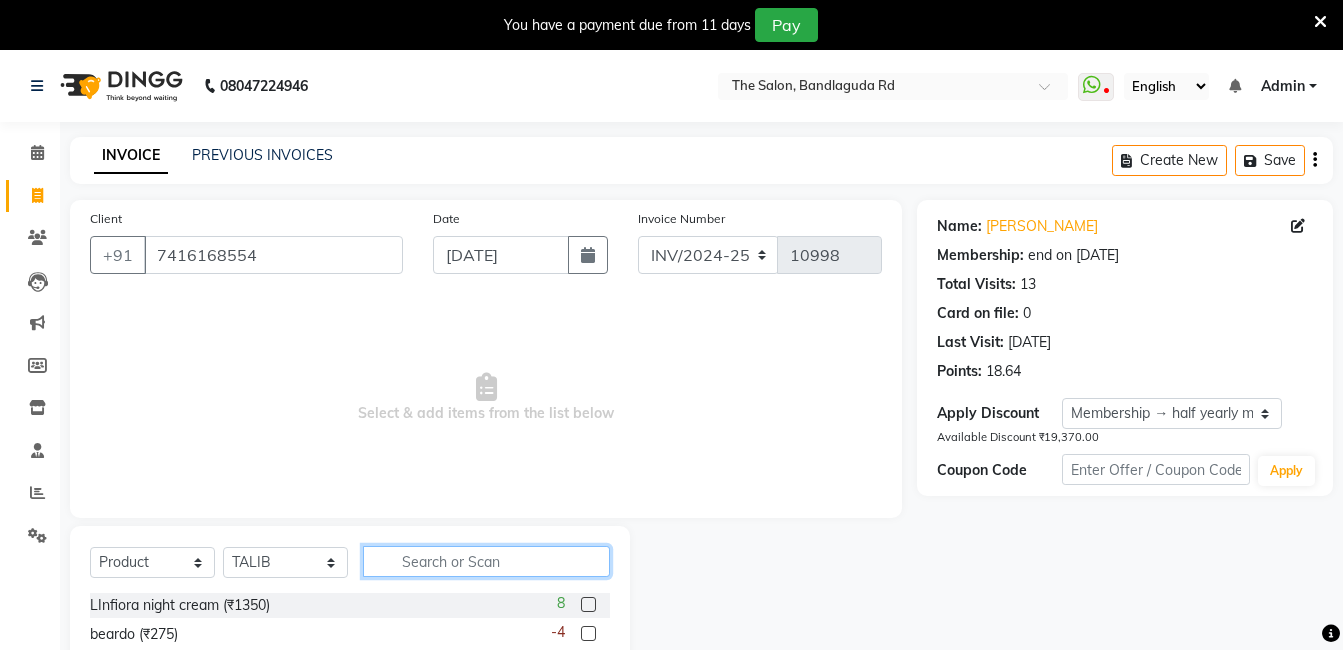 type on "4" 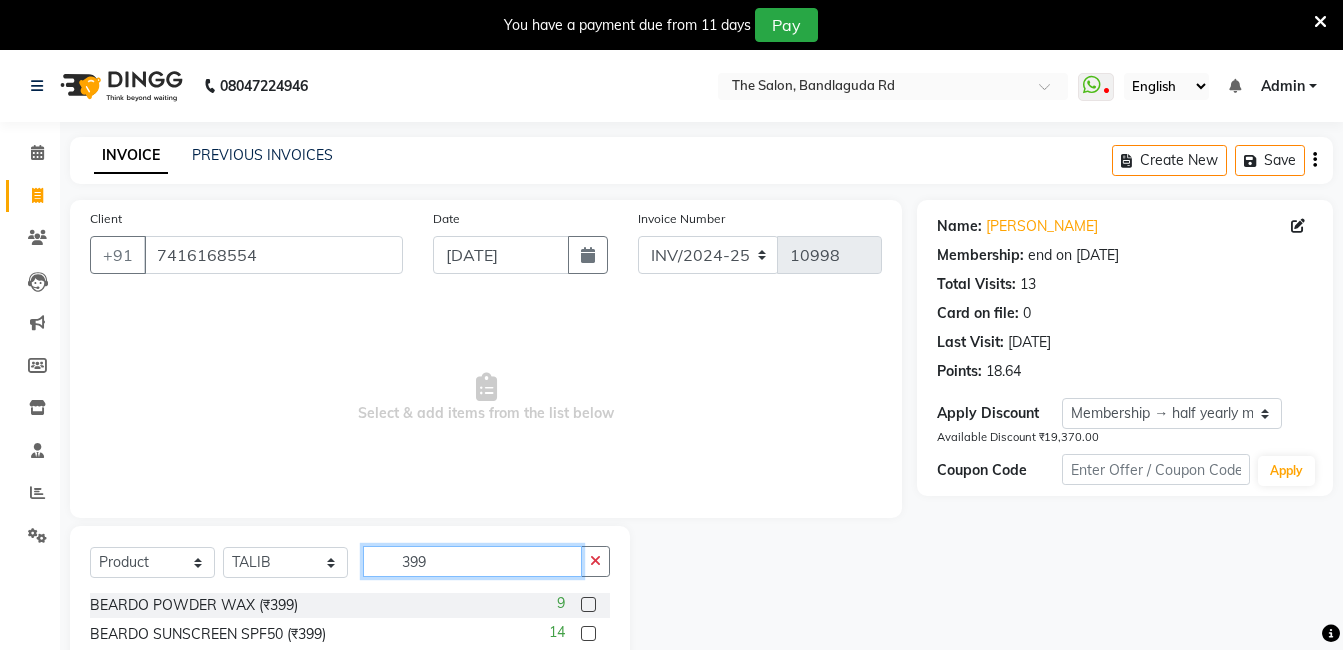scroll, scrollTop: 175, scrollLeft: 0, axis: vertical 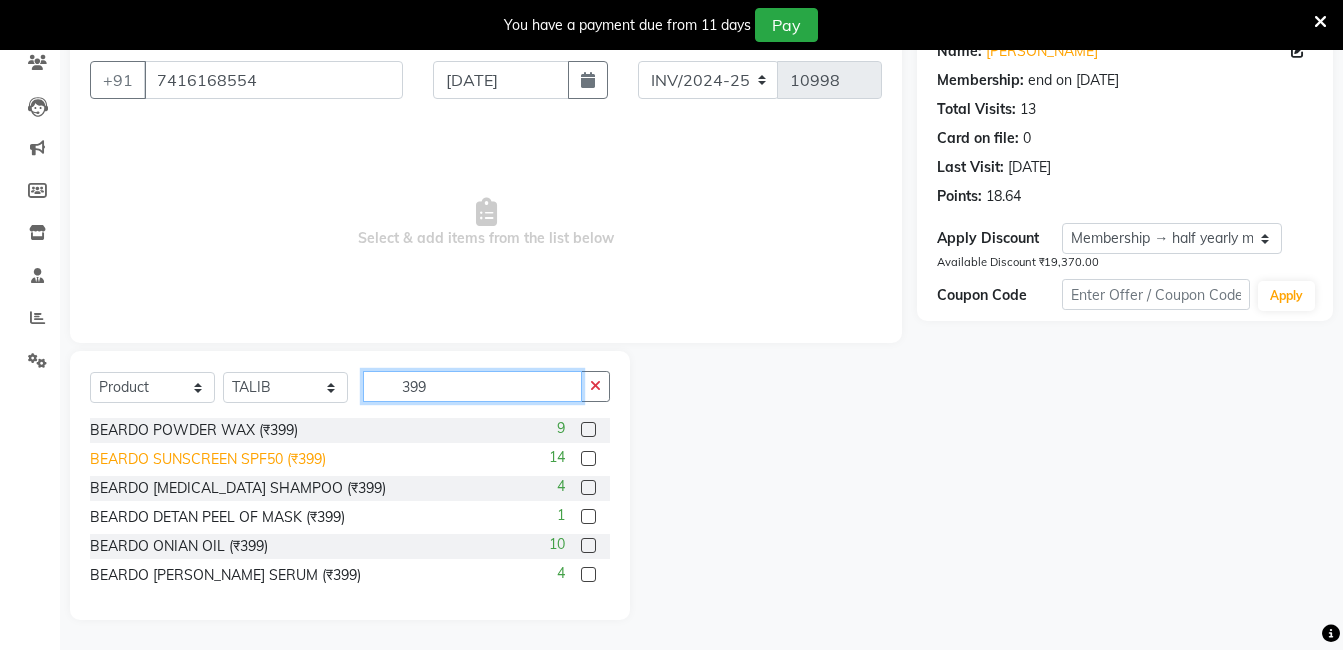 type on "399" 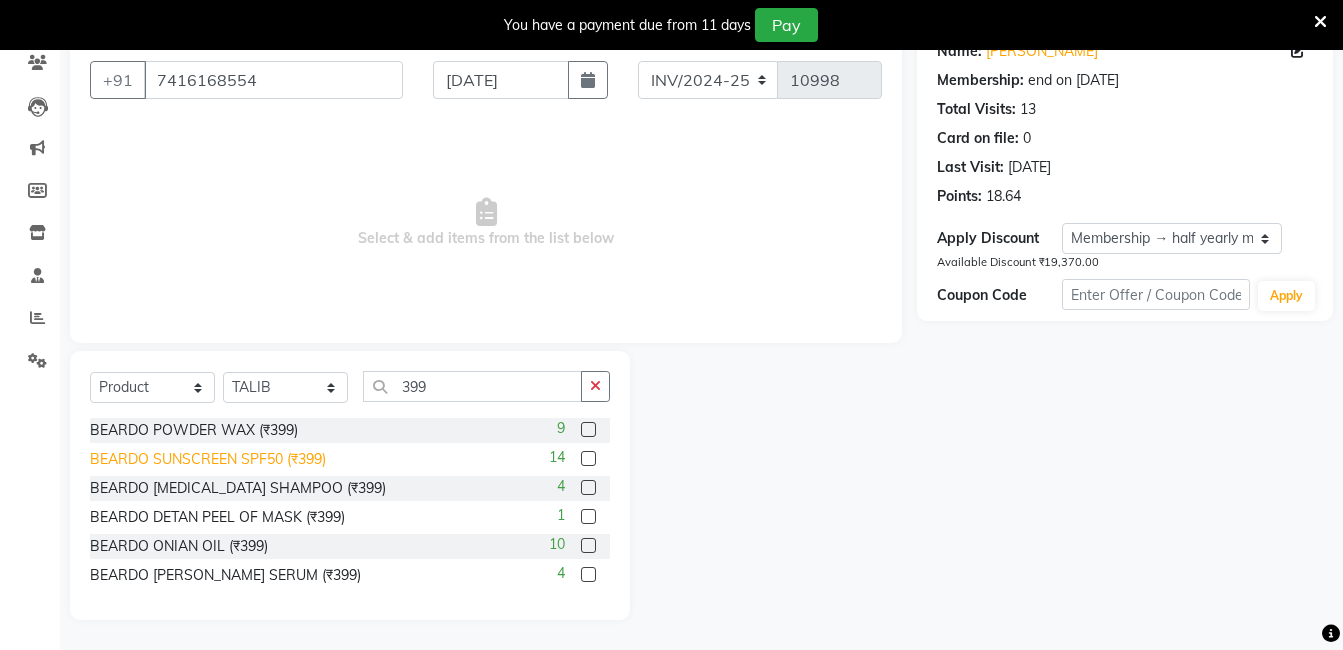 click on "BEARDO SUNSCREEN SPF50 (₹399)" 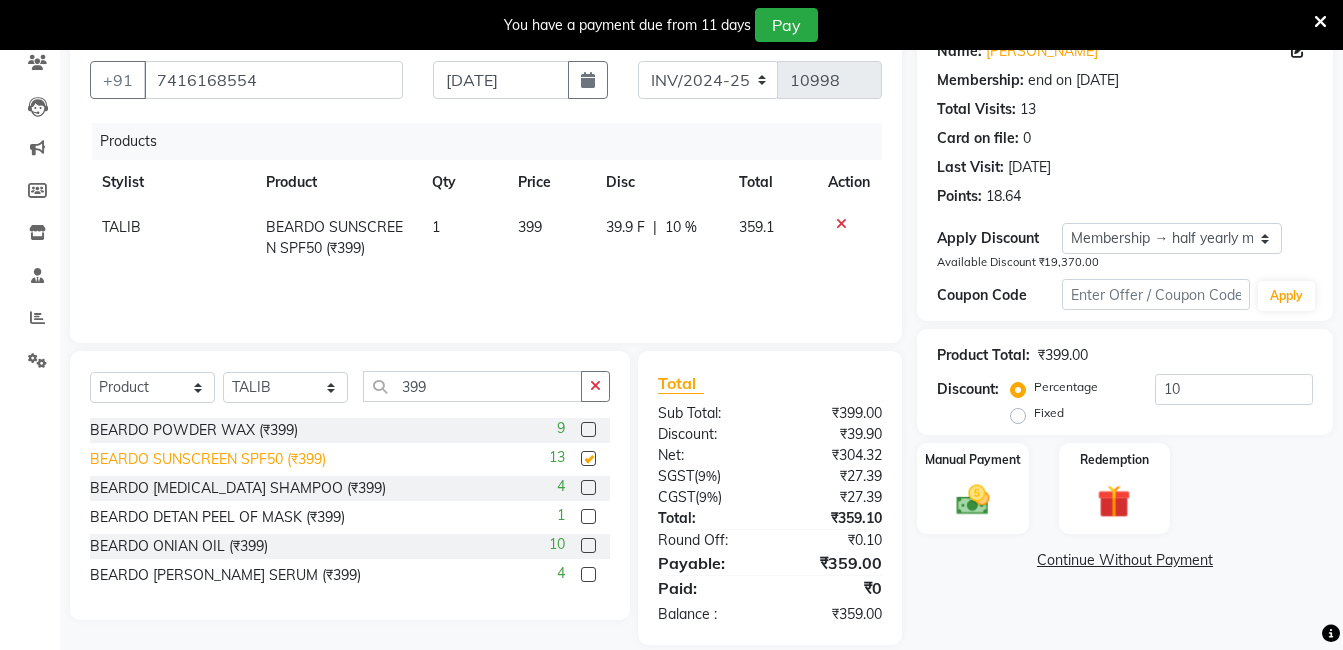 checkbox on "false" 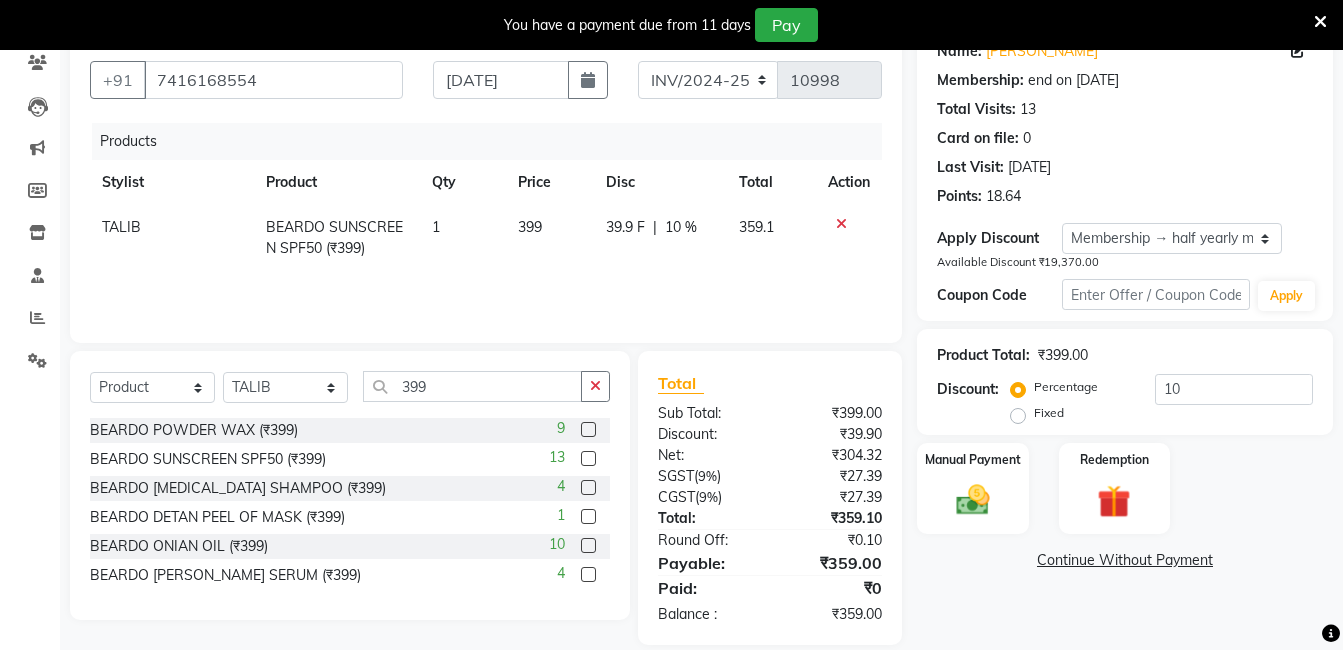 click on "BEARDO SUNSCREEN SPF50 (₹399)  13" 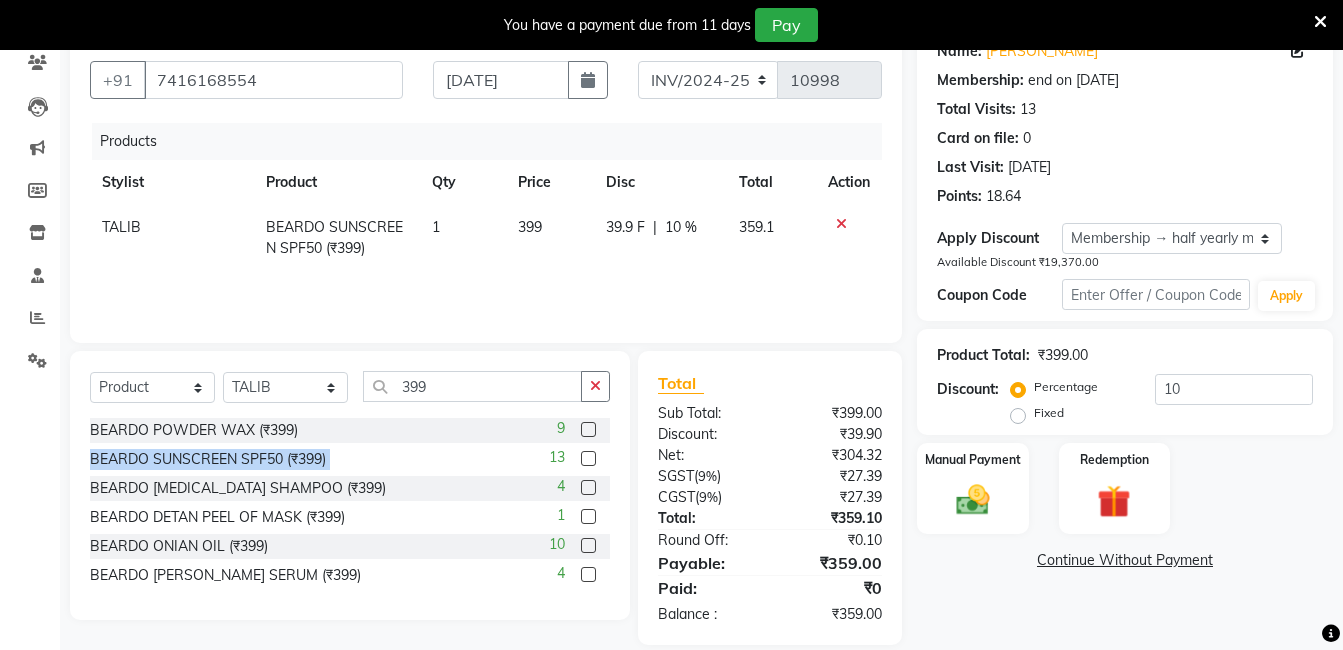 click on "BEARDO SUNSCREEN SPF50 (₹399)  13" 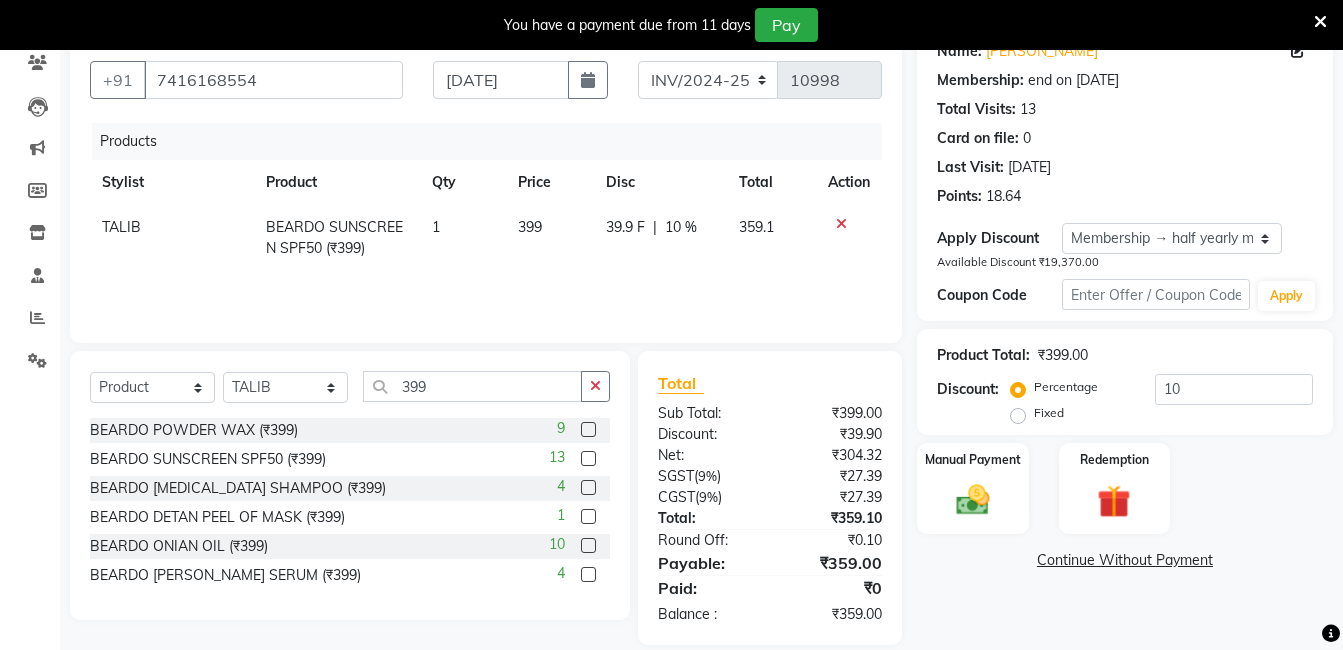click on "4" 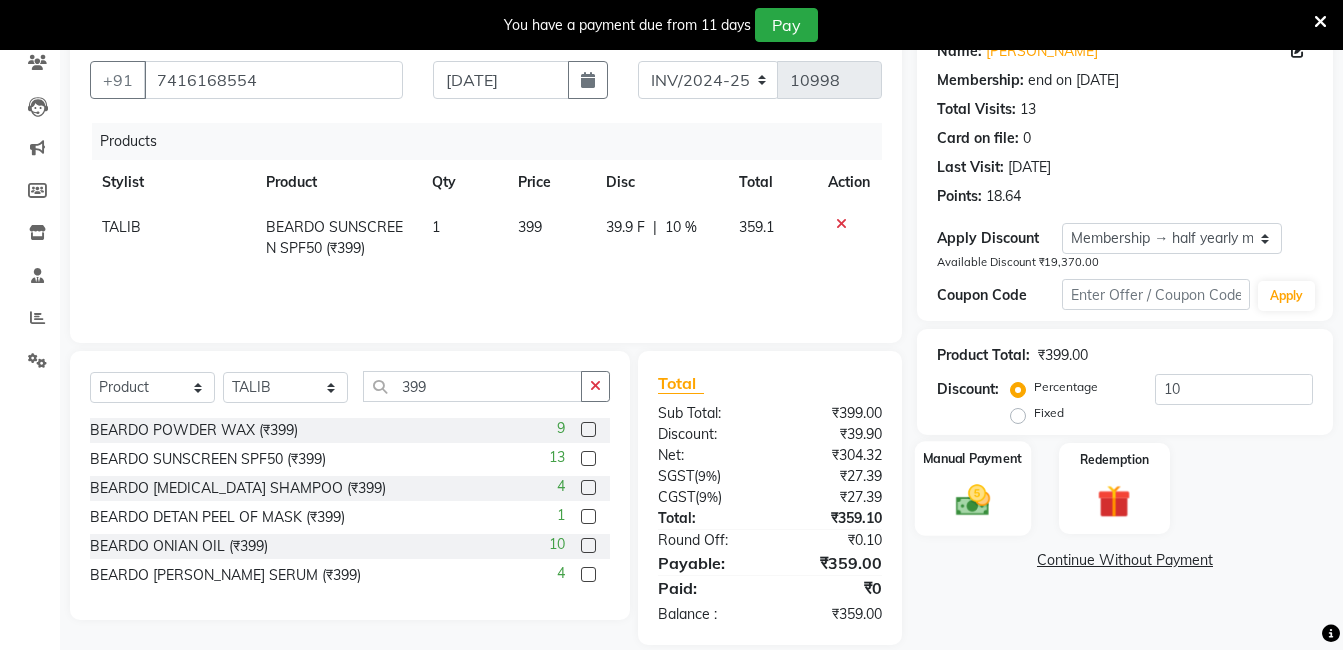 click on "Manual Payment" 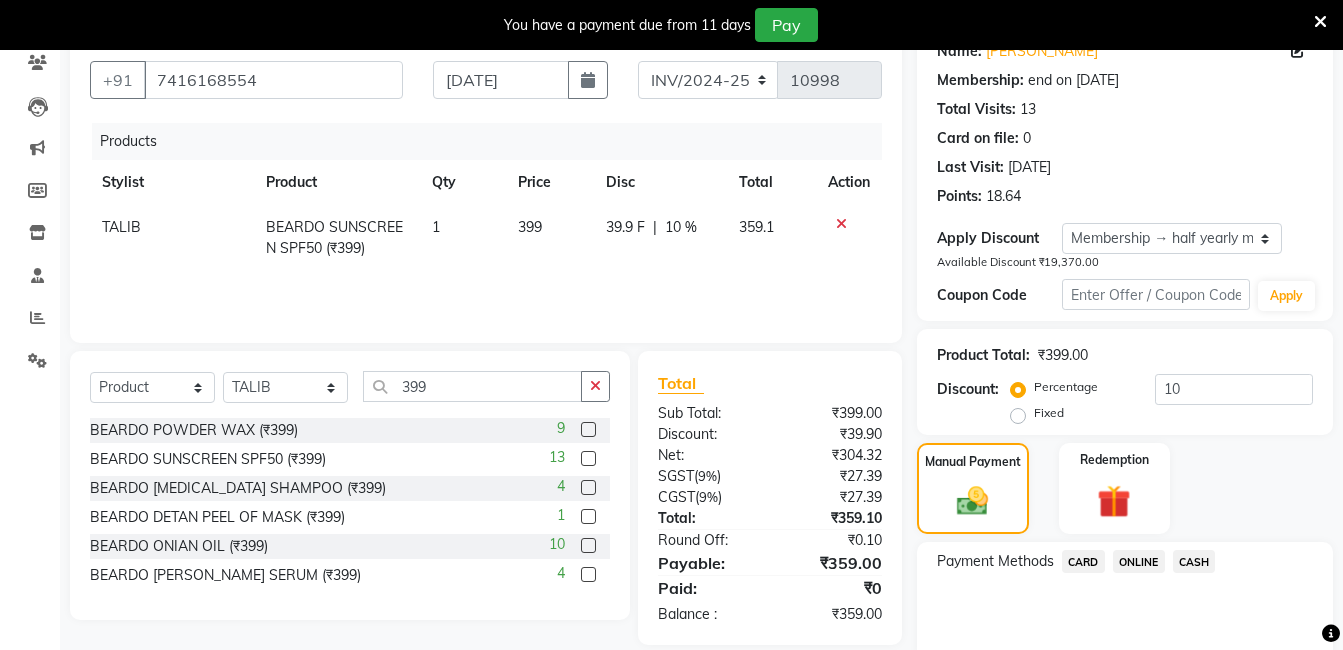 click on "ONLINE" 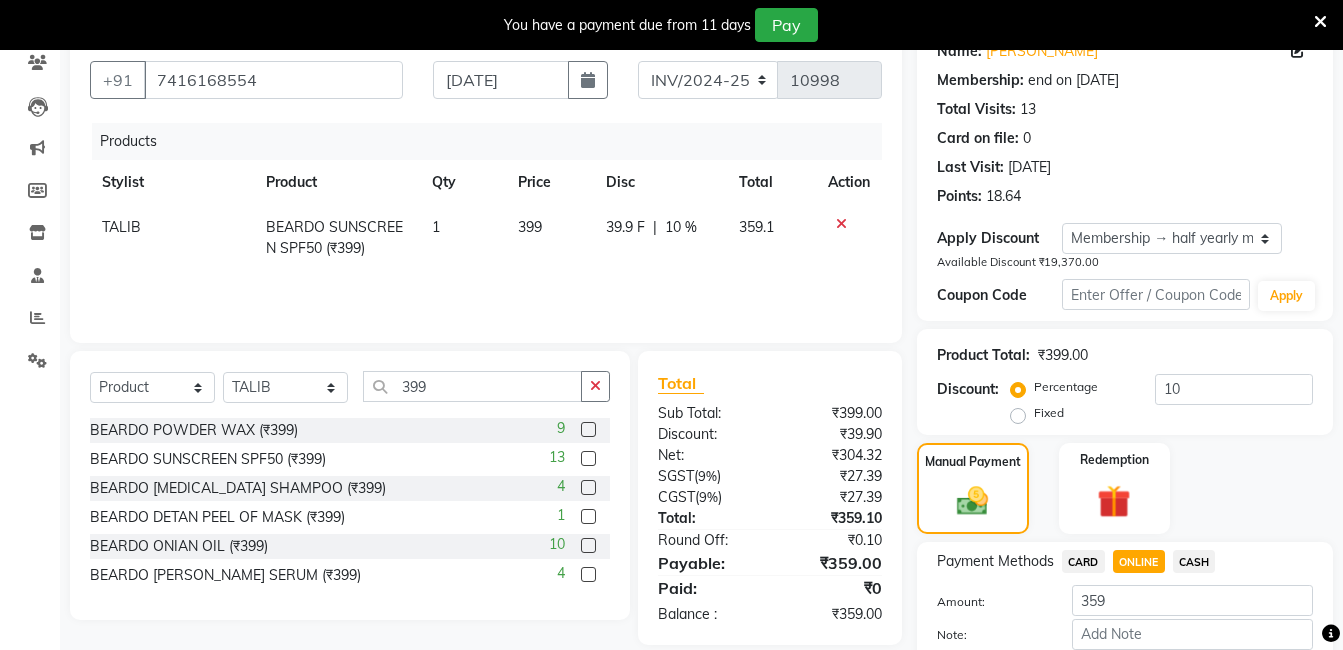 scroll, scrollTop: 287, scrollLeft: 0, axis: vertical 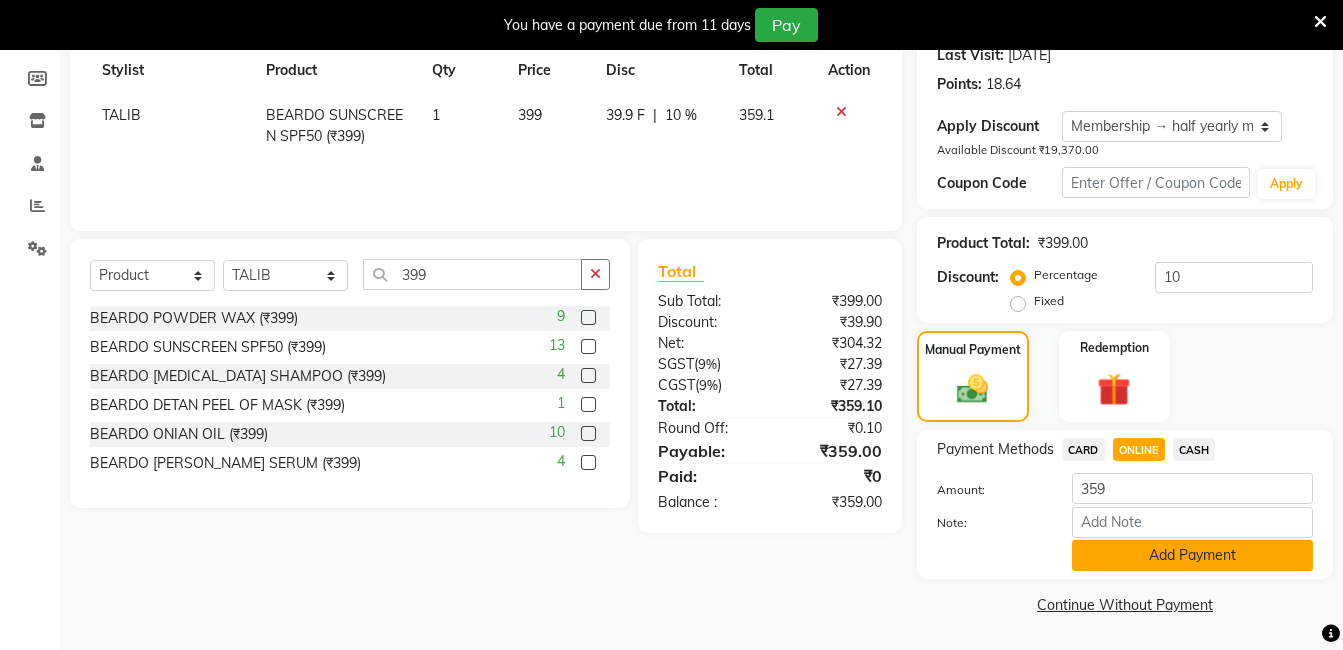 click on "Add Payment" 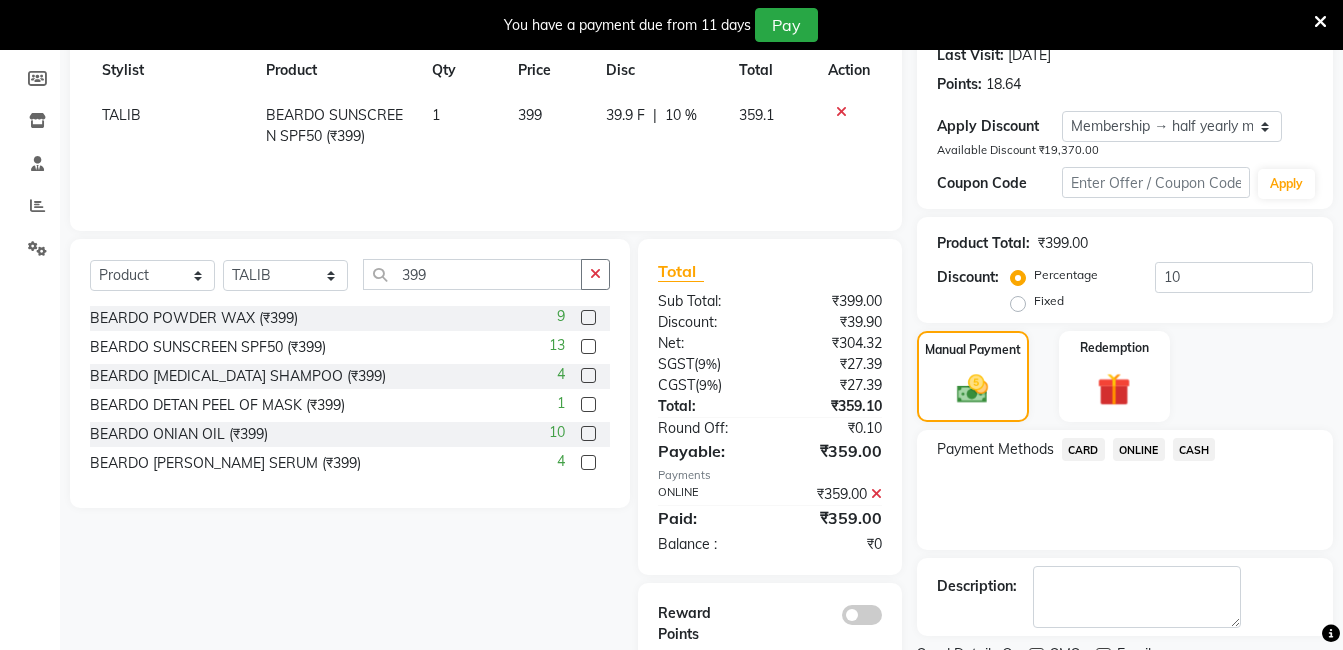 scroll, scrollTop: 371, scrollLeft: 0, axis: vertical 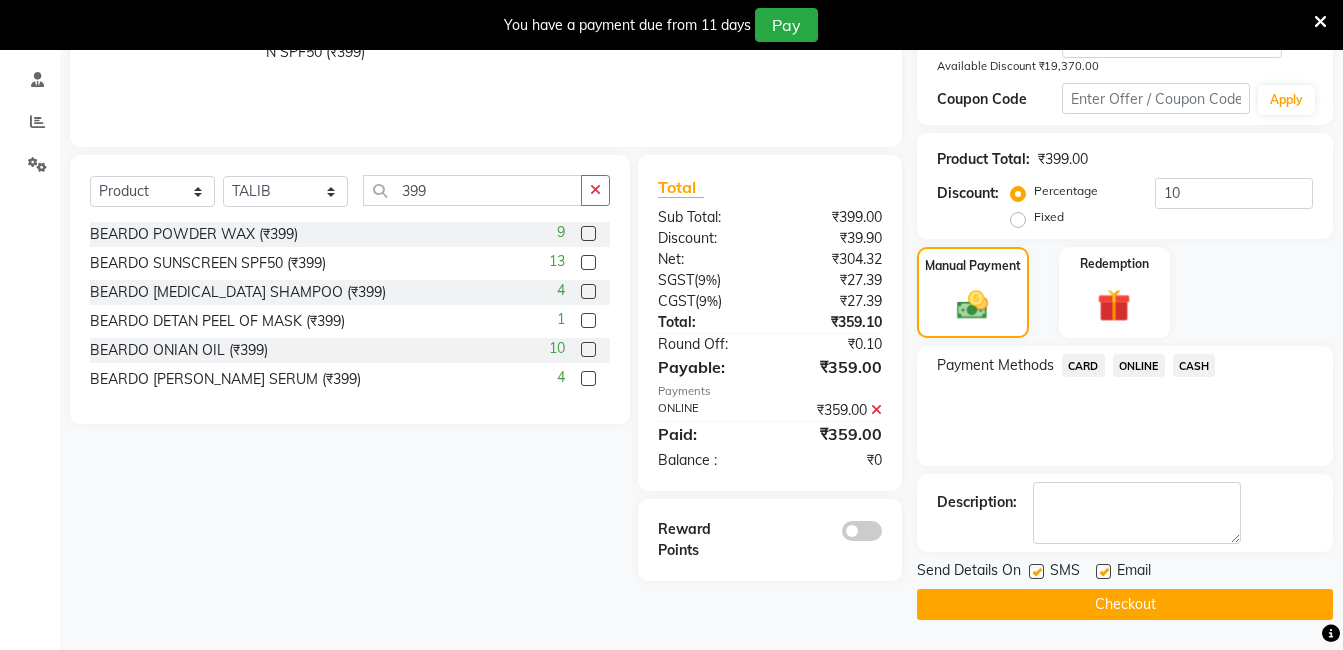 click on "Checkout" 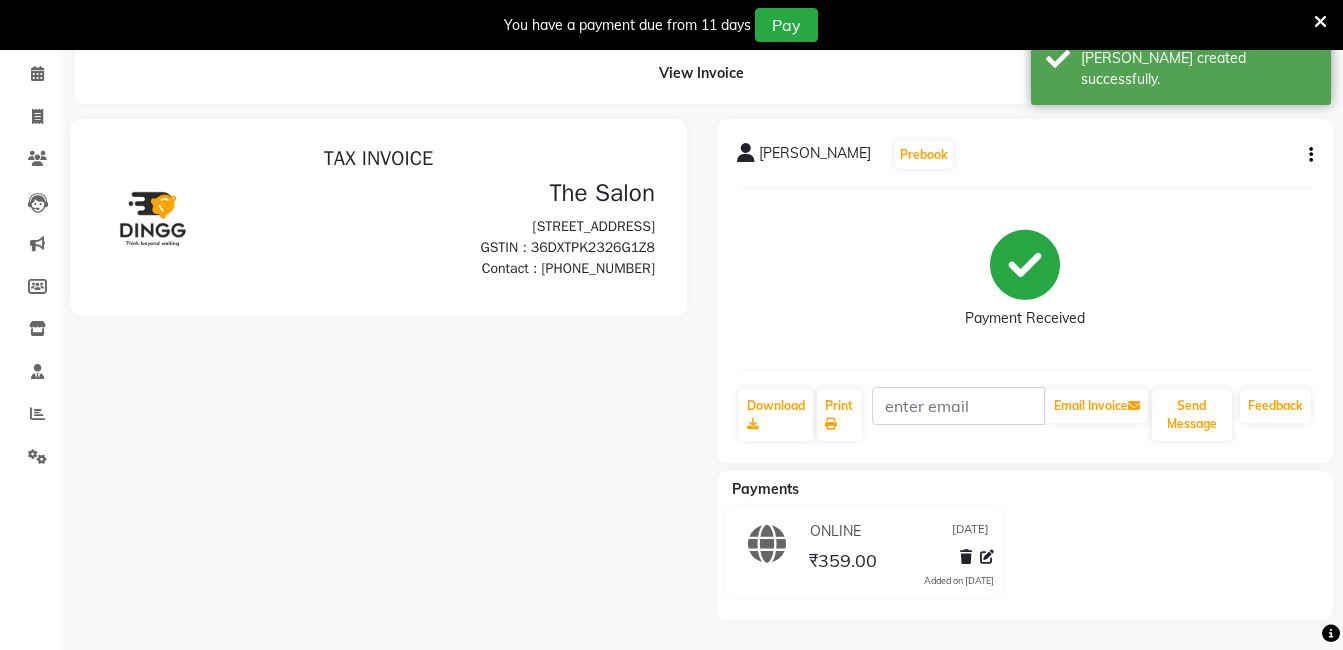 scroll, scrollTop: 0, scrollLeft: 0, axis: both 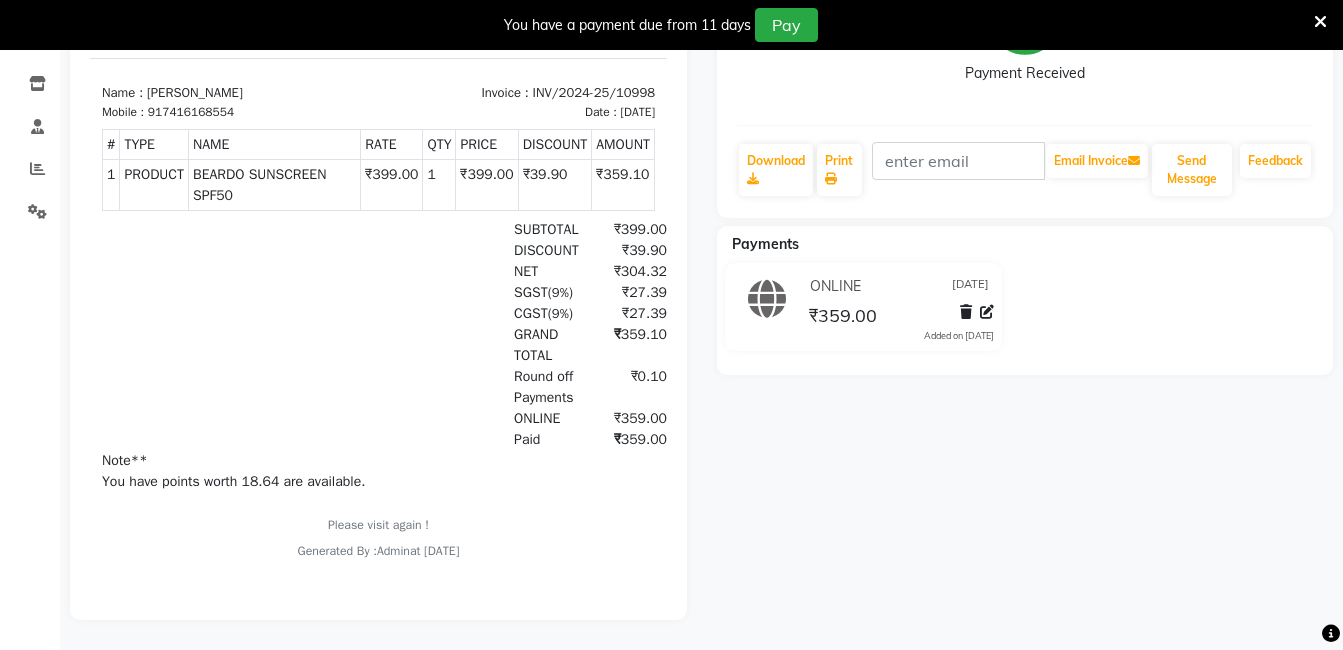 click on "[PERSON_NAME]   Prebook   Payment Received  Download  Print   Email Invoice   Send Message Feedback  Payments ONLINE [DATE] ₹359.00  Added on [DATE]" 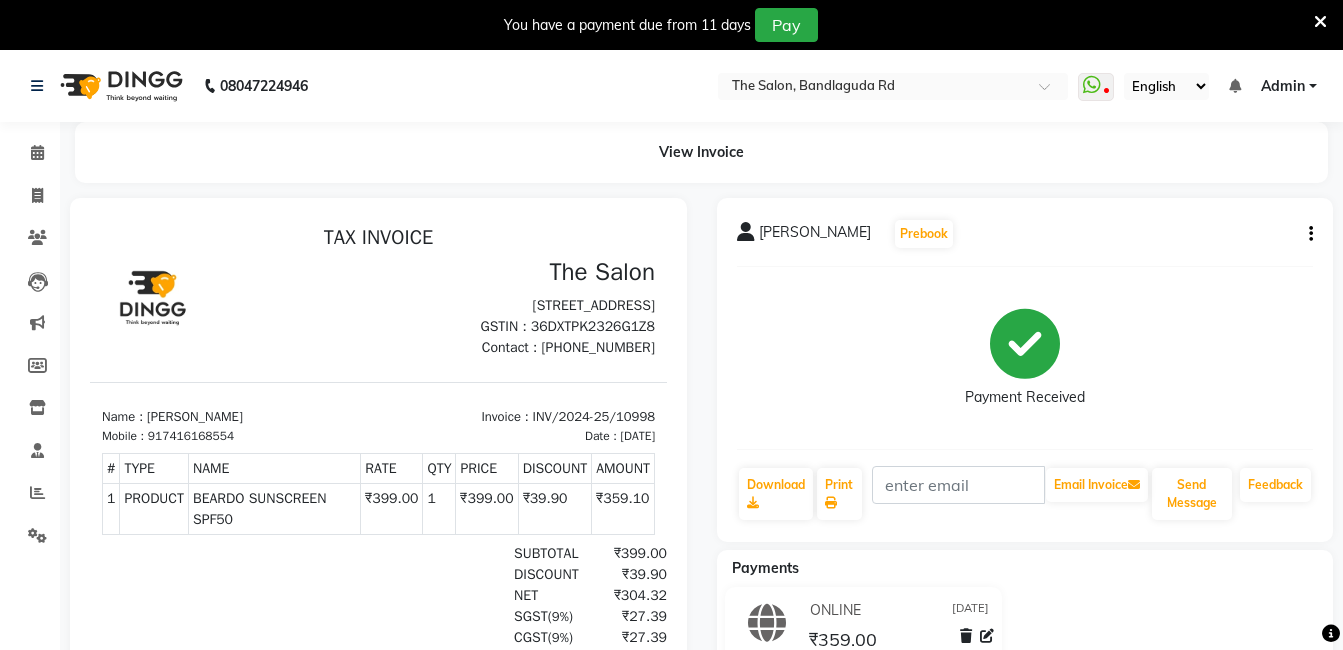 click on "ONLINE [DATE] ₹359.00  Added on [DATE]" 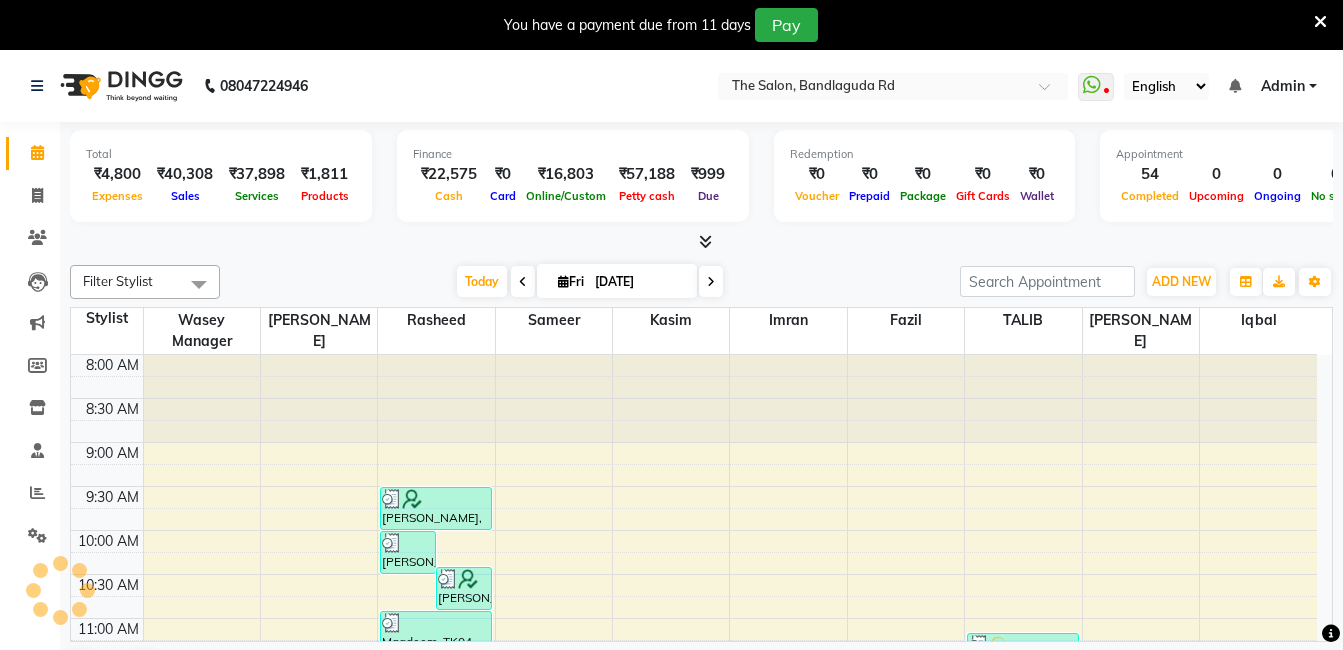 scroll, scrollTop: 819, scrollLeft: 0, axis: vertical 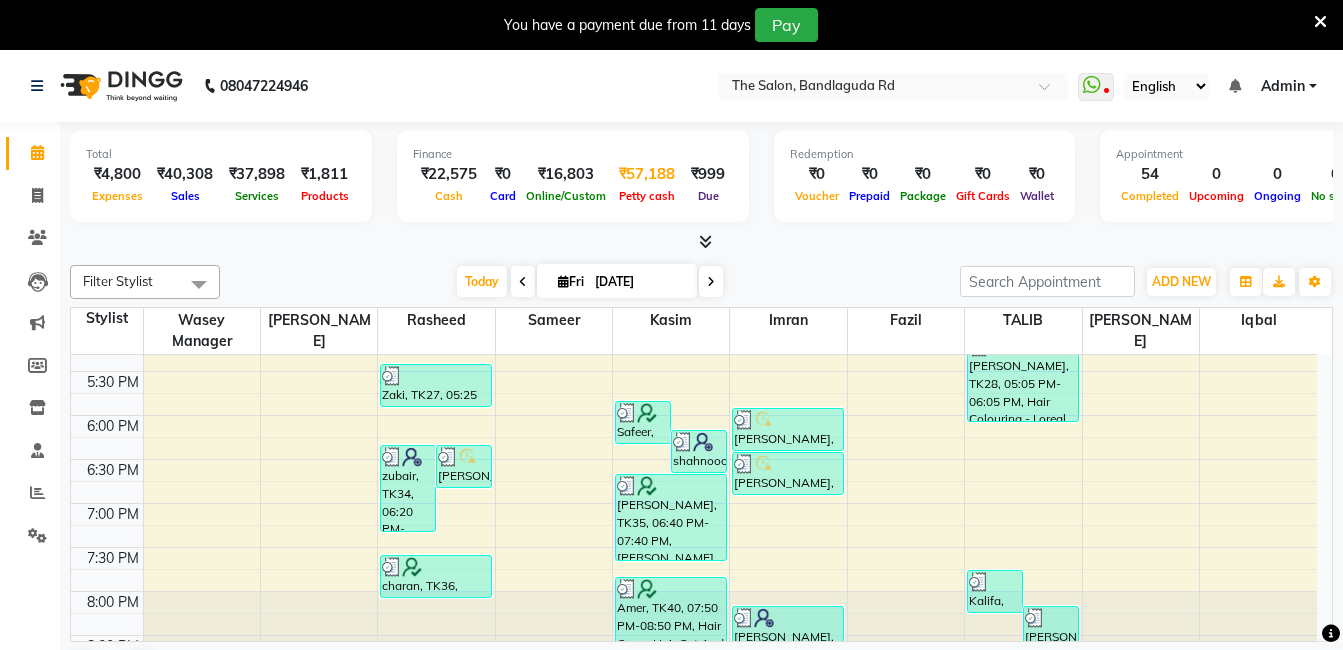 click on "₹57,188" at bounding box center (647, 174) 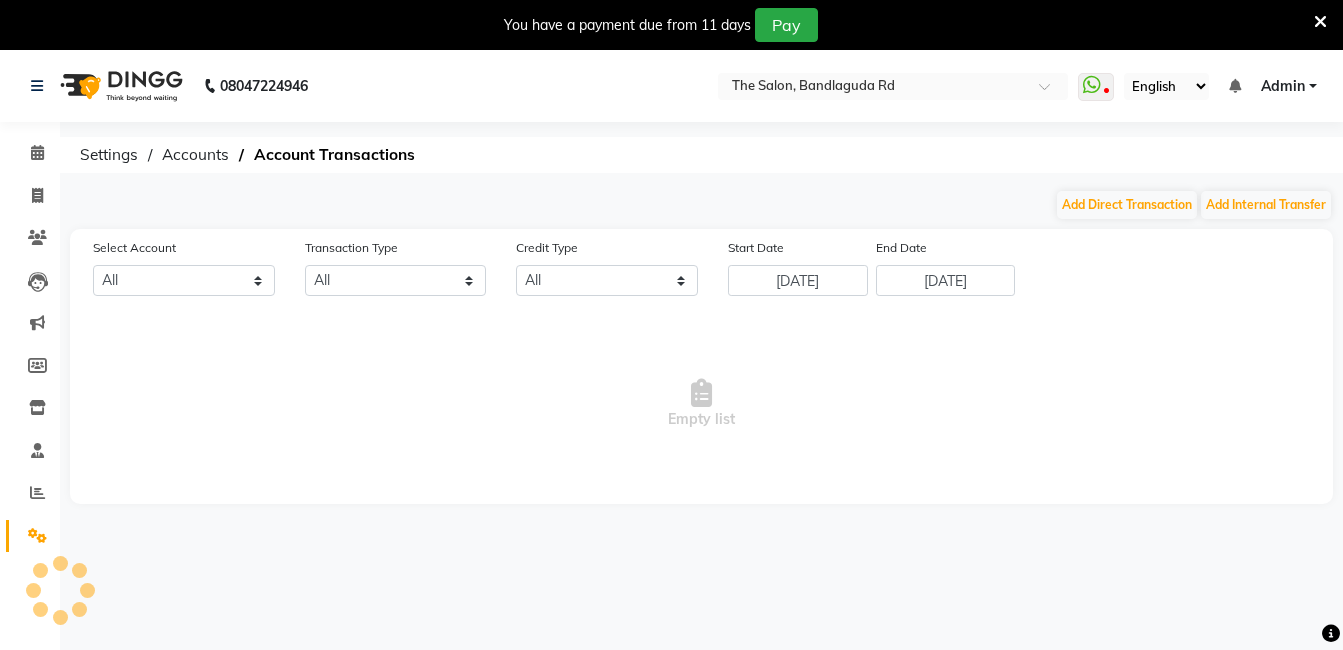select on "3232" 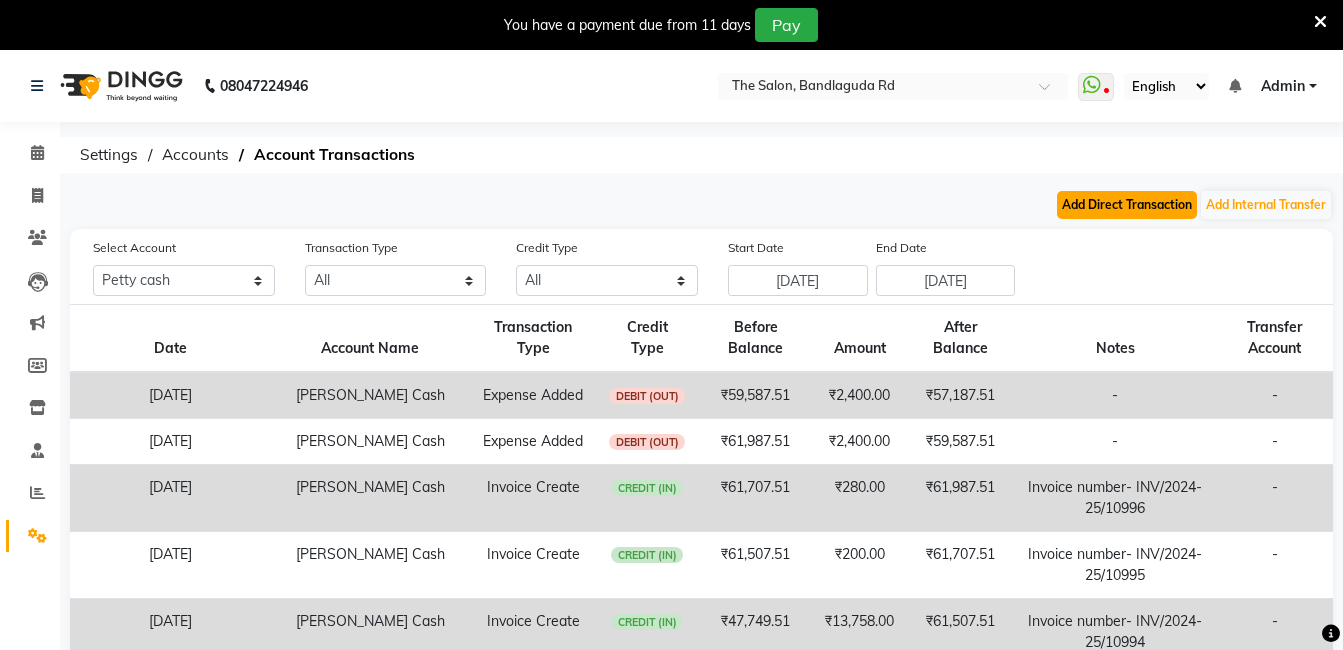 click on "Add Direct Transaction" 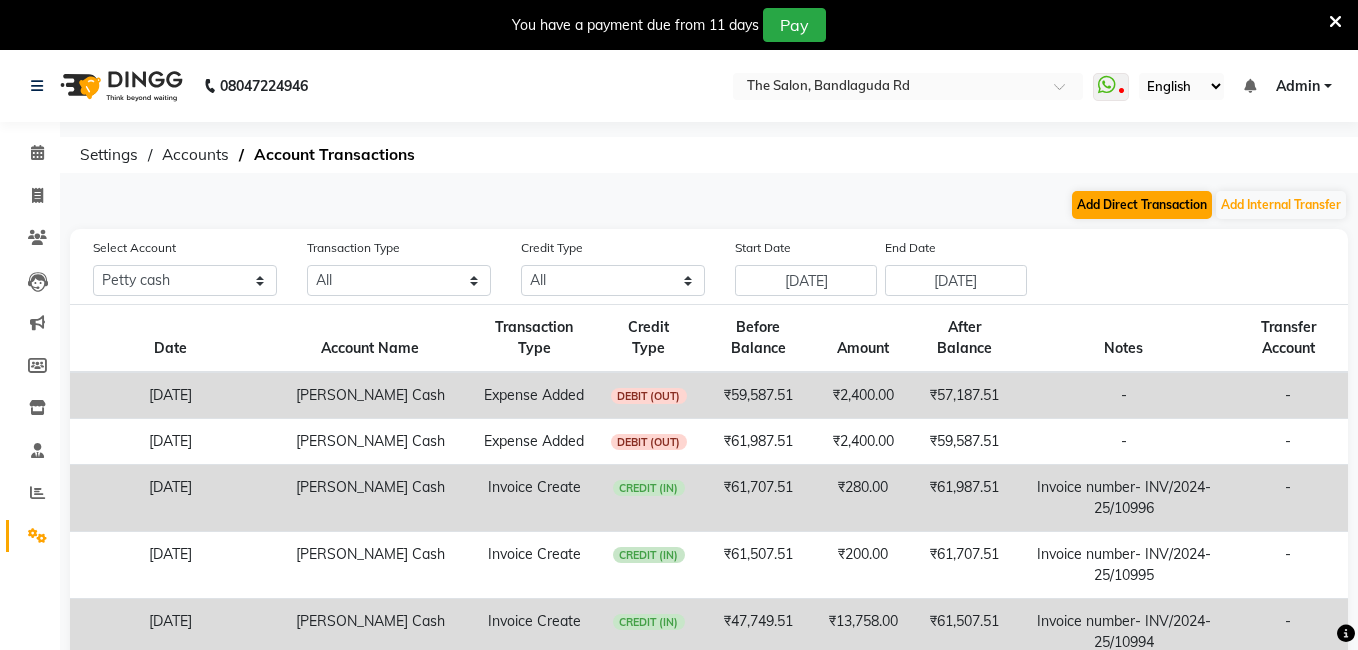 select on "direct" 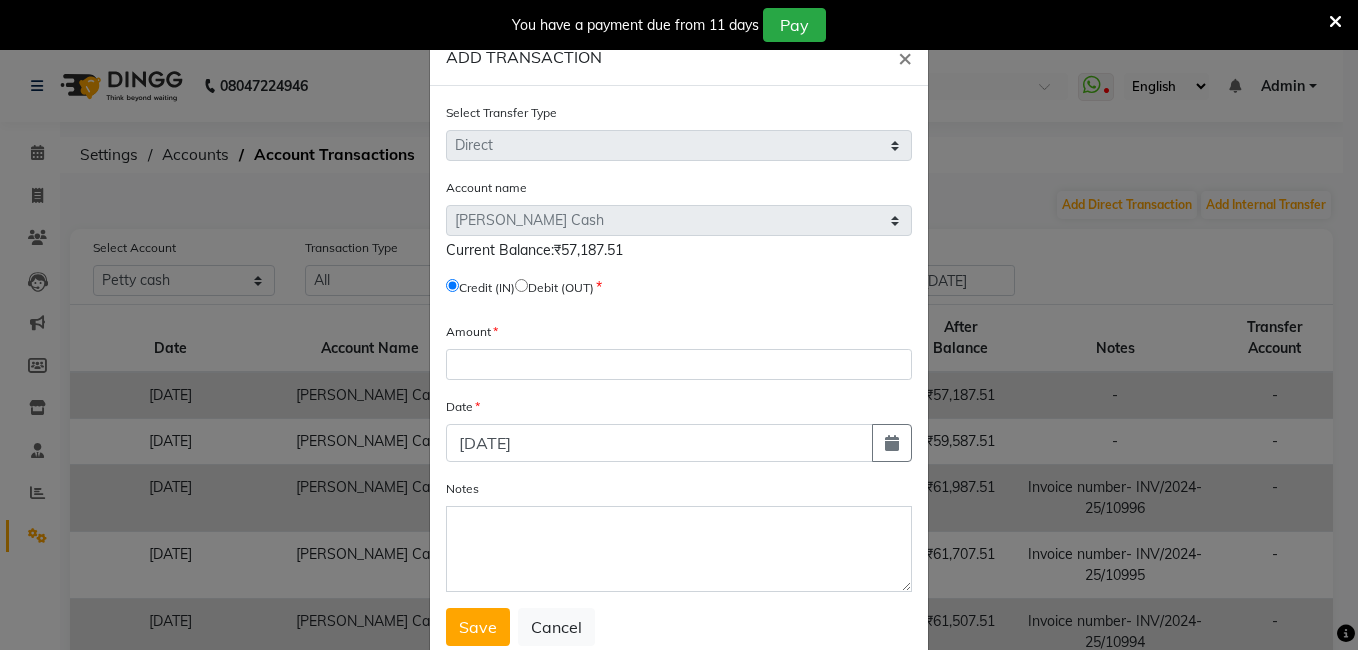 click 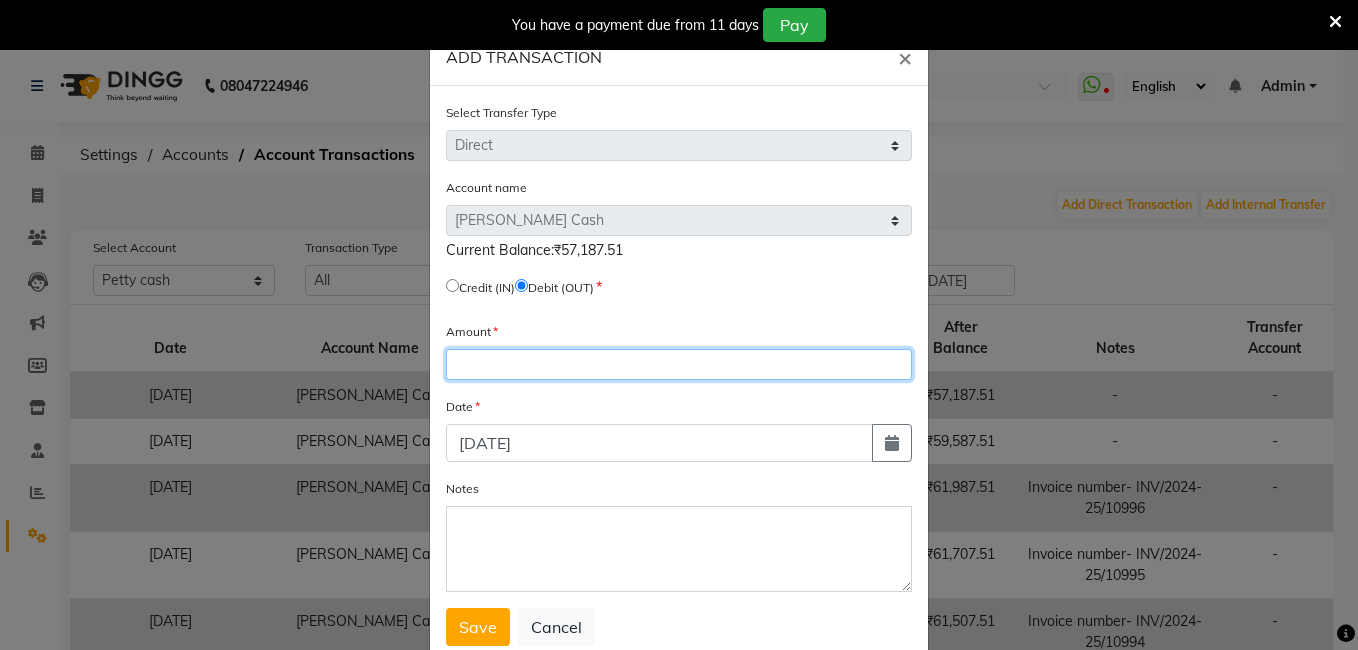 click 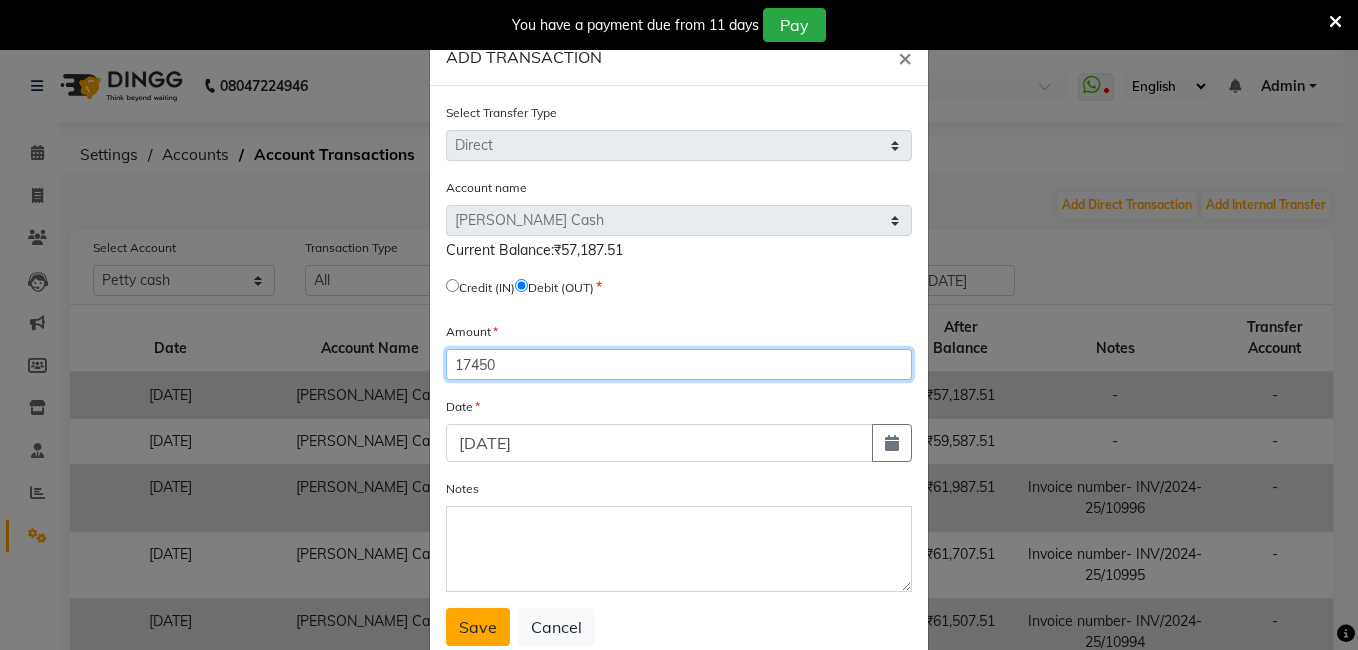 type on "17450" 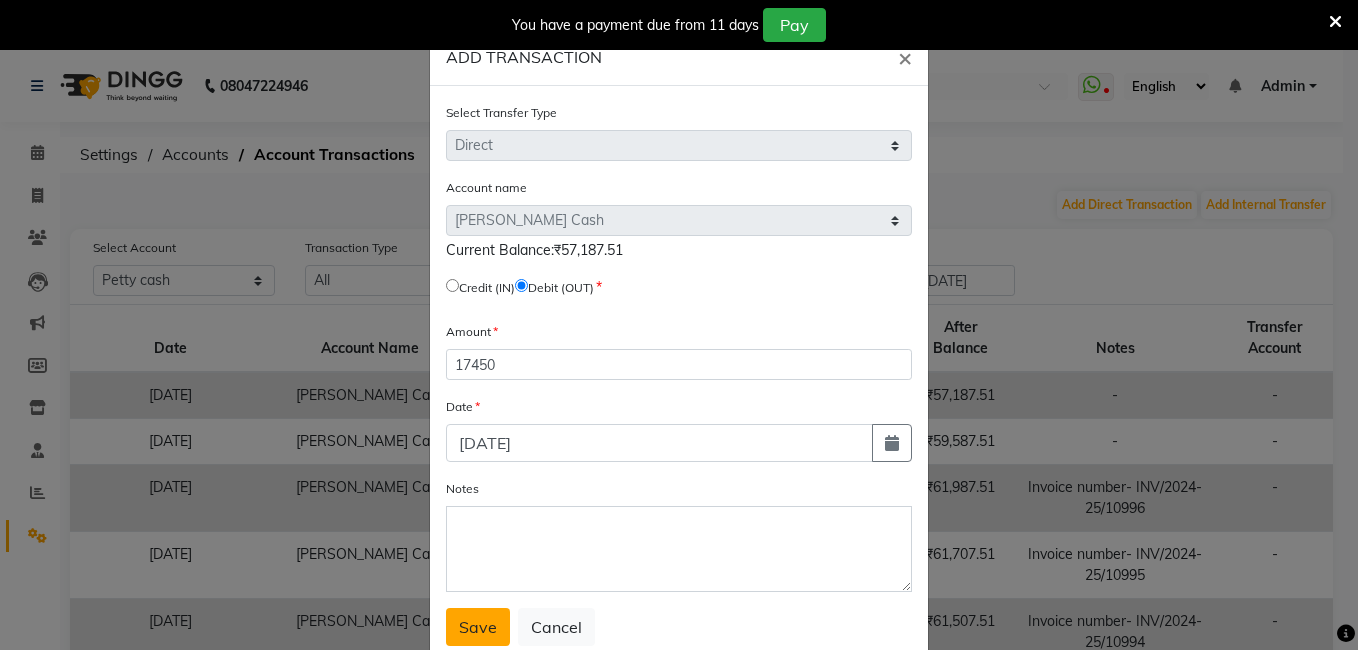 click on "Save" at bounding box center [478, 627] 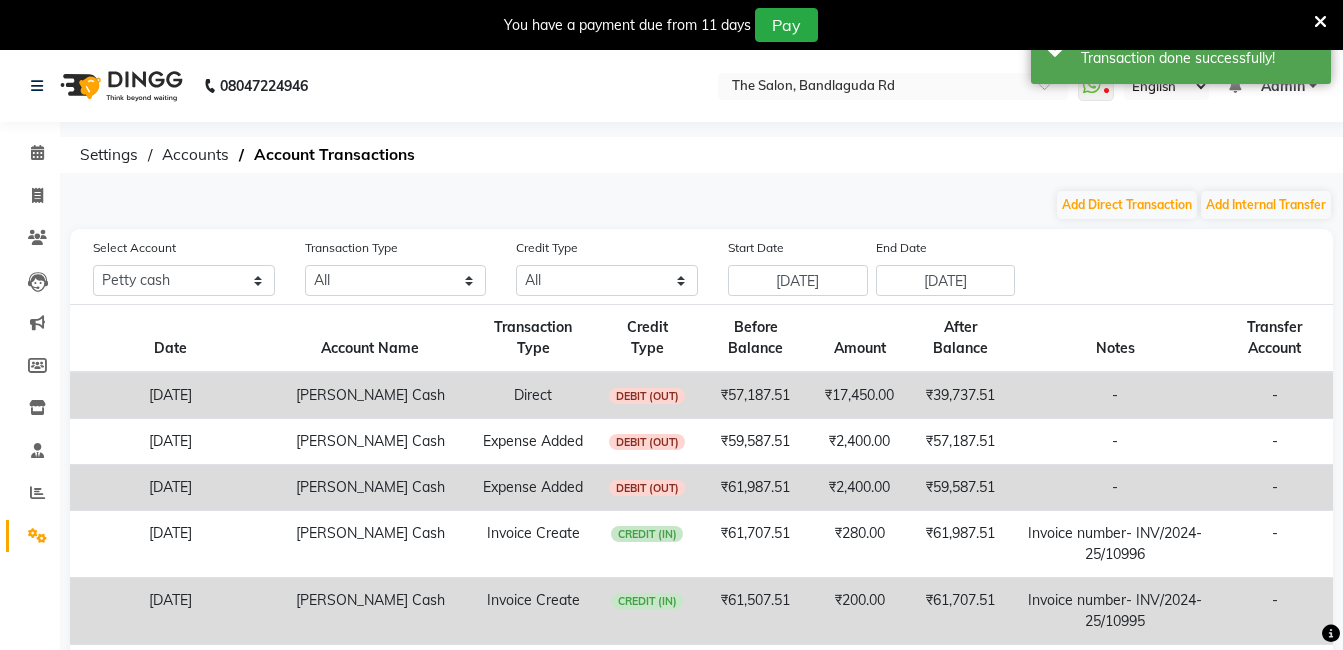 click 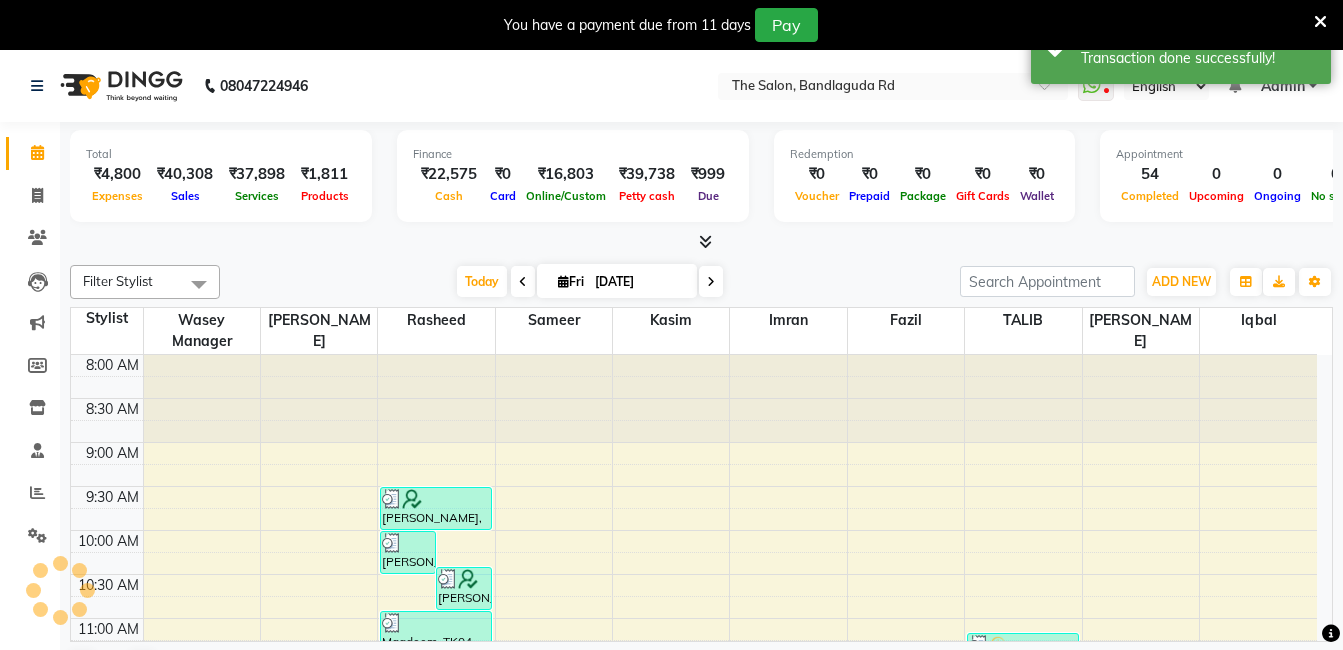 scroll, scrollTop: 0, scrollLeft: 0, axis: both 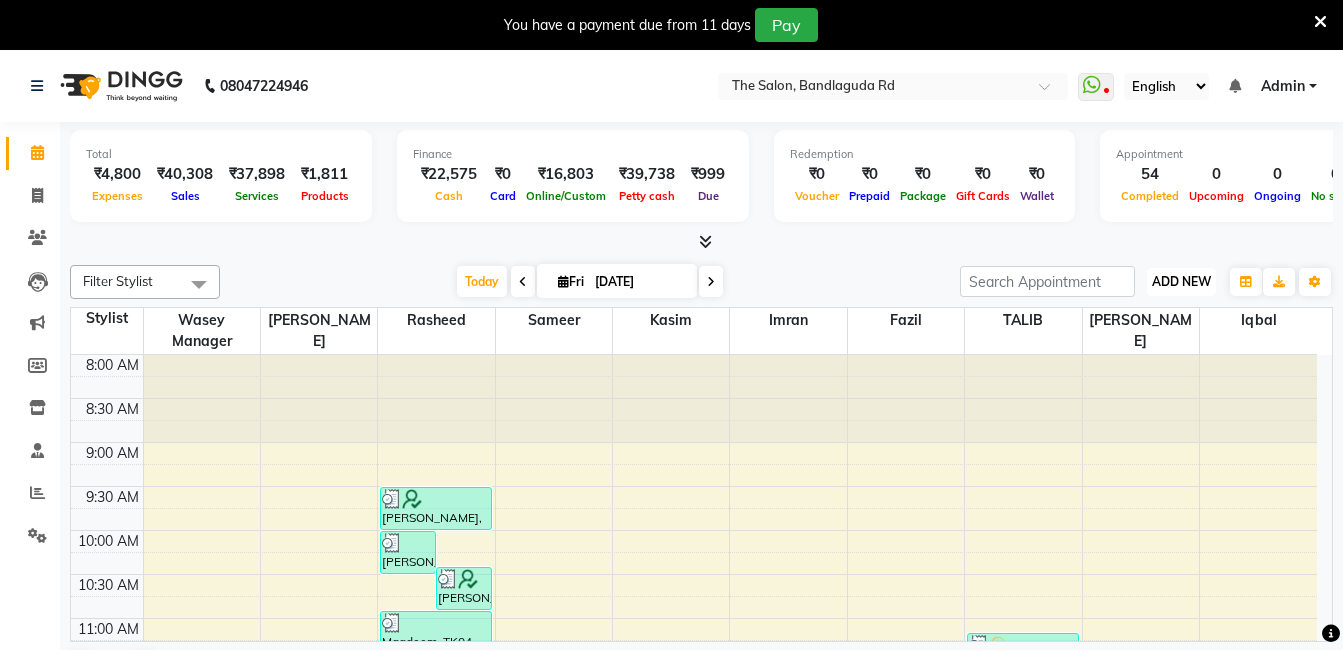 click on "ADD NEW" at bounding box center (1181, 281) 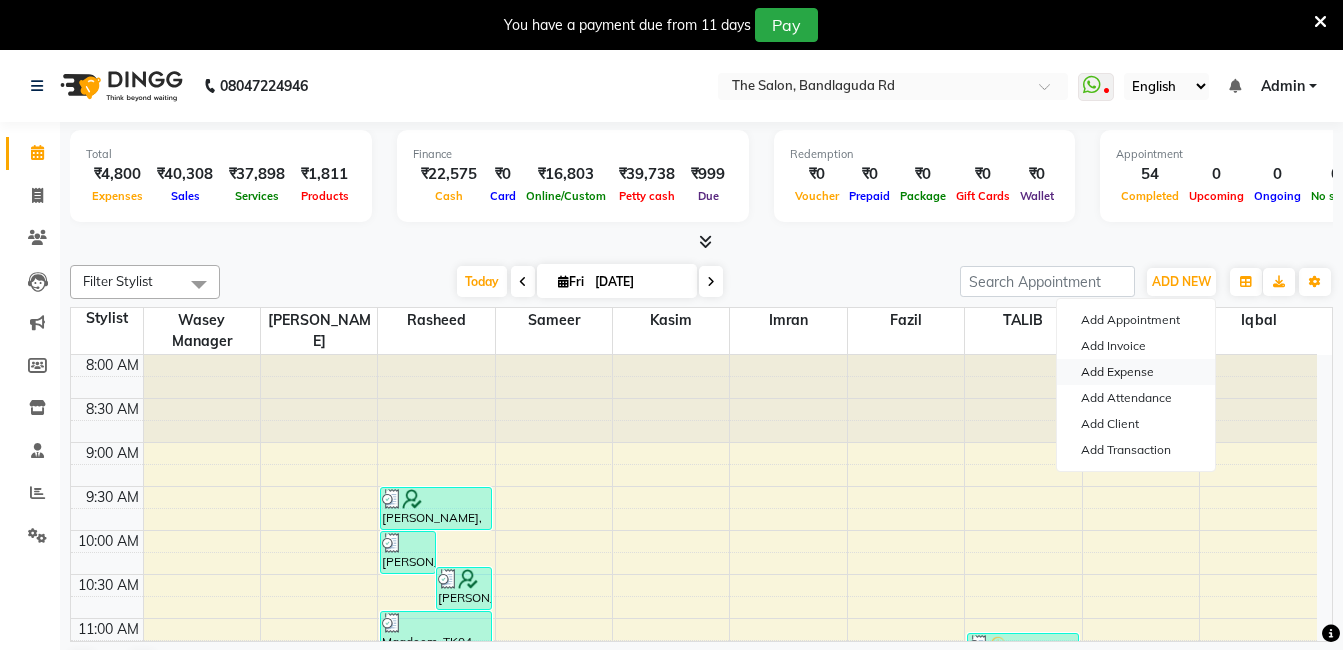click on "Add Expense" at bounding box center (1136, 372) 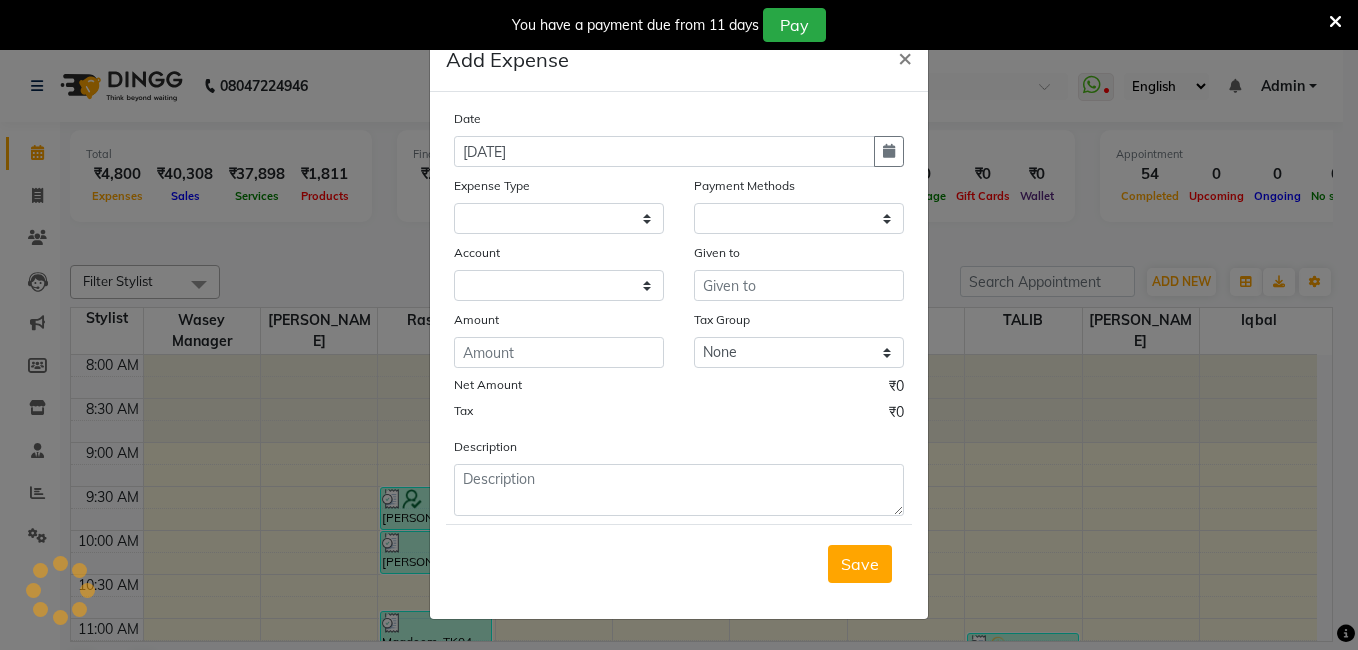 select 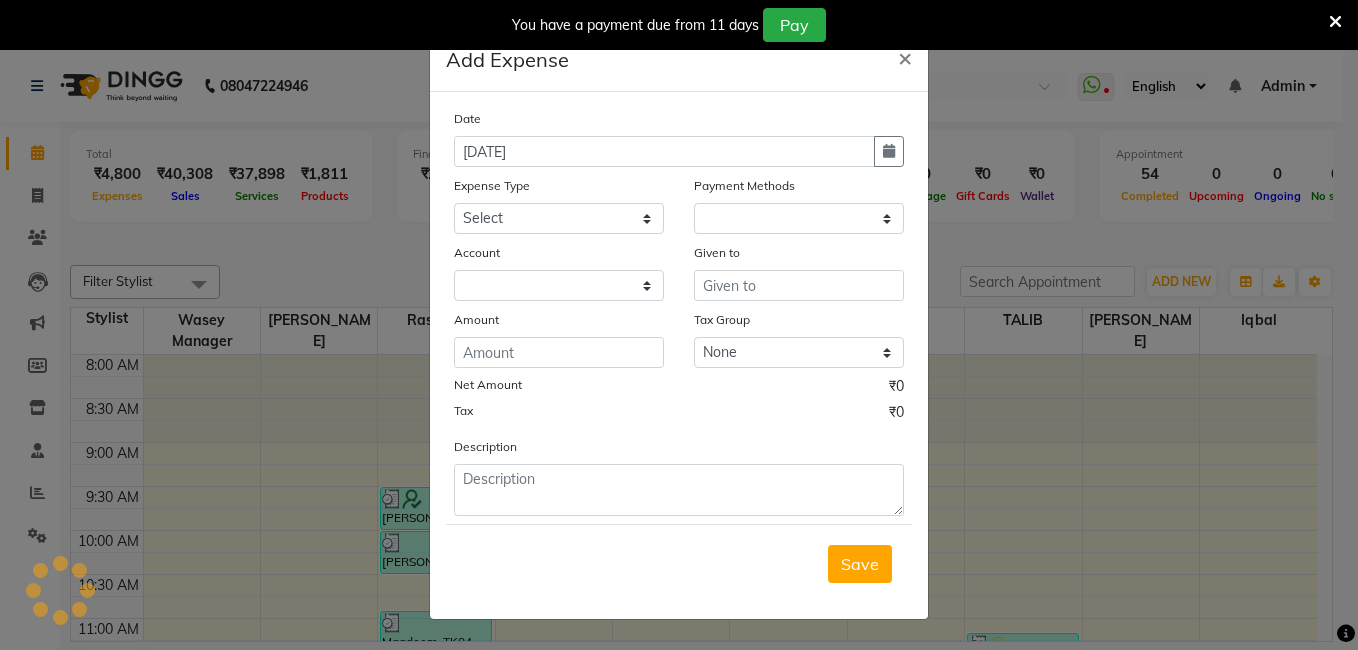 select on "1" 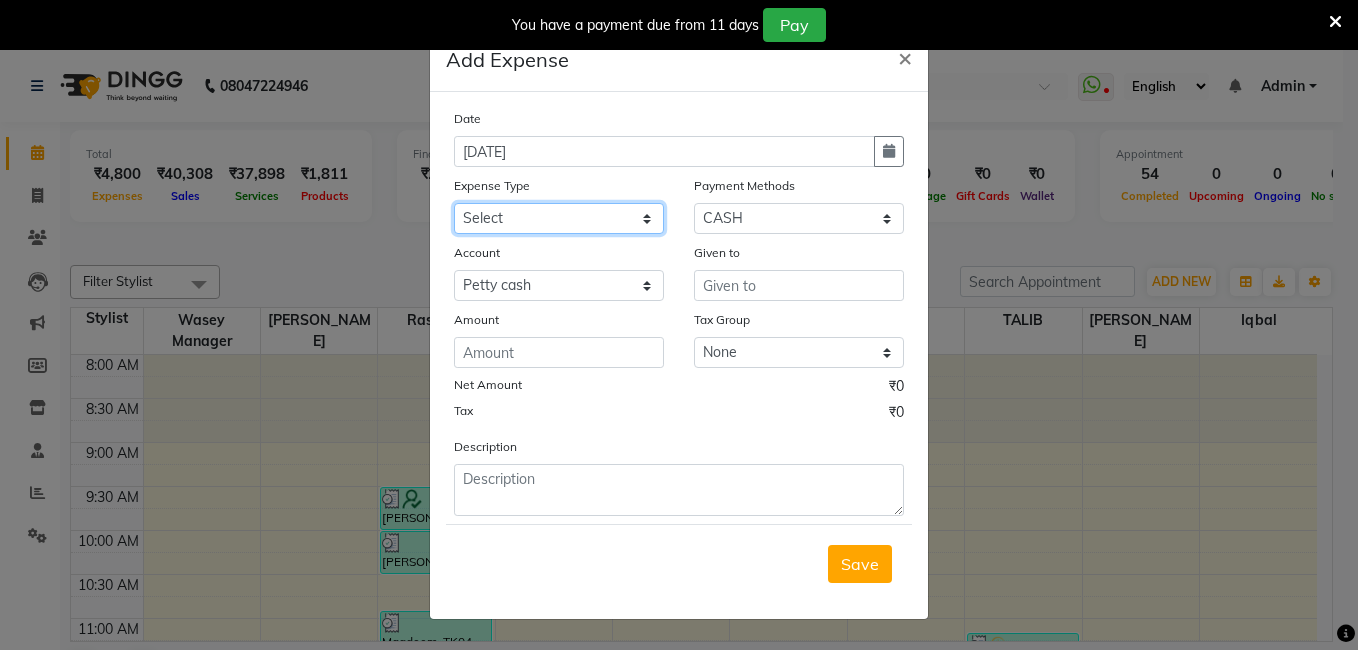 click on "Select Advance Salary [PERSON_NAME] bhai [PERSON_NAME] bhai chitti [DATE] Auto - Iqbal Bhai Bank charges BEGGAR Car maintenance  Cash transfer to bank Cash transfer to hub chitti sep Client Snacks Clinical charges daily target dev distributions beardo Equipment Fuel Govt fee Incentive Insurance International purchase khalid bhai [DATE] Loan Repayment Lunch Maintenance Marketing Miscellaneous MRA Other Pantry Product [PERSON_NAME] ENTERPRISES BEARDO Rent Salary staff Staff Snacks staff tips [DATE] money Tax Tea & Refreshment Utilities" 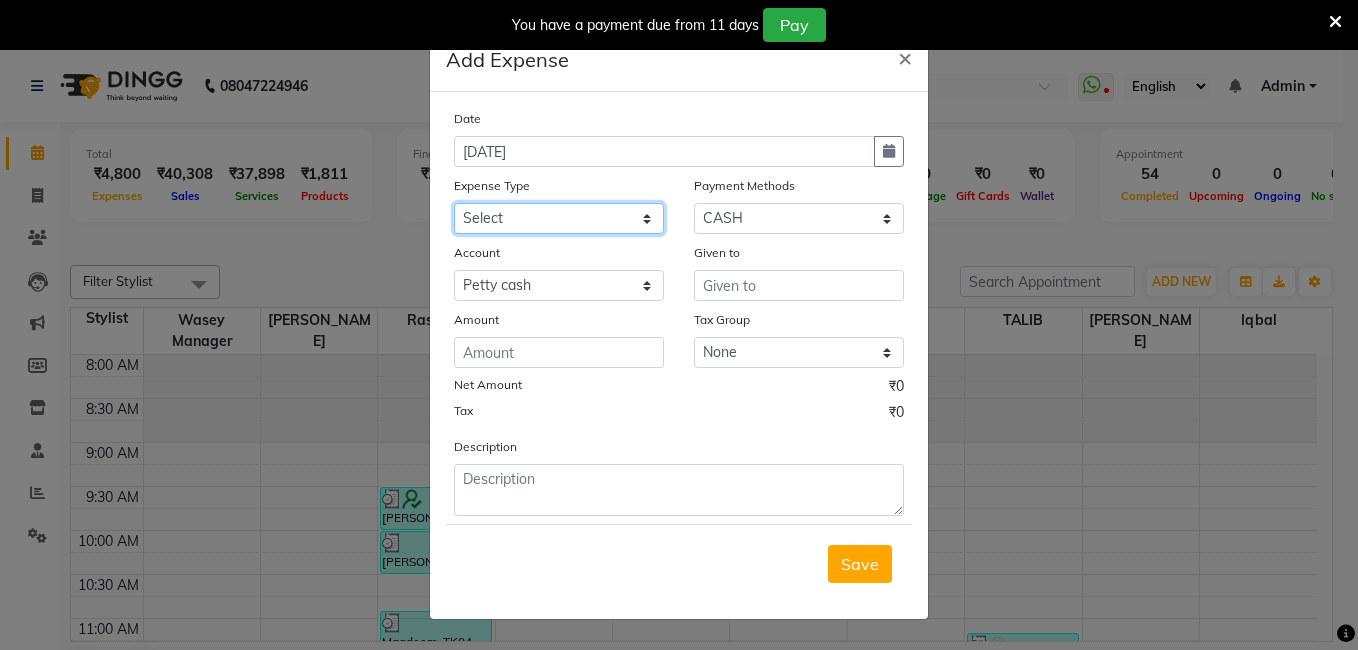 select on "5762" 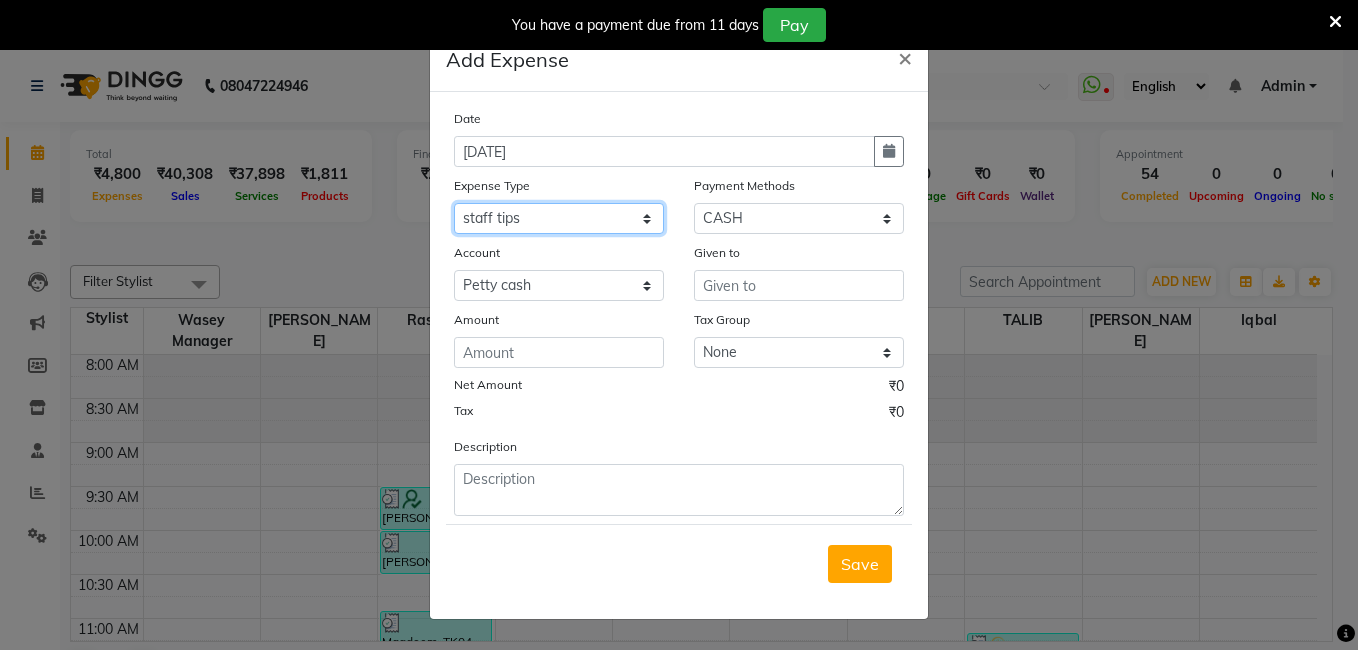 click on "Select Advance Salary [PERSON_NAME] bhai [PERSON_NAME] bhai chitti [DATE] Auto - Iqbal Bhai Bank charges BEGGAR Car maintenance  Cash transfer to bank Cash transfer to hub chitti sep Client Snacks Clinical charges daily target dev distributions beardo Equipment Fuel Govt fee Incentive Insurance International purchase khalid bhai [DATE] Loan Repayment Lunch Maintenance Marketing Miscellaneous MRA Other Pantry Product [PERSON_NAME] ENTERPRISES BEARDO Rent Salary staff Staff Snacks staff tips [DATE] money Tax Tea & Refreshment Utilities" 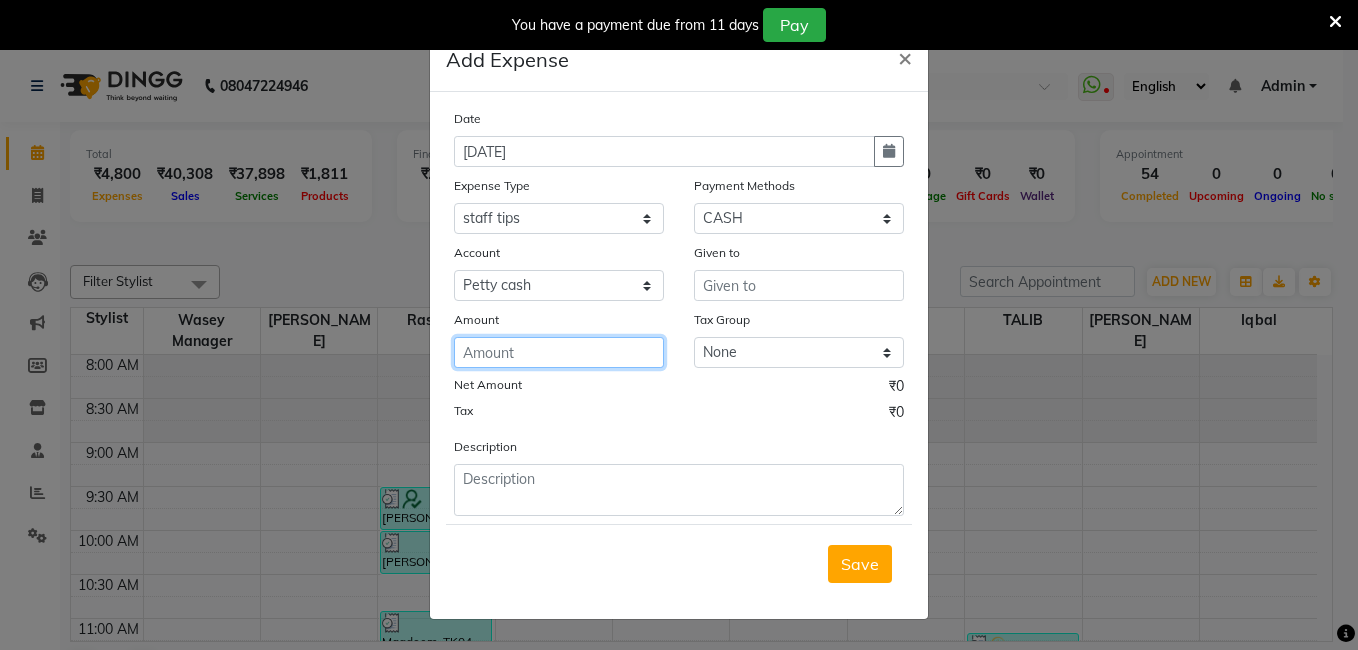 click 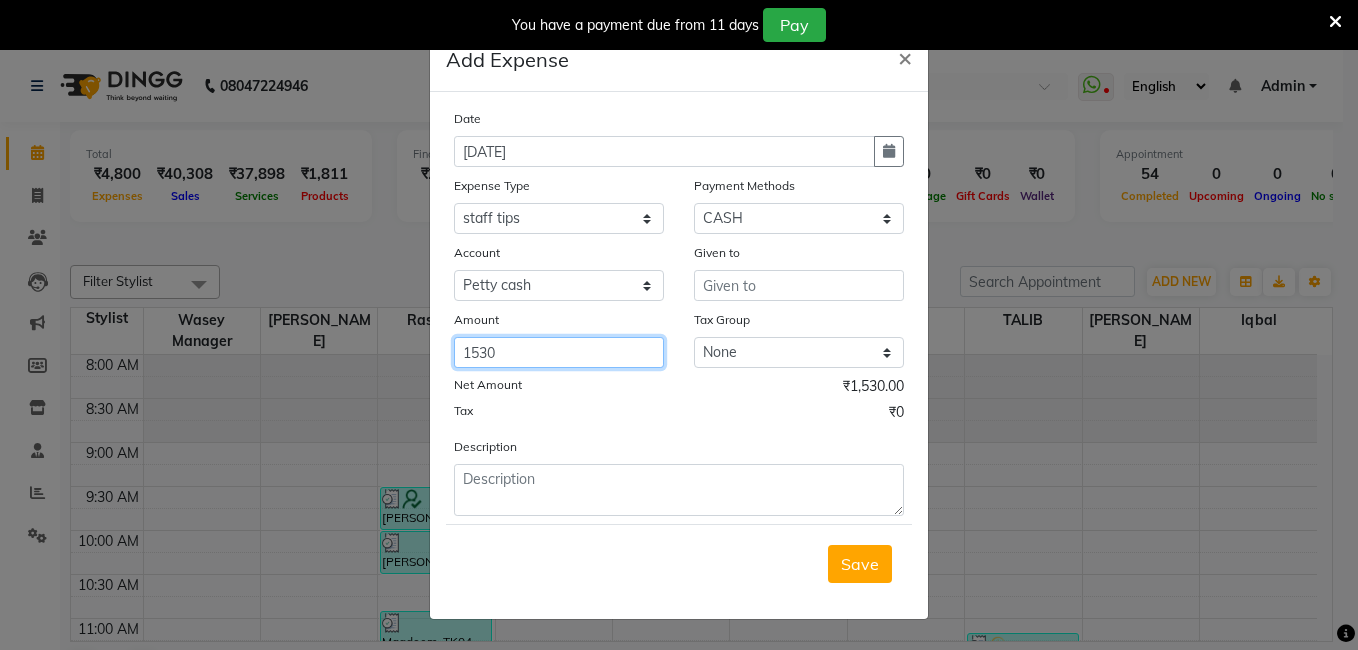 type on "1530" 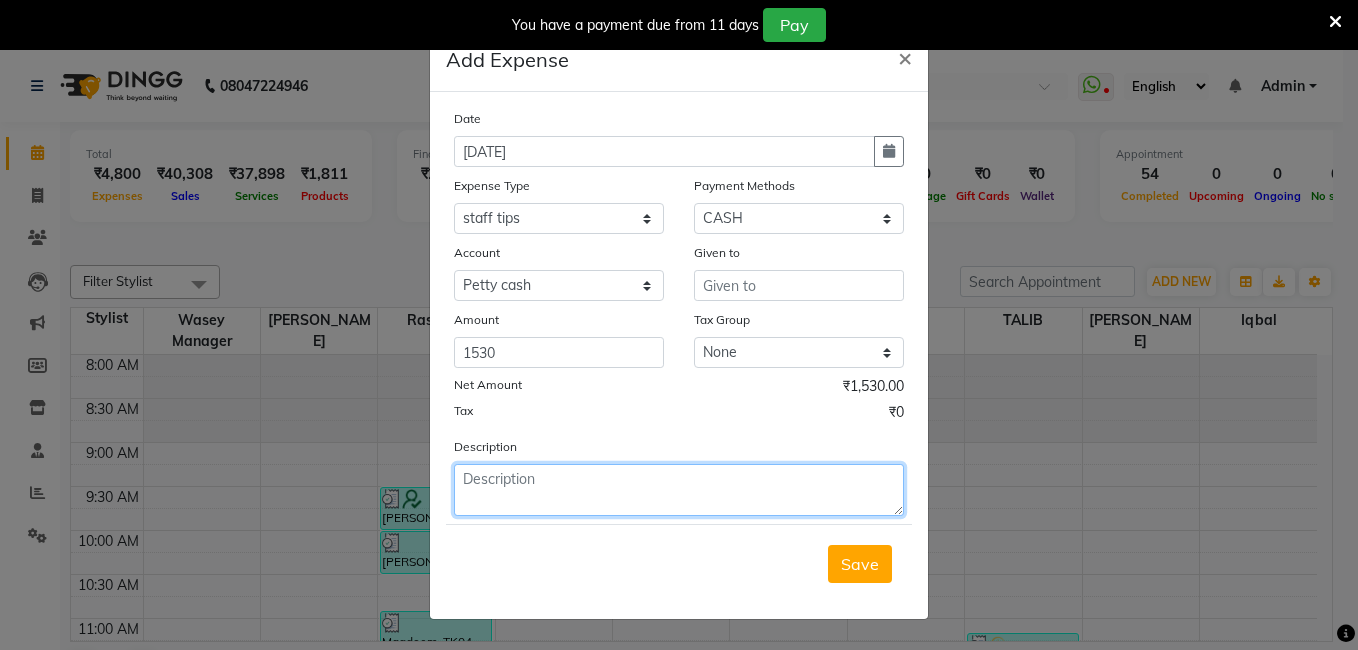 click 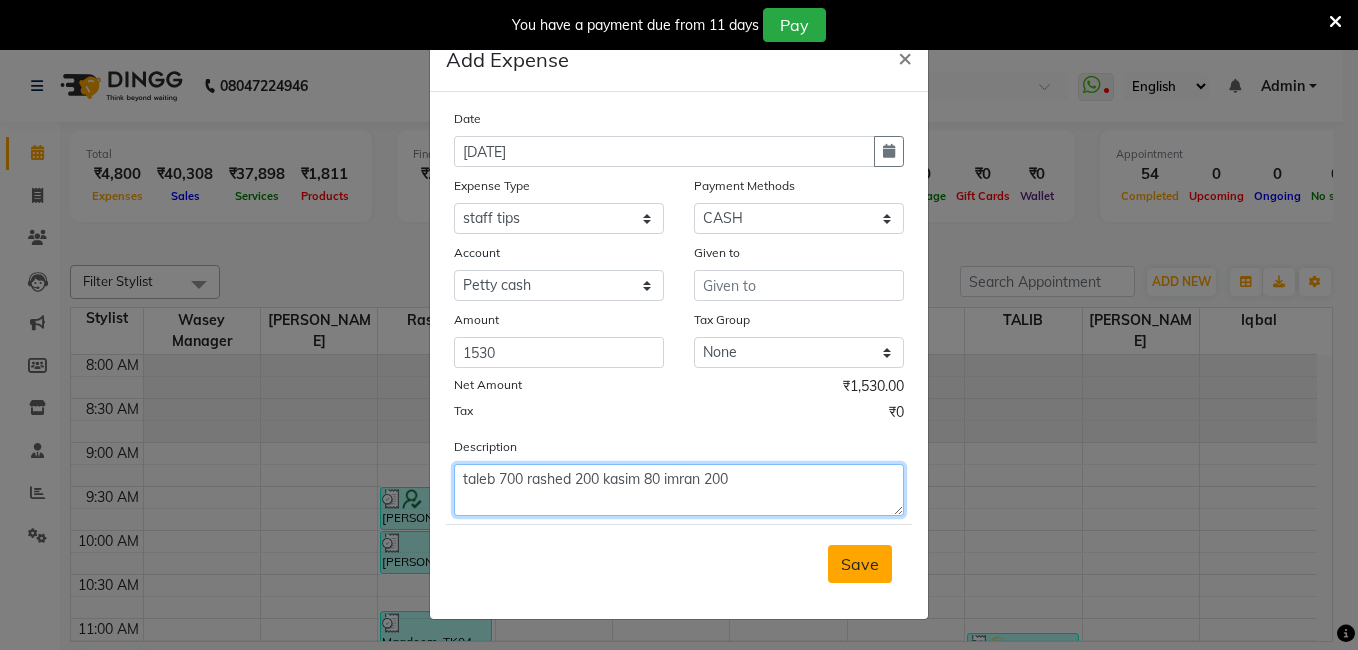 type on "taleb 700 rashed 200 kasim 80 imran 200" 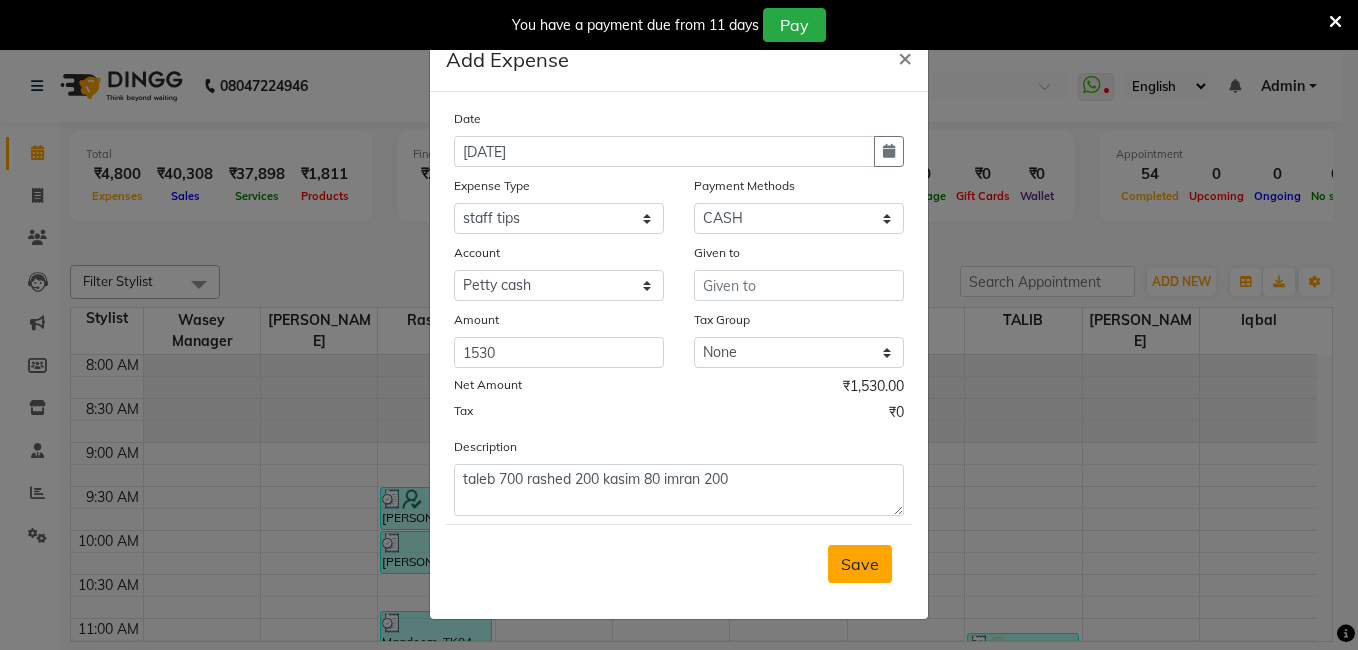 click on "Save" at bounding box center [860, 564] 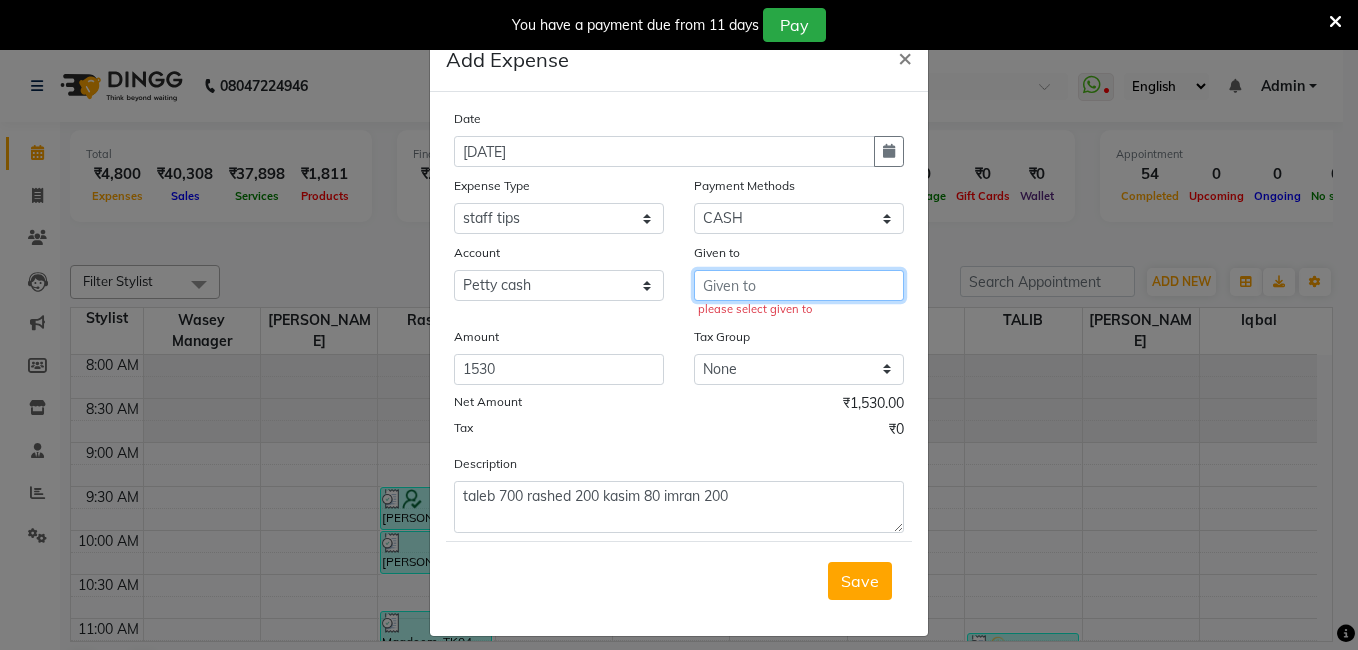 click at bounding box center [799, 285] 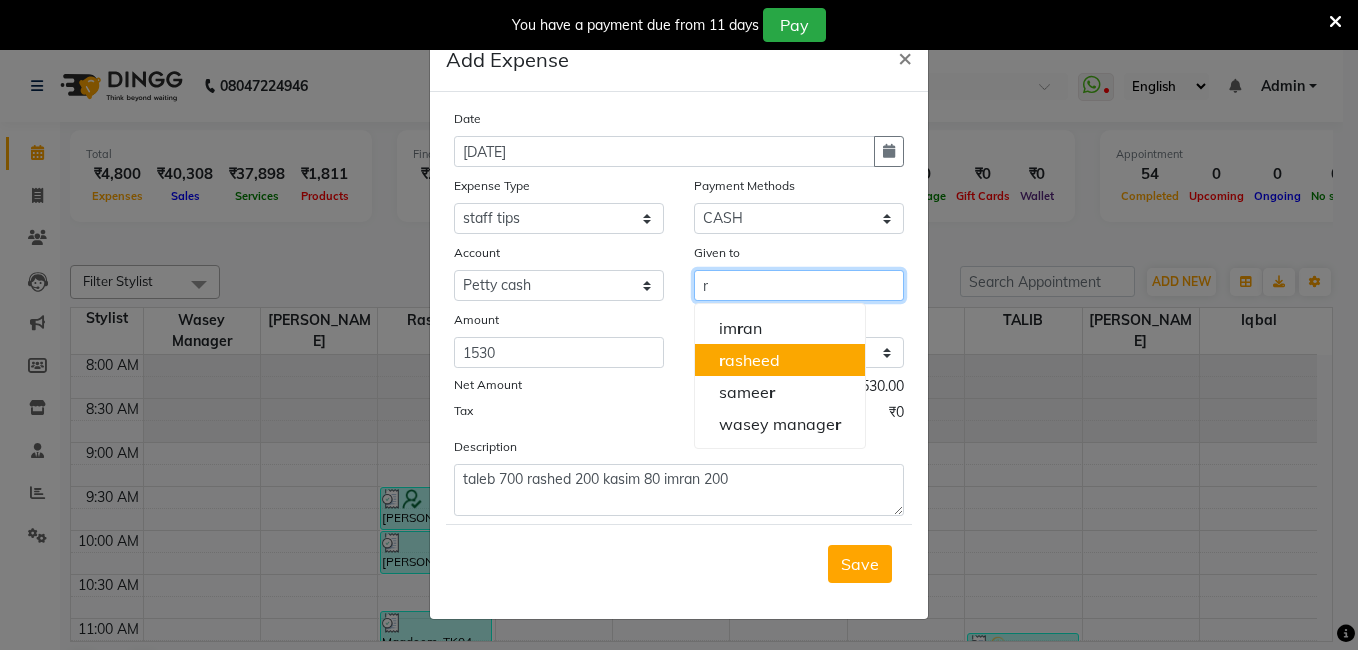 click on "r asheed" at bounding box center [749, 360] 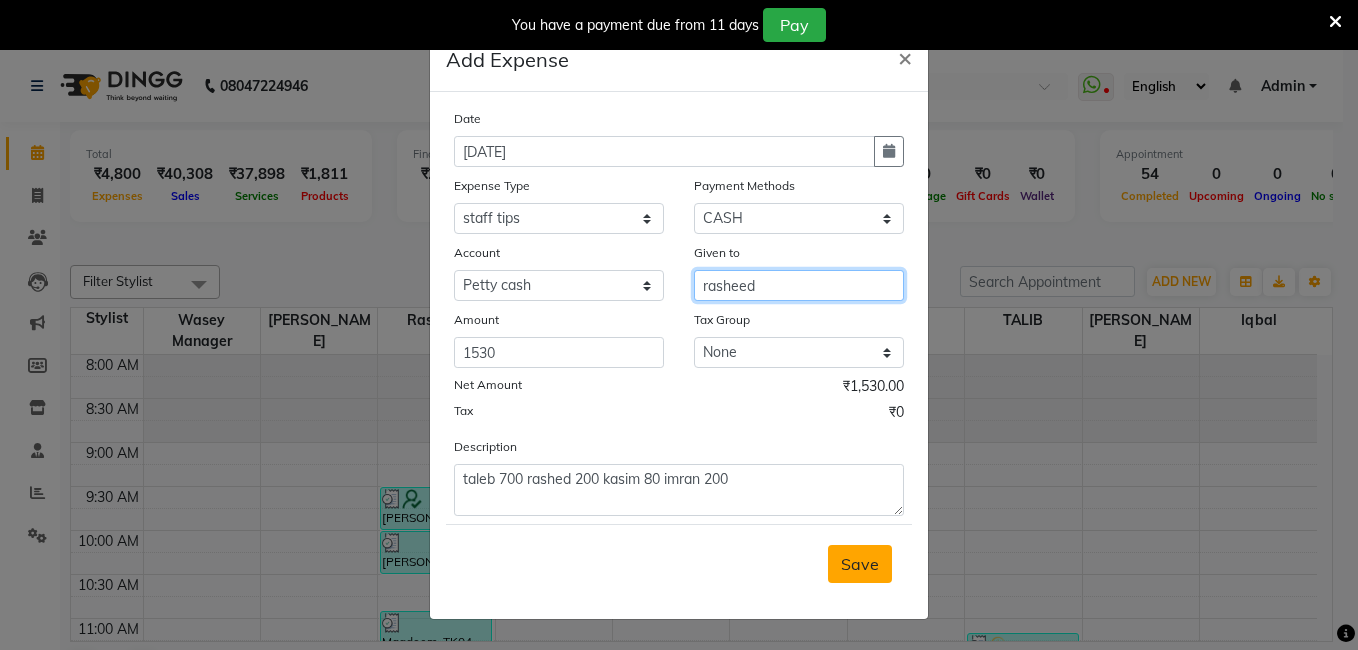 type on "rasheed" 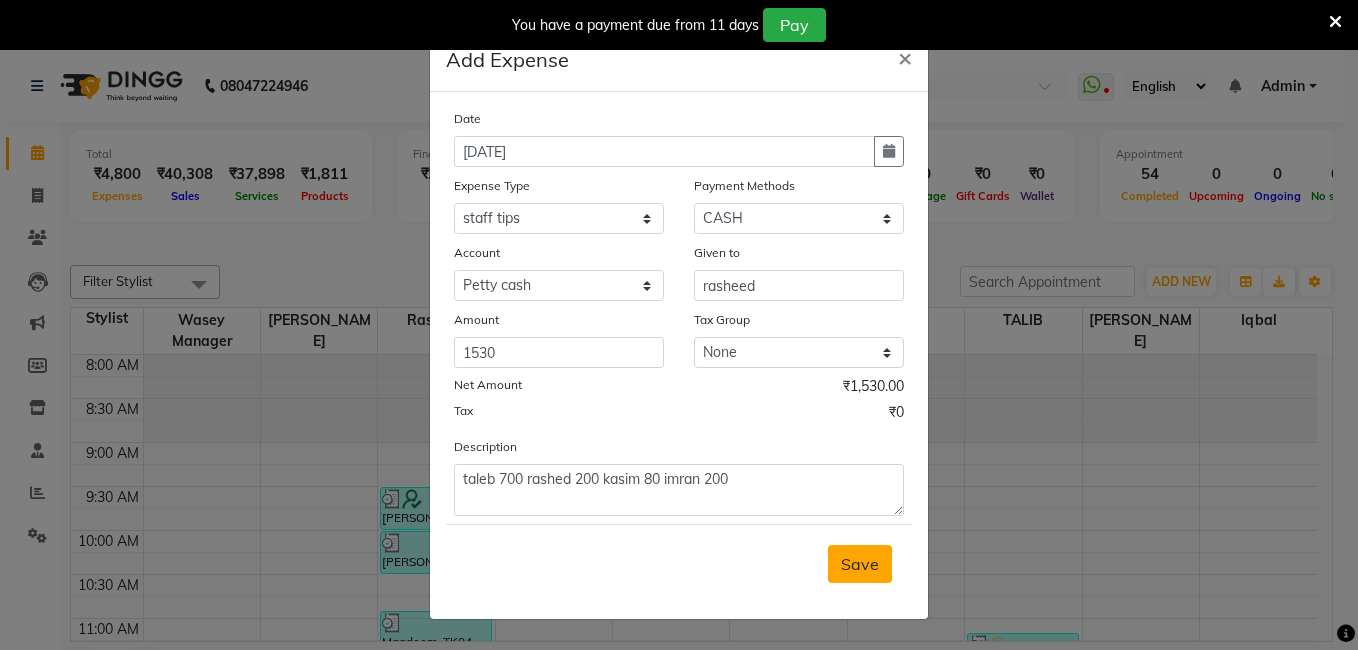 click on "Save" at bounding box center [860, 564] 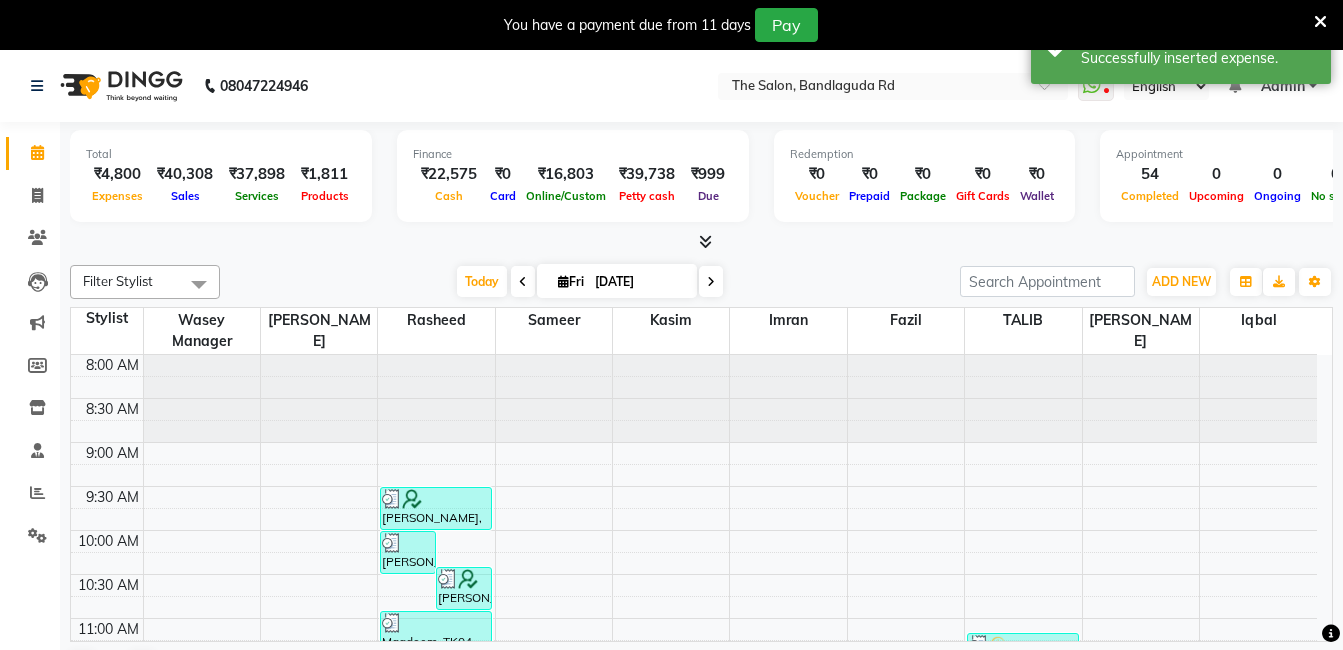 click on "8:00 AM 8:30 AM 9:00 AM 9:30 AM 10:00 AM 10:30 AM 11:00 AM 11:30 AM 12:00 PM 12:30 PM 1:00 PM 1:30 PM 2:00 PM 2:30 PM 3:00 PM 3:30 PM 4:00 PM 4:30 PM 5:00 PM 5:30 PM 6:00 PM 6:30 PM 7:00 PM 7:30 PM 8:00 PM 8:30 PM     [PERSON_NAME], TK02, 10:00 AM-10:30 AM, Hair Care - Hair Cut And Shave (₹350)     [PERSON_NAME], TK03, 10:25 AM-10:55 AM, Hair Care - Hair Cut And Shave (₹350)     shahid, TK18, 12:45 PM-01:45 PM, [PERSON_NAME] Shape - [PERSON_NAME] Shape (₹150),Facials - Nose Wax (₹100)     [PERSON_NAME], TK14, 12:45 PM-01:15 PM, Hair Care - Hair Cut And Shave (₹350)     zubair, TK34, 06:20 PM-07:20 PM, Hair Care - Hair Cut And Shave (₹350),Facials - Nose Wax (₹100)     [PERSON_NAME], TK32, 06:20 PM-06:50 PM, Hair Care - Hair Cut (₹200)     [PERSON_NAME], TK01, 09:30 AM-10:00 AM, [PERSON_NAME] Shape - [PERSON_NAME] Shape (₹150)     Maqdoom, TK04, 10:55 AM-11:25 AM, Hair Care - Hair Cut And Shave (₹350)     [PERSON_NAME], TK08, 11:30 AM-12:00 PM, Hair Care - Hair Cut And Shave (₹350)" at bounding box center [694, 926] 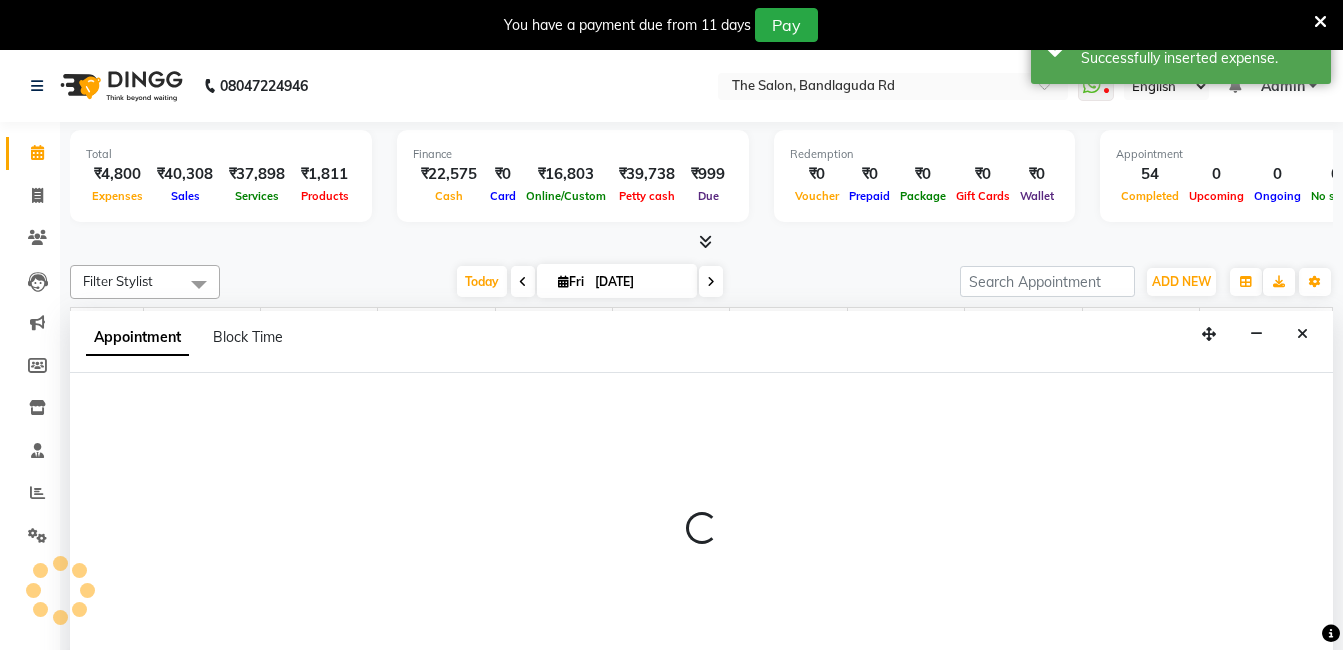 scroll, scrollTop: 51, scrollLeft: 0, axis: vertical 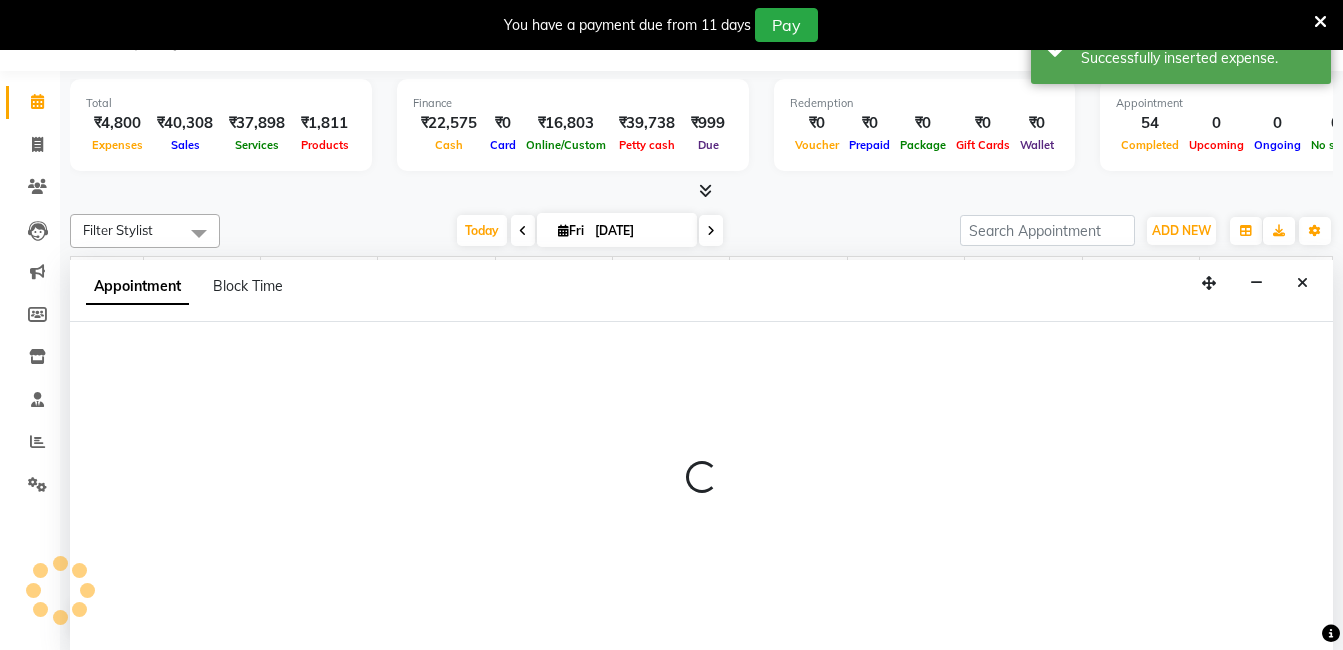 select on "63354" 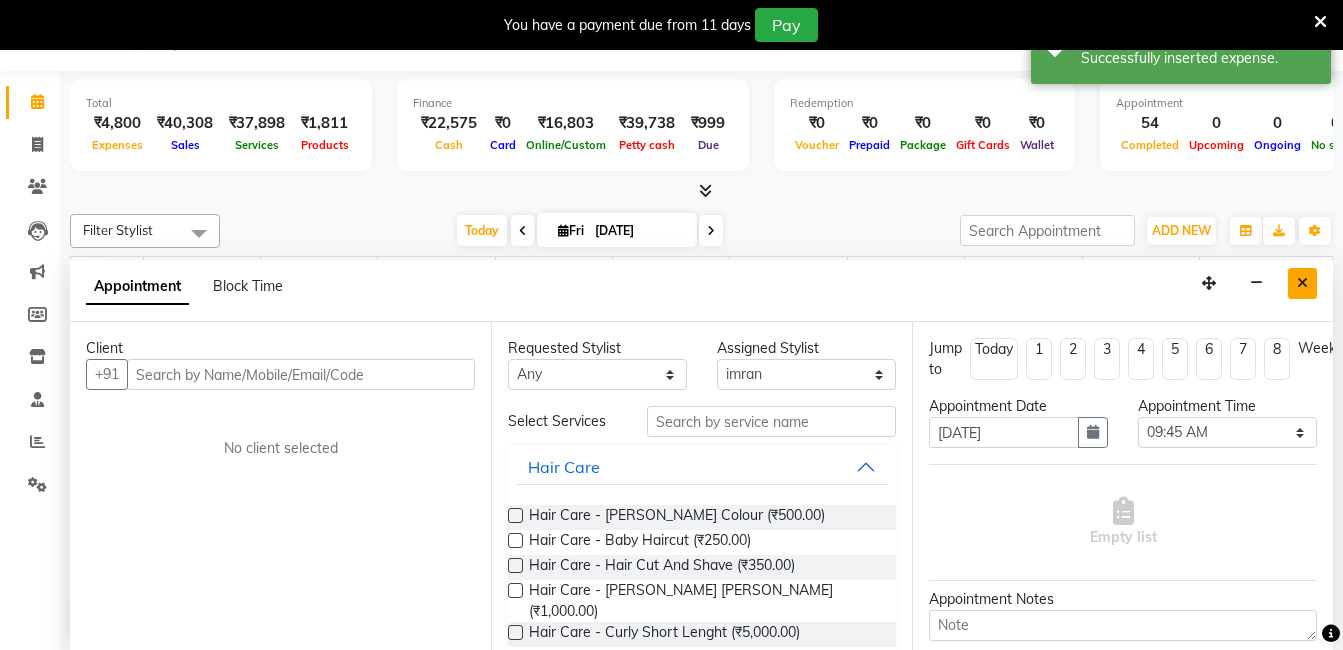 click at bounding box center (1302, 283) 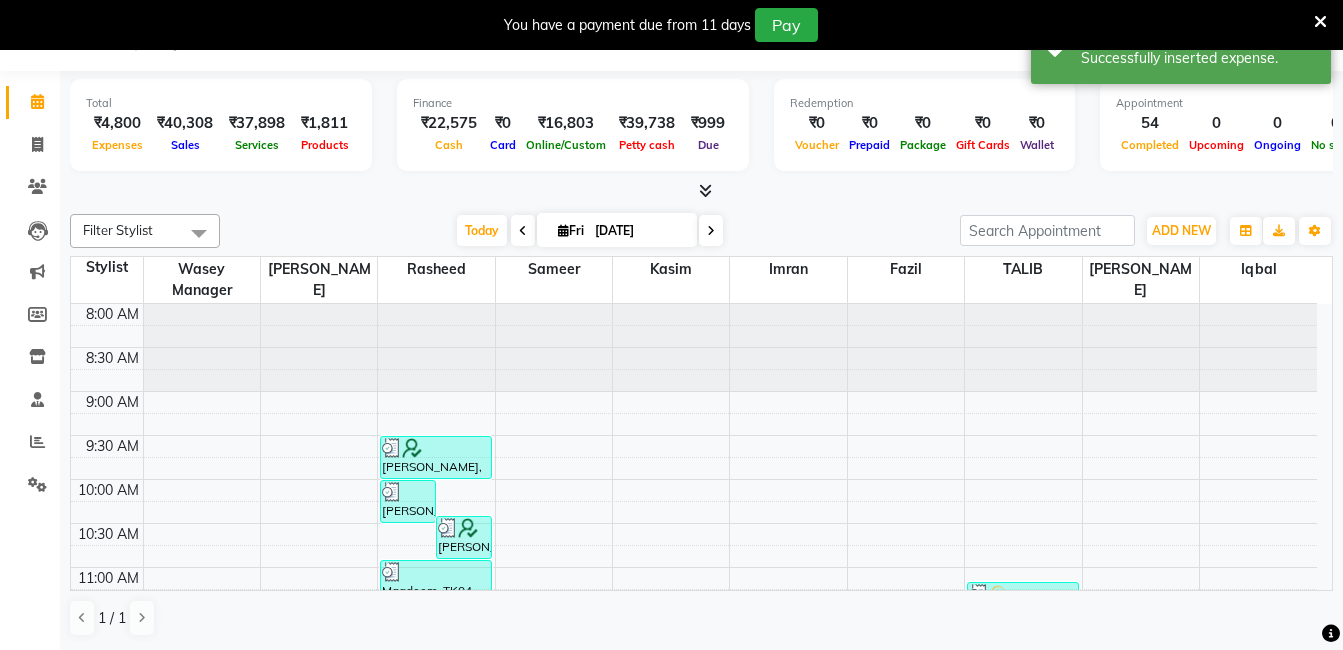 click on "Total  ₹4,800  Expenses ₹40,308  Sales ₹37,898  Services ₹1,811  Products Finance  ₹22,575  Cash ₹0  Card ₹16,803  Online/Custom ₹39,738 [PERSON_NAME] cash ₹999 Due  Redemption  ₹0 Voucher ₹0 Prepaid ₹0 Package ₹0  Gift Cards ₹0  Wallet  Appointment  54 Completed 0 Upcoming 0 Ongoing 0 No show  Other sales  ₹0  Packages ₹599  Memberships ₹0  Vouchers ₹0  Prepaids ₹0  Gift Cards" at bounding box center [701, 136] 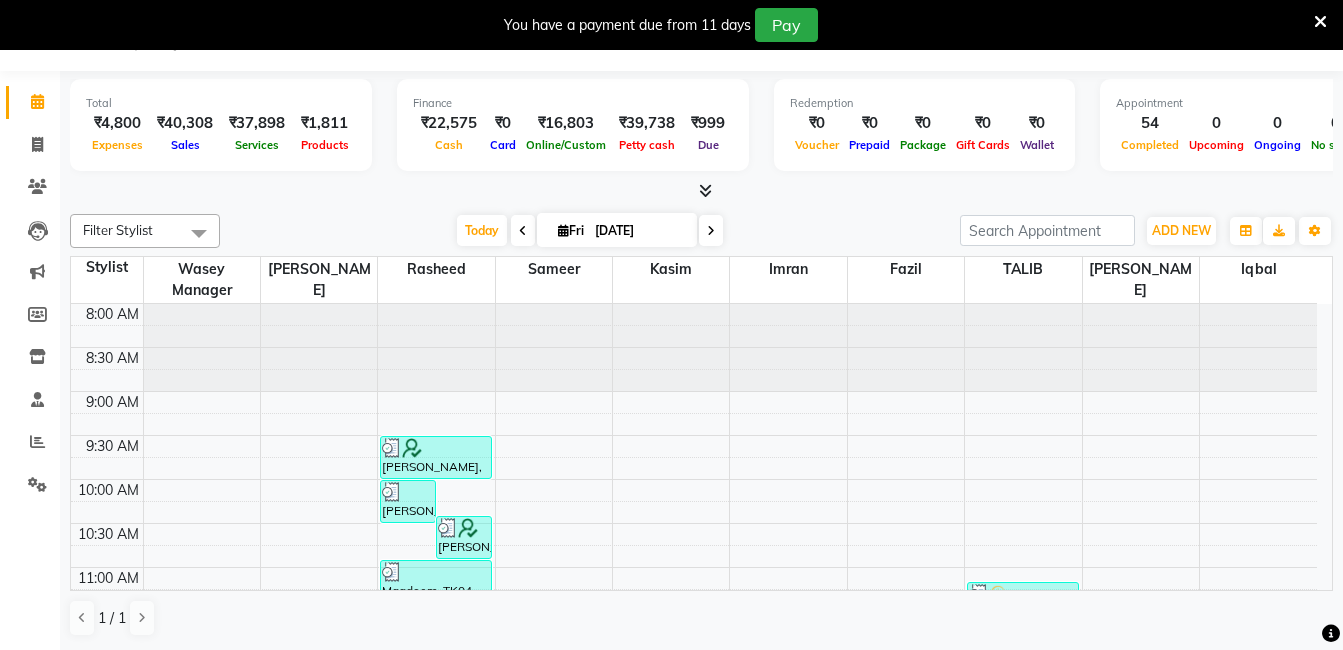 click on "Filter Stylist Select All [PERSON_NAME] [PERSON_NAME] [PERSON_NAME] sameer [PERSON_NAME] manager [DATE]  [DATE] Toggle Dropdown Add Appointment Add Invoice Add Expense Add Attendance Add Client Add Transaction Toggle Dropdown Add Appointment Add Invoice Add Expense Add Attendance Add Client ADD NEW Toggle Dropdown Add Appointment Add Invoice Add Expense Add Attendance Add Client Add Transaction Filter Stylist Select All [PERSON_NAME] [PERSON_NAME] [PERSON_NAME] sameer [PERSON_NAME] manager Group By  Staff View   Room View  View as Vertical  Vertical - Week View  Horizontal  Horizontal - Week View  List  Toggle Dropdown Calendar Settings Manage Tags   Arrange Stylists   Reset Stylists  Full Screen Appointment Form Zoom 100% Staff/Room Display Count 10" at bounding box center [701, 231] 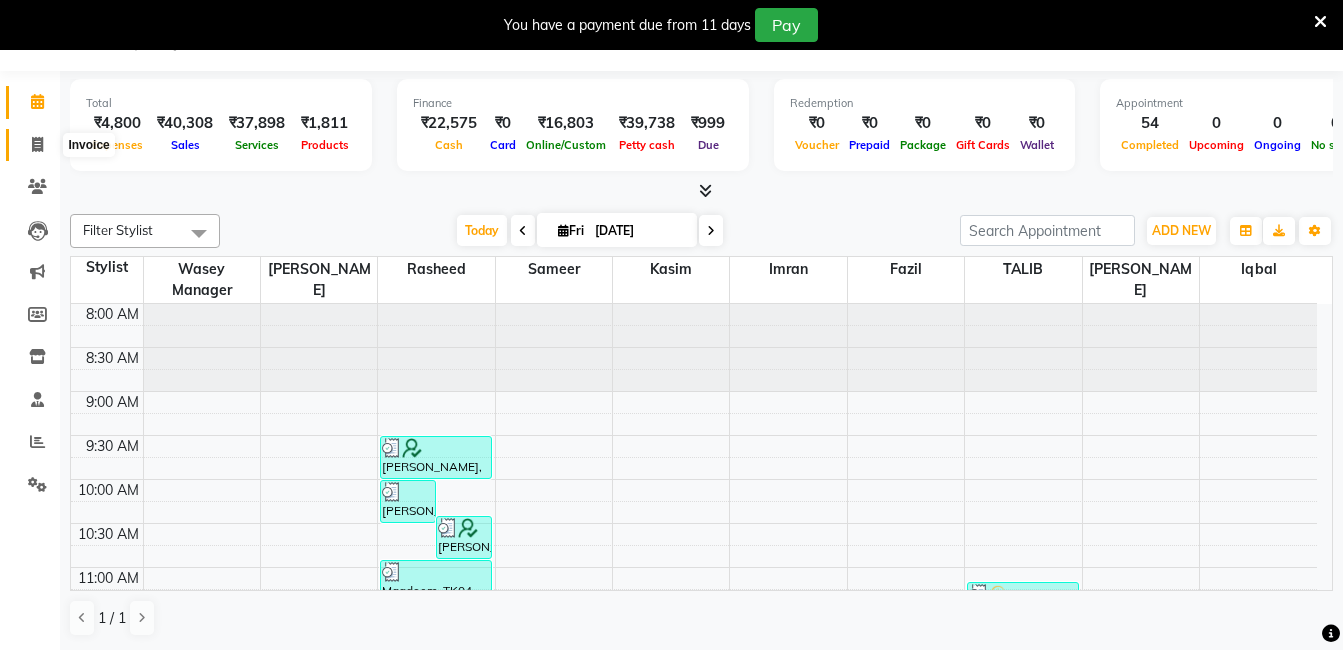 click 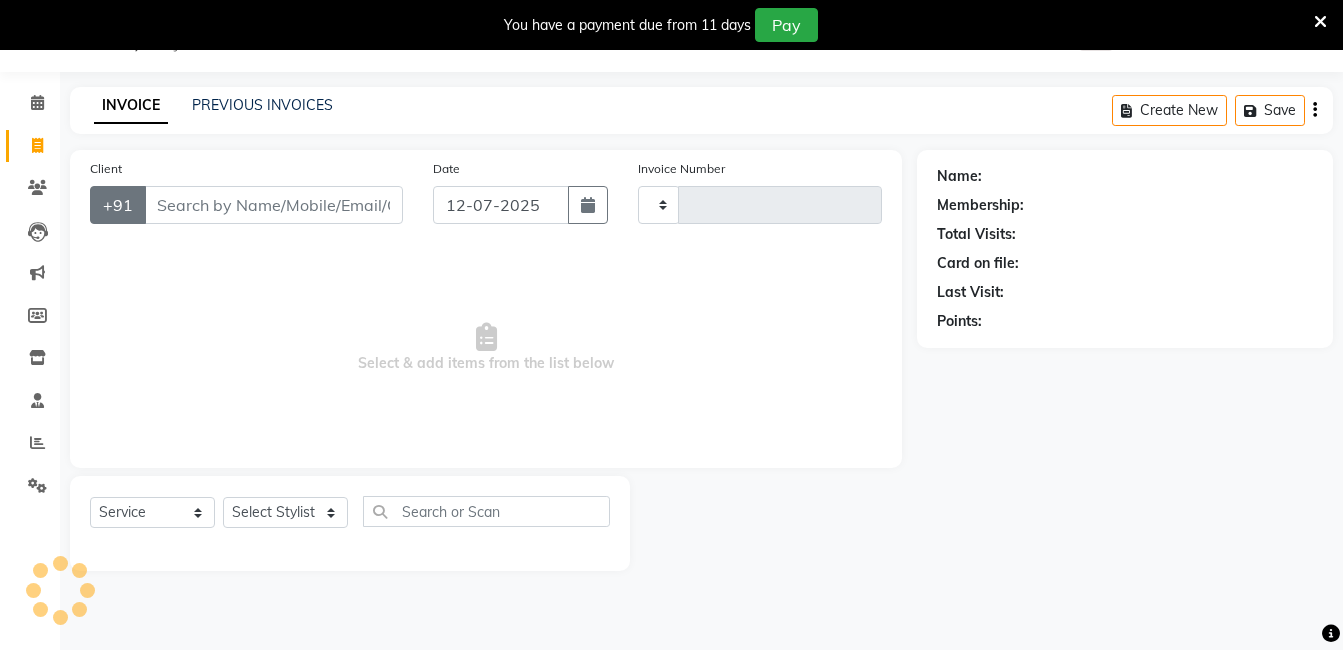 scroll, scrollTop: 50, scrollLeft: 0, axis: vertical 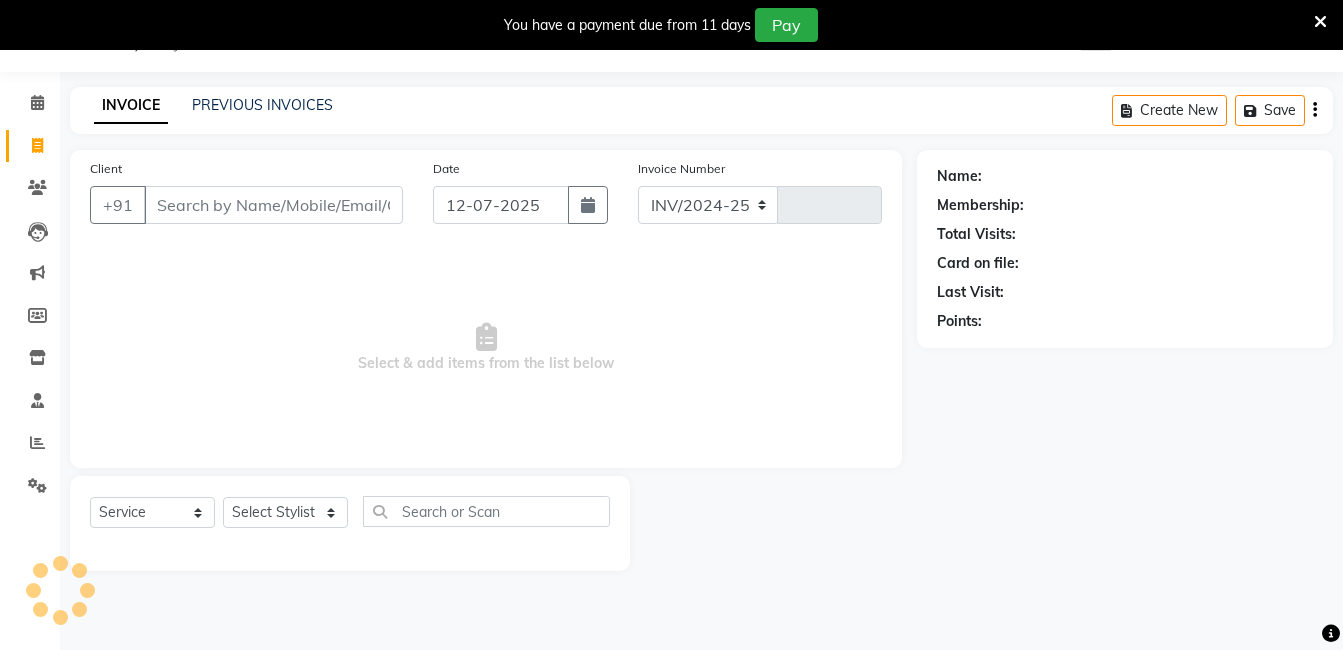 select on "5198" 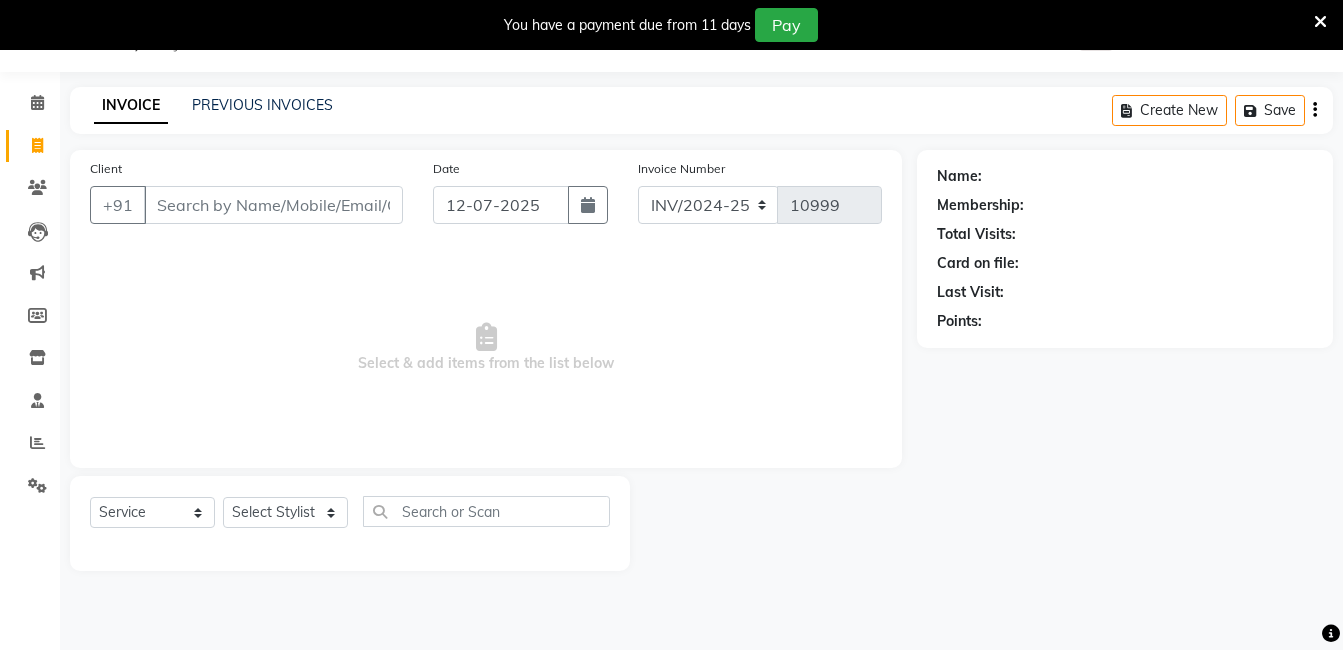 click on "Client" at bounding box center [273, 205] 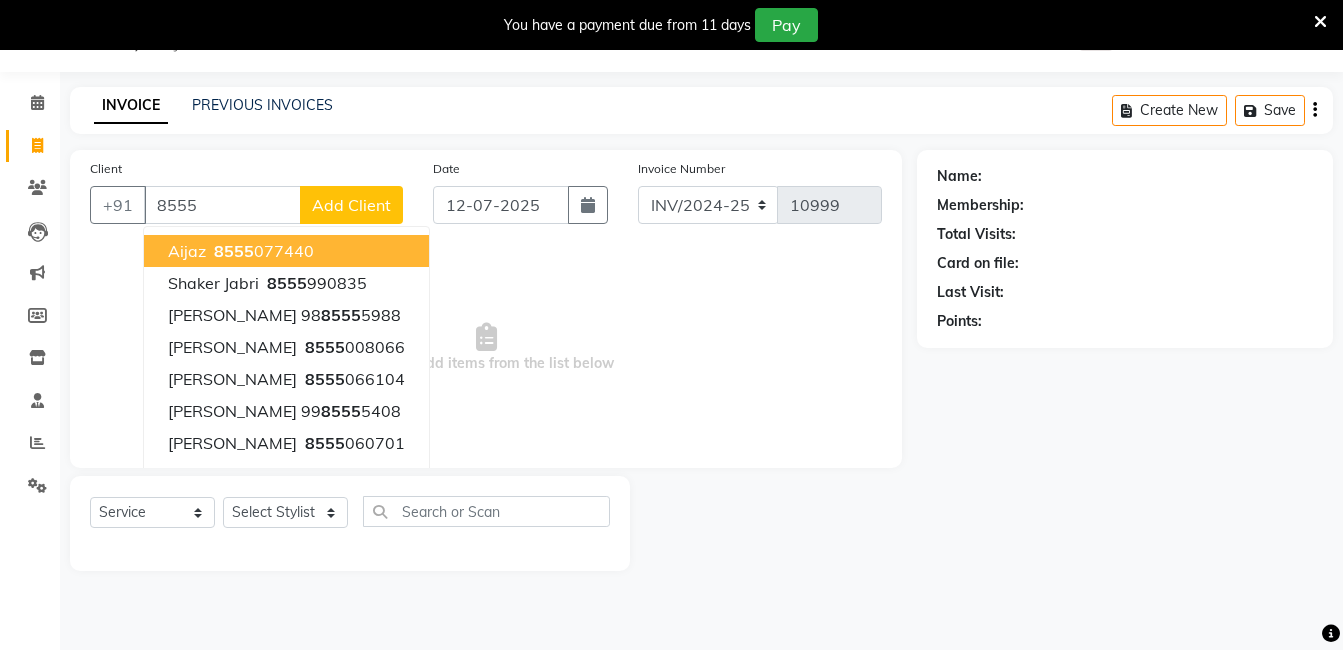 click on "[PERSON_NAME]   8555 077440" at bounding box center (286, 251) 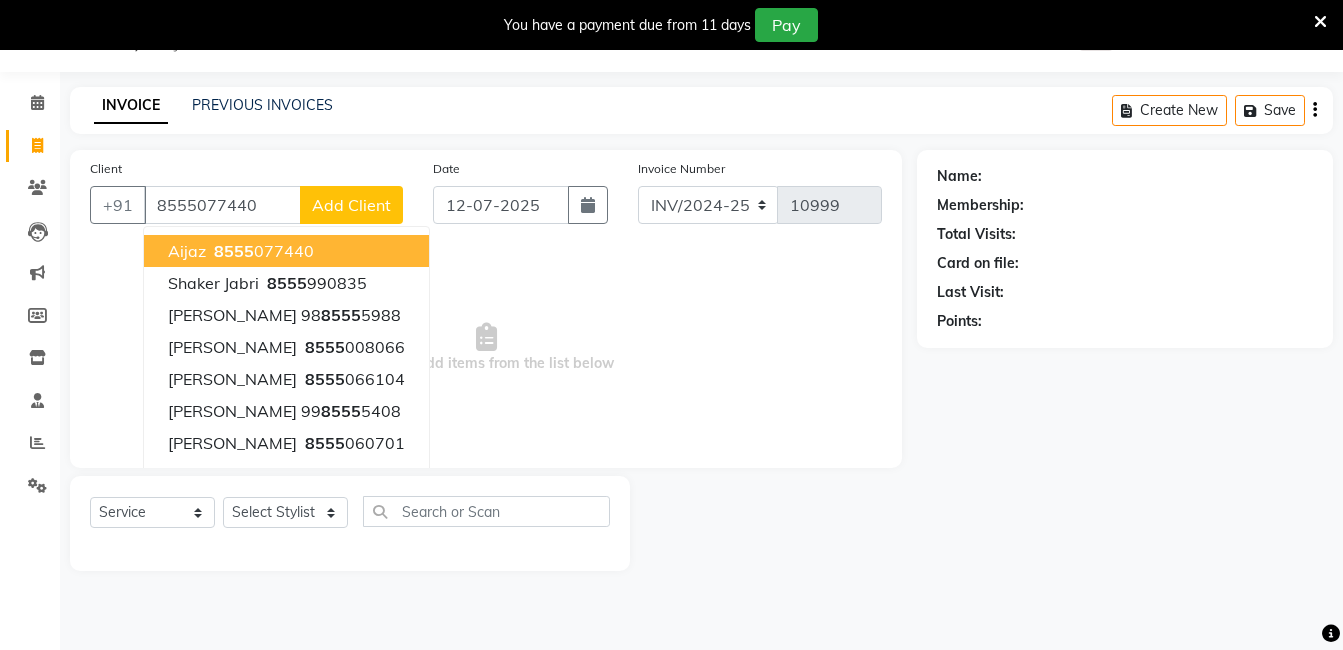 type on "8555077440" 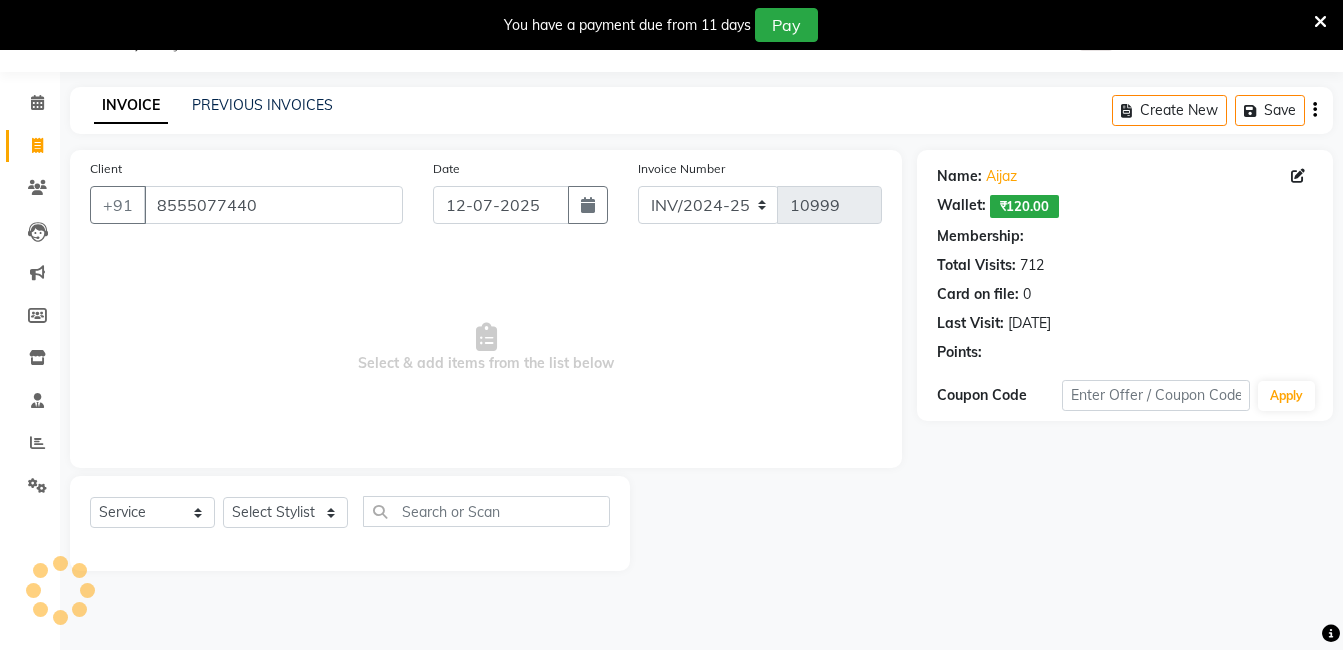 select on "1: Object" 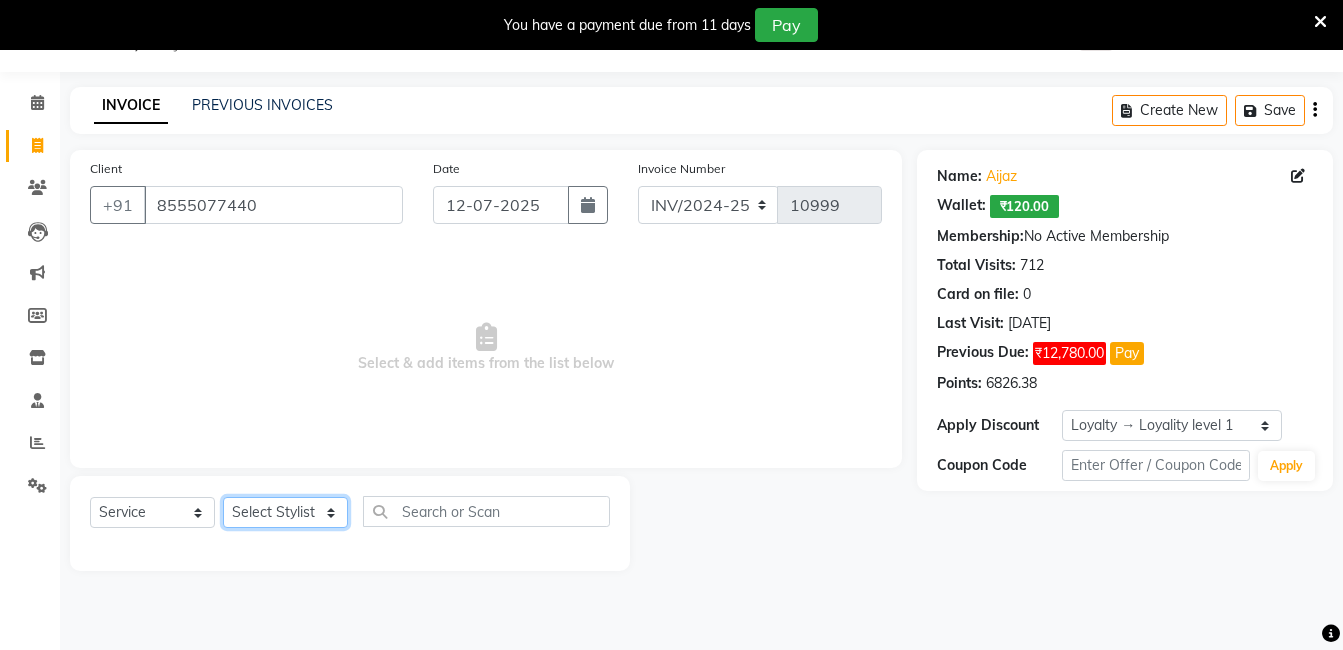 click on "Select Stylist [PERSON_NAME] [PERSON_NAME] kasim [PERSON_NAME] sameer [PERSON_NAME] manager" 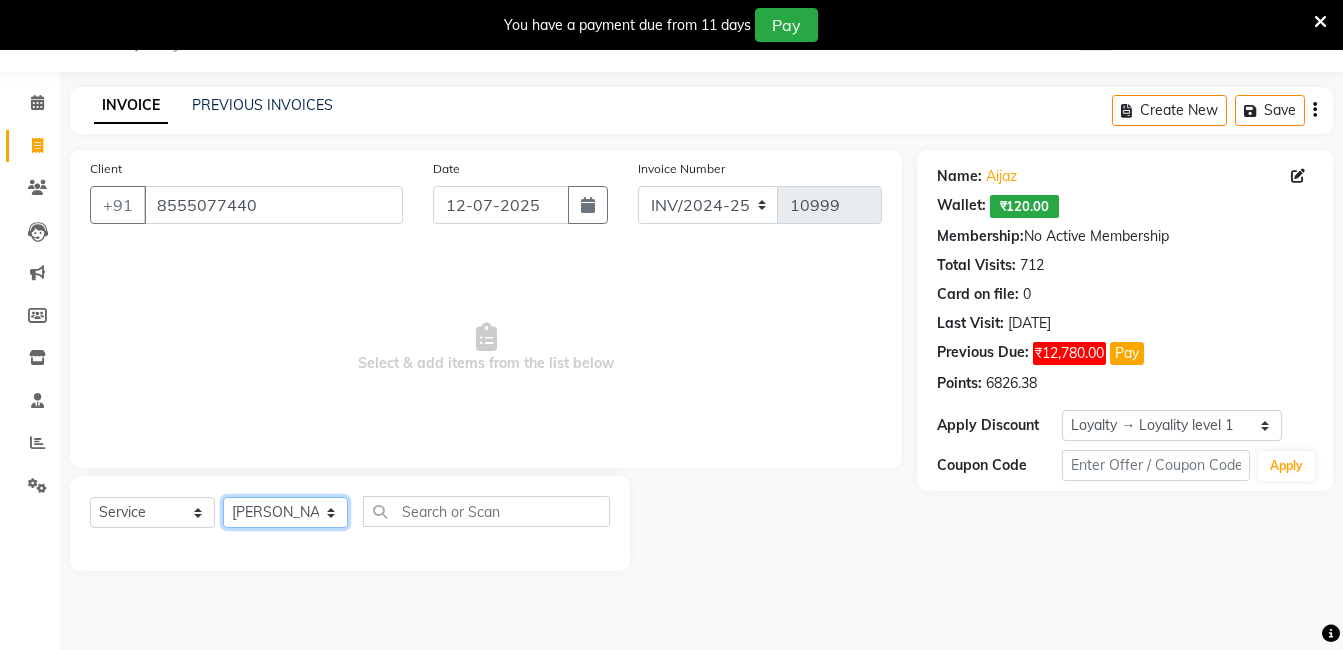 click on "Select Stylist [PERSON_NAME] [PERSON_NAME] kasim [PERSON_NAME] sameer [PERSON_NAME] manager" 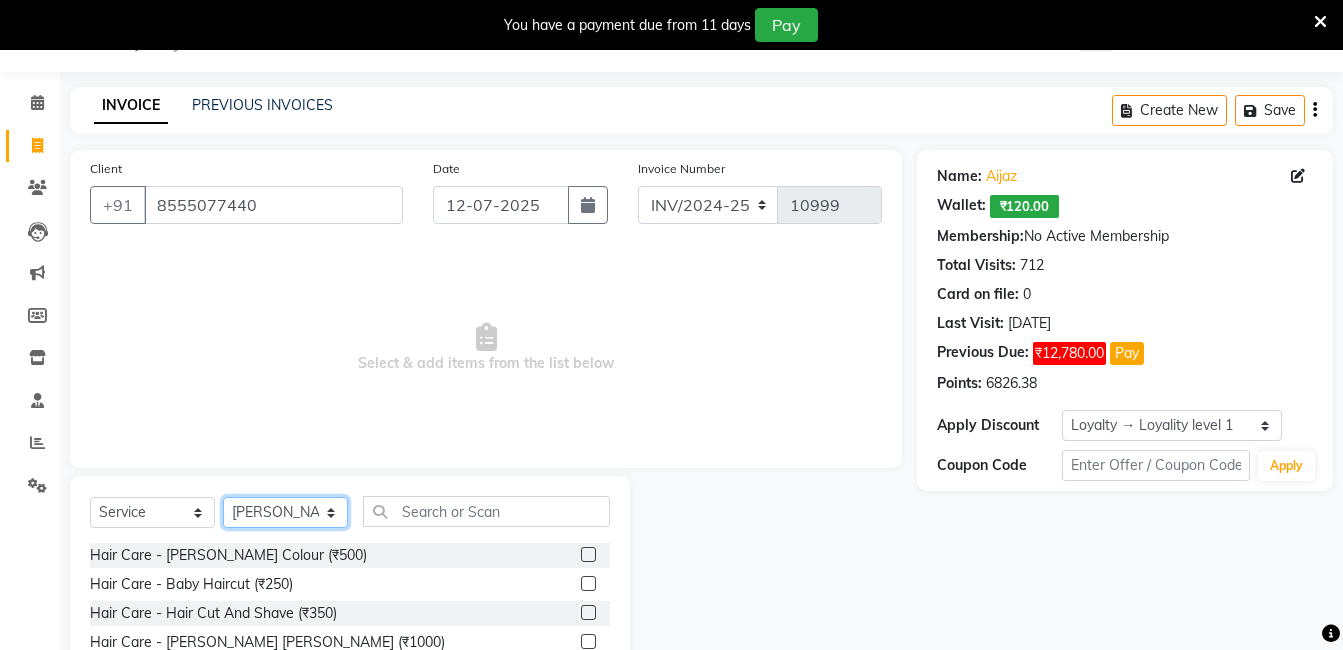 click on "Select Stylist [PERSON_NAME] [PERSON_NAME] kasim [PERSON_NAME] sameer [PERSON_NAME] manager" 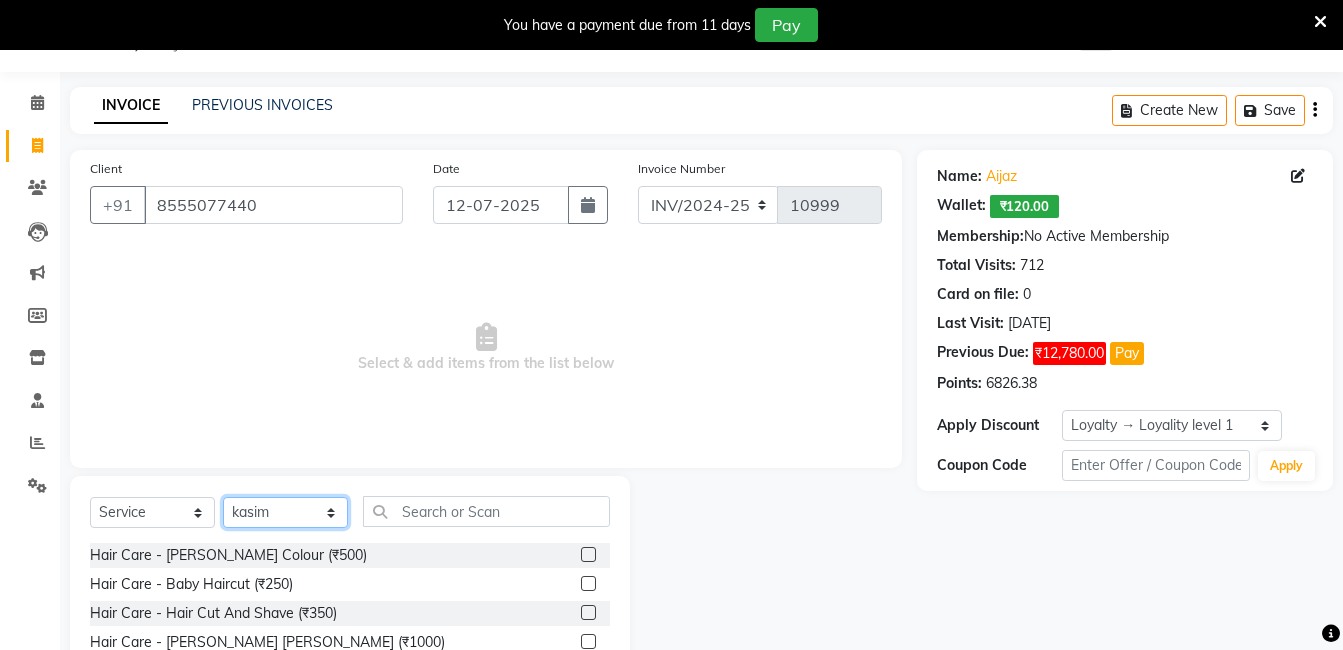 click on "Select Stylist [PERSON_NAME] [PERSON_NAME] kasim [PERSON_NAME] sameer [PERSON_NAME] manager" 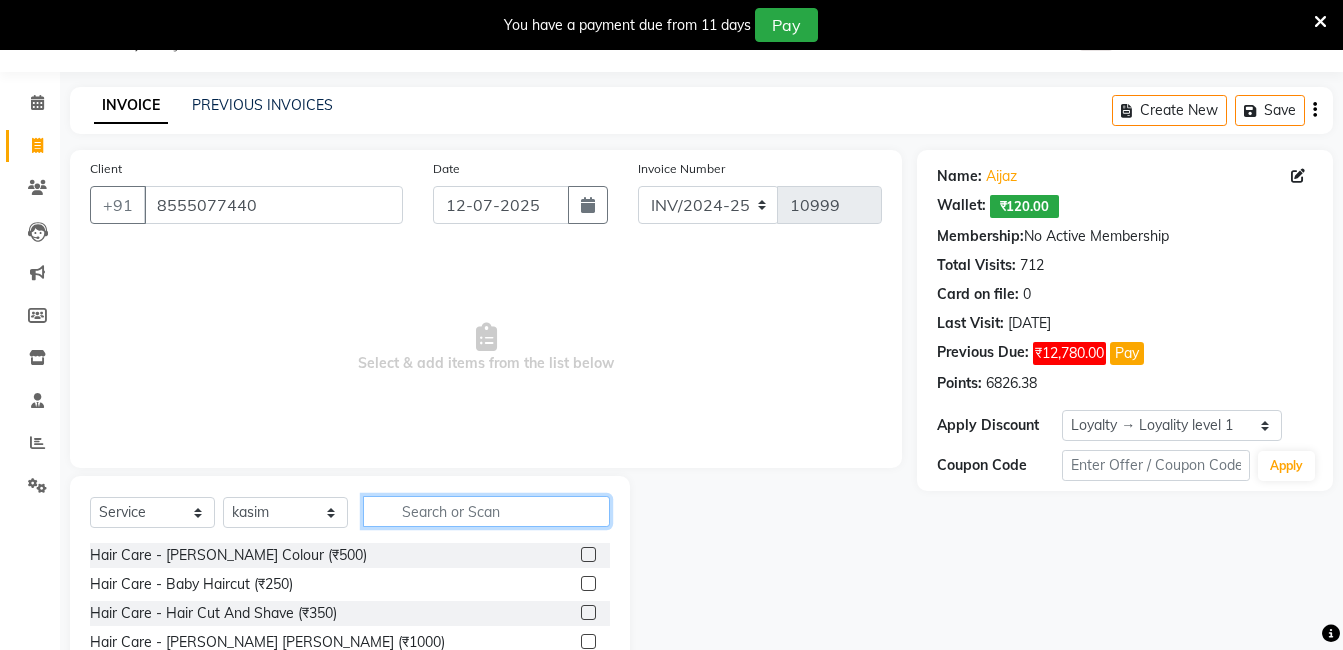 click 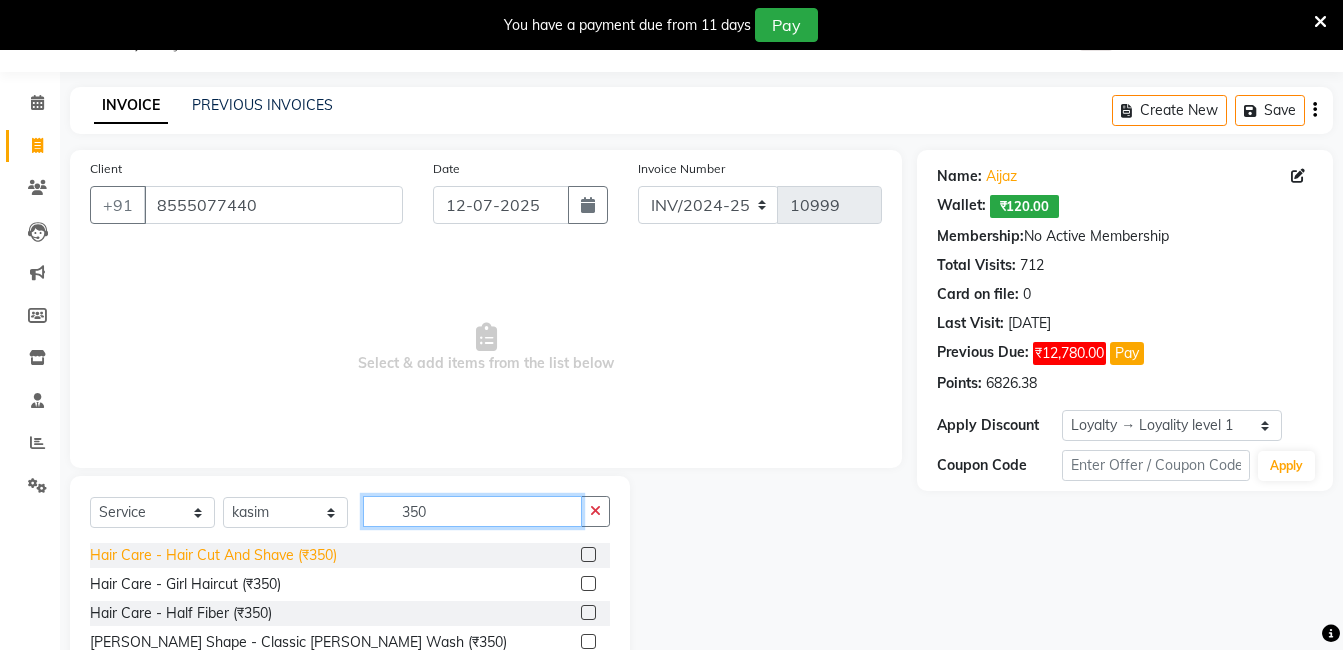 type on "350" 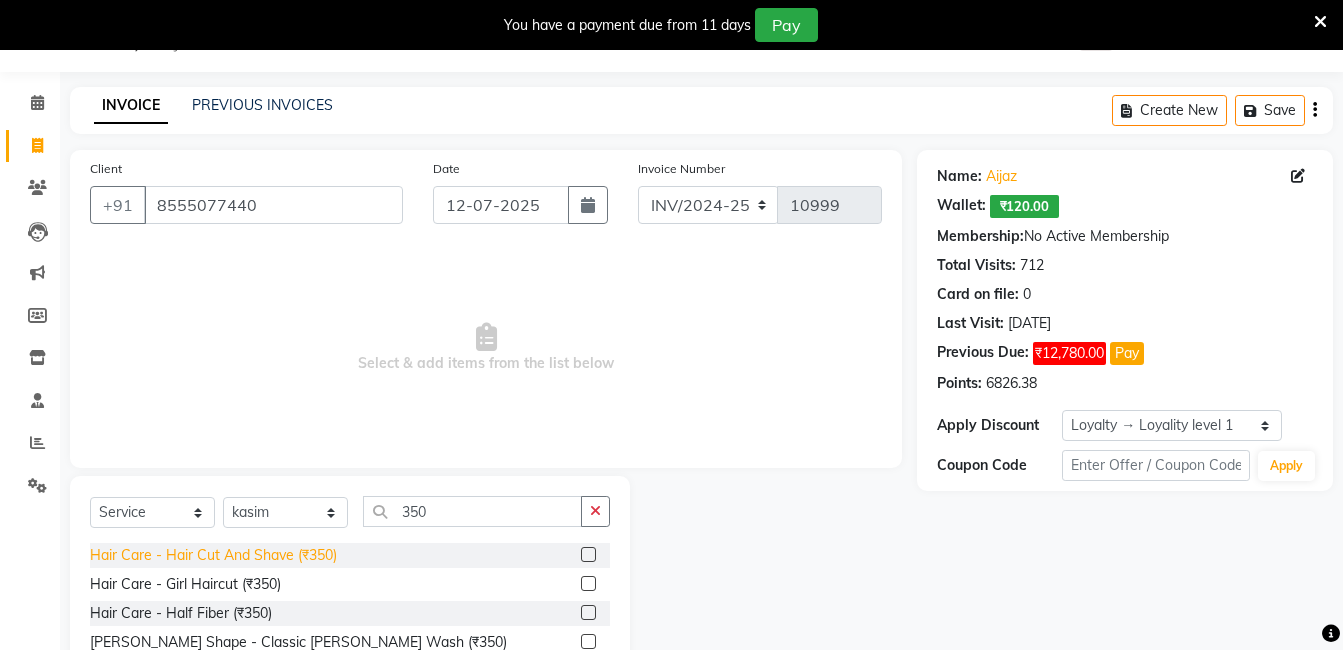 click on "Hair Care - Hair Cut And Shave (₹350)" 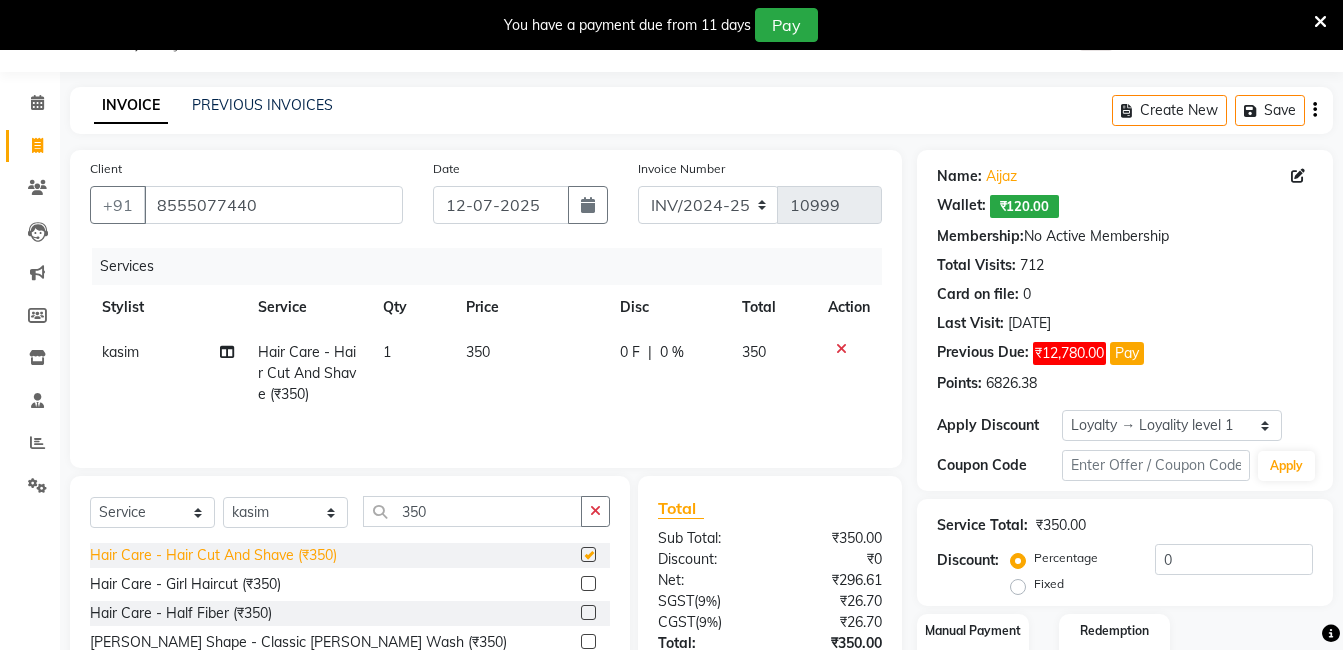 checkbox on "false" 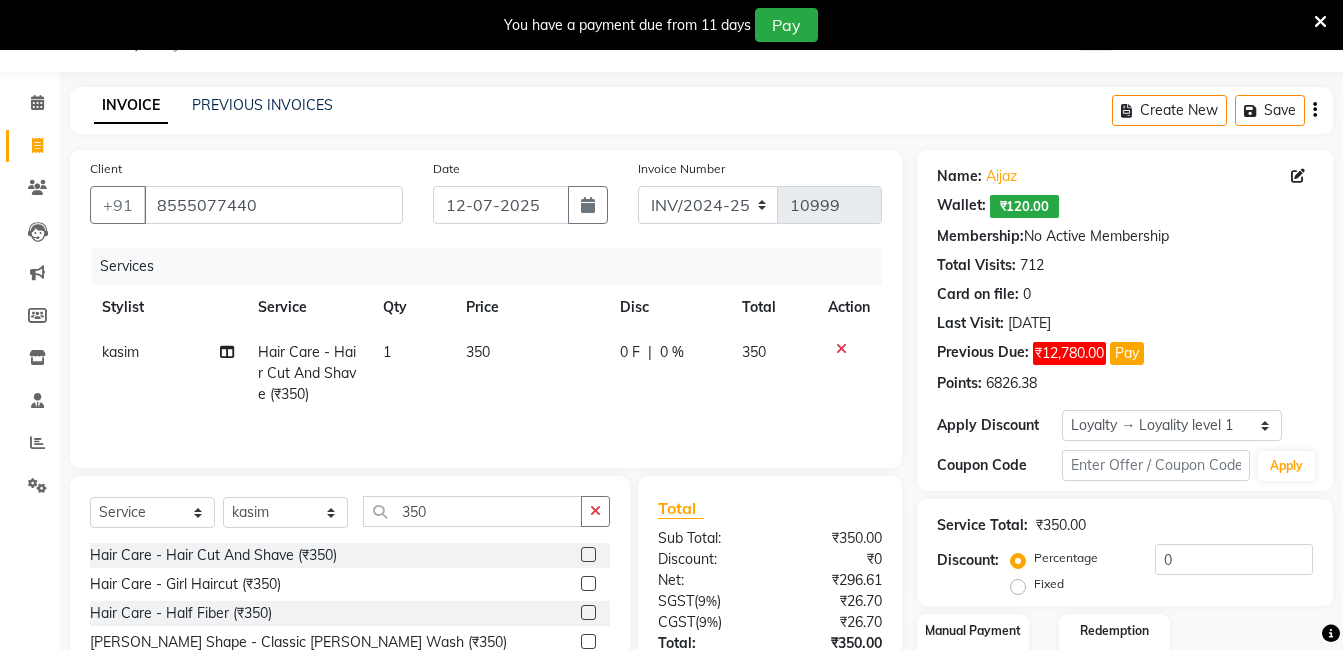 scroll, scrollTop: 200, scrollLeft: 0, axis: vertical 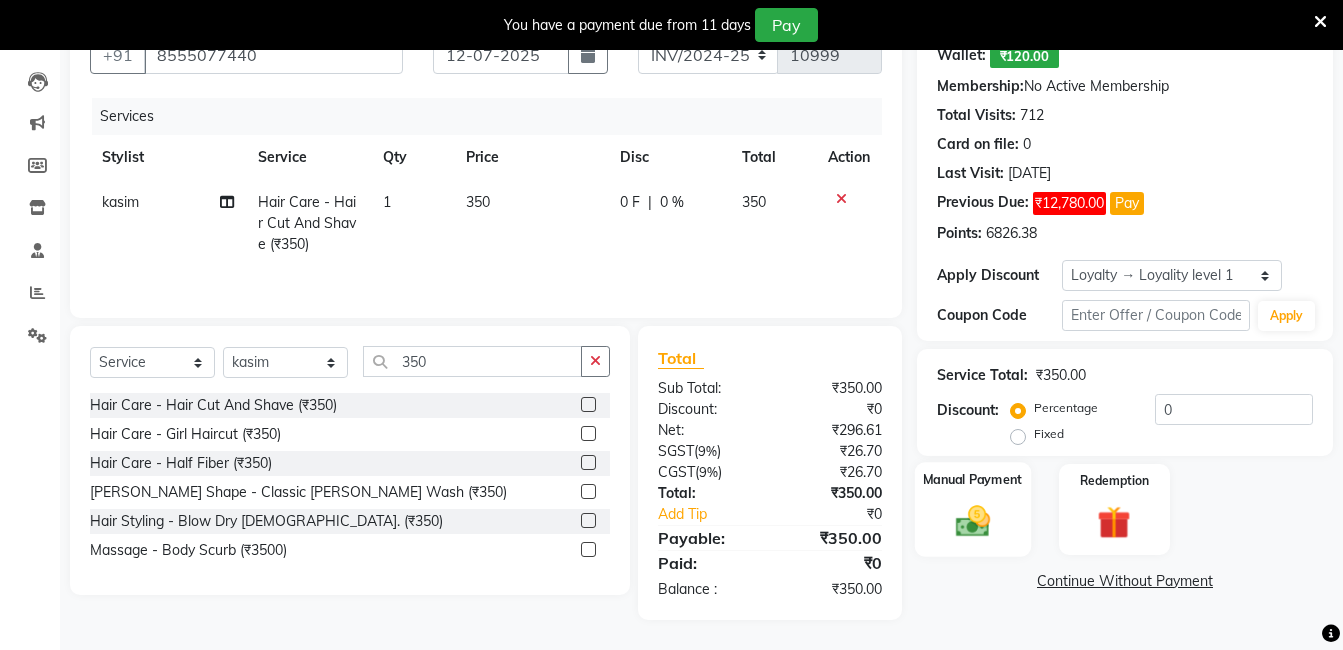 click 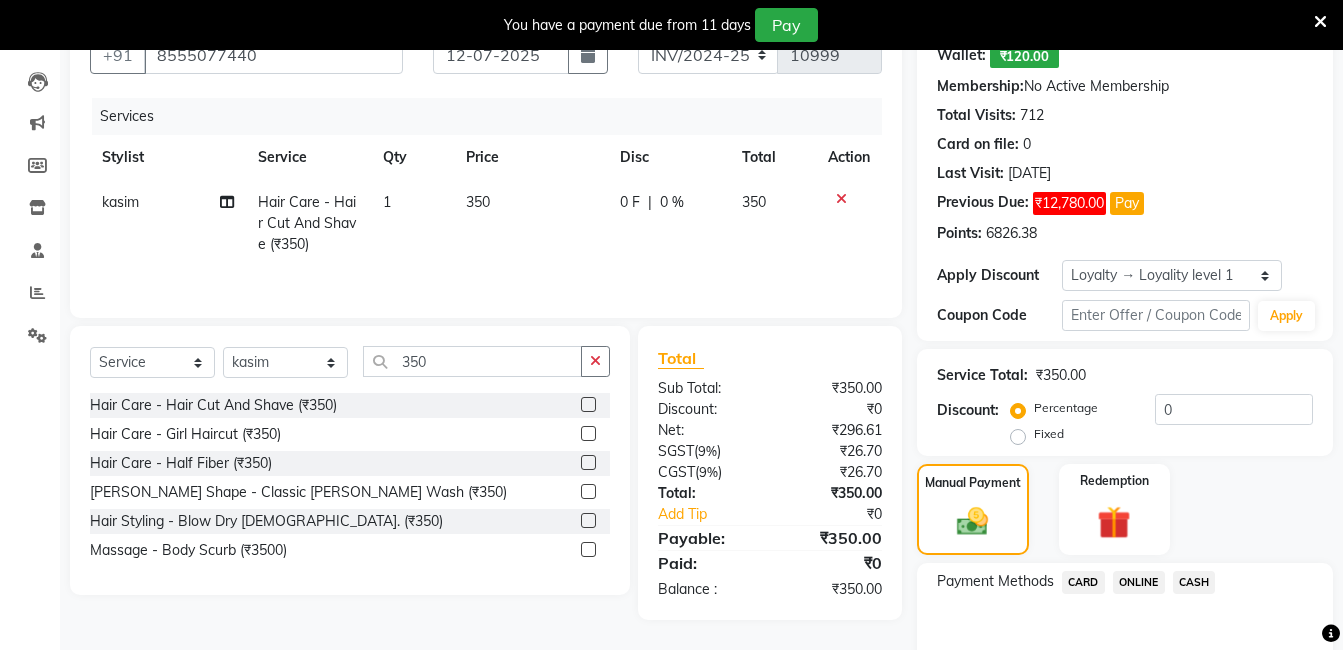 click on "CASH" 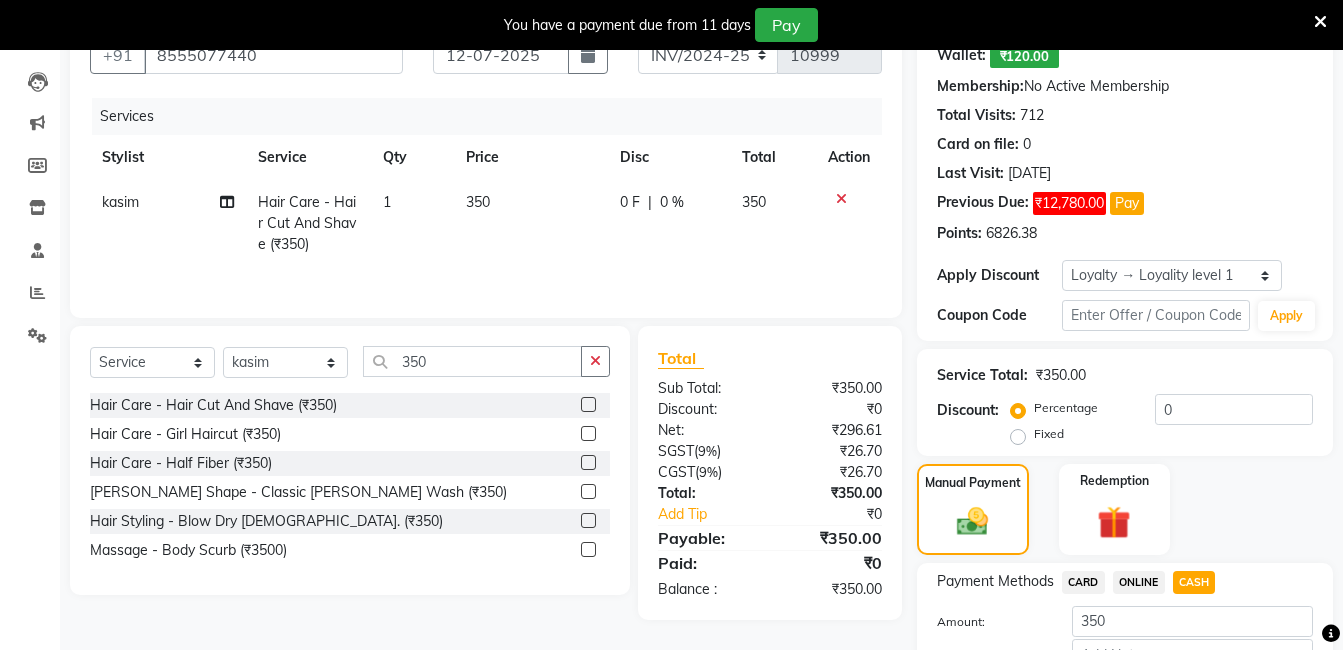 scroll, scrollTop: 333, scrollLeft: 0, axis: vertical 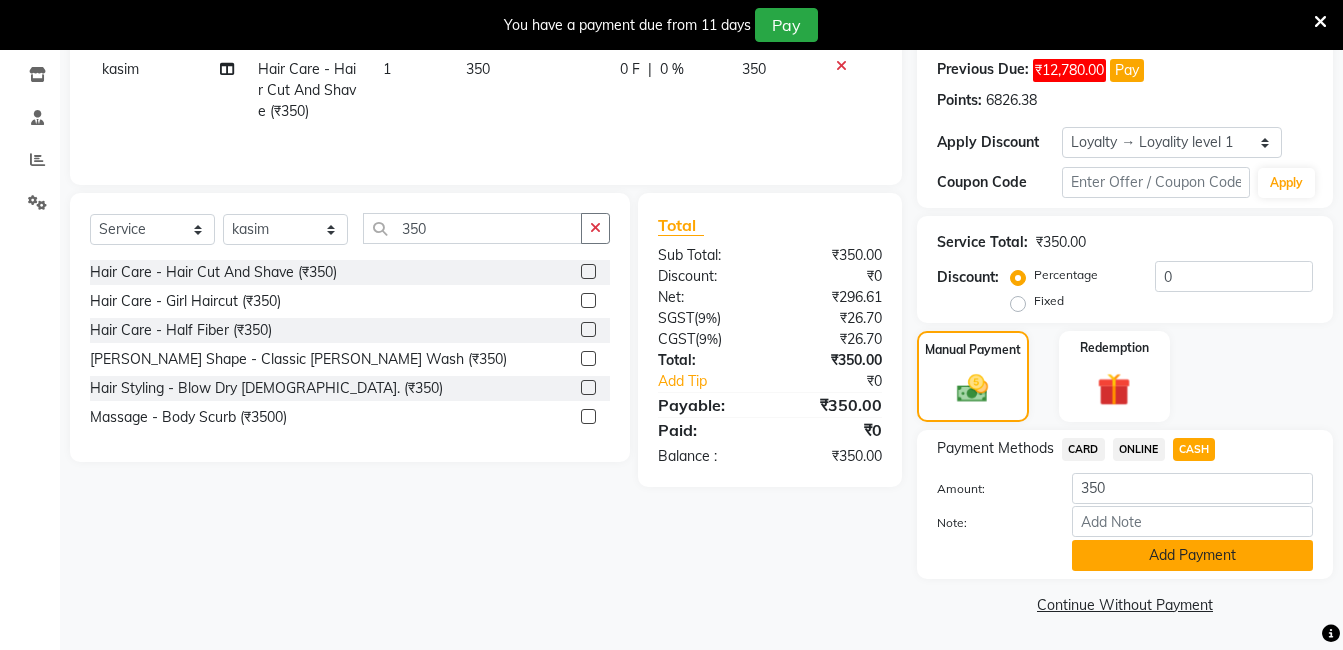 click on "Add Payment" 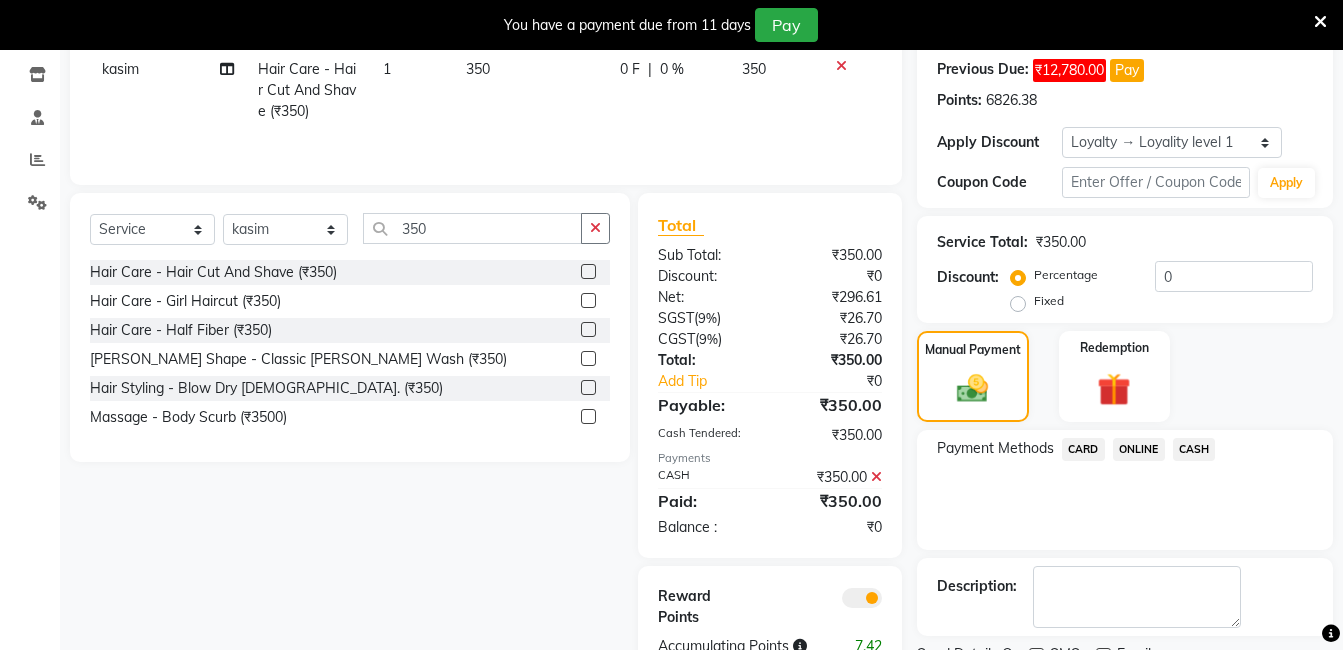 scroll, scrollTop: 389, scrollLeft: 0, axis: vertical 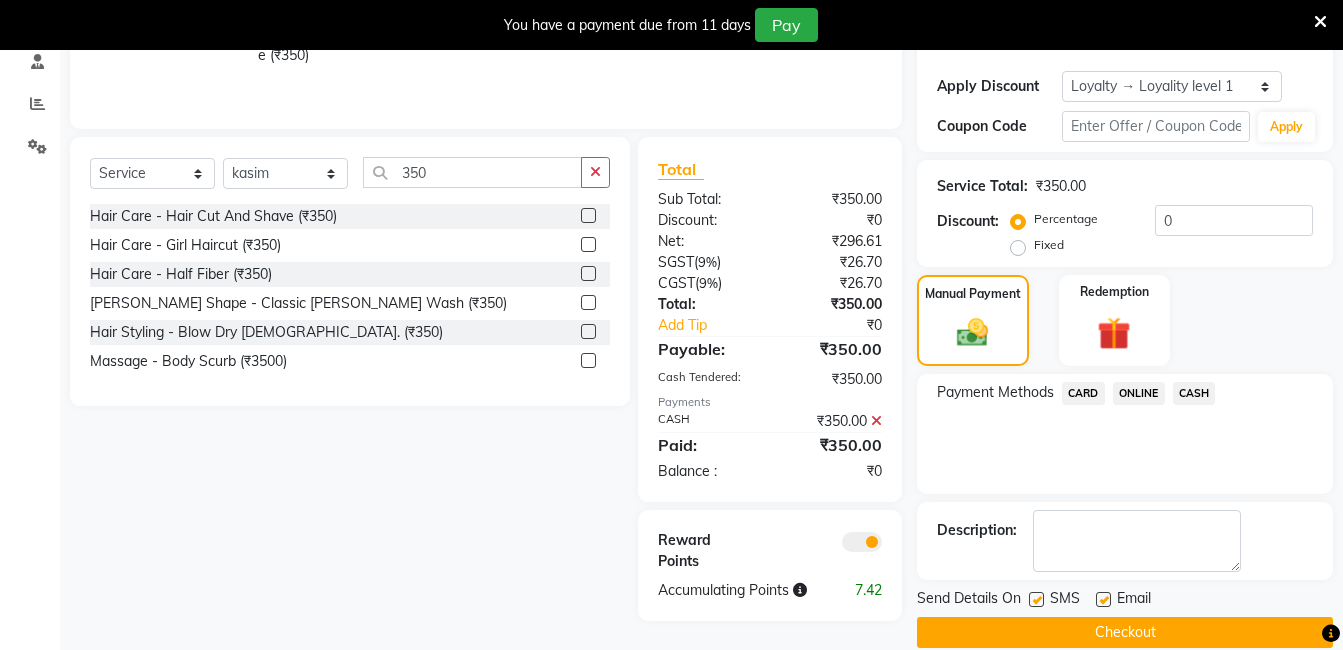 click on "Checkout" 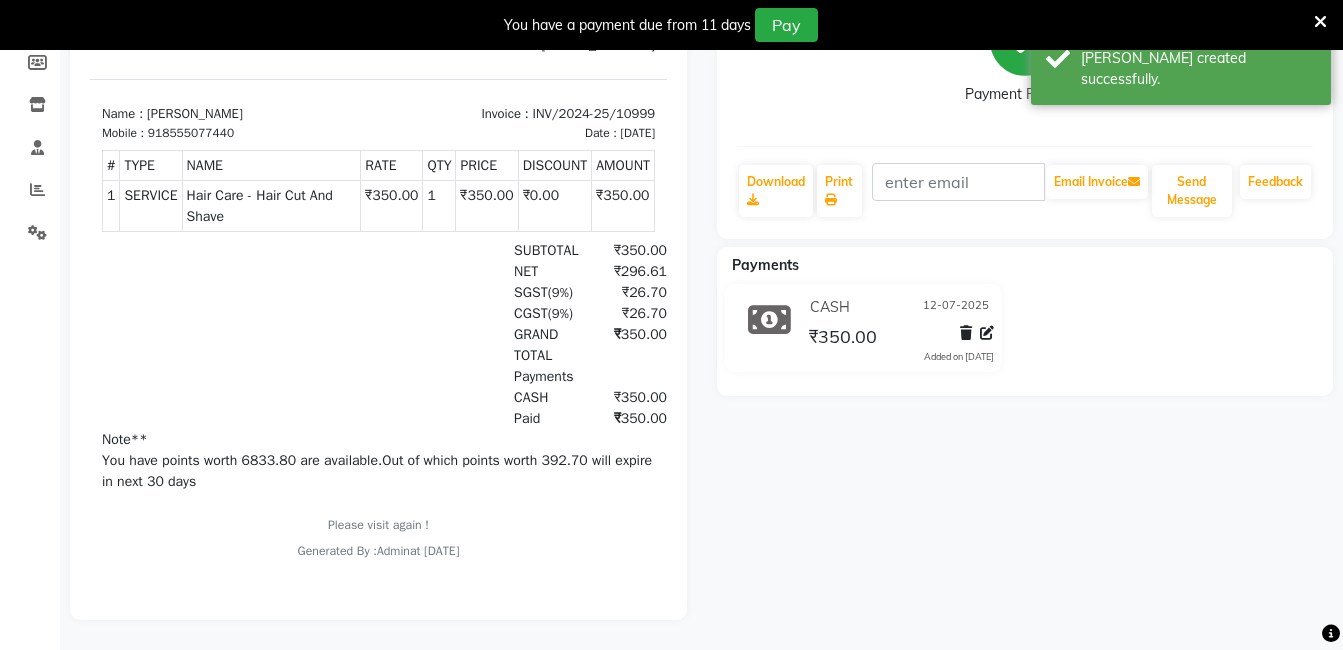 scroll, scrollTop: 0, scrollLeft: 0, axis: both 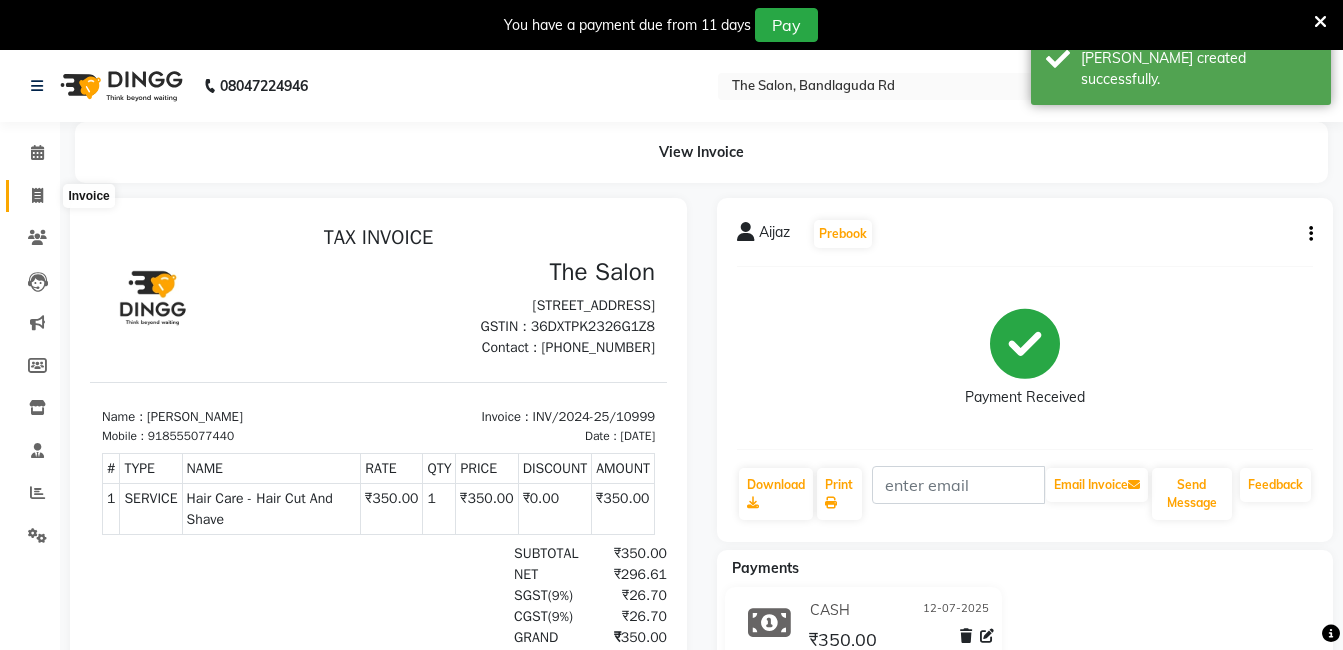 click 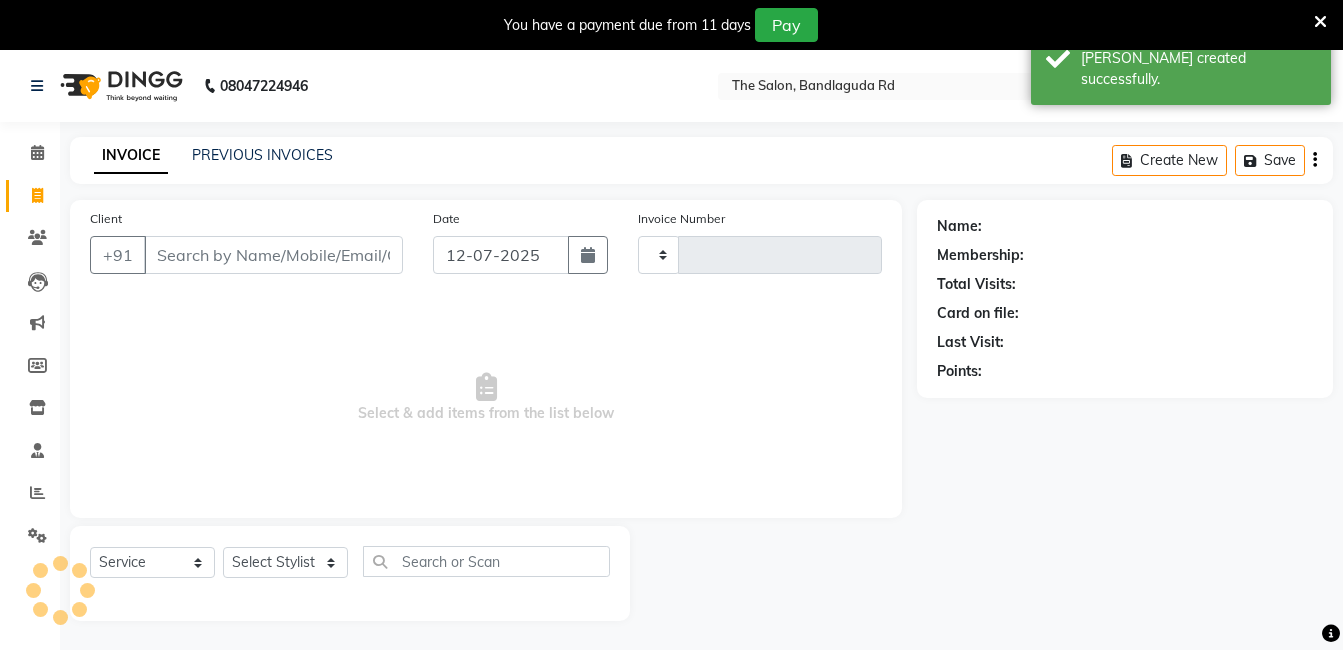 type on "11000" 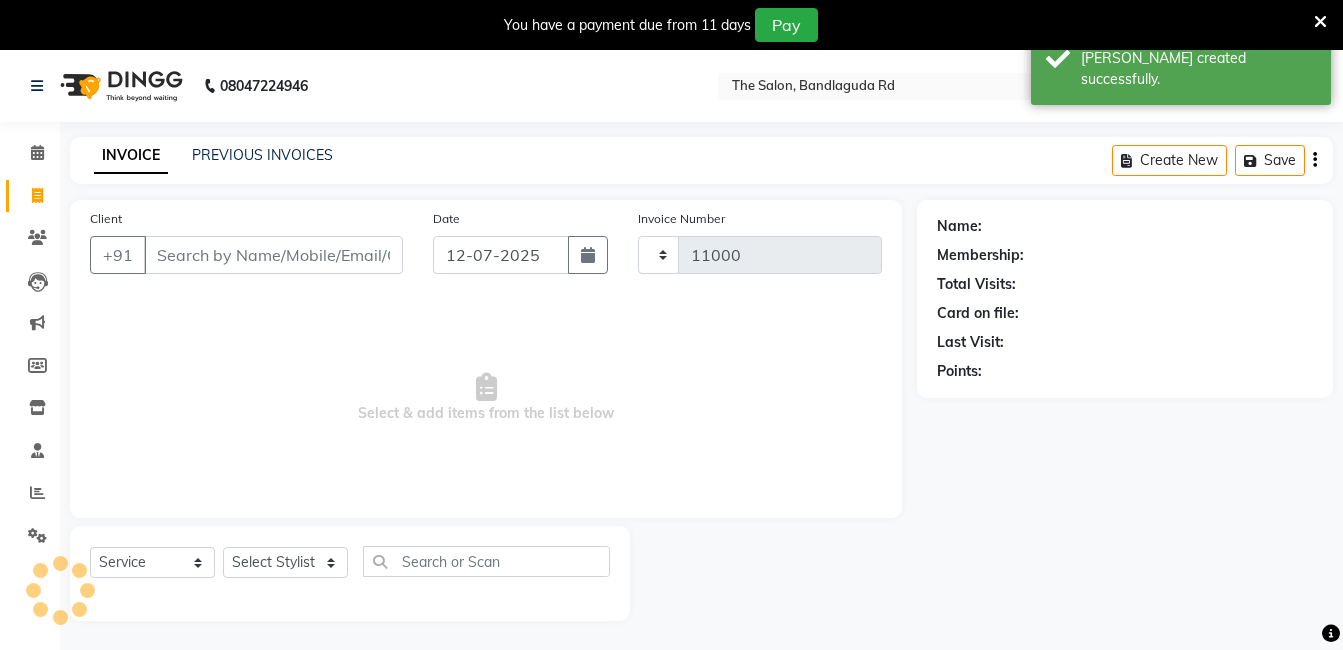 scroll, scrollTop: 50, scrollLeft: 0, axis: vertical 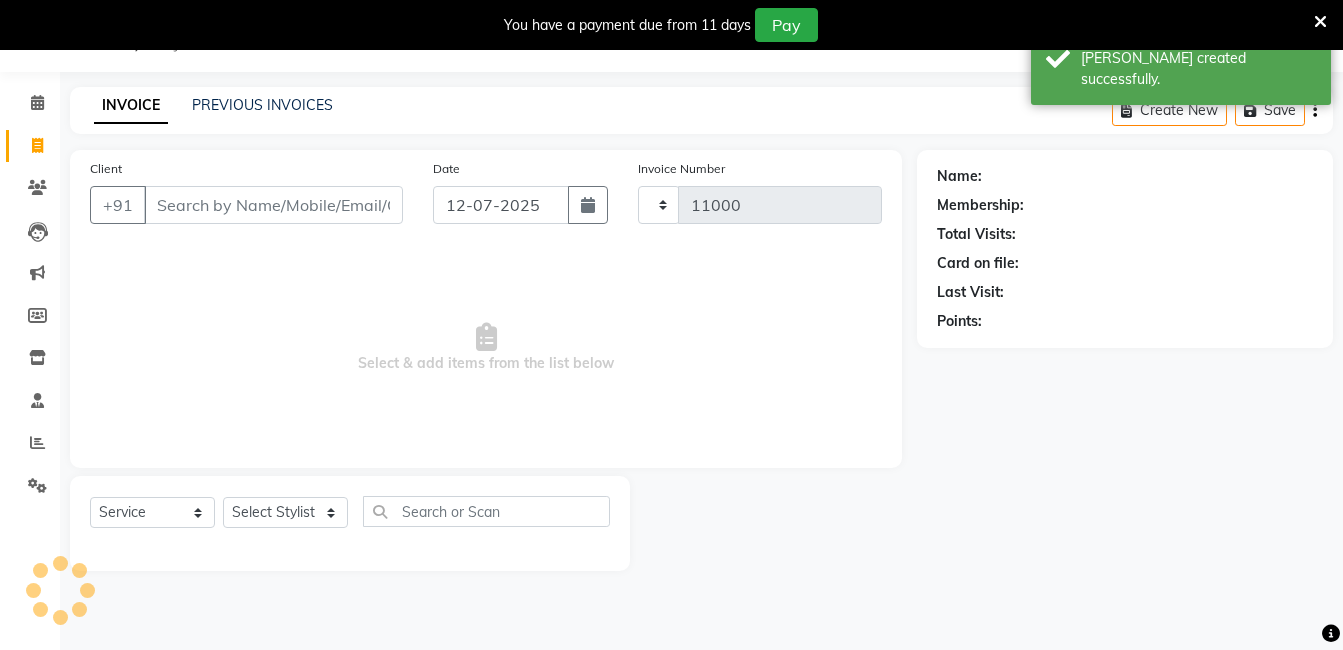 select on "5198" 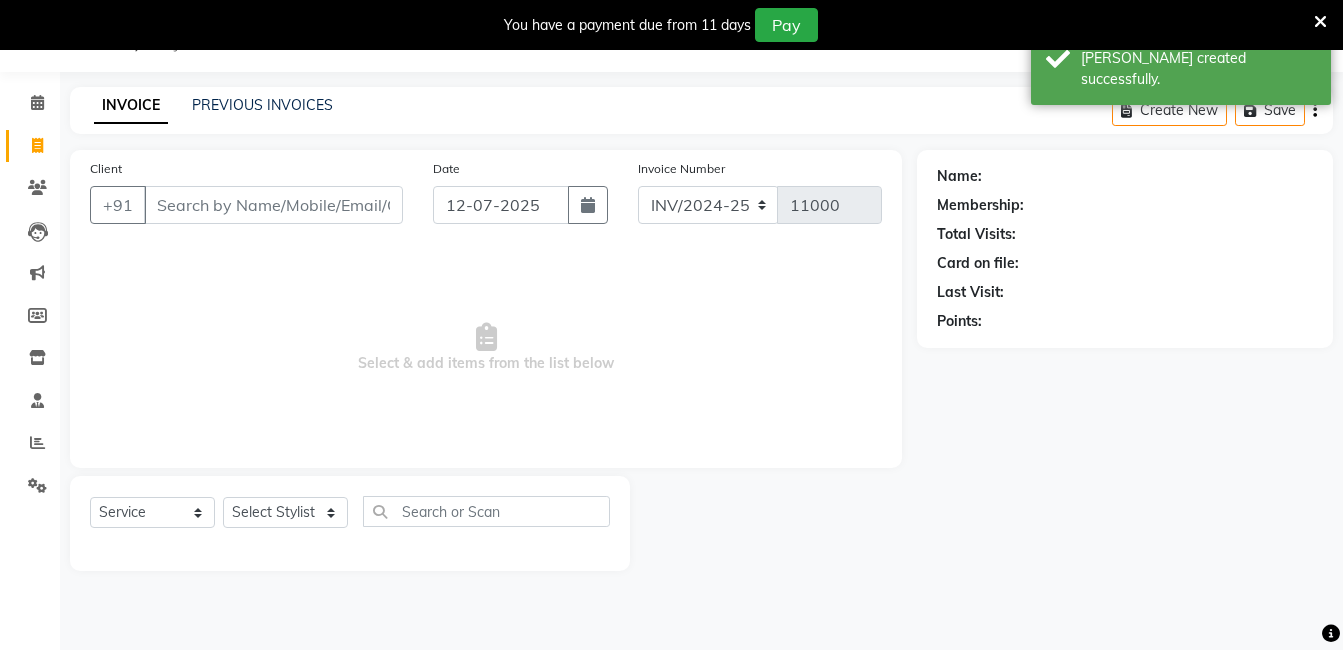 click on "Client" at bounding box center [273, 205] 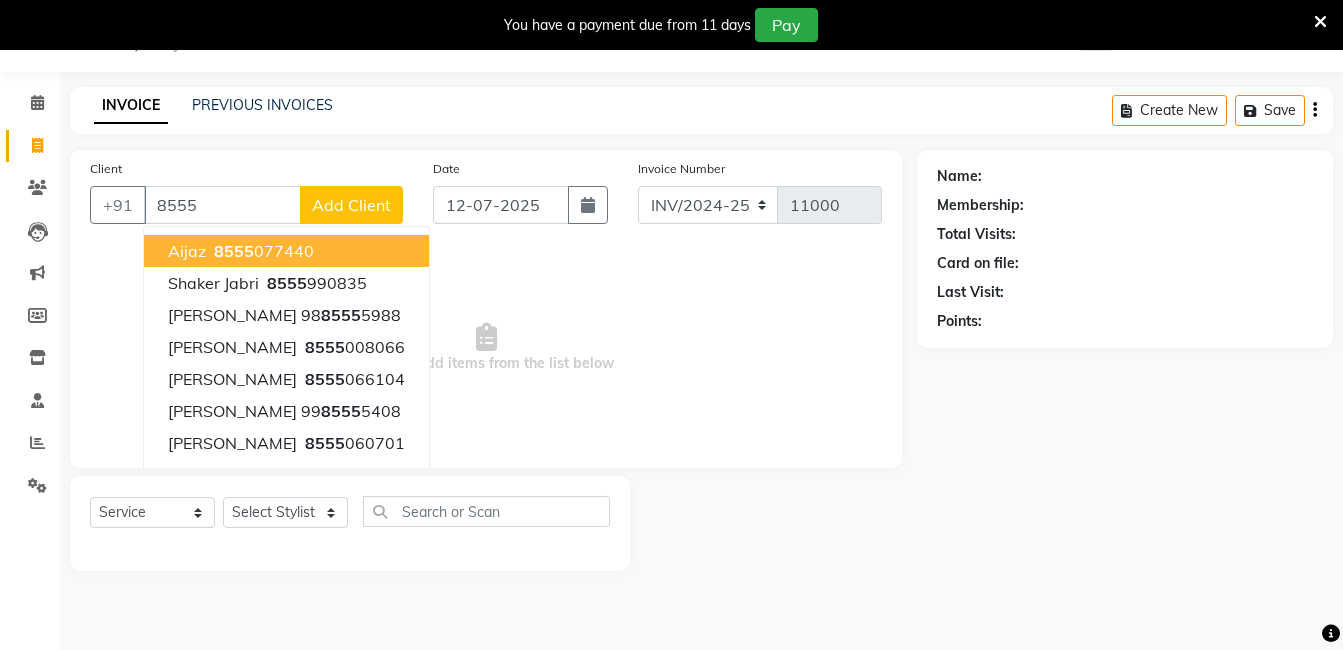 click on "8555" at bounding box center [234, 251] 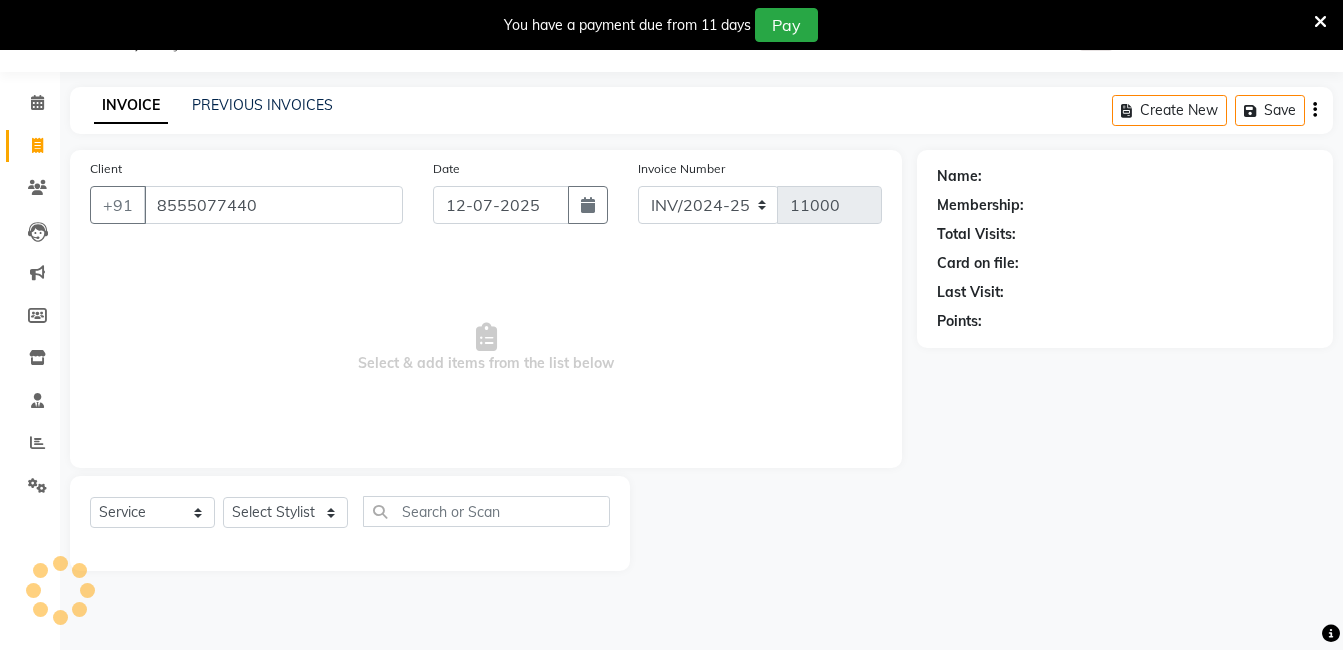 type on "8555077440" 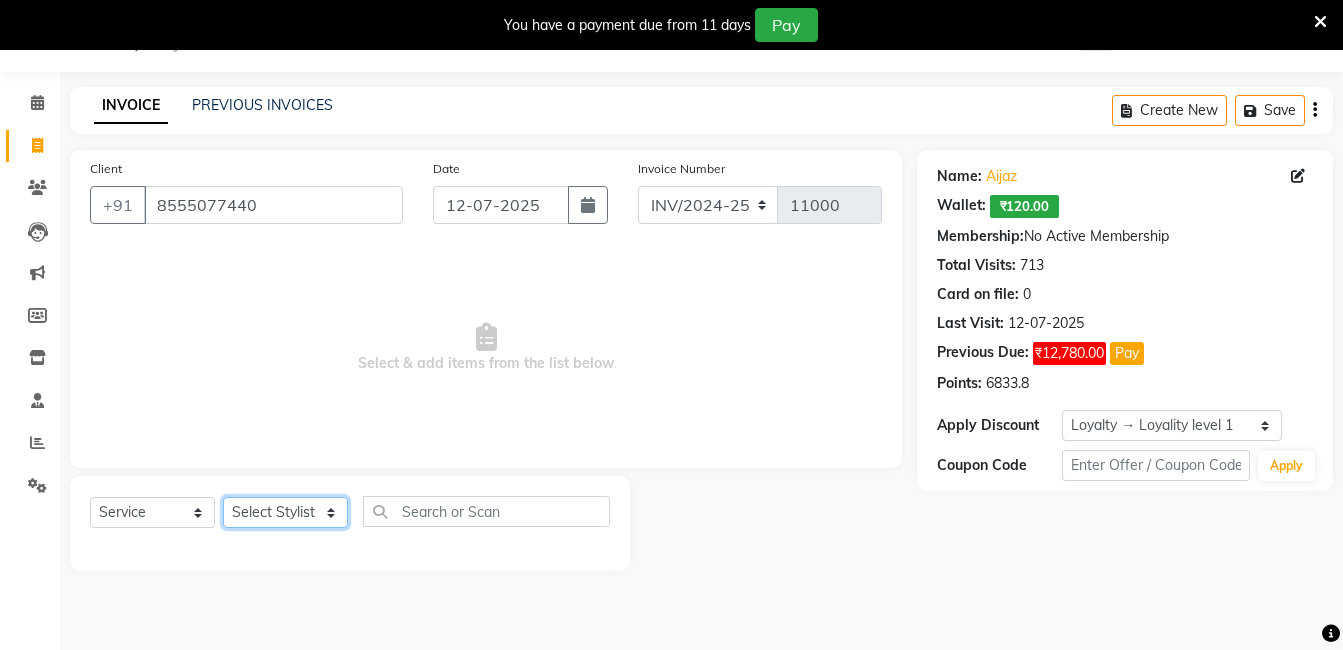 click on "Select Stylist [PERSON_NAME] [PERSON_NAME] kasim [PERSON_NAME] sameer [PERSON_NAME] manager" 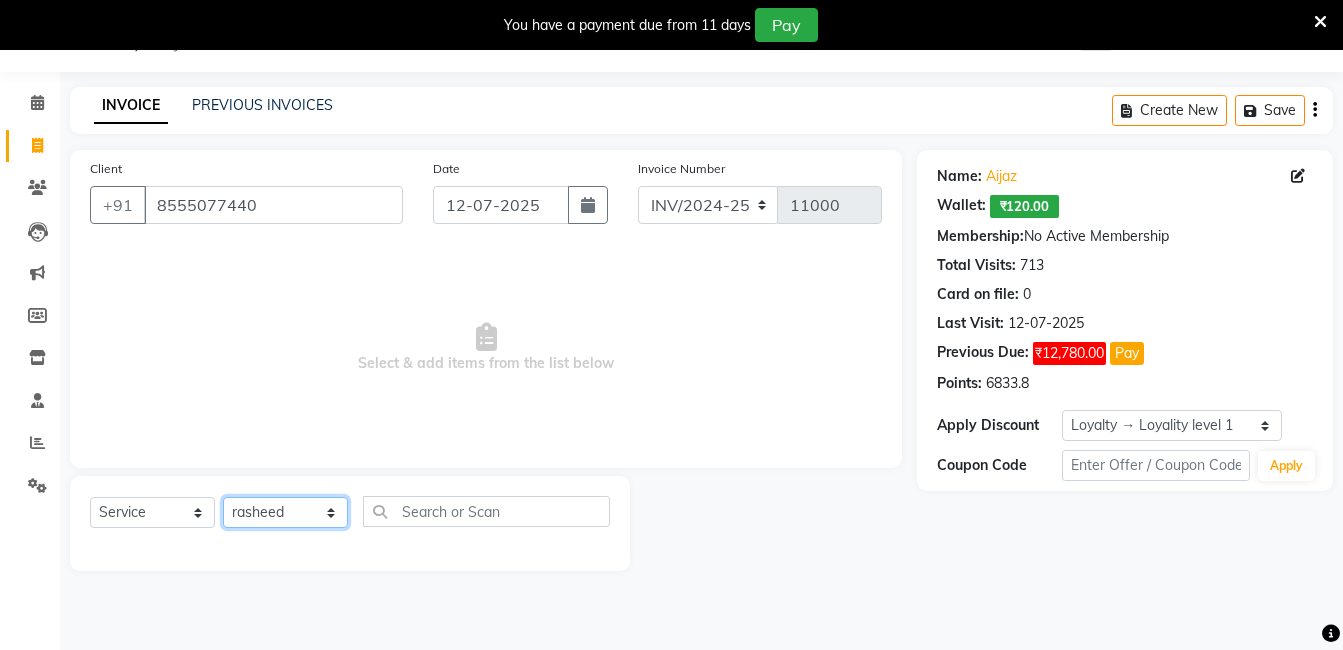 click on "Select Stylist [PERSON_NAME] [PERSON_NAME] kasim [PERSON_NAME] sameer [PERSON_NAME] manager" 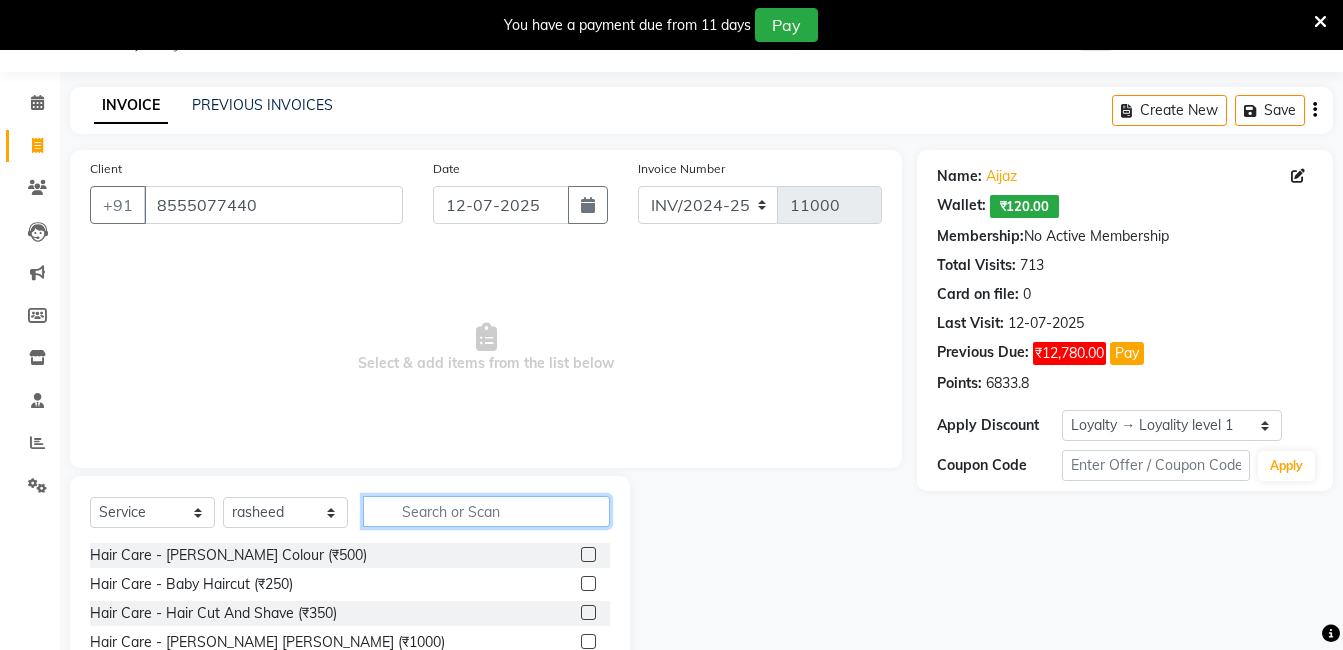 click 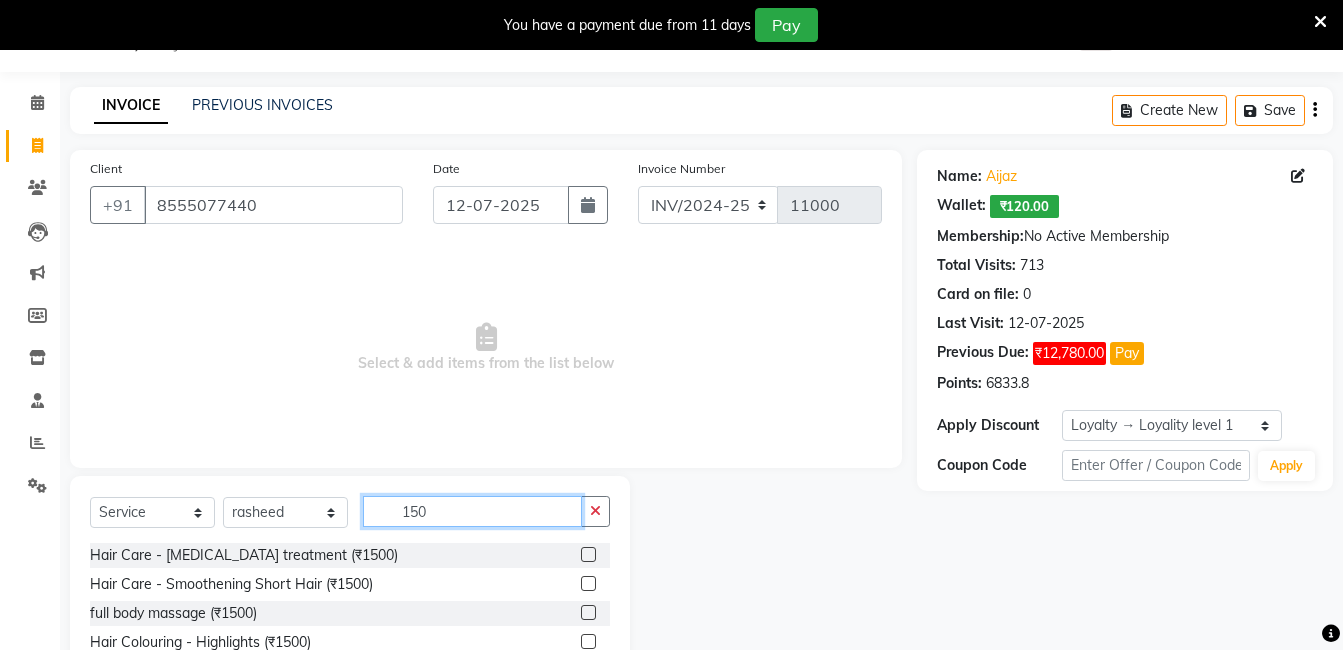type on "150" 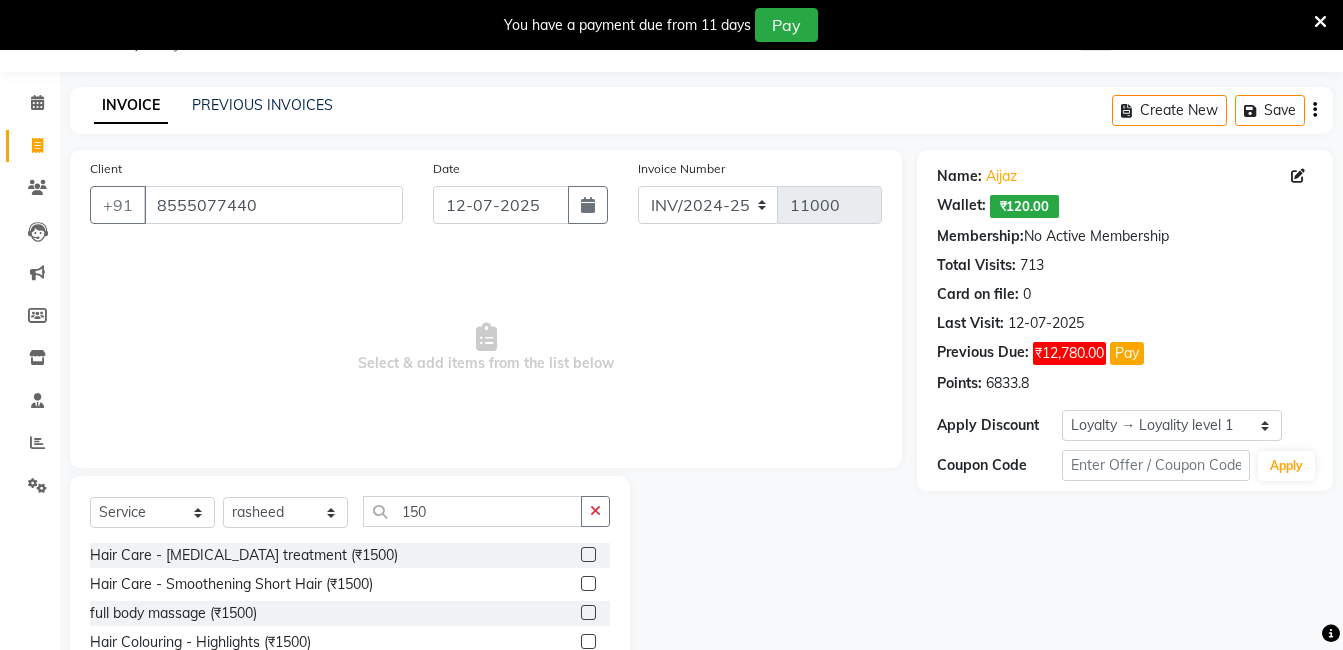 click on "Hair Care - [MEDICAL_DATA] treatment (₹1500)  Hair Care - Smoothening Short Hair (₹1500)   full body massage (₹1500)  Hair Colouring - Highlights (₹1500)  Hair Cut - Hair Cut - Trendy (Senior Stylist) (₹1500)  [PERSON_NAME] Shape - [PERSON_NAME] Shape (₹150)  Hair Styling - Keratin [DEMOGRAPHIC_DATA] 1 (₹15000)  Massage - Massage (₹150)" 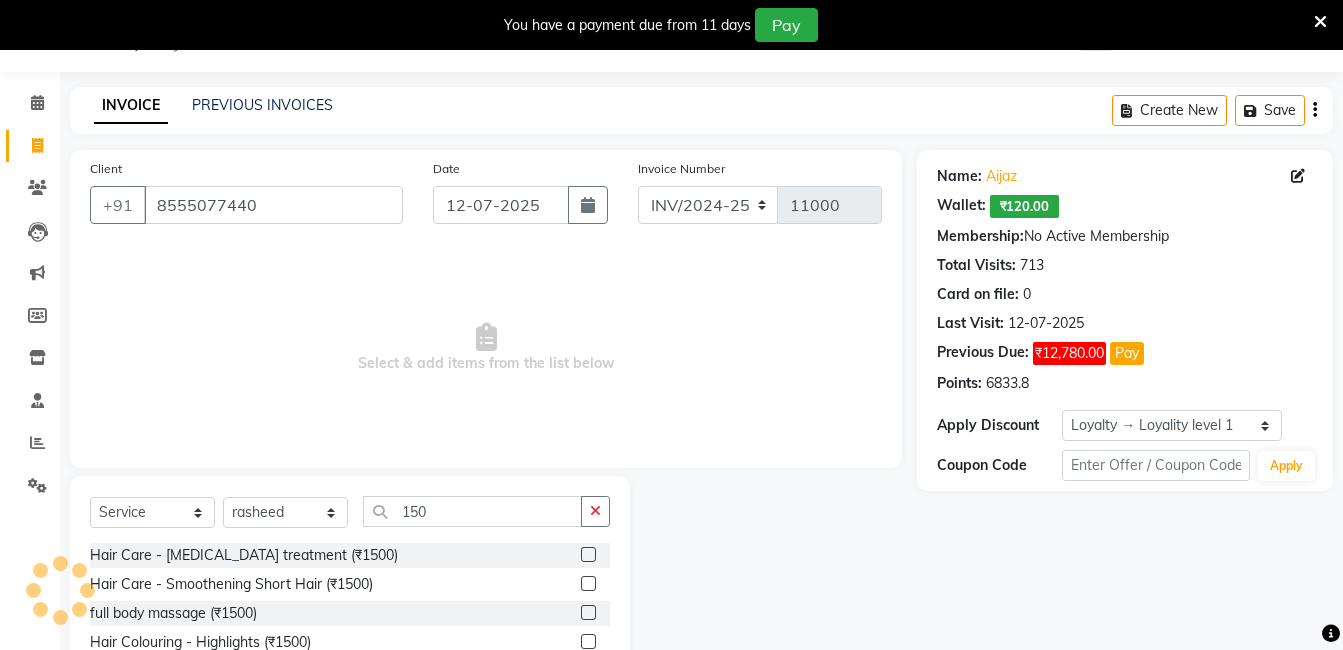 scroll, scrollTop: 201, scrollLeft: 0, axis: vertical 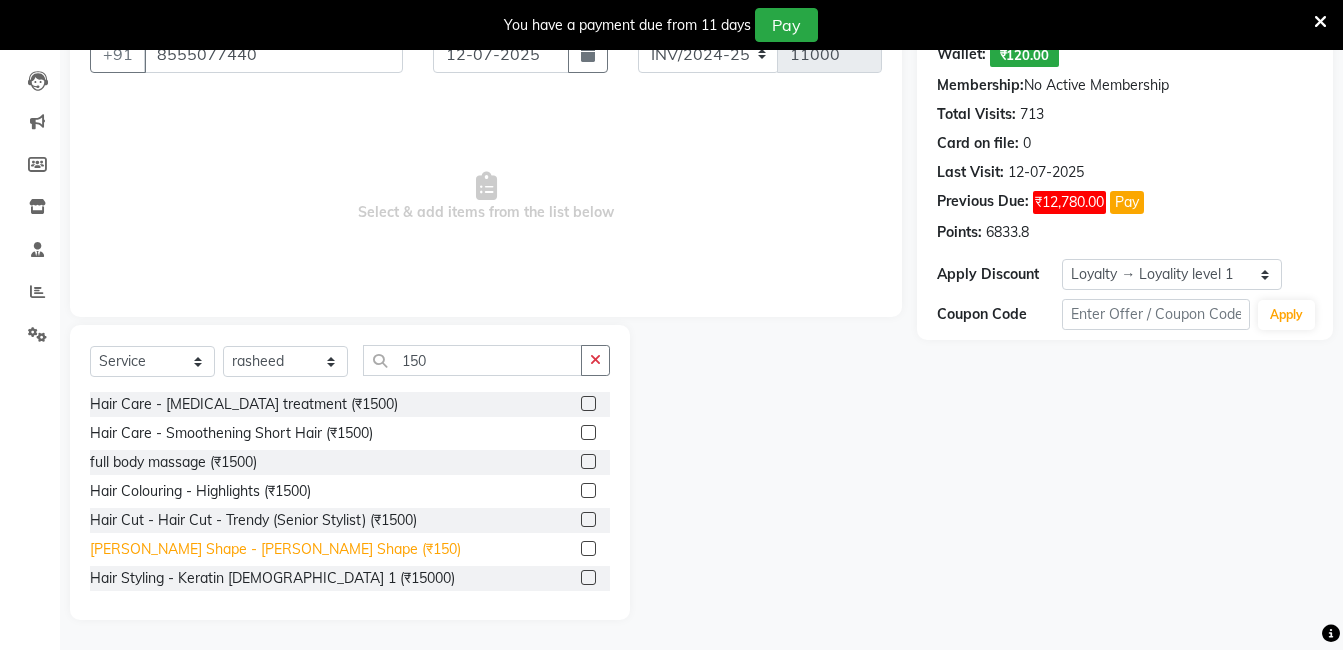 click on "[PERSON_NAME] Shape - [PERSON_NAME] Shape (₹150)" 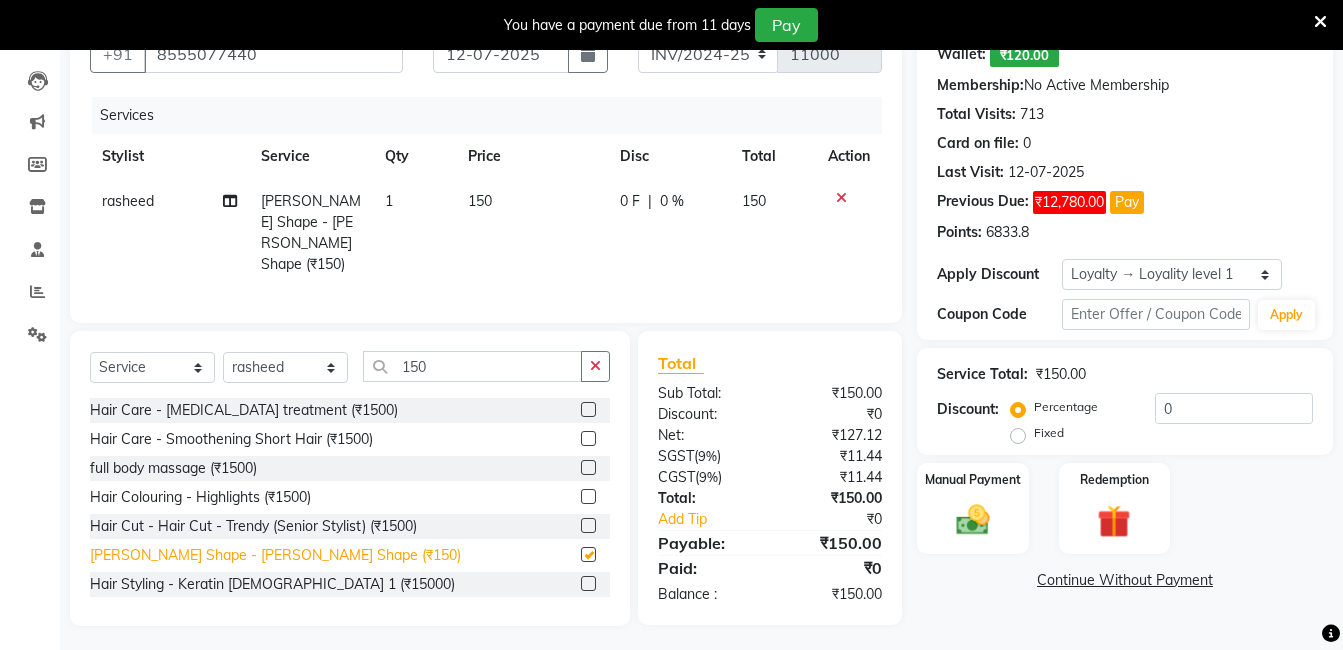 checkbox on "false" 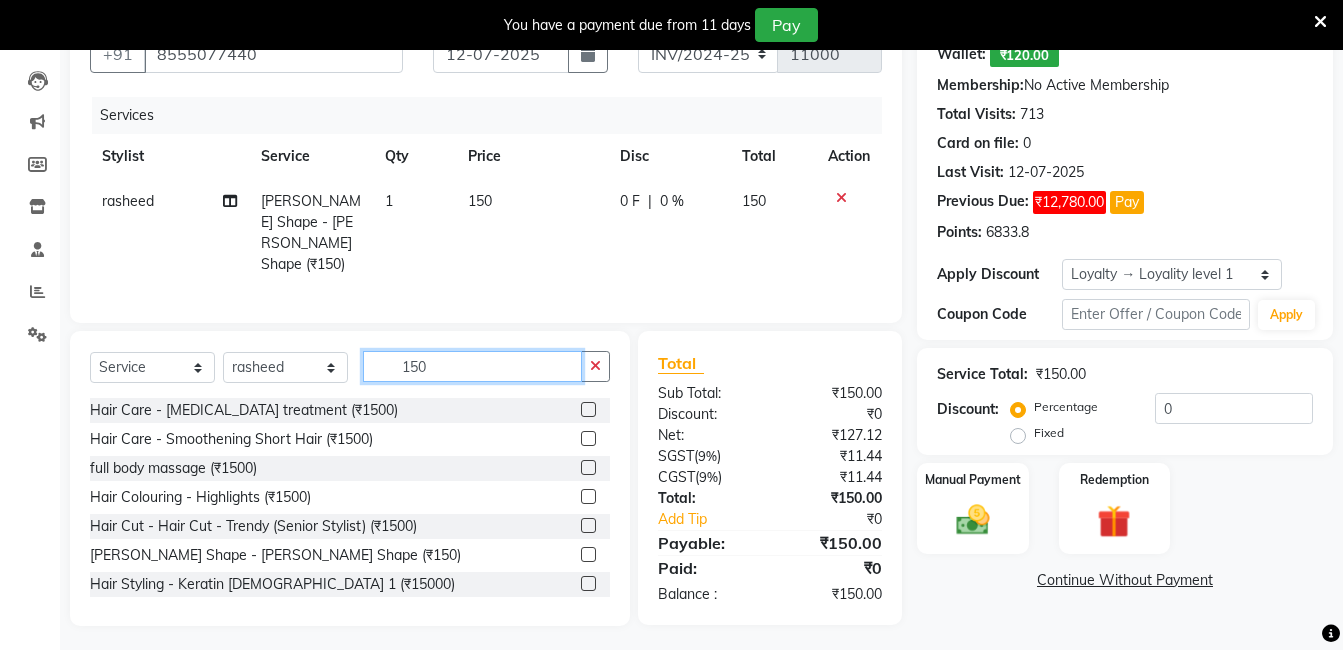 click on "150" 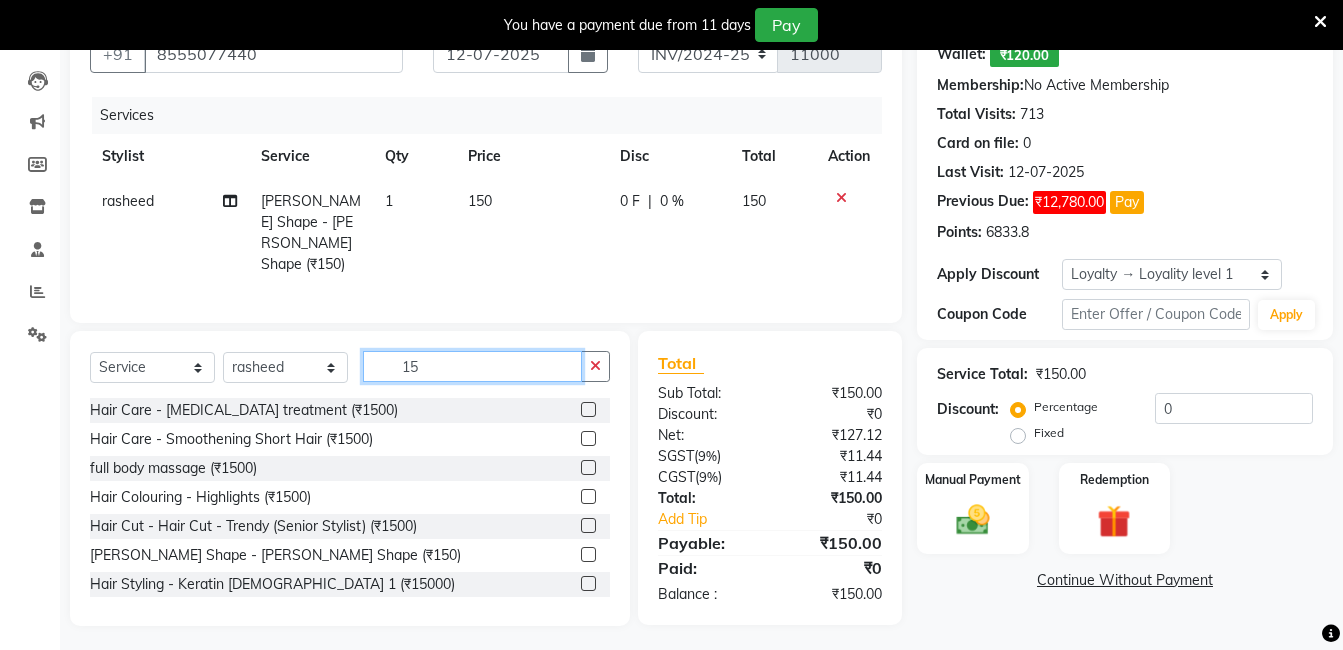type on "1" 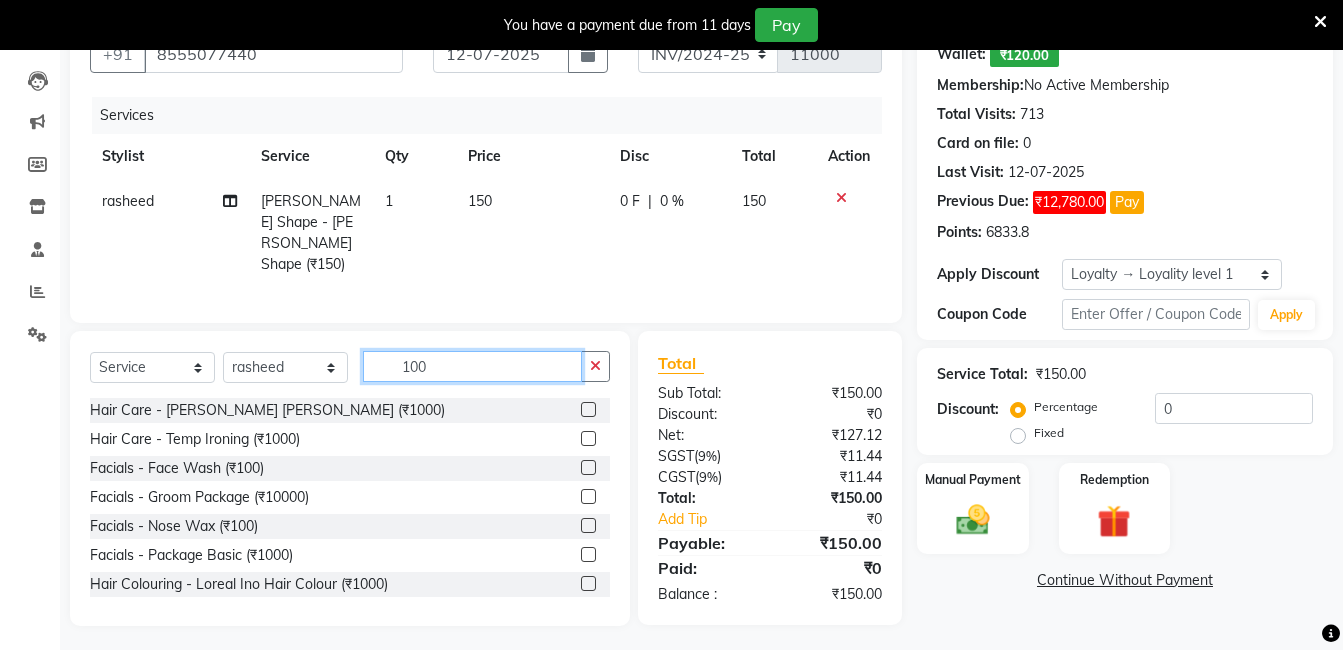 type on "100" 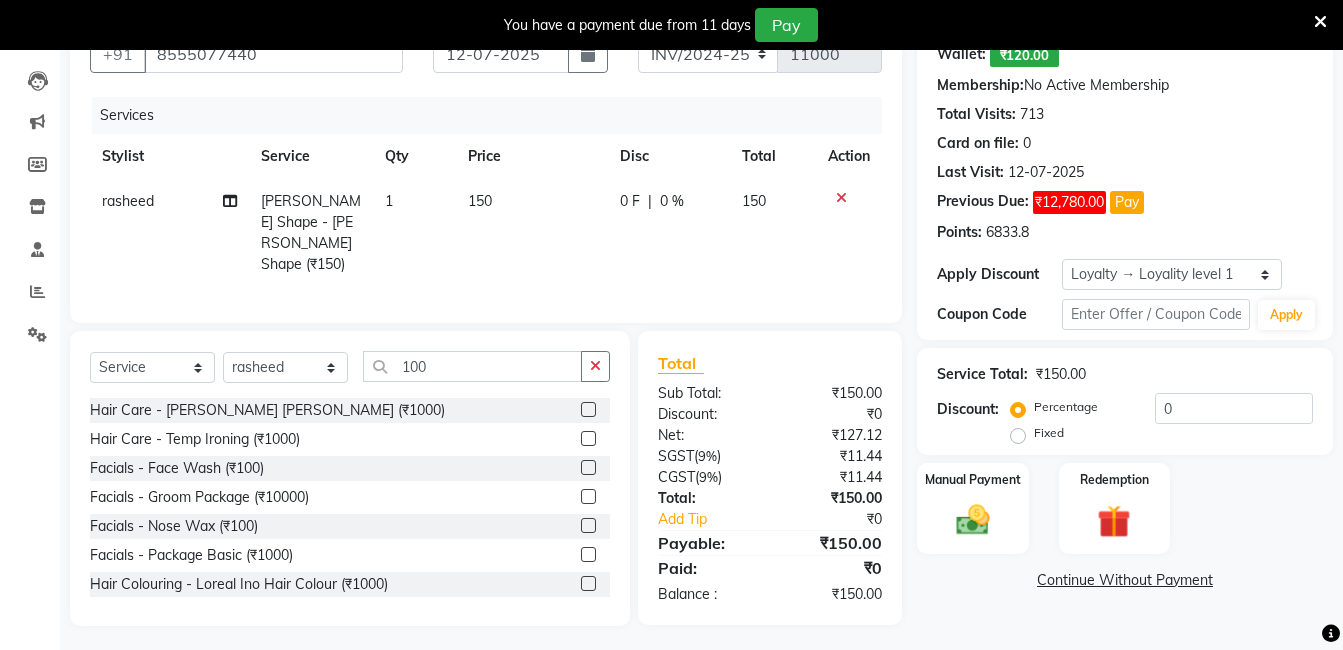 click on "Select  Service  Product  Membership  Package Voucher Prepaid Gift Card  Select Stylist [PERSON_NAME] [PERSON_NAME] kasim [PERSON_NAME] sameer [PERSON_NAME] manager 100 Hair Care - [PERSON_NAME] [PERSON_NAME] (₹1000)  Hair Care - Temp Ironing (₹1000)  Facials - Face Wash (₹100)  Facials - Groom Package (₹10000)  Facials - Nose Wax (₹100)  Facials - Package Basic (₹1000)  Hair Colouring - Loreal Ino Hair Colour (₹1000)  Hair Cut - Basic Hair Cut ([DEMOGRAPHIC_DATA]) (₹1000)  Hair Styling - Hair Styling (₹100)  Hair Styling - Keratin [DEMOGRAPHIC_DATA] (₹10000)" 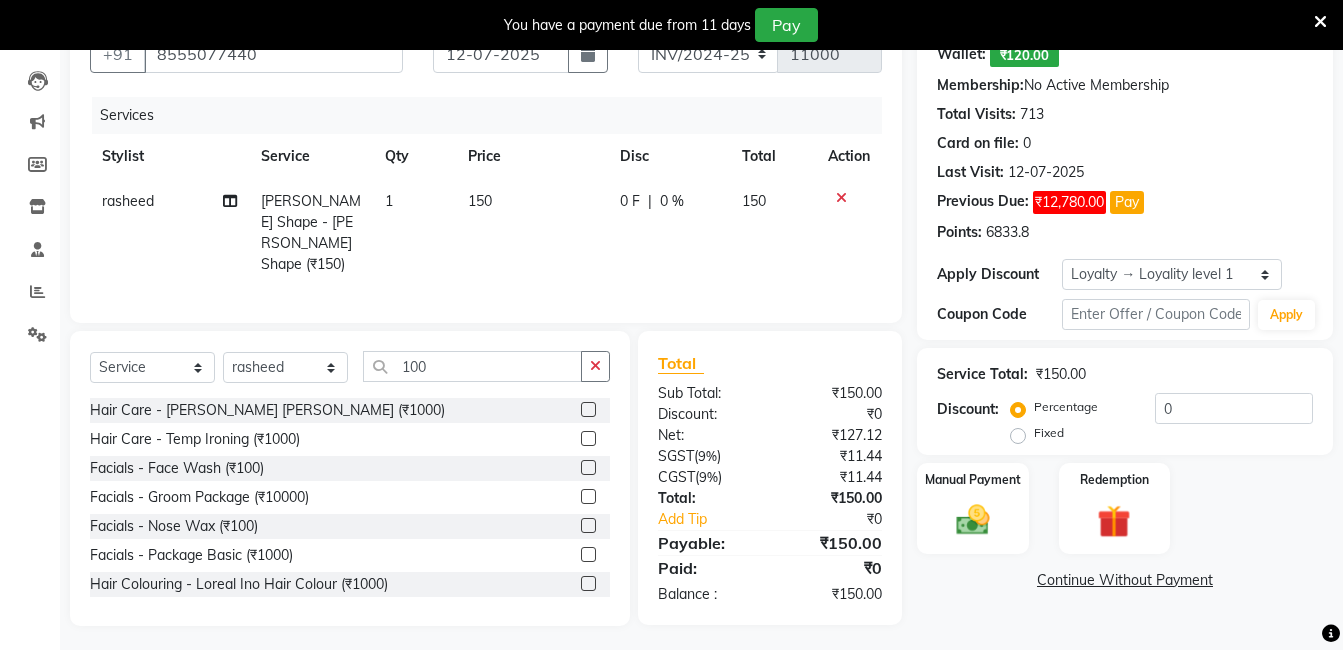 scroll, scrollTop: 90, scrollLeft: 0, axis: vertical 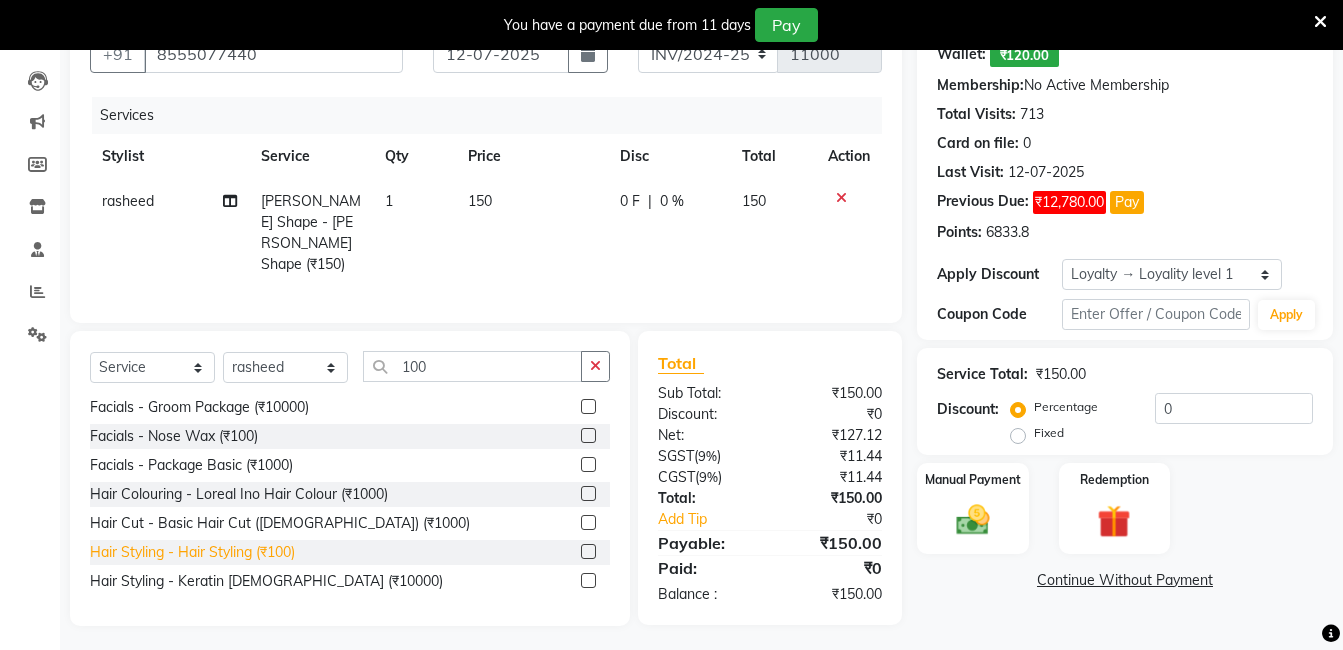 click on "Hair Styling - Hair Styling (₹100)" 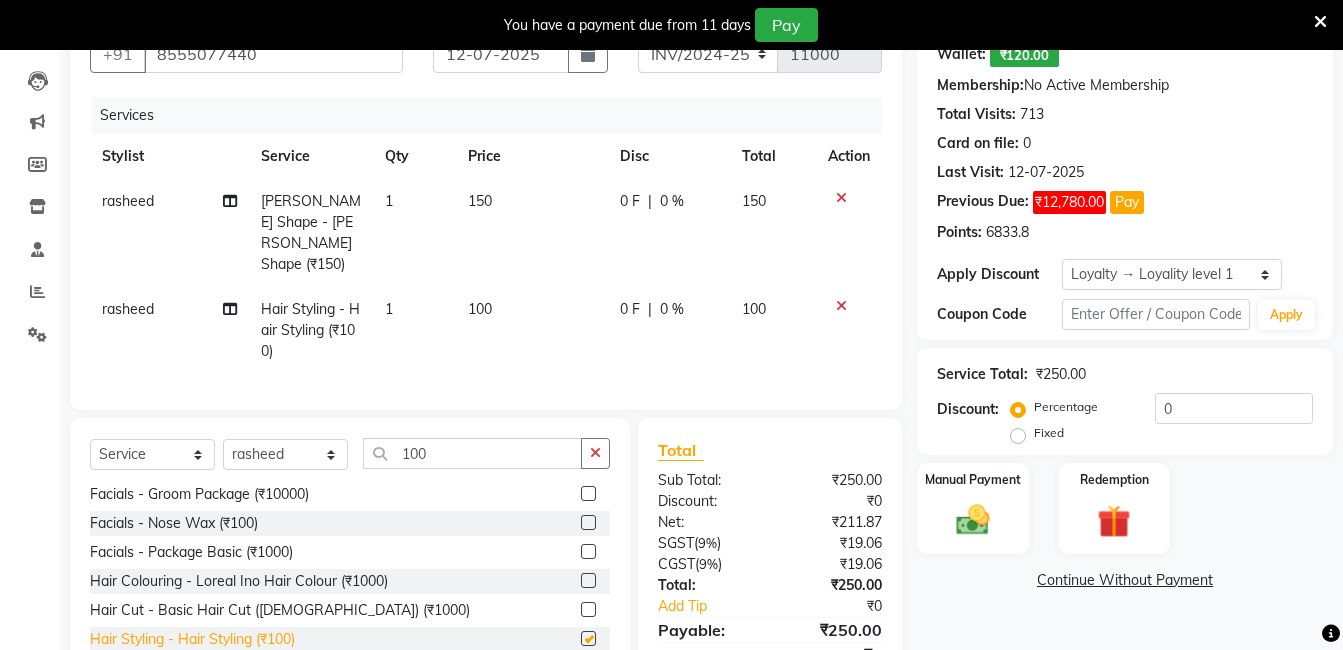 checkbox on "false" 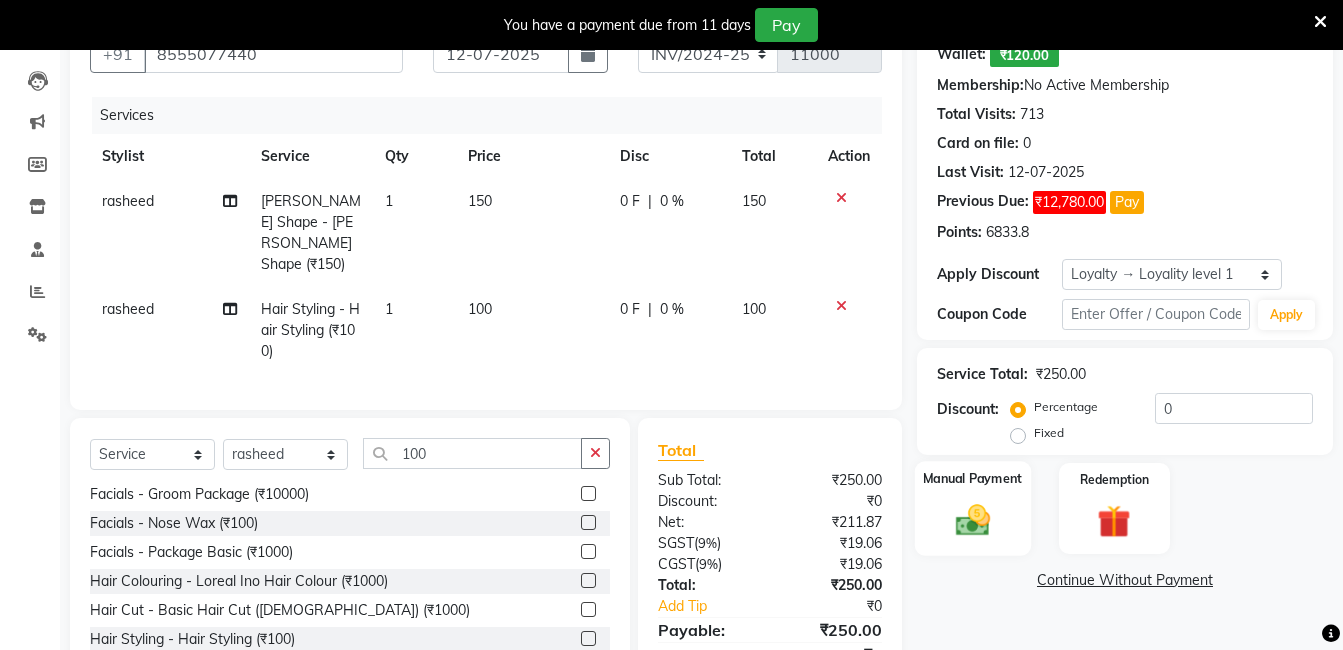 click 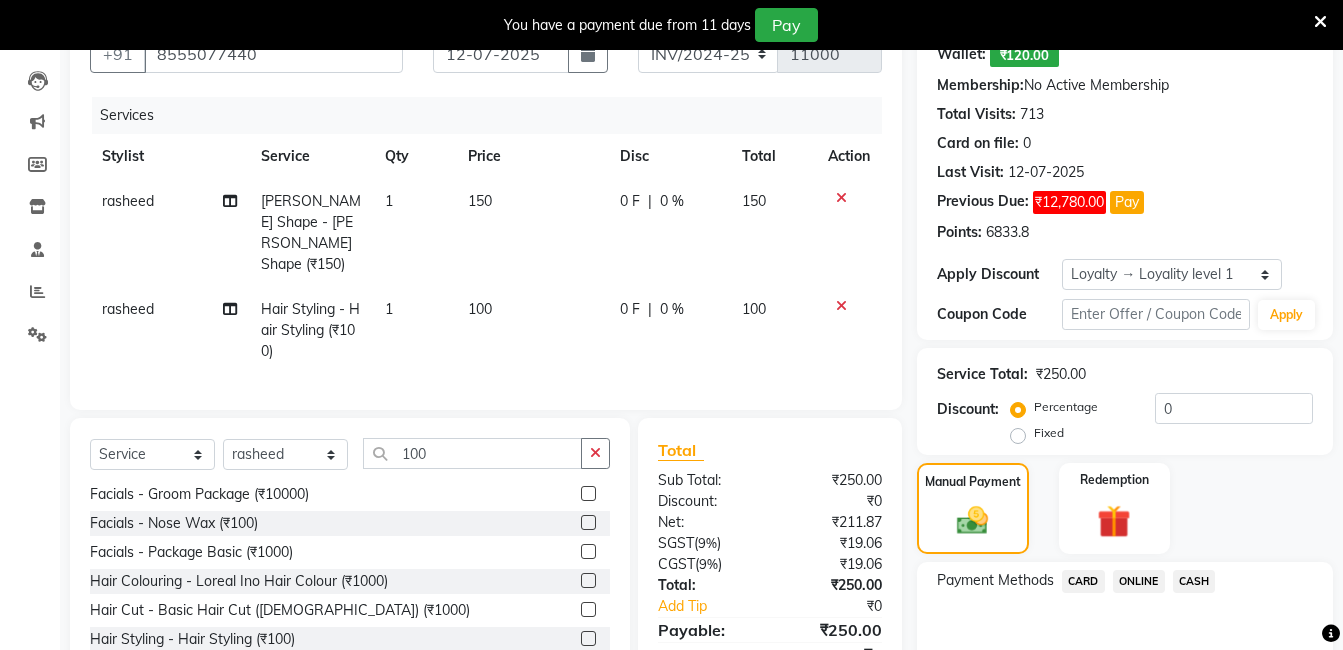 click on "ONLINE" 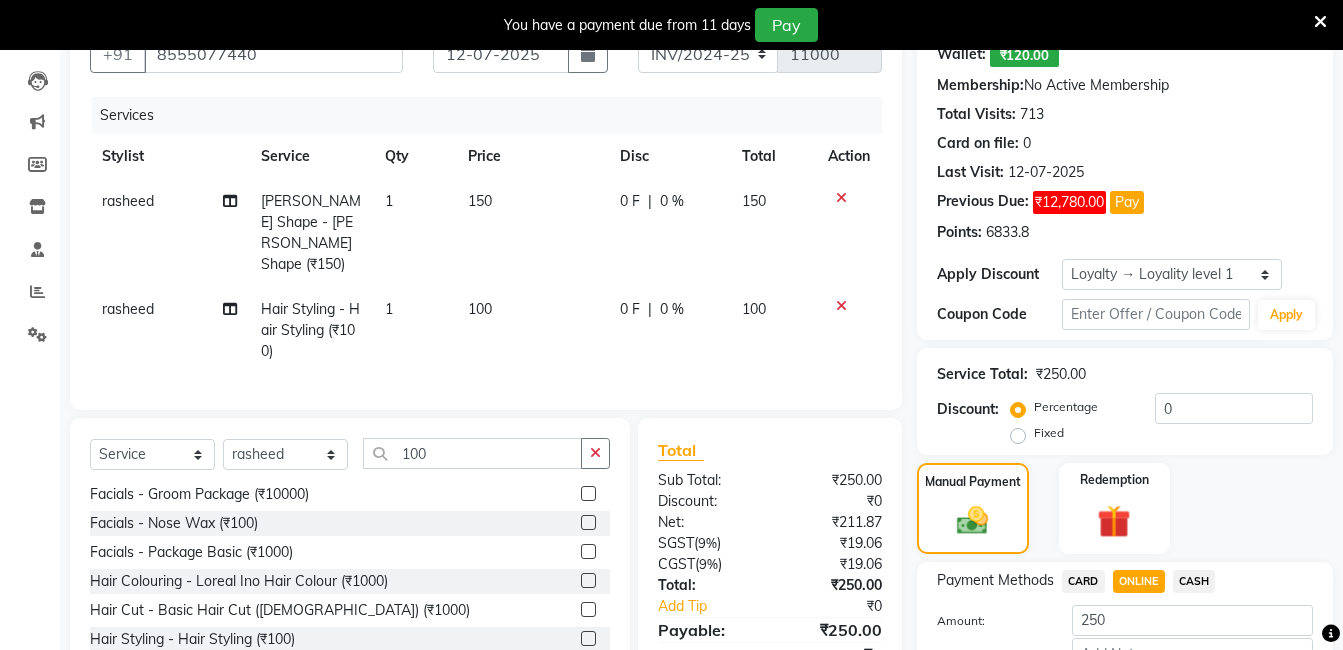 click on "Payment Methods  CARD   ONLINE   CASH  Amount: 250 Note: Add Payment" 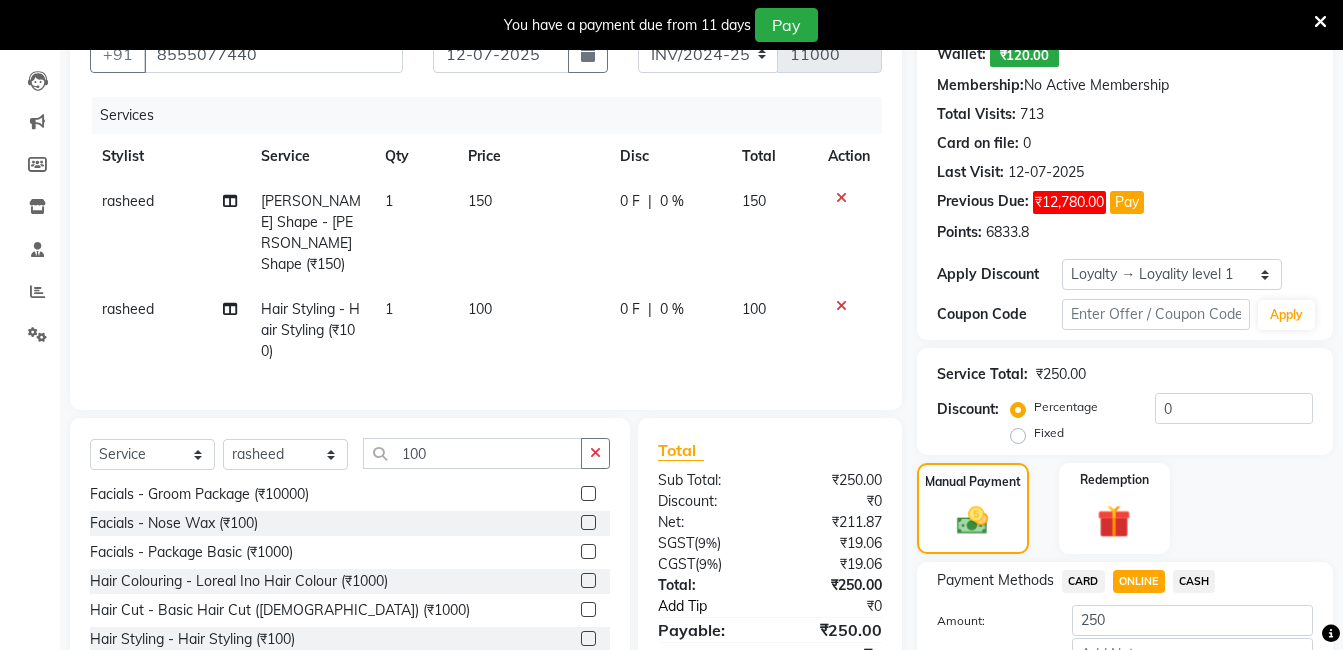 click on "Add Tip" 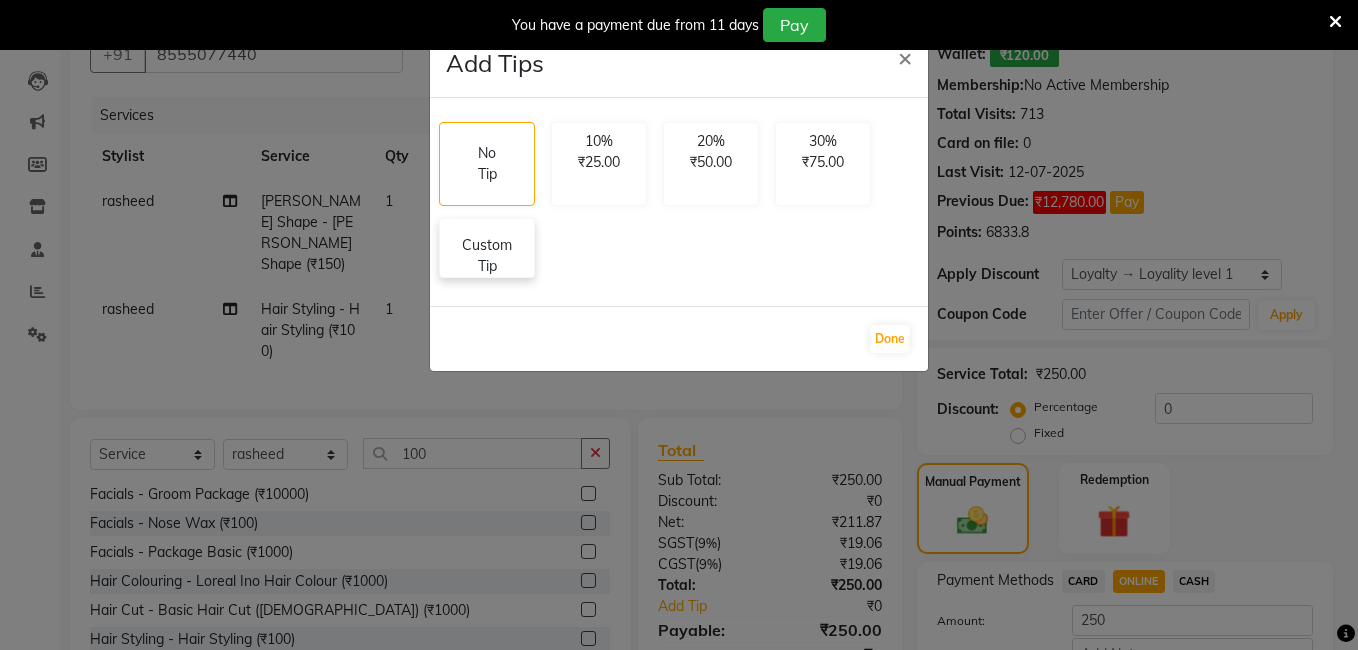 click on "Custom Tip" 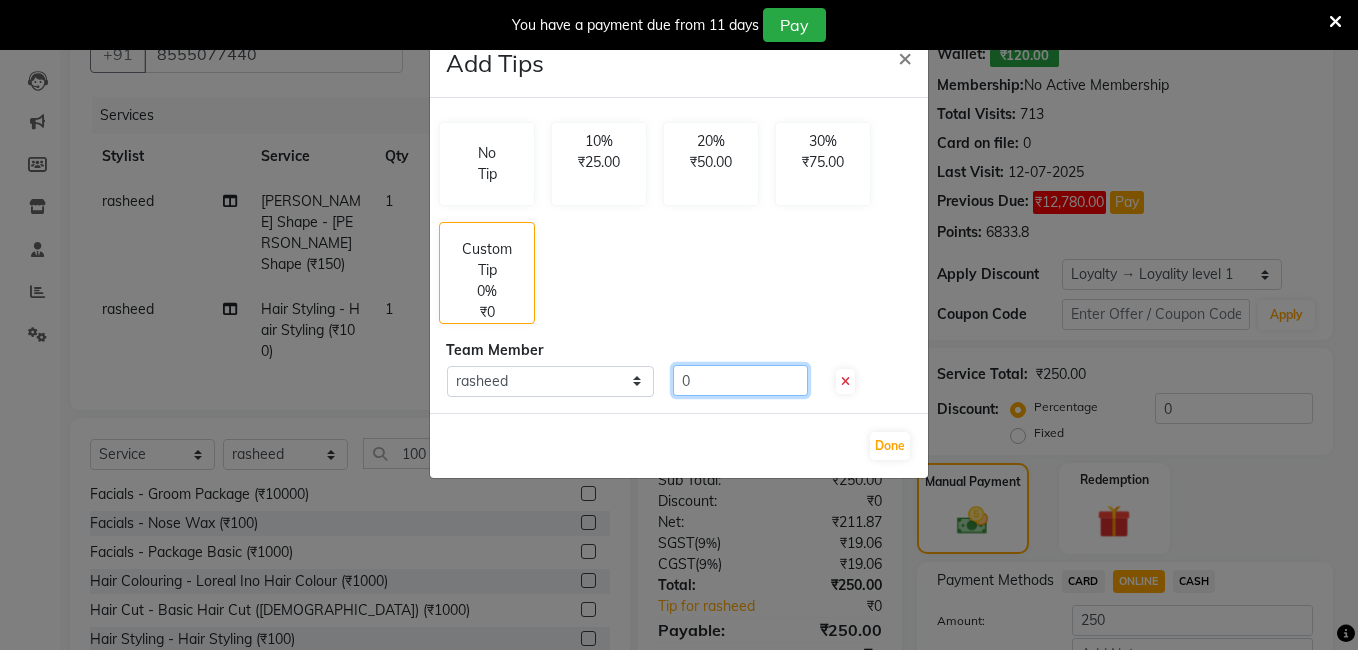 click on "0" 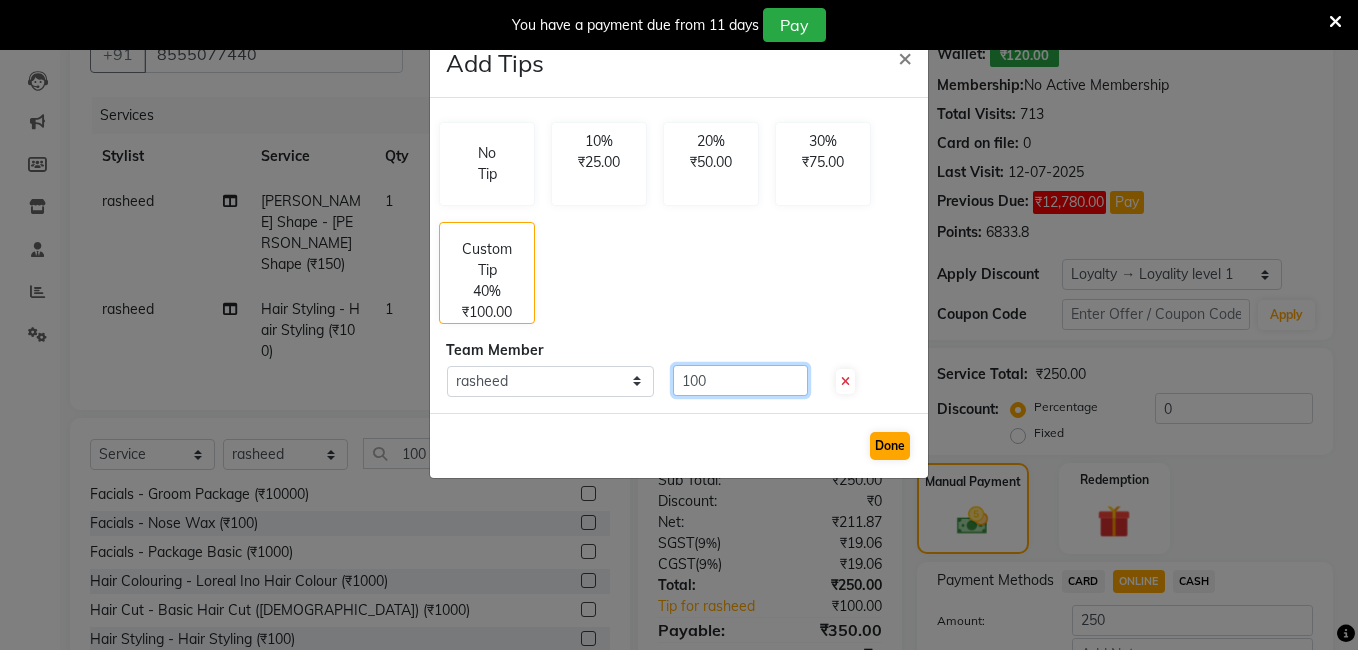 type on "100" 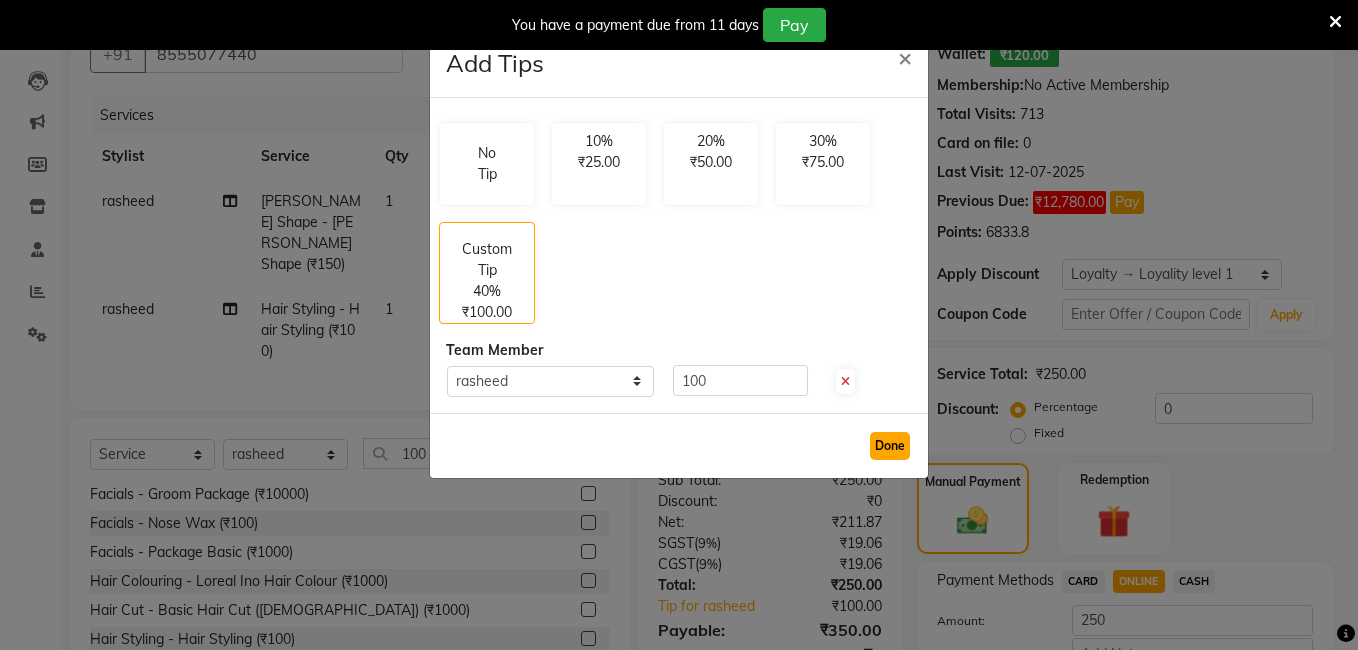 click on "Done" 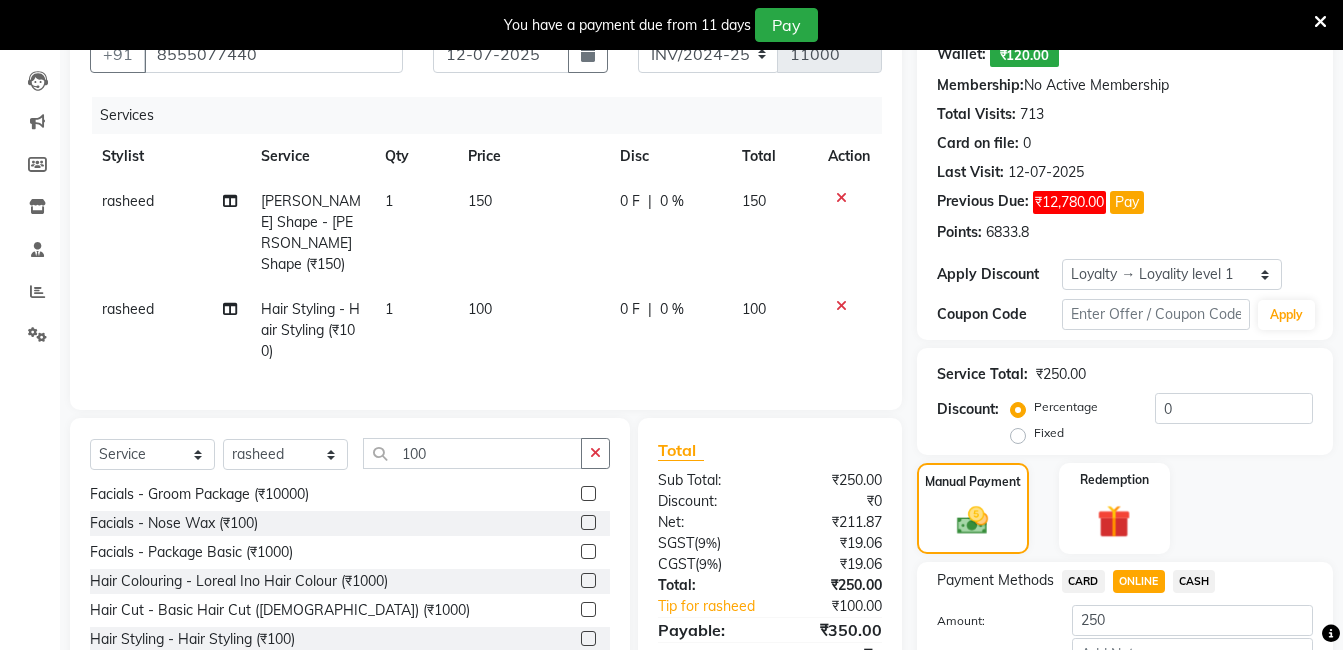 click on "ONLINE" 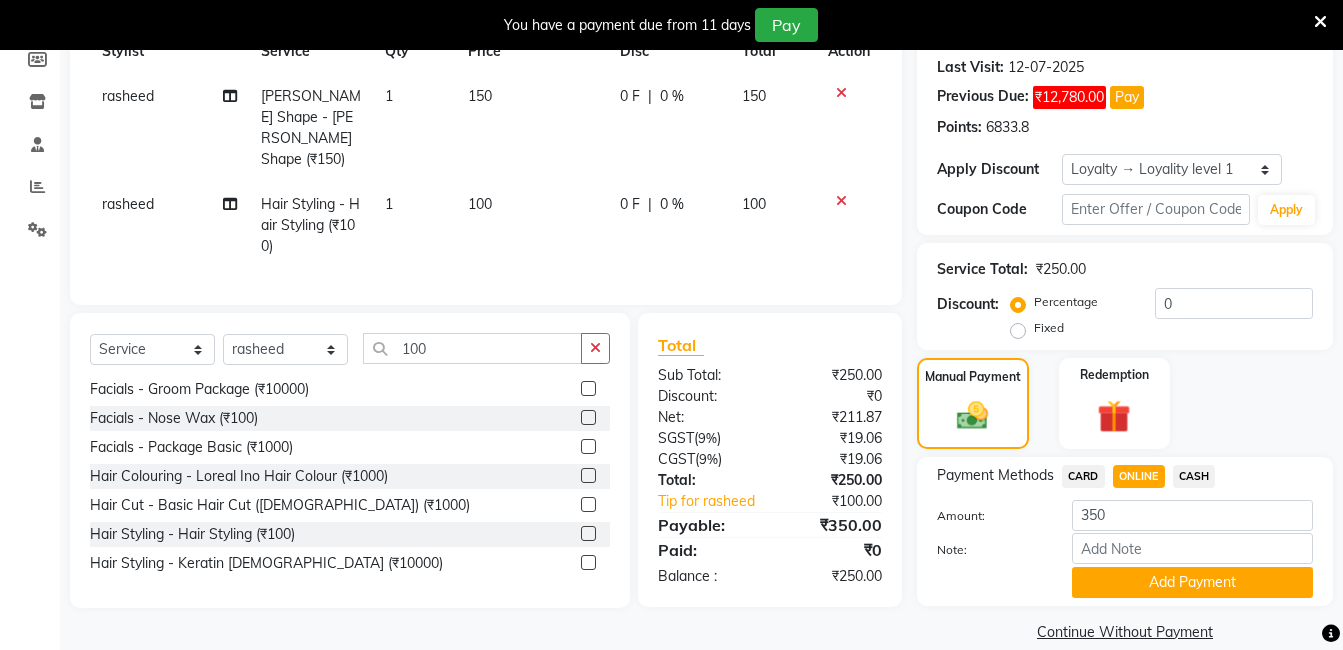 scroll, scrollTop: 333, scrollLeft: 0, axis: vertical 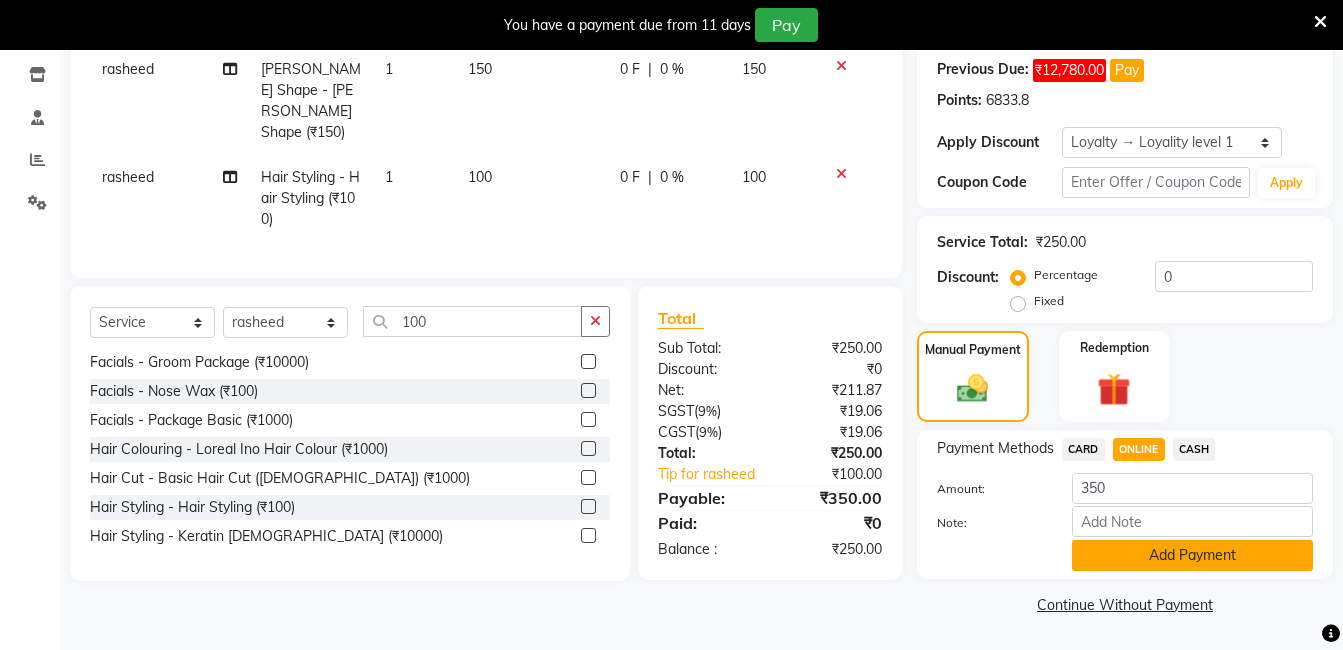click on "Add Payment" 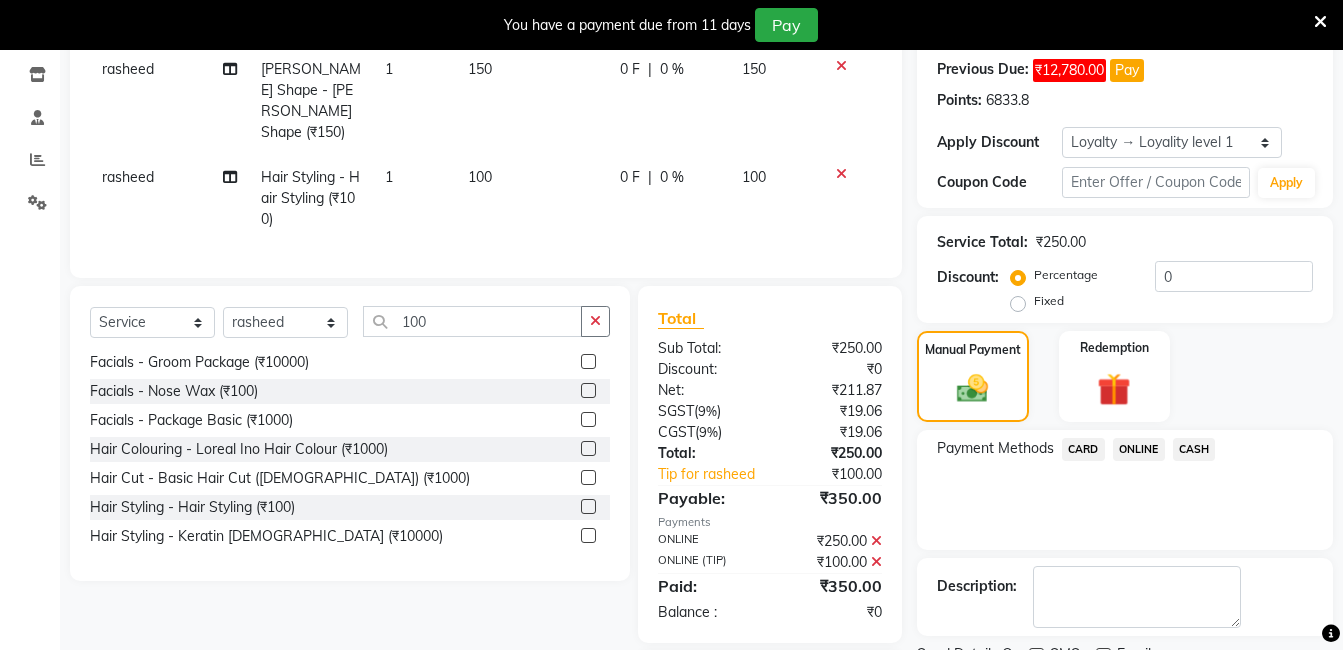 scroll, scrollTop: 469, scrollLeft: 0, axis: vertical 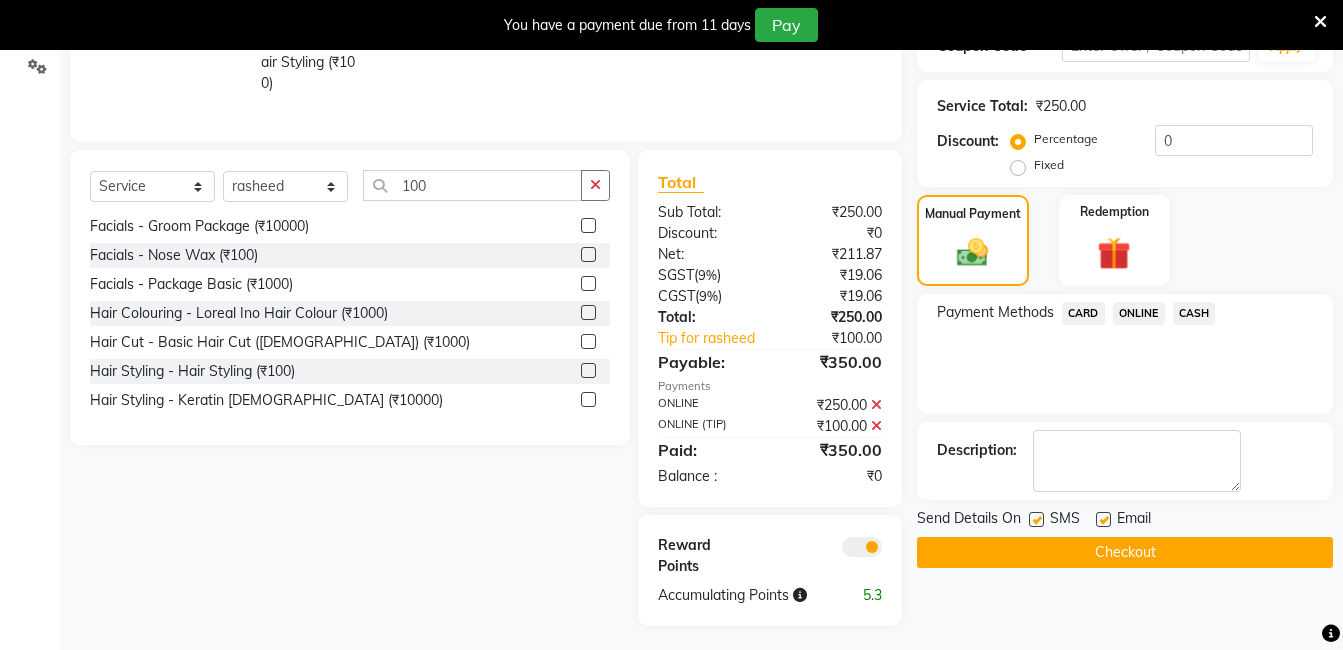 click on "Checkout" 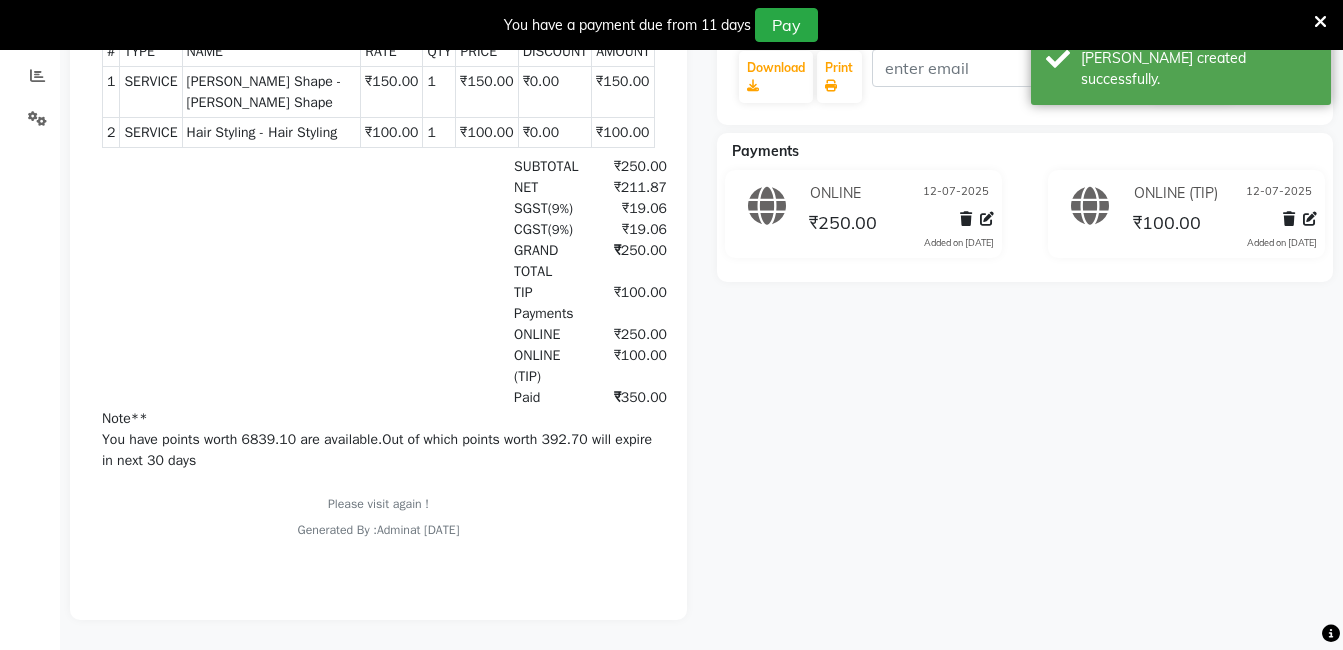 scroll, scrollTop: 0, scrollLeft: 0, axis: both 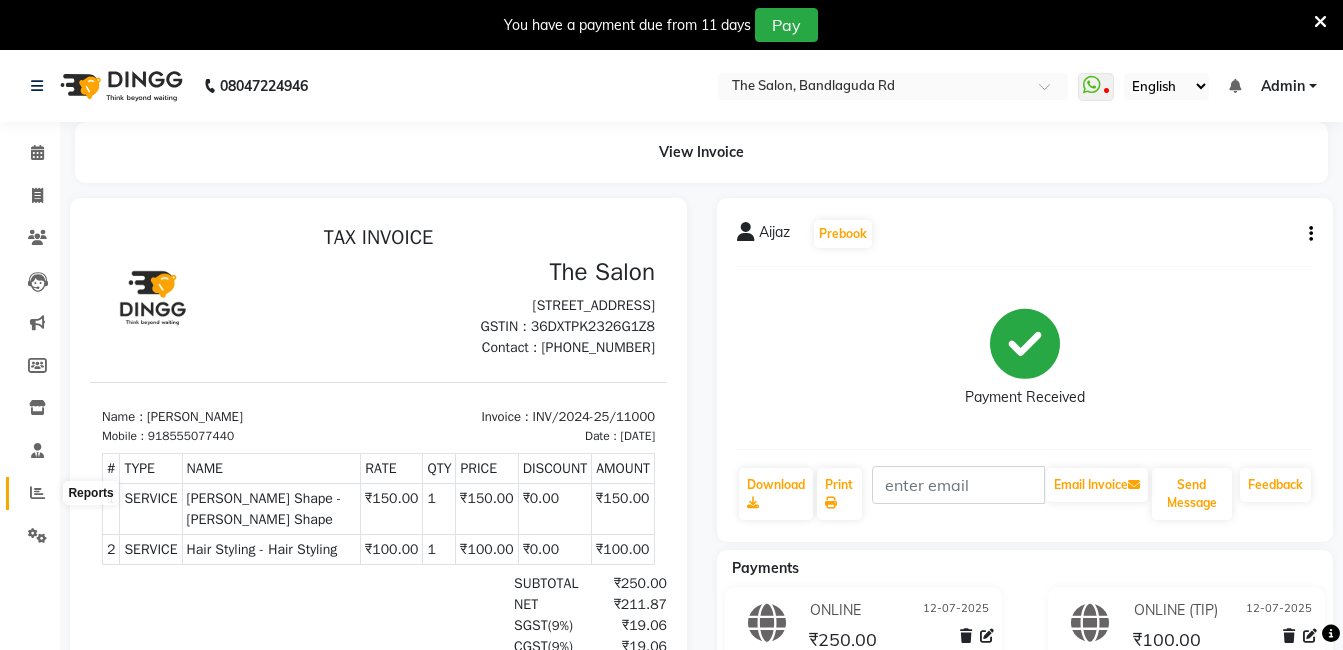 click 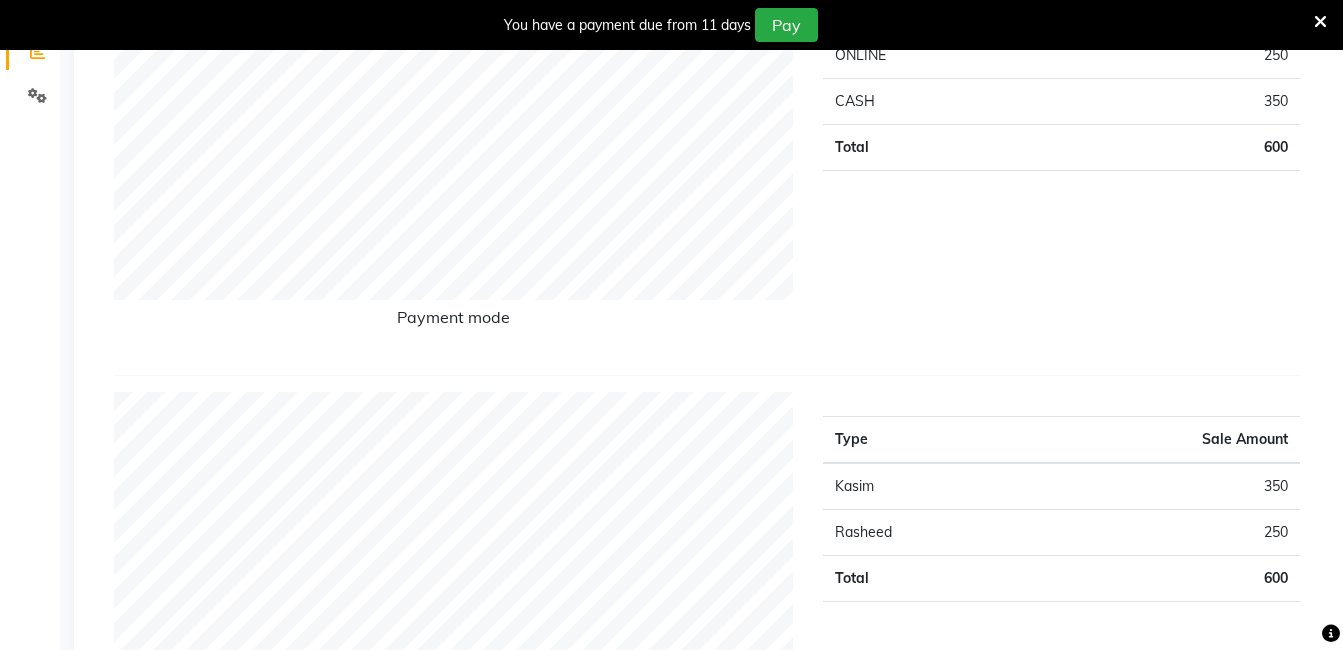 scroll, scrollTop: 480, scrollLeft: 0, axis: vertical 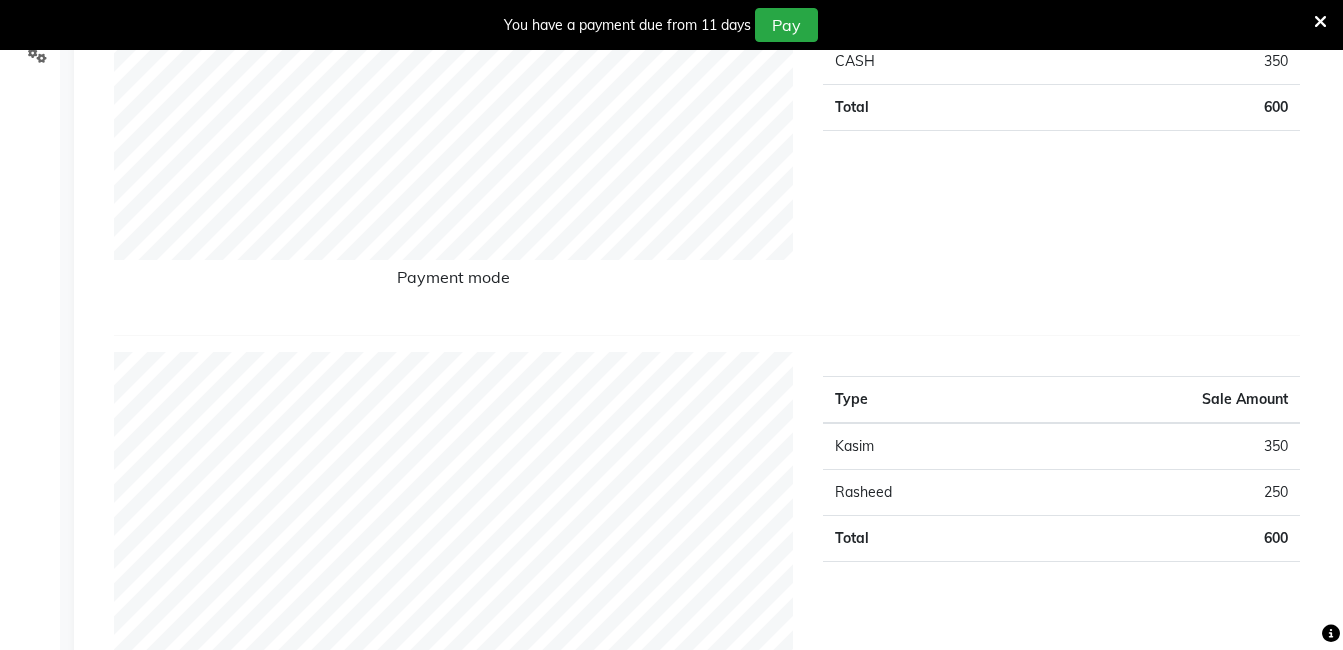 click on "Sales Trends Feedback Comparison Generate Report Favorites All Sales Sales Target Staff Invoice Membership Inventory Customer Expense SMS Forecast Misc Marketing  Day   Week   Month   Custom Range  Select Report Type Multiple Locations Selected date:  [DATE]  Download PDF Payment mode Type Sale Amount ONLINE 250 CASH 350 Total 600 Staff summary Type Sale Amount Kasim 350 Rasheed 250 Total 600 Sales summary Type Sale Amount Vouchers 0 Gift card 0 Packages 0 Prepaid 0 Memberships 0 Products 0 Services 600 Tips 100 Fee 0 Total 700 Service by category Type Sale Amount Hair Care 350 [PERSON_NAME] Shape 150 Hair Styling 100 Total 600 Service sales Type Sale Amount Hair Care - Hair Cut And Shave 350 [PERSON_NAME] Shape - [PERSON_NAME] Shape 150 Hair Styling - Hair Styling 100 Total 600 ★ Mark as Favorite  Choose how you'd like to save "" report to favorites  Save to Personal Favorites:   Only you can see this report in your favorites tab. Share with Organization:    Save to Favorites" 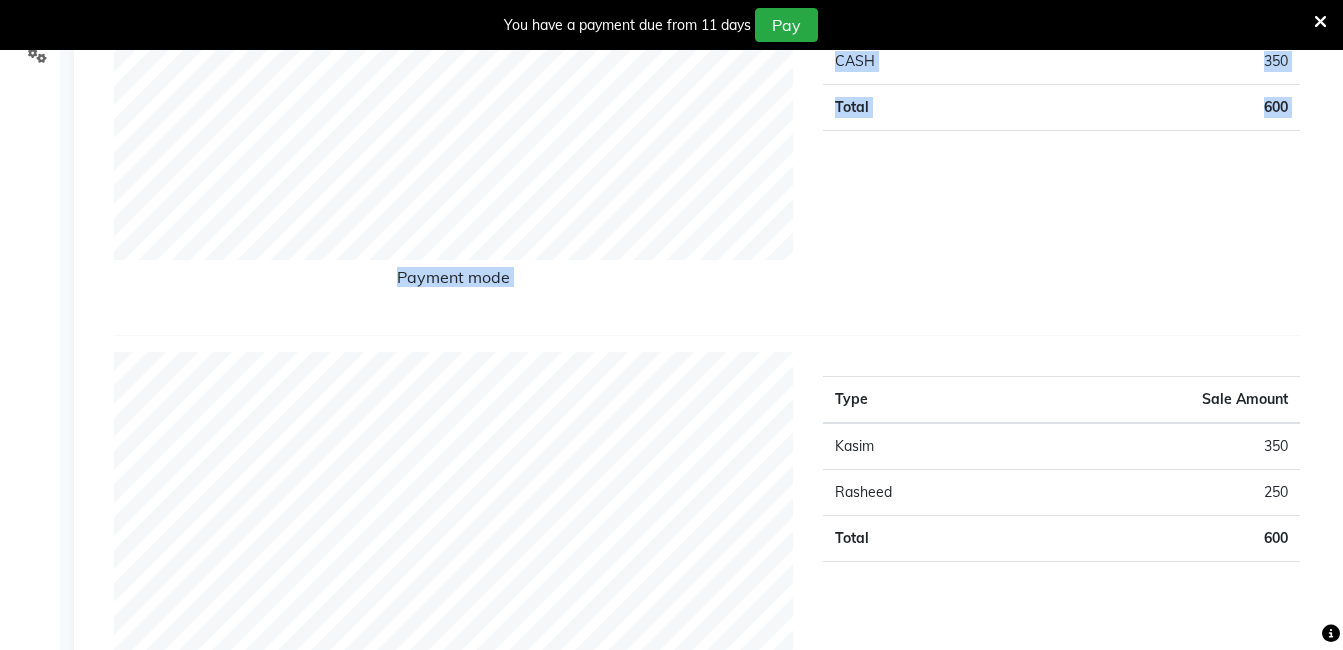 scroll, scrollTop: 0, scrollLeft: 0, axis: both 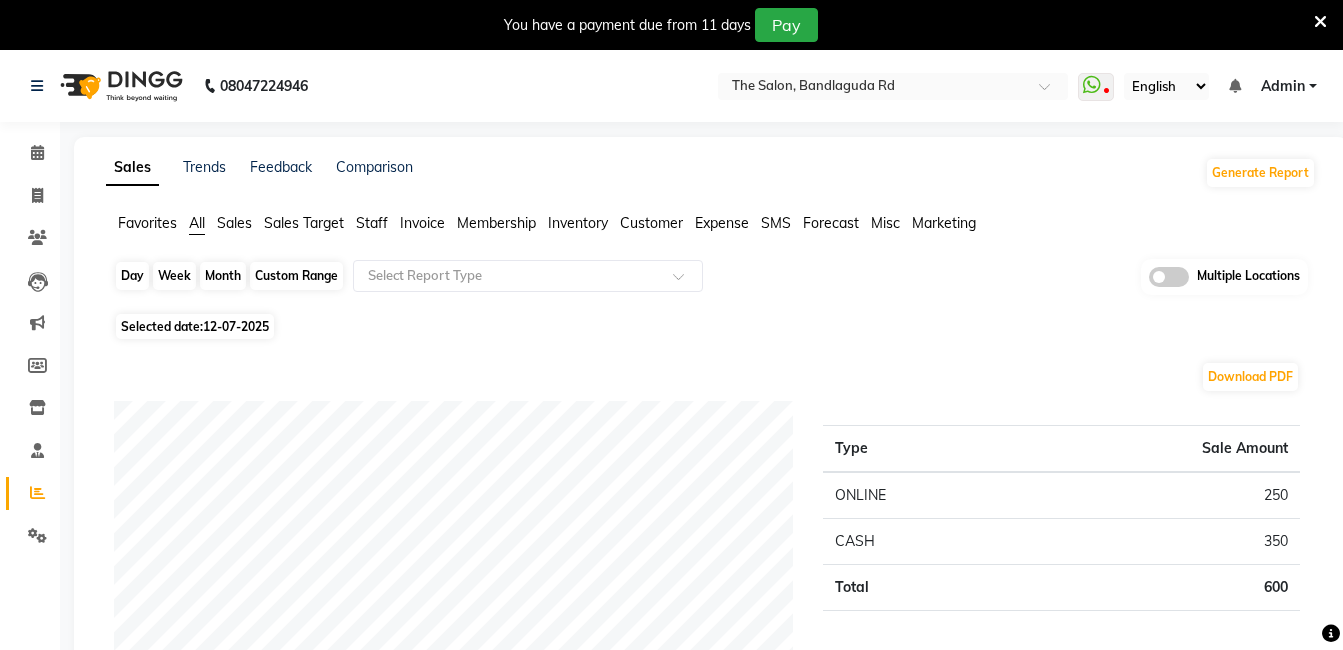 click on "Day" 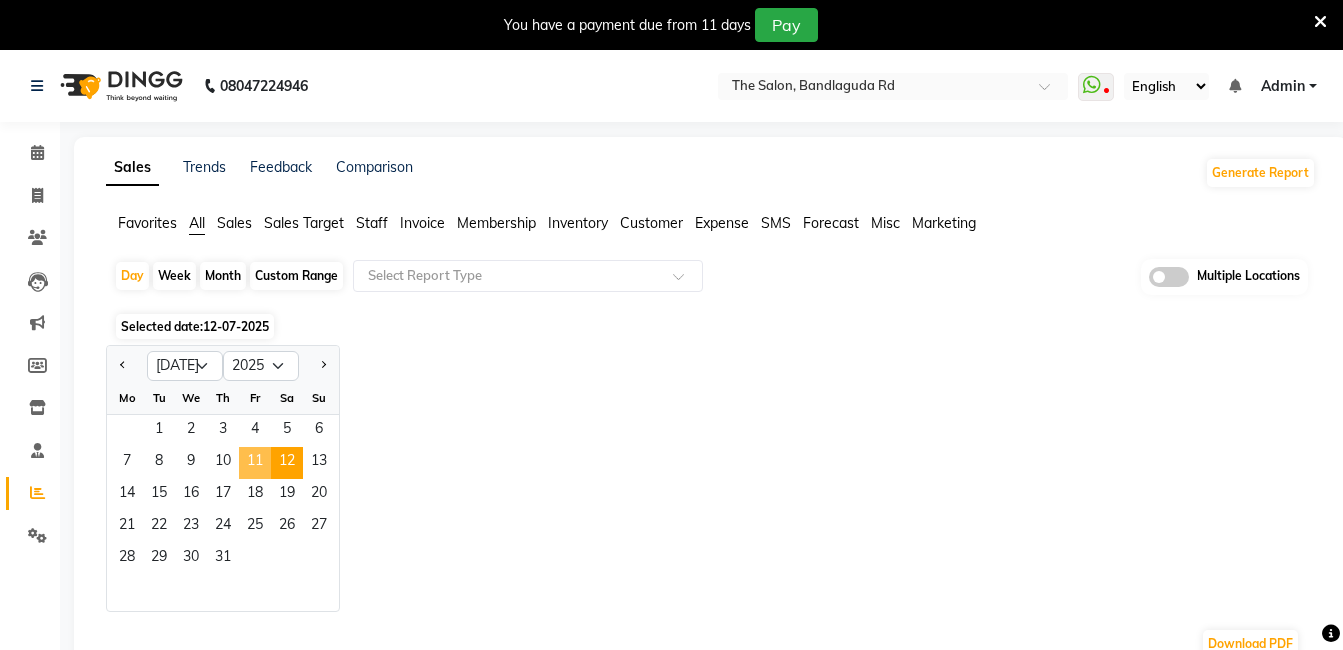 click on "11" 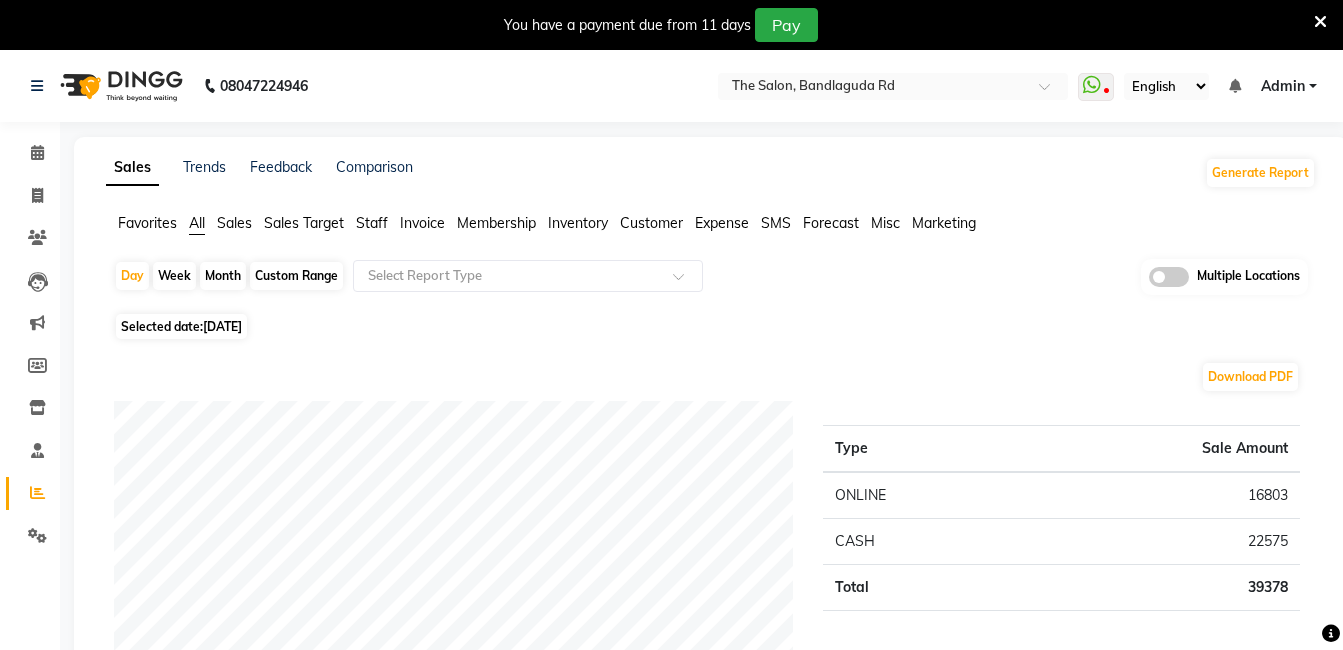 click on "Sale Amount" 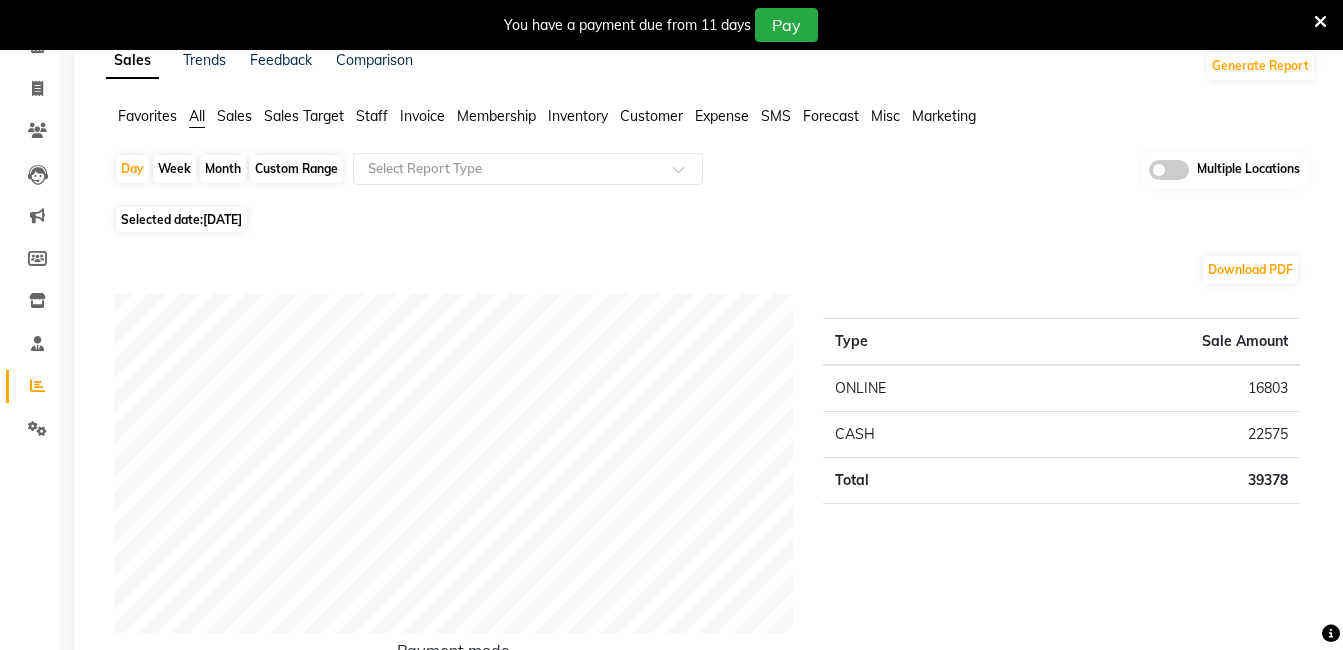 scroll, scrollTop: 0, scrollLeft: 0, axis: both 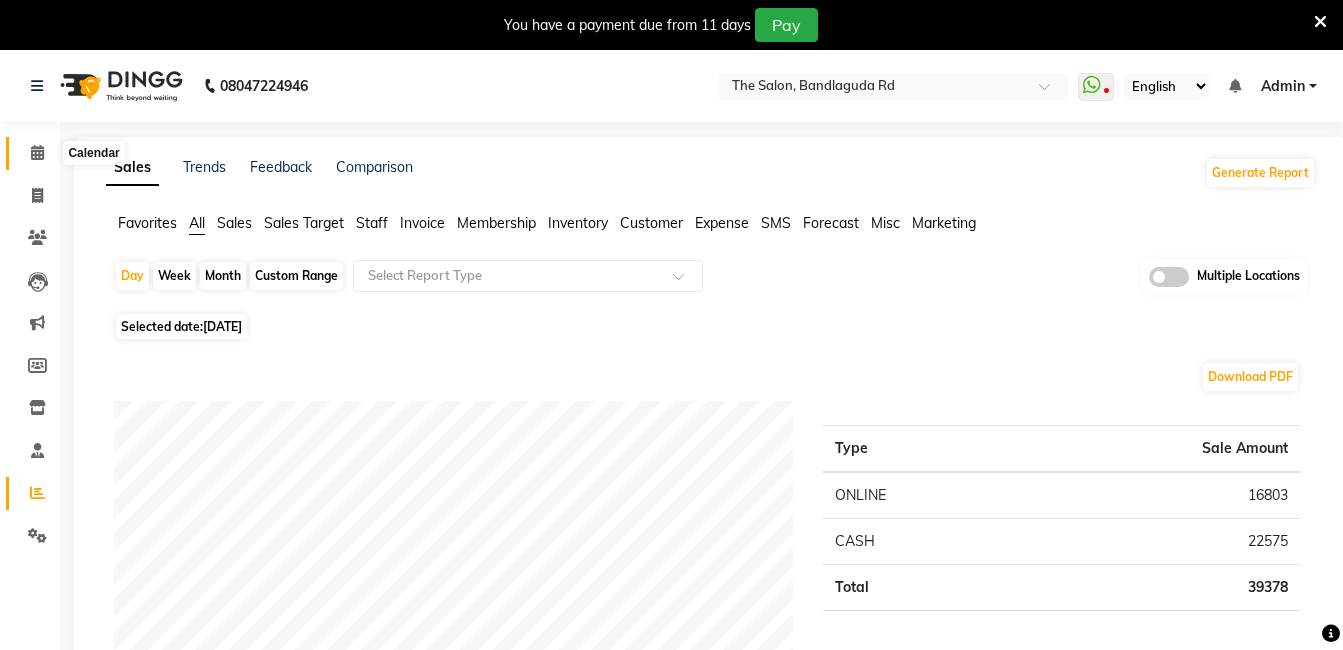click 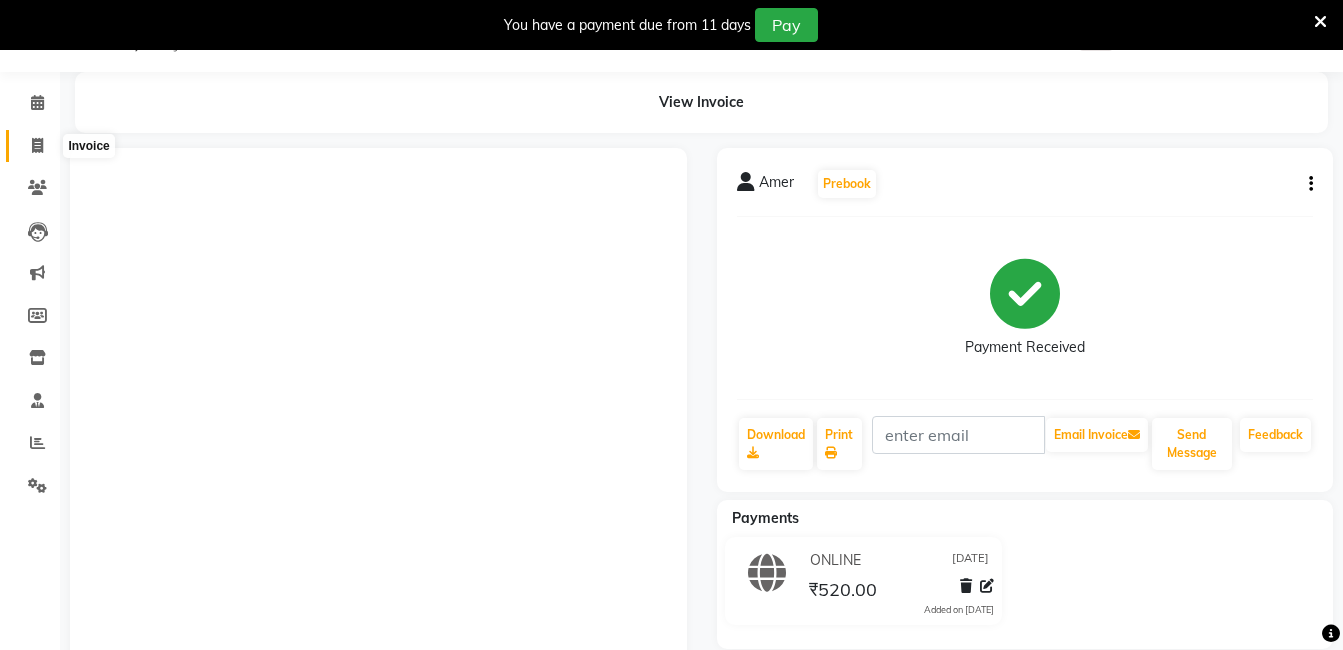 drag, startPoint x: 0, startPoint y: 0, endPoint x: 38, endPoint y: 147, distance: 151.83214 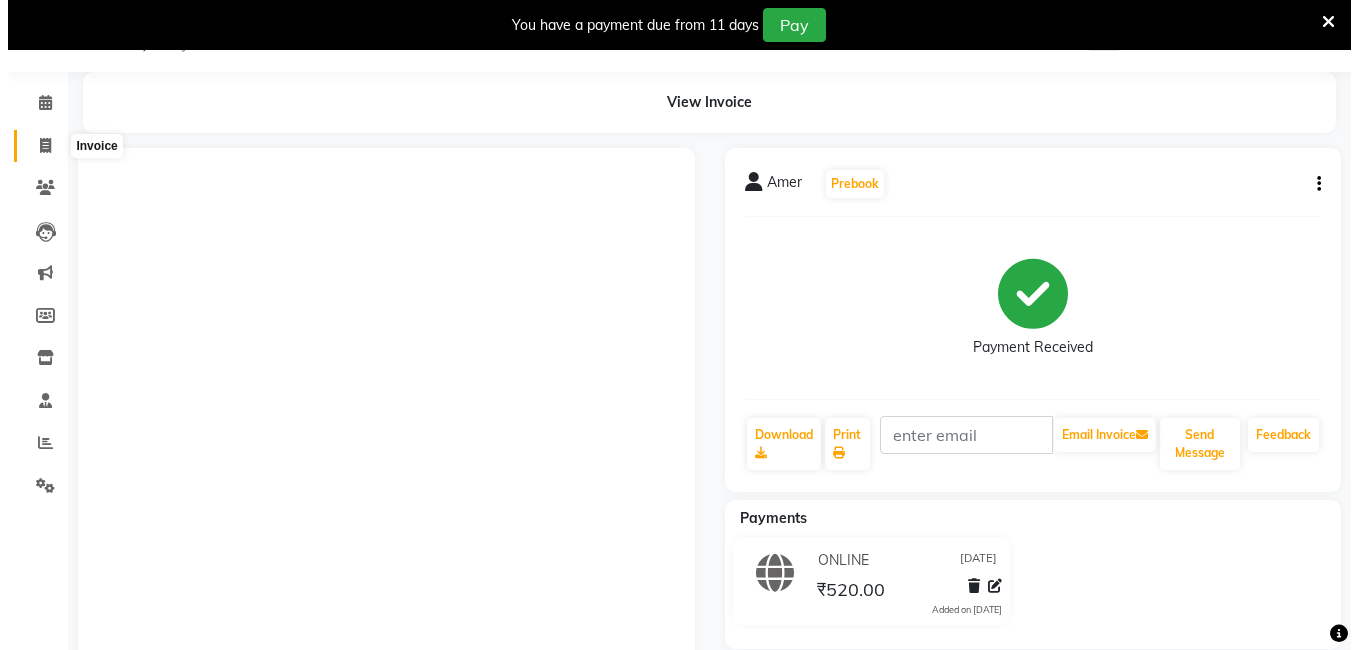 scroll, scrollTop: 0, scrollLeft: 0, axis: both 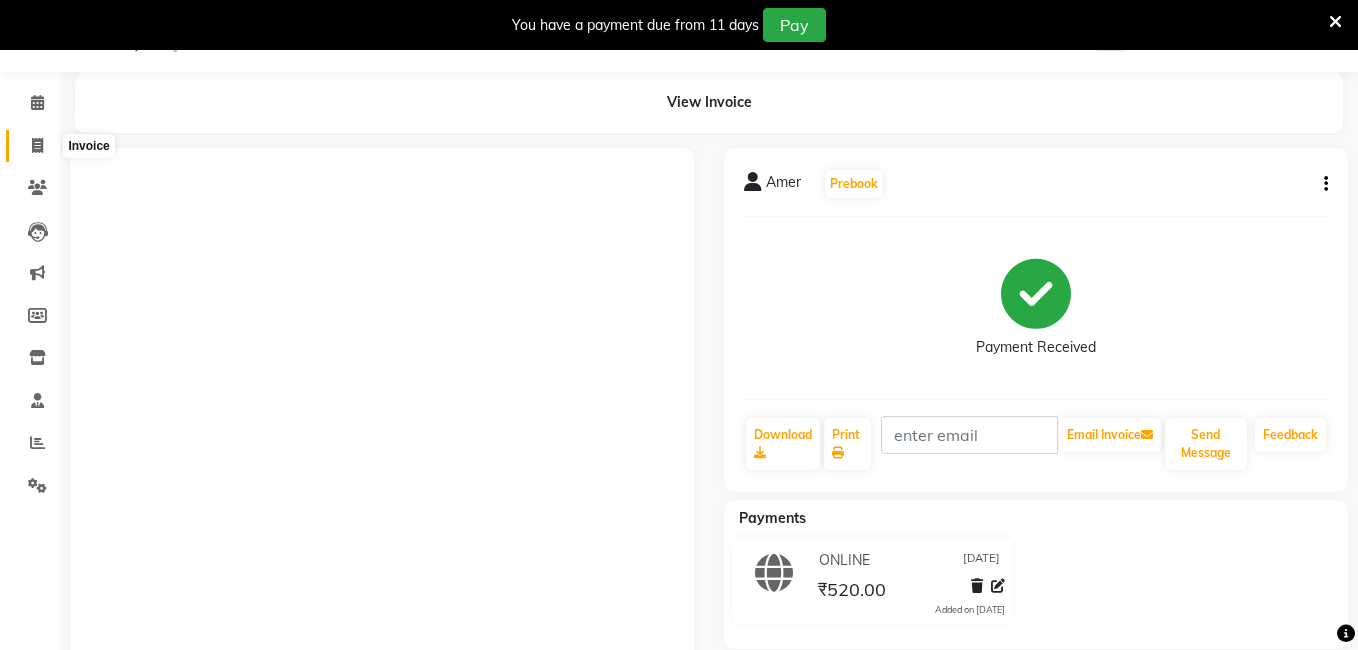 select on "service" 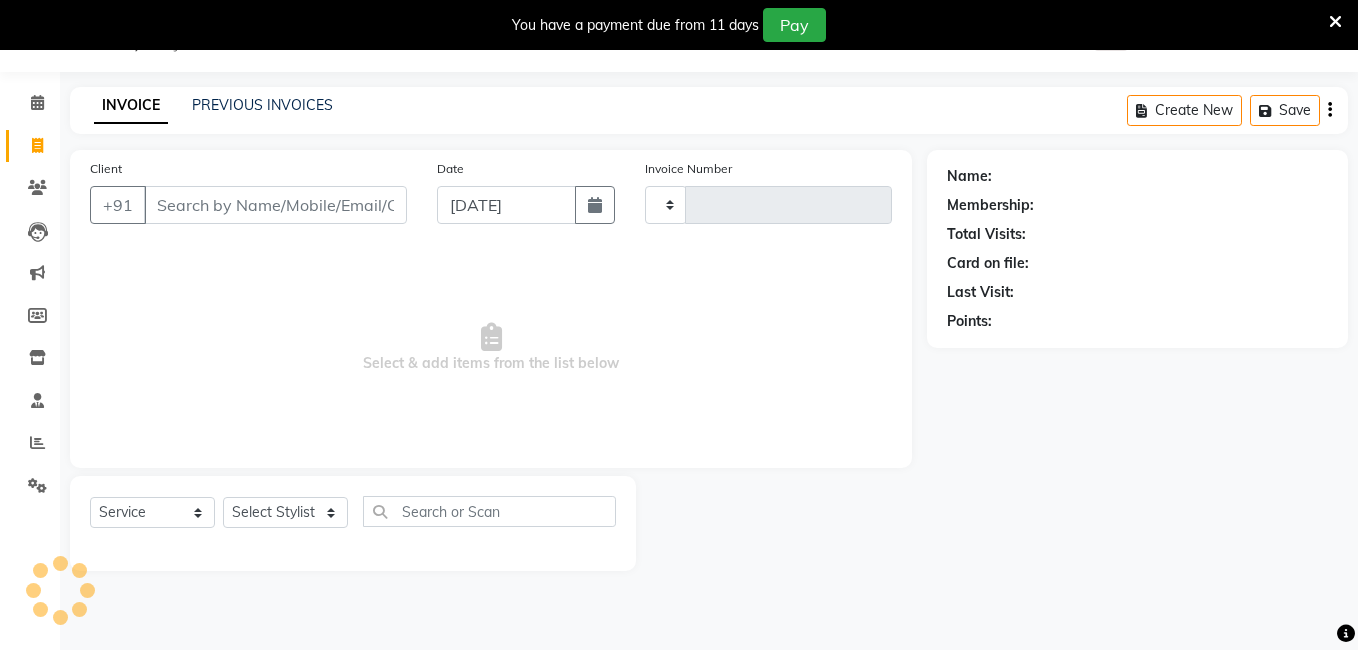 type on "10991" 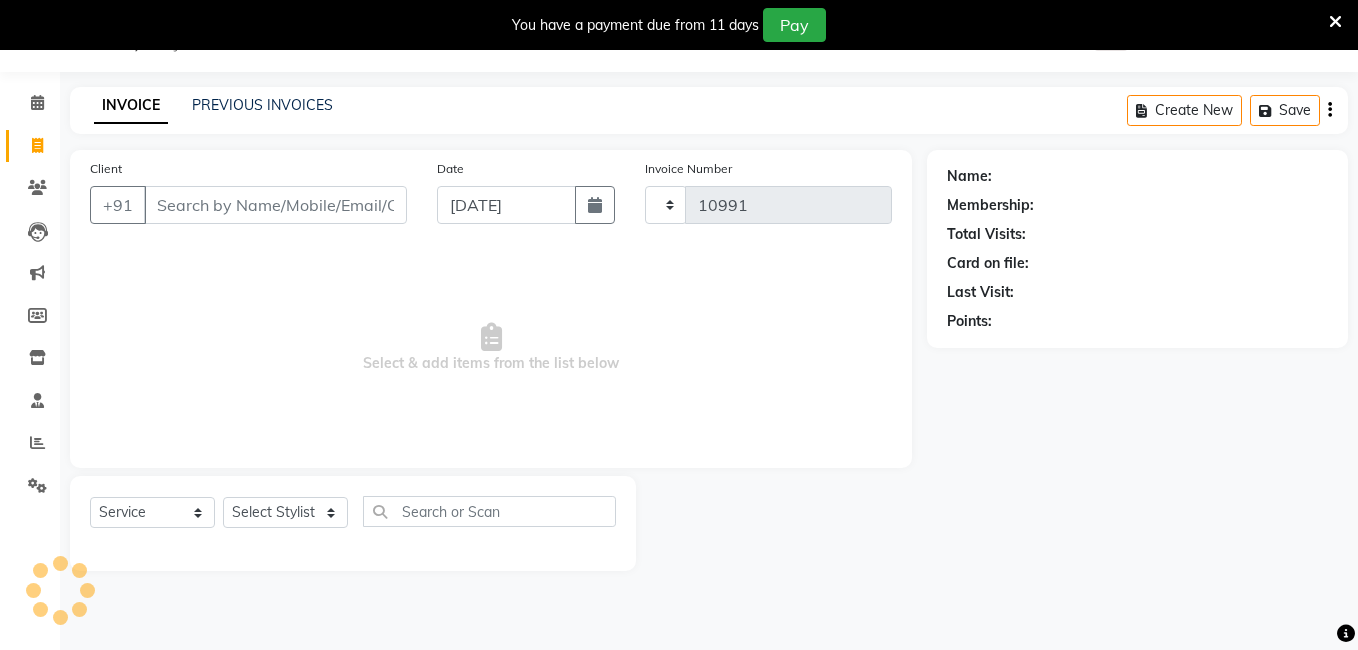 select on "5198" 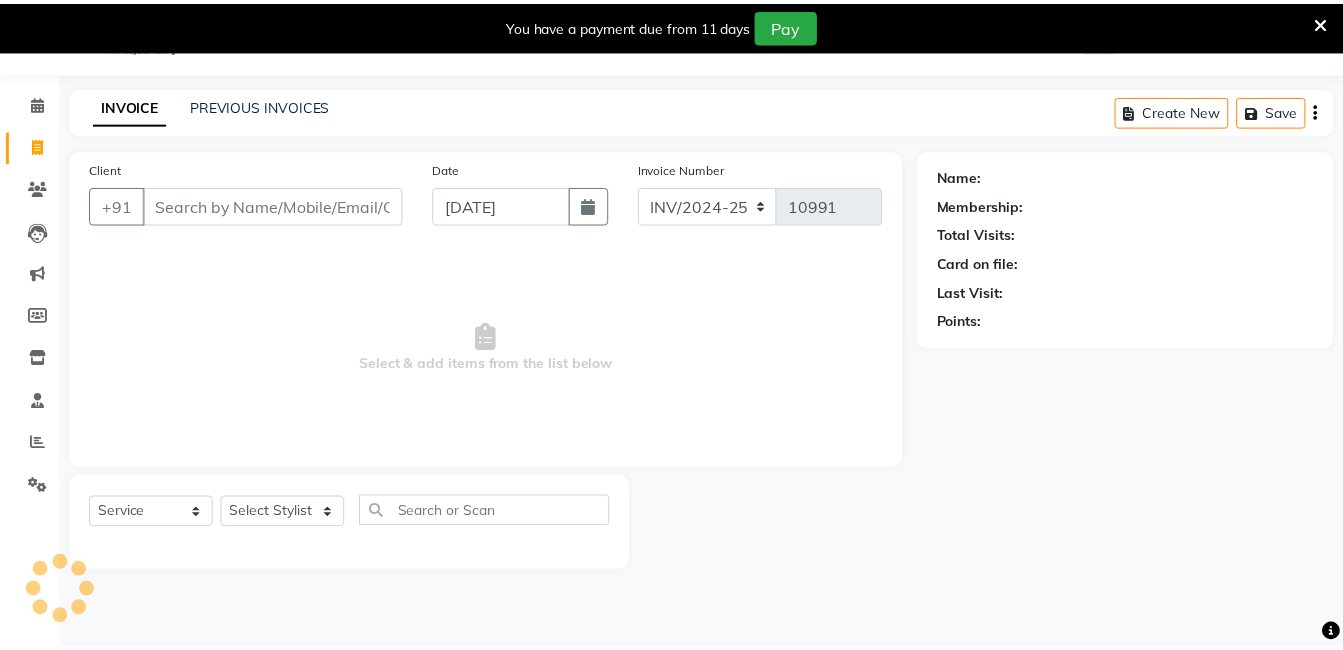 scroll, scrollTop: 0, scrollLeft: 0, axis: both 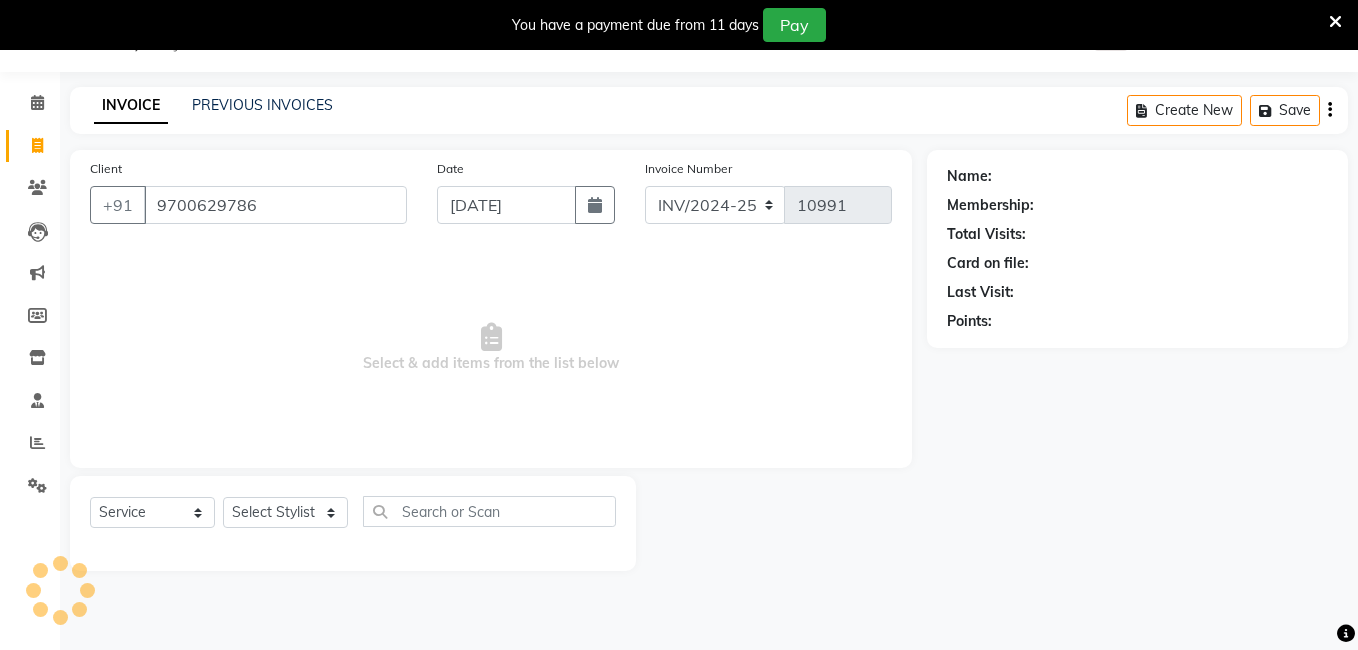 type on "9700629786" 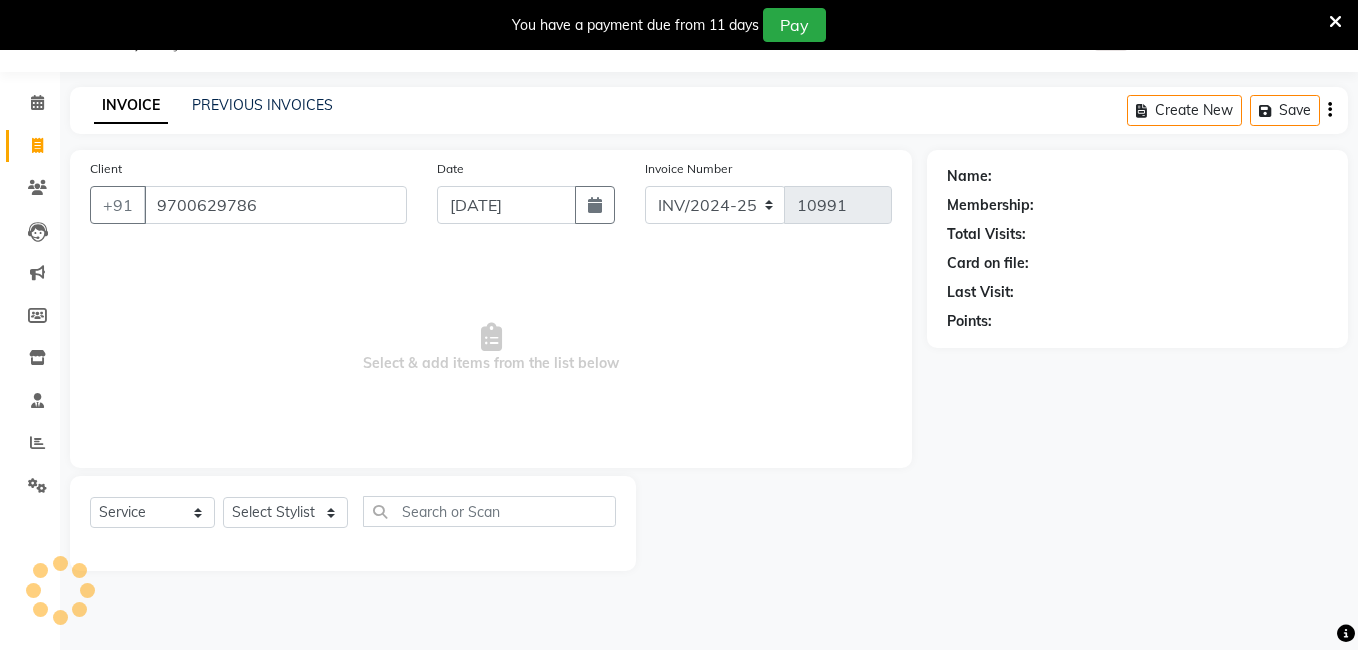 select on "2: Object" 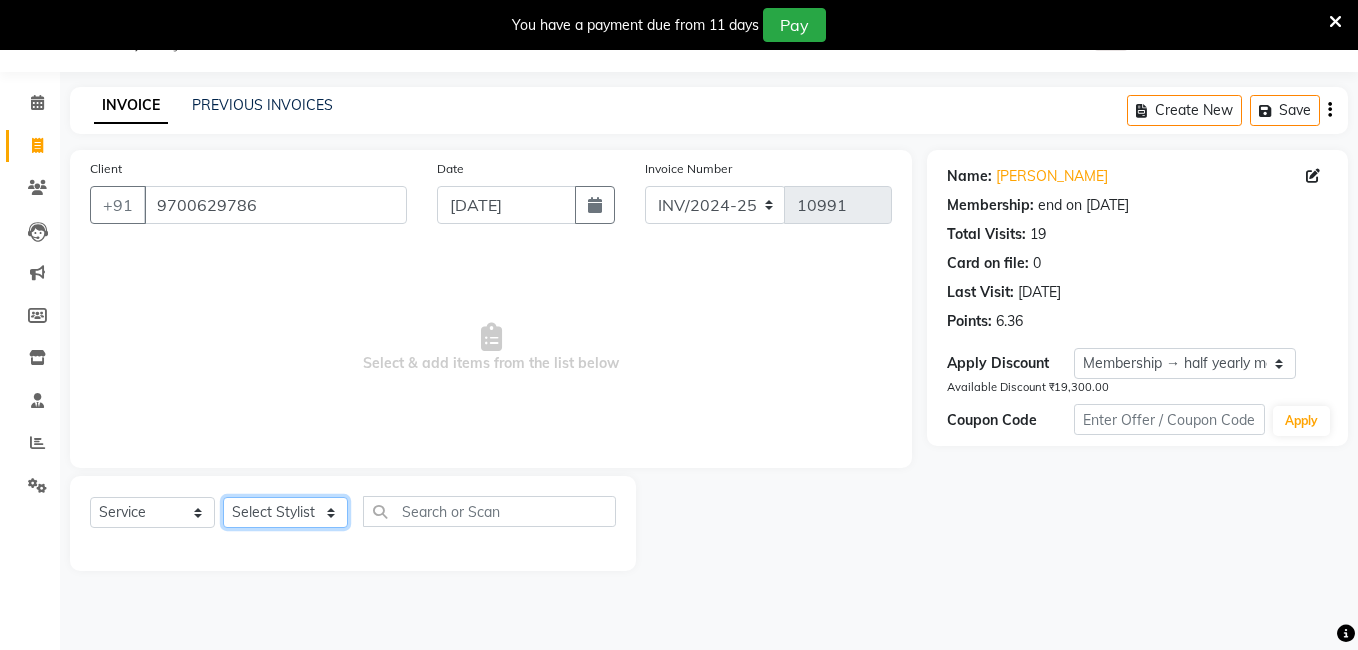click on "Select Stylist [PERSON_NAME] [PERSON_NAME] kasim [PERSON_NAME] sameer [PERSON_NAME] manager" 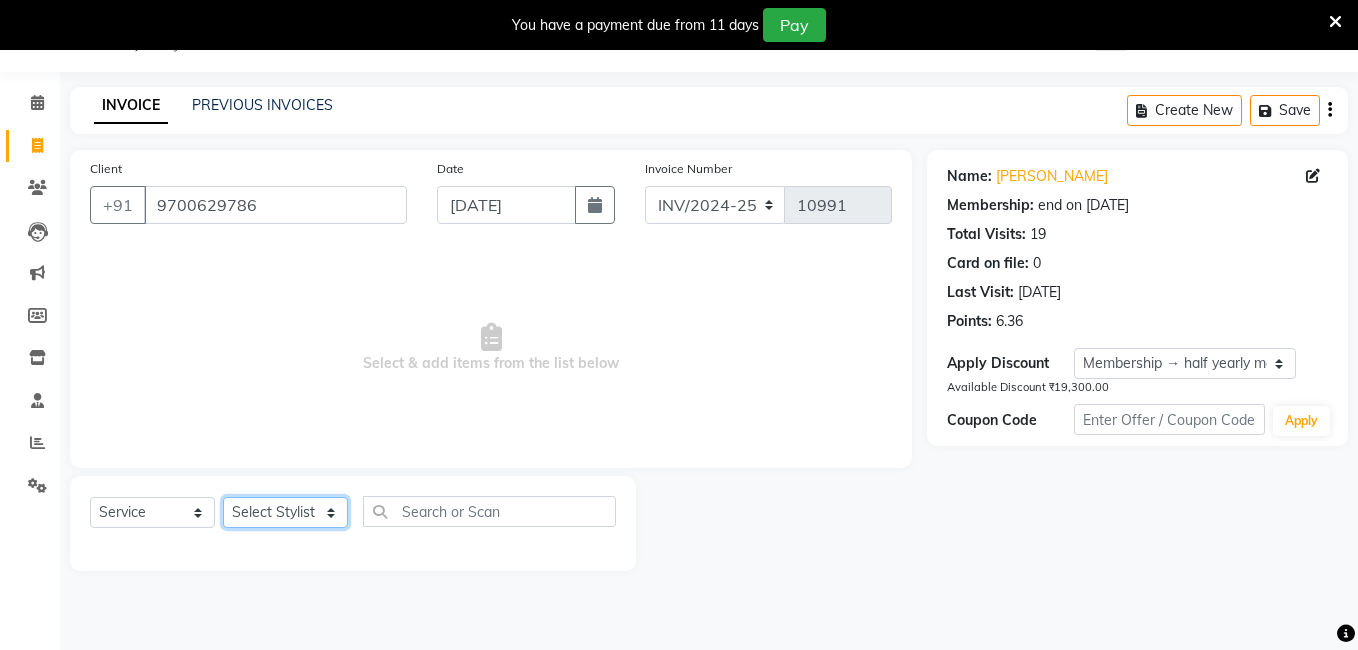 select on "63353" 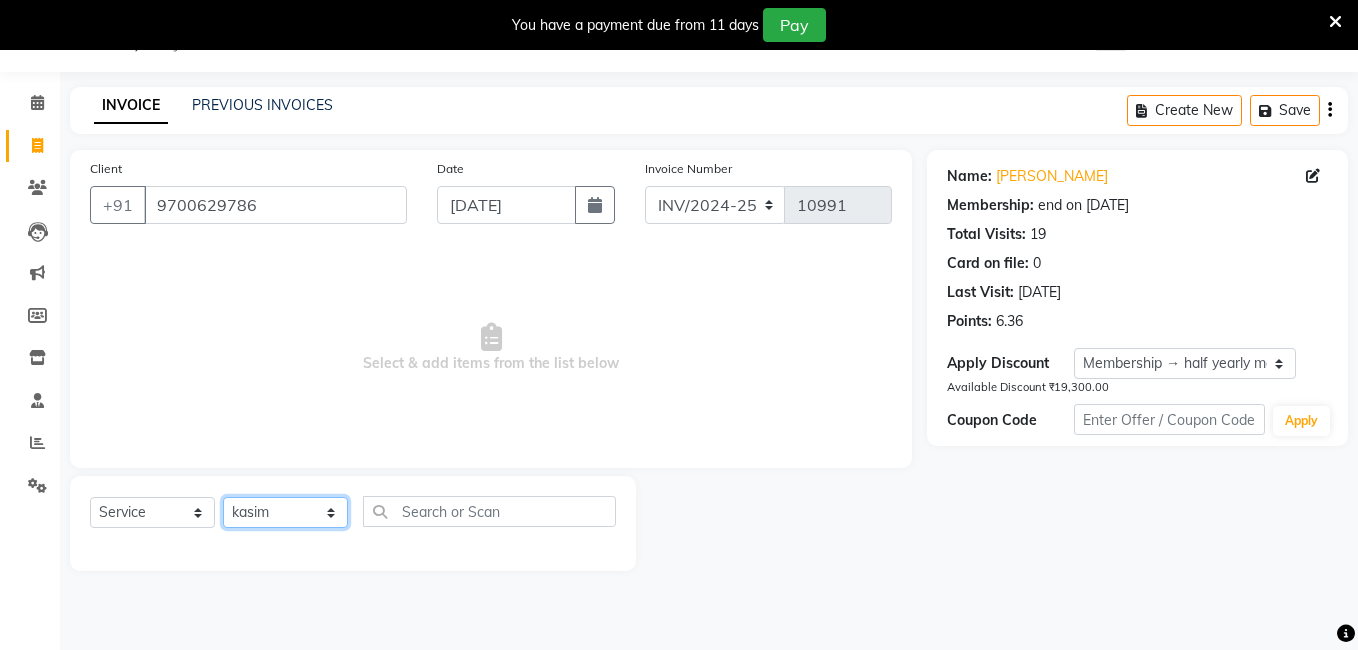 click on "Select Stylist [PERSON_NAME] [PERSON_NAME] kasim [PERSON_NAME] sameer [PERSON_NAME] manager" 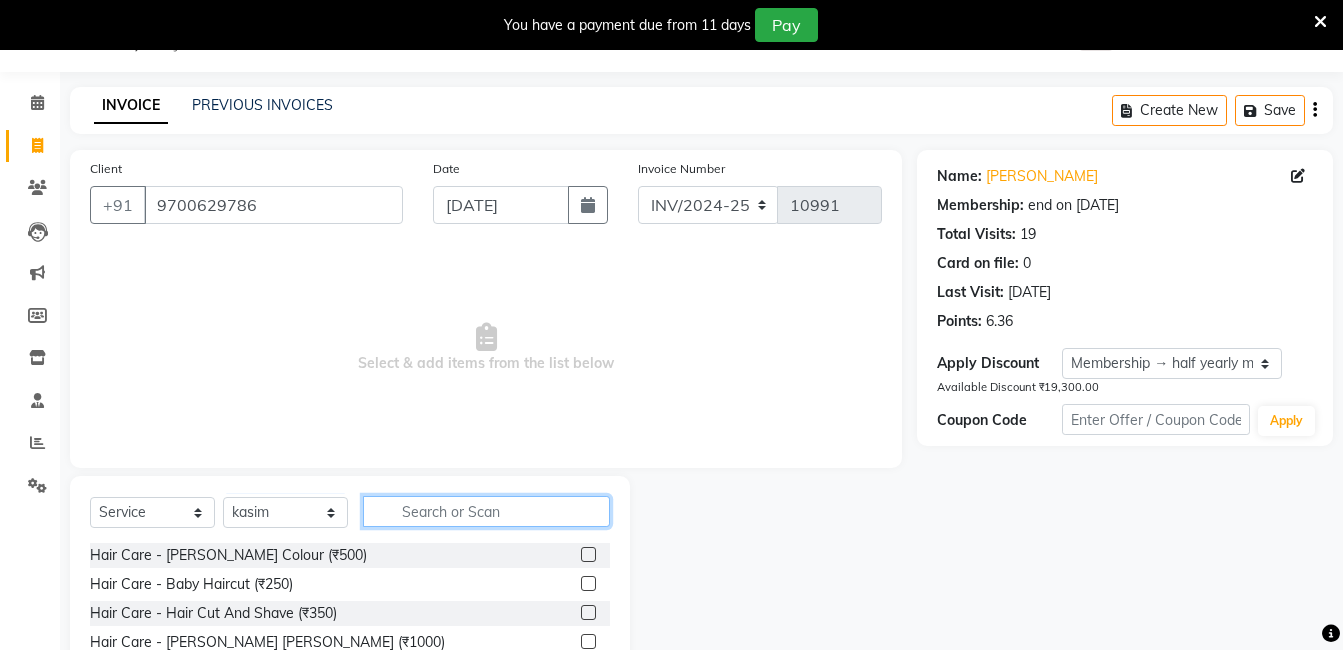 click 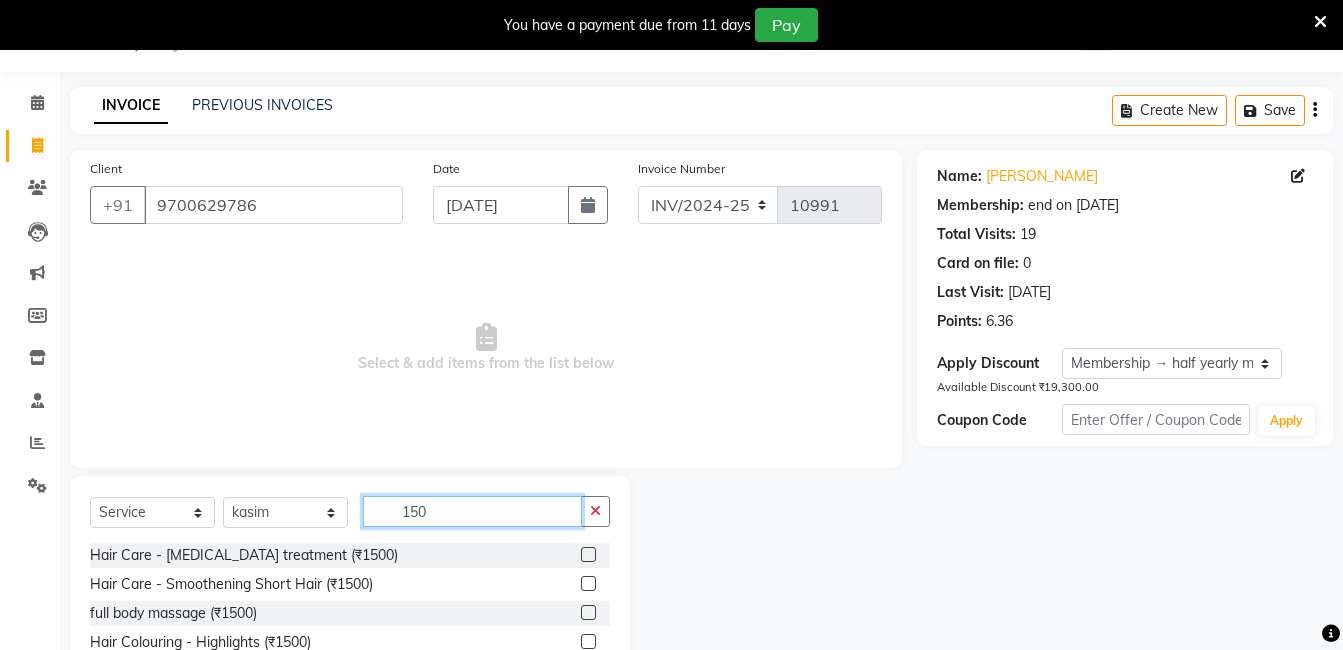 click on "150" 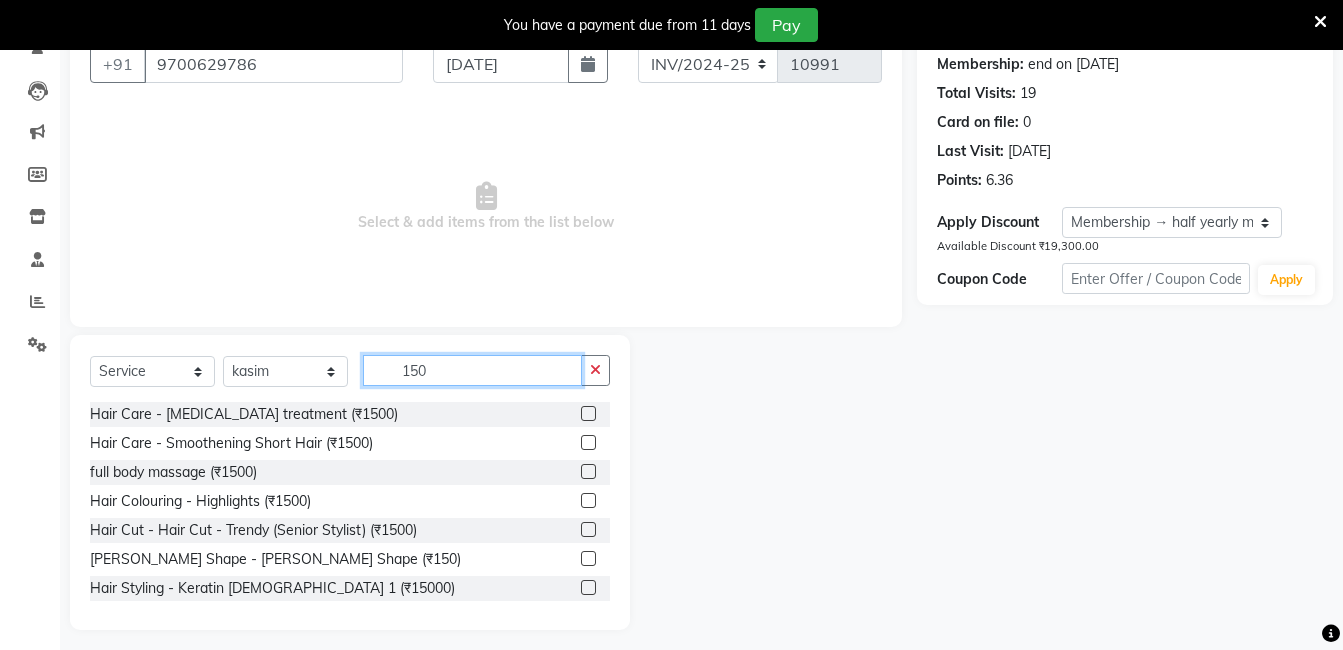 scroll, scrollTop: 151, scrollLeft: 0, axis: vertical 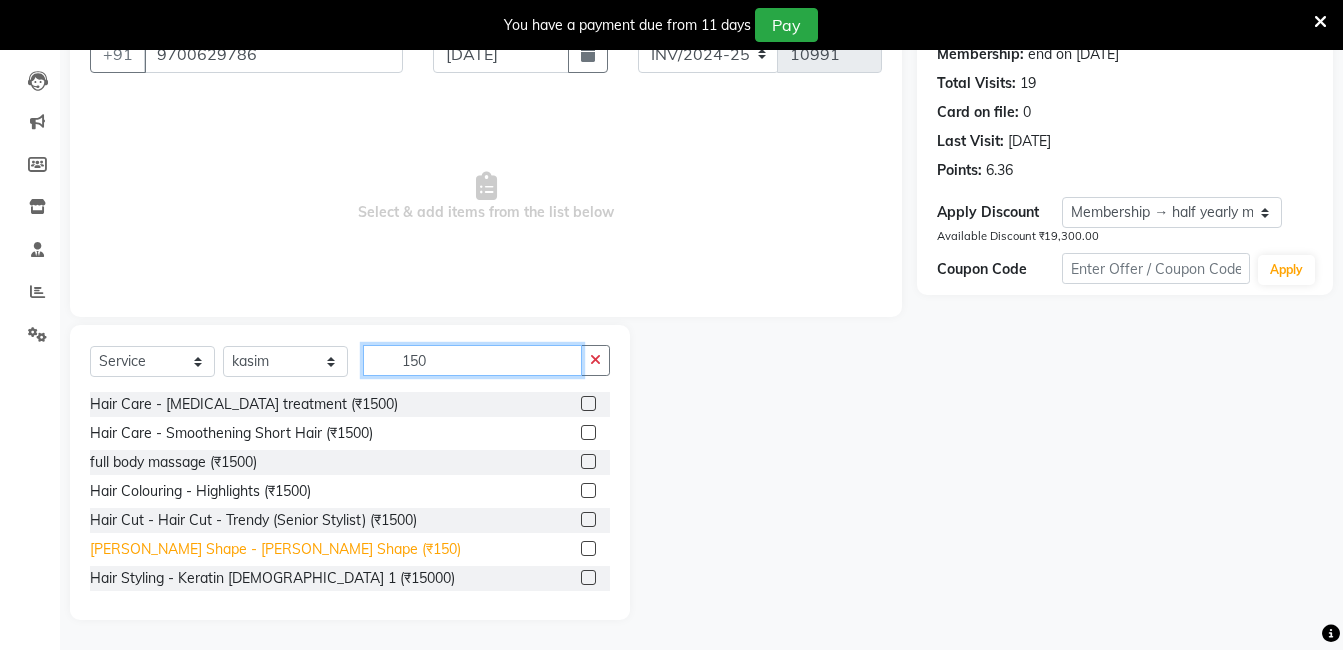type on "150" 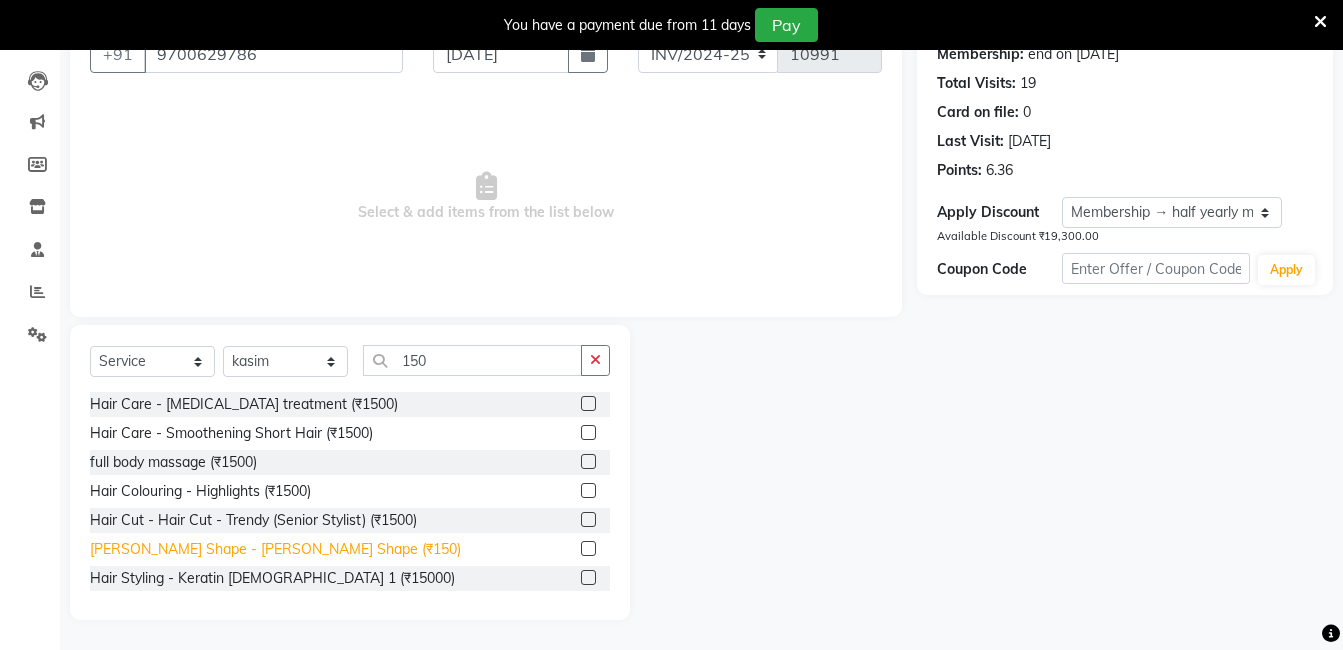 click on "[PERSON_NAME] Shape - [PERSON_NAME] Shape (₹150)" 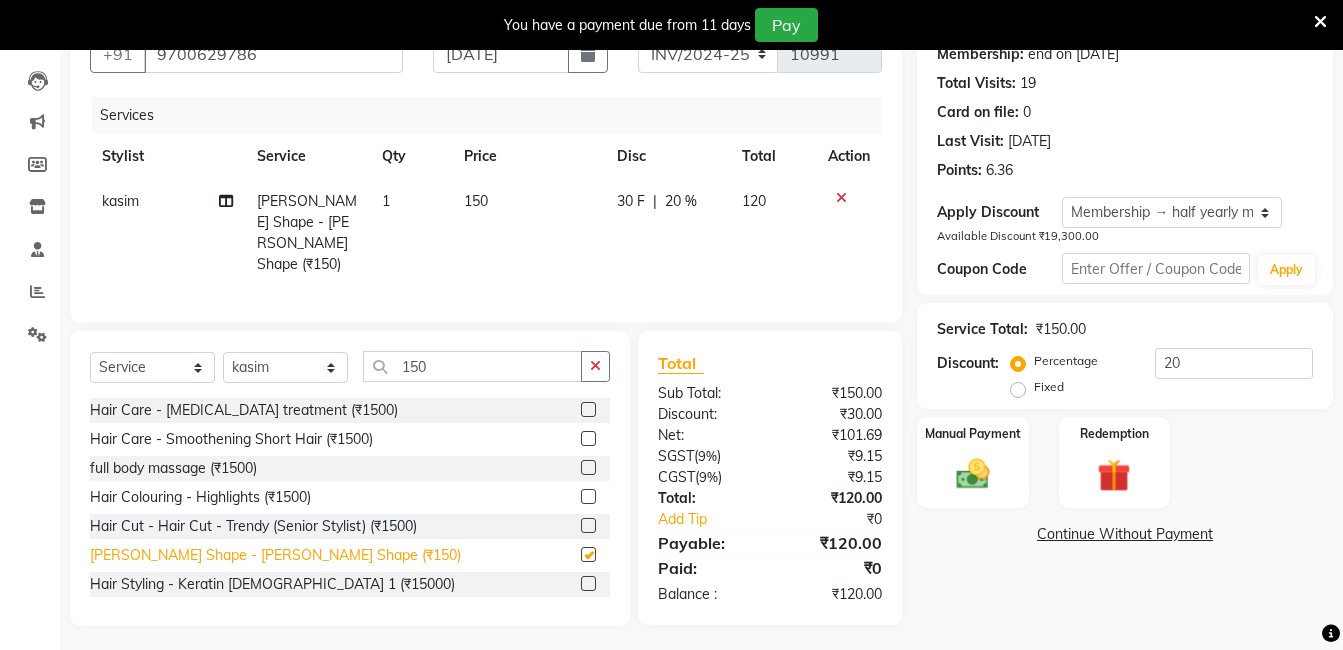checkbox on "false" 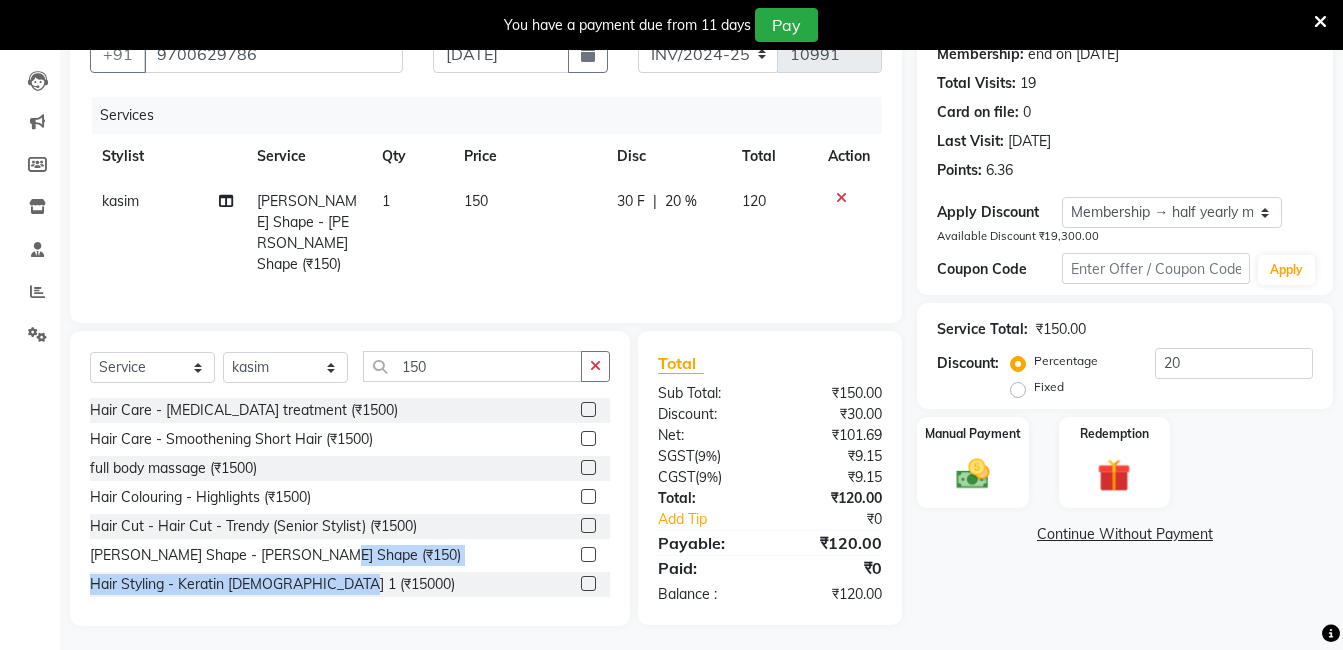 click on "Hair Care - [MEDICAL_DATA] treatment (₹1500)  Hair Care - Smoothening Short Hair (₹1500)   full body massage (₹1500)  Hair Colouring - Highlights (₹1500)  Hair Cut - Hair Cut - Trendy (Senior Stylist) (₹1500)  [PERSON_NAME] Shape - [PERSON_NAME] Shape (₹150)  Hair Styling - Keratin [DEMOGRAPHIC_DATA] 1 (₹15000)  Massage - Massage (₹150)" 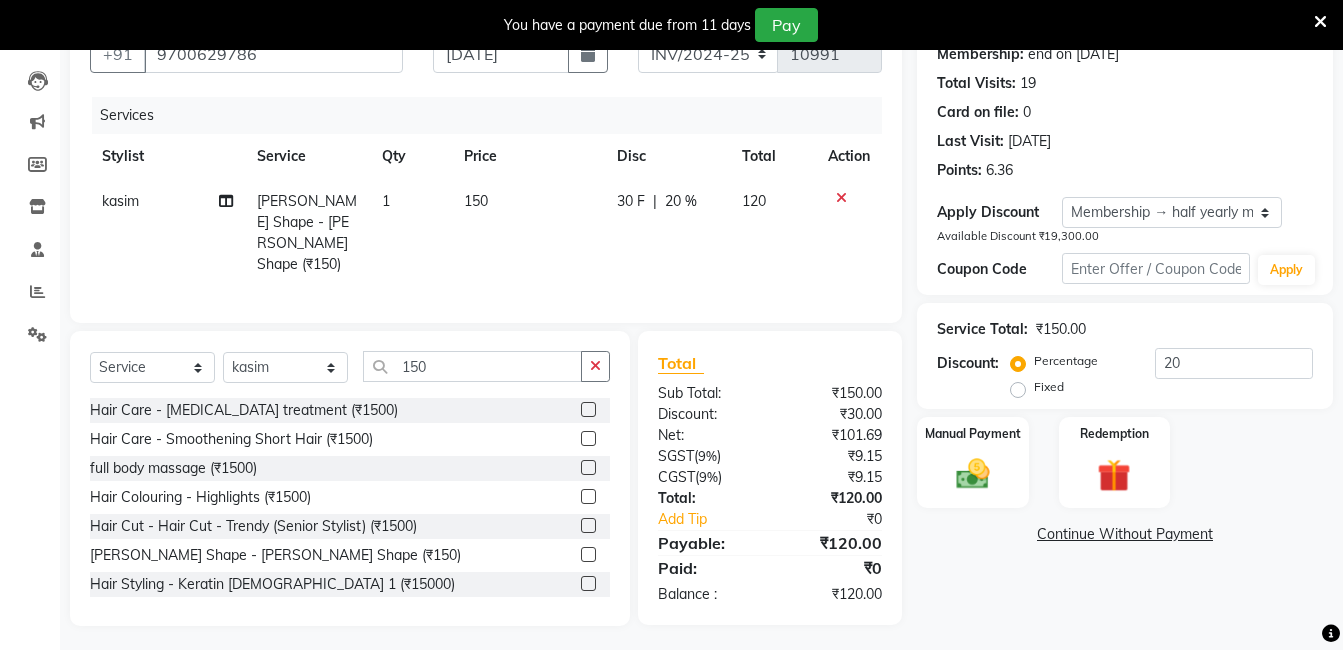 drag, startPoint x: 348, startPoint y: 566, endPoint x: 468, endPoint y: 563, distance: 120.03749 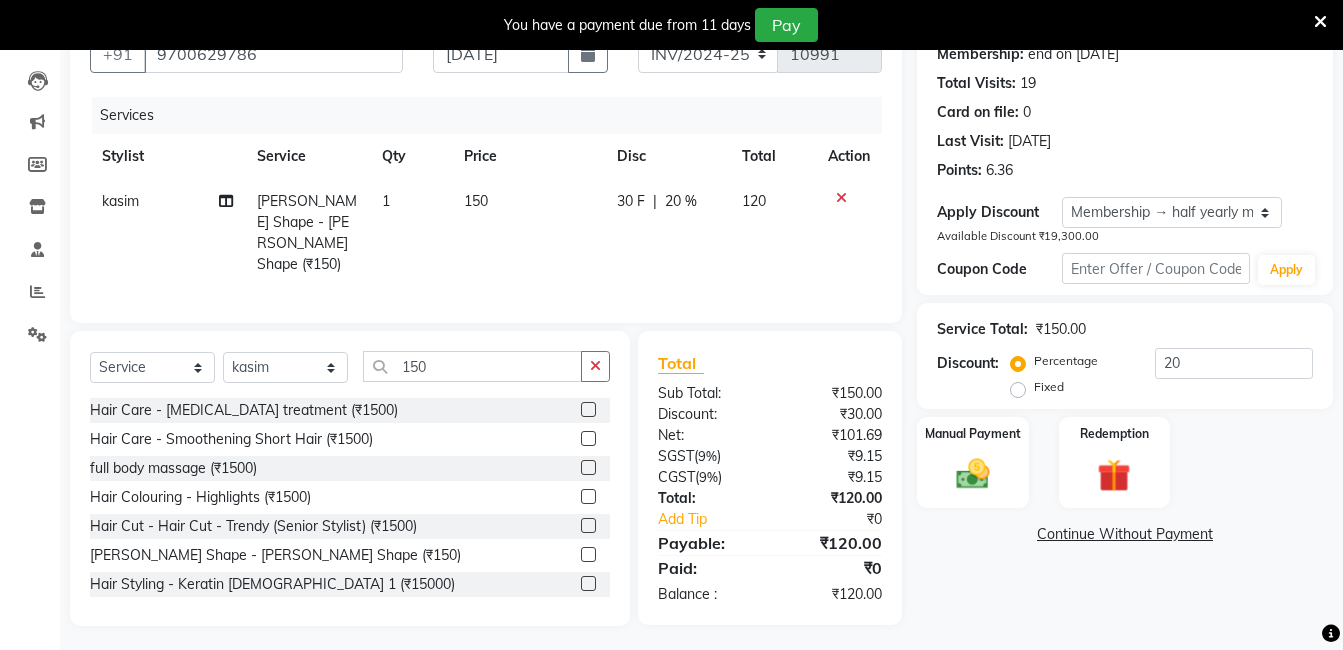 drag, startPoint x: 543, startPoint y: 564, endPoint x: 847, endPoint y: 502, distance: 310.25797 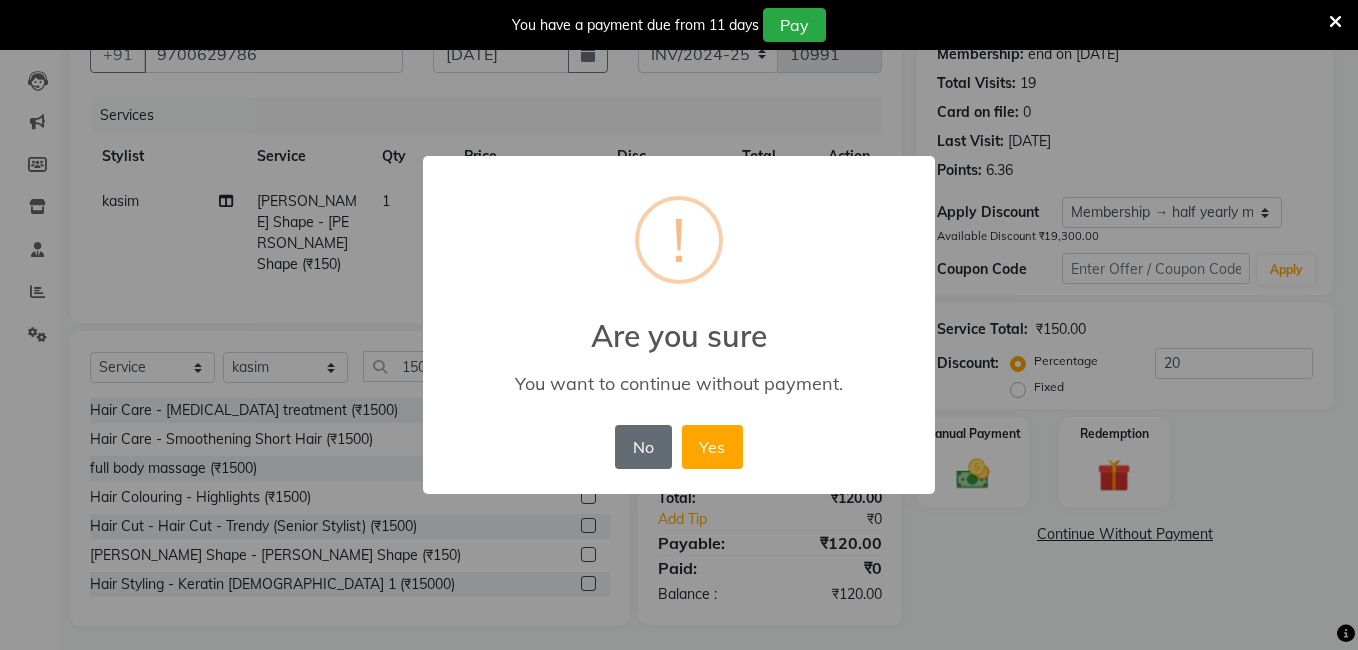 click on "No" at bounding box center [643, 447] 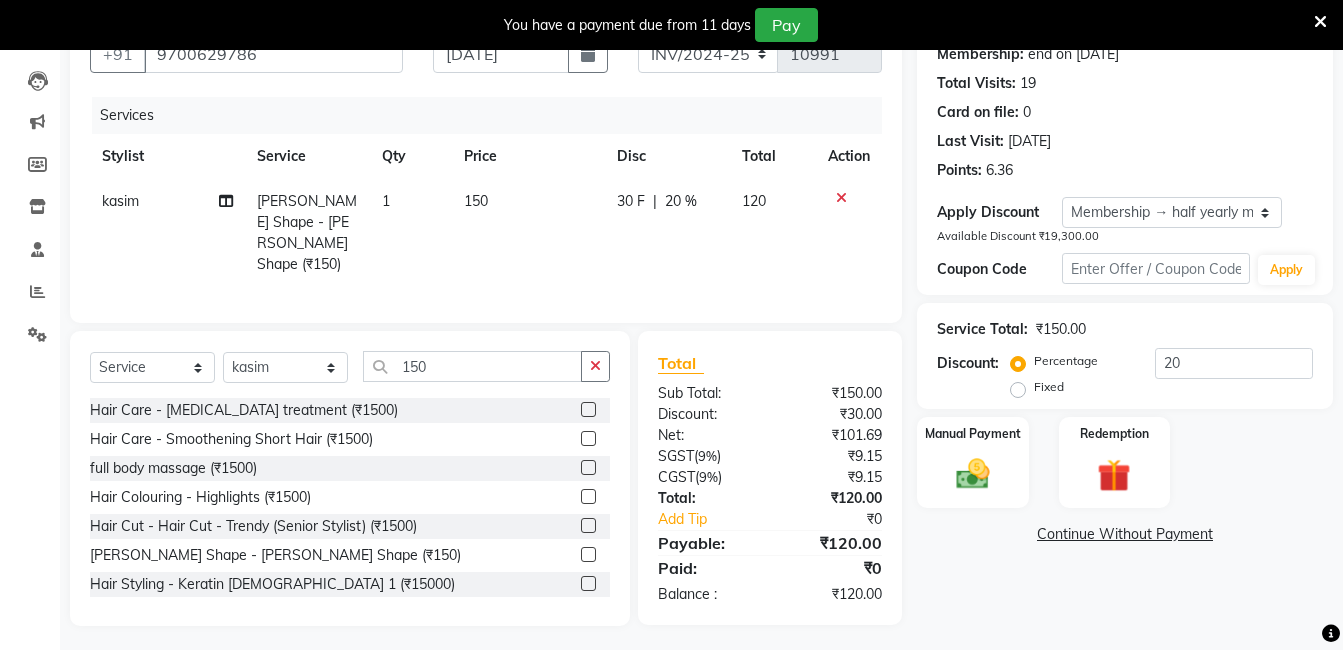 click on "CGST  ( 9% )" 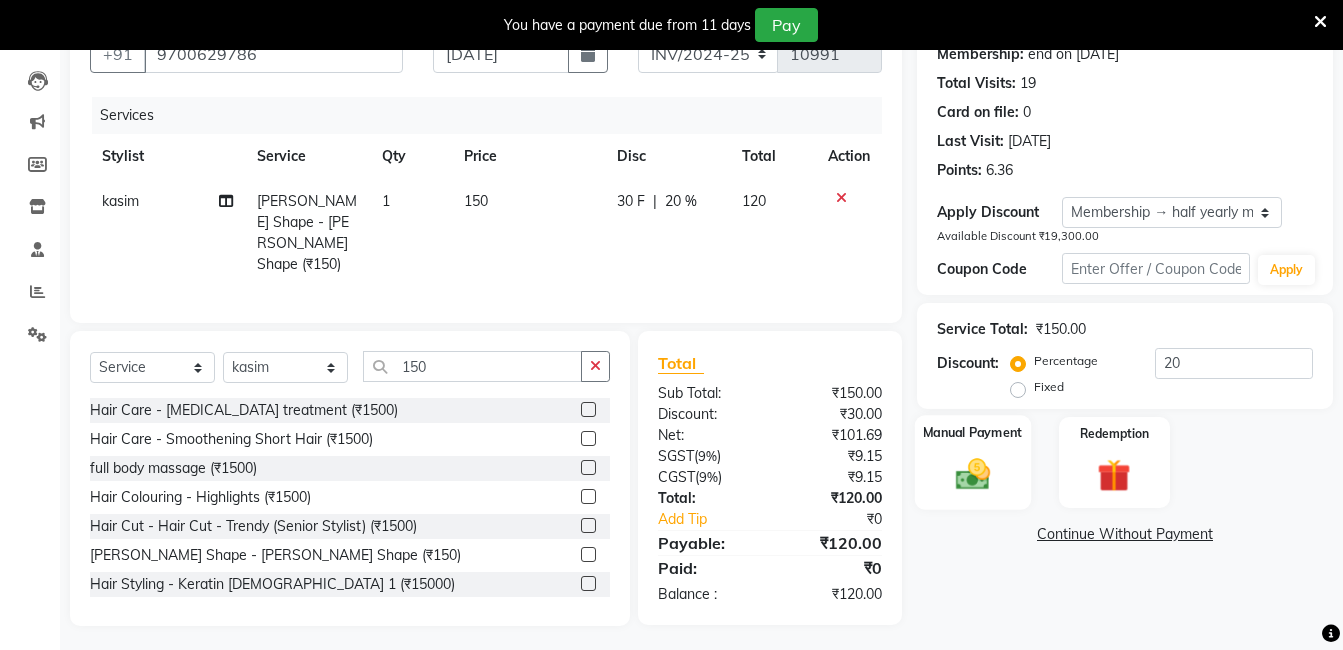 click 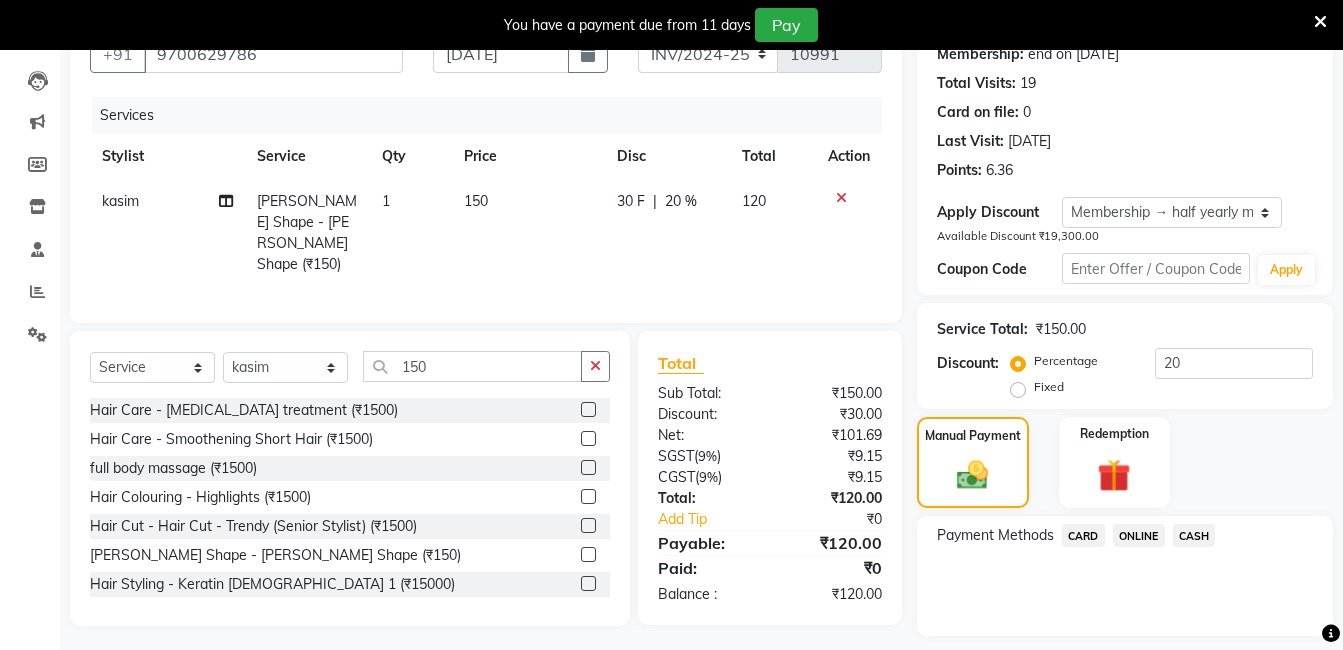 click on "CASH" 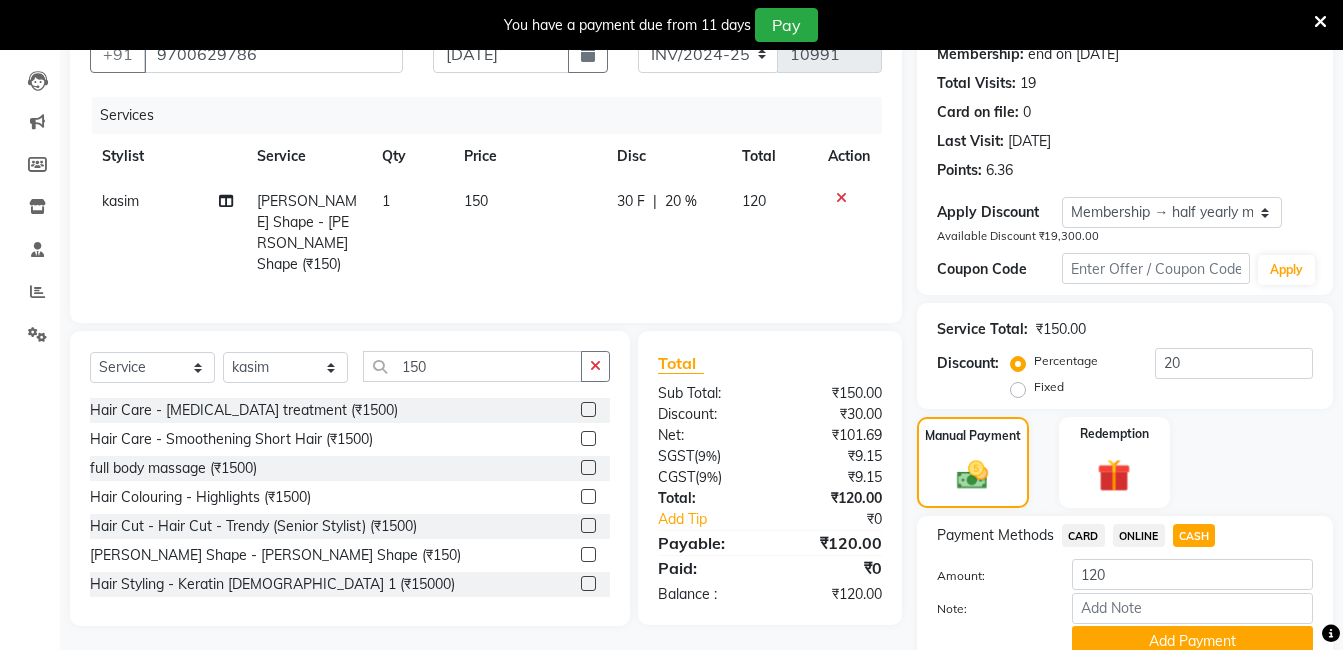 scroll, scrollTop: 237, scrollLeft: 0, axis: vertical 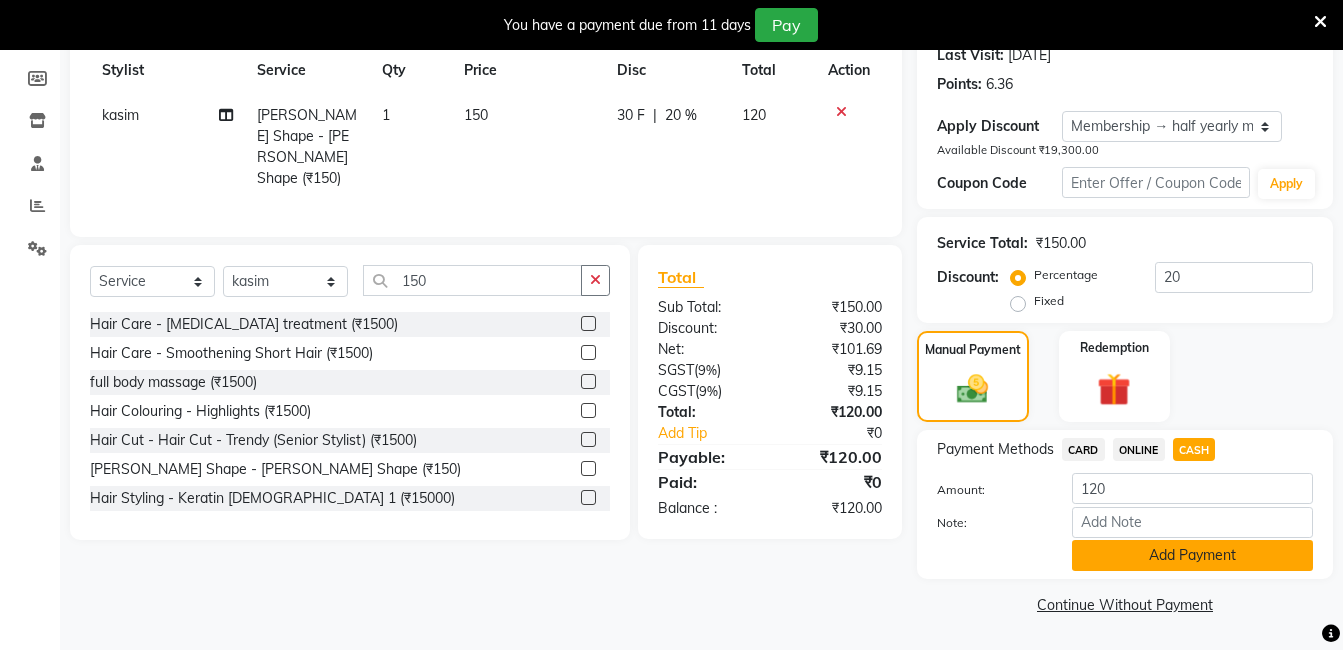 click on "Add Payment" 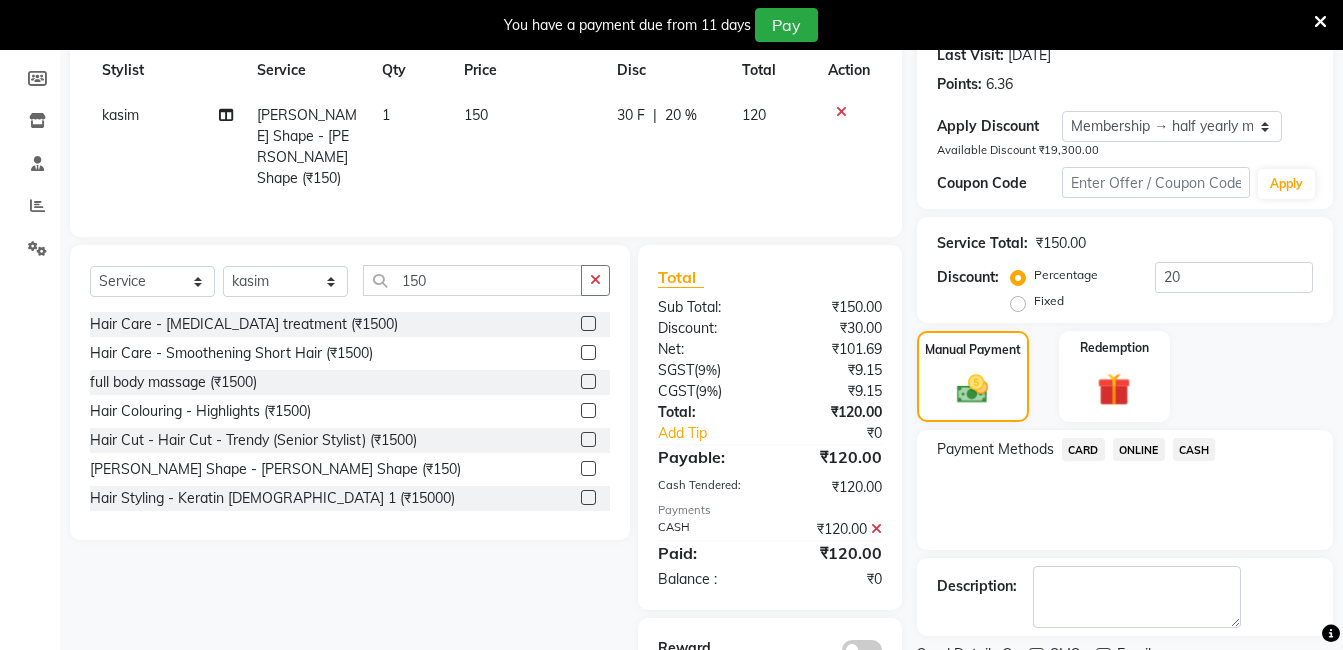 scroll, scrollTop: 321, scrollLeft: 0, axis: vertical 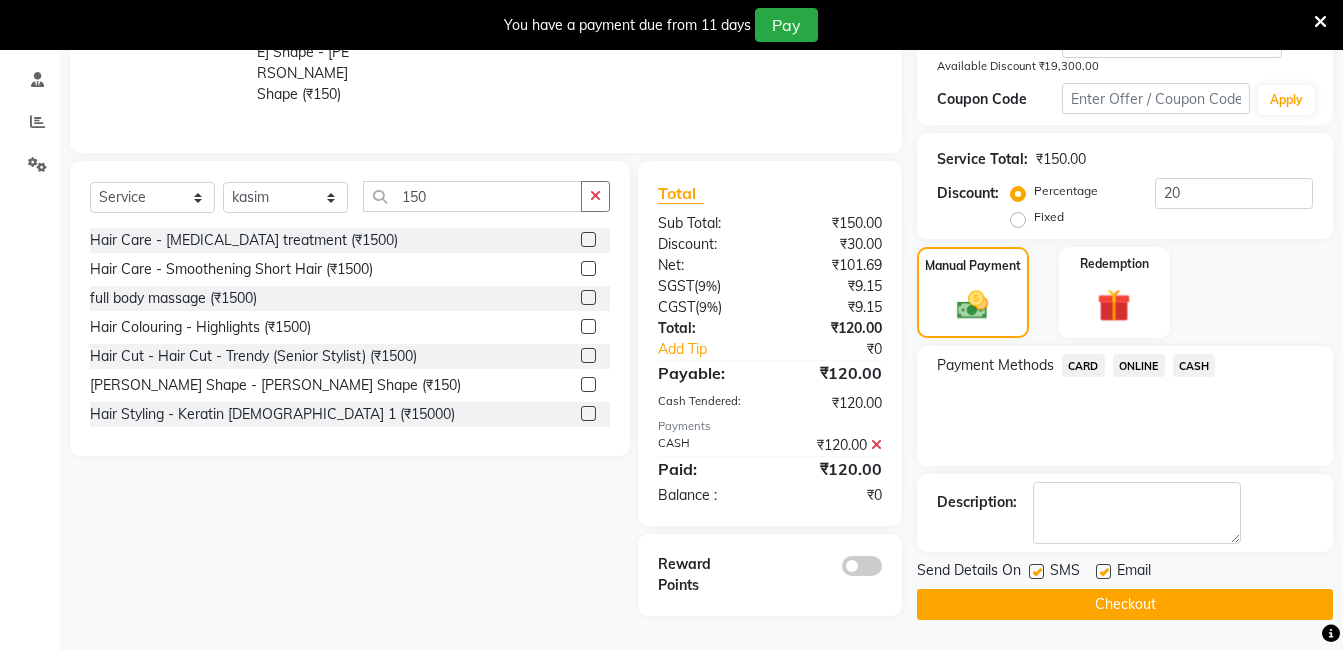 click on "Checkout" 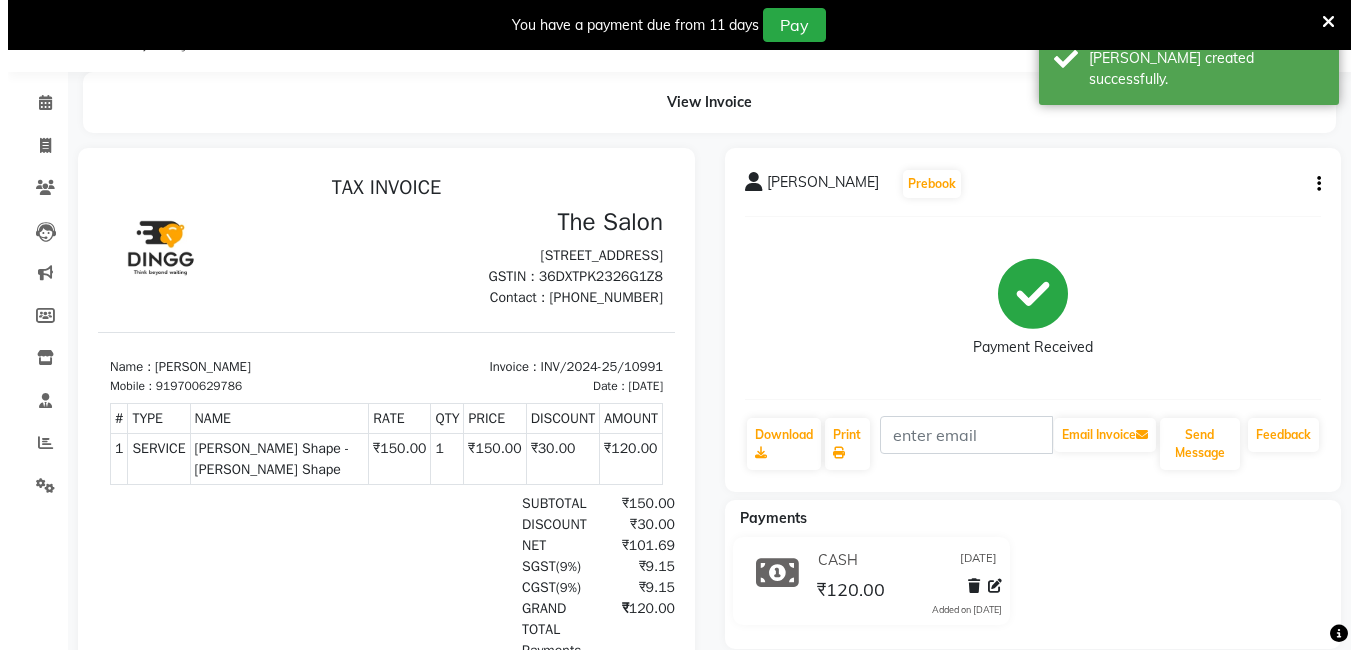 scroll, scrollTop: 0, scrollLeft: 0, axis: both 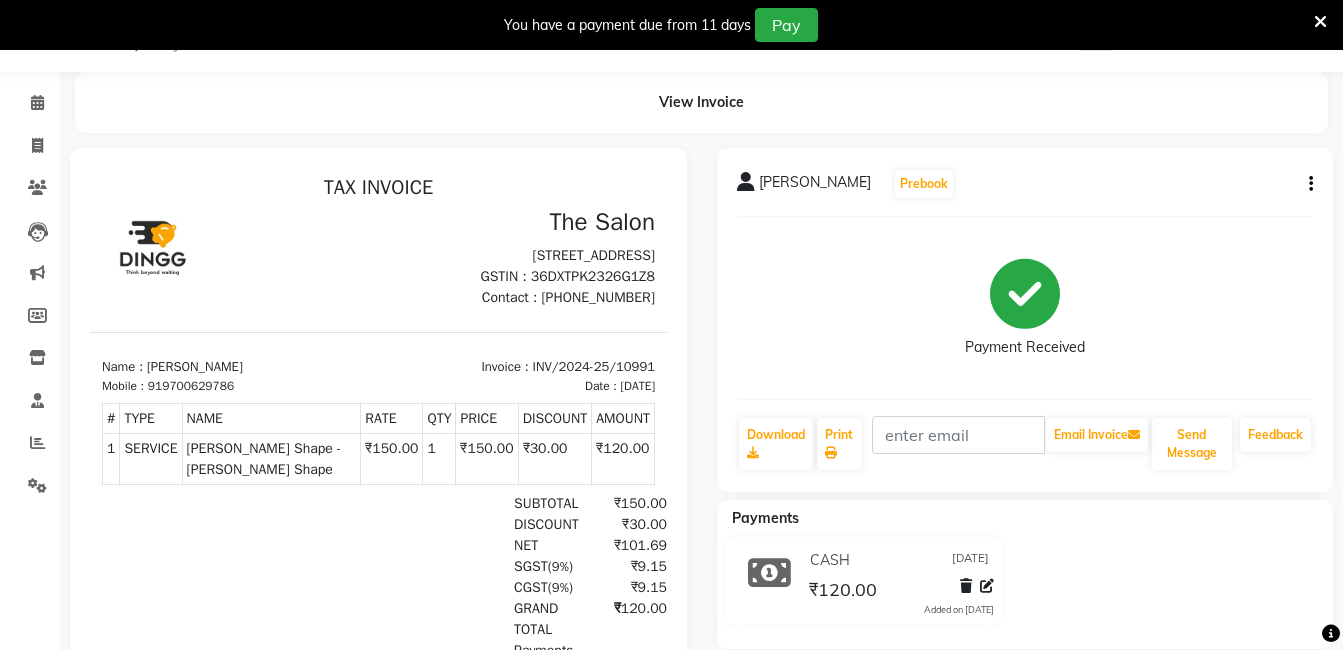 click on "[DATE]" at bounding box center [637, 386] 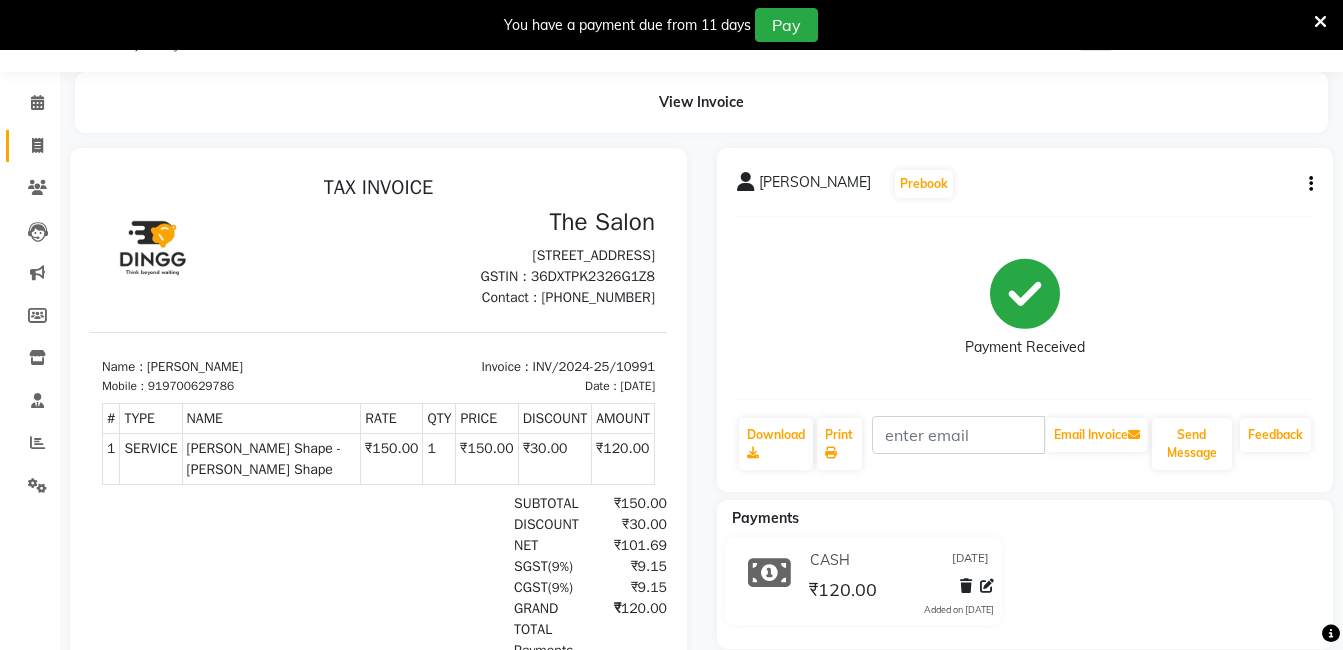 click on "Invoice" 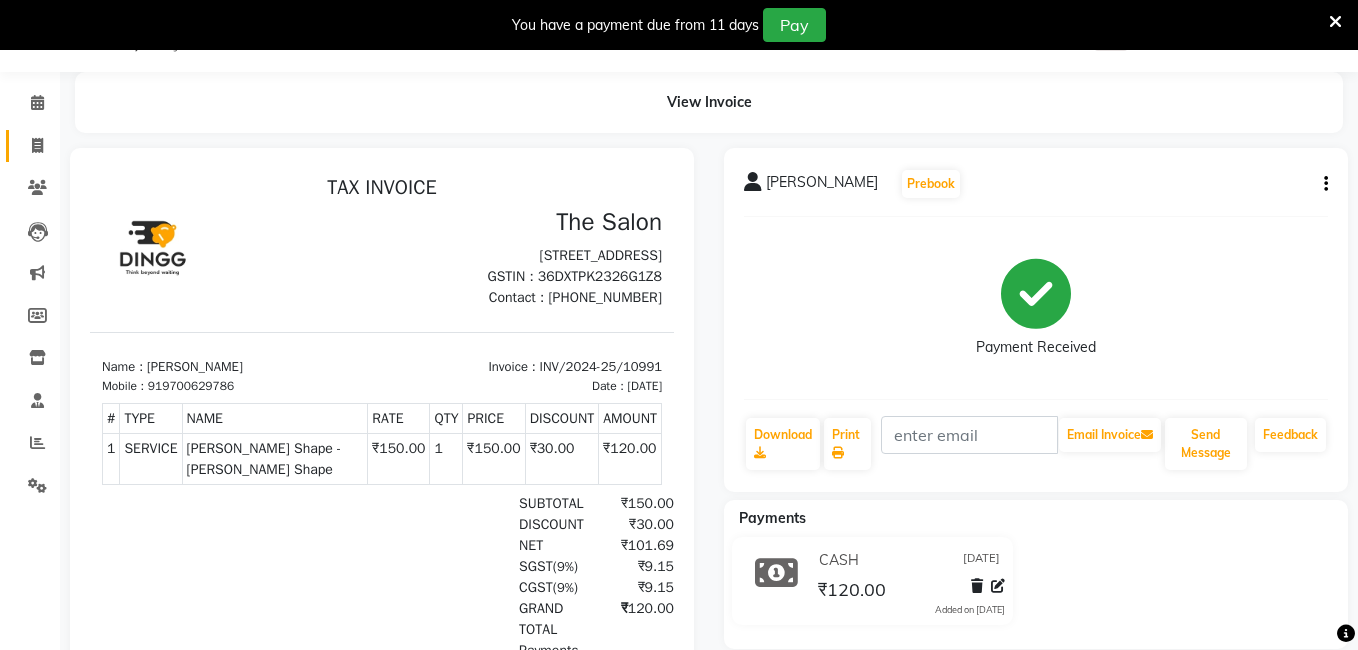 select on "service" 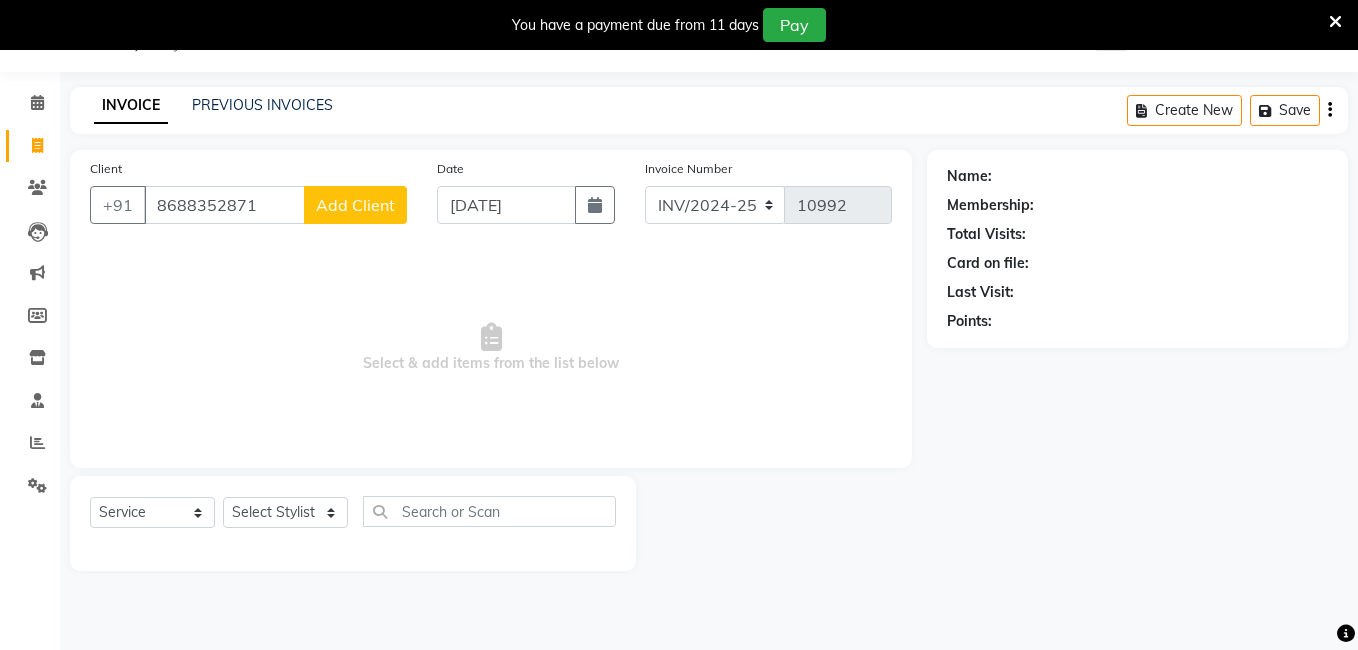 type on "8688352871" 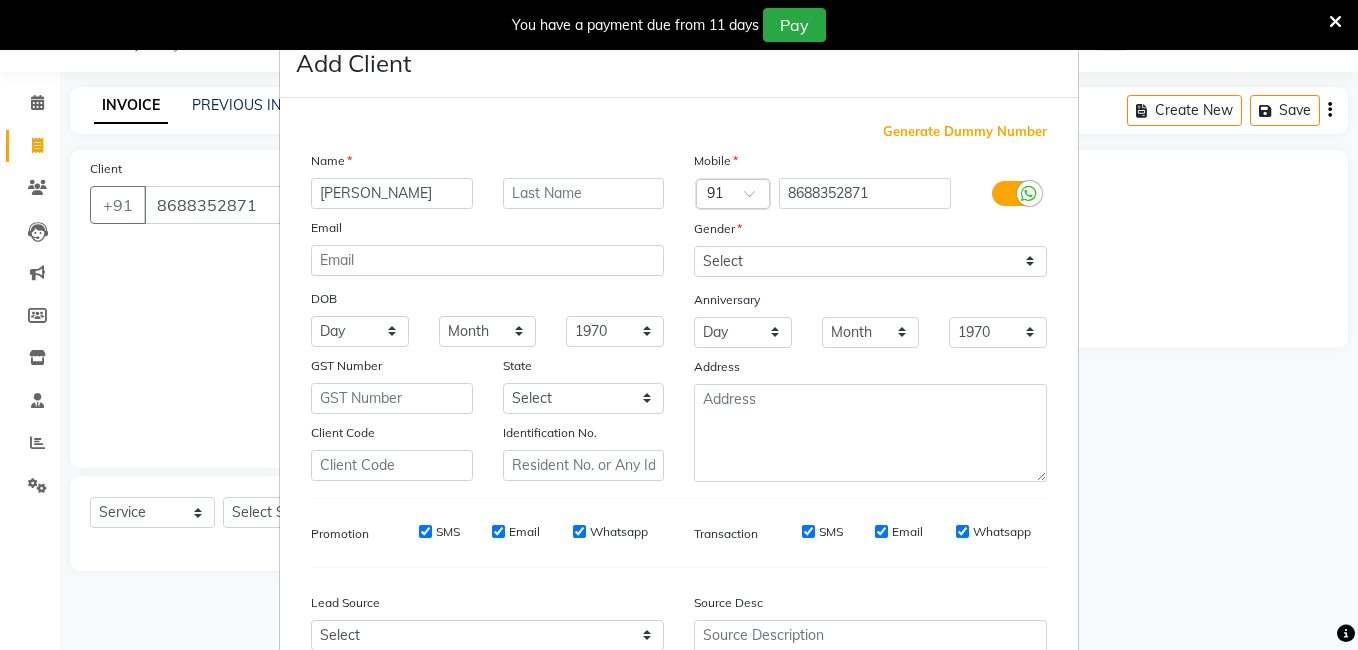 type on "abdul moiz" 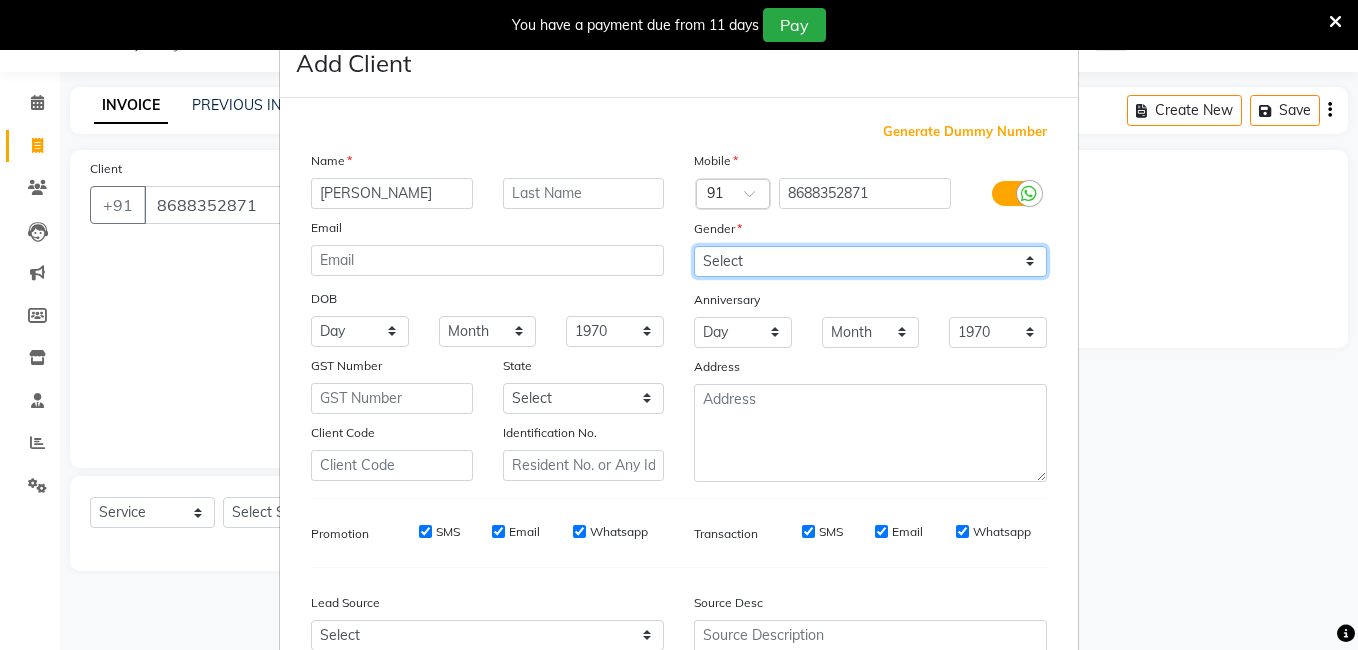 click on "Select [DEMOGRAPHIC_DATA] [DEMOGRAPHIC_DATA] Other Prefer Not To Say" at bounding box center (870, 261) 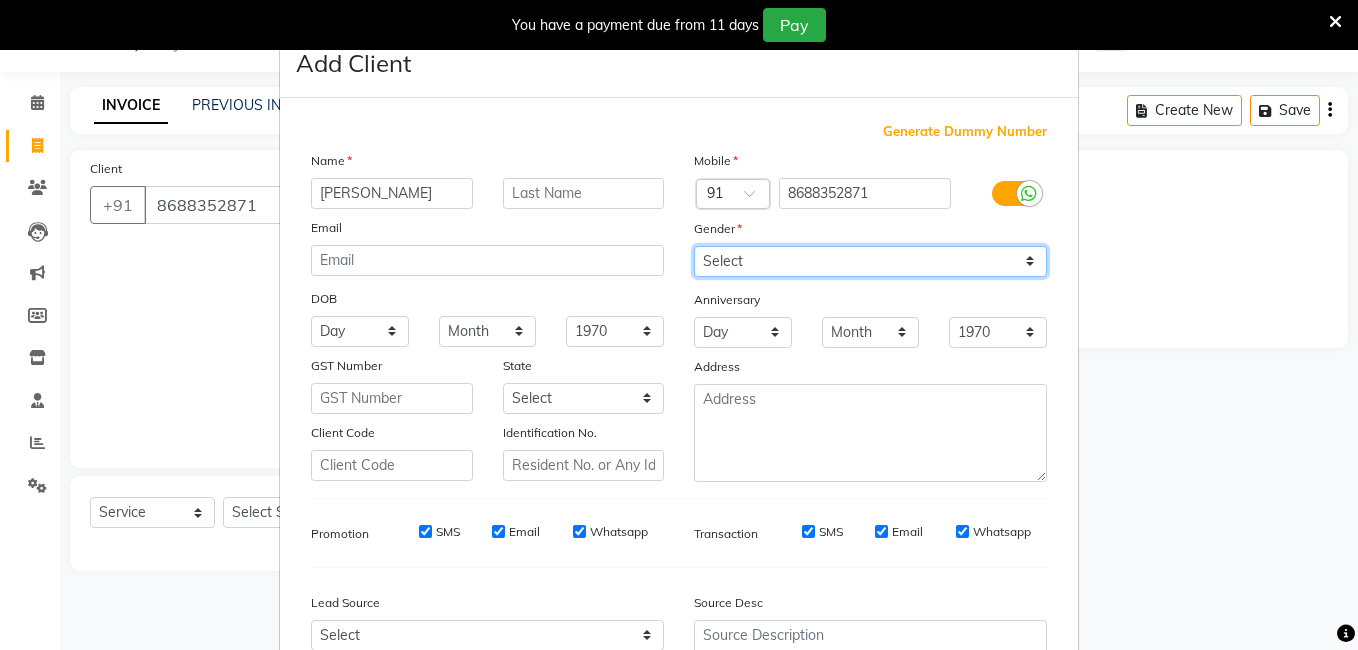 select on "[DEMOGRAPHIC_DATA]" 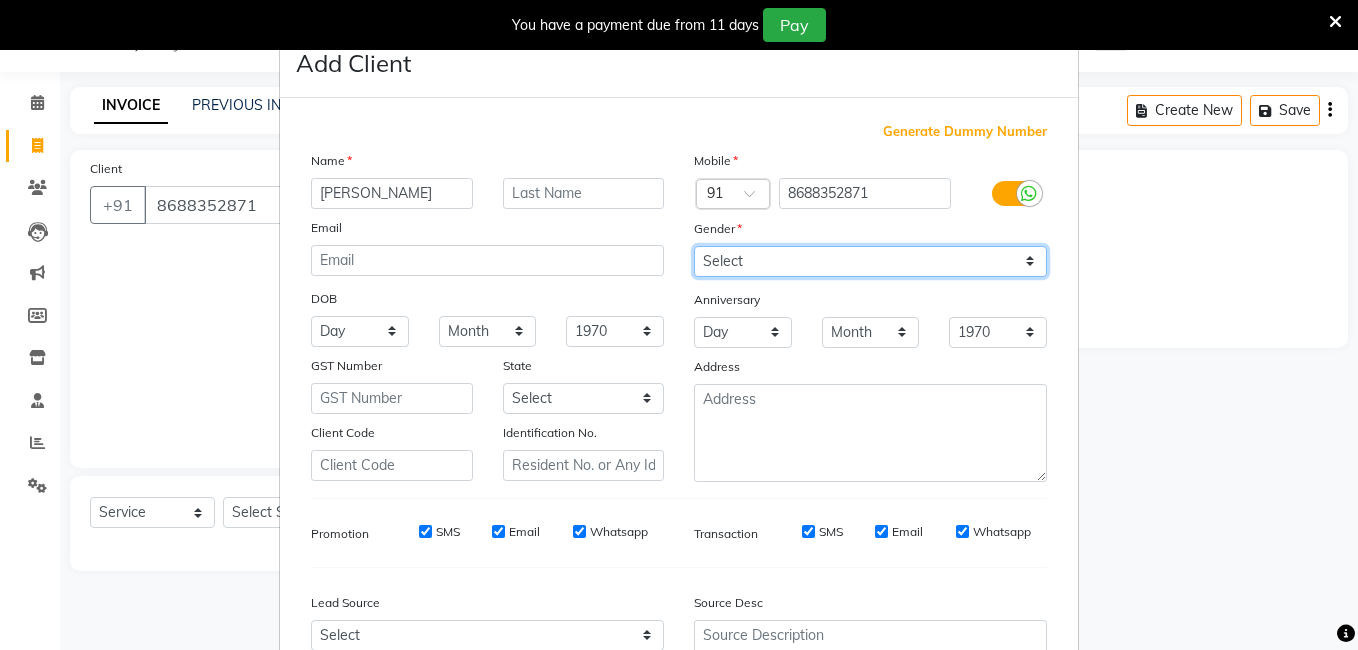 click on "Select [DEMOGRAPHIC_DATA] [DEMOGRAPHIC_DATA] Other Prefer Not To Say" at bounding box center (870, 261) 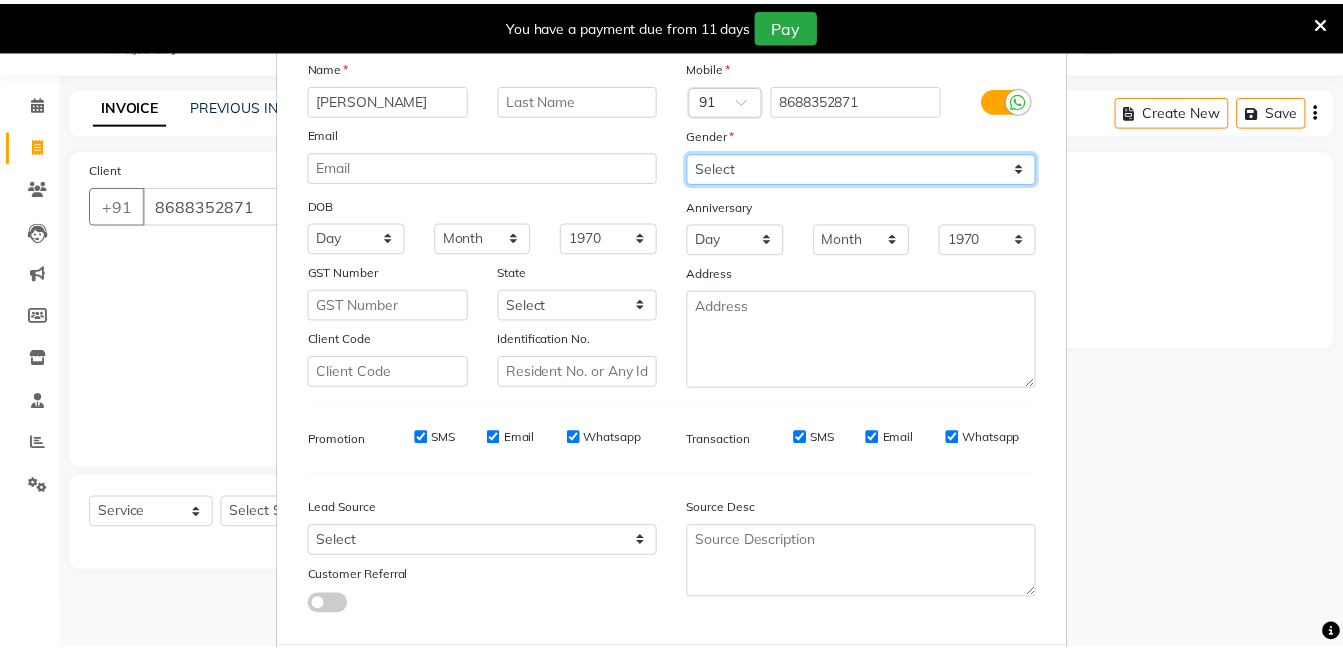 scroll, scrollTop: 199, scrollLeft: 0, axis: vertical 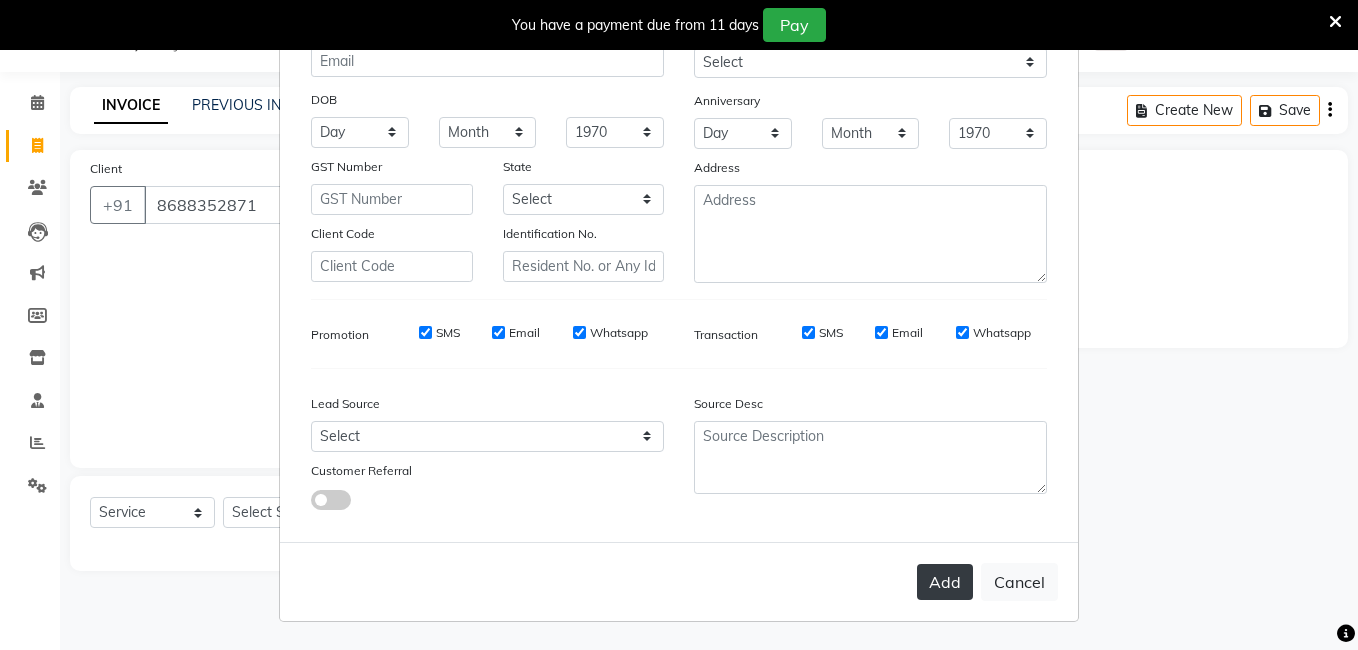 click on "Add" at bounding box center (945, 582) 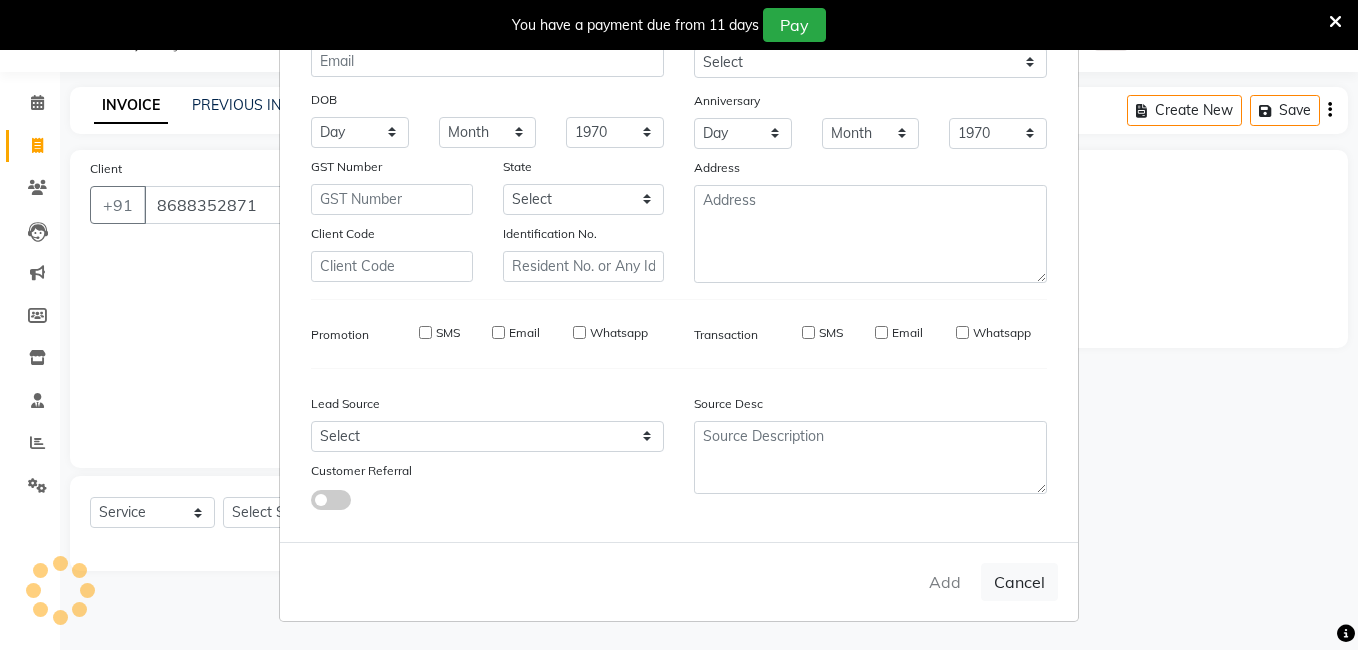 type 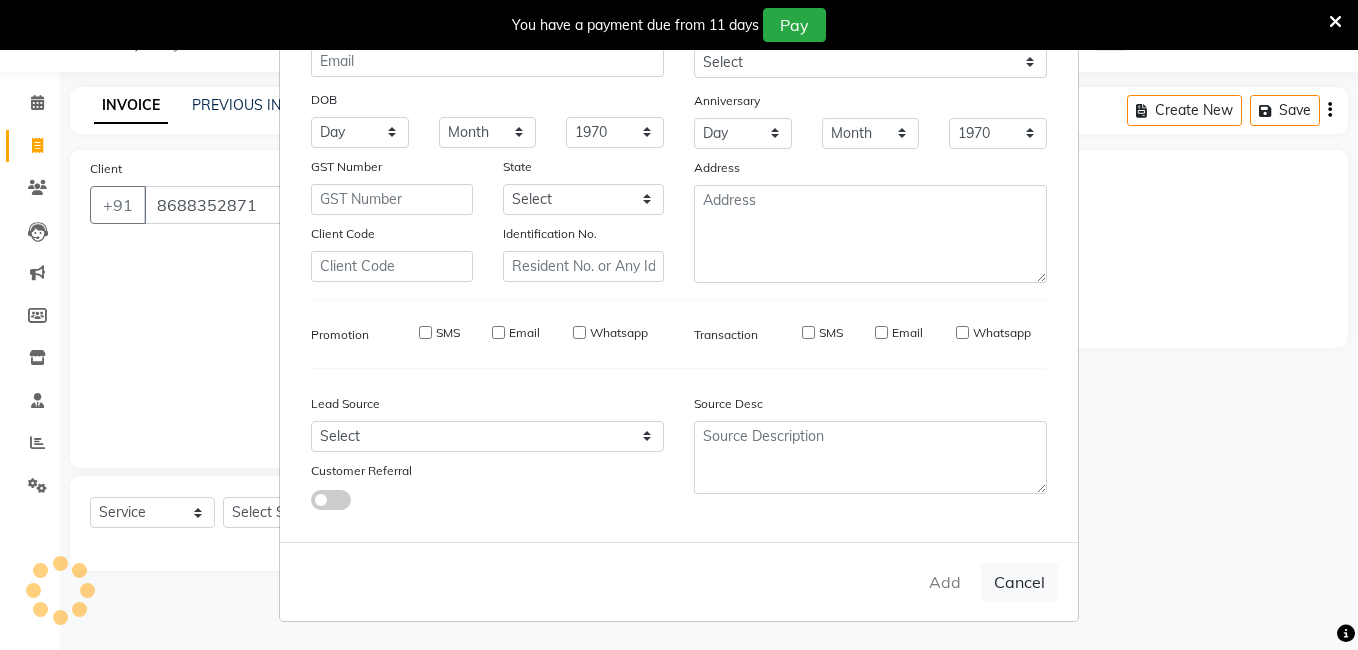 select 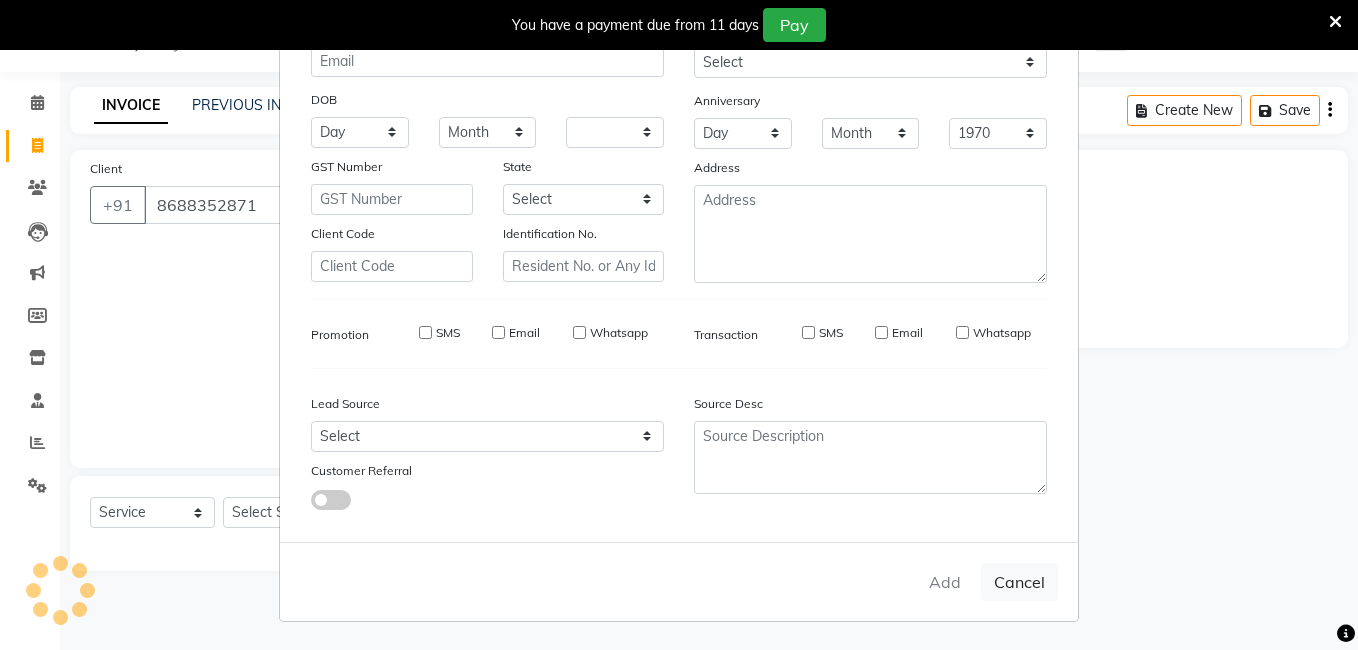 select 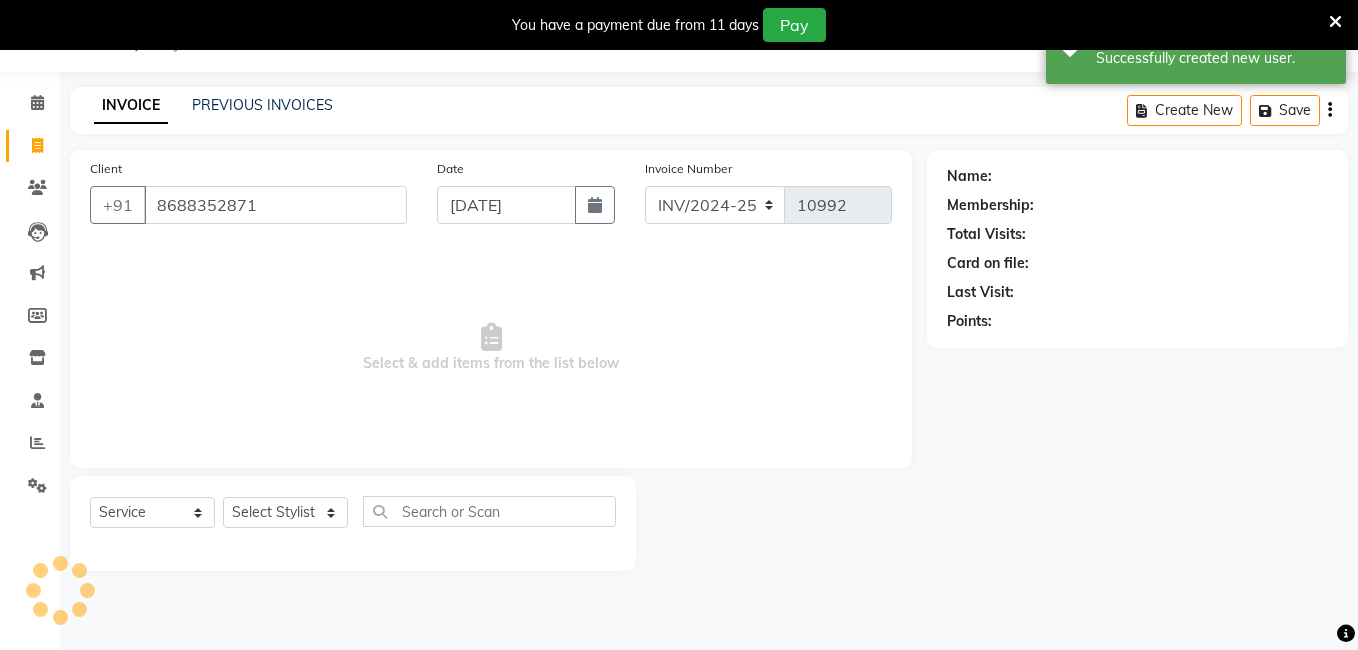 select on "1: Object" 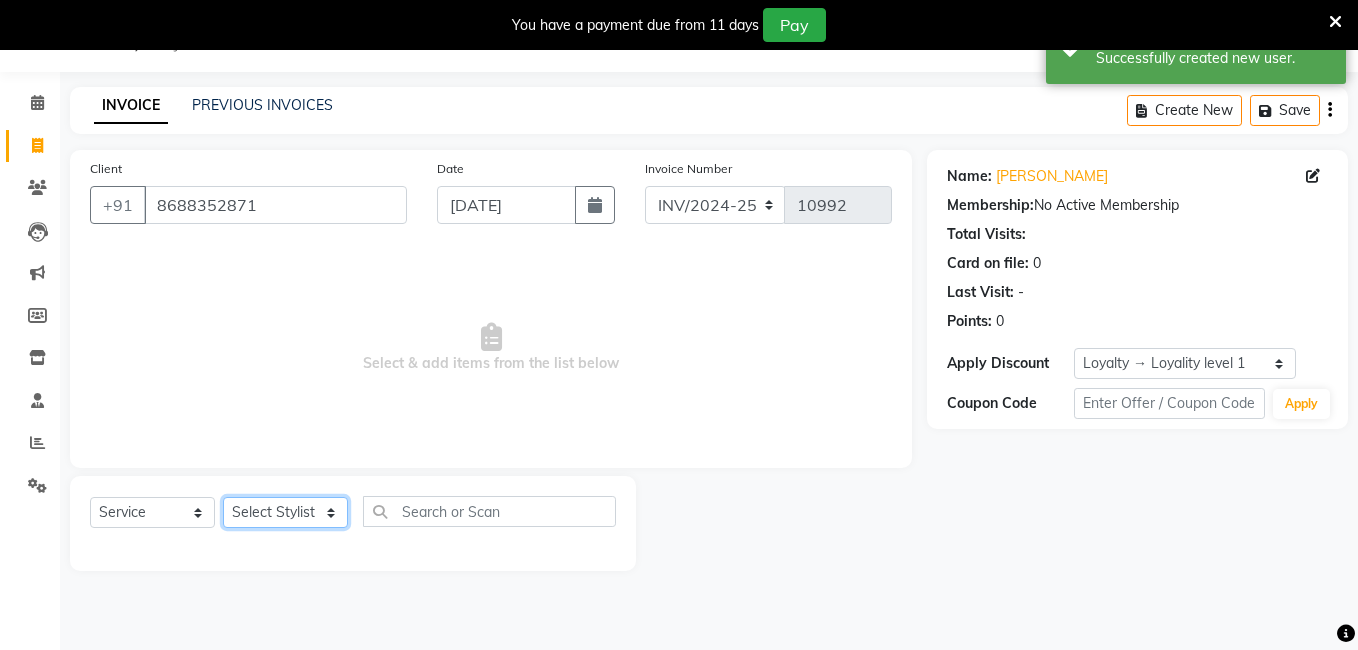 click on "Select Stylist [PERSON_NAME] [PERSON_NAME] kasim [PERSON_NAME] sameer [PERSON_NAME] manager" 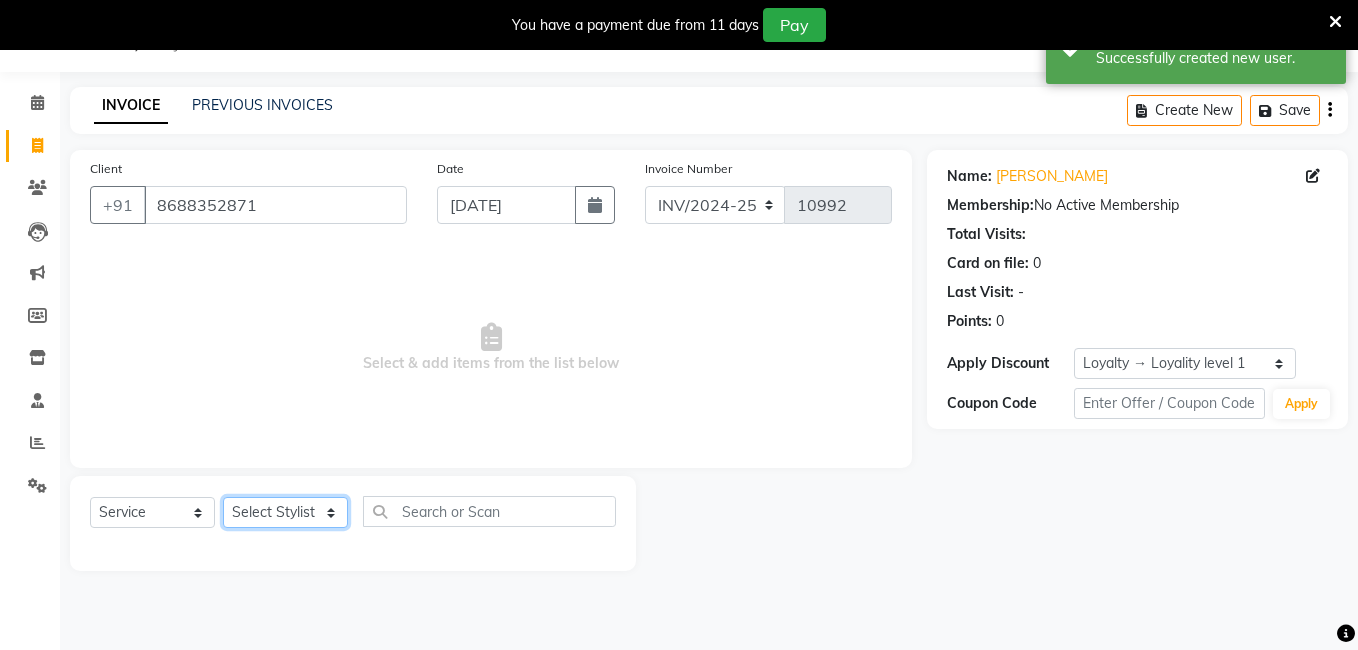 select on "24743" 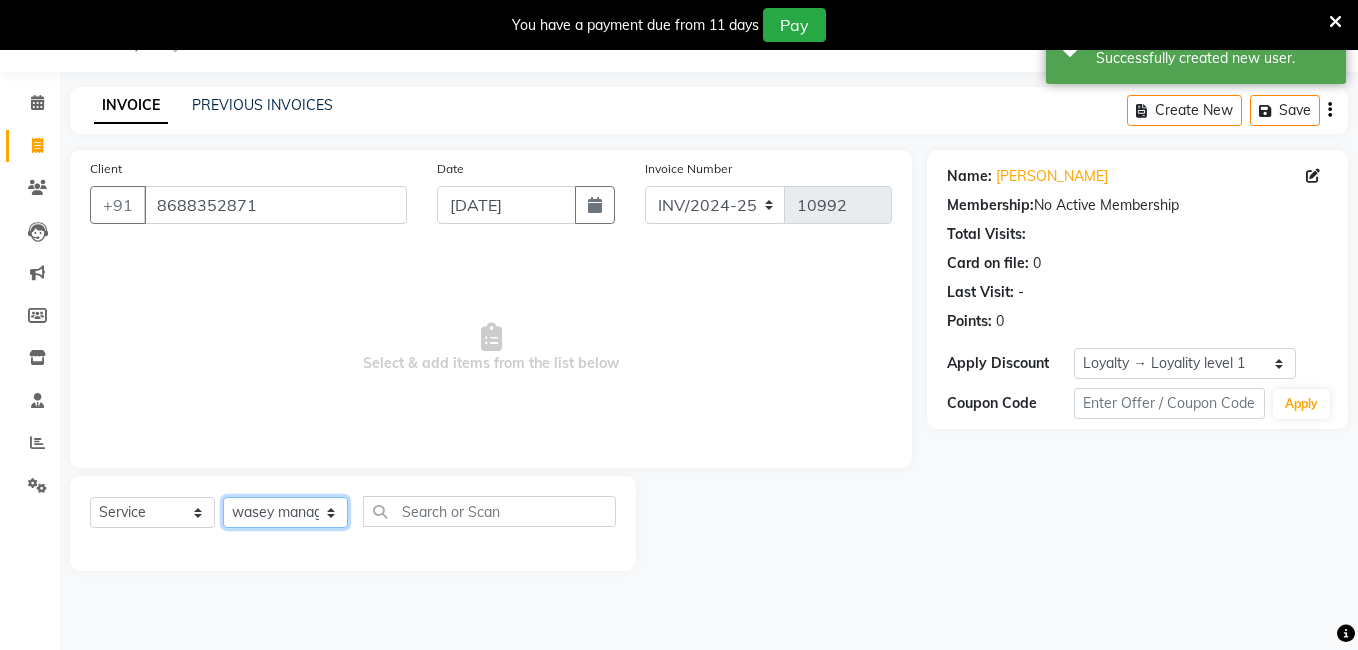 click on "Select Stylist [PERSON_NAME] [PERSON_NAME] kasim [PERSON_NAME] sameer [PERSON_NAME] manager" 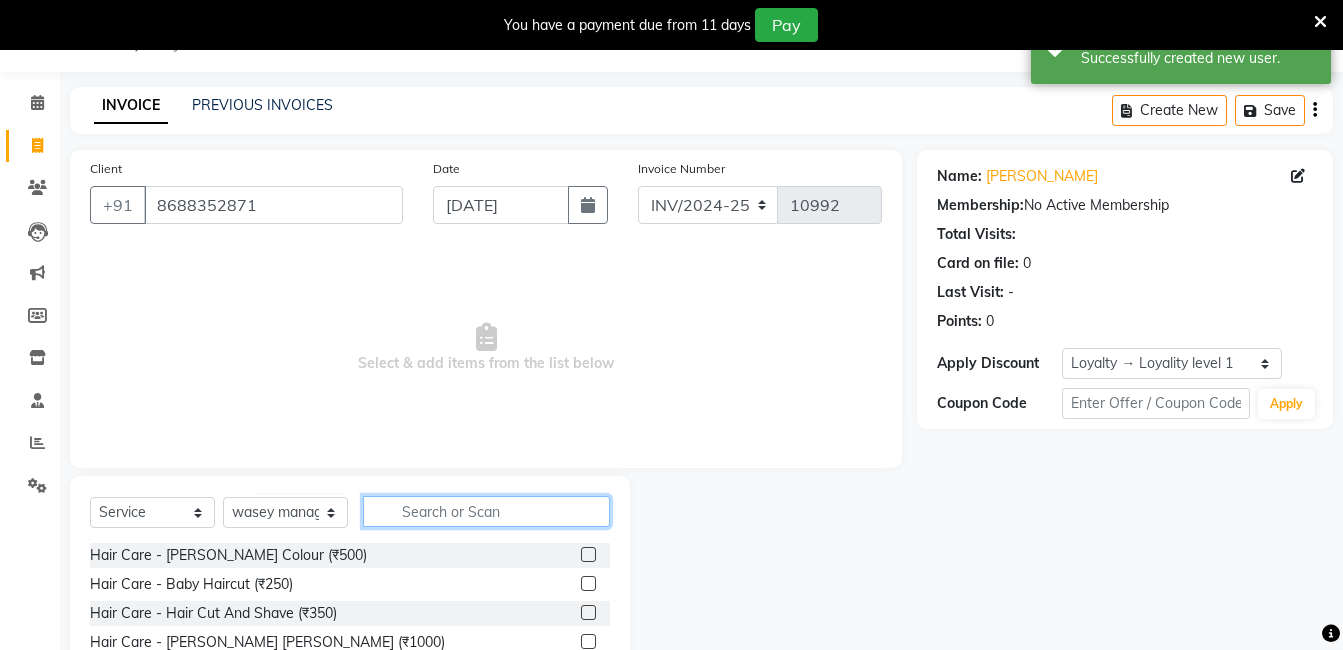 click 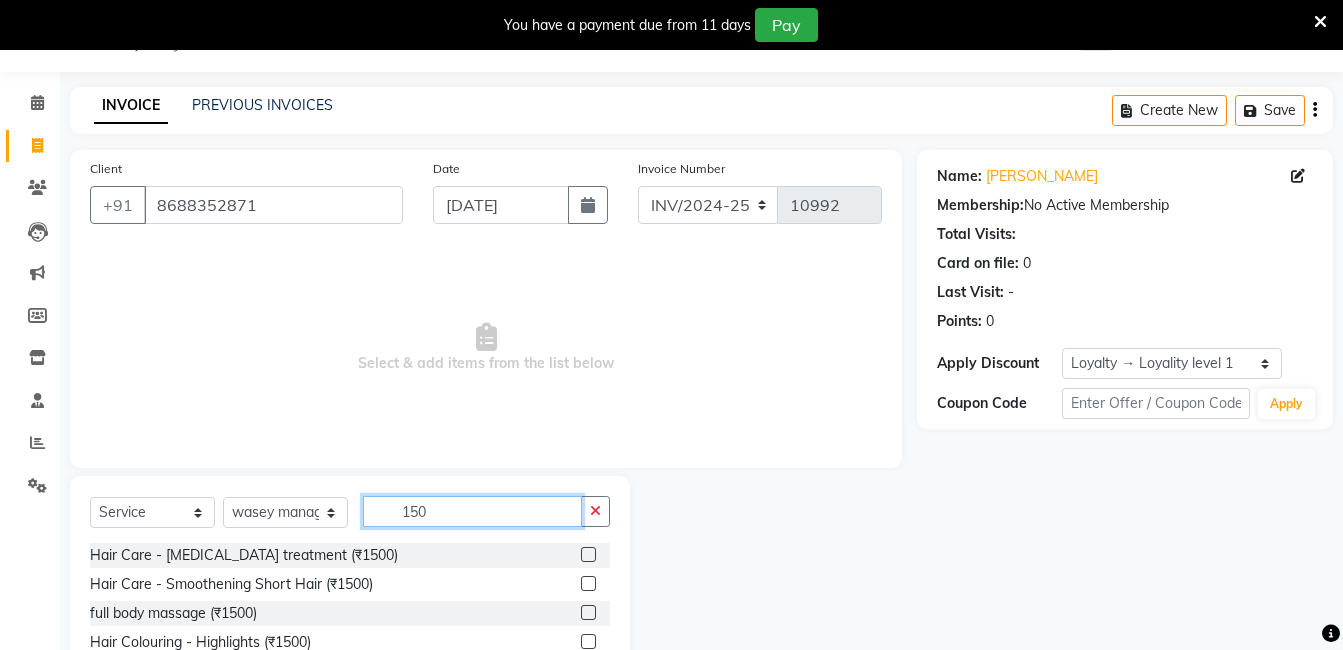 type on "150" 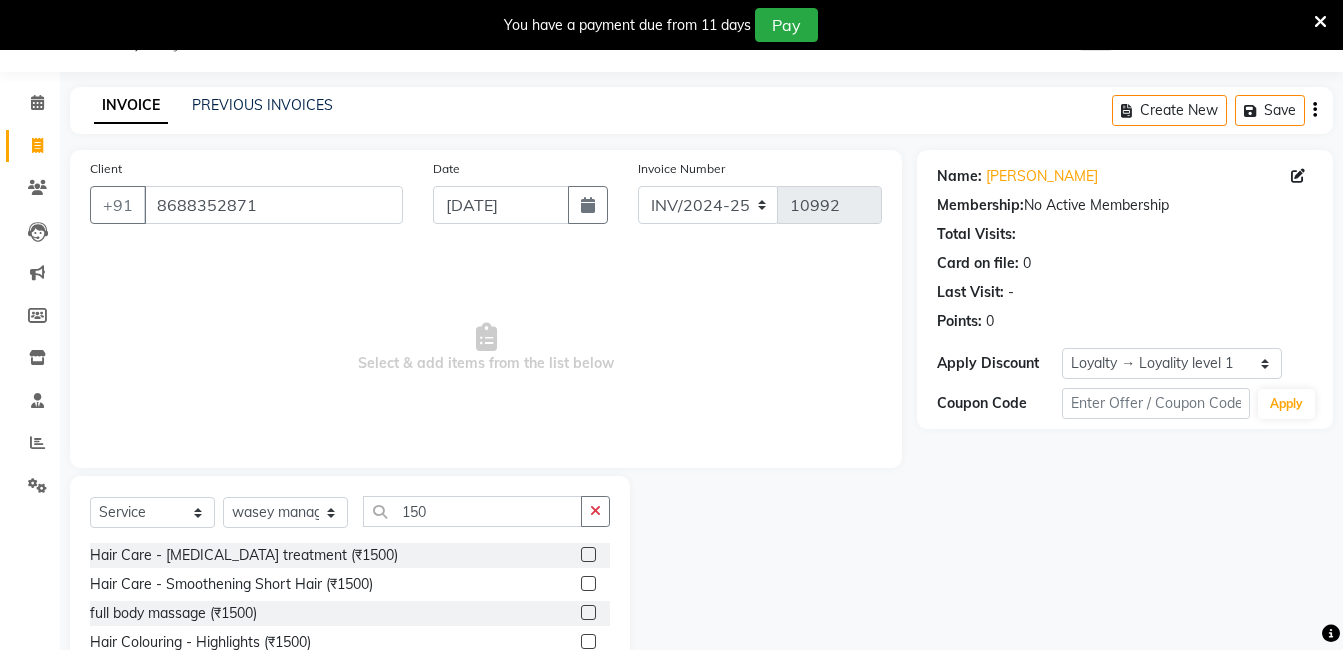 drag, startPoint x: 671, startPoint y: 549, endPoint x: 670, endPoint y: 599, distance: 50.01 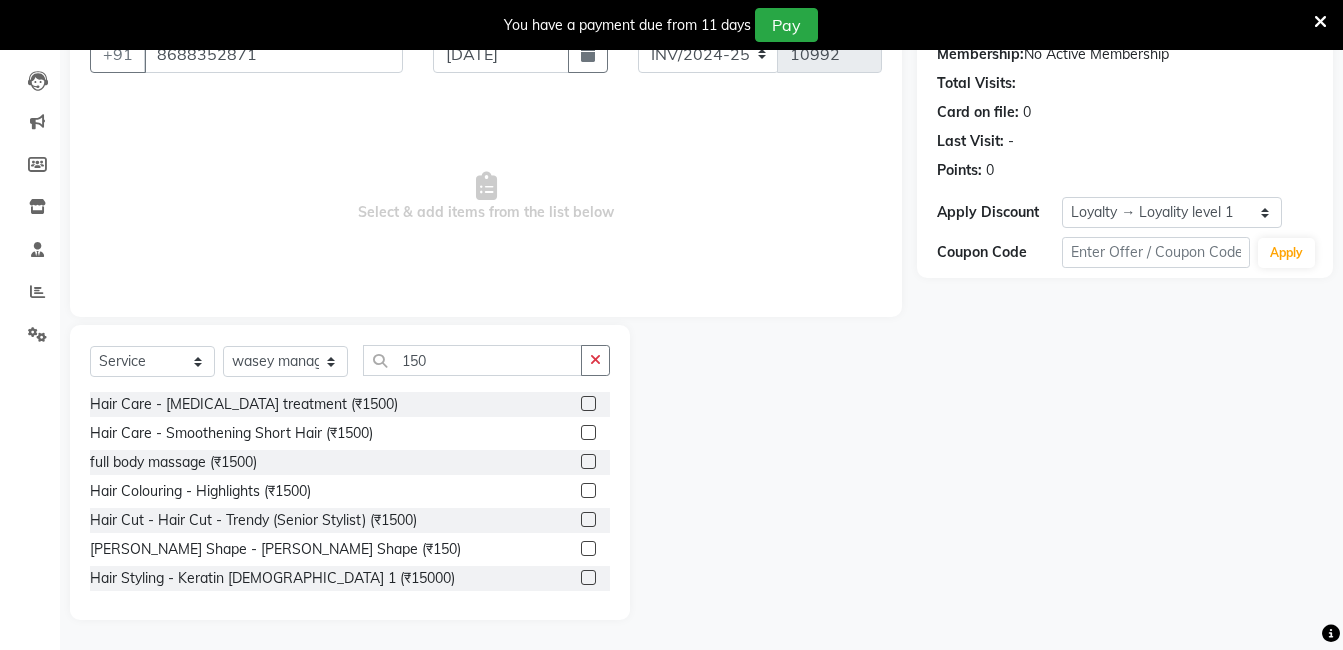 drag, startPoint x: 613, startPoint y: 582, endPoint x: 551, endPoint y: 576, distance: 62.289646 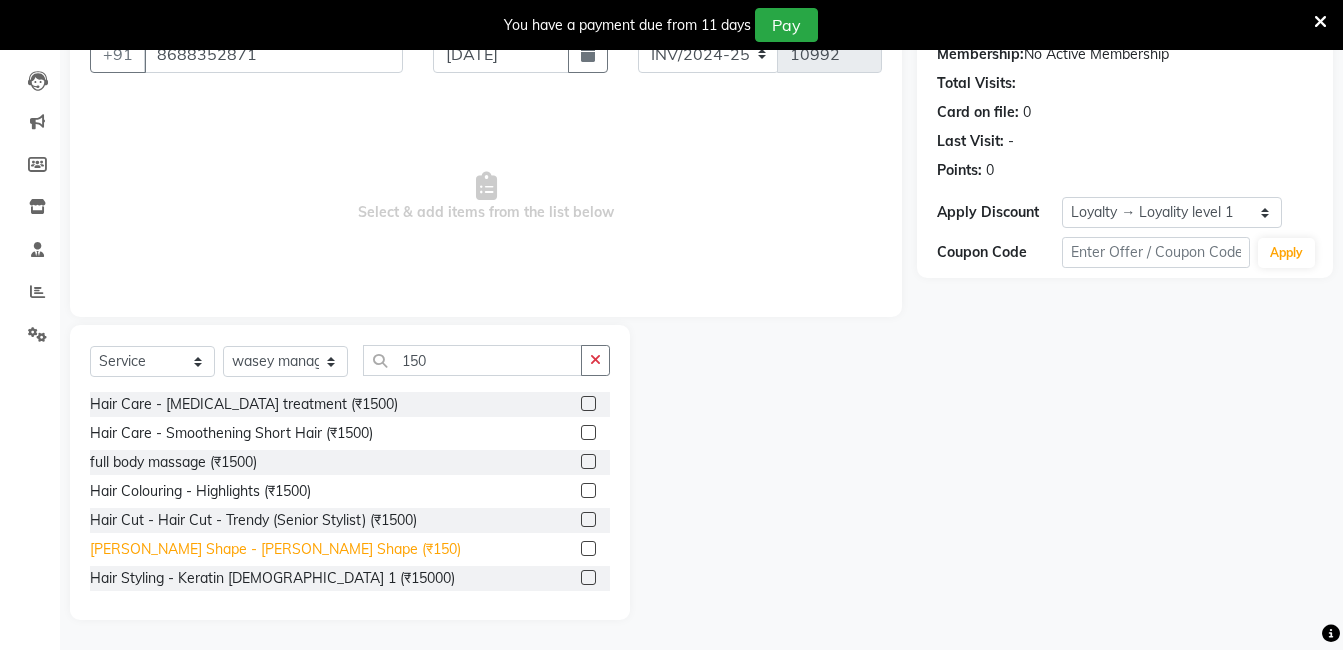 click on "[PERSON_NAME] Shape - [PERSON_NAME] Shape (₹150)" 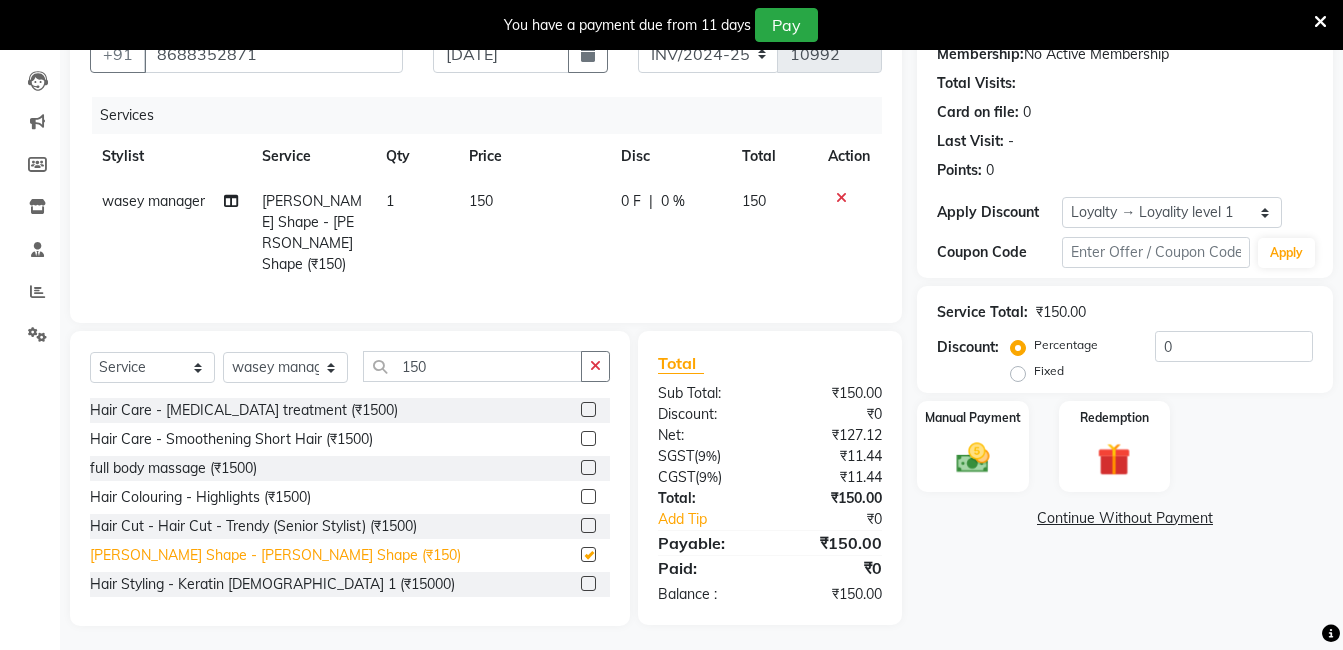 checkbox on "false" 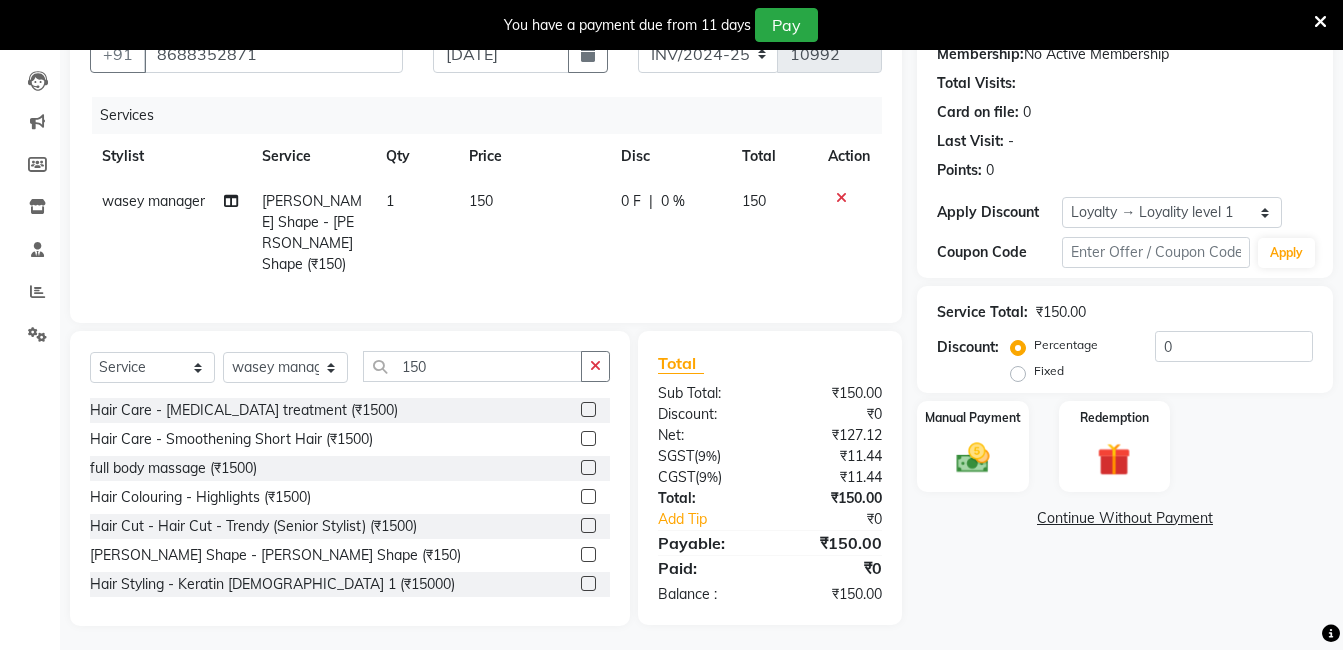 click on "Client +91 8688352871 Date 11-07-2025 Invoice Number INV/2024-25 V/2025 V/2025-26 10992 Services Stylist Service Qty Price Disc Total Action wasey manager Beard Shape - Beard Shape (₹150) 1 150 0 F | 0 % 150 Select  Service  Product  Membership  Package Voucher Prepaid Gift Card  Select Stylist adil fazil imran iqbal kasim mohd rasheed sameer TALIB wasey manager 150 Hair Care - Dandruff treatment (₹1500)  Hair Care - Smoothening Short Hair (₹1500)   full body massage (₹1500)  Hair Colouring - Highlights (₹1500)  Hair Cut - Hair Cut - Trendy (Senior Stylist) (₹1500)  Beard Shape - Beard Shape (₹150)  Hair Styling - Keratin Ladies 1 (₹15000)  Massage - Massage (₹150)  Total Sub Total: ₹150.00 Discount: ₹0 Net: ₹127.12 SGST  ( 9% ) ₹11.44 CGST  ( 9% ) ₹11.44 Total: ₹150.00 Add Tip ₹0 Payable: ₹150.00 Paid: ₹0 Balance   : ₹150.00" 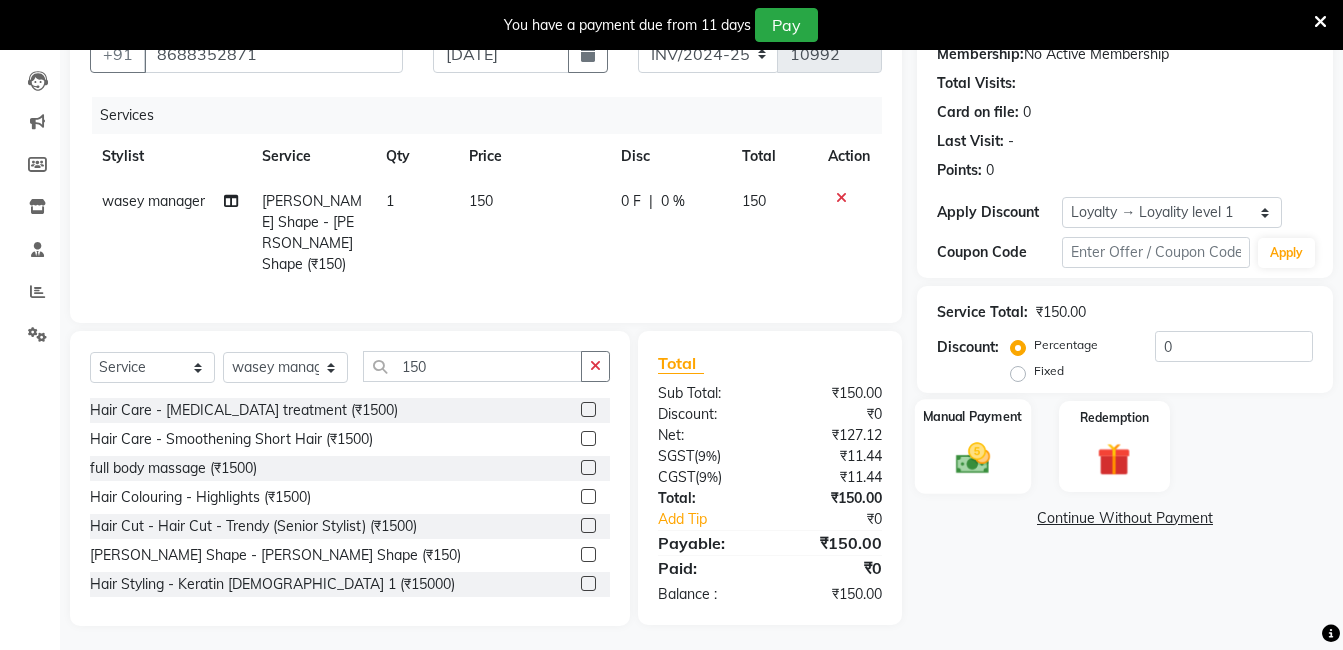 click on "Manual Payment" 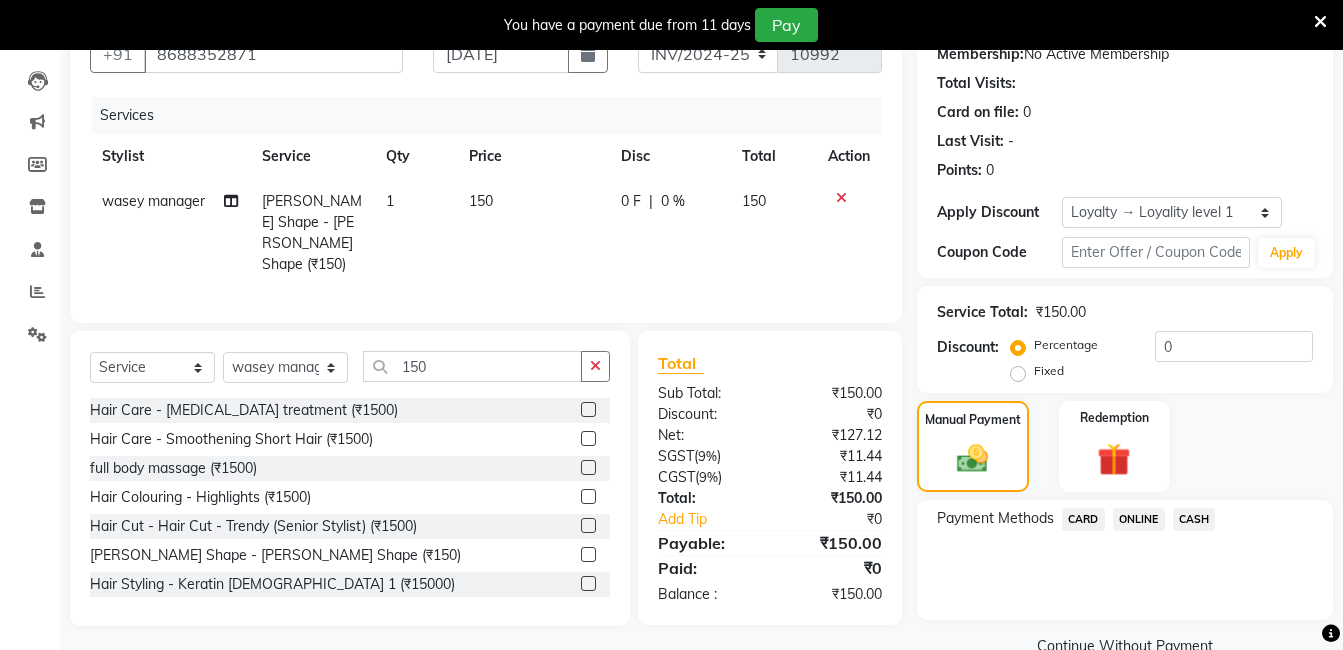 click on "ONLINE" 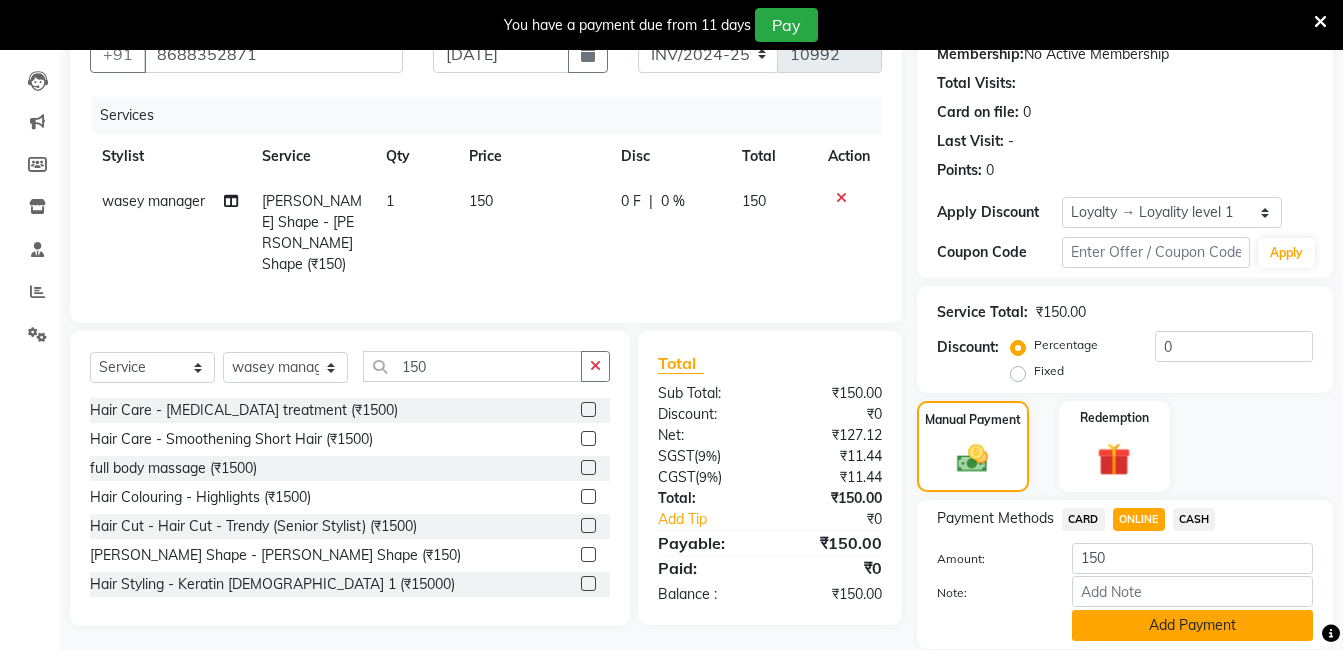 click on "Add Payment" 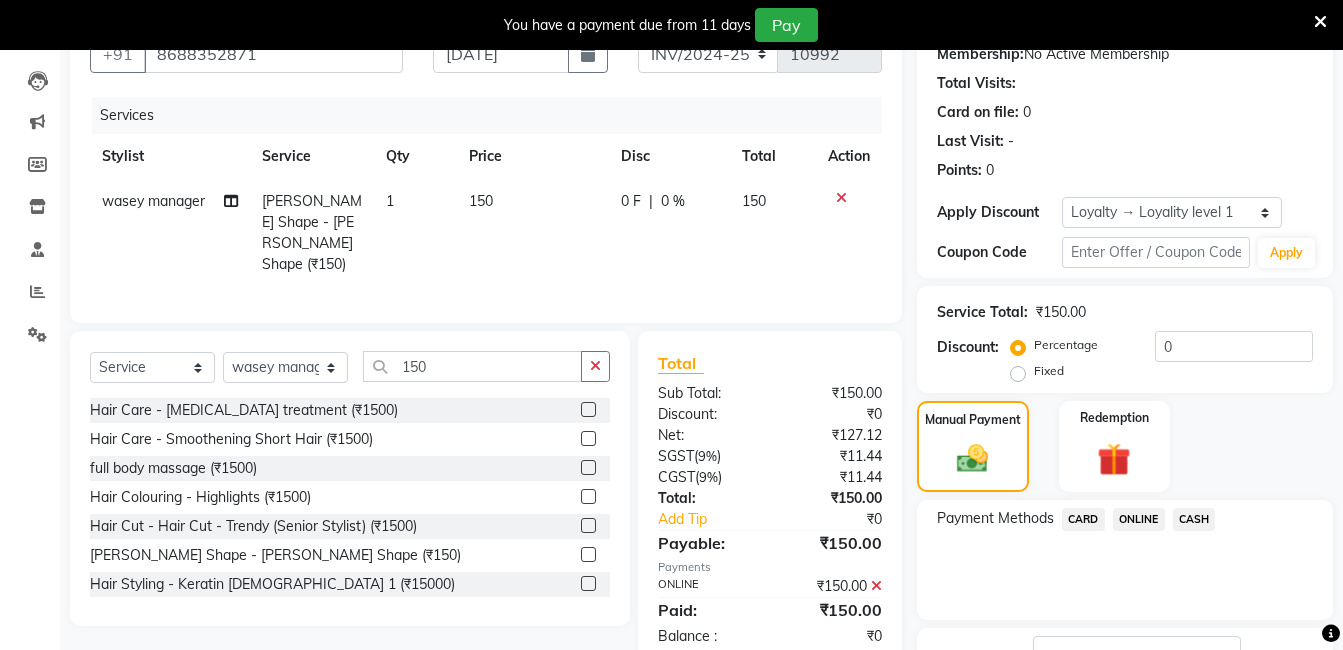 scroll, scrollTop: 311, scrollLeft: 0, axis: vertical 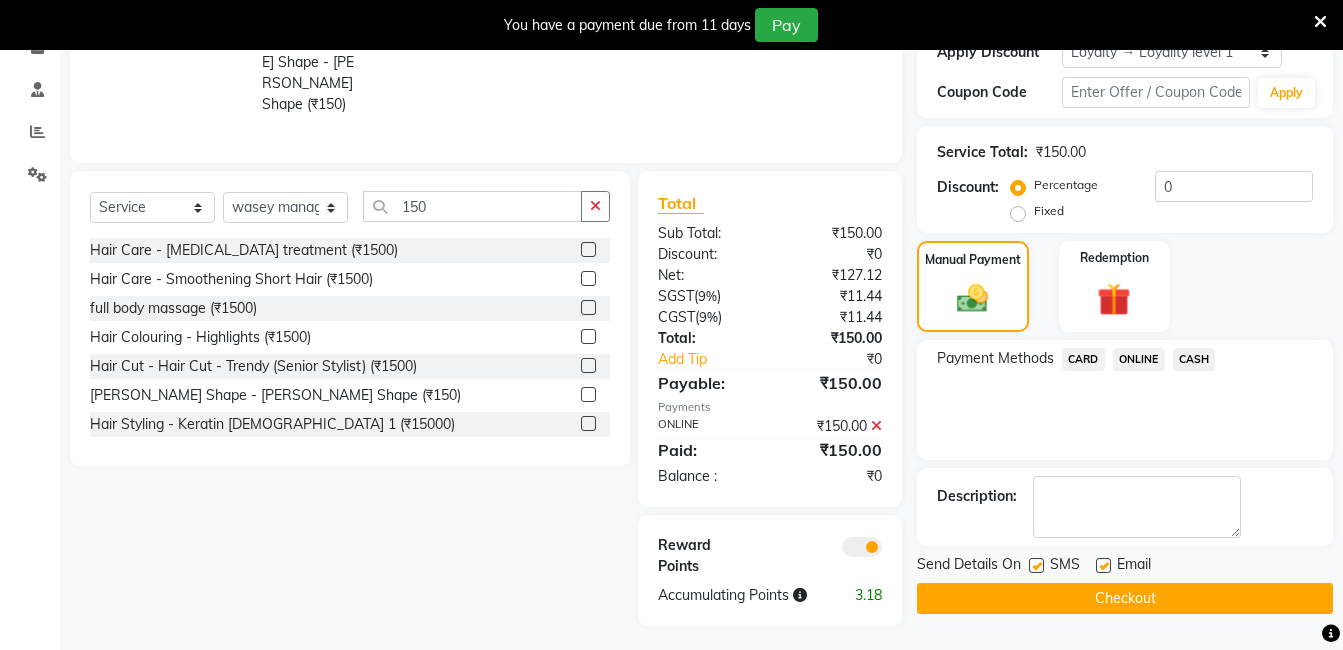 click on "Checkout" 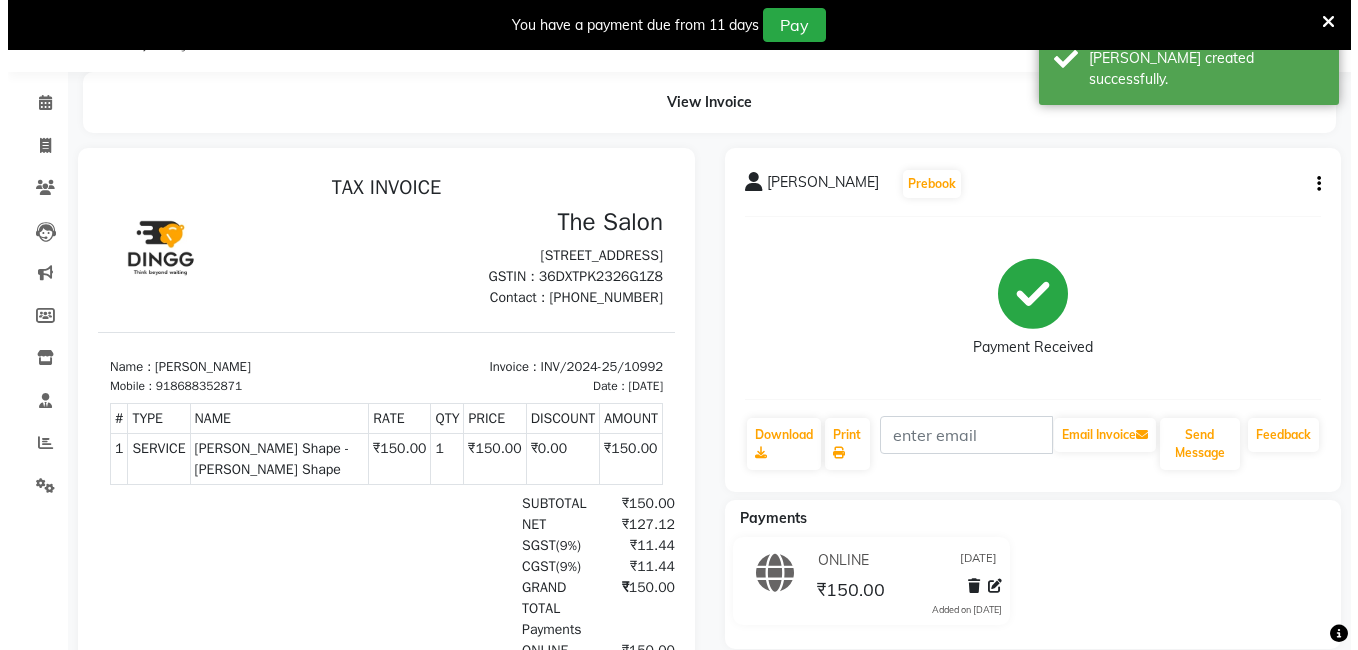 scroll, scrollTop: 0, scrollLeft: 0, axis: both 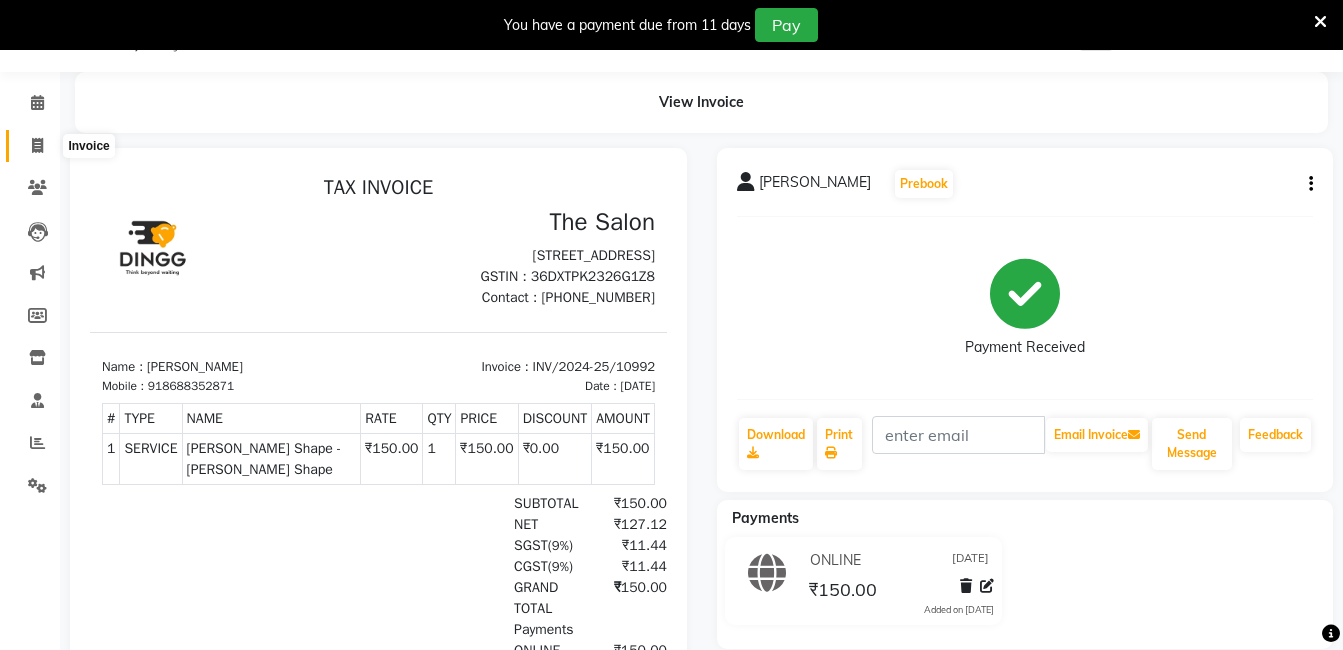 click 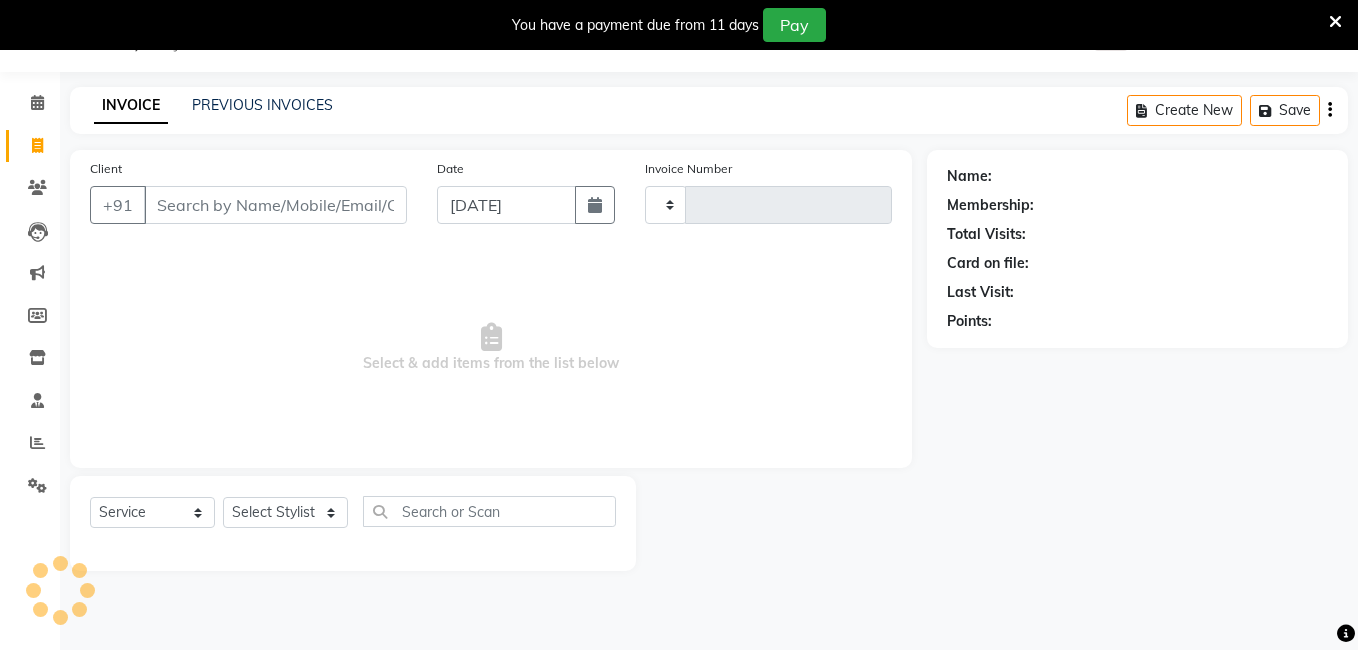 type on "10993" 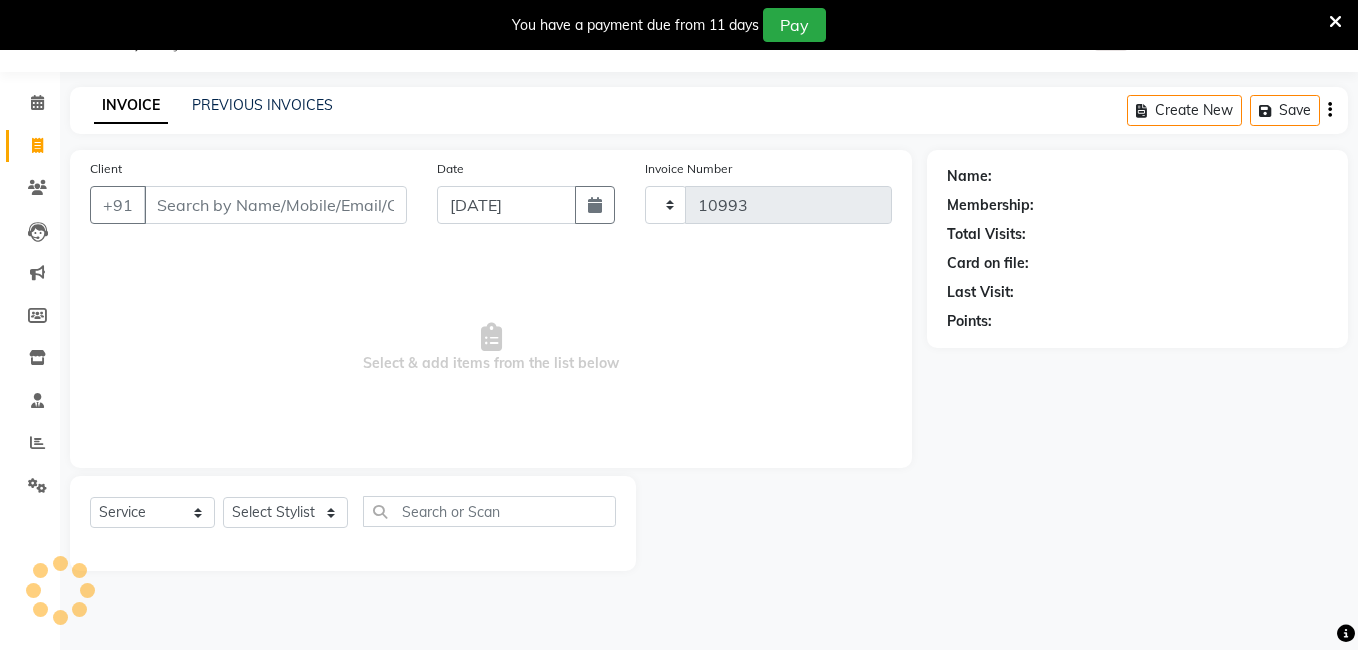 select on "5198" 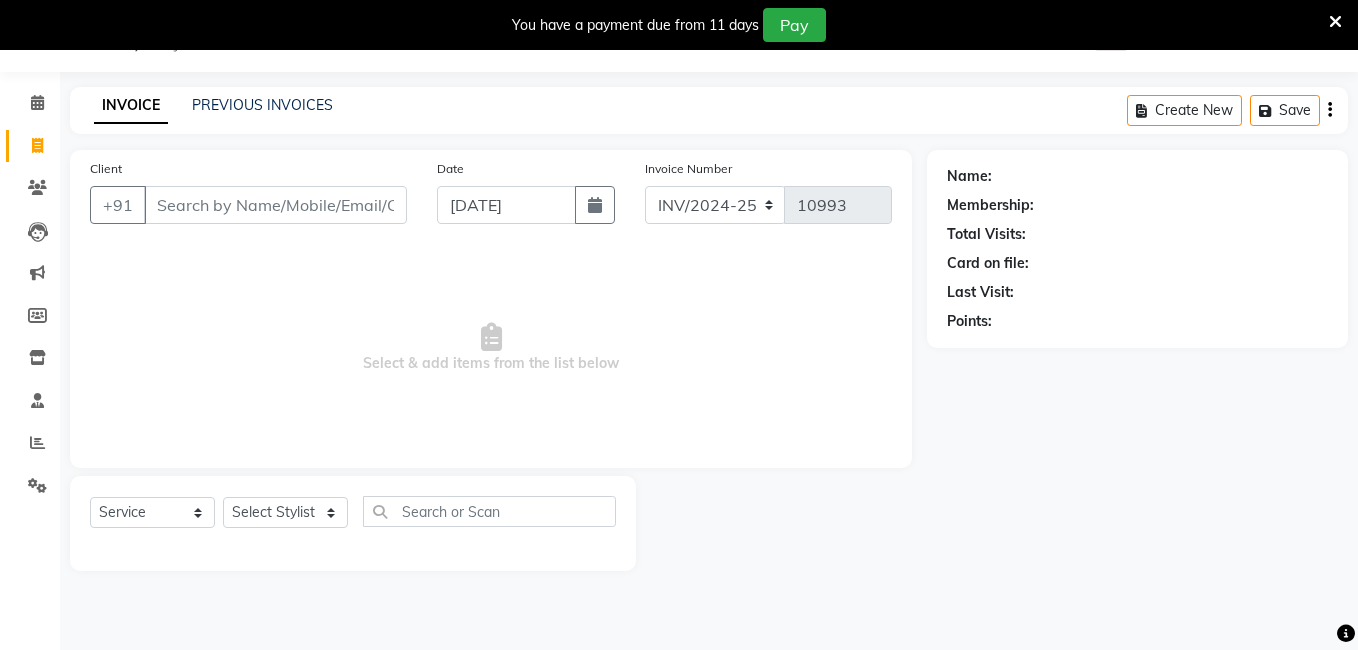 click on "Client" at bounding box center [275, 205] 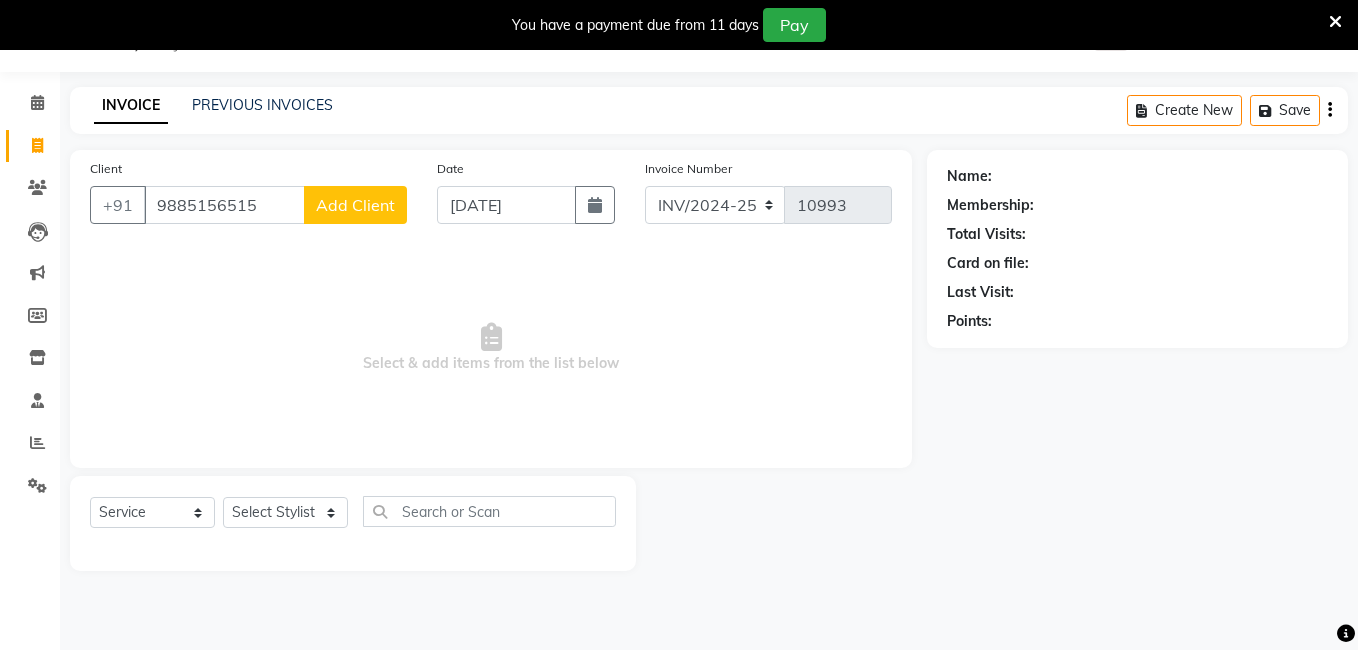 type on "9885156515" 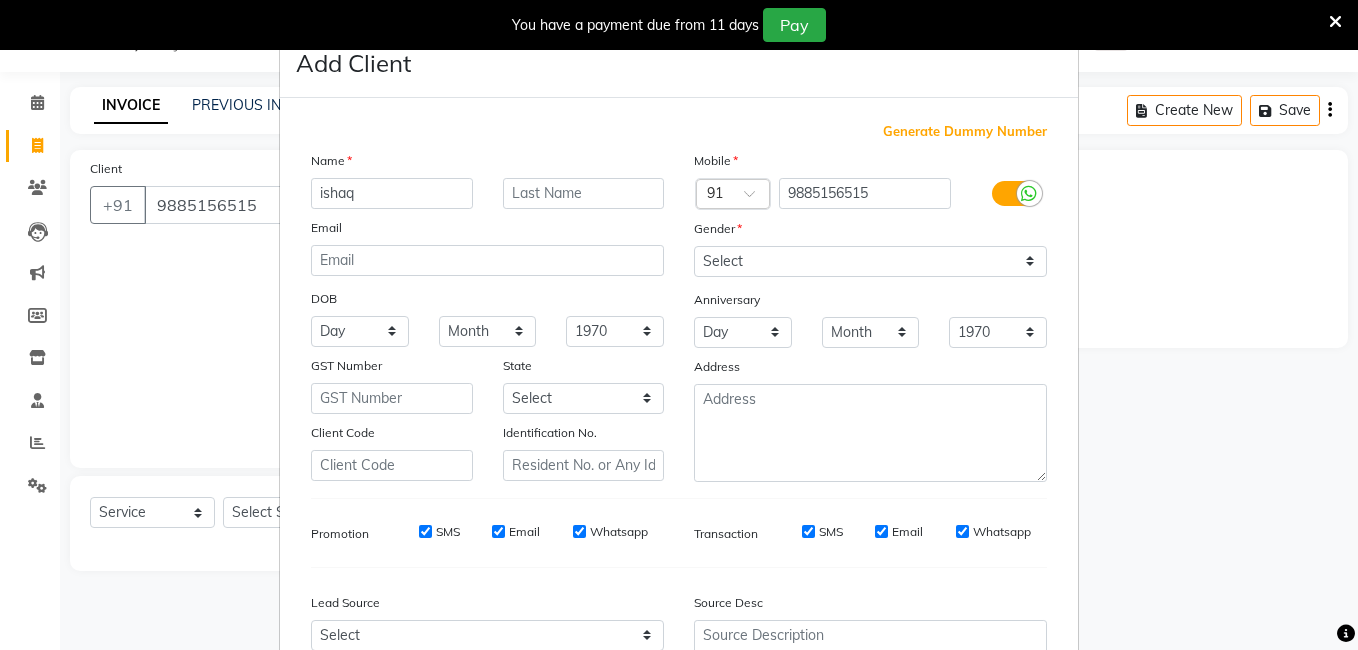 type on "ishaq" 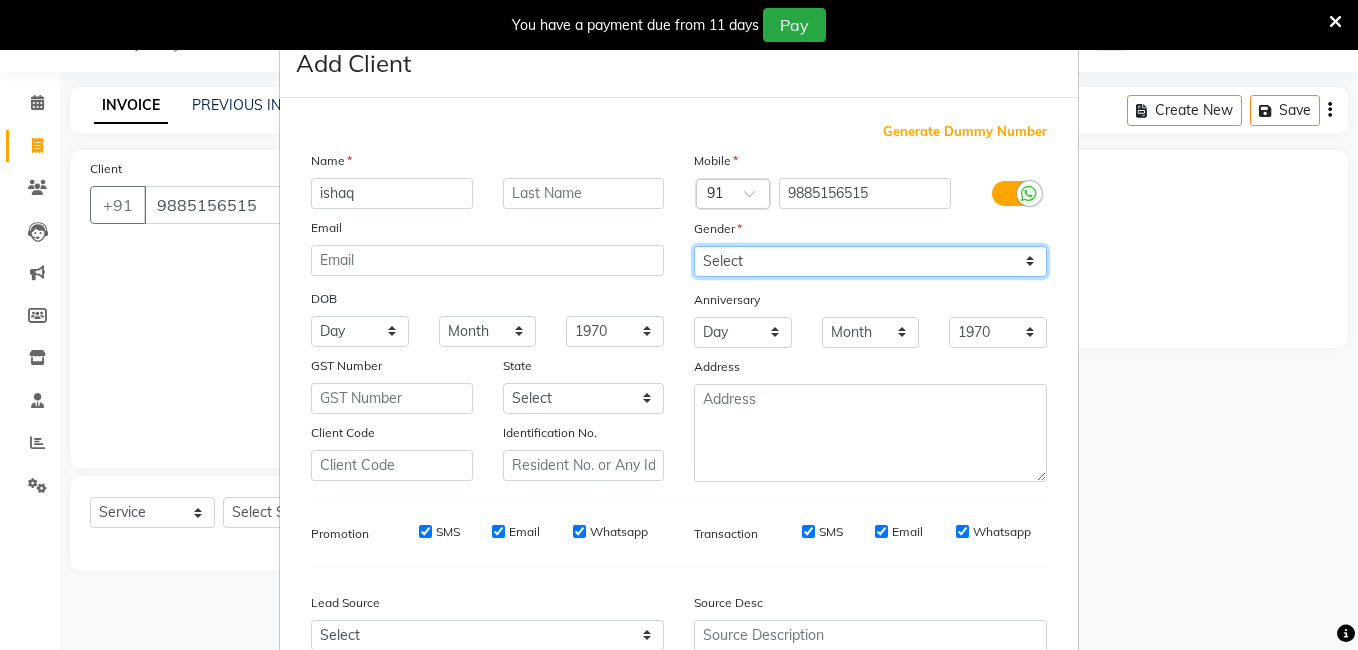 click on "Select [DEMOGRAPHIC_DATA] [DEMOGRAPHIC_DATA] Other Prefer Not To Say" at bounding box center (870, 261) 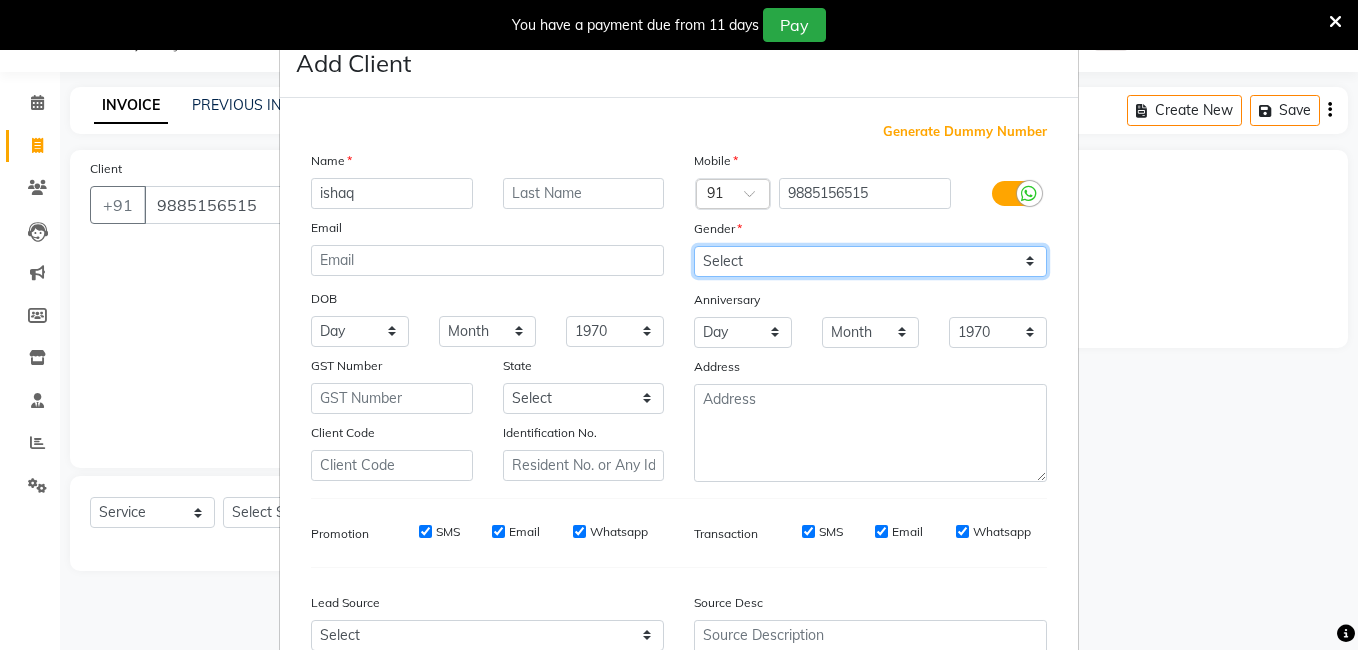 select on "[DEMOGRAPHIC_DATA]" 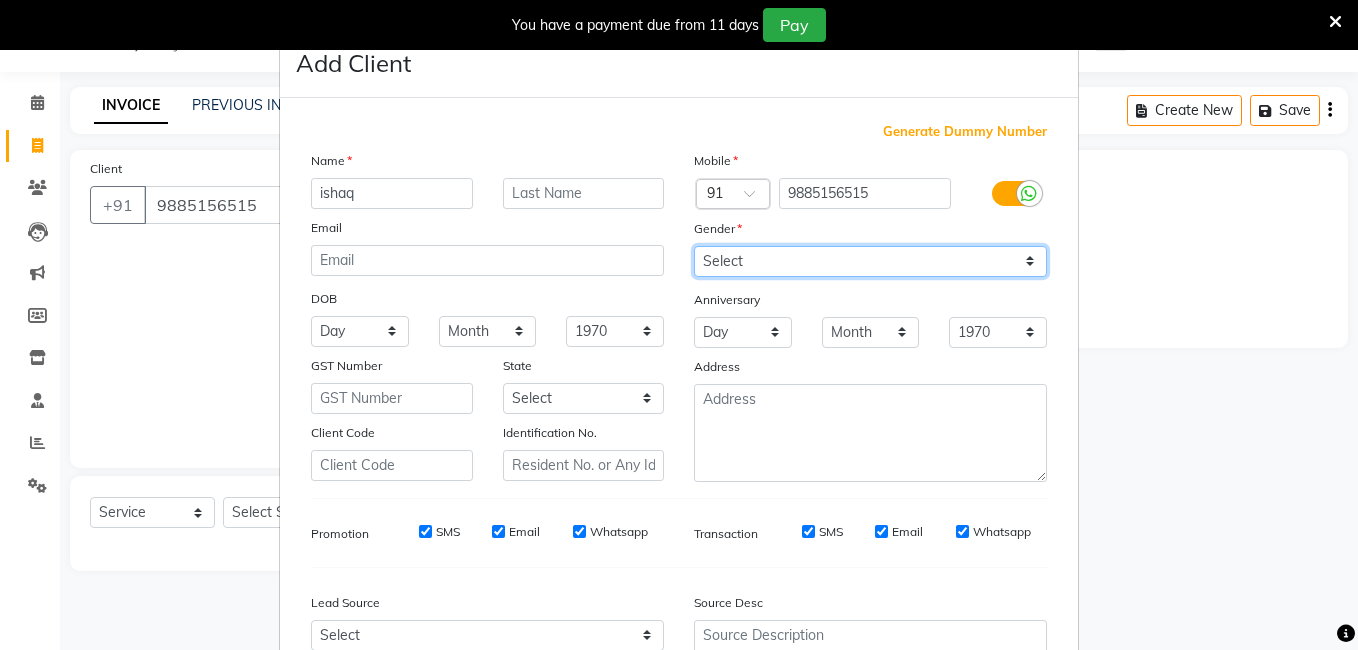 click on "Select [DEMOGRAPHIC_DATA] [DEMOGRAPHIC_DATA] Other Prefer Not To Say" at bounding box center [870, 261] 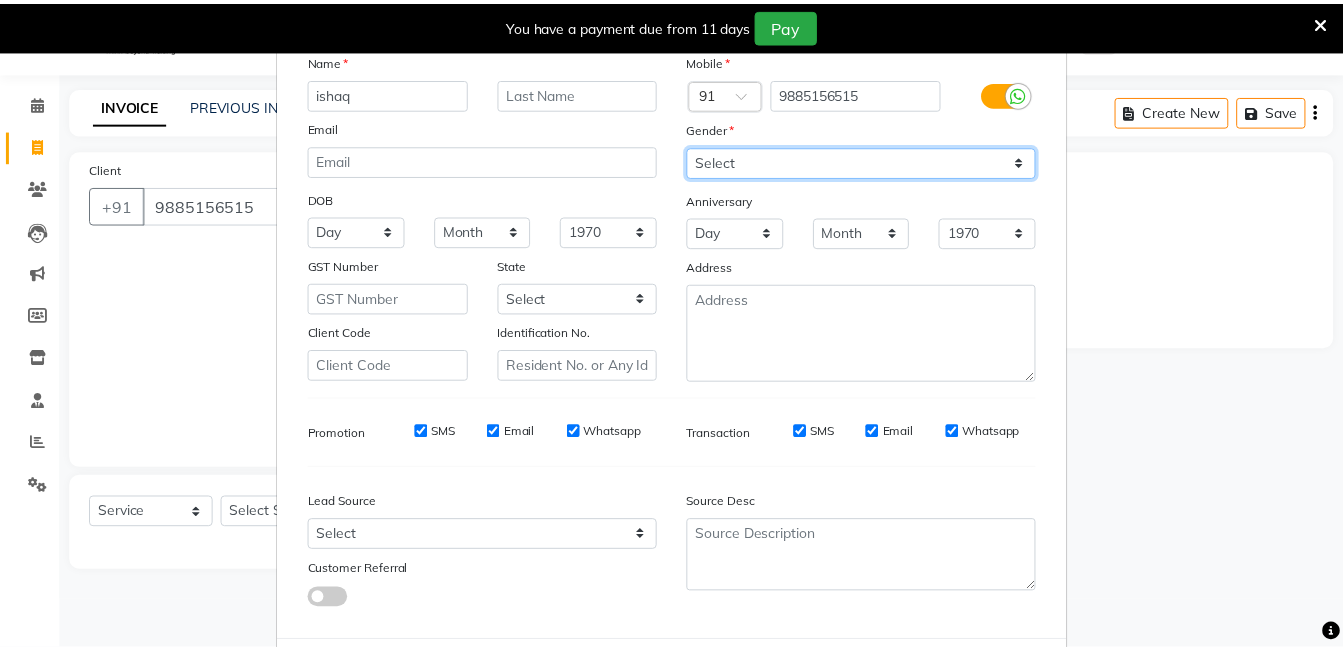 scroll, scrollTop: 199, scrollLeft: 0, axis: vertical 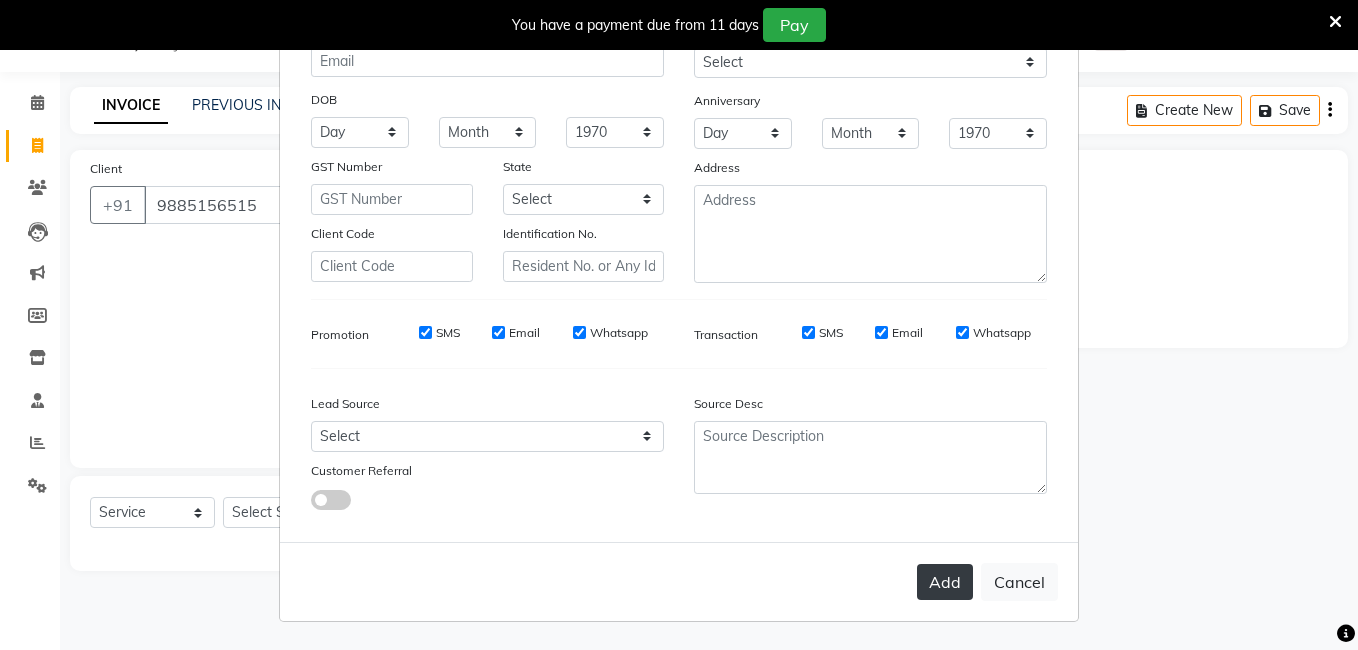 click on "Add" at bounding box center (945, 582) 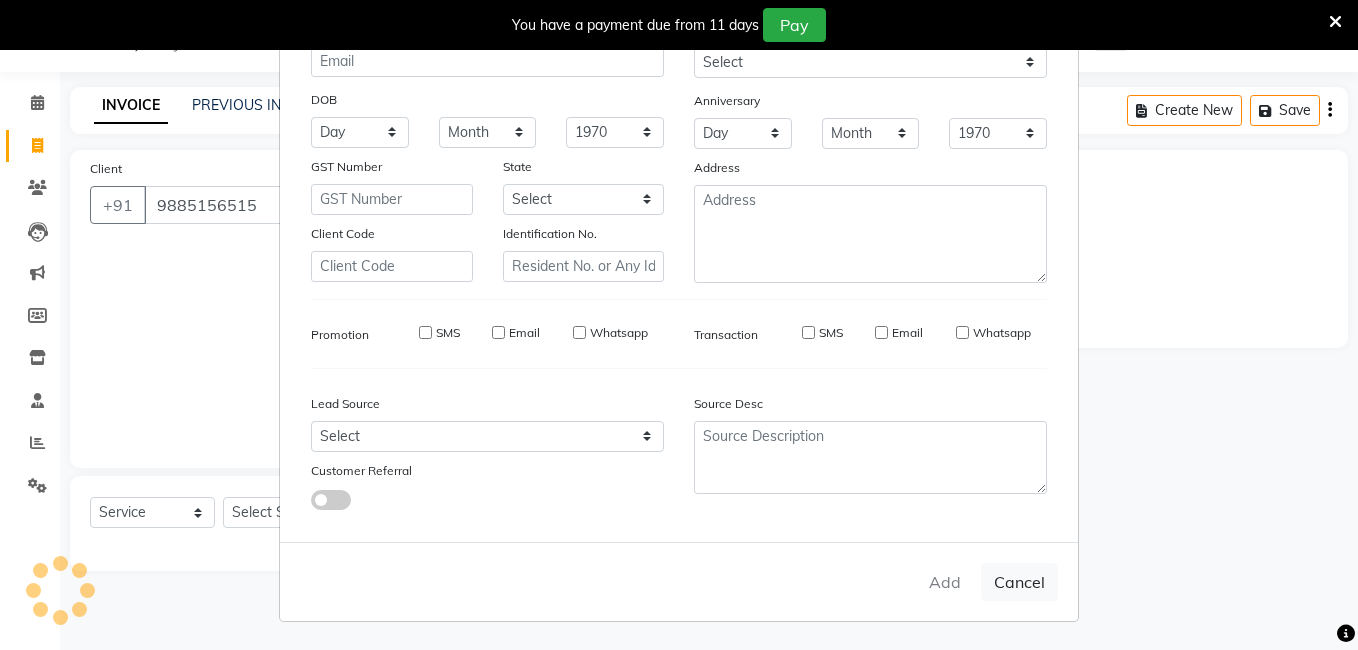 type 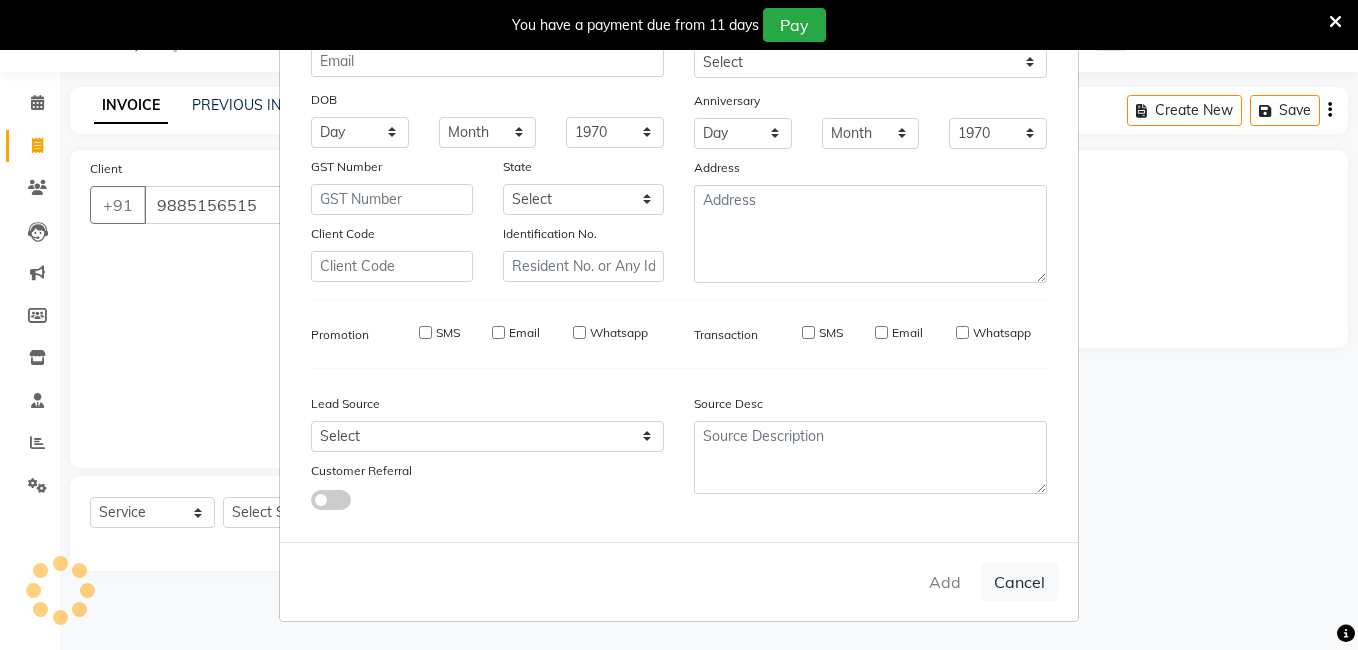 select 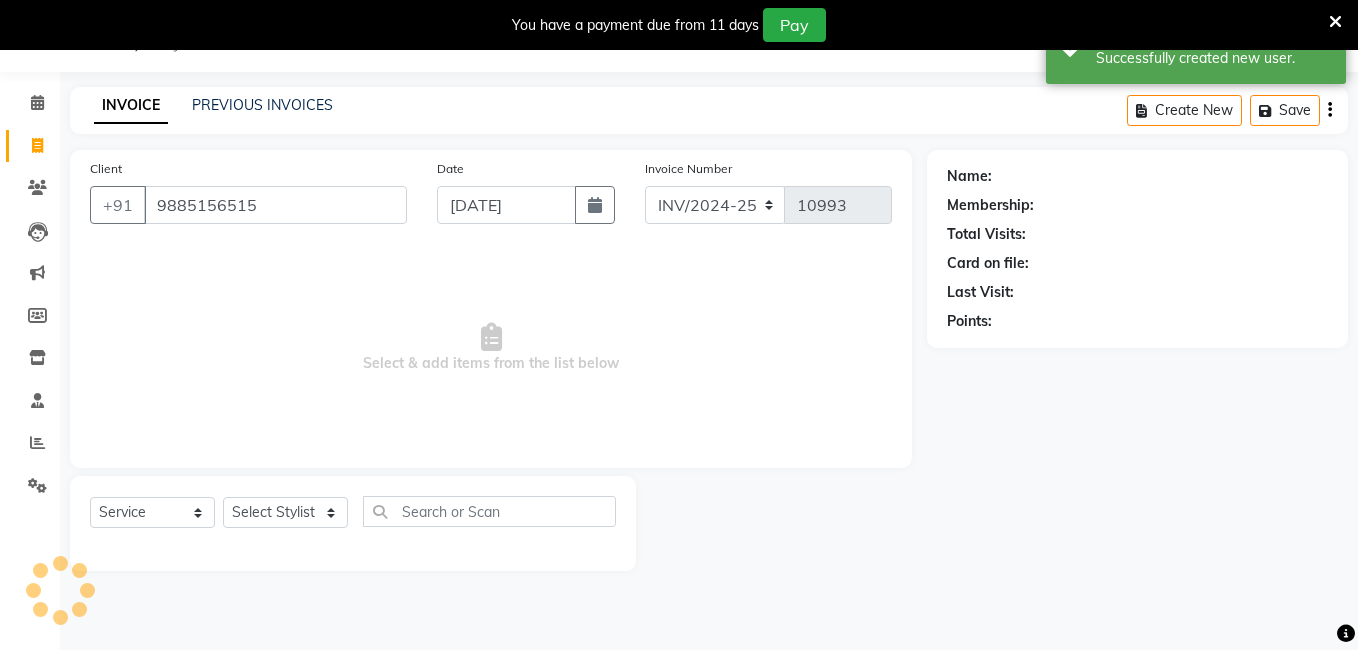 select on "1: Object" 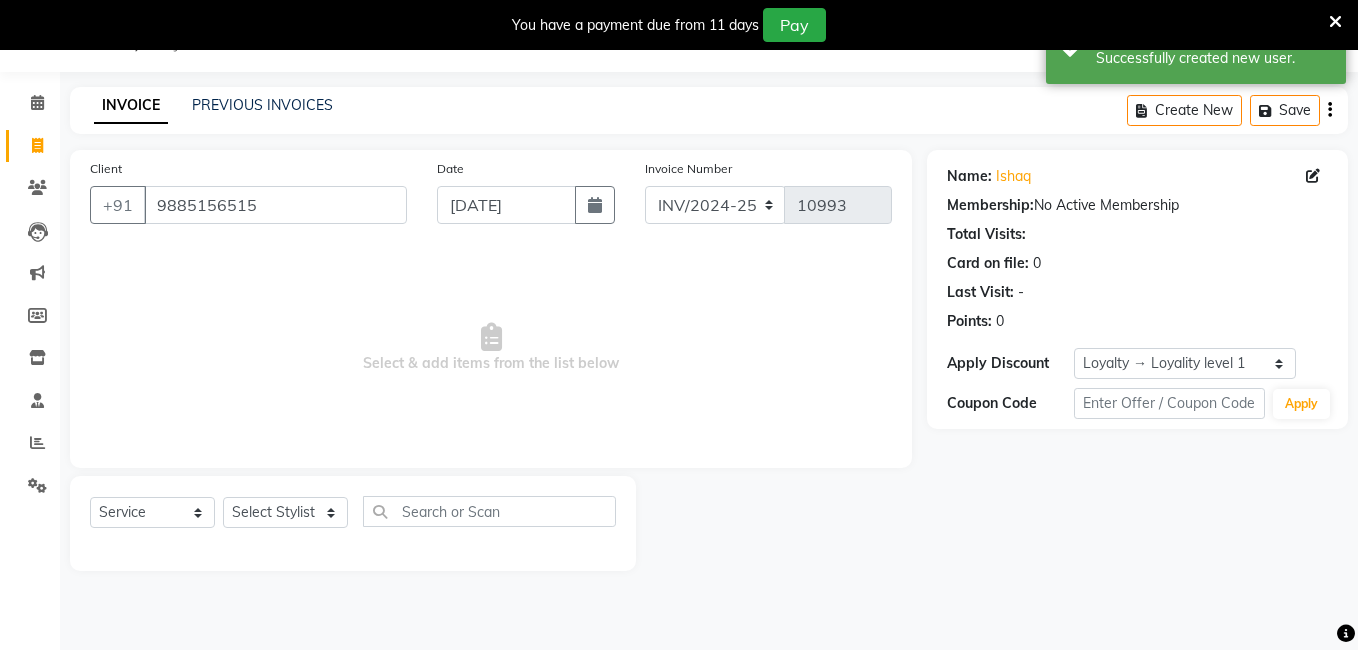 drag, startPoint x: 616, startPoint y: 549, endPoint x: 507, endPoint y: 541, distance: 109.29318 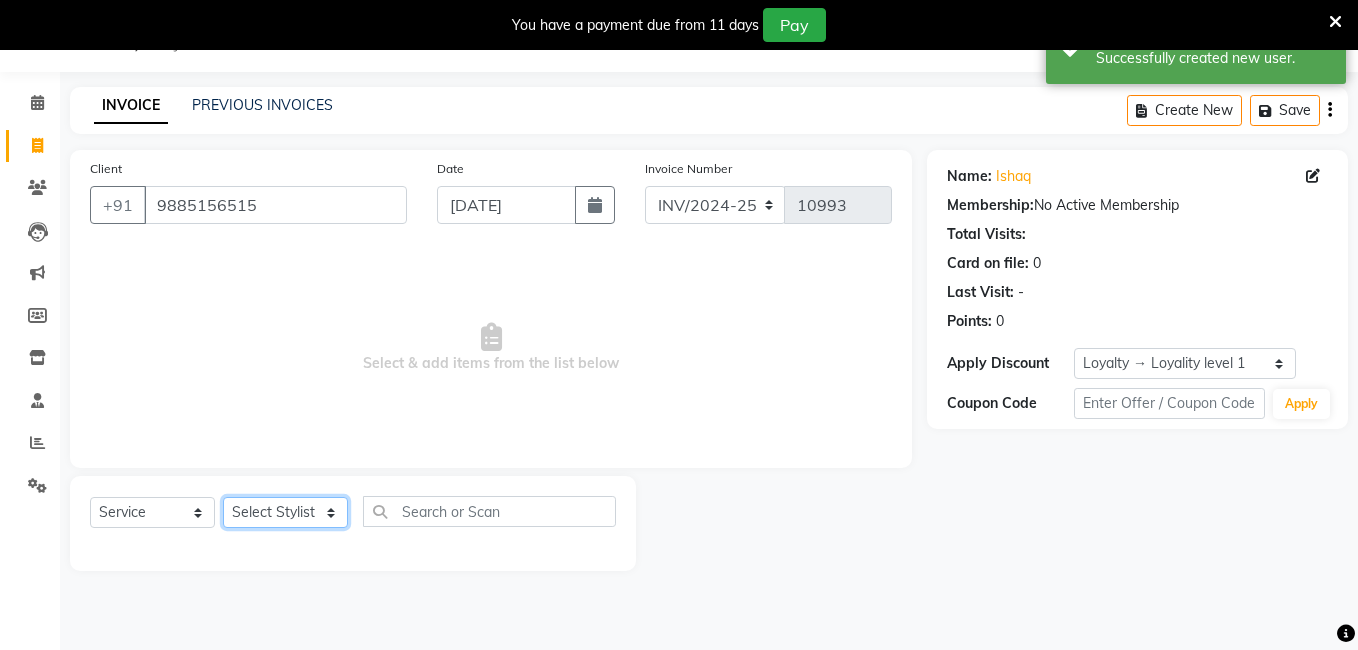 click on "Select Stylist [PERSON_NAME] [PERSON_NAME] kasim [PERSON_NAME] sameer [PERSON_NAME] manager" 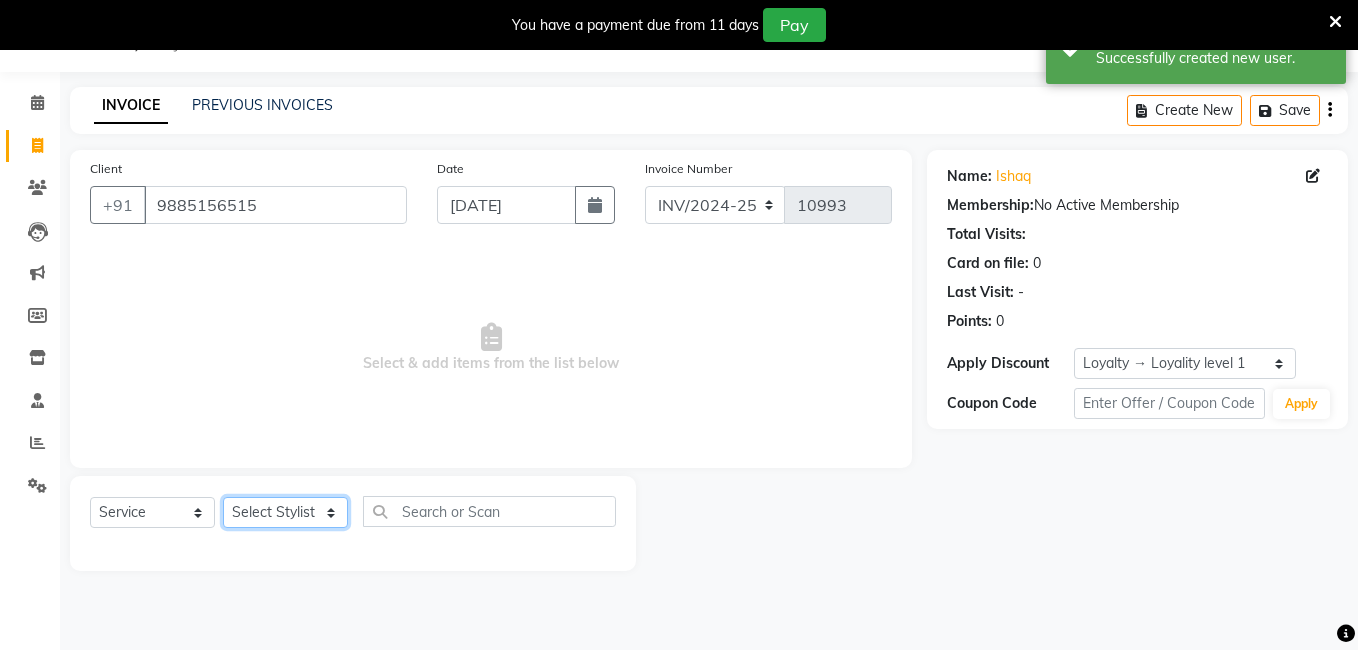 select on "43772" 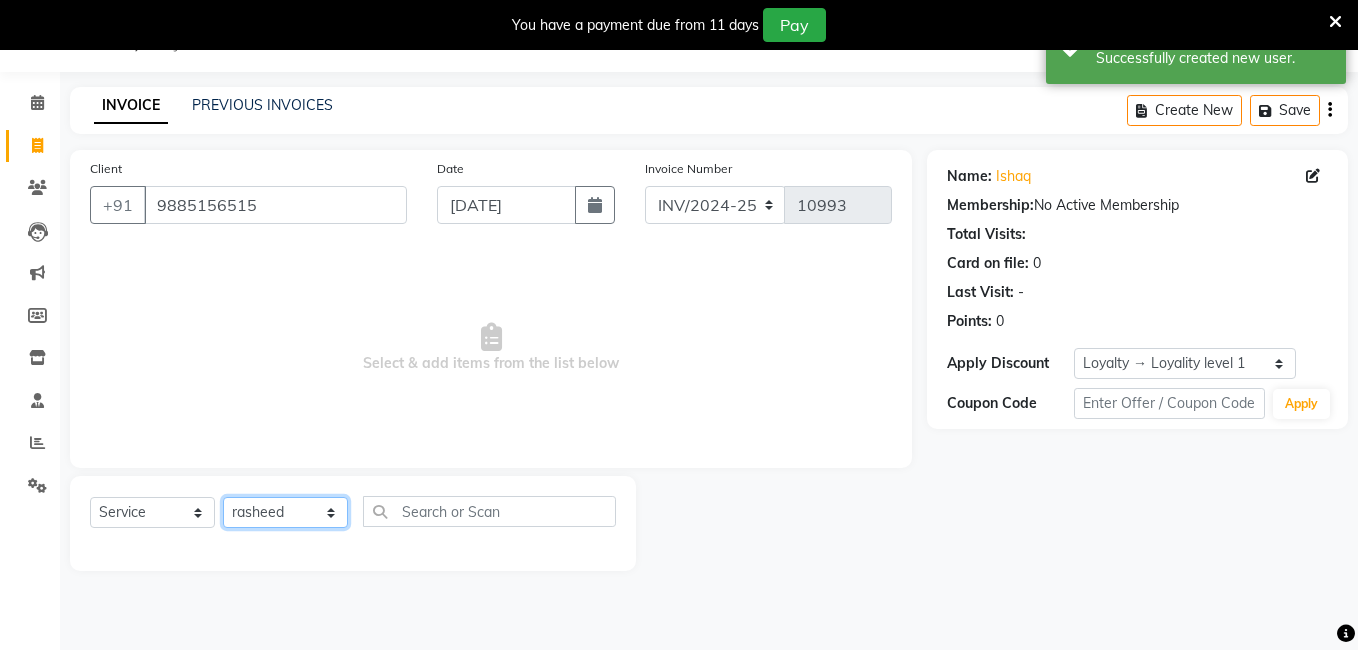 click on "Select Stylist [PERSON_NAME] [PERSON_NAME] kasim [PERSON_NAME] sameer [PERSON_NAME] manager" 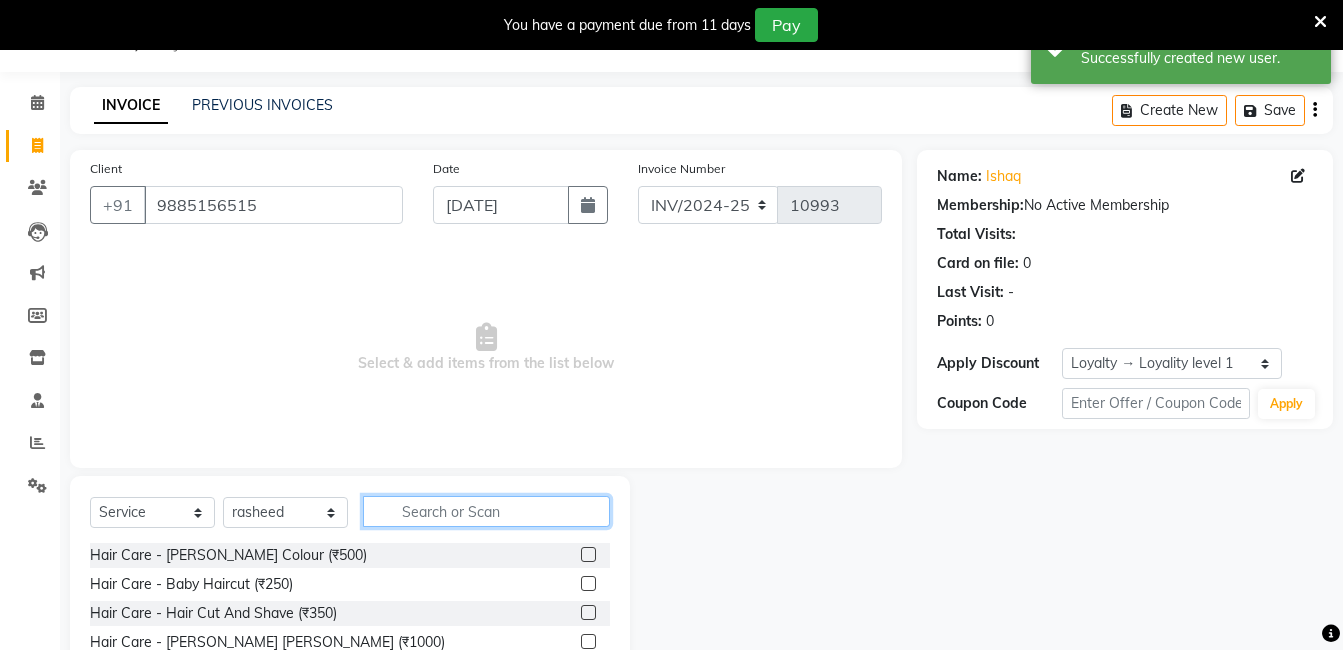 click 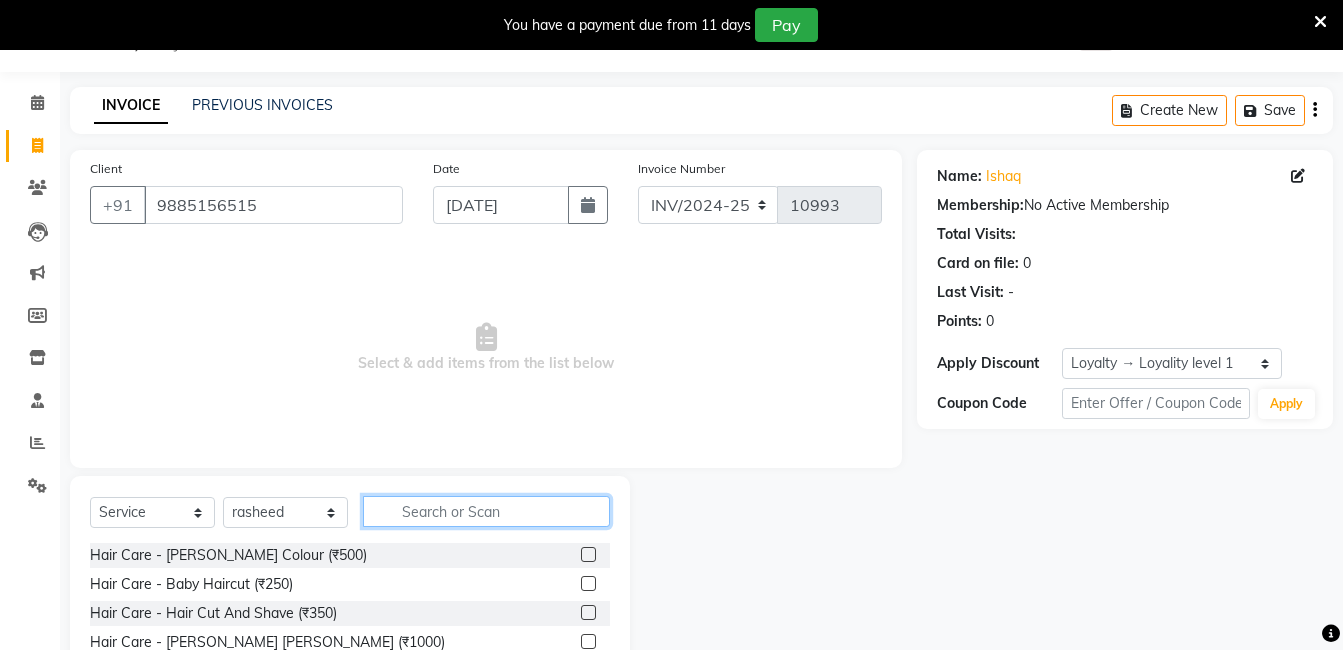 click 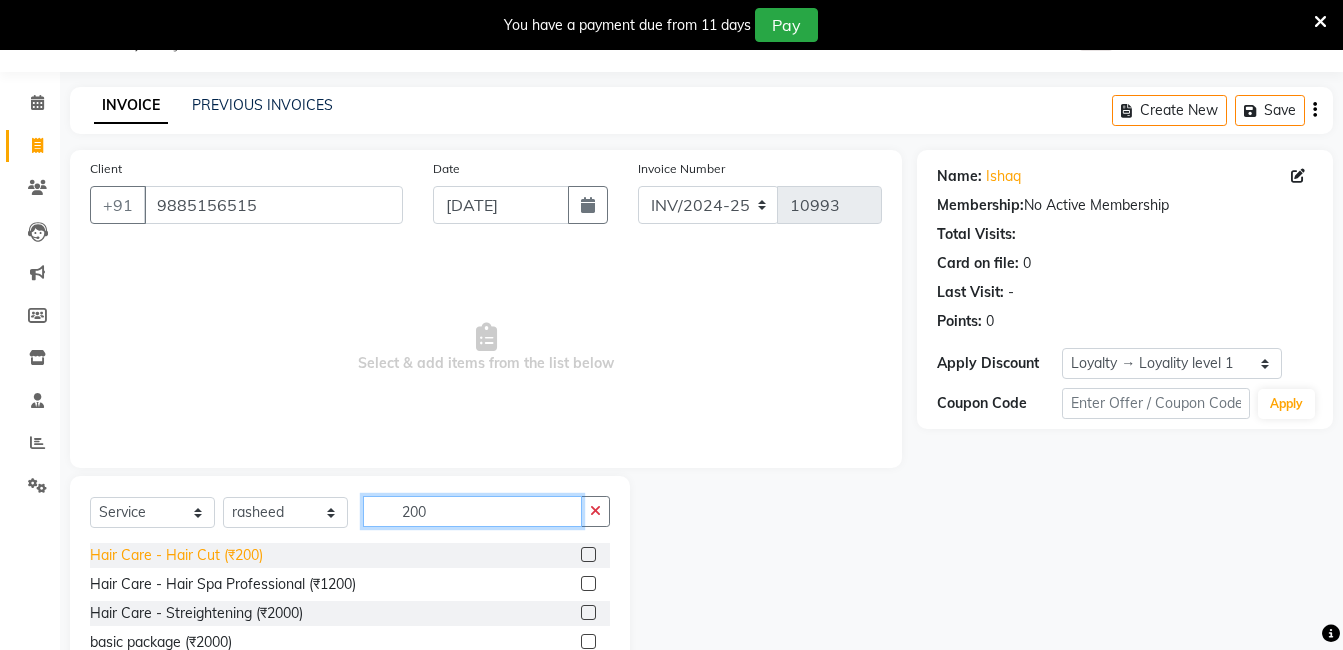 type on "200" 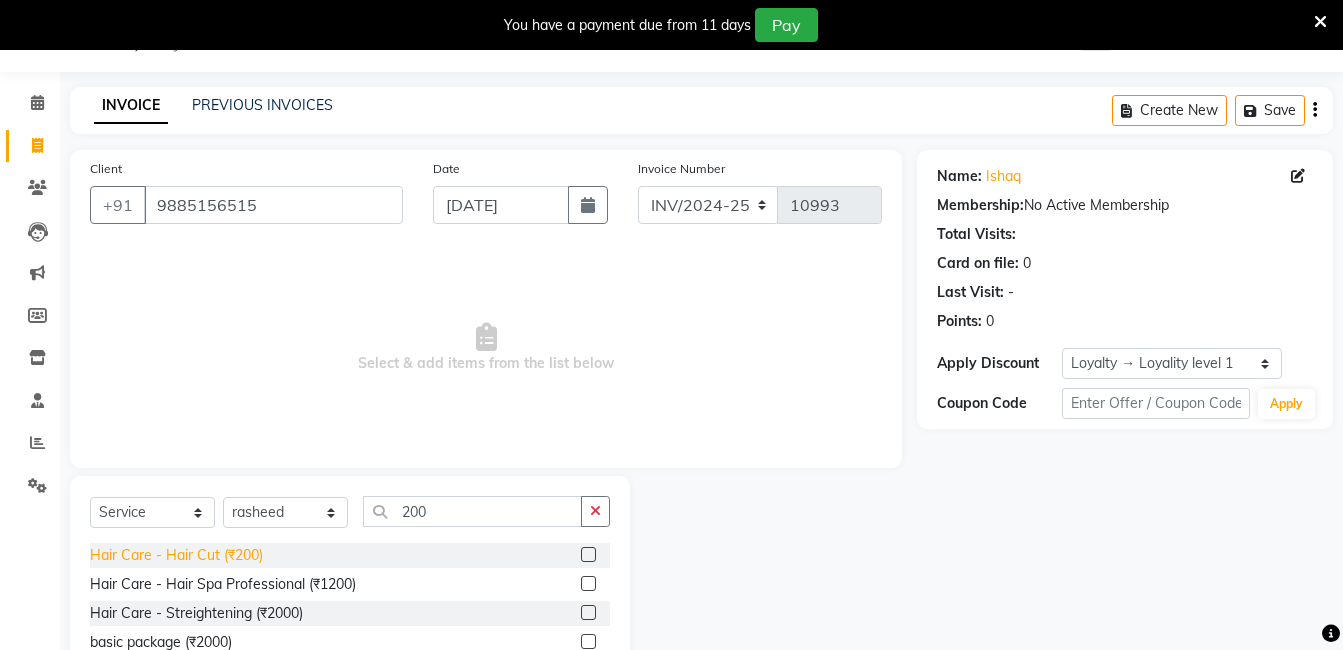 click on "Hair Care - Hair Cut (₹200)" 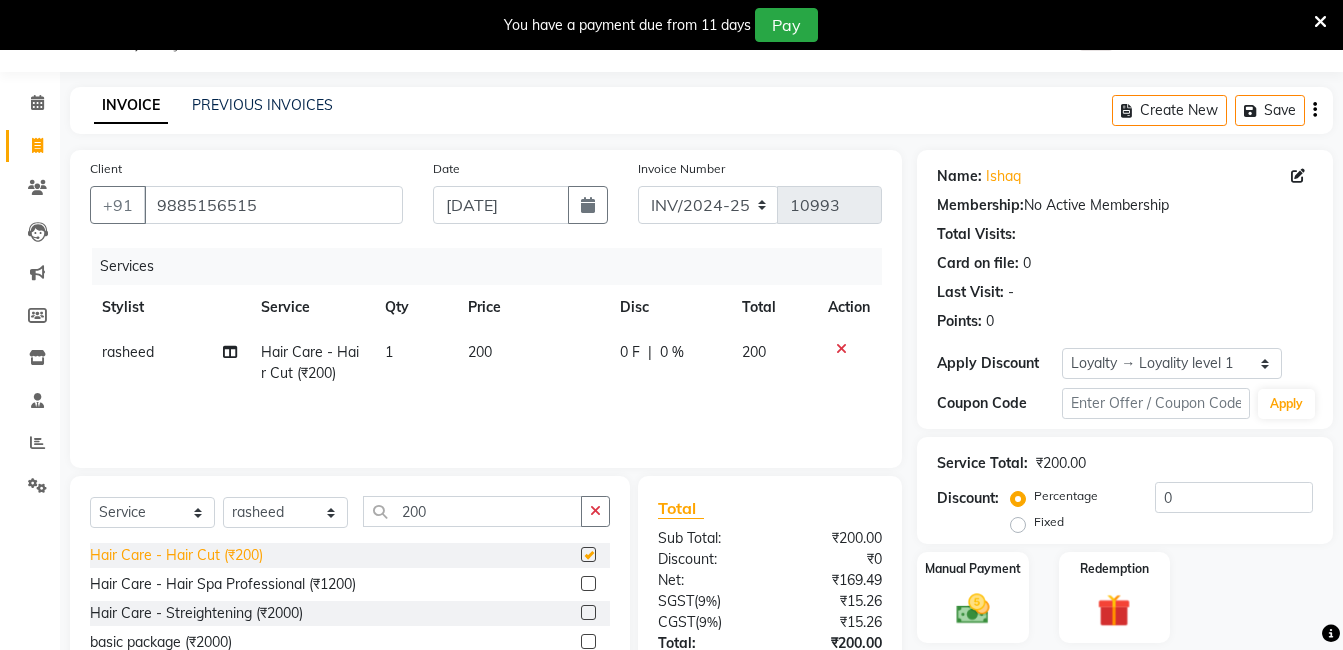 checkbox on "false" 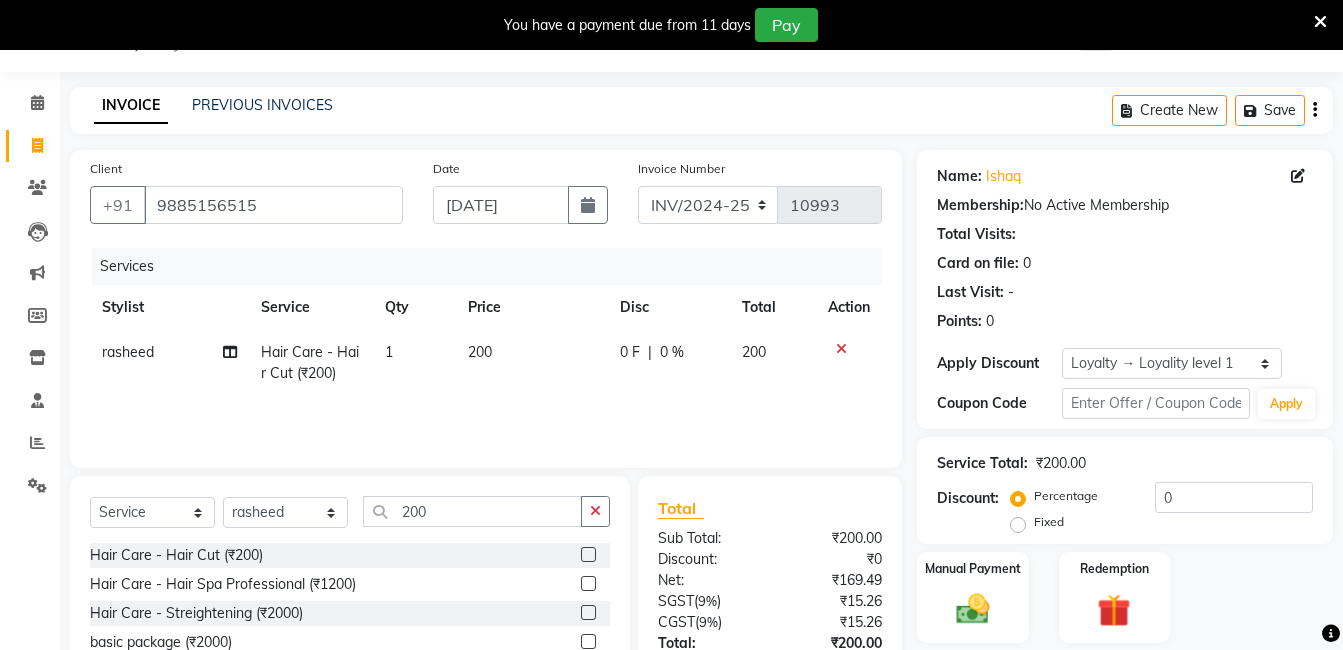 drag, startPoint x: 298, startPoint y: 552, endPoint x: 358, endPoint y: 546, distance: 60.299255 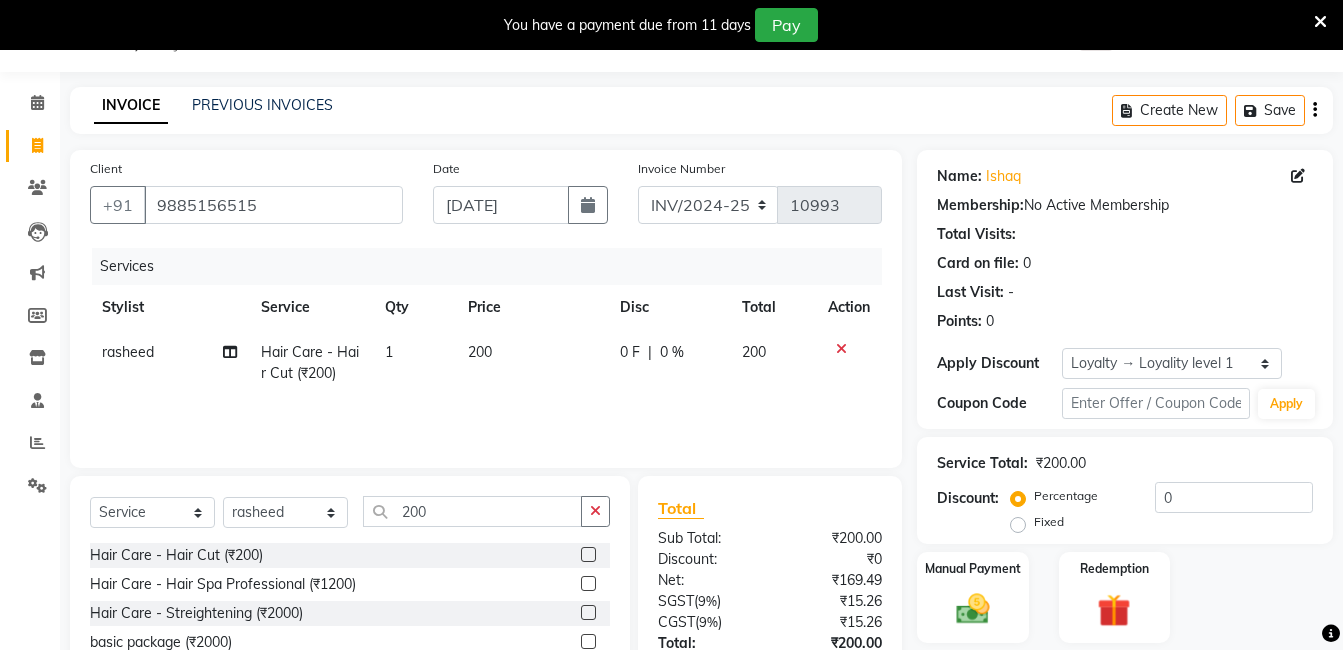scroll, scrollTop: 151, scrollLeft: 0, axis: vertical 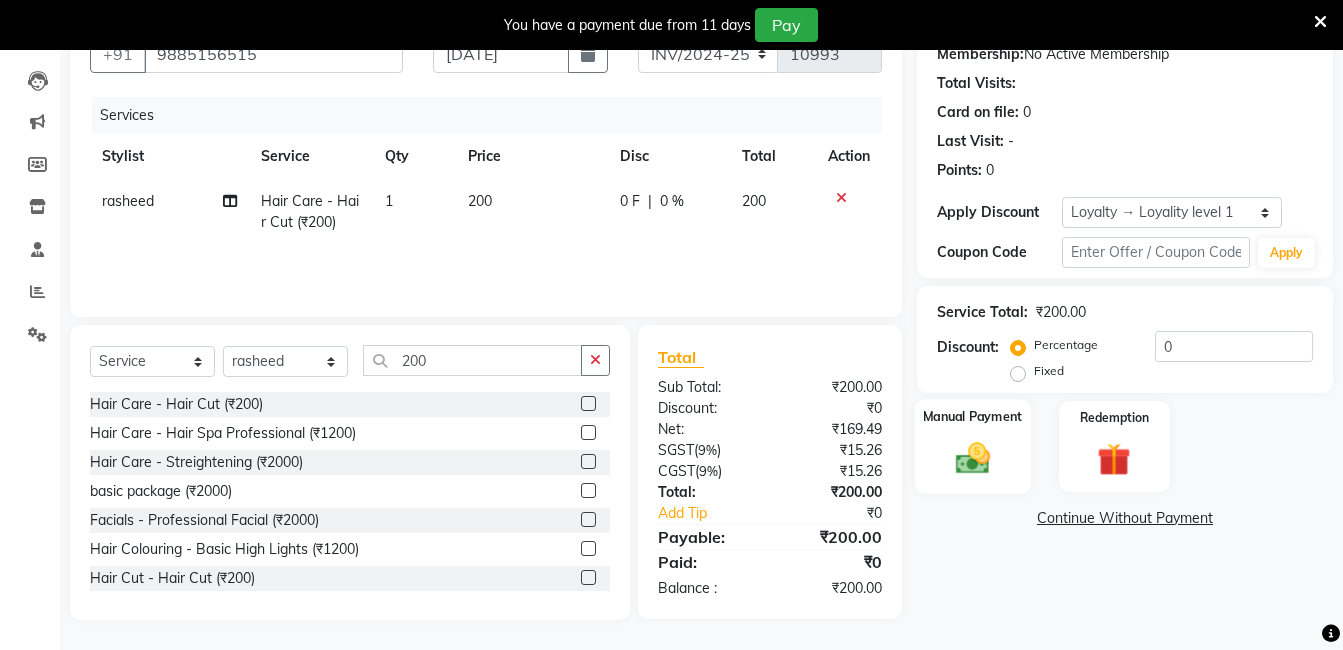 click 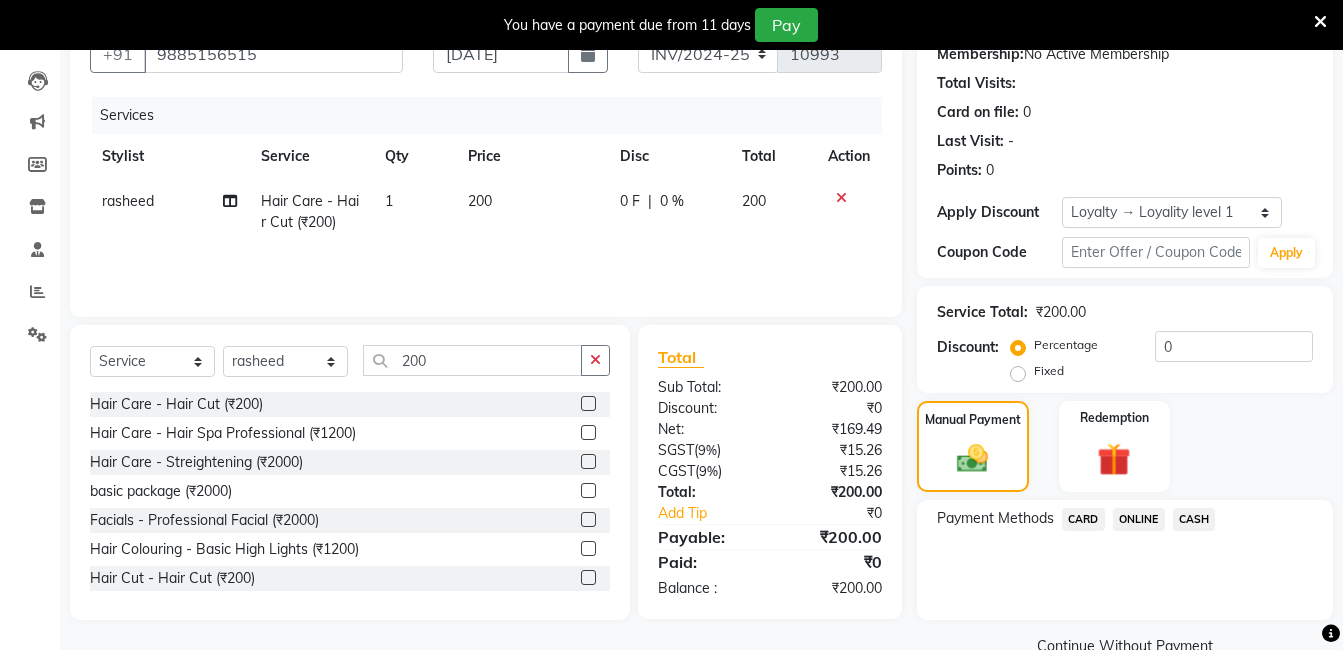 click on "ONLINE" 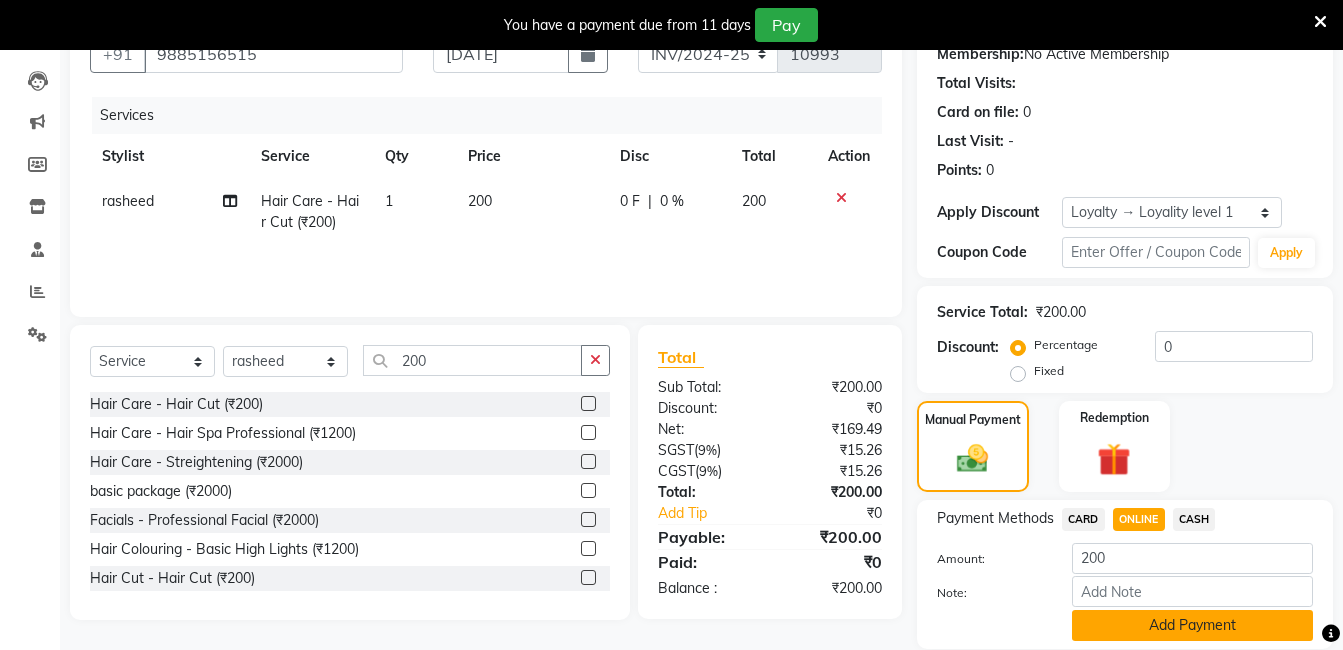 click on "Add Payment" 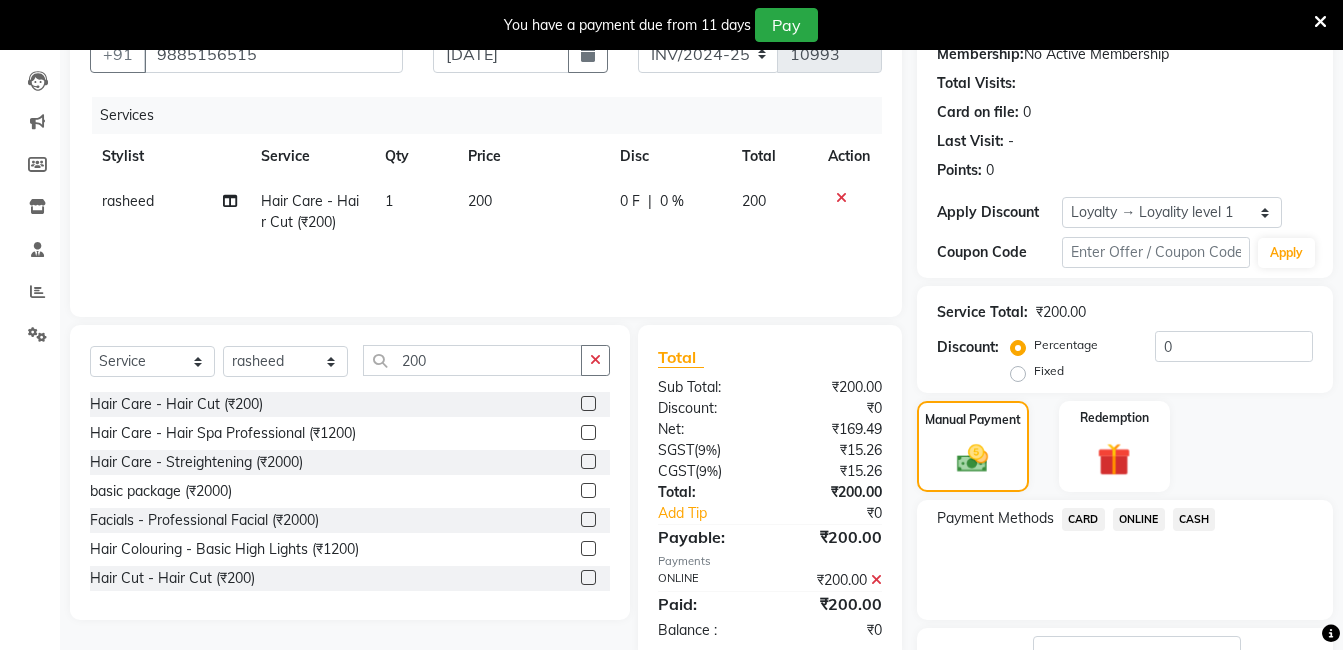 scroll, scrollTop: 311, scrollLeft: 0, axis: vertical 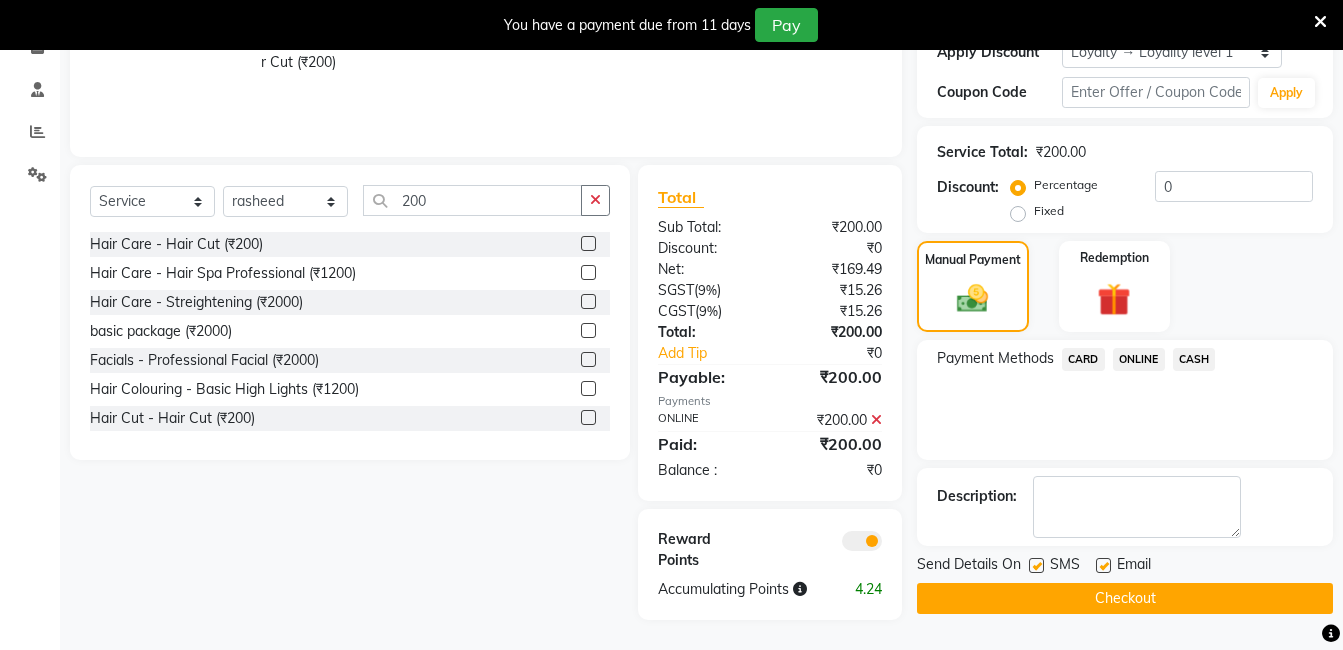 click on "Checkout" 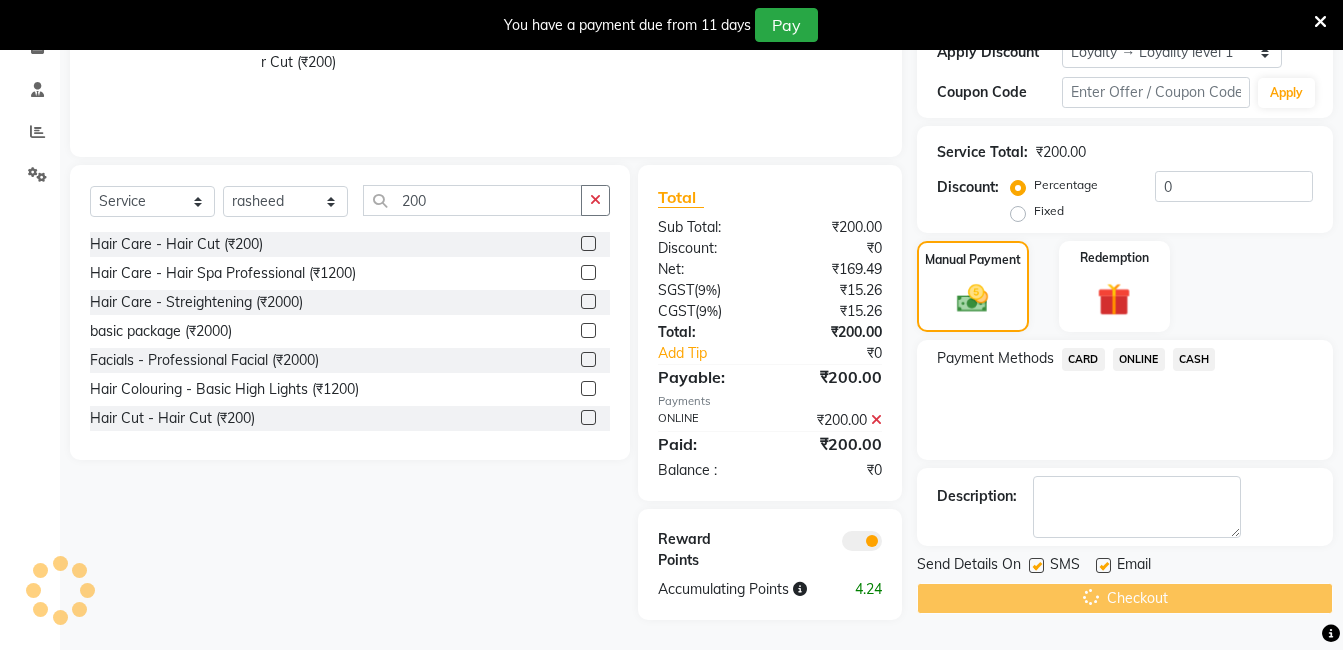 click on "Checkout" 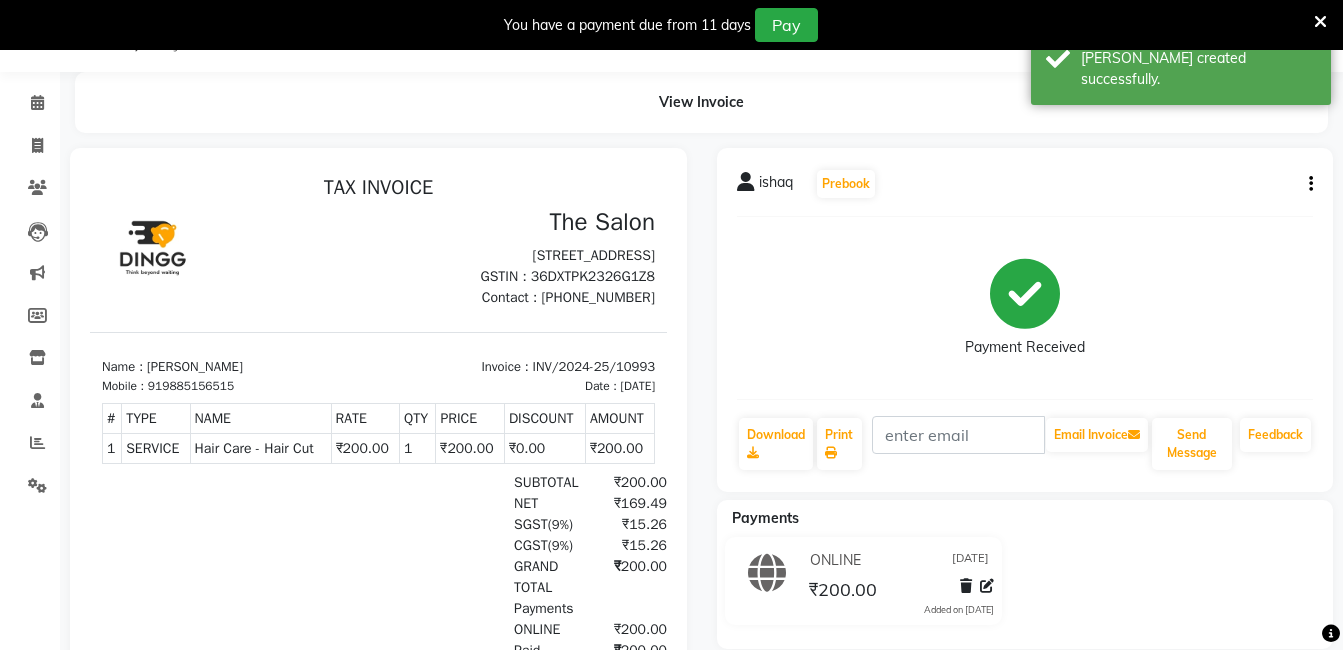 scroll, scrollTop: 0, scrollLeft: 0, axis: both 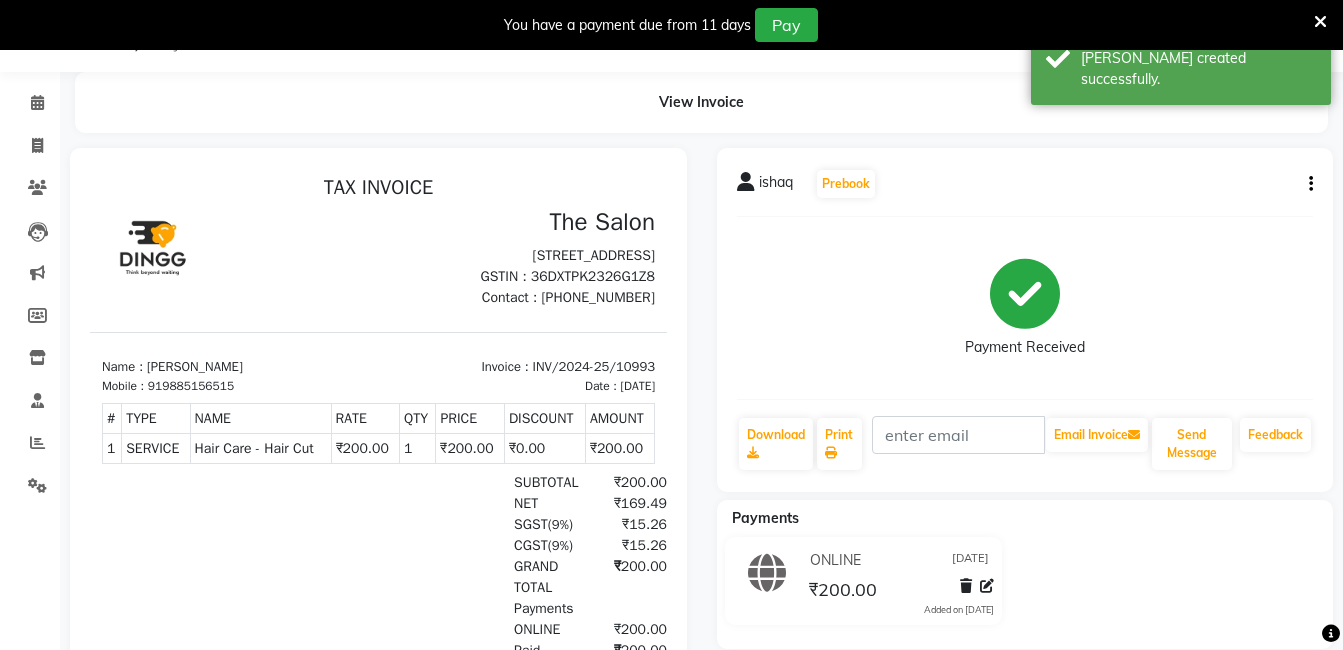 click on "Payments" 